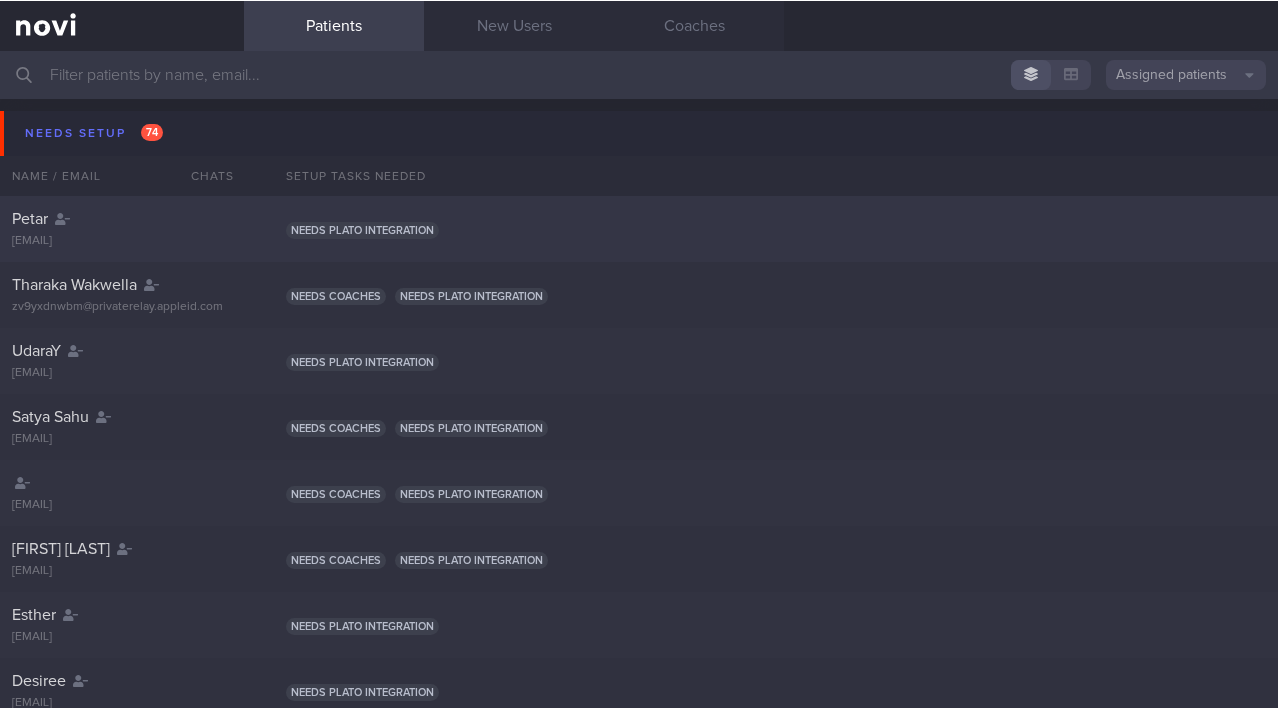 scroll, scrollTop: 0, scrollLeft: 0, axis: both 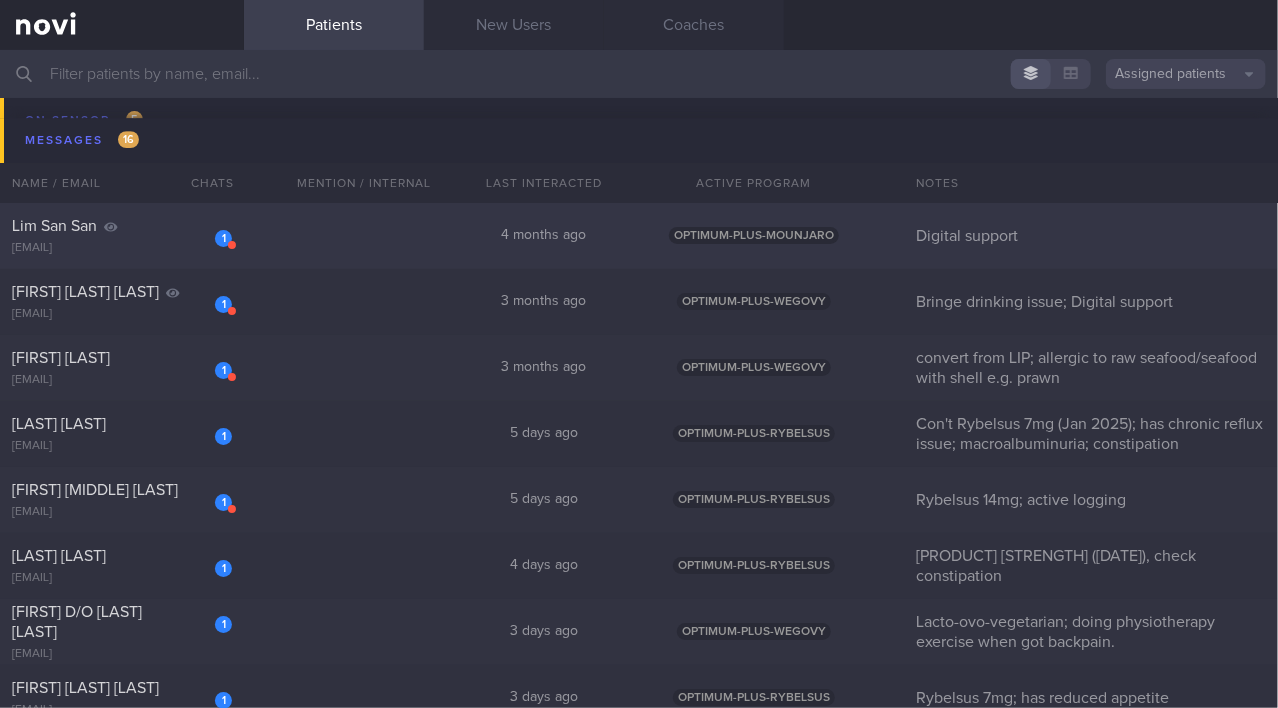 click on "Lim San San" at bounding box center (119, 226) 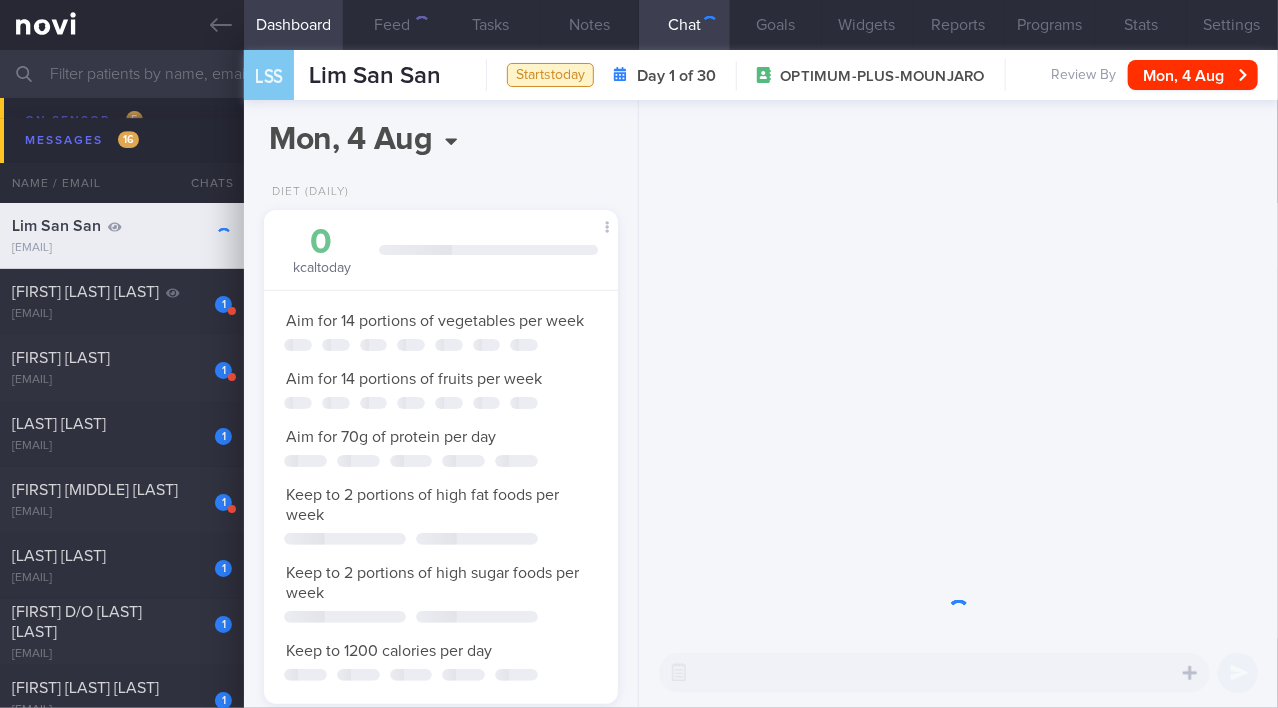 scroll, scrollTop: 0, scrollLeft: 0, axis: both 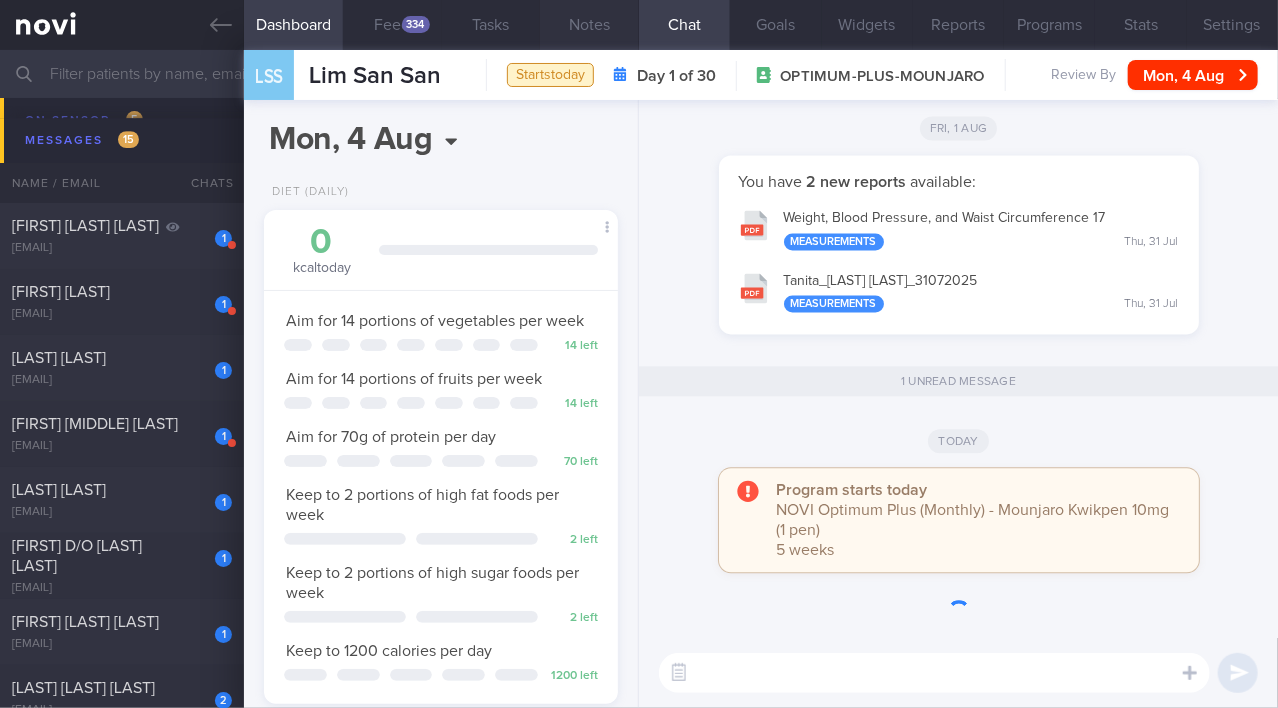 click on "Notes" at bounding box center [589, 25] 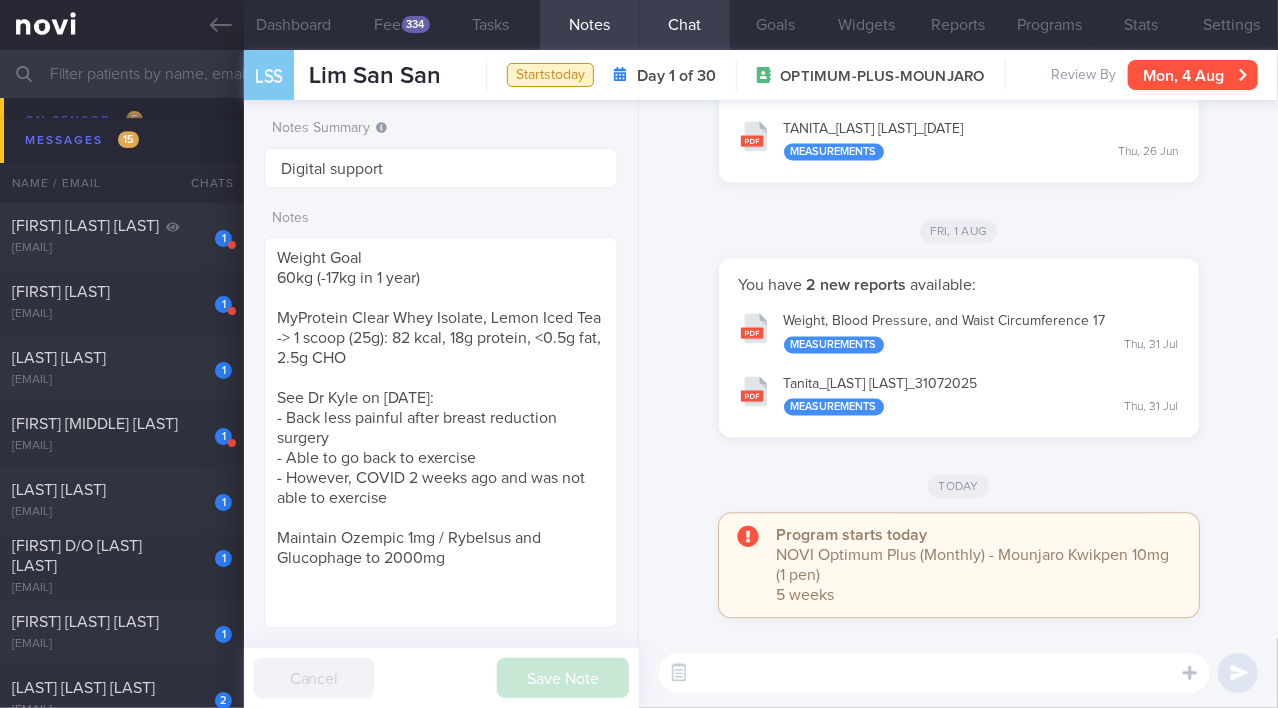 click on "Mon, 4 Aug" at bounding box center (1193, 75) 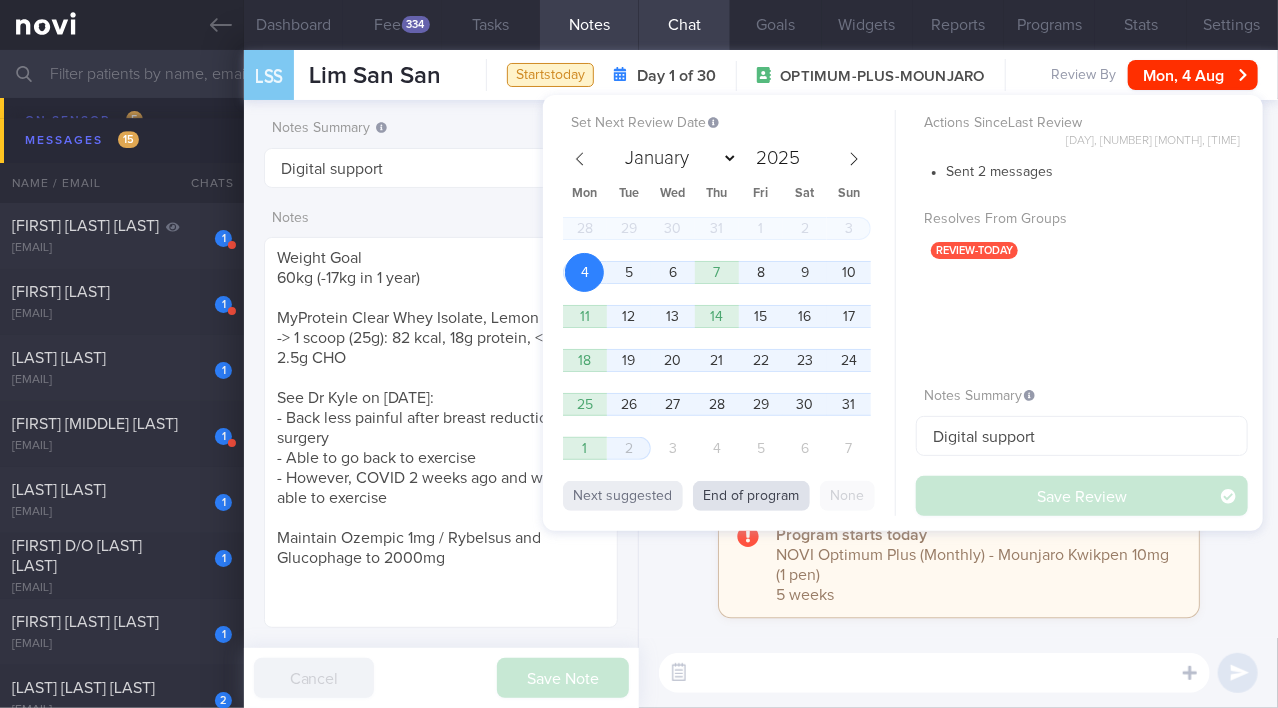 click on "End of program" at bounding box center (751, 496) 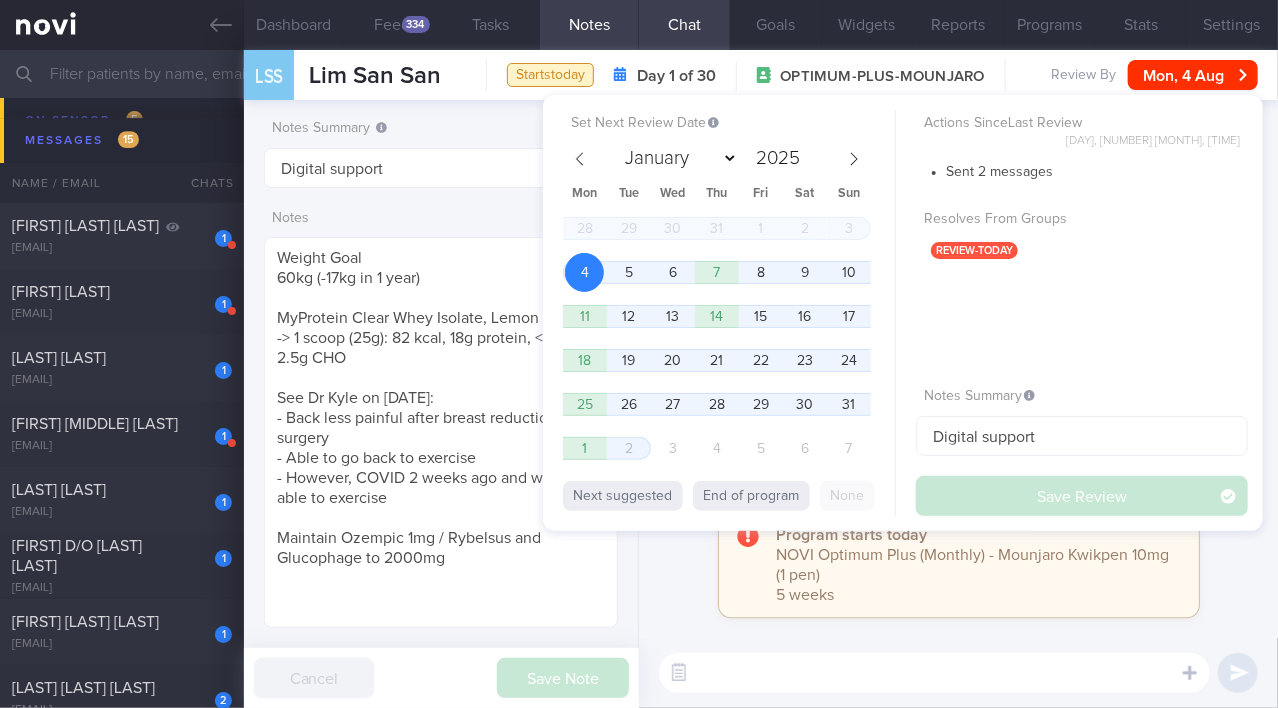 select on "8" 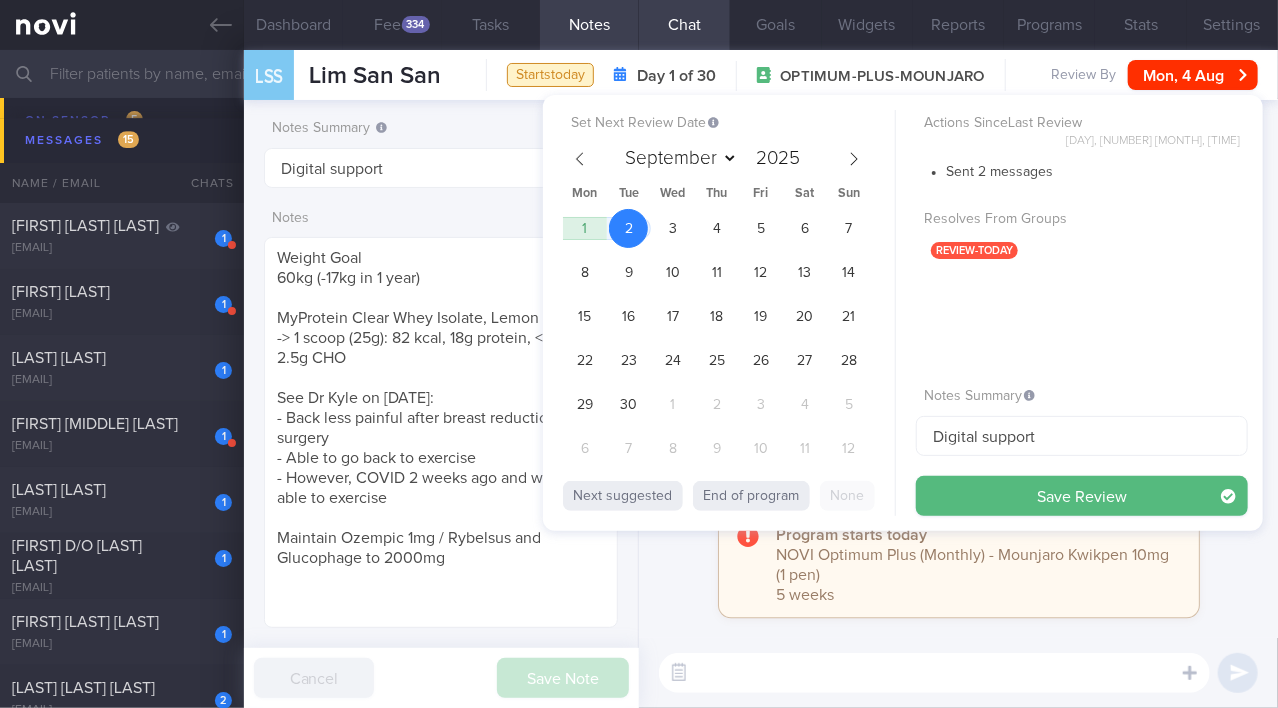 click on "Save Review" at bounding box center [1082, 496] 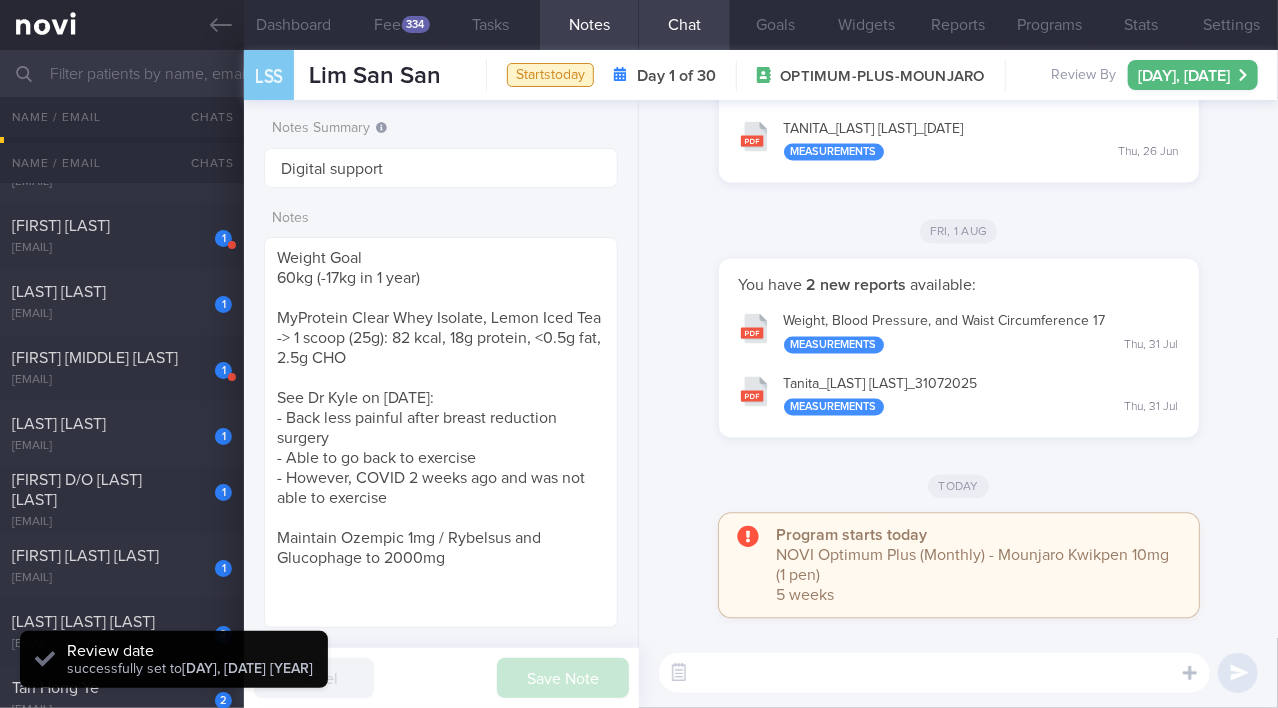 scroll, scrollTop: 6025, scrollLeft: 0, axis: vertical 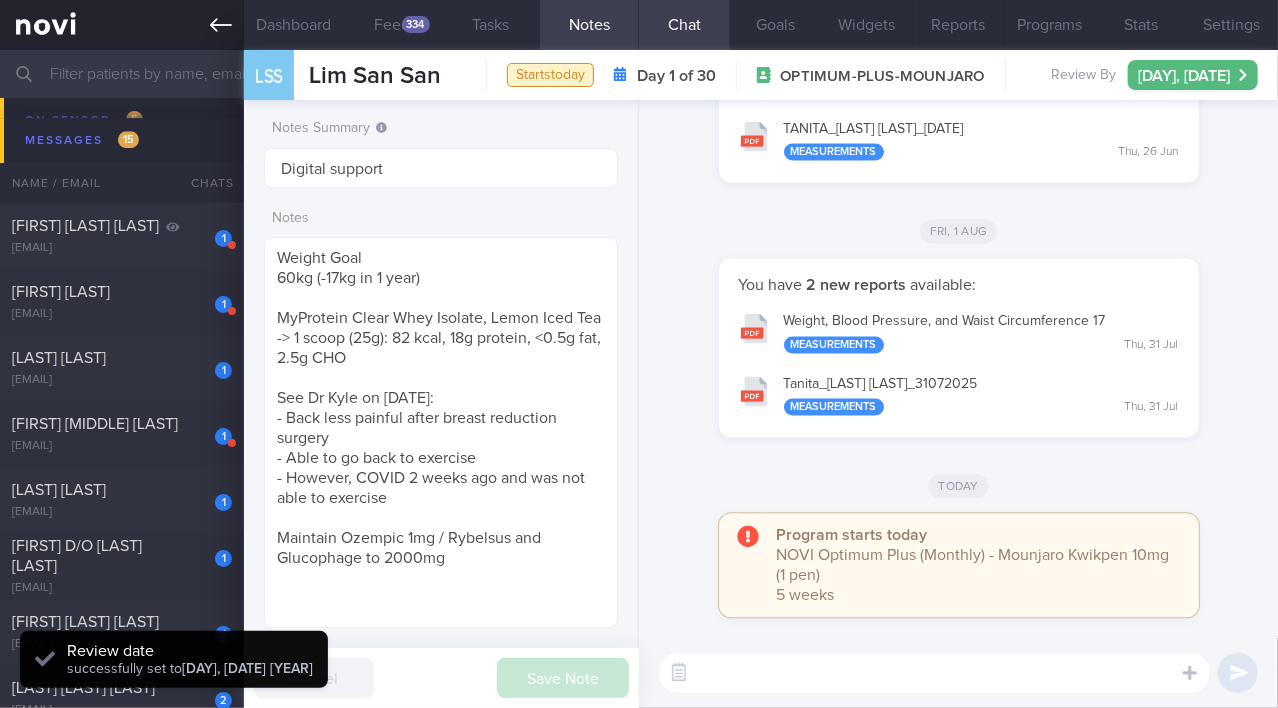 click 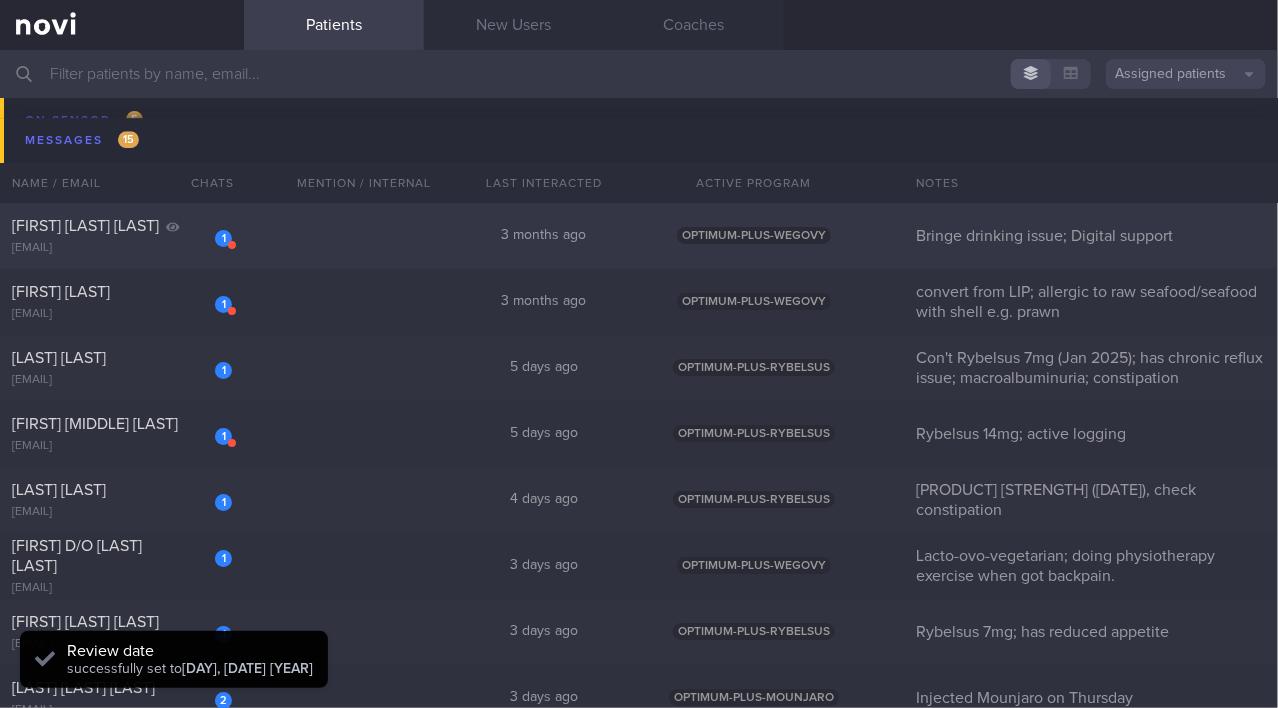 click on "David Brady Newcombe" at bounding box center [85, 226] 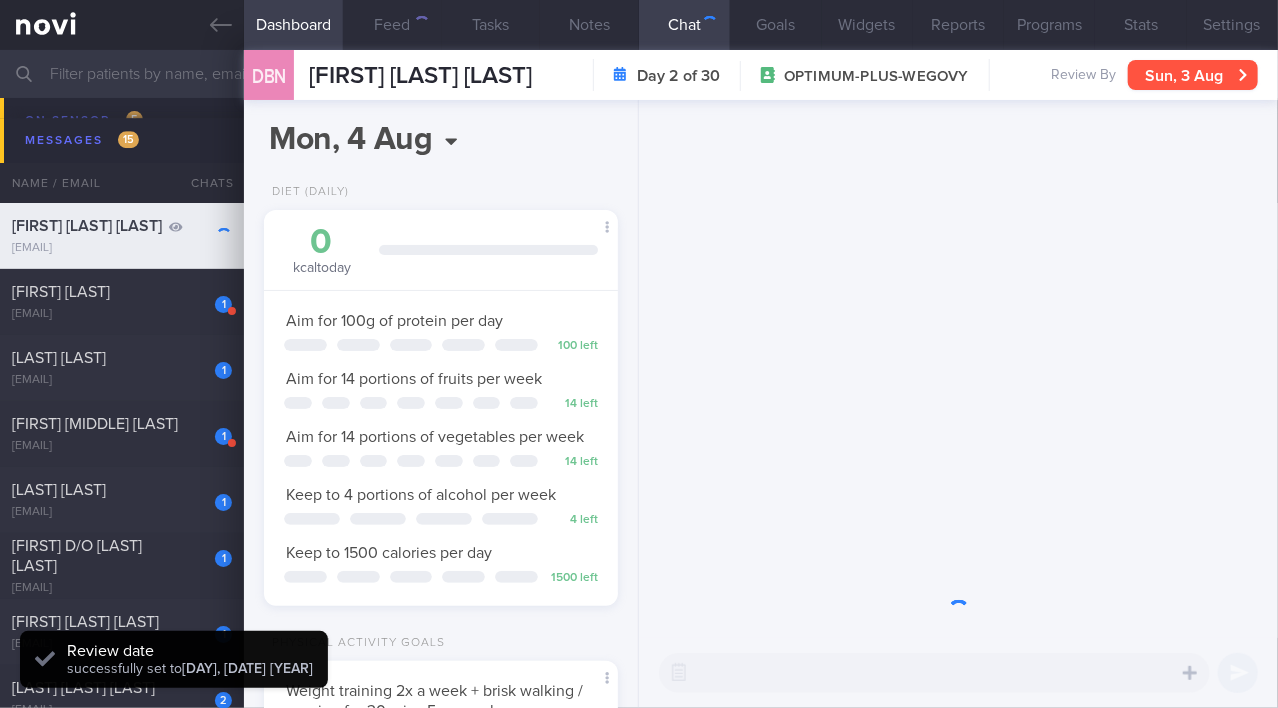 click on "Sun, 3 Aug" at bounding box center [1193, 75] 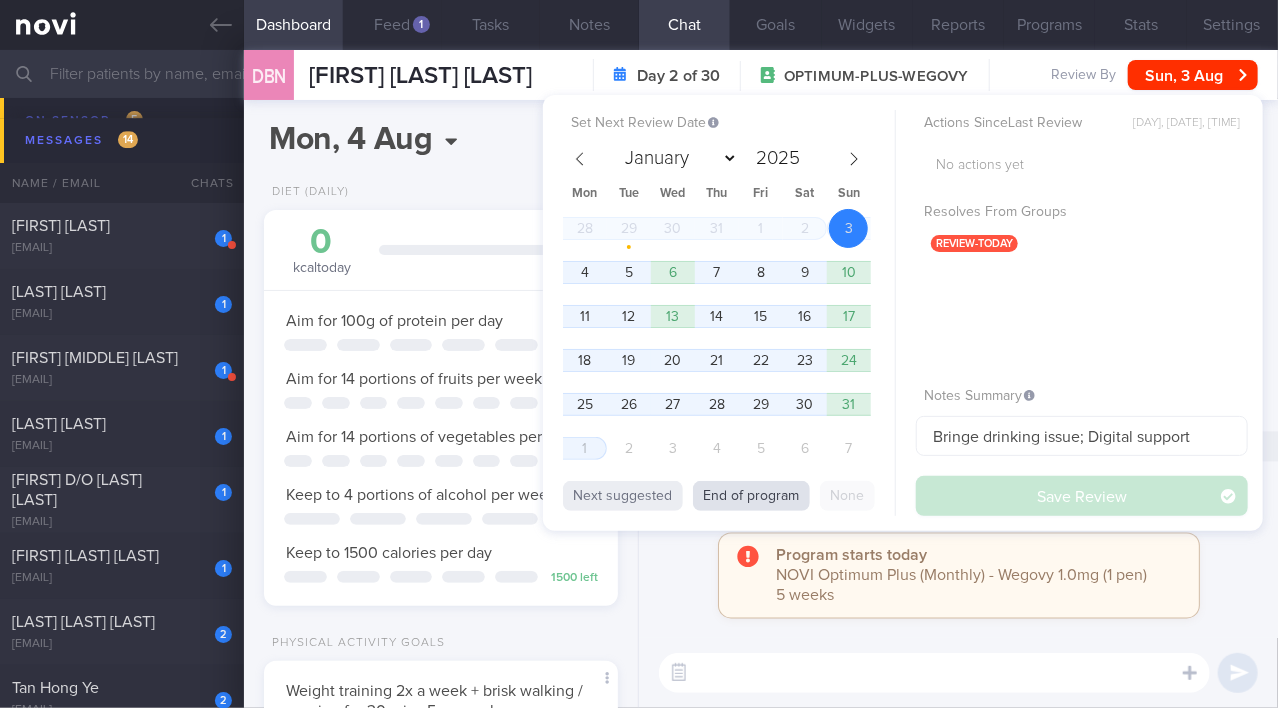 click on "End of program" at bounding box center [751, 496] 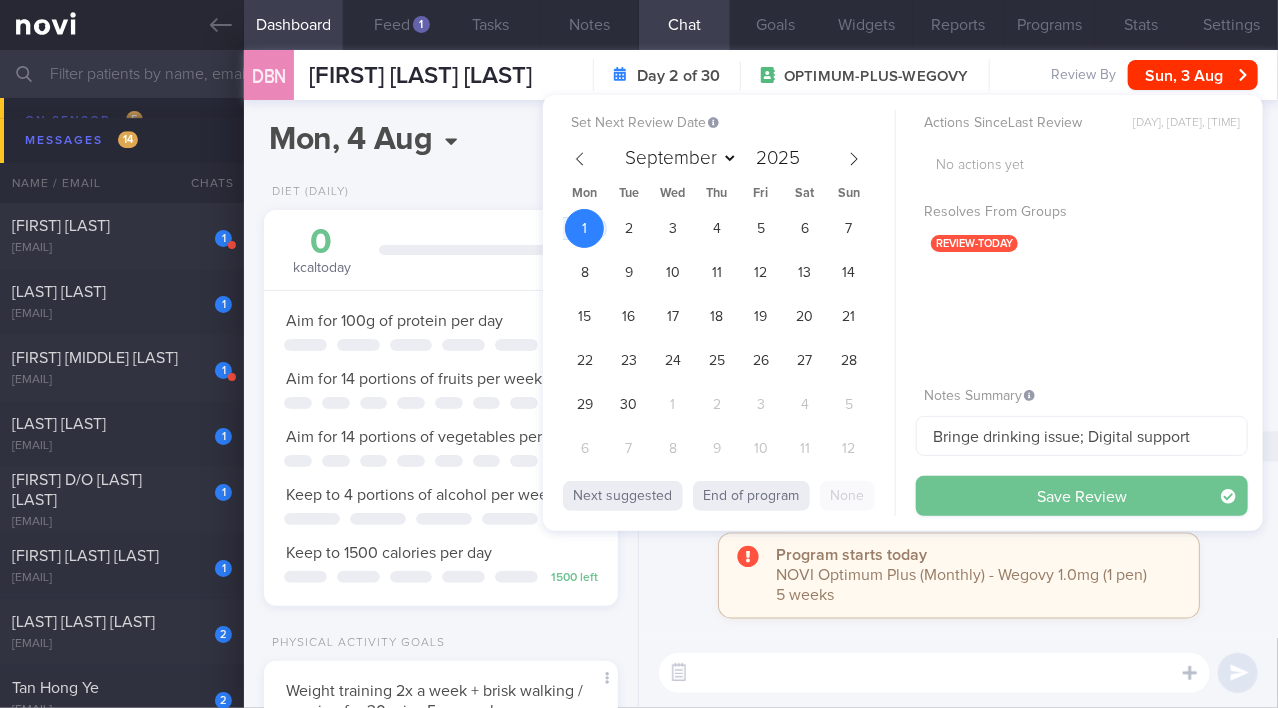 click on "Save Review" at bounding box center [1082, 496] 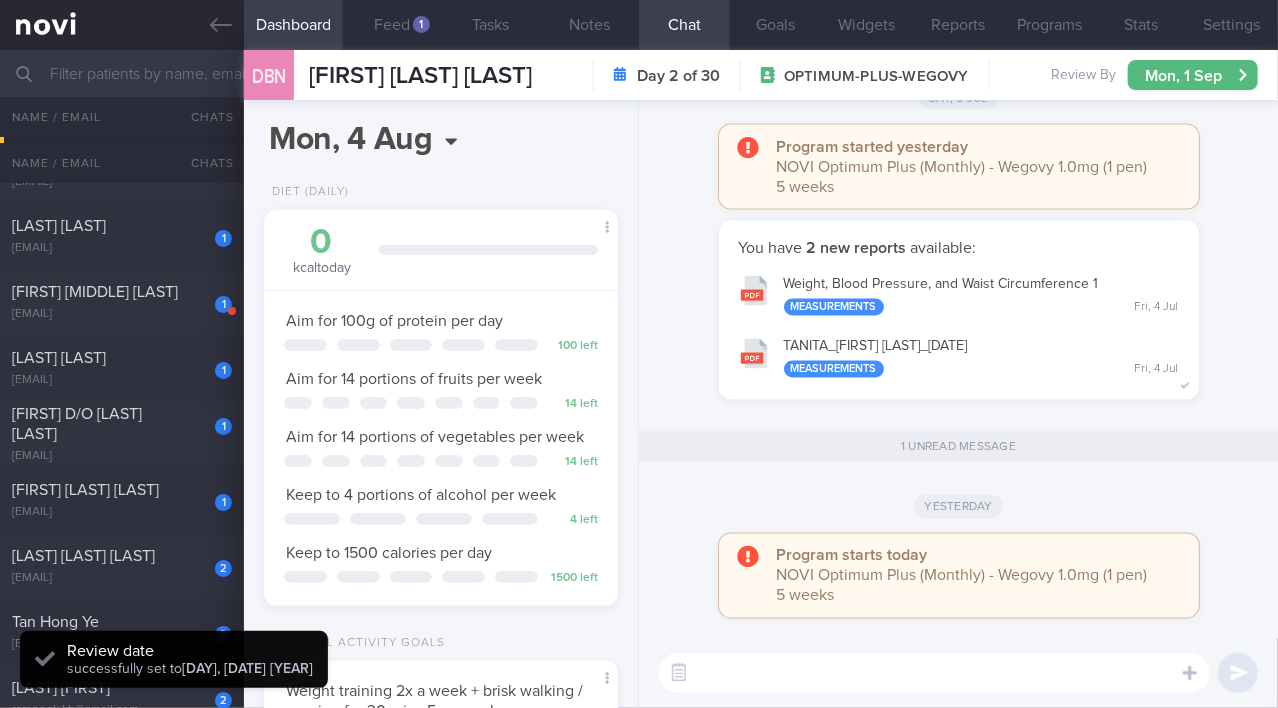scroll, scrollTop: 5959, scrollLeft: 0, axis: vertical 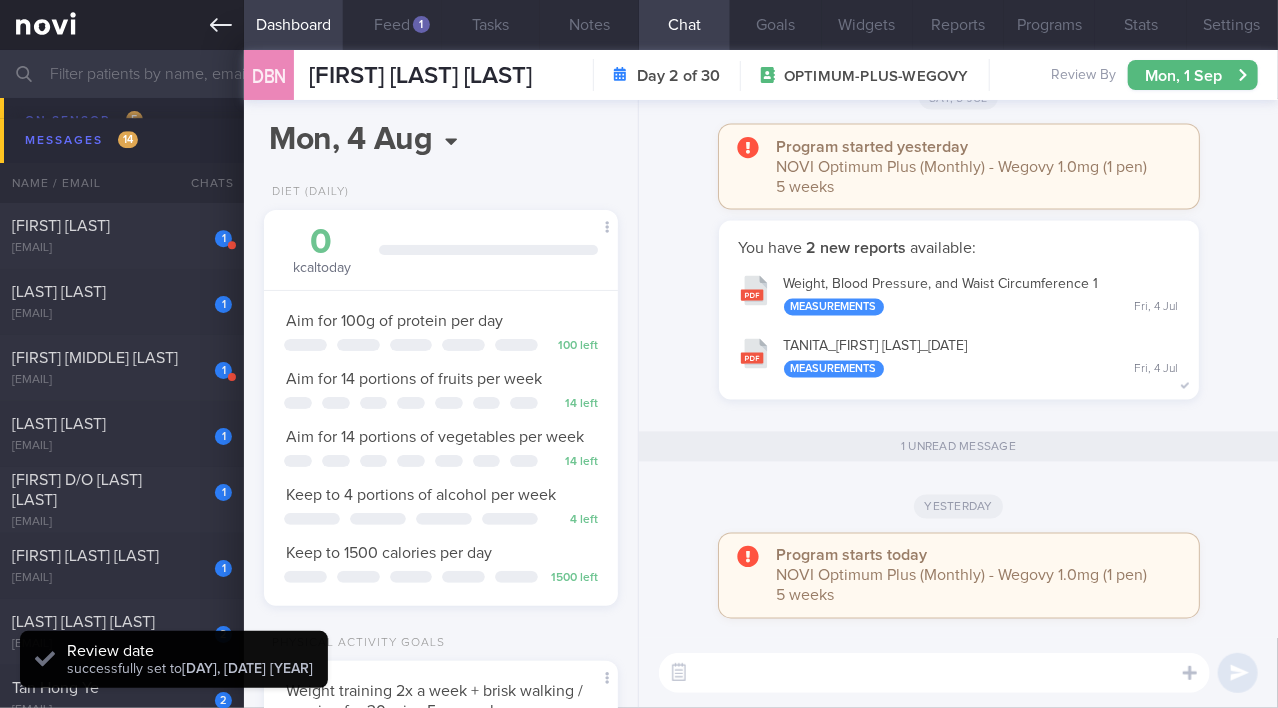 click 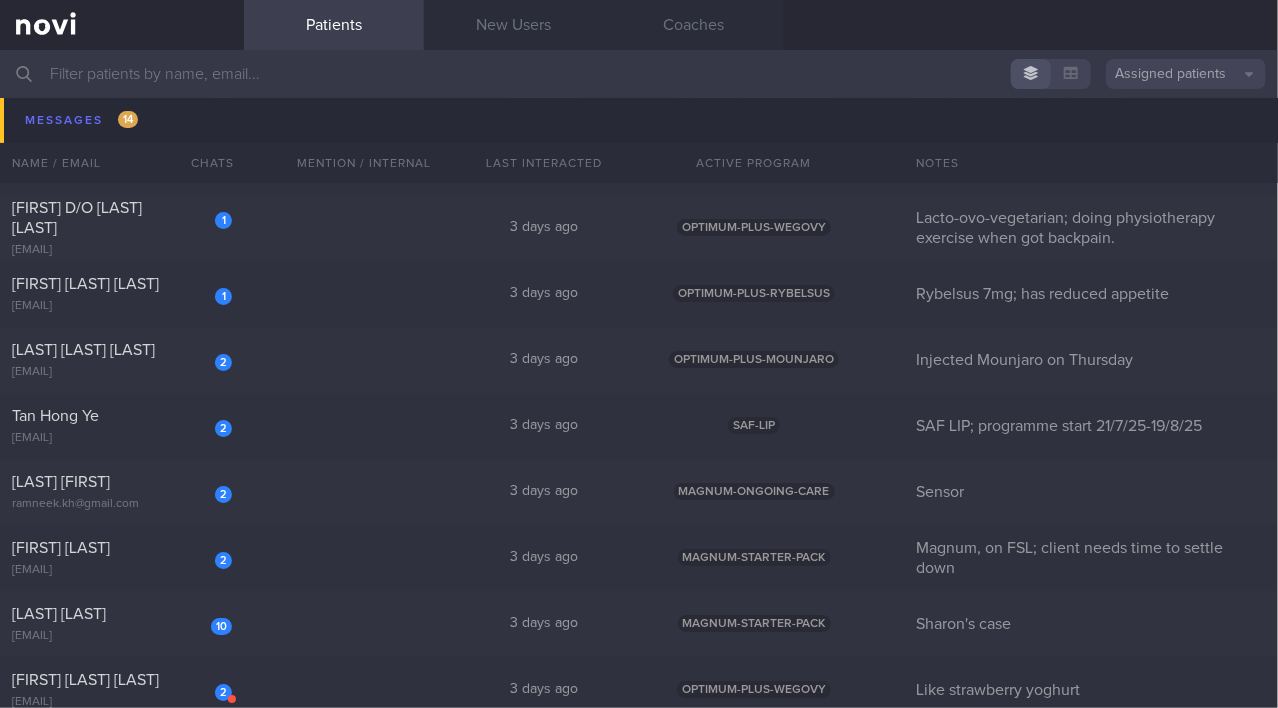 scroll, scrollTop: 6413, scrollLeft: 0, axis: vertical 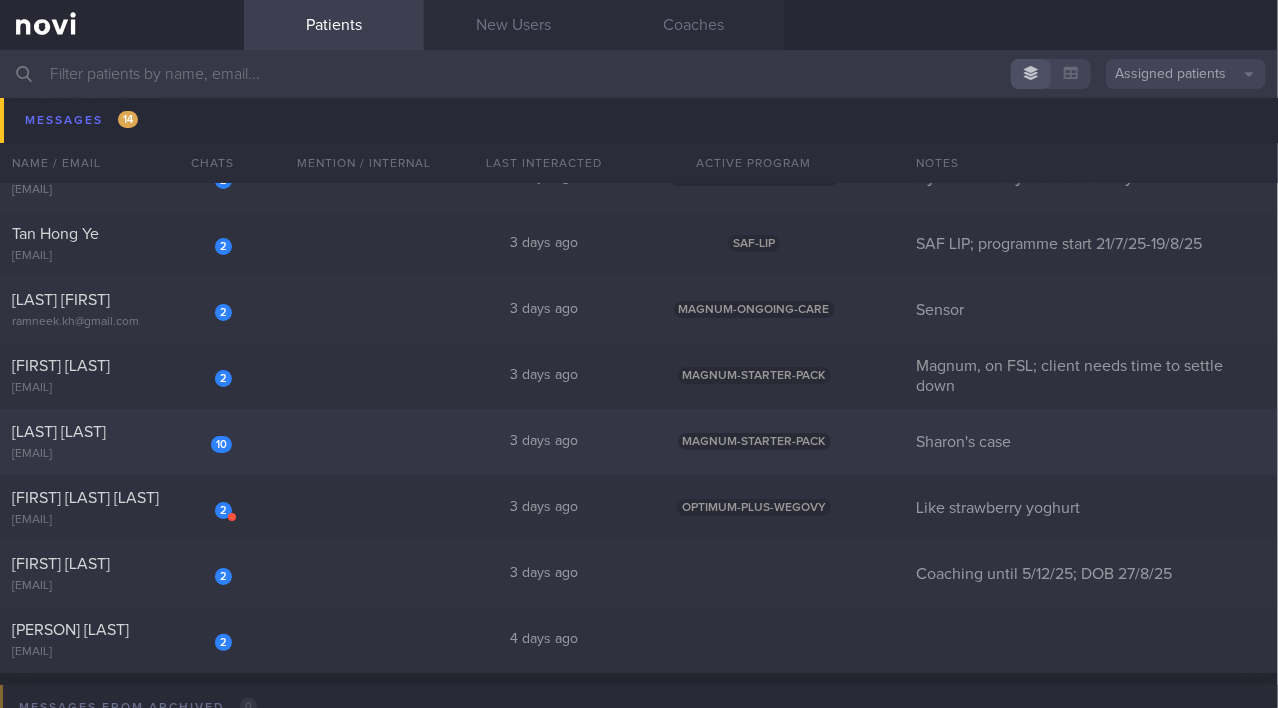 click on "[LAST] [LAST] [LAST]" at bounding box center [59, 432] 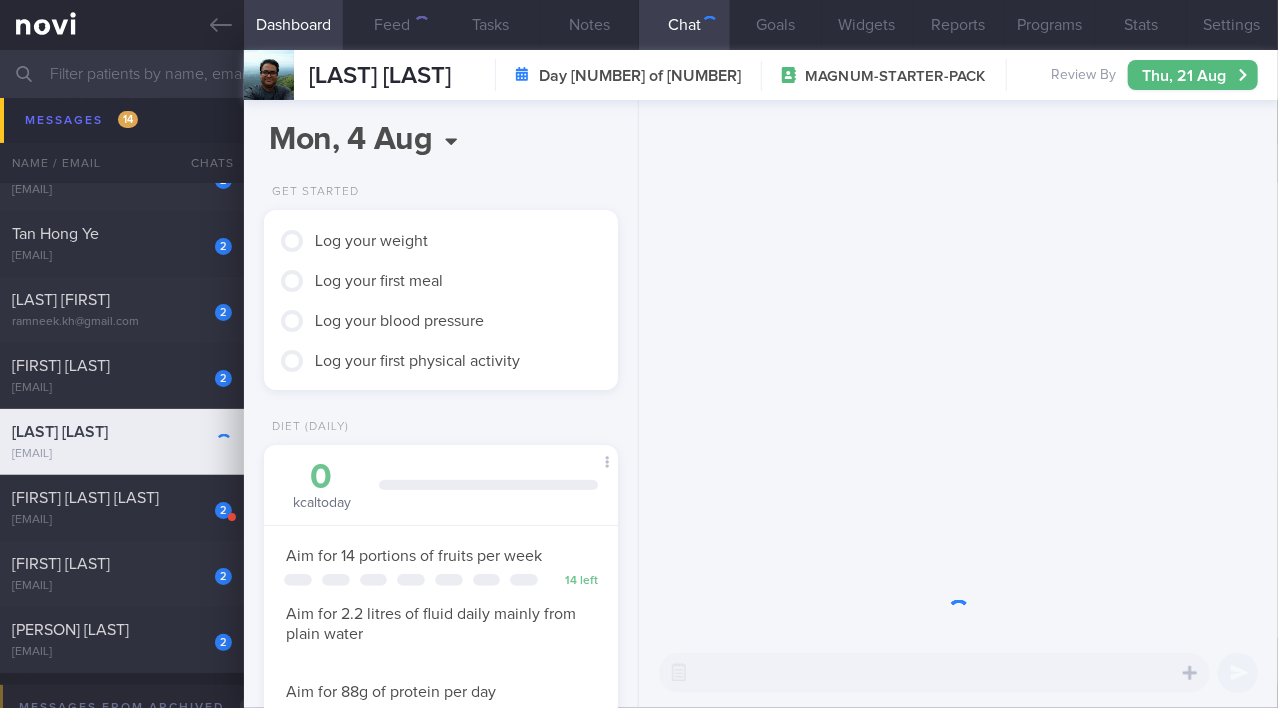 scroll, scrollTop: 999848, scrollLeft: 999695, axis: both 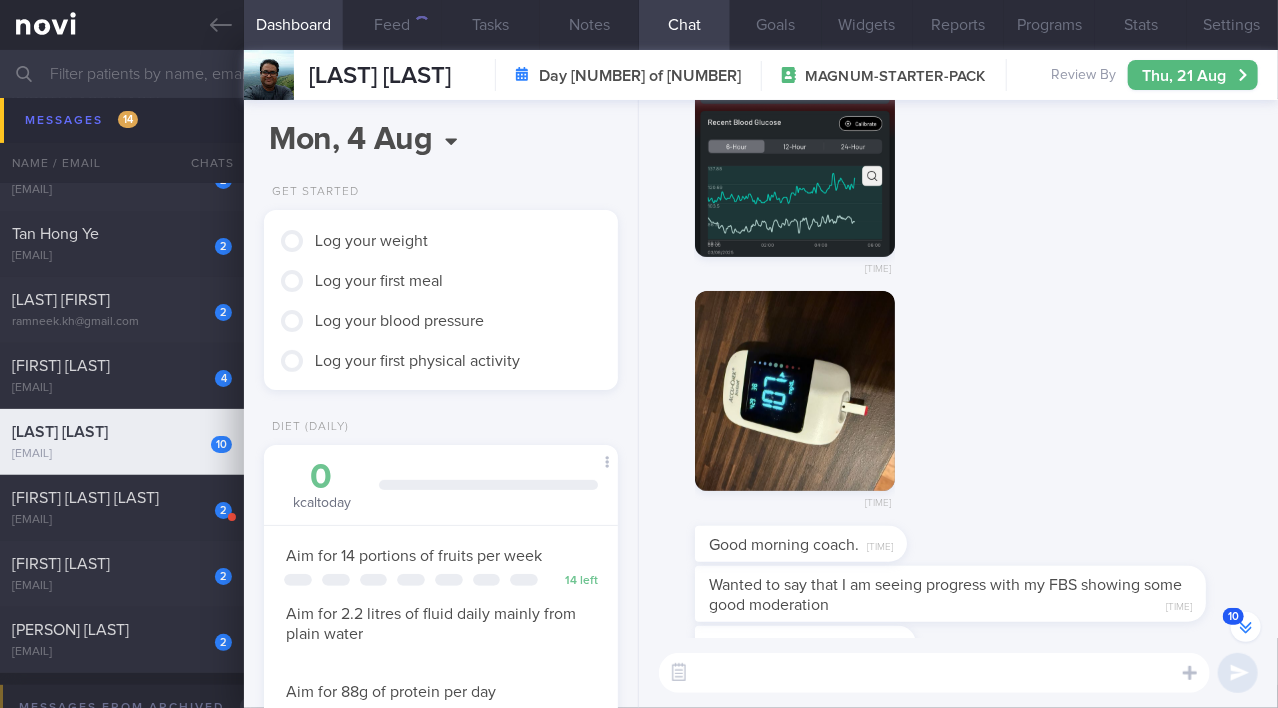 click at bounding box center [795, 157] 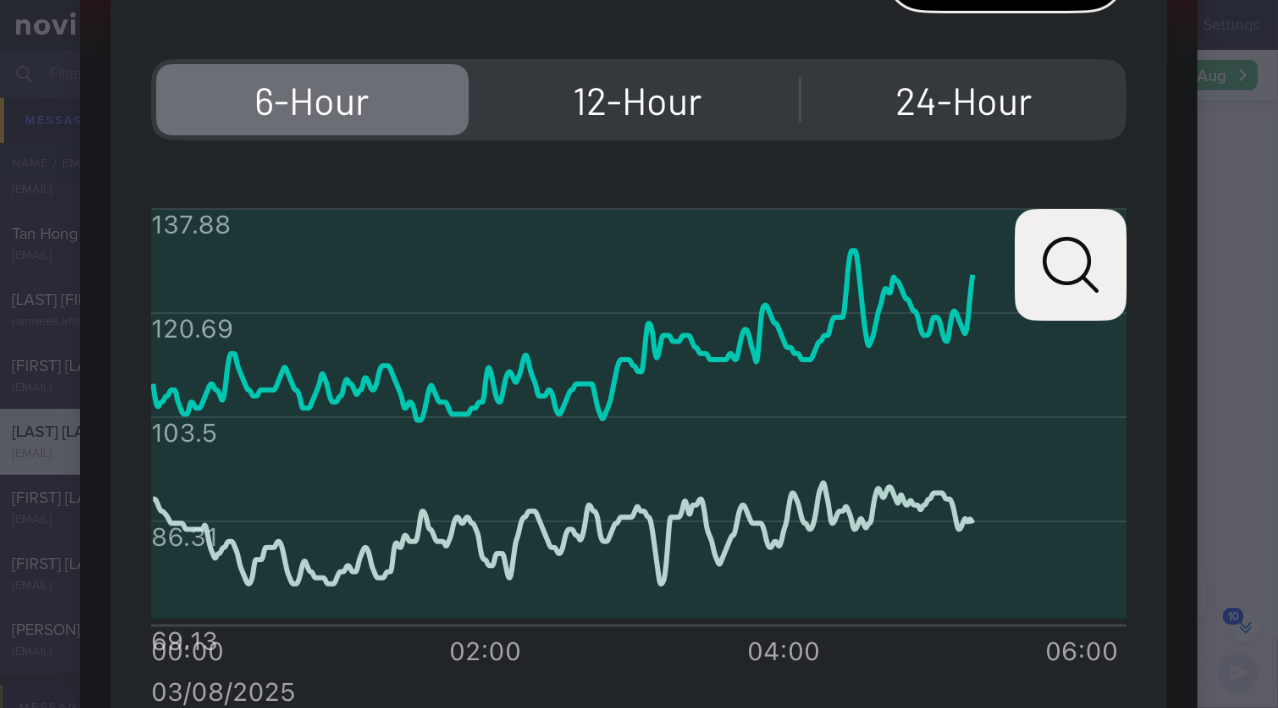 scroll, scrollTop: 1124, scrollLeft: 0, axis: vertical 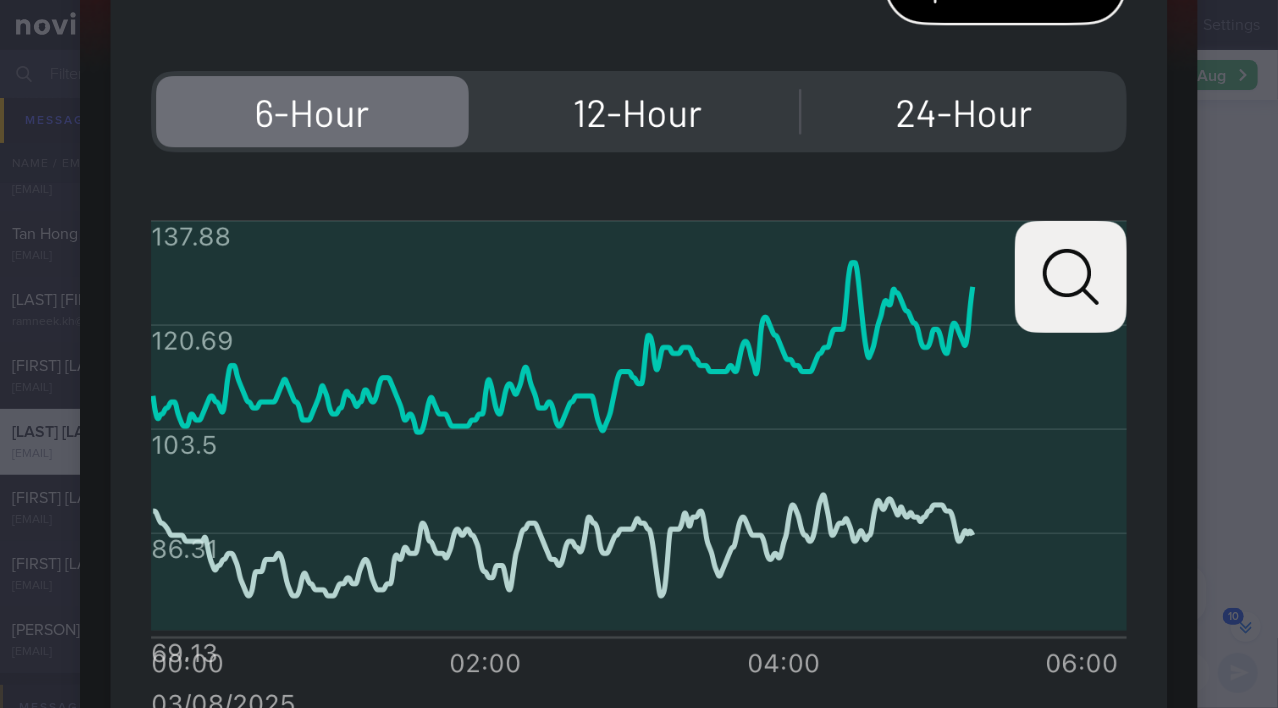 click at bounding box center (639, 170) 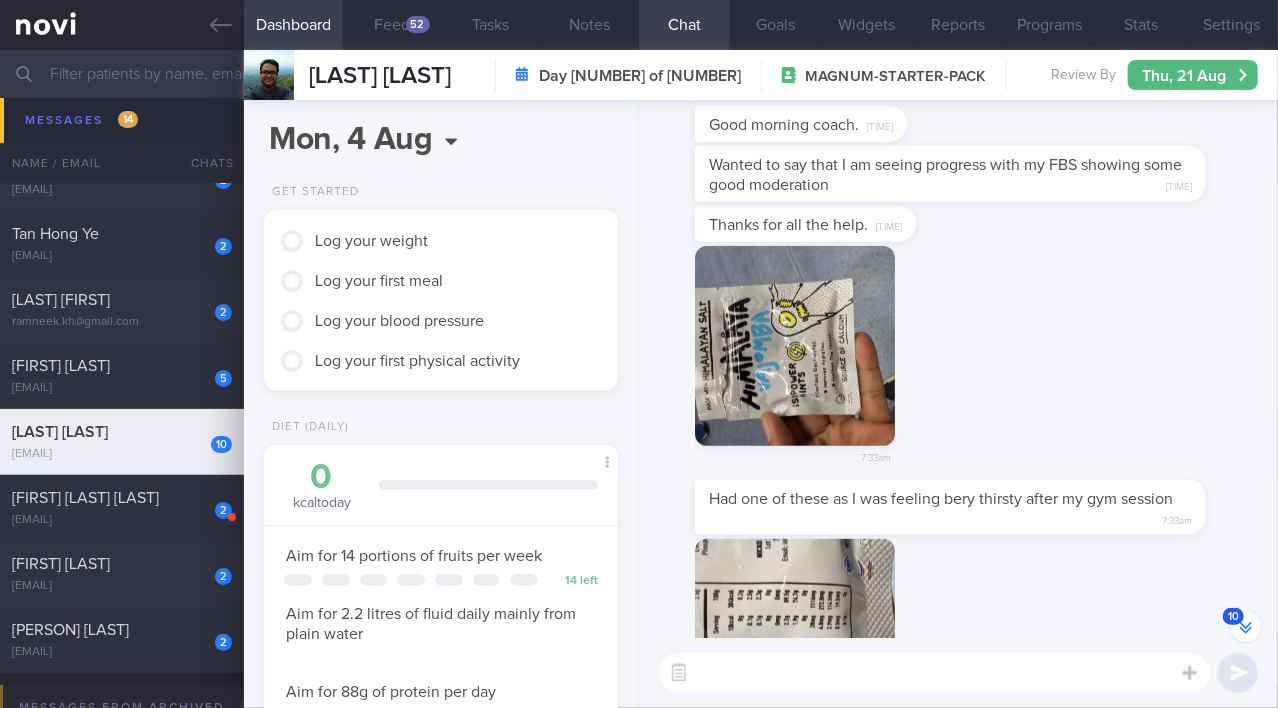 scroll, scrollTop: -96, scrollLeft: 0, axis: vertical 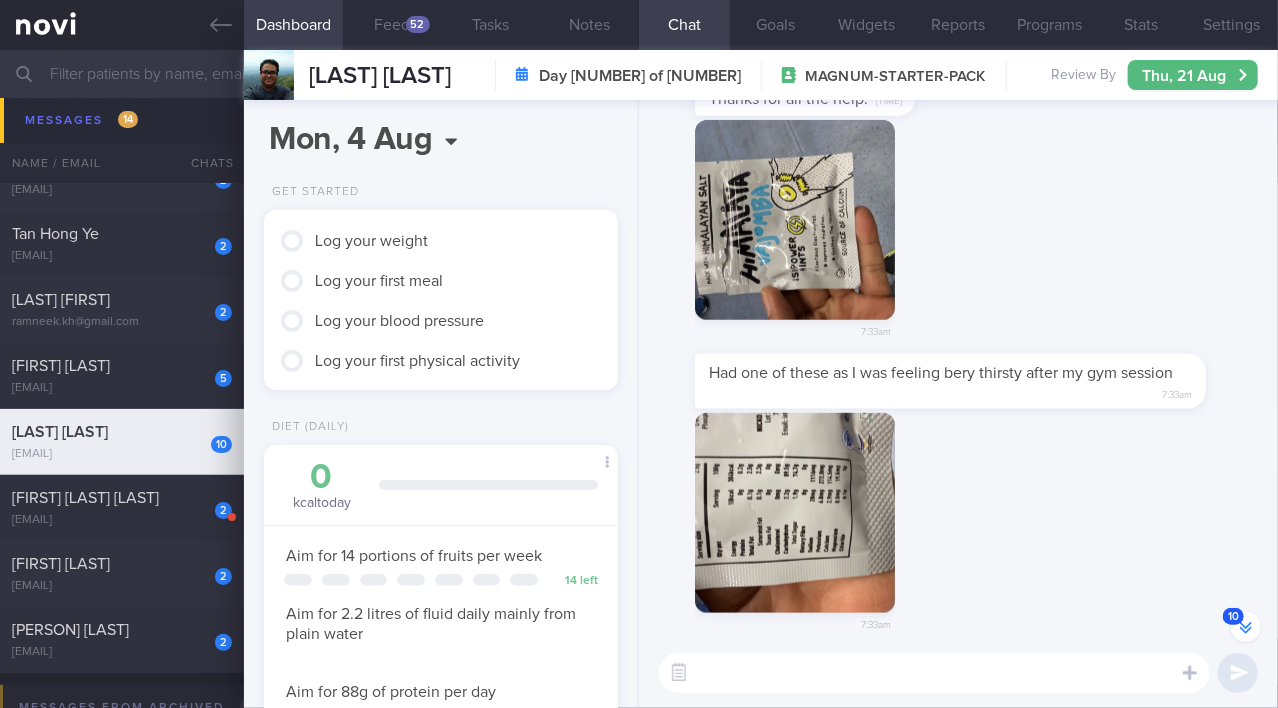 click at bounding box center [795, 513] 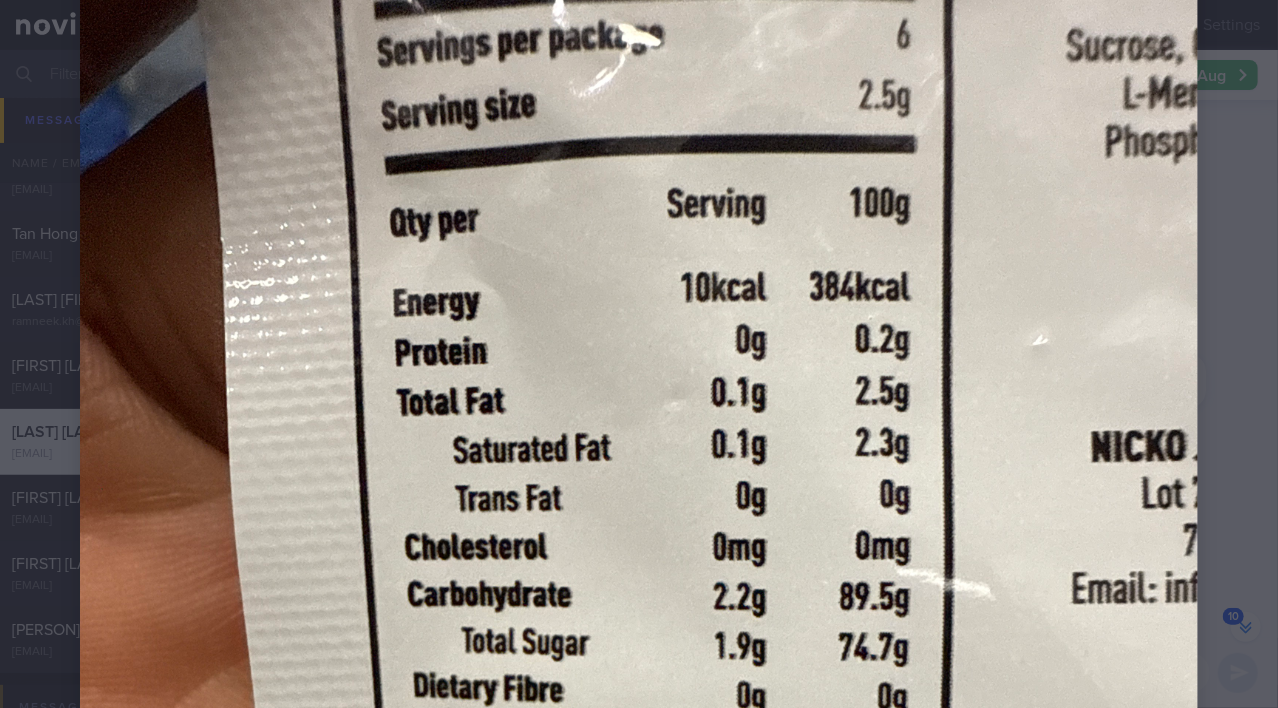scroll, scrollTop: 0, scrollLeft: 0, axis: both 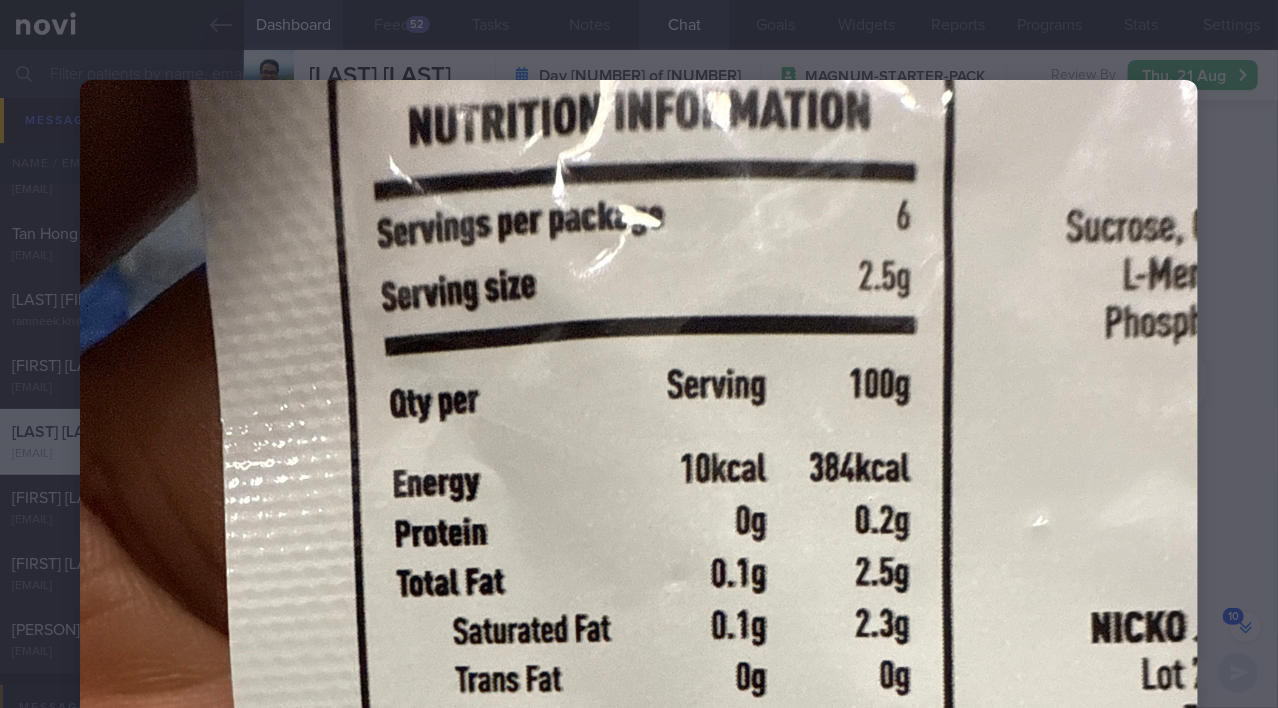 click at bounding box center [639, 825] 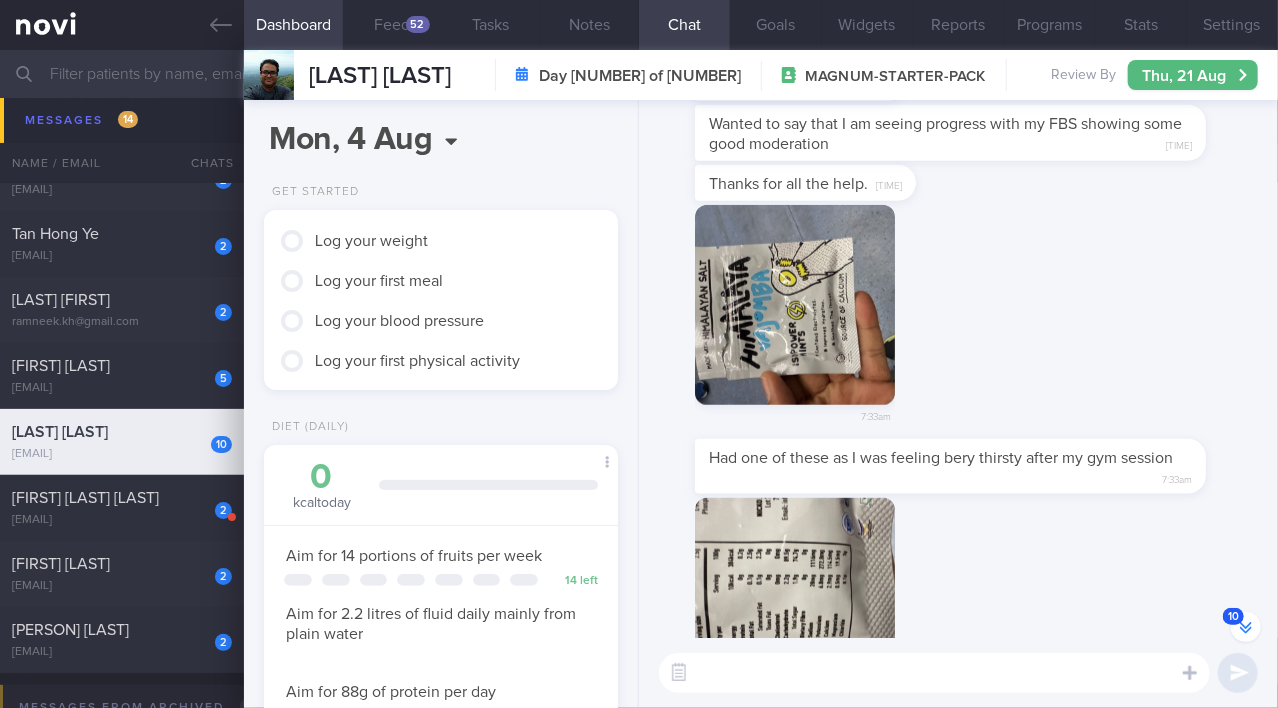scroll, scrollTop: 0, scrollLeft: 0, axis: both 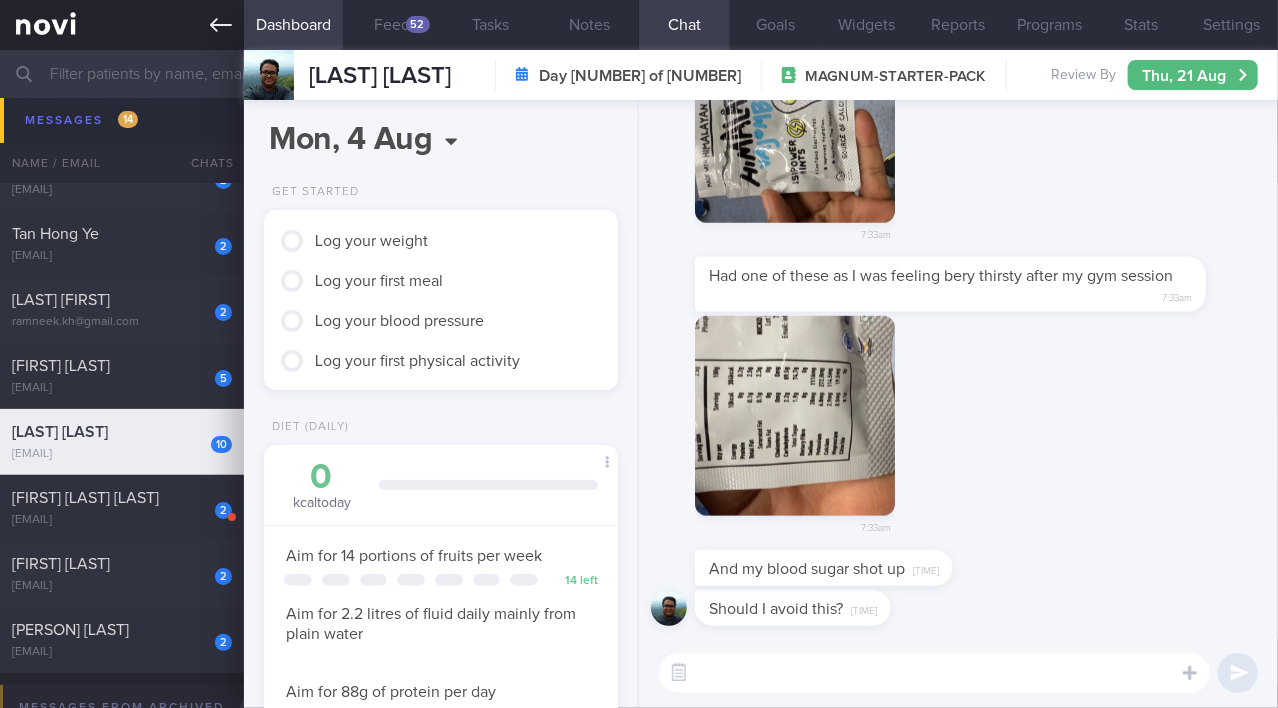 click at bounding box center [122, 25] 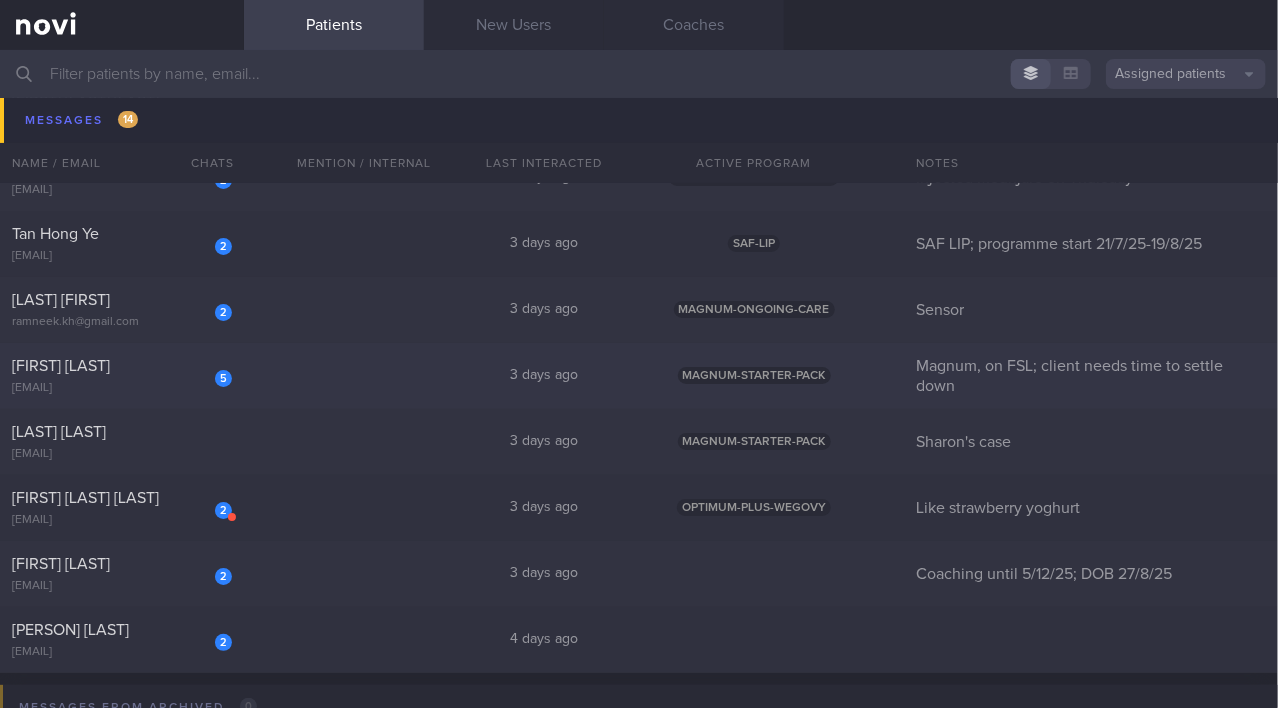 scroll, scrollTop: 6504, scrollLeft: 0, axis: vertical 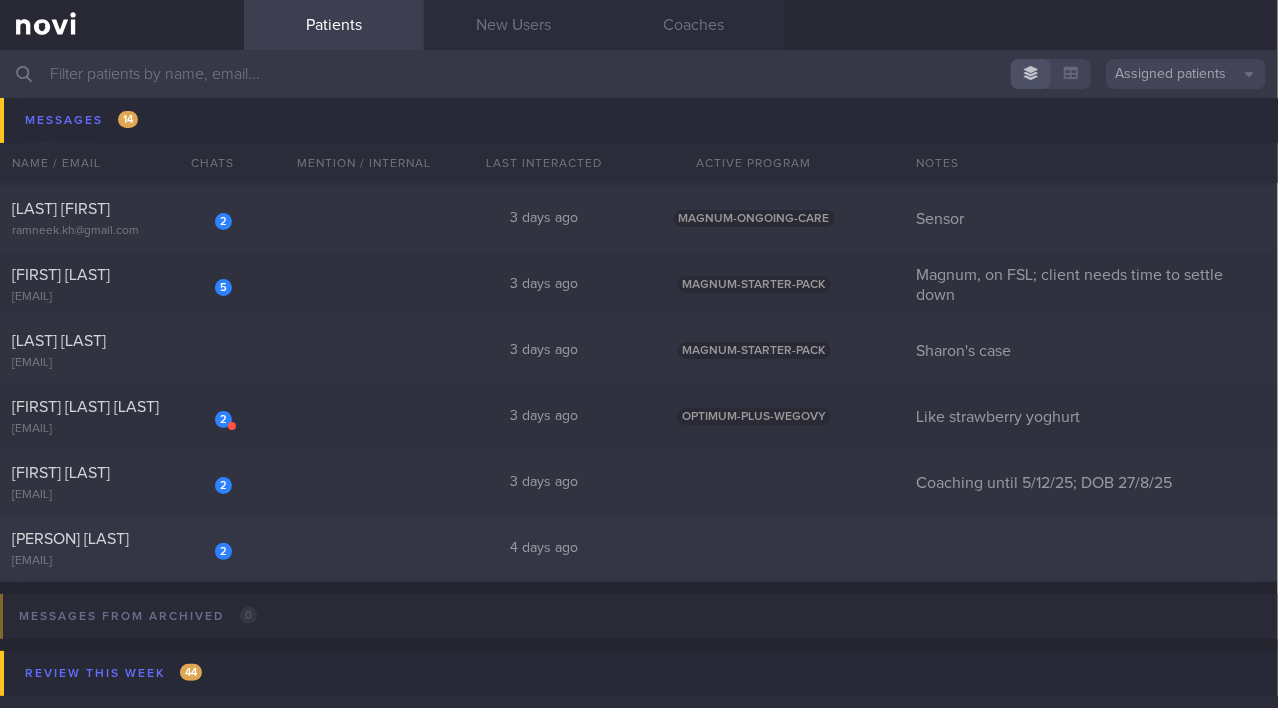 click on "[FIRST]" at bounding box center [119, 539] 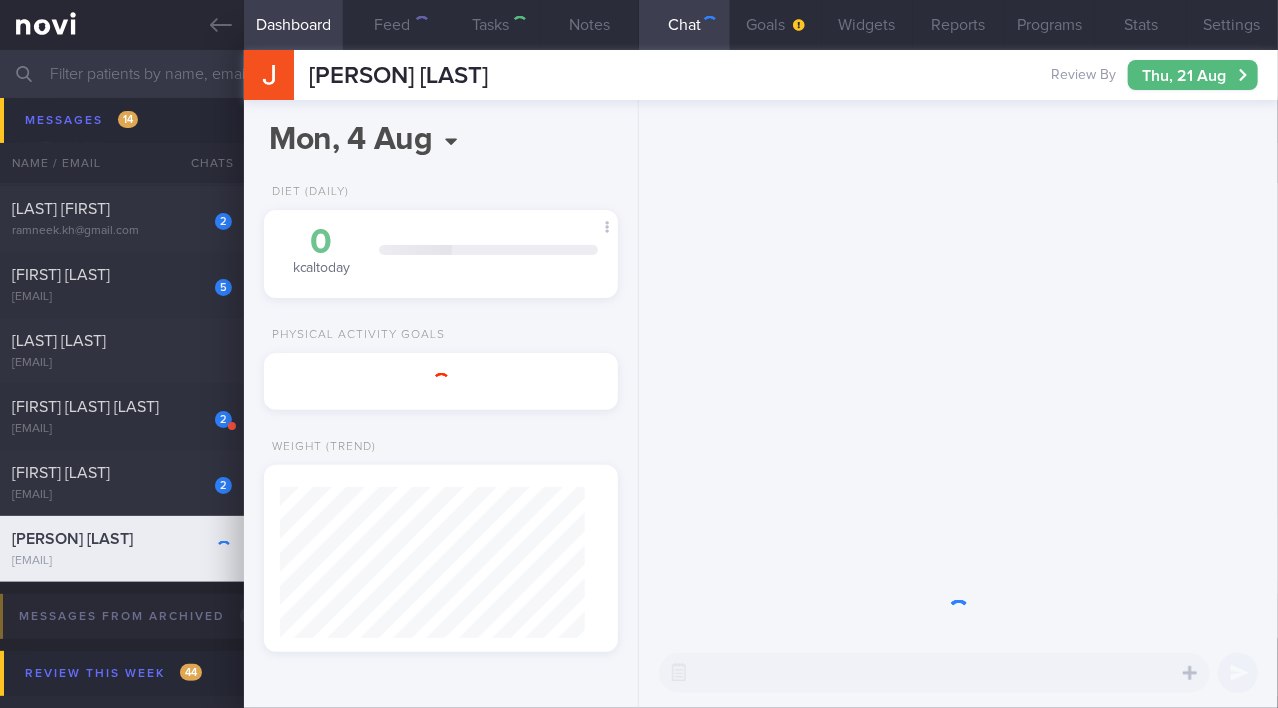 scroll, scrollTop: 152, scrollLeft: 305, axis: both 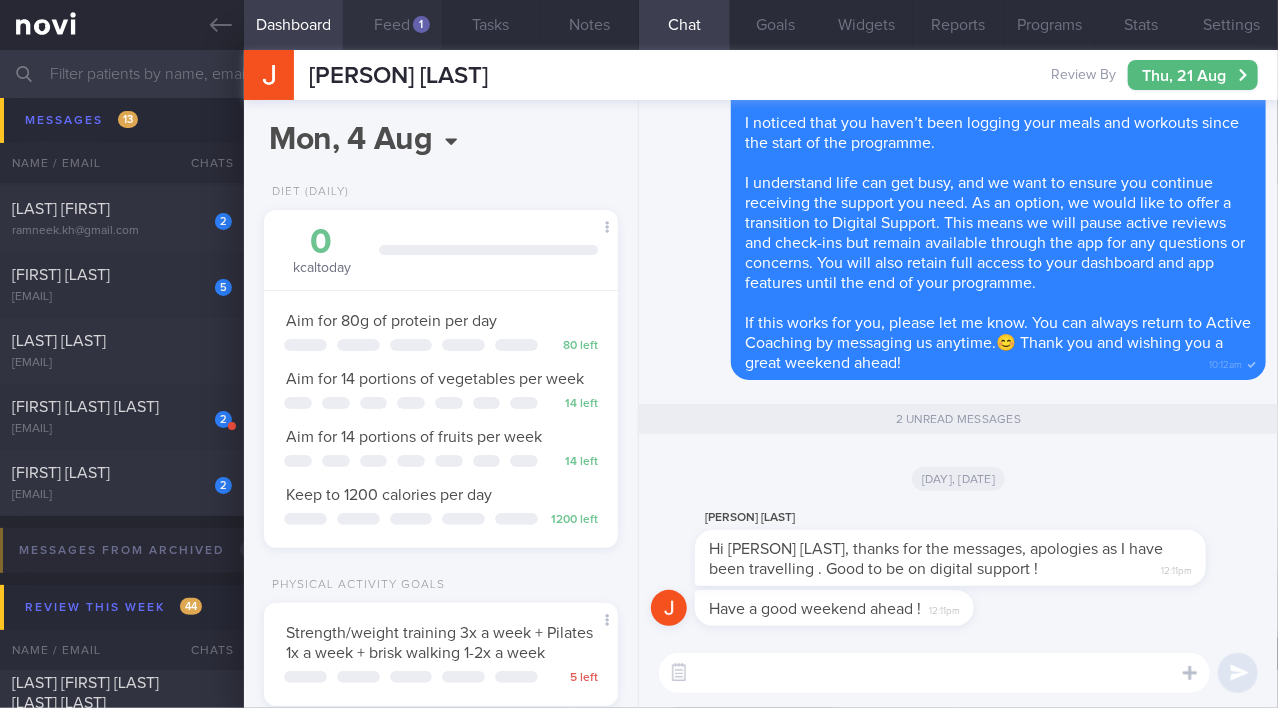 click on "Feed
1" at bounding box center [392, 25] 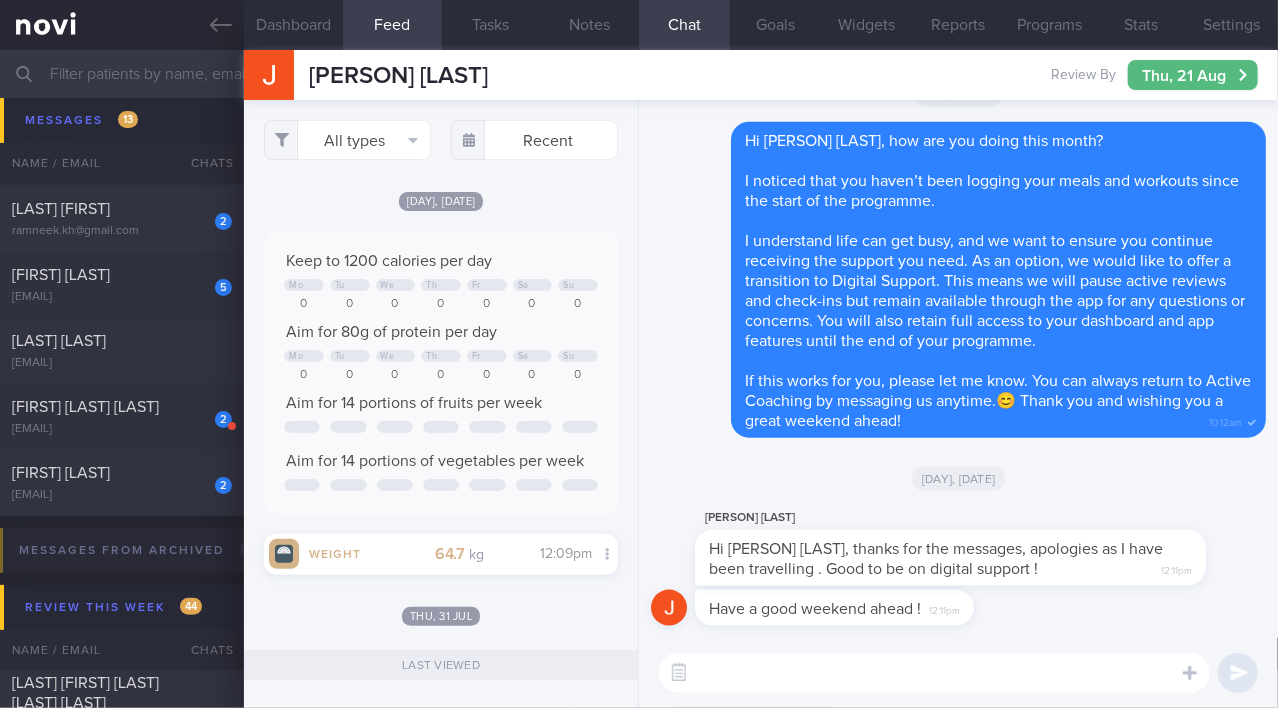 scroll, scrollTop: 0, scrollLeft: 0, axis: both 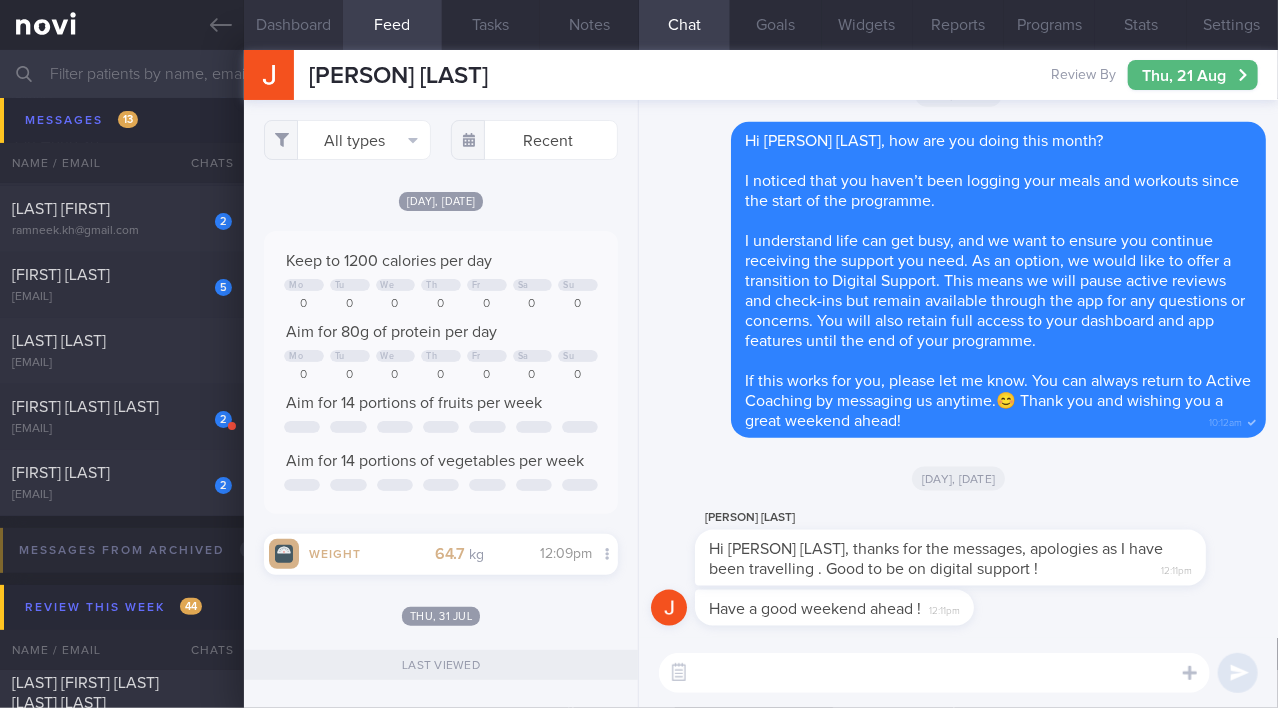 click on "Dashboard" at bounding box center [293, 25] 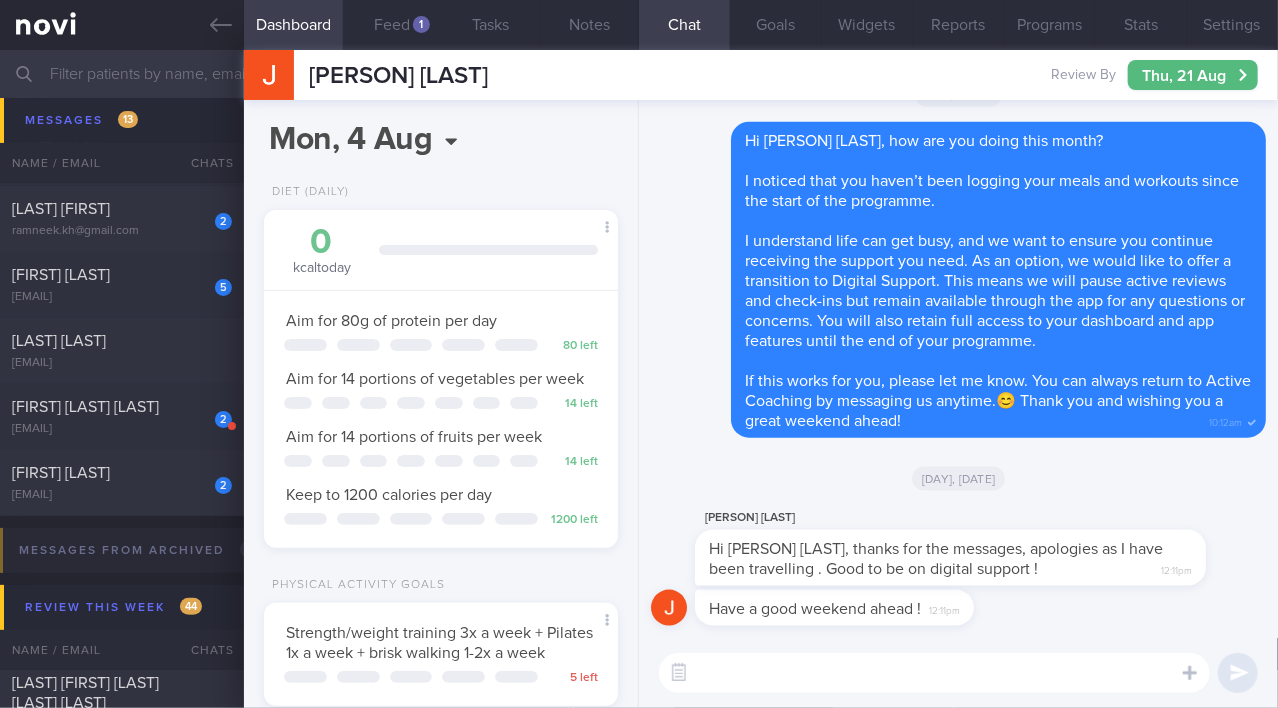 scroll, scrollTop: 355, scrollLeft: 0, axis: vertical 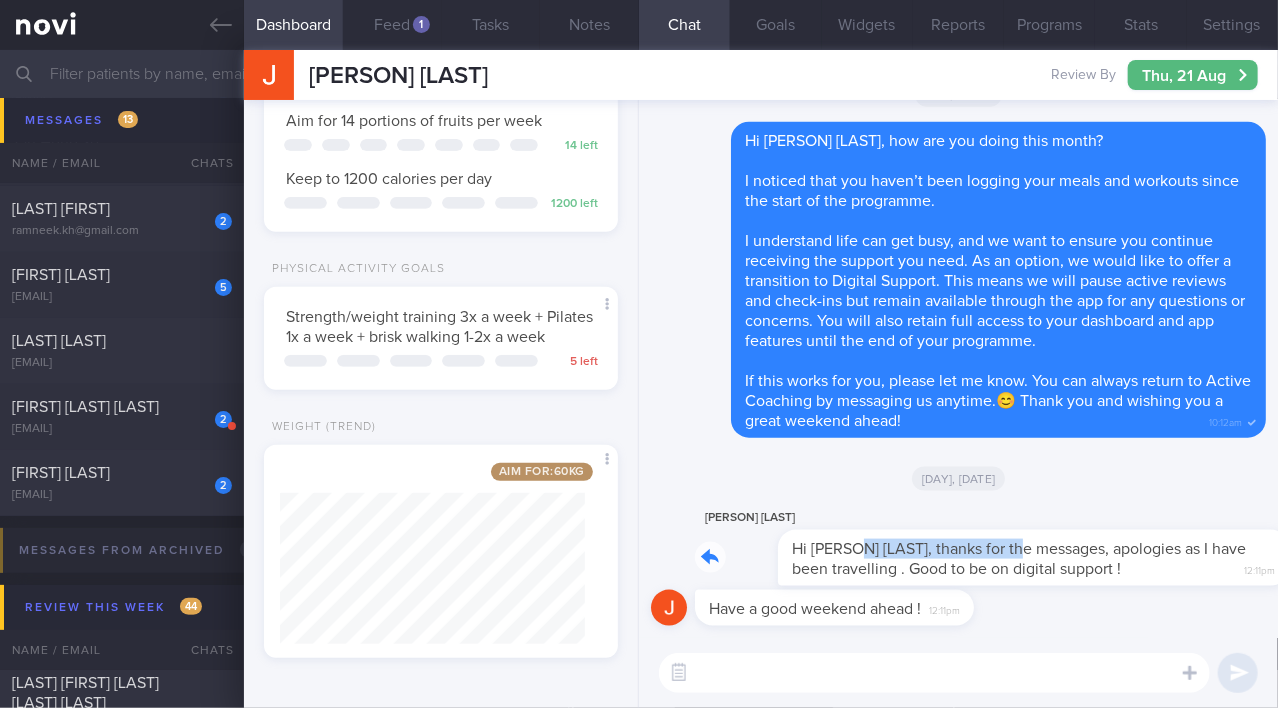 drag, startPoint x: 769, startPoint y: 534, endPoint x: 943, endPoint y: 540, distance: 174.10342 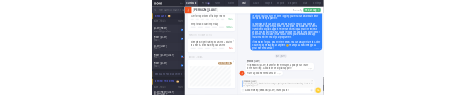 scroll, scrollTop: 355, scrollLeft: 0, axis: vertical 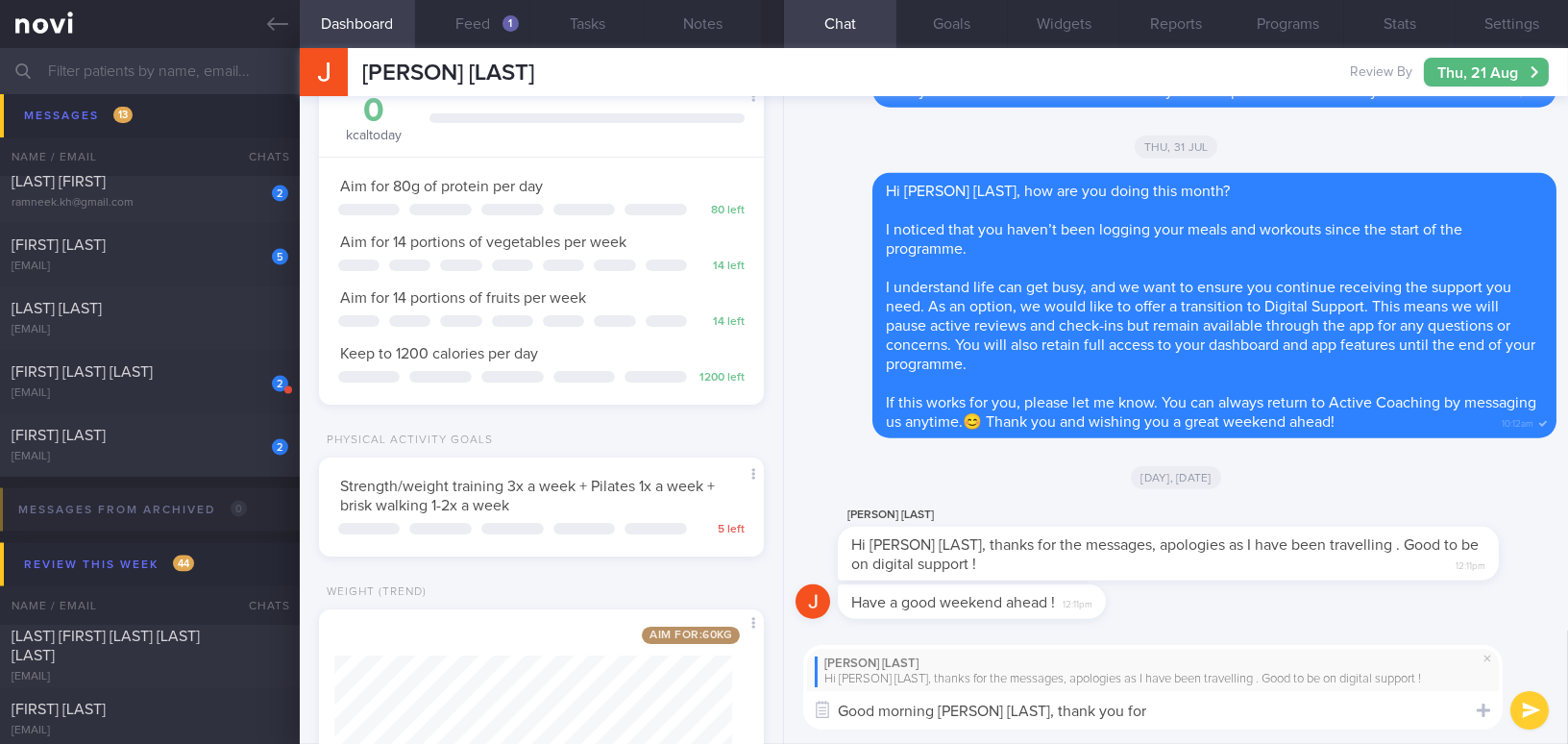 click on "Good morning Yang Jin, thank you for" at bounding box center (1153, 710) 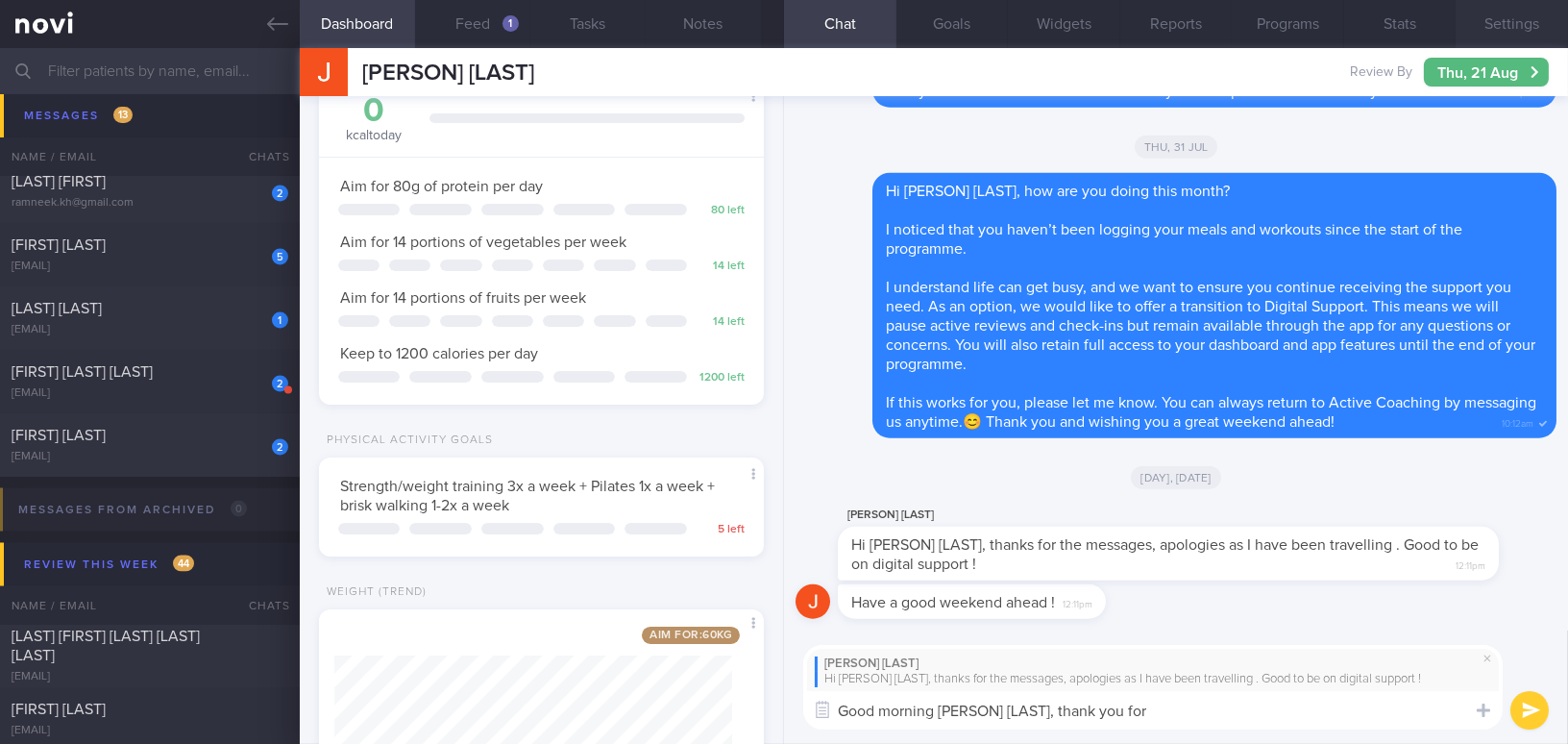 click on "Settings" at bounding box center [1511, 24] 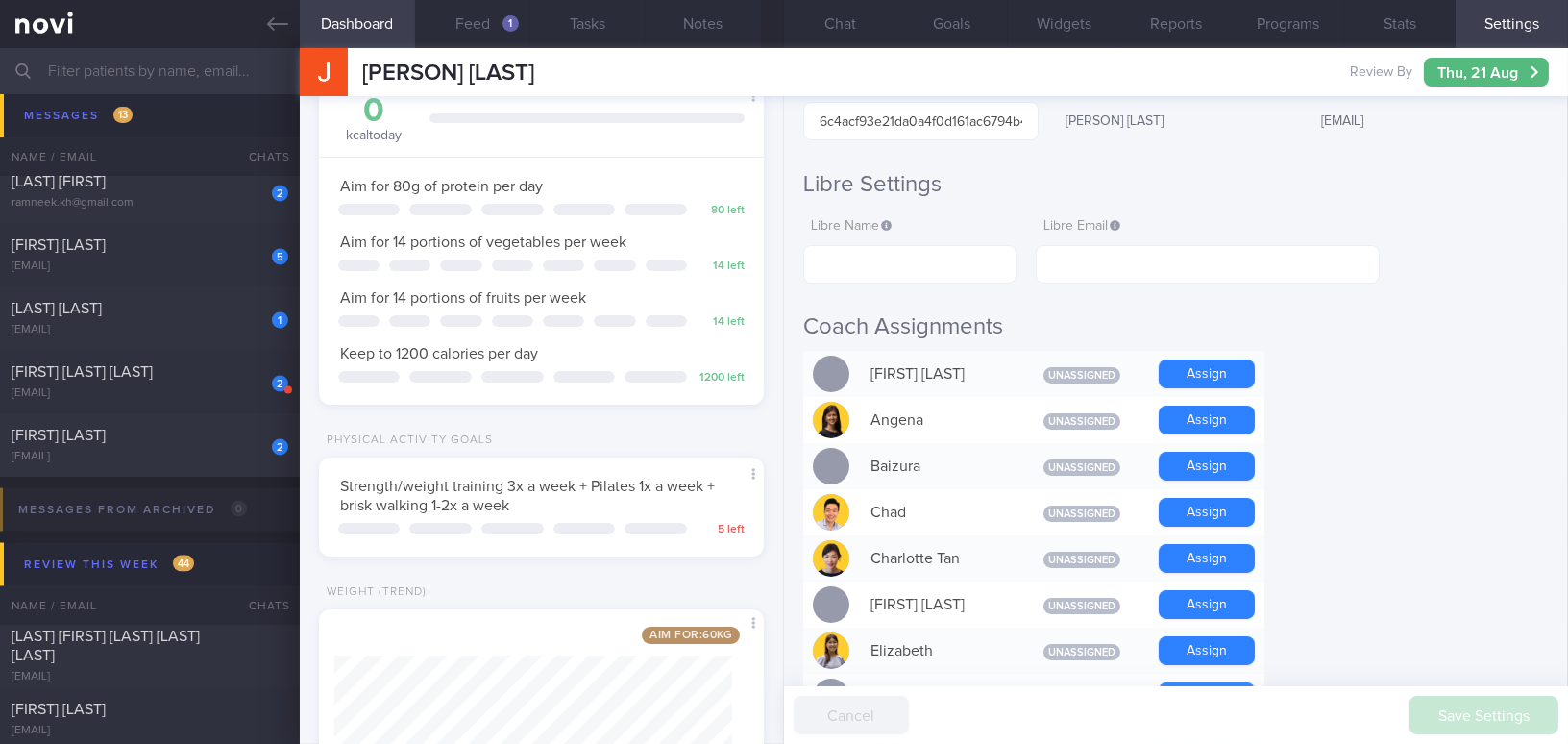 scroll, scrollTop: 261, scrollLeft: 0, axis: vertical 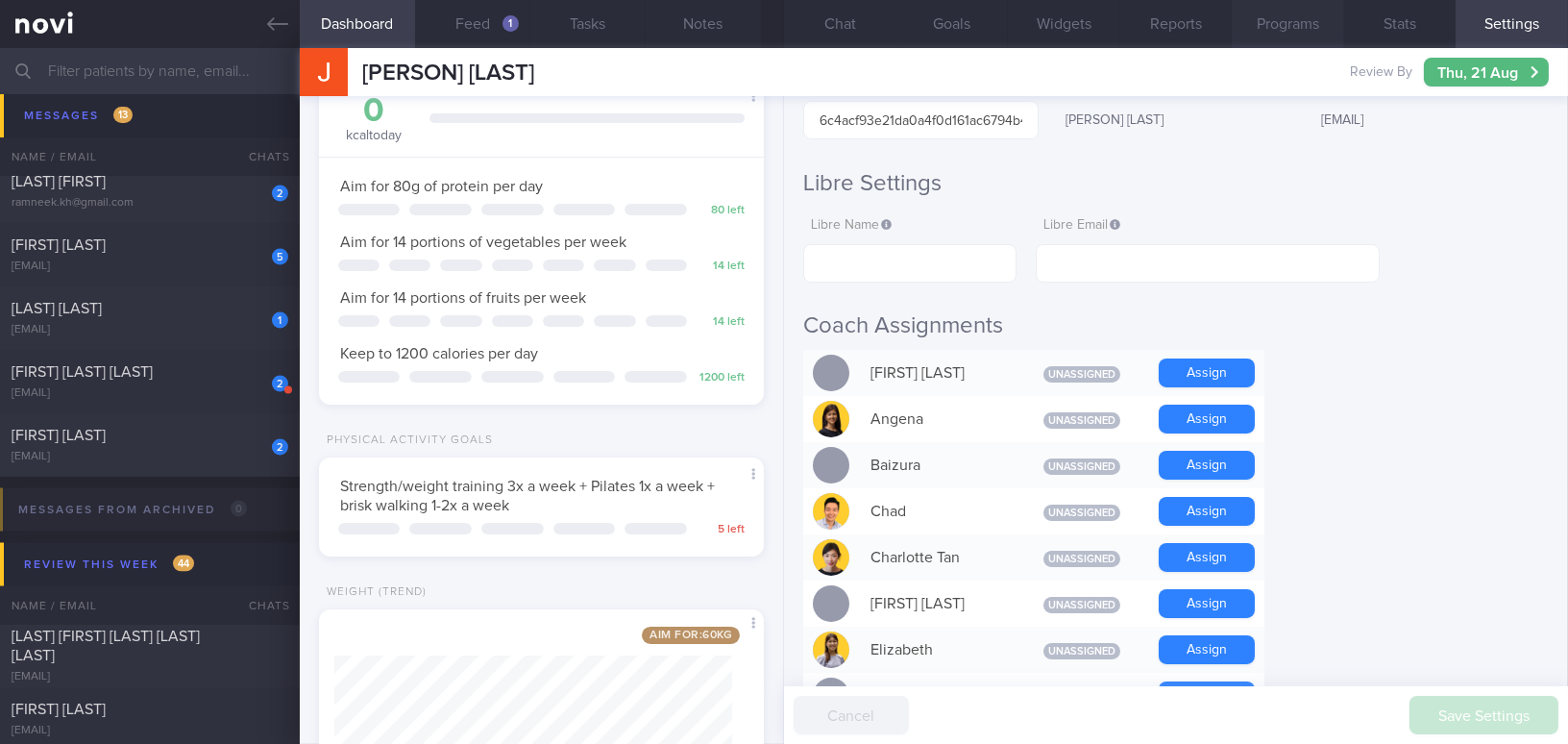 click on "Programs" at bounding box center (1287, 24) 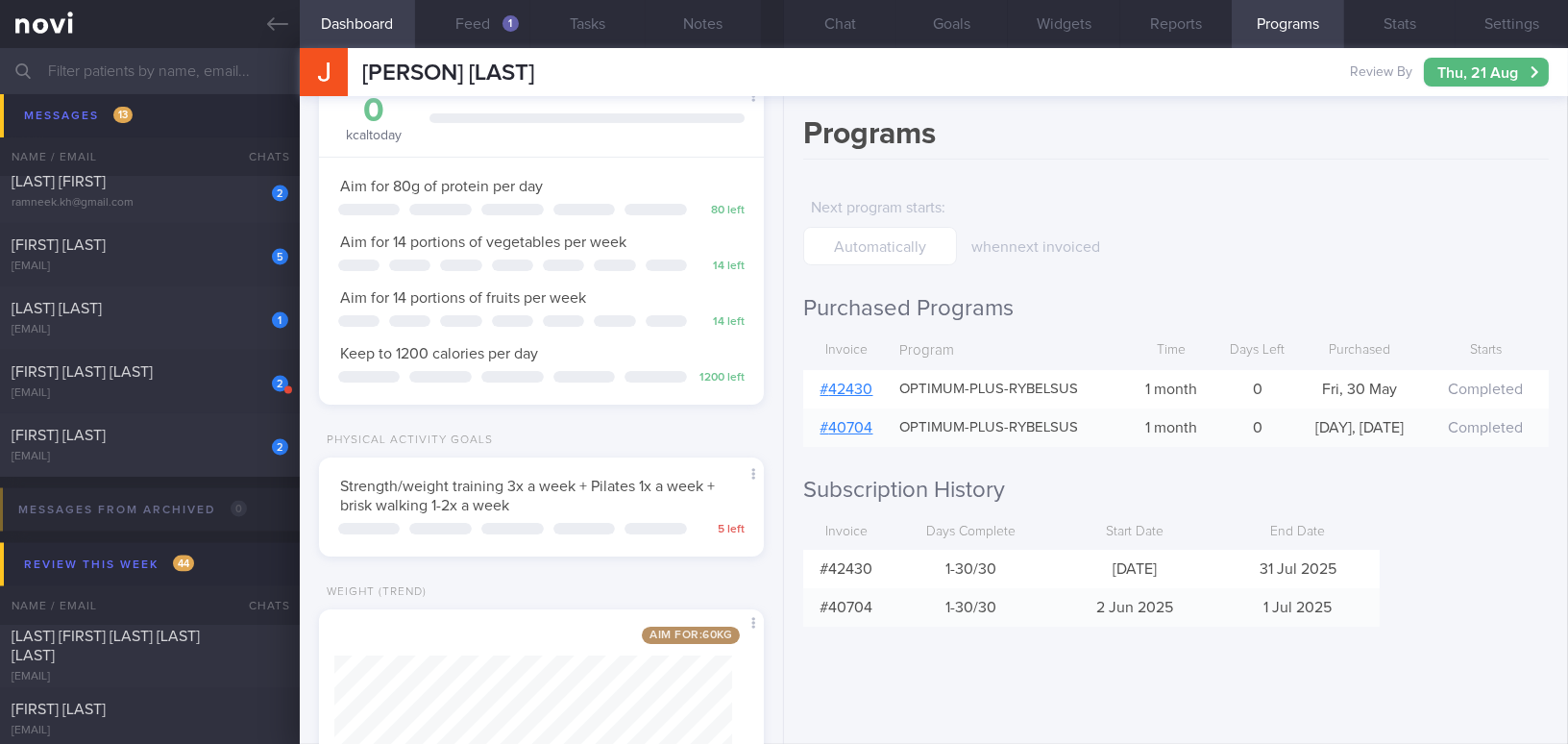 click on "# 42430" at bounding box center (846, 389) 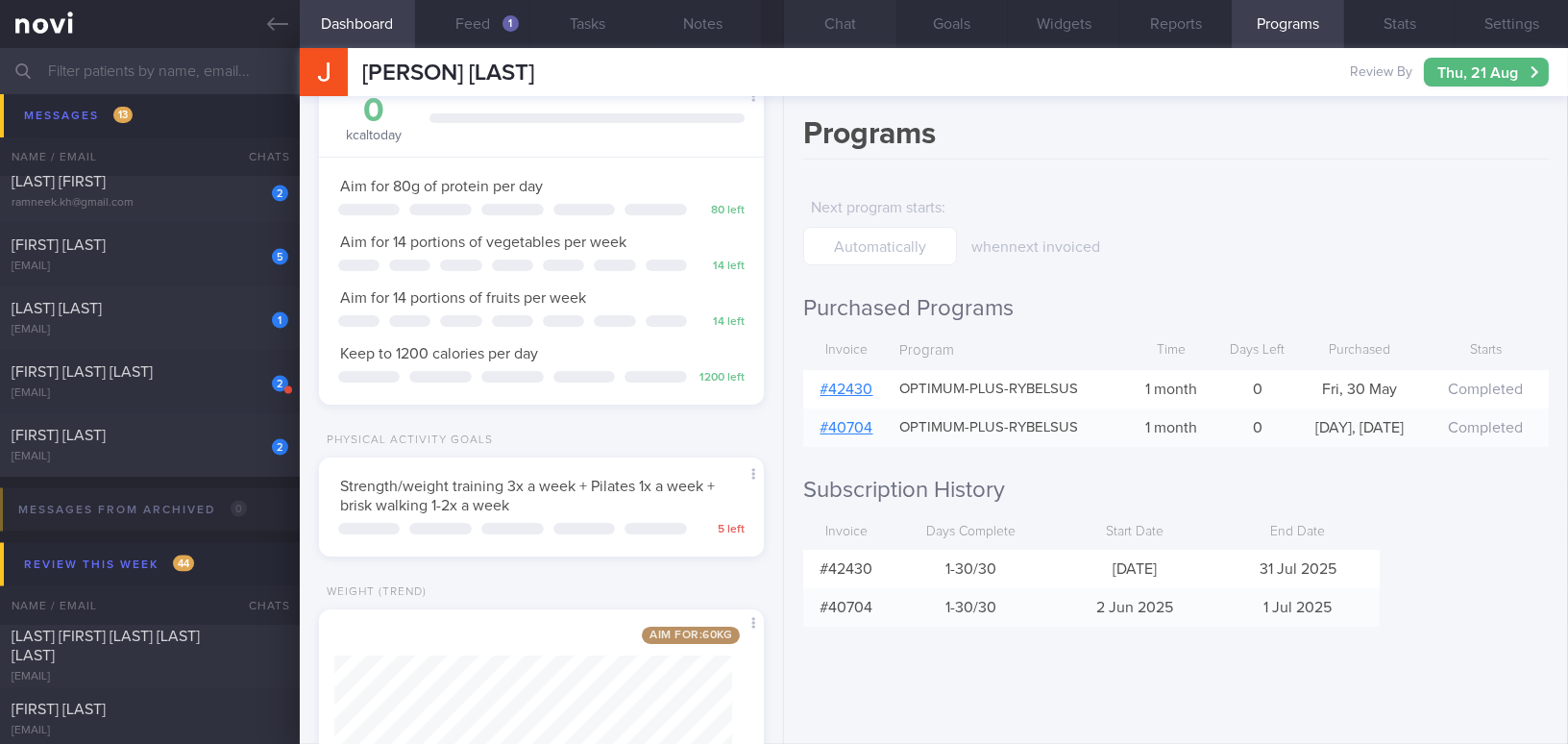 click on "Chat" at bounding box center [840, 24] 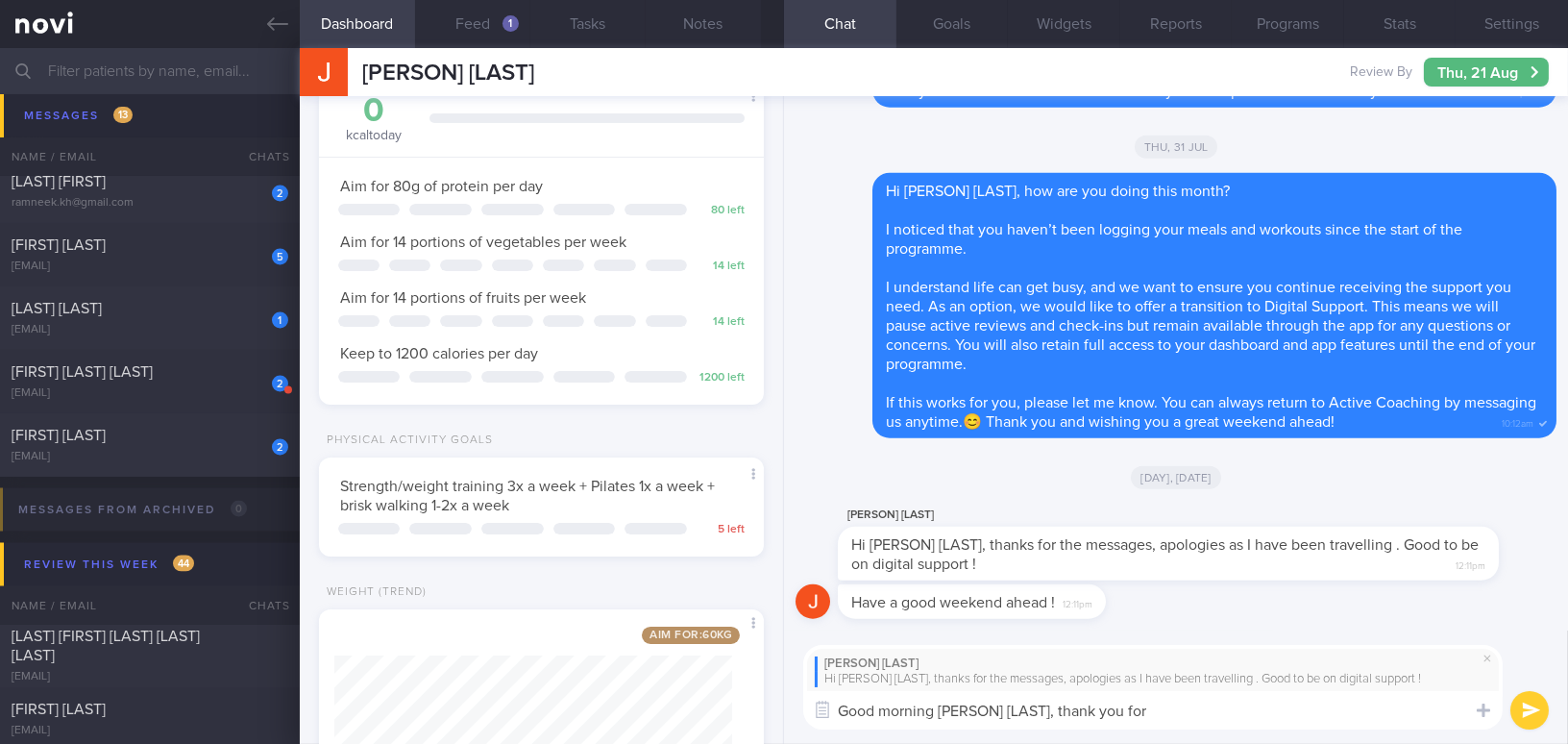 drag, startPoint x: 1004, startPoint y: 710, endPoint x: 1115, endPoint y: 710, distance: 111 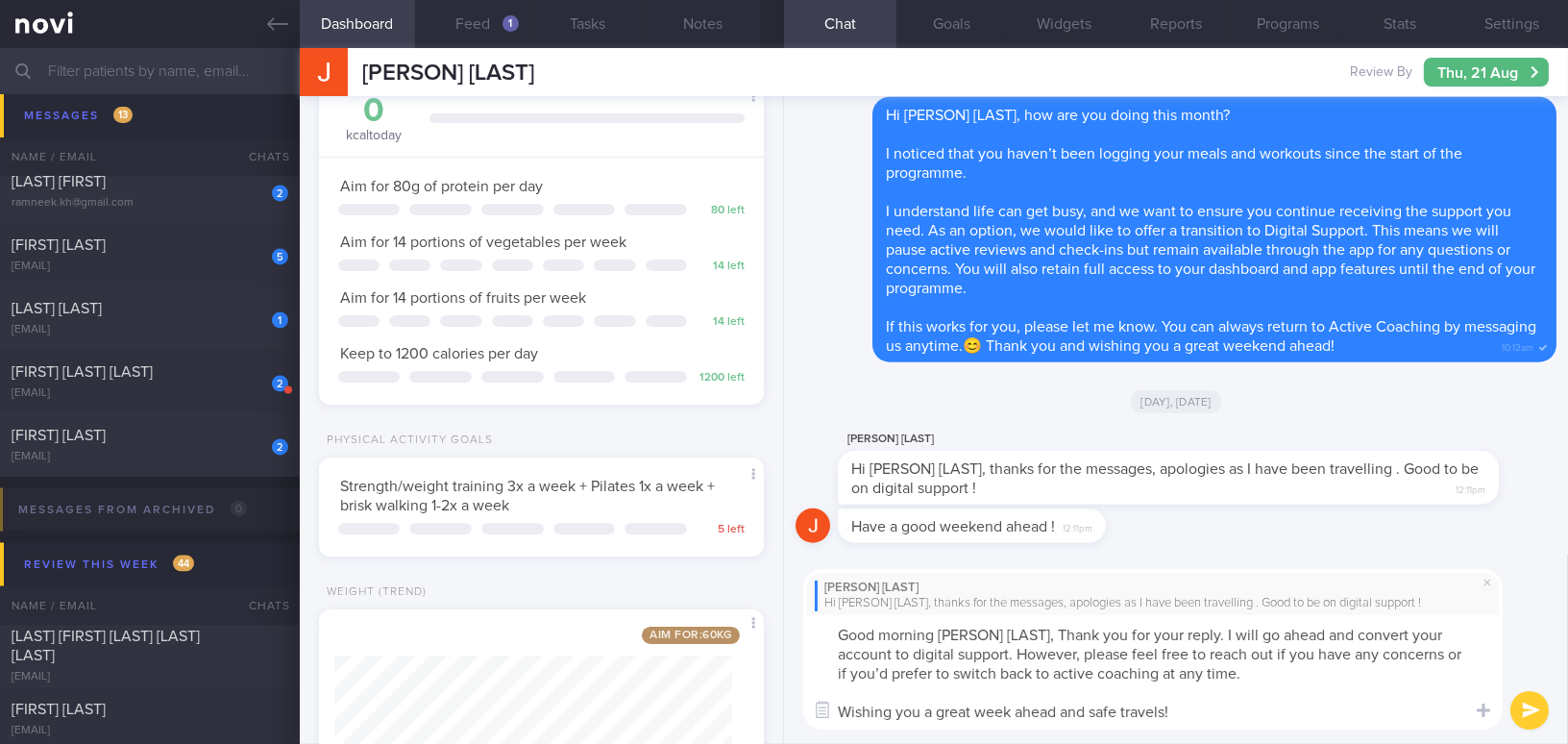 scroll, scrollTop: 0, scrollLeft: 0, axis: both 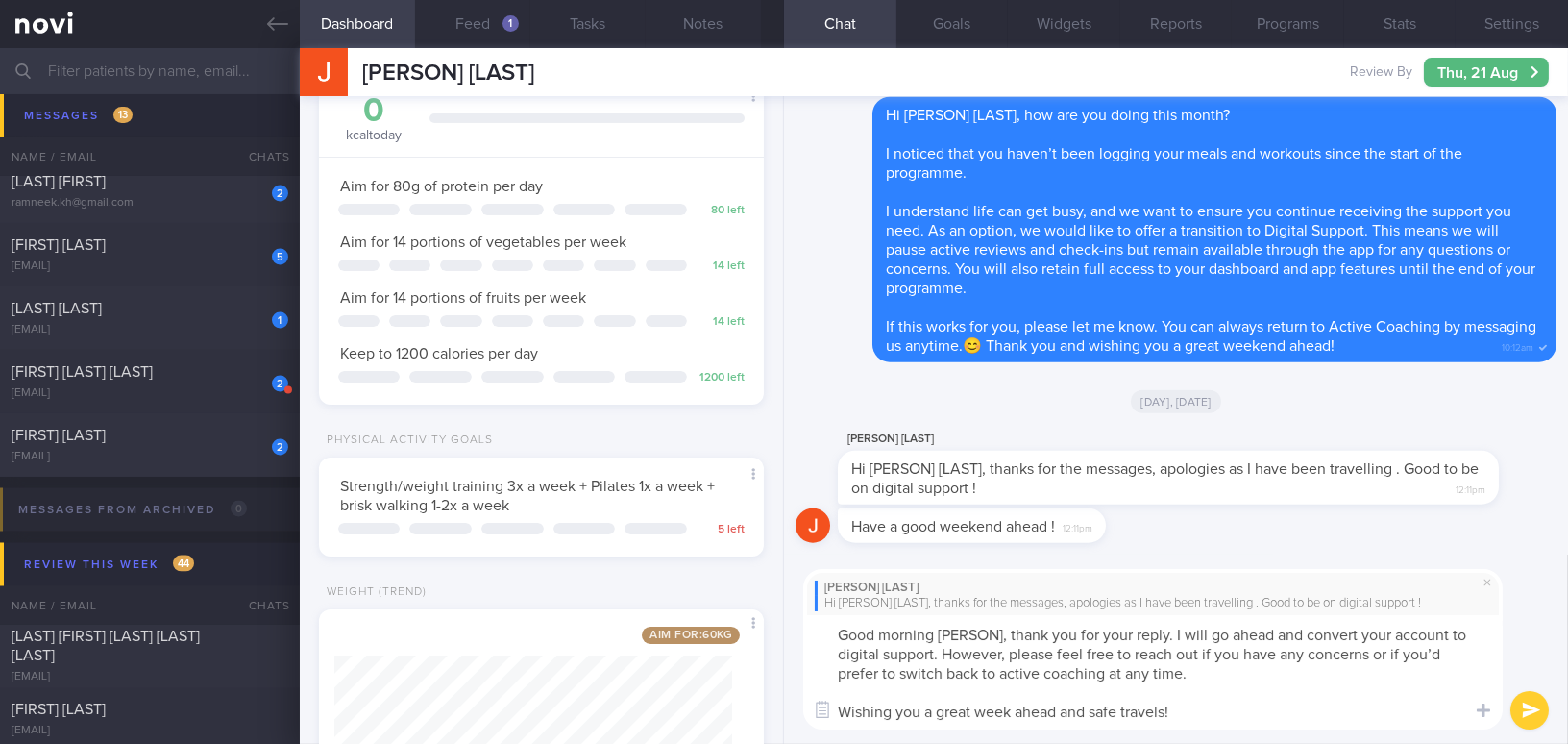 type on "Good morning [FIRST], thank you for your reply. I will go ahead and convert your account to digital support. However, please feel free to reach out if you have any concerns or if you’d prefer to switch back to active coaching at any time.
Wishing you a great week ahead and safe travels!" 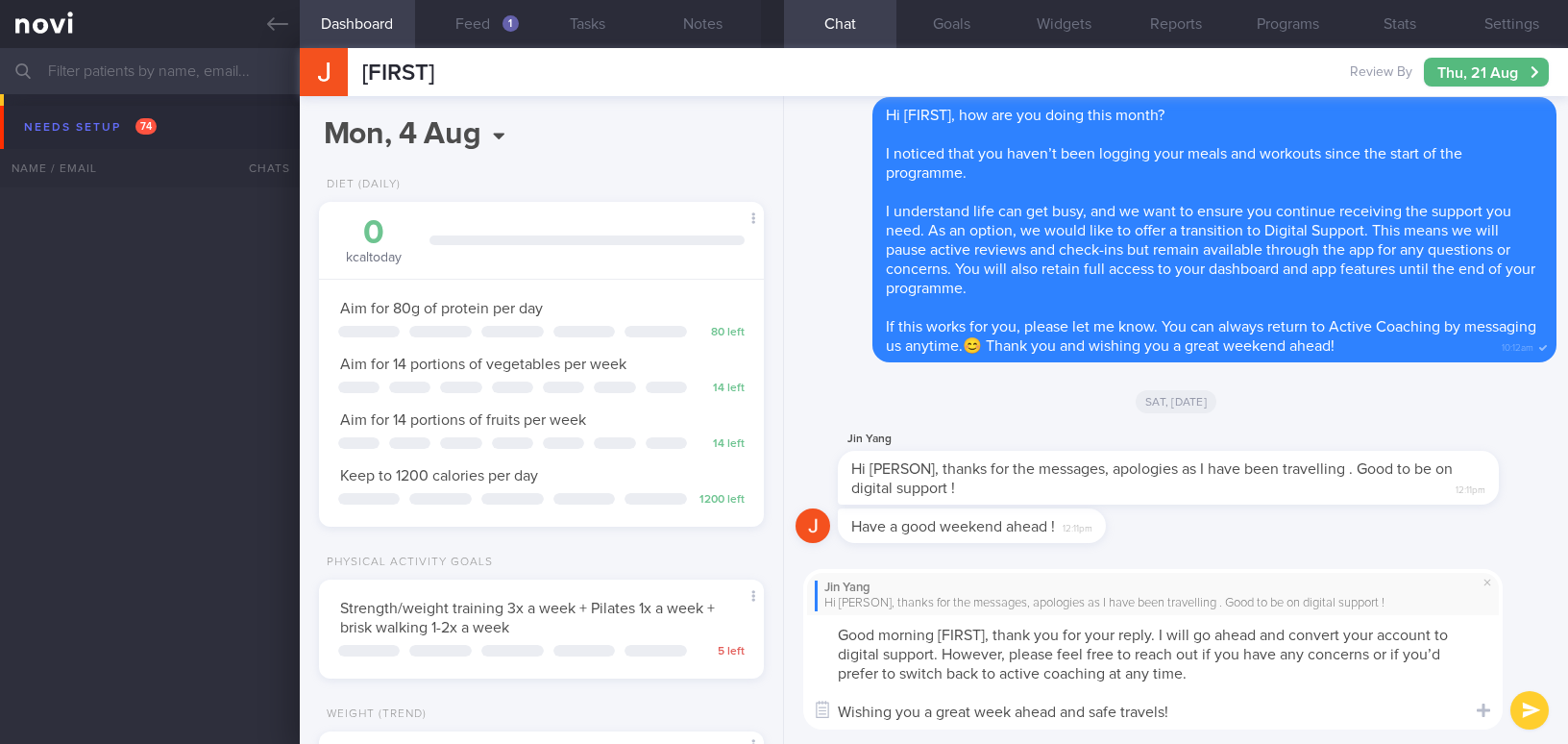 select on "7" 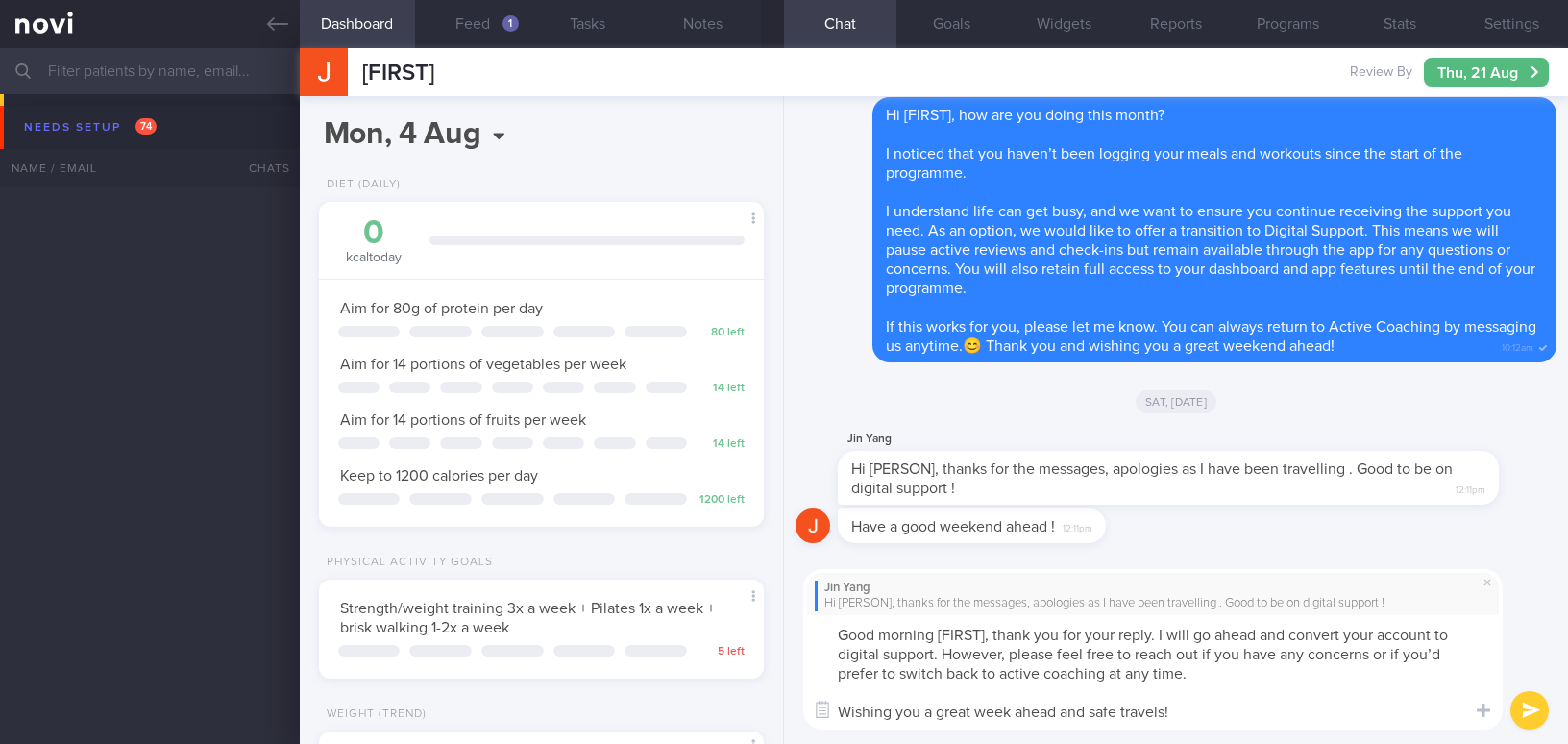 scroll, scrollTop: 0, scrollLeft: 0, axis: both 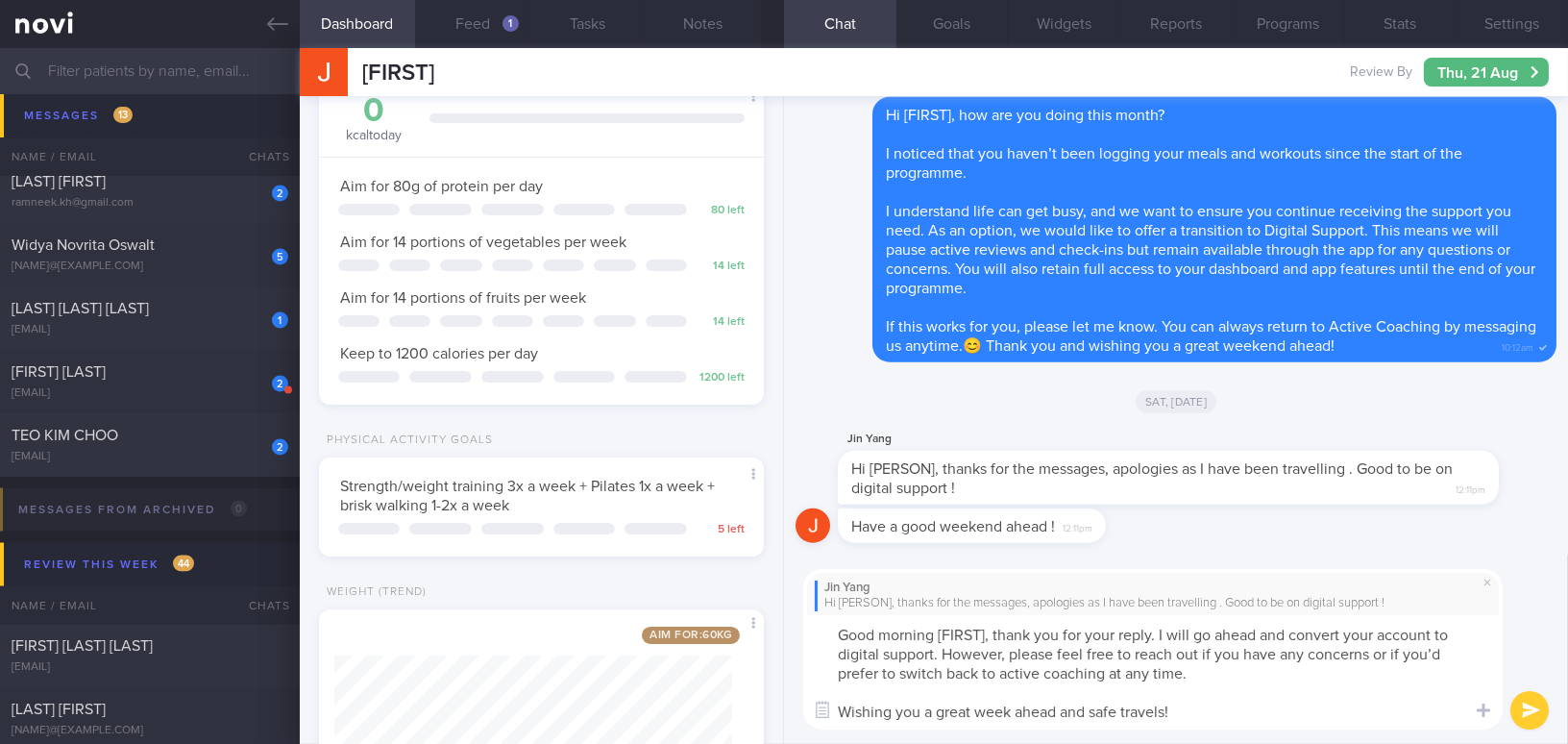 click on "Good morning [FIRST], thank you for your reply. I will go ahead and convert your account to digital support. However, please feel free to reach out if you have any concerns or if you’d prefer to switch back to active coaching at any time.
Wishing you a great week ahead and safe travels!" at bounding box center [1153, 672] 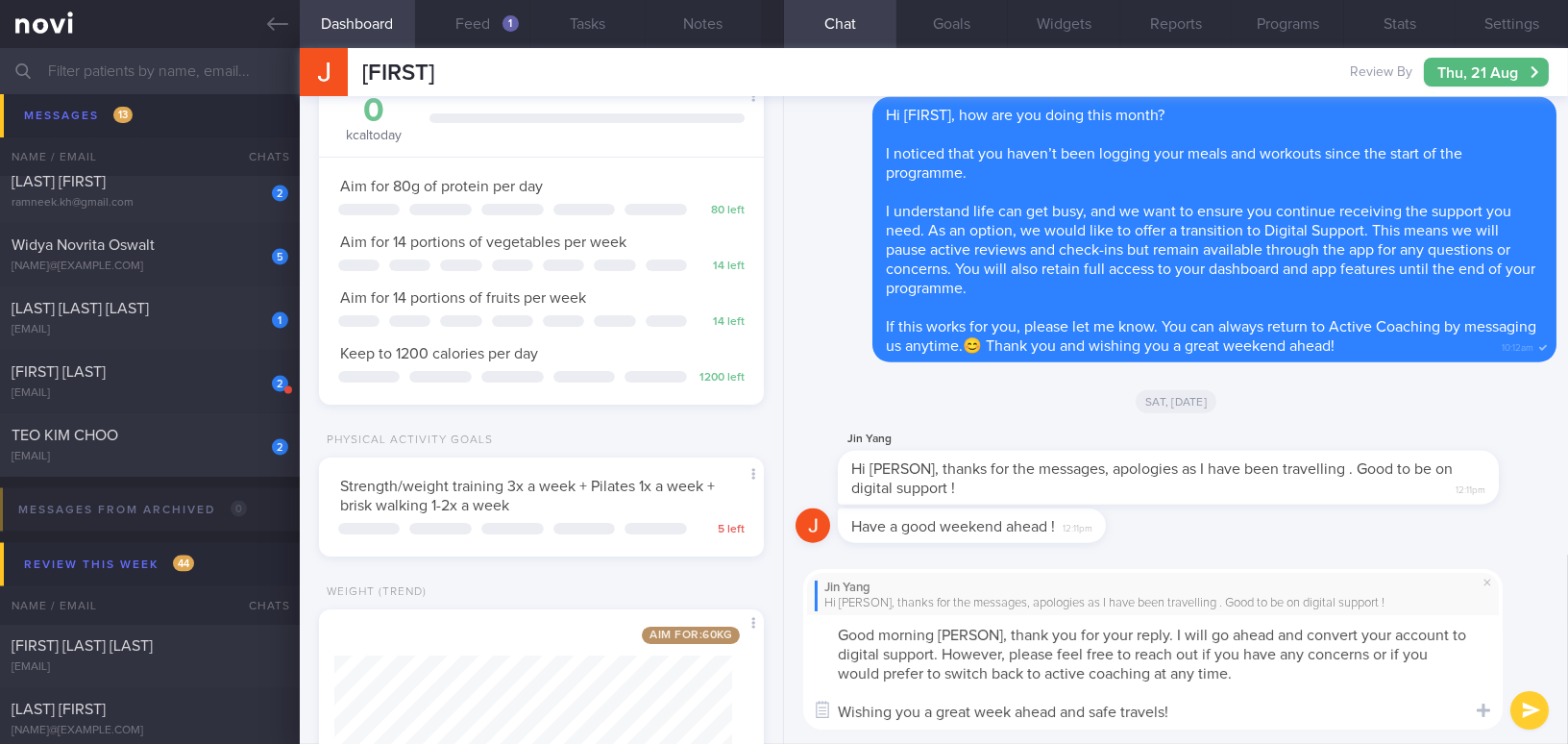click on "Good morning [PERSON], thank you for your reply. I will go ahead and convert your account to digital support. However, please feel free to reach out if you have any concerns or if you would prefer to switch back to active coaching at any time.
Wishing you a great week ahead and safe travels!" at bounding box center [1153, 672] 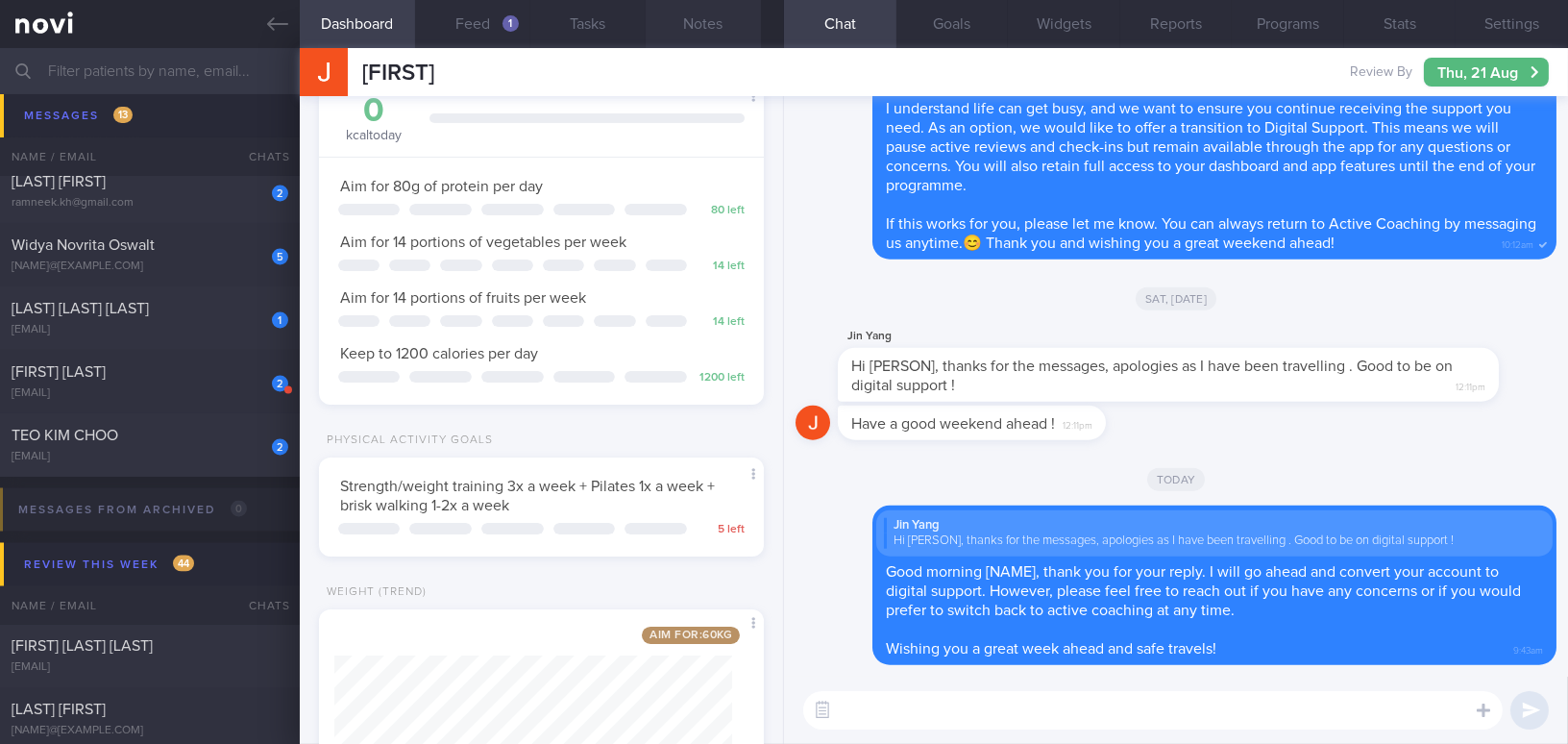 click on "Notes" at bounding box center [703, 24] 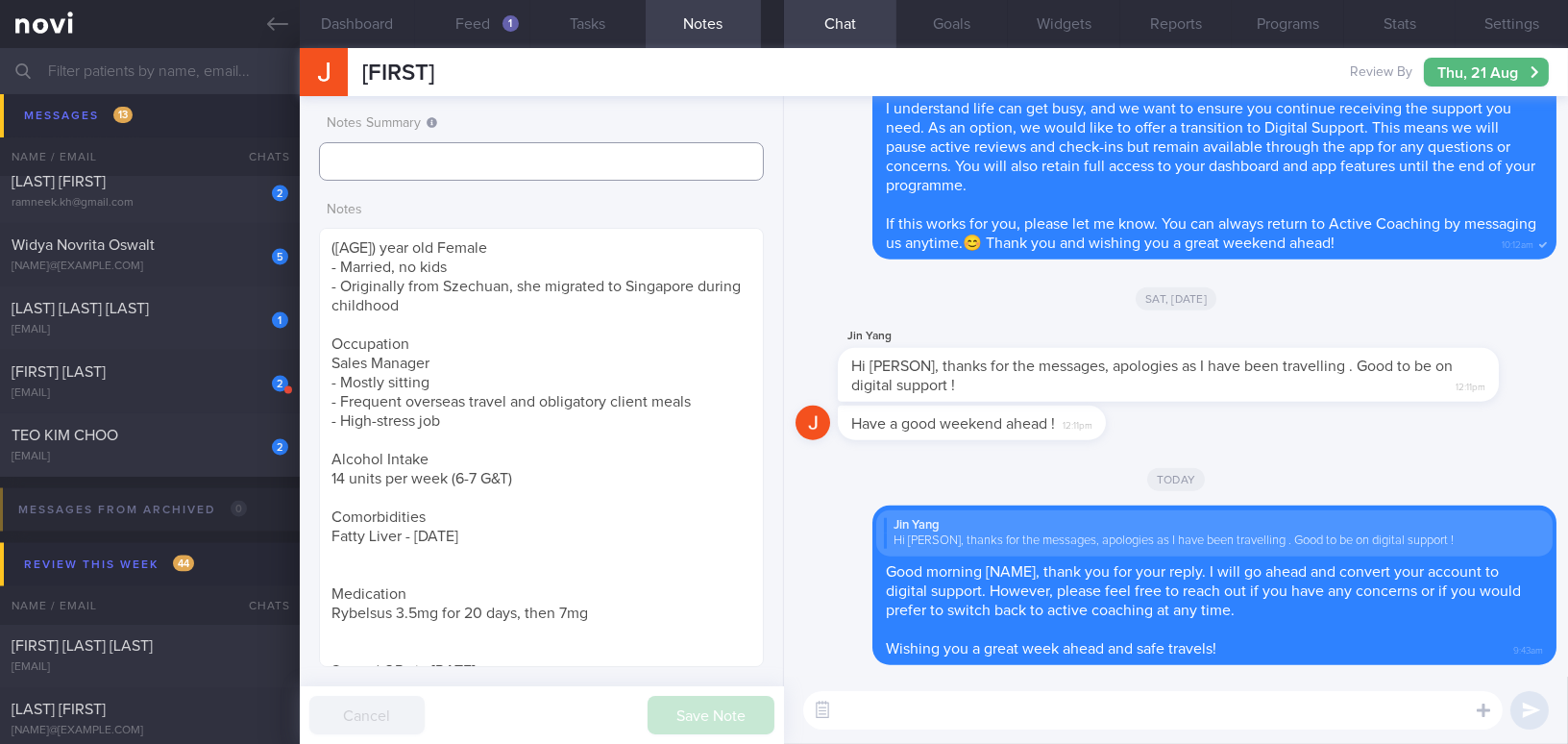 click at bounding box center (541, 161) 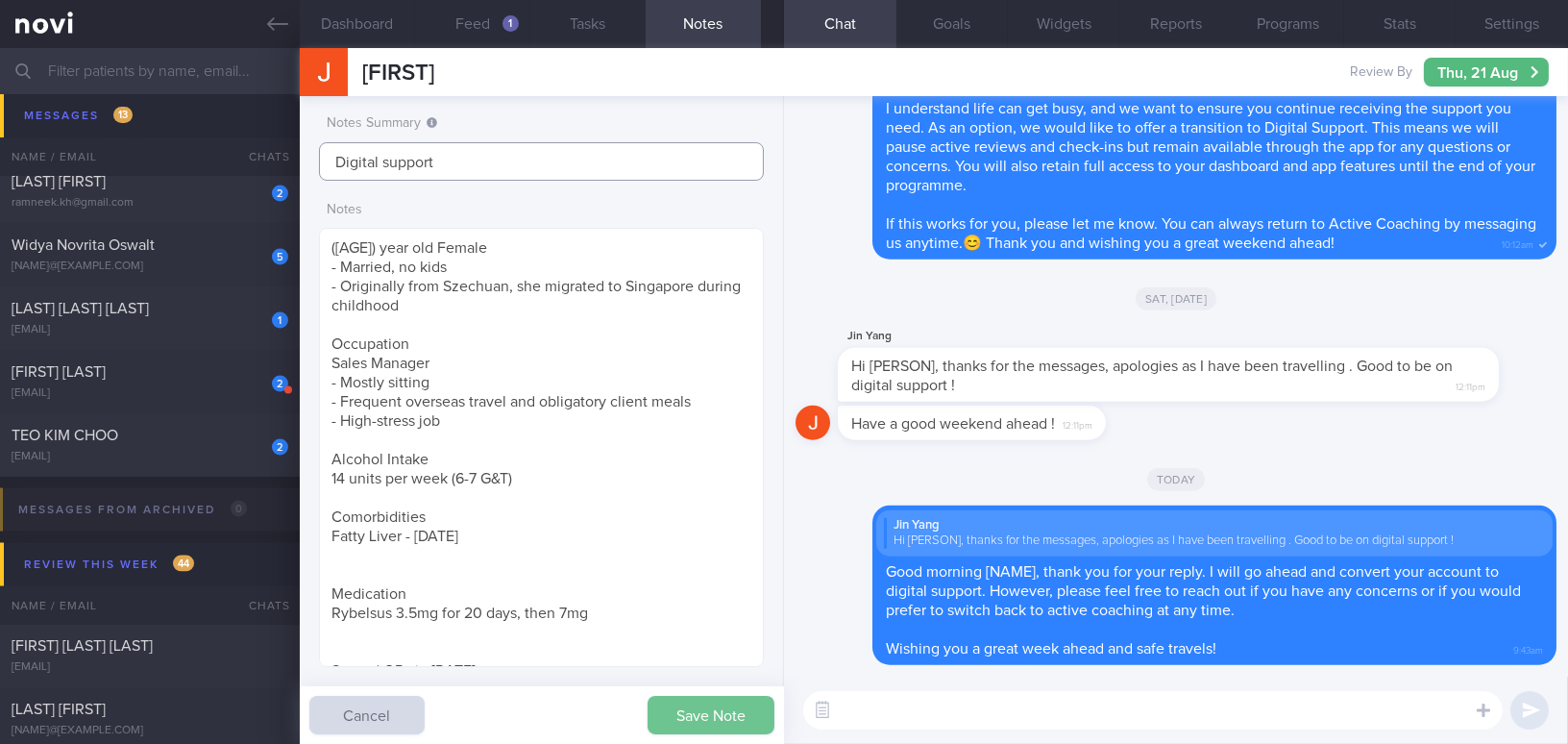 type on "Digital support" 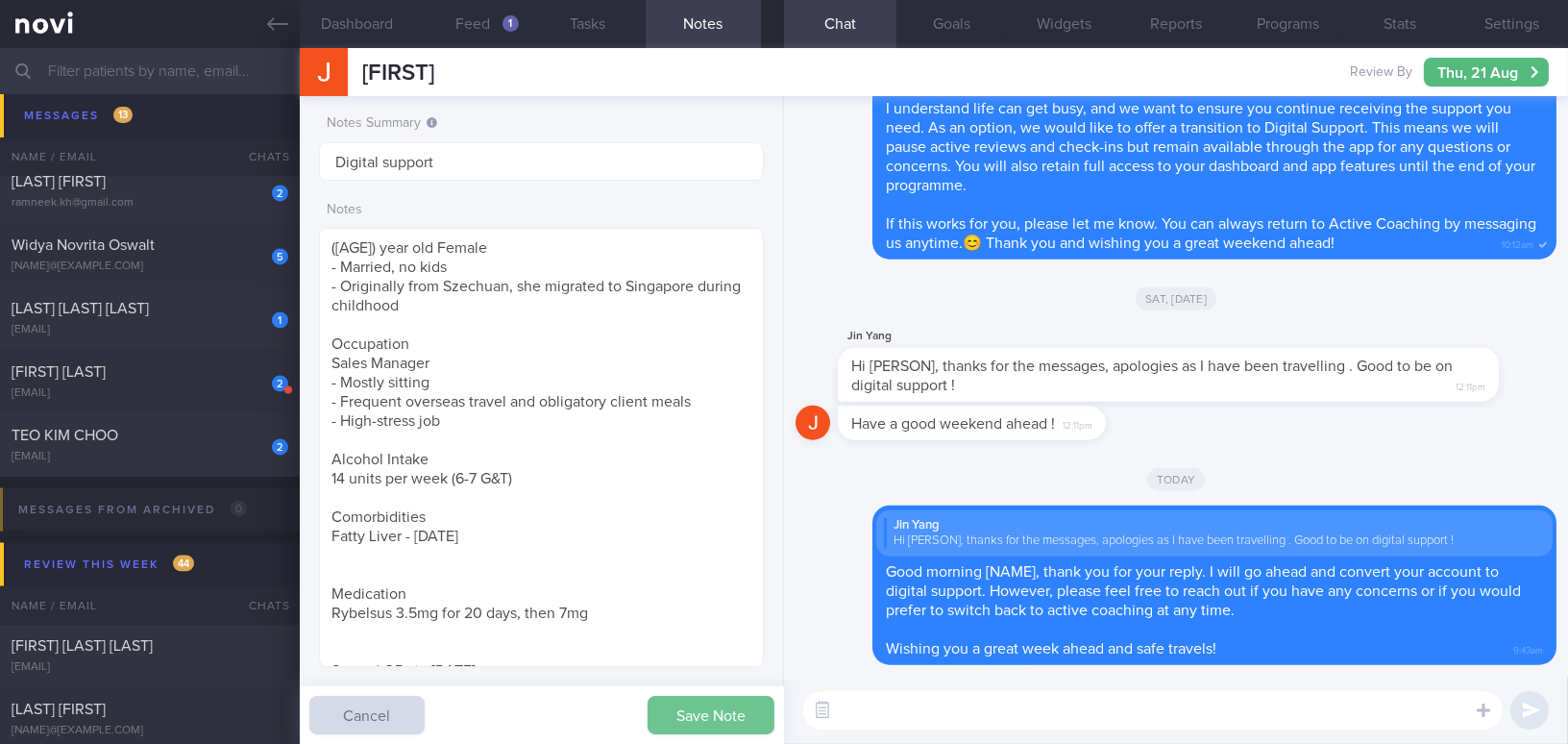 click on "Save Note" at bounding box center [711, 715] 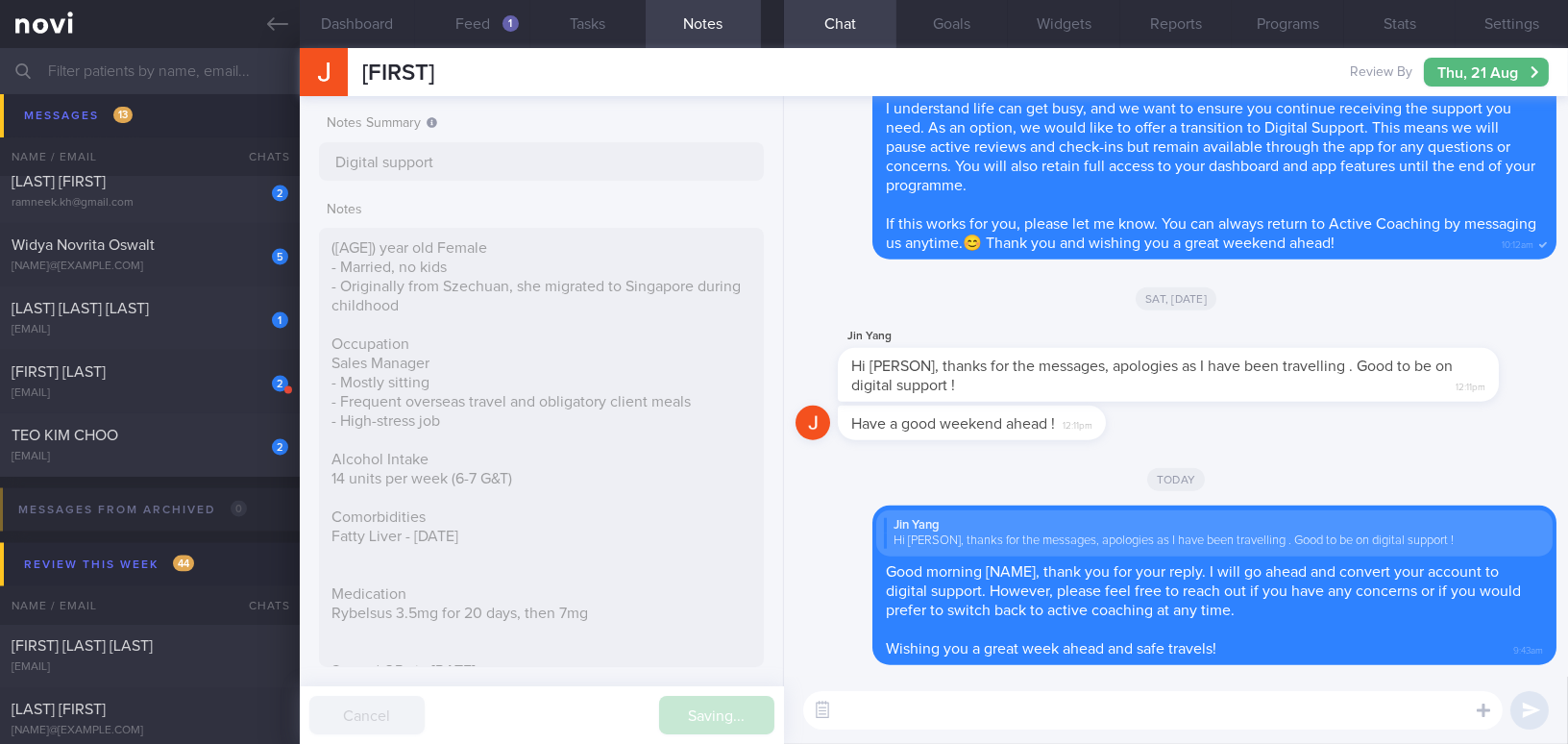 type on "Digital support" 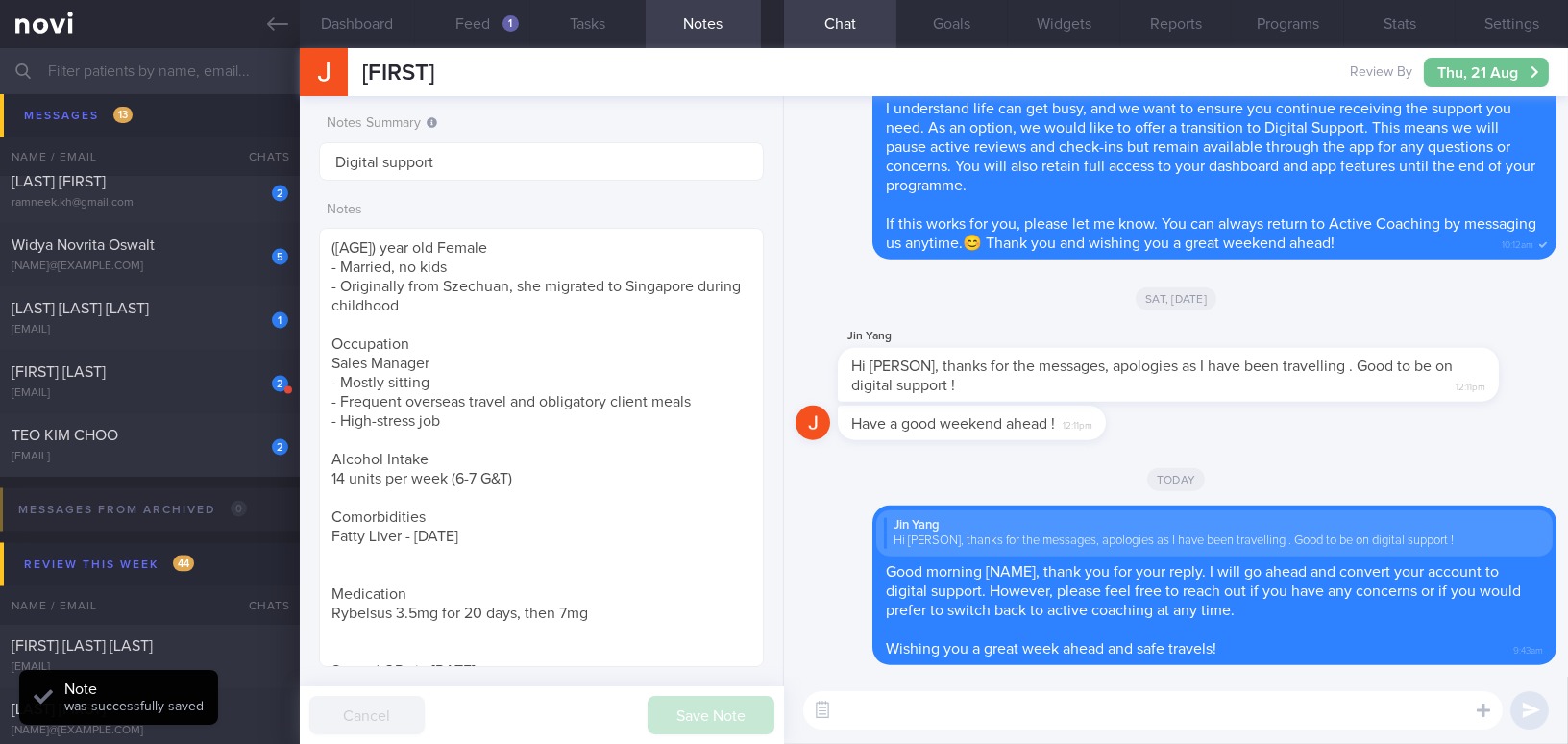 click on "Thu, 21 Aug" at bounding box center (1486, 72) 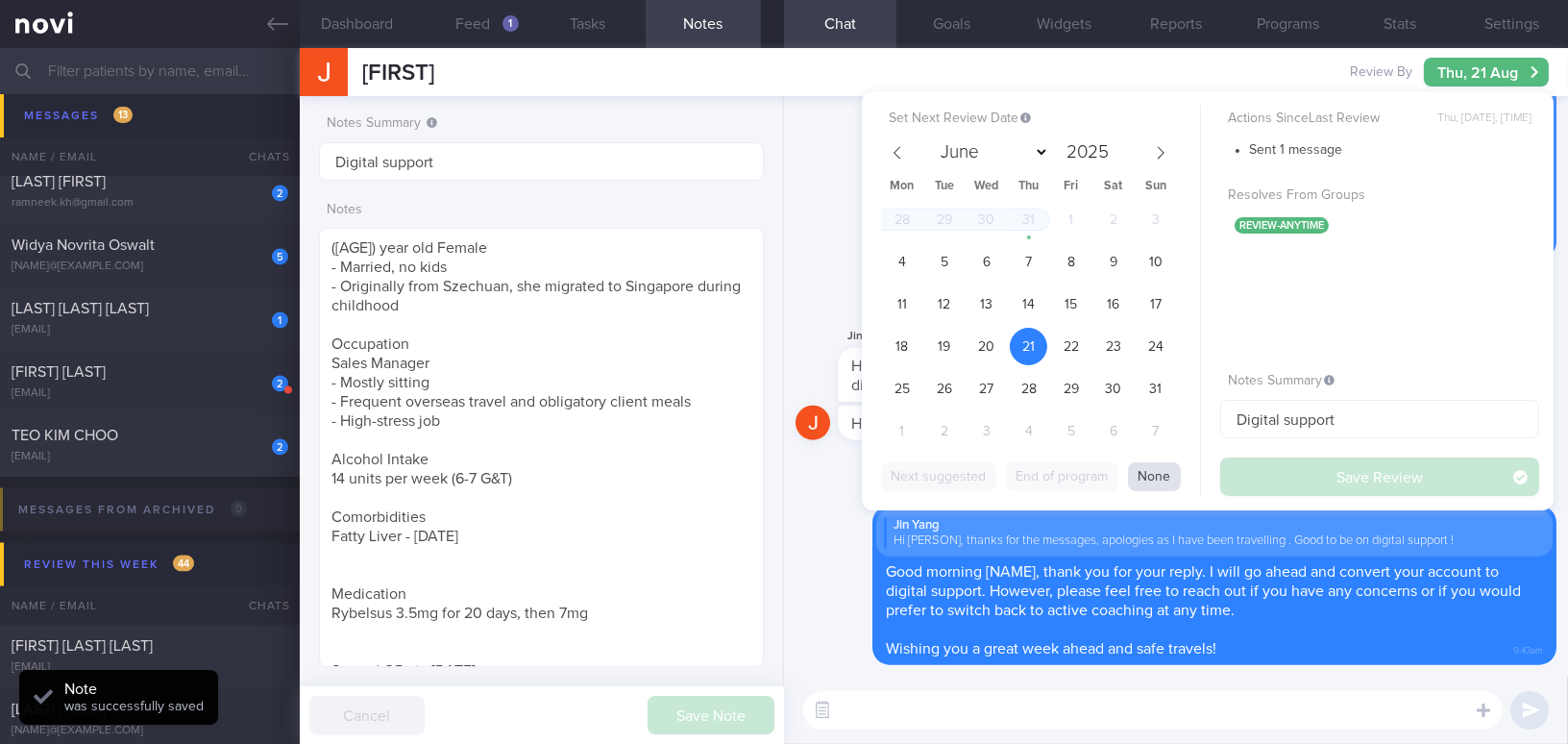 click on "None" at bounding box center [1154, 477] 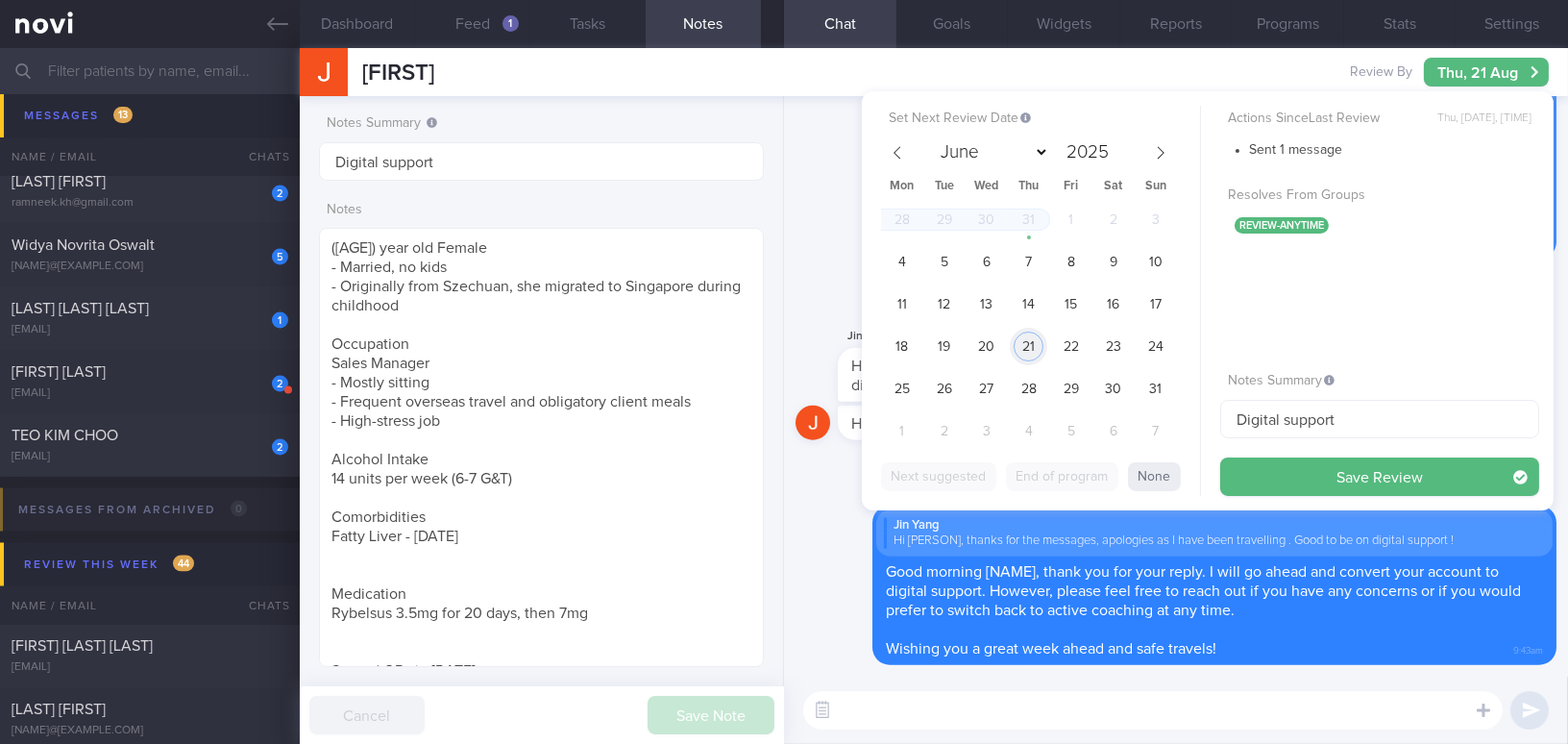 click on "21" at bounding box center [1028, 346] 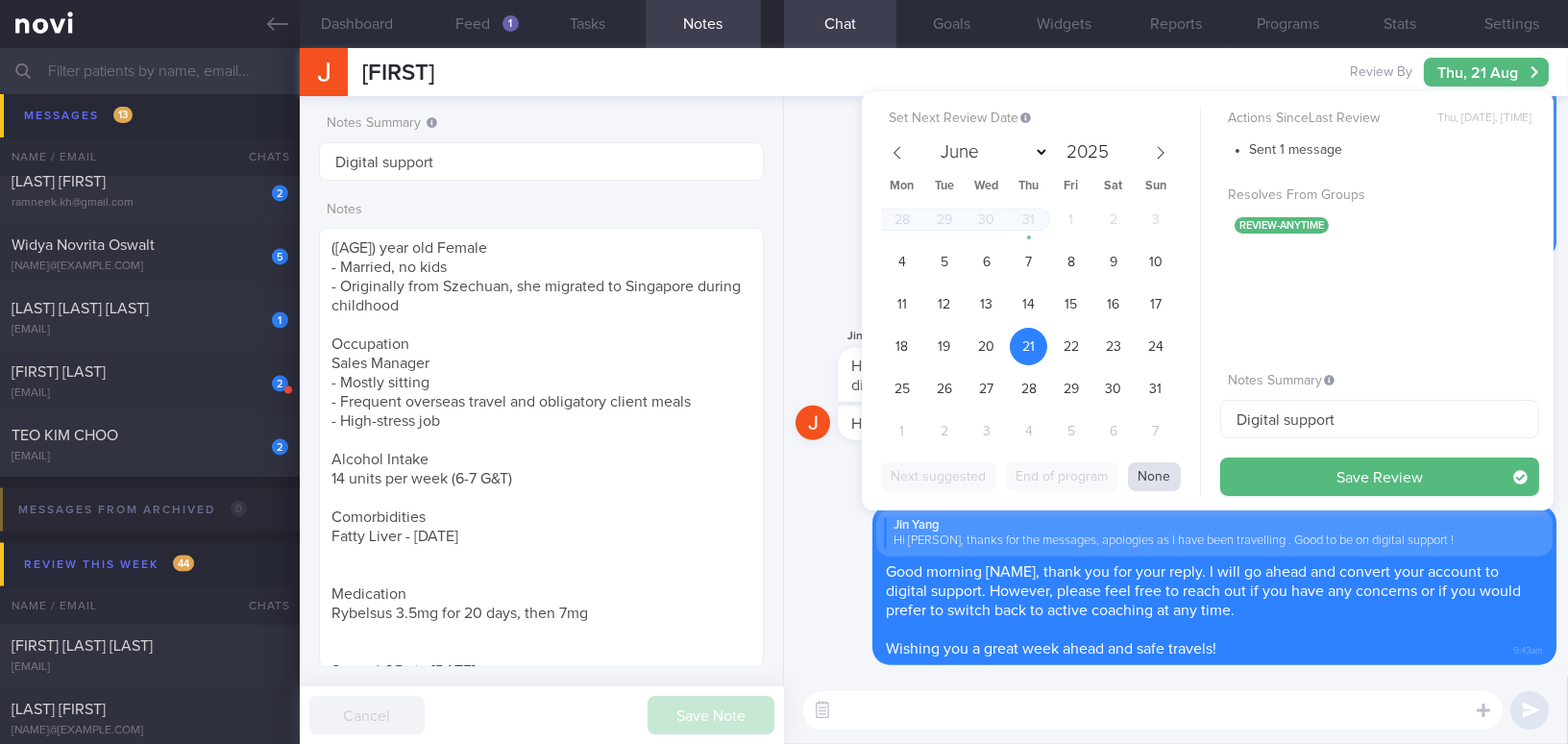 click on "None" at bounding box center (1154, 477) 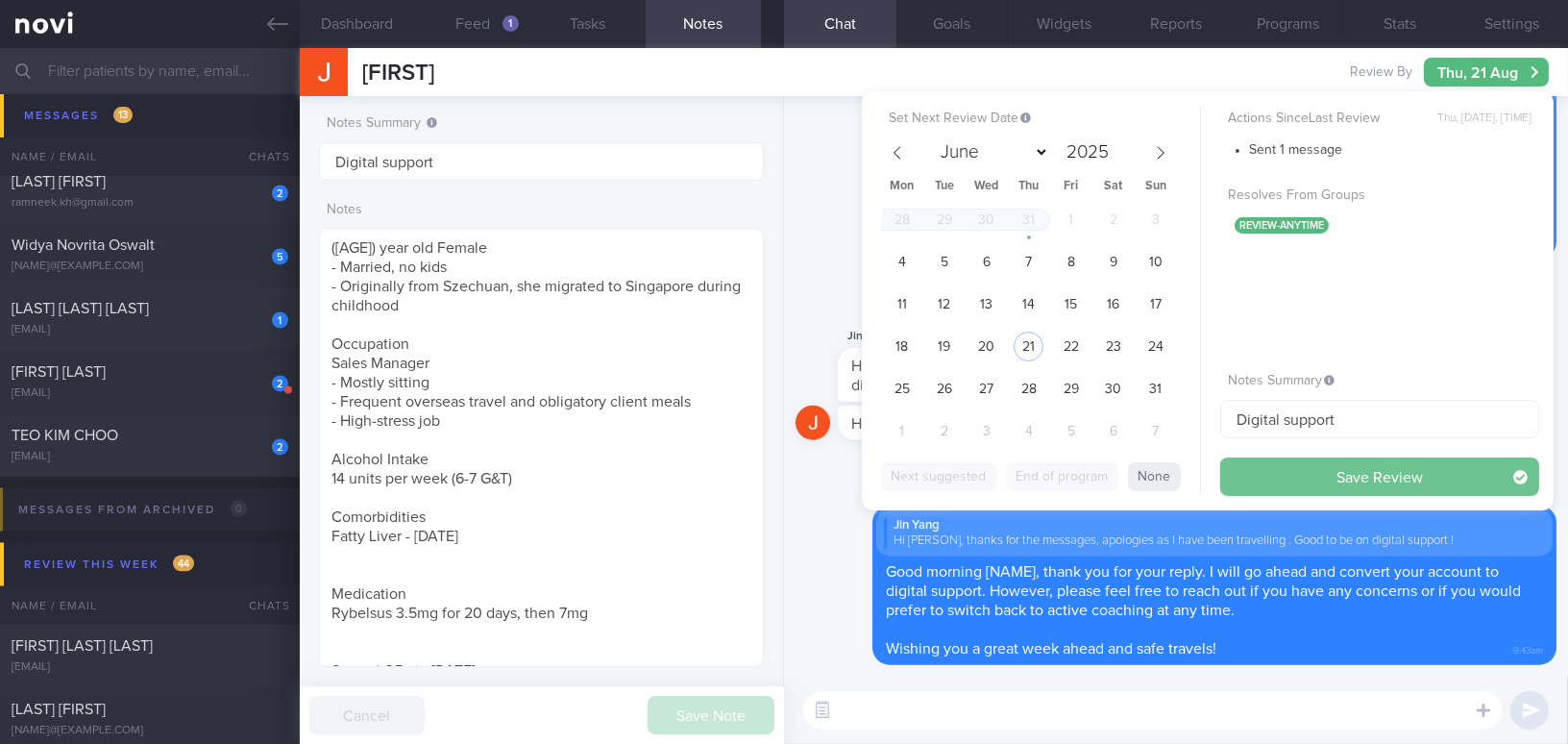 click on "Save Review" at bounding box center (1380, 477) 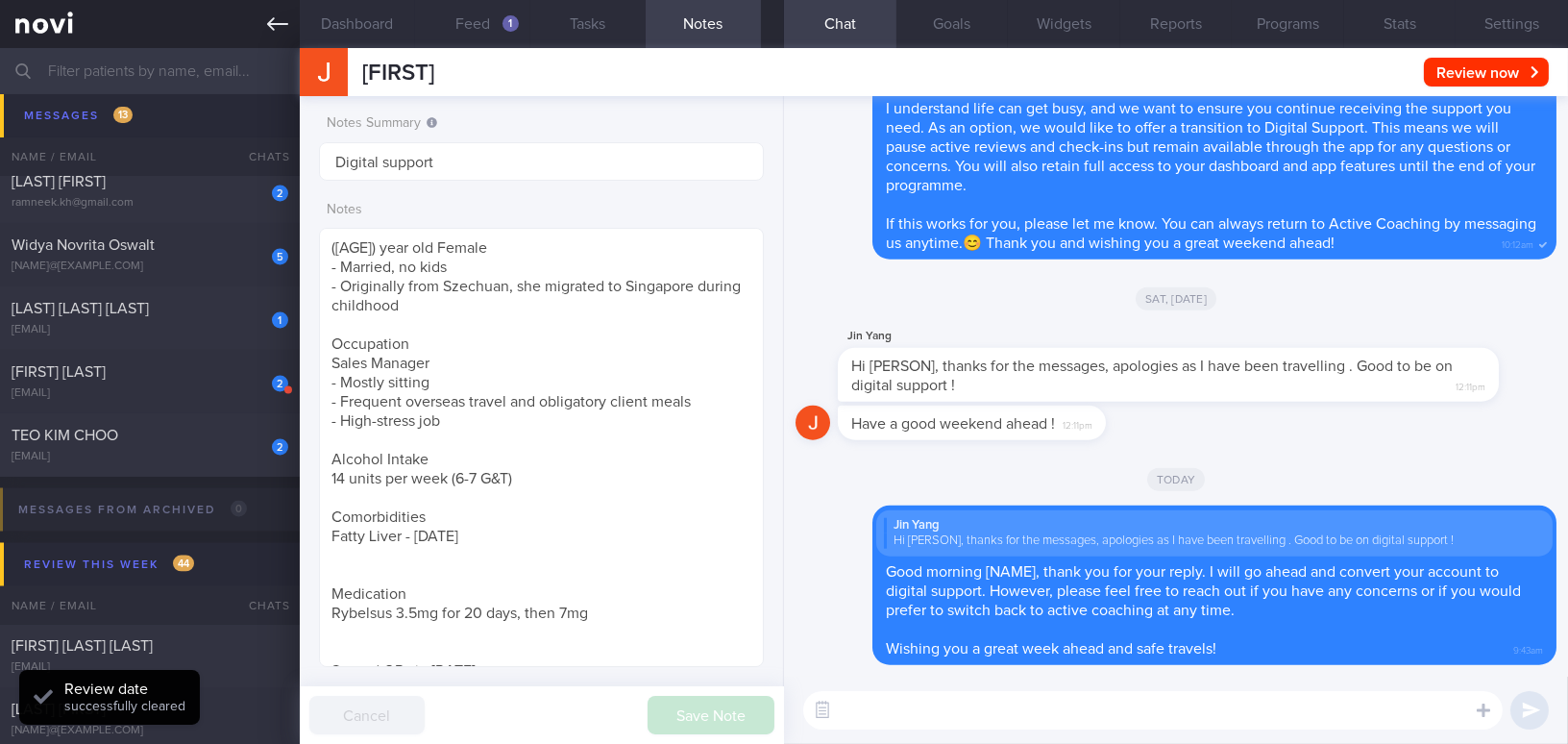click at bounding box center [150, 24] 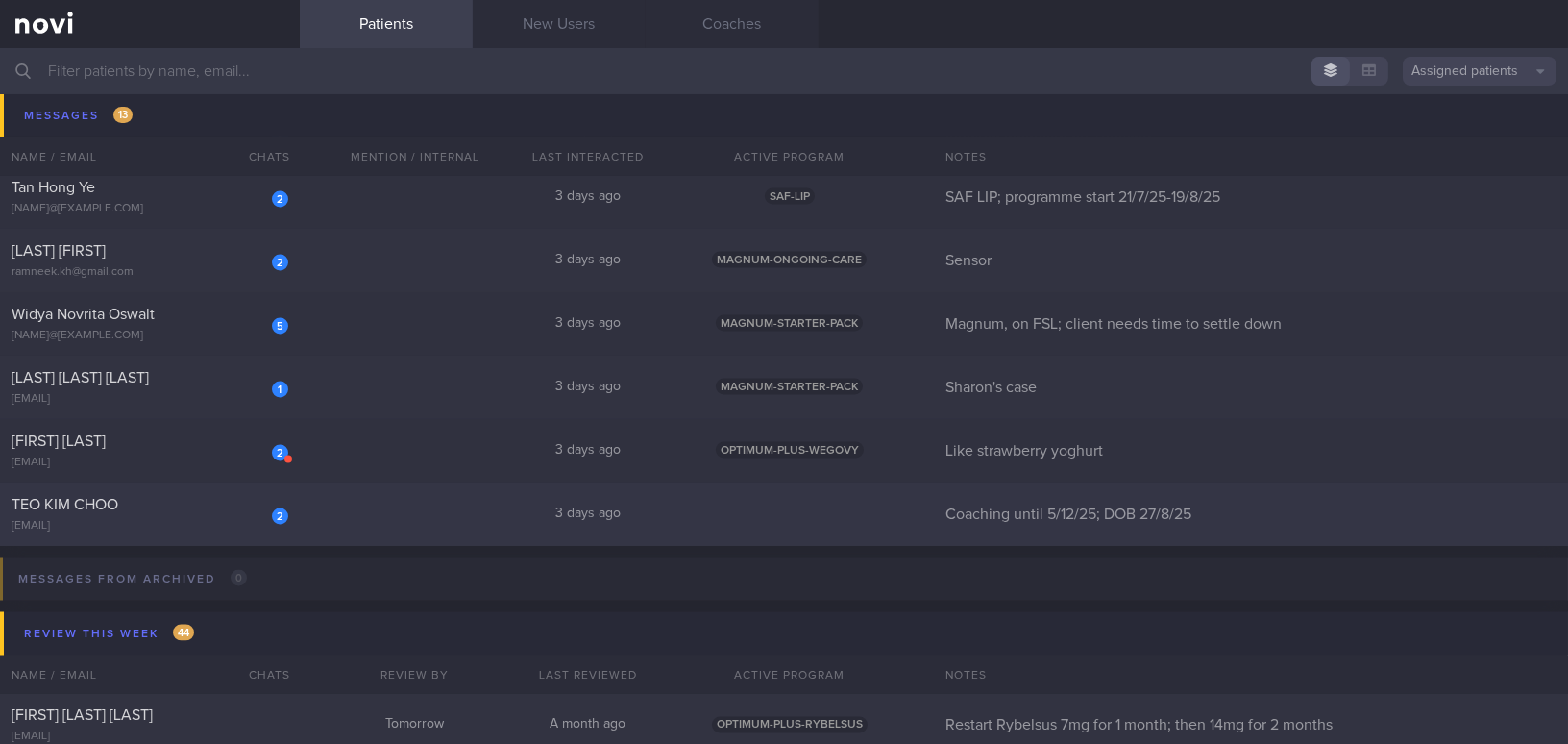 scroll, scrollTop: 6184, scrollLeft: 0, axis: vertical 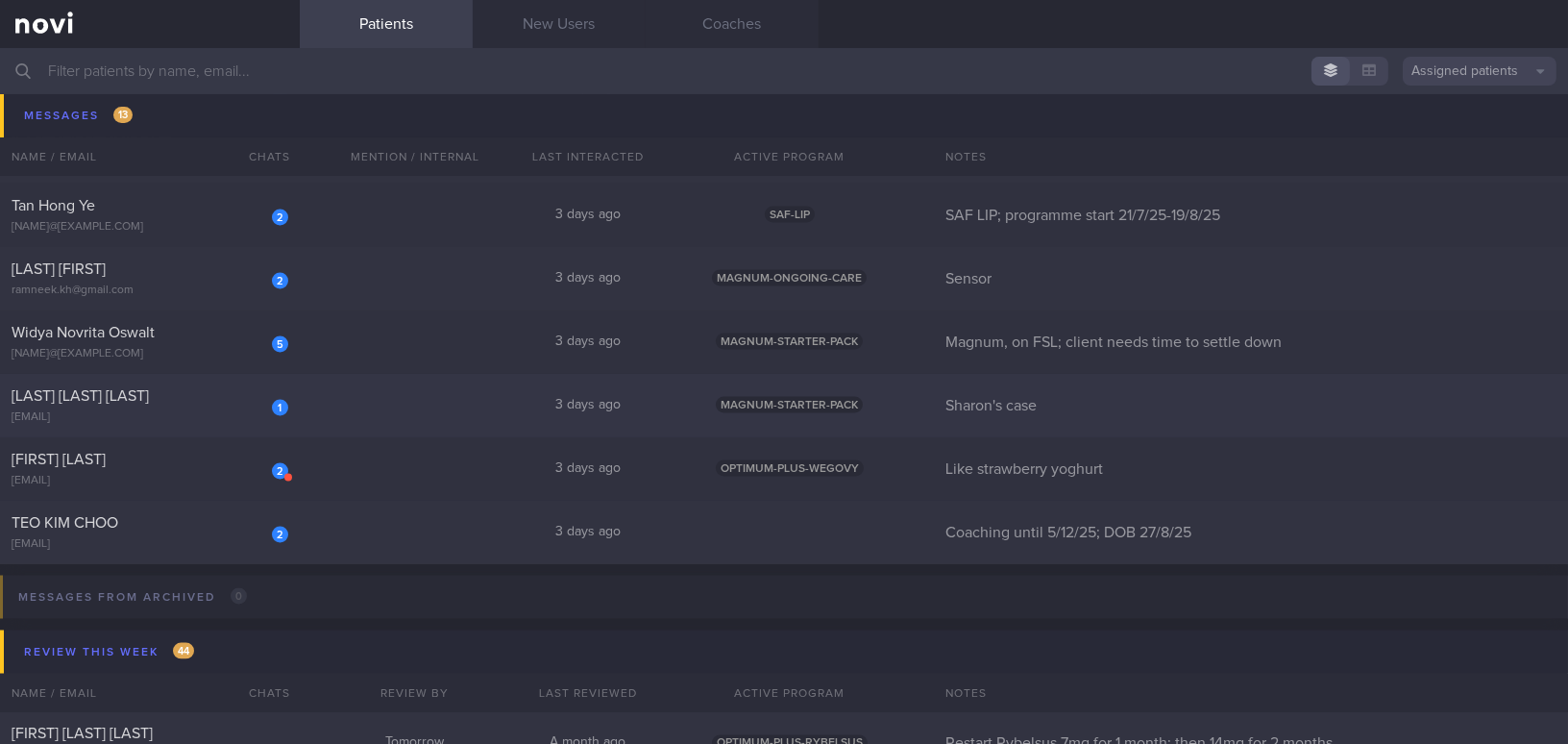 click on "[LAST] [LAST] [LAST]" at bounding box center (147, 396) 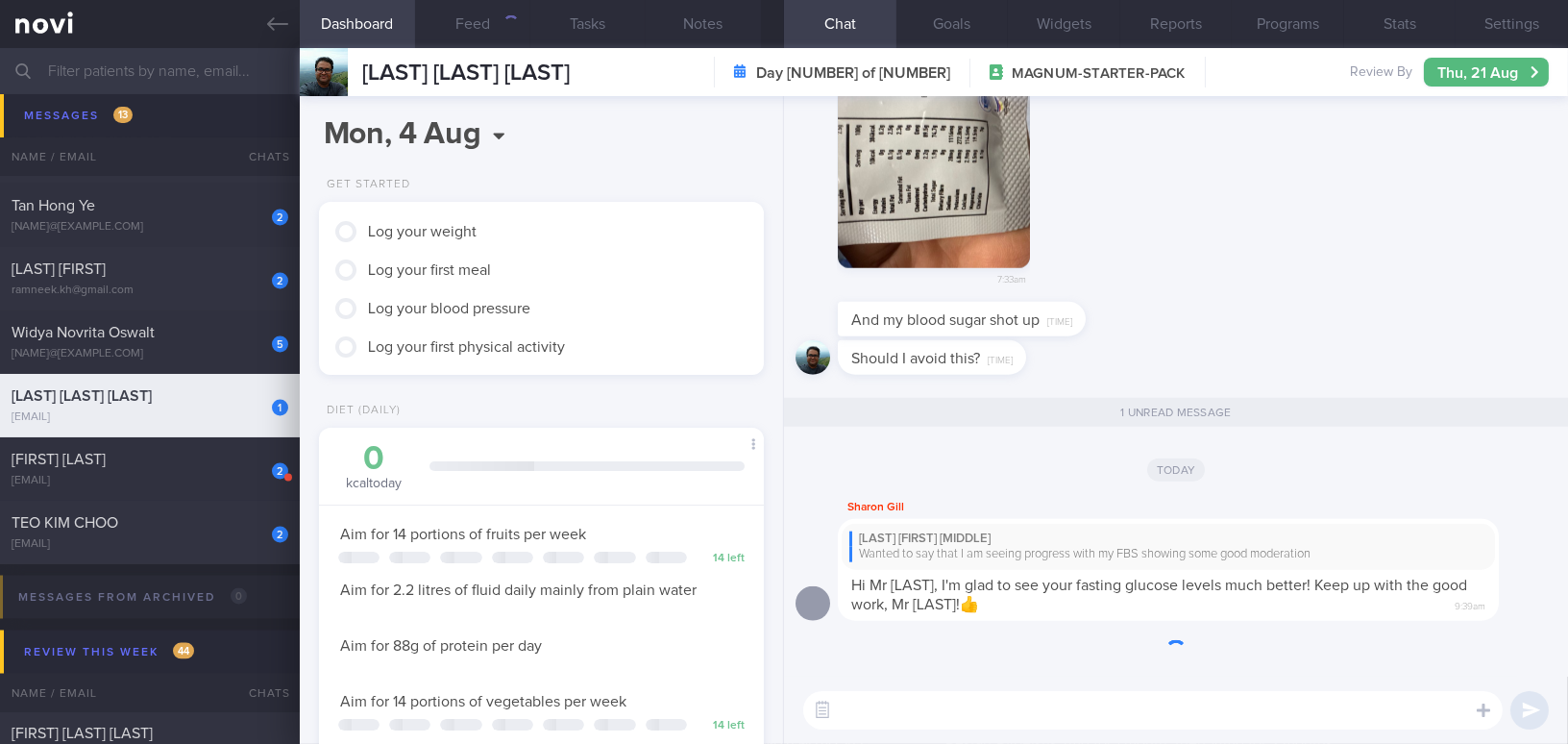 scroll, scrollTop: 0, scrollLeft: 0, axis: both 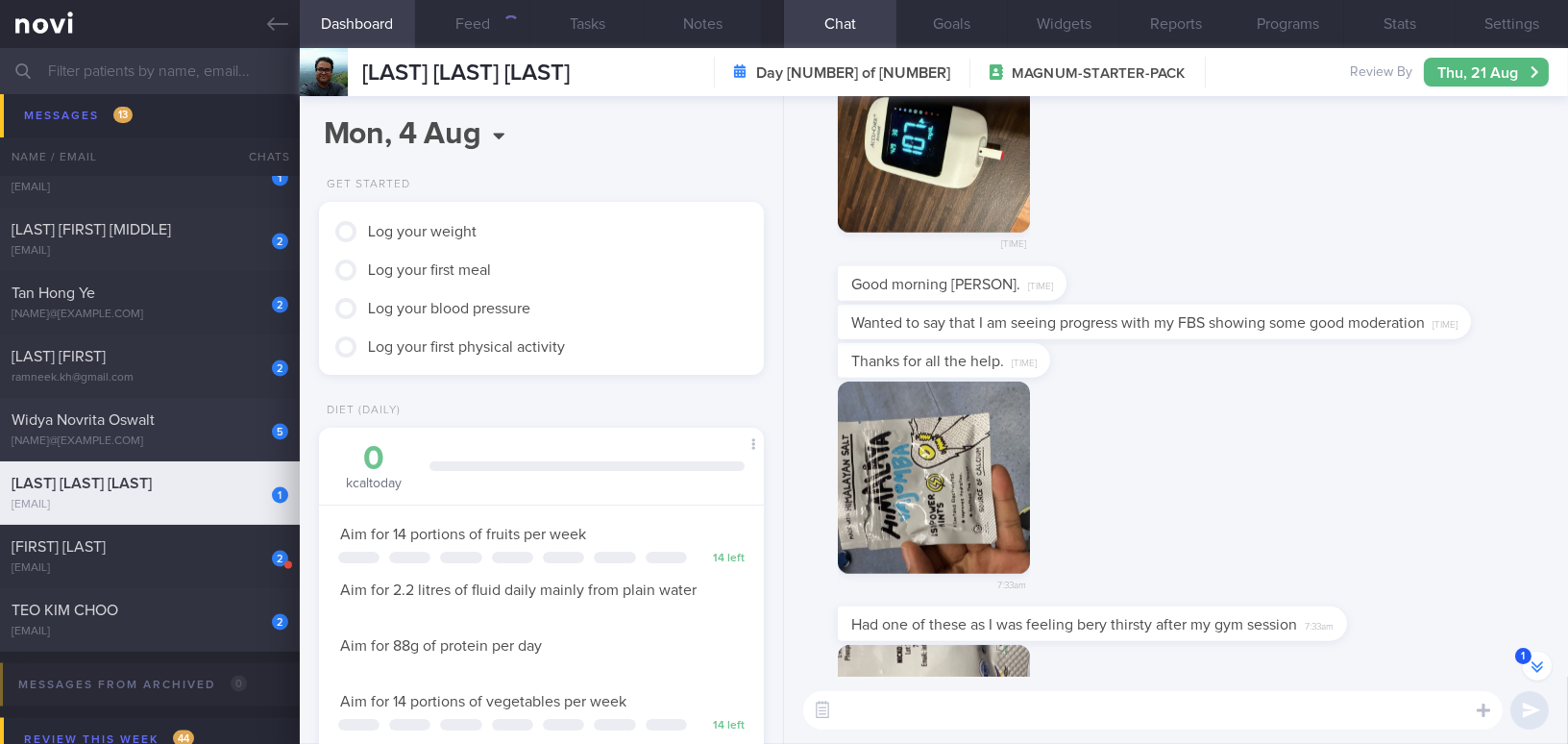 click on "[NUMBER]
[FIRST] [LAST]
[EMAIL]" at bounding box center (150, 430) 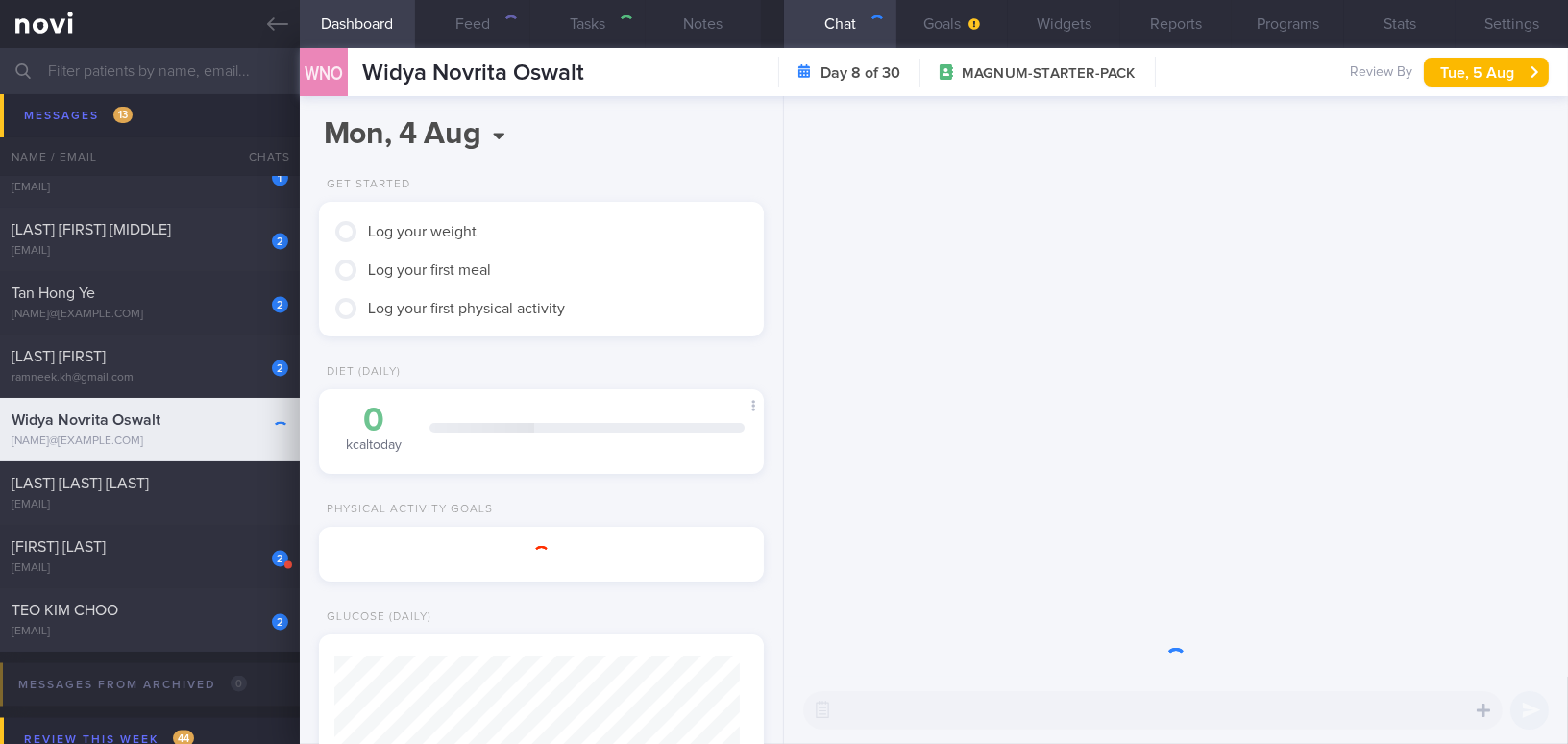 scroll, scrollTop: 0, scrollLeft: 0, axis: both 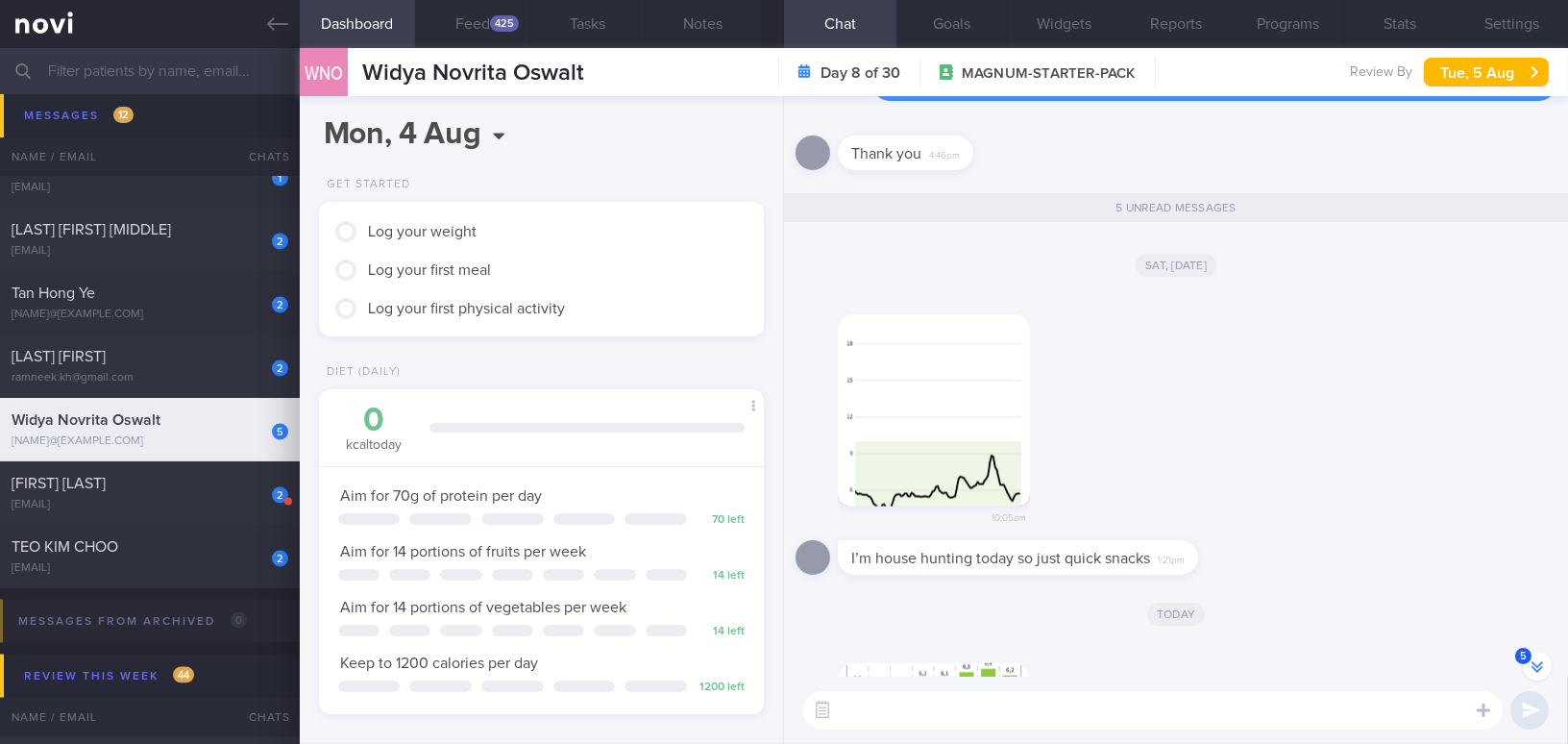 click at bounding box center [934, 410] 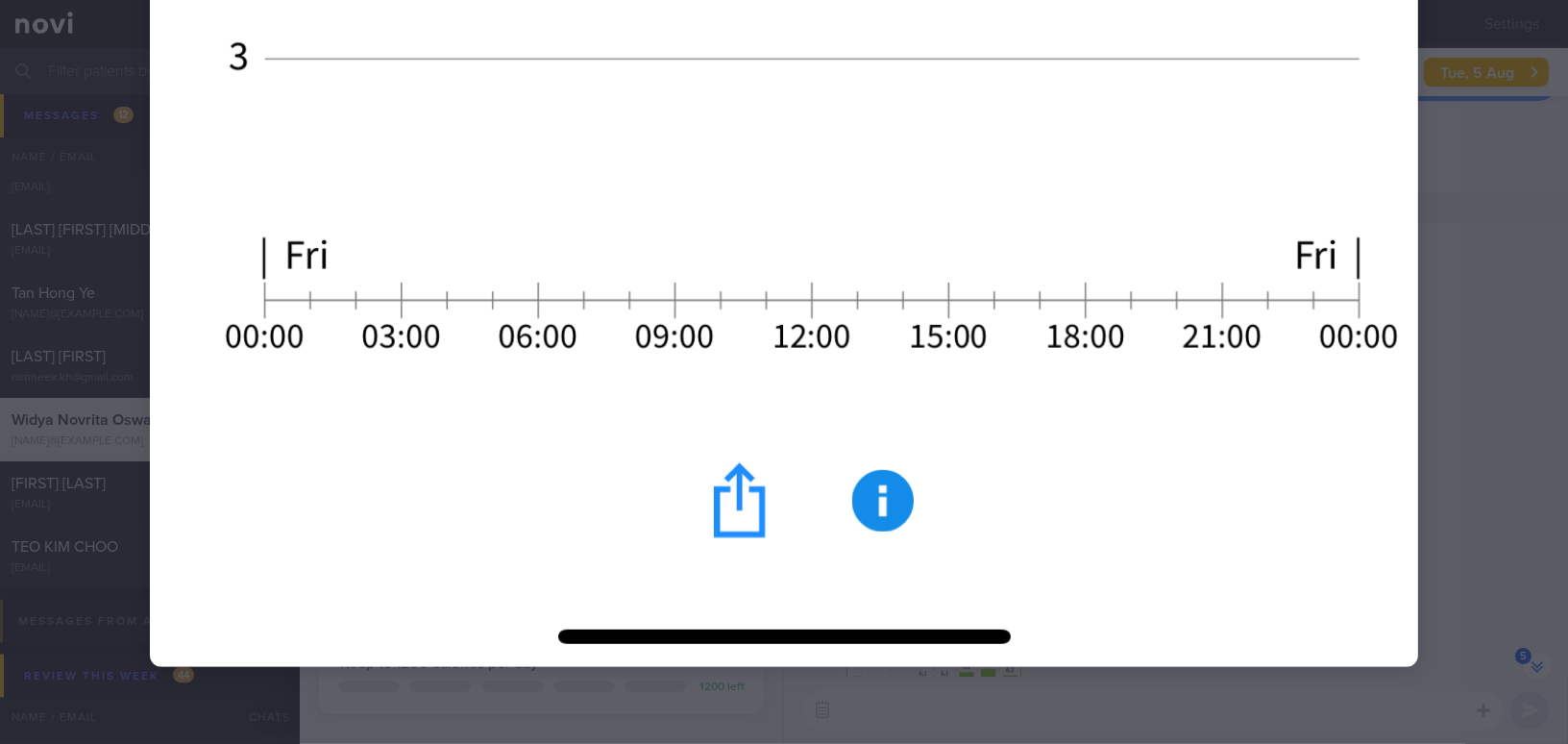 scroll, scrollTop: 1417, scrollLeft: 0, axis: vertical 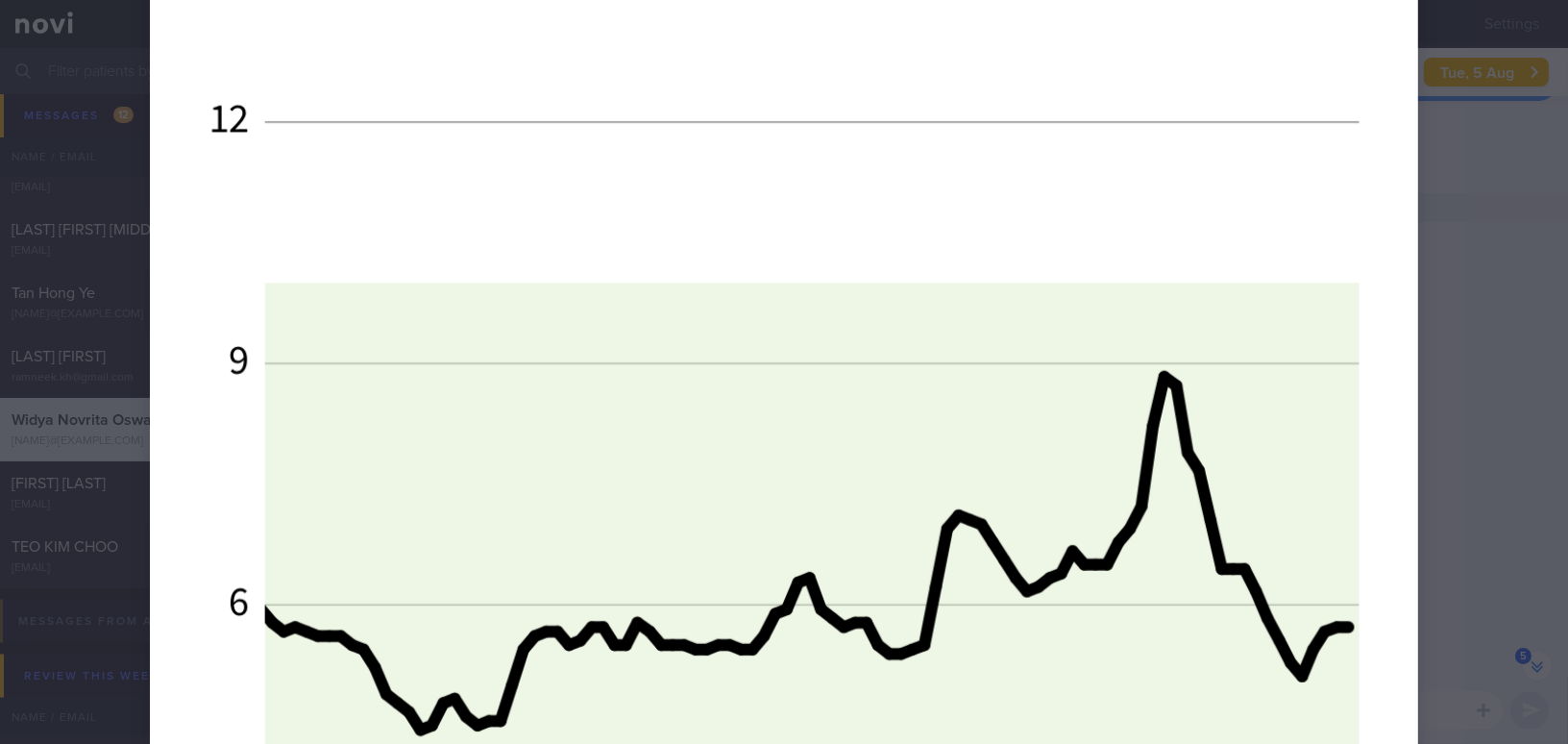 click at bounding box center (784, 76) 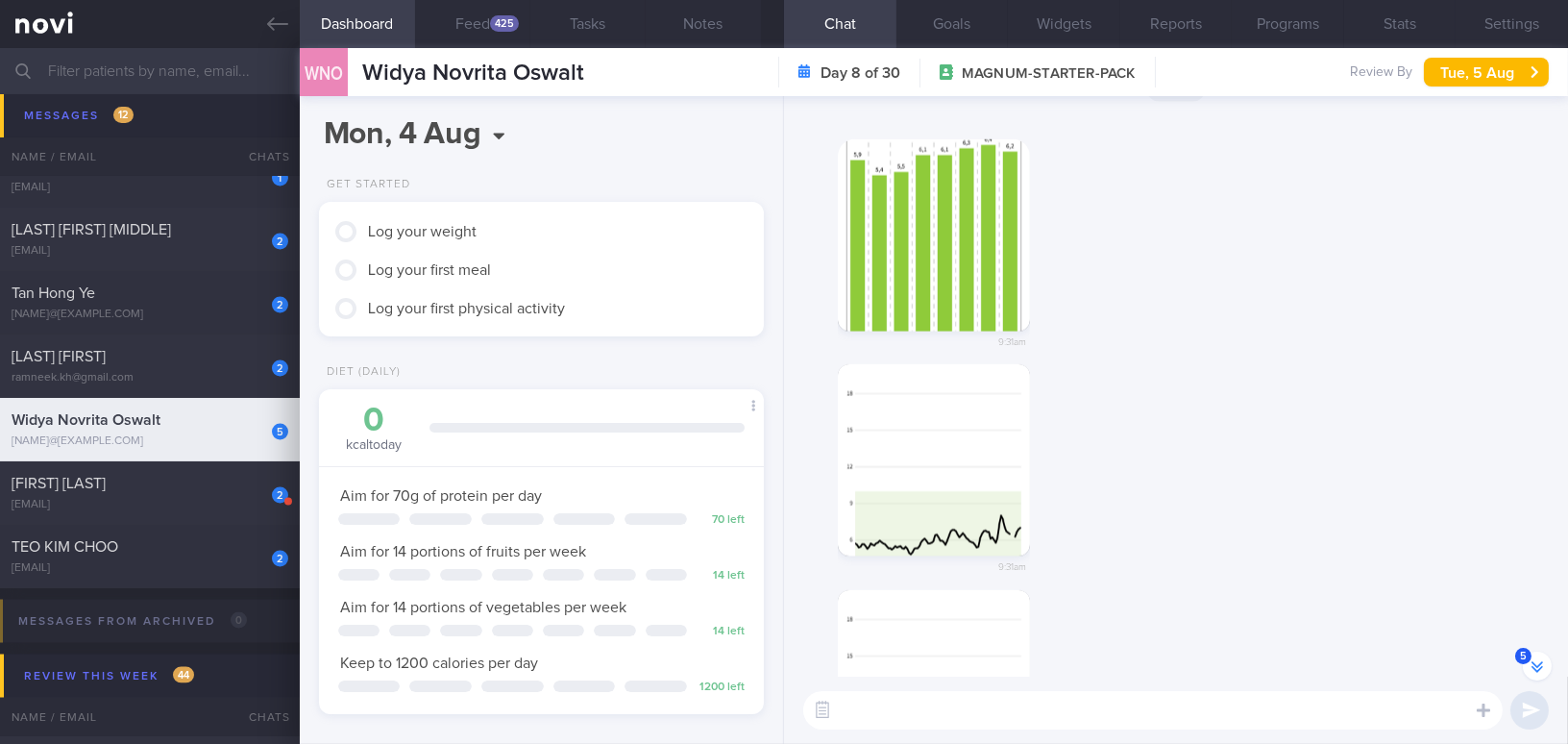 click at bounding box center [934, 460] 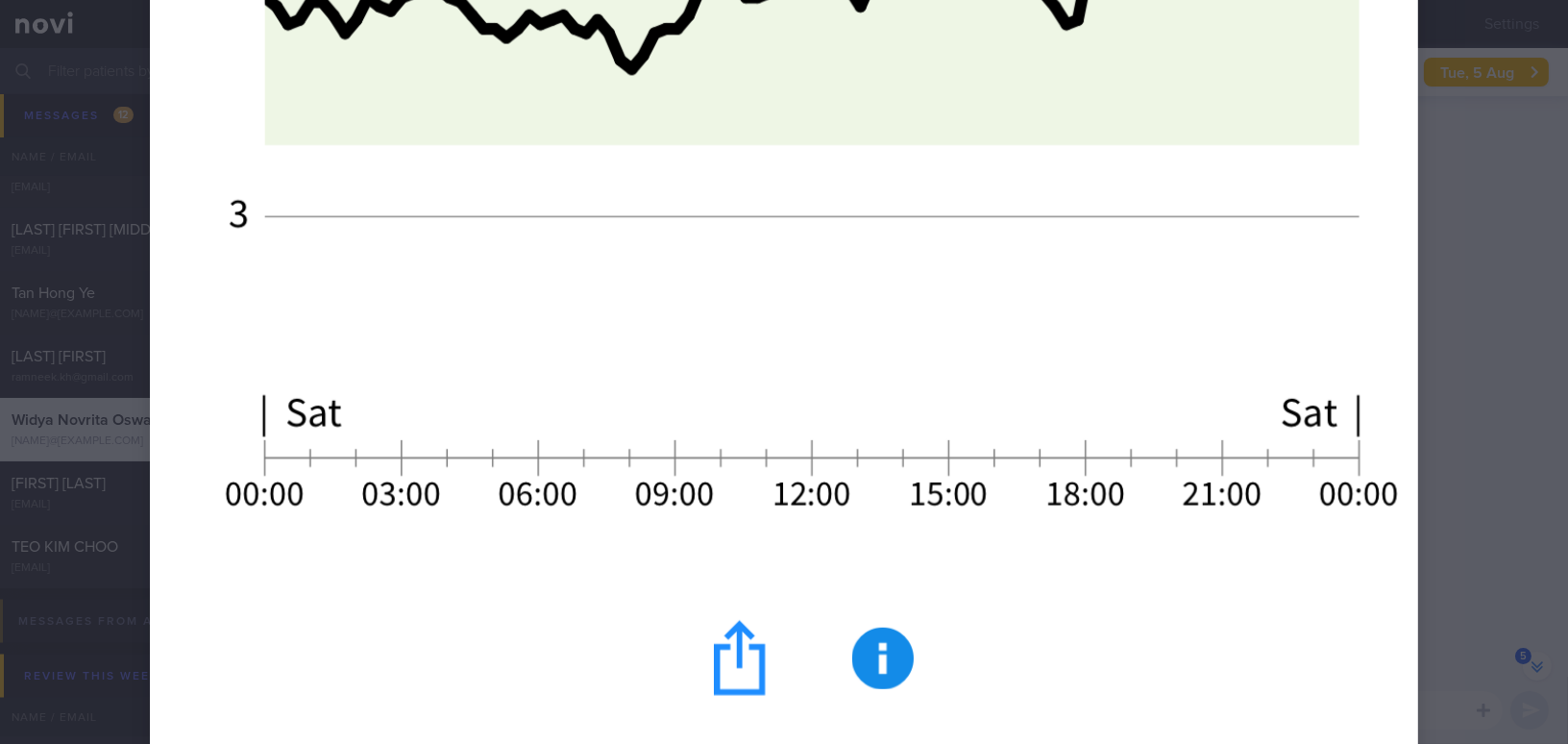 click at bounding box center [784, -554] 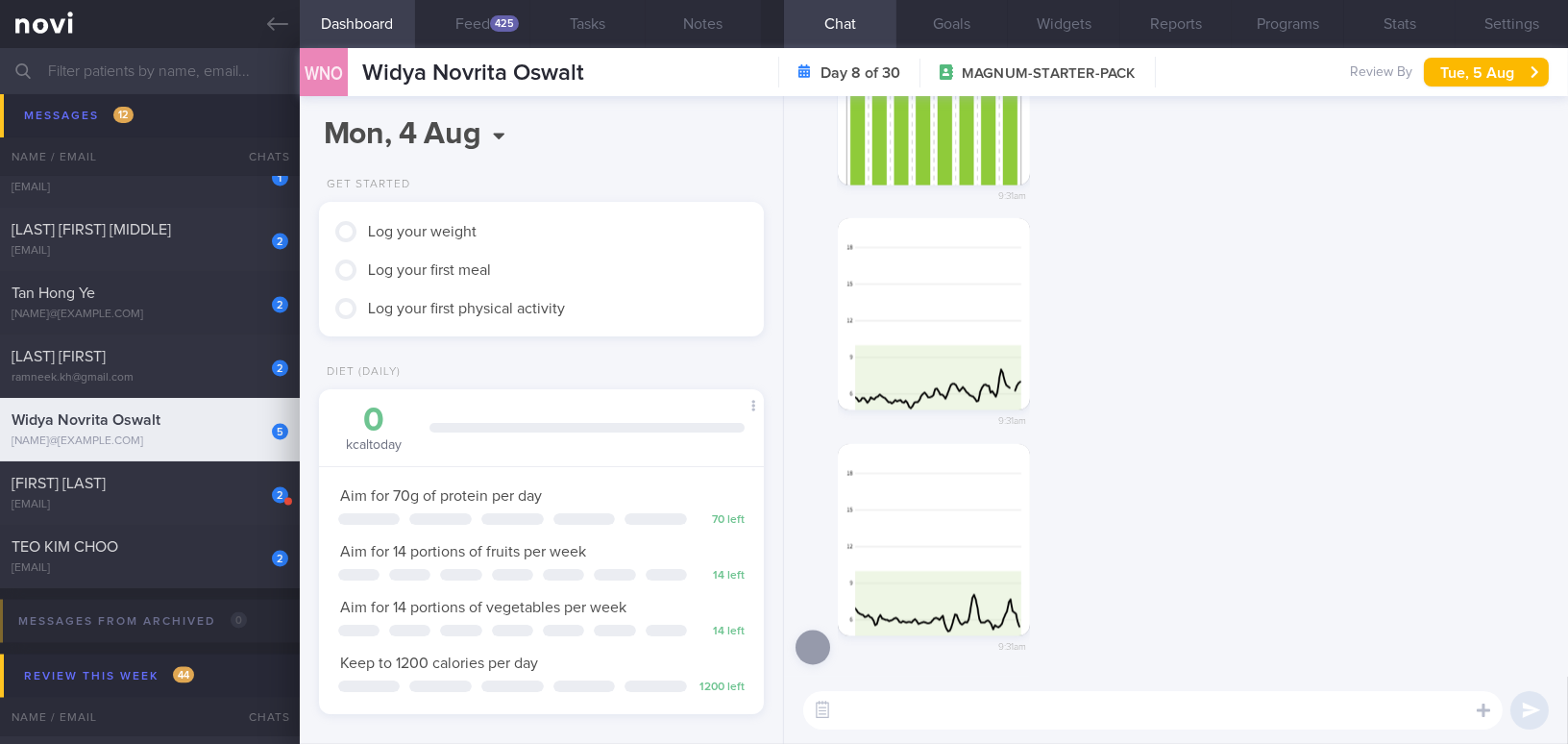 click on "9:31am" at bounding box center (963, 555) 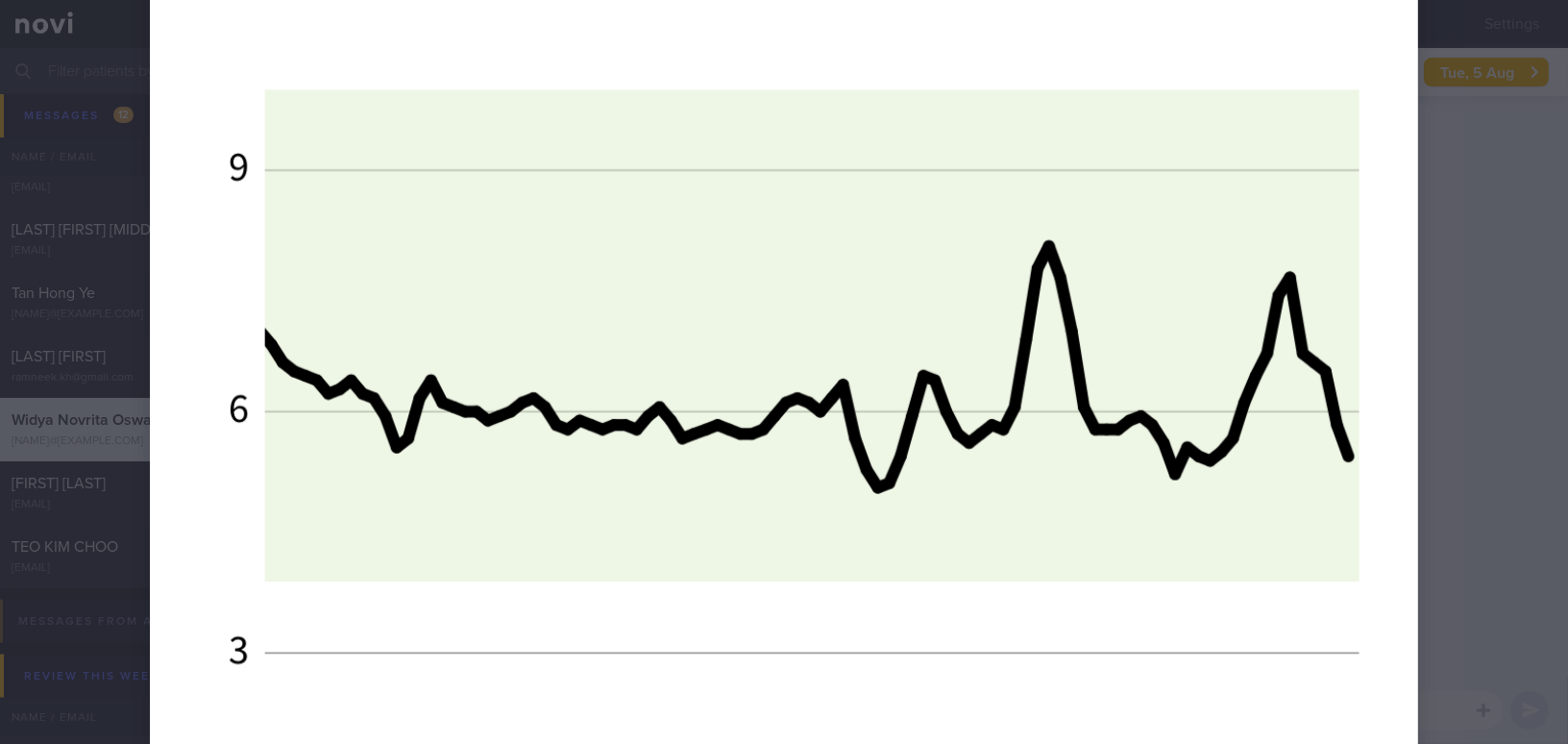 click at bounding box center (784, -117) 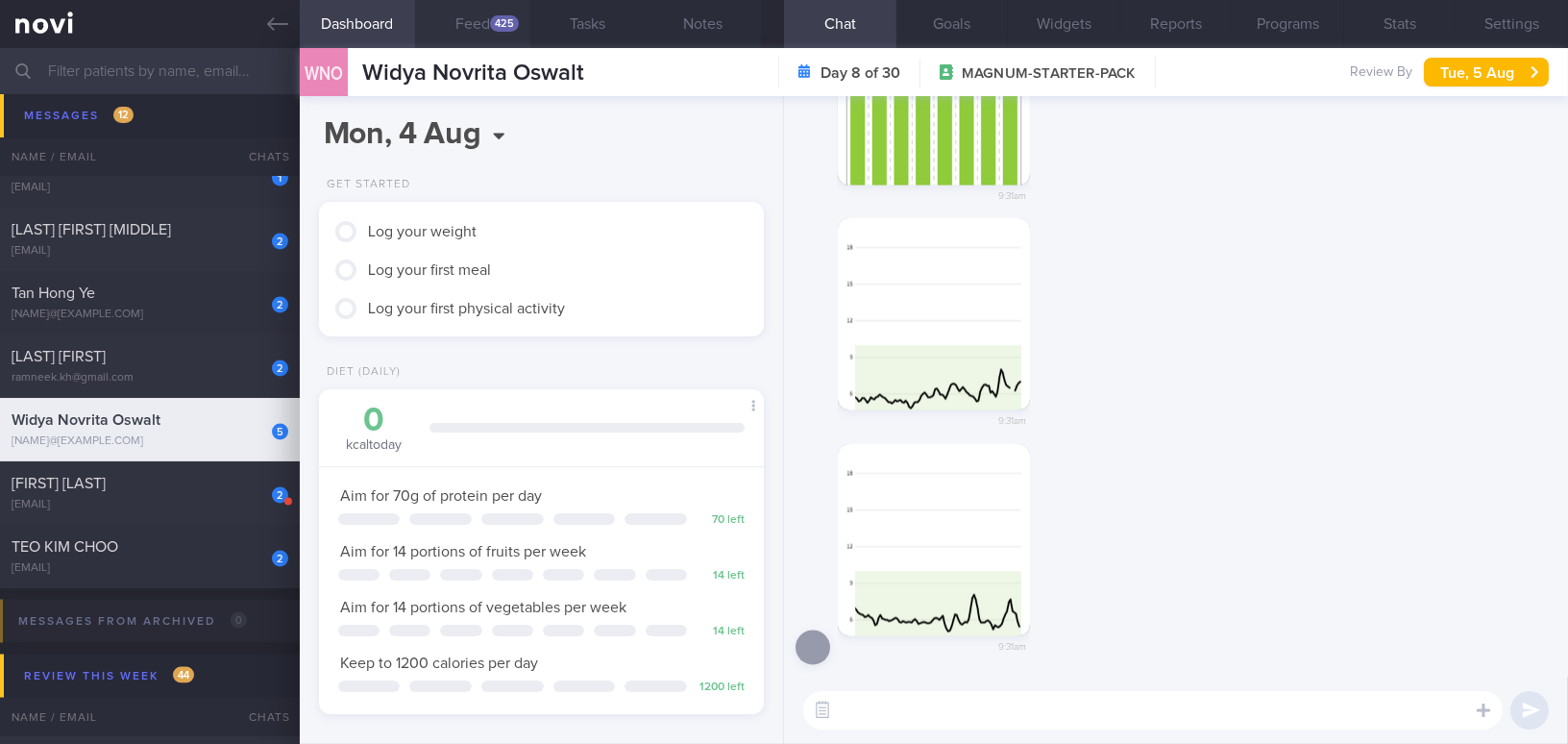 click on "Feed
425" at bounding box center [473, 24] 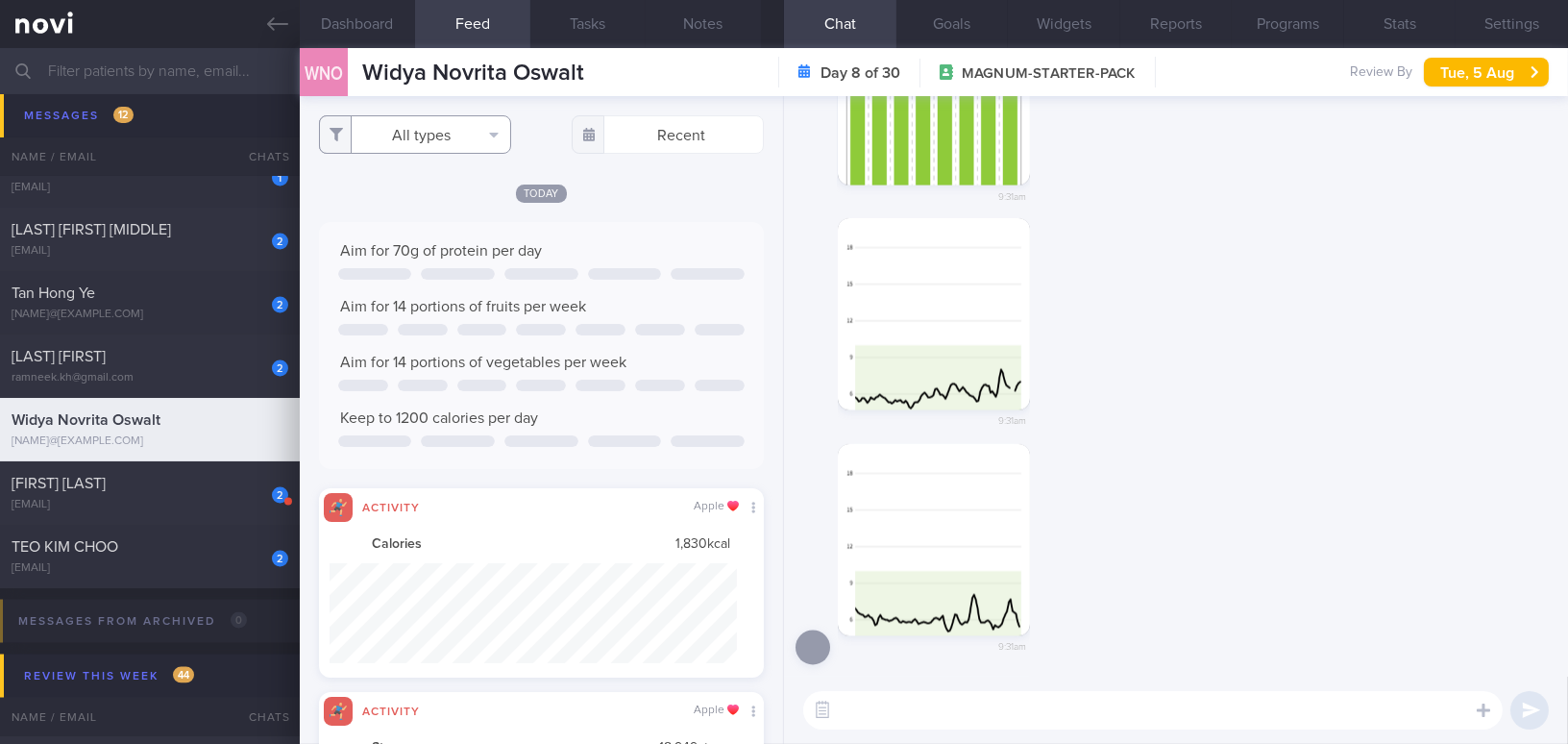 click on "All types" at bounding box center (415, 135) 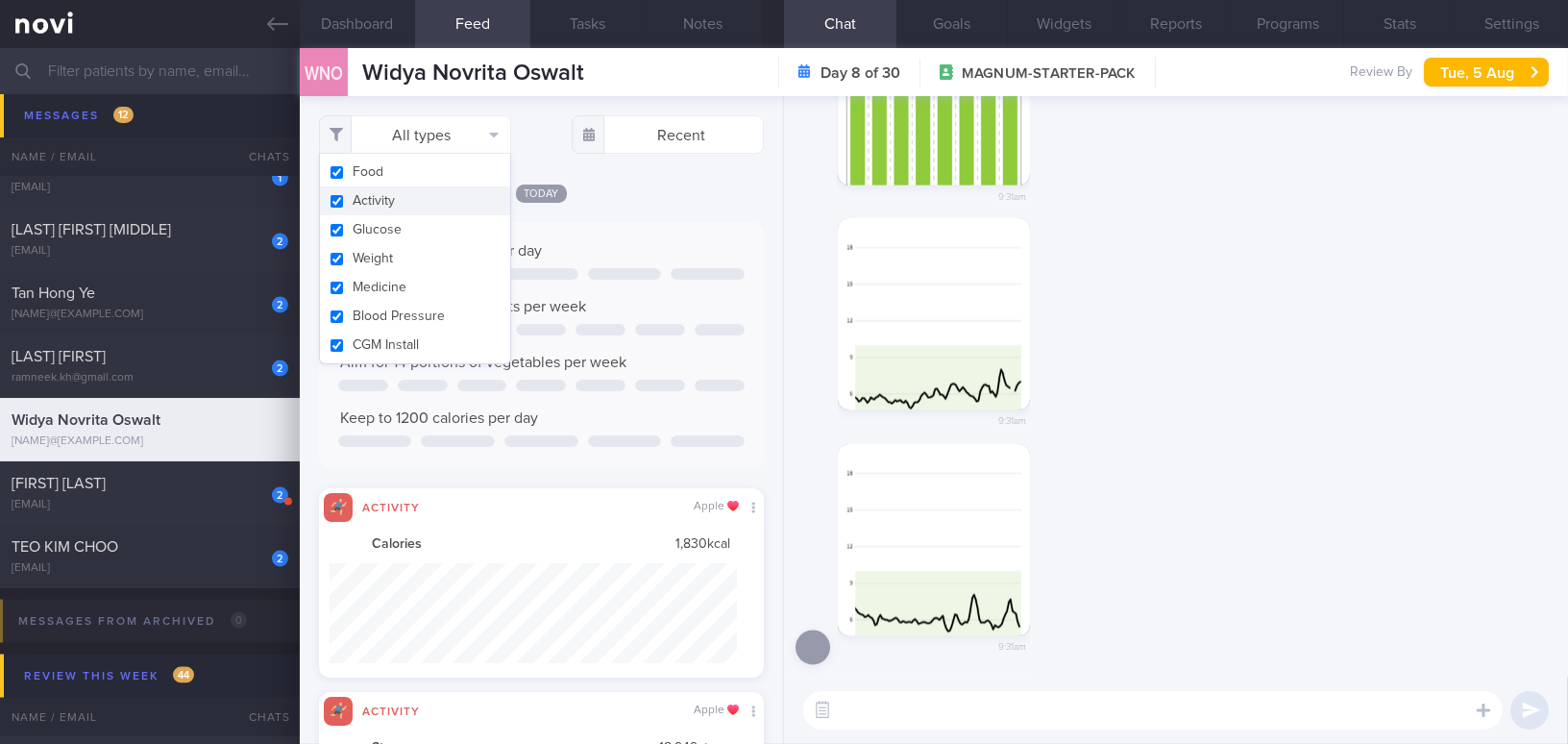 click on "Activity" at bounding box center [415, 201] 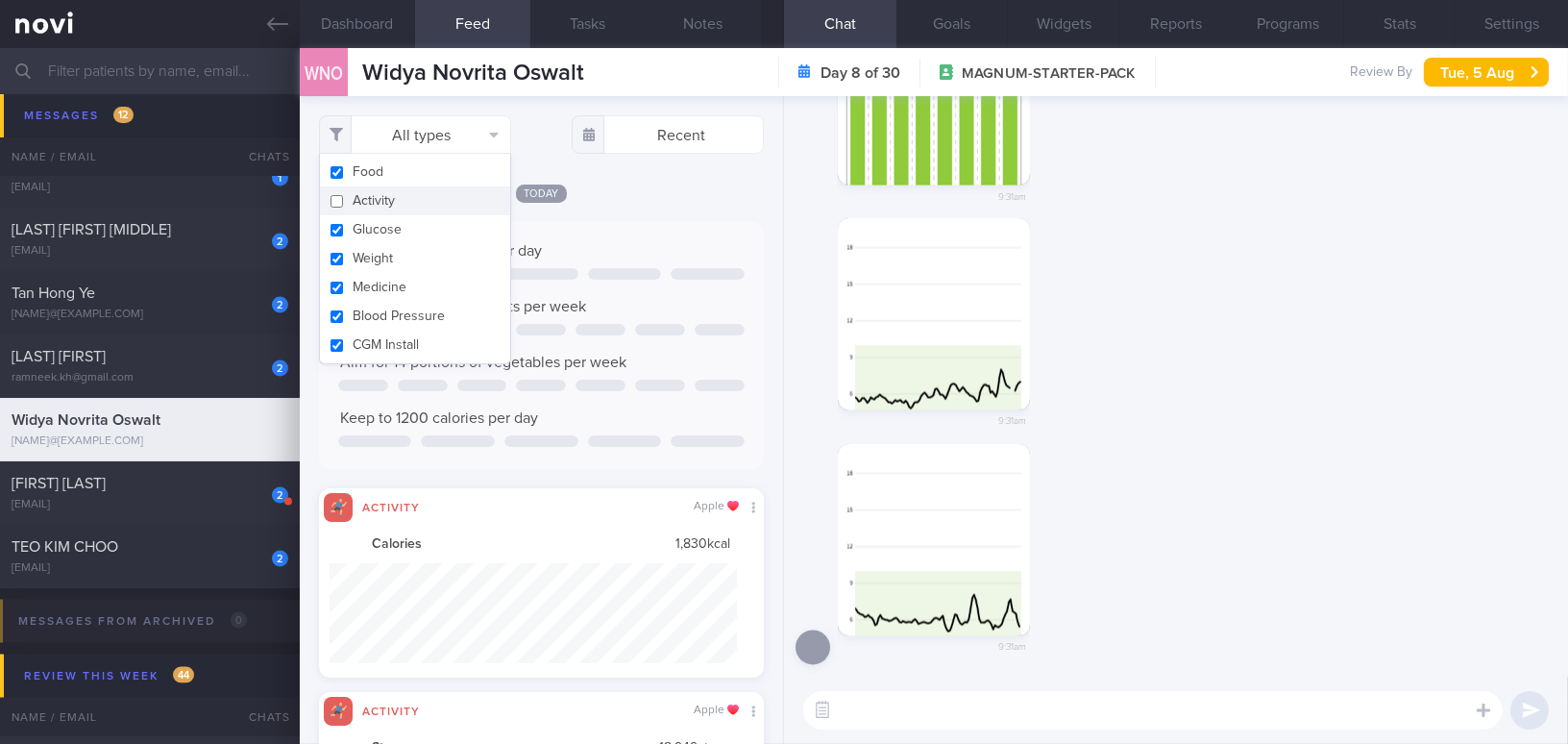 checkbox on "false" 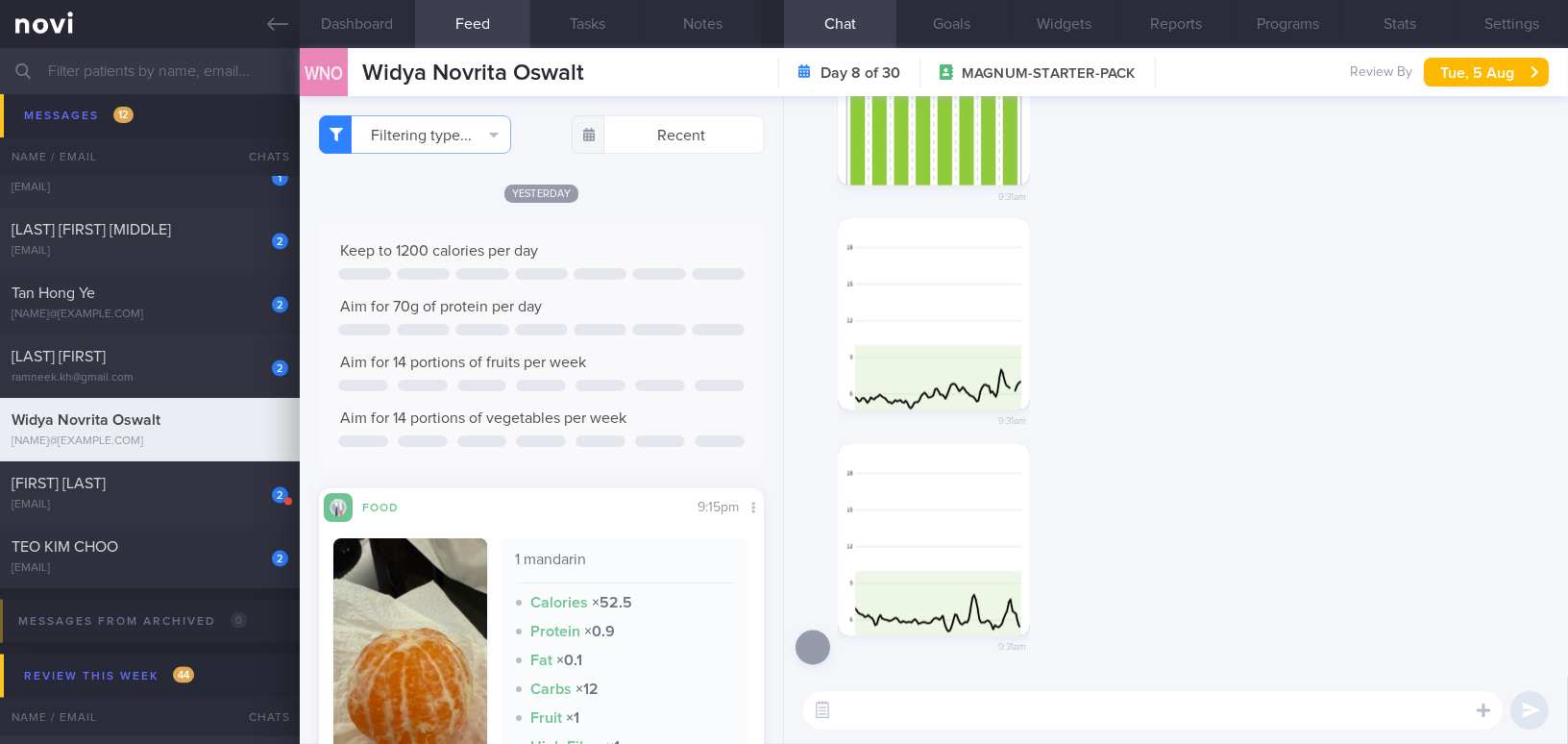 click on "Yesterday
Keep to 1200 calories per day
Aim for 70g of protein per day" 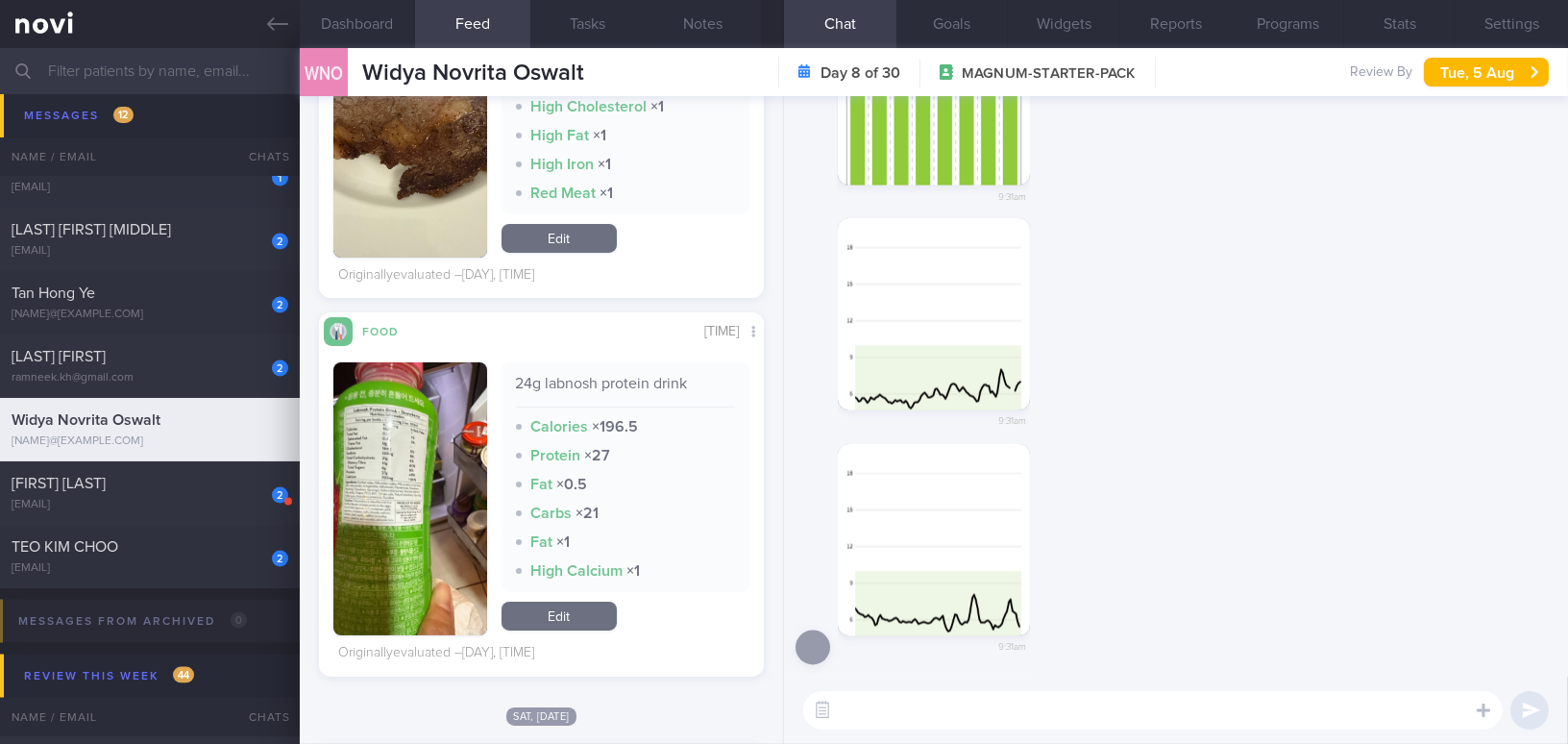click at bounding box center [410, 499] 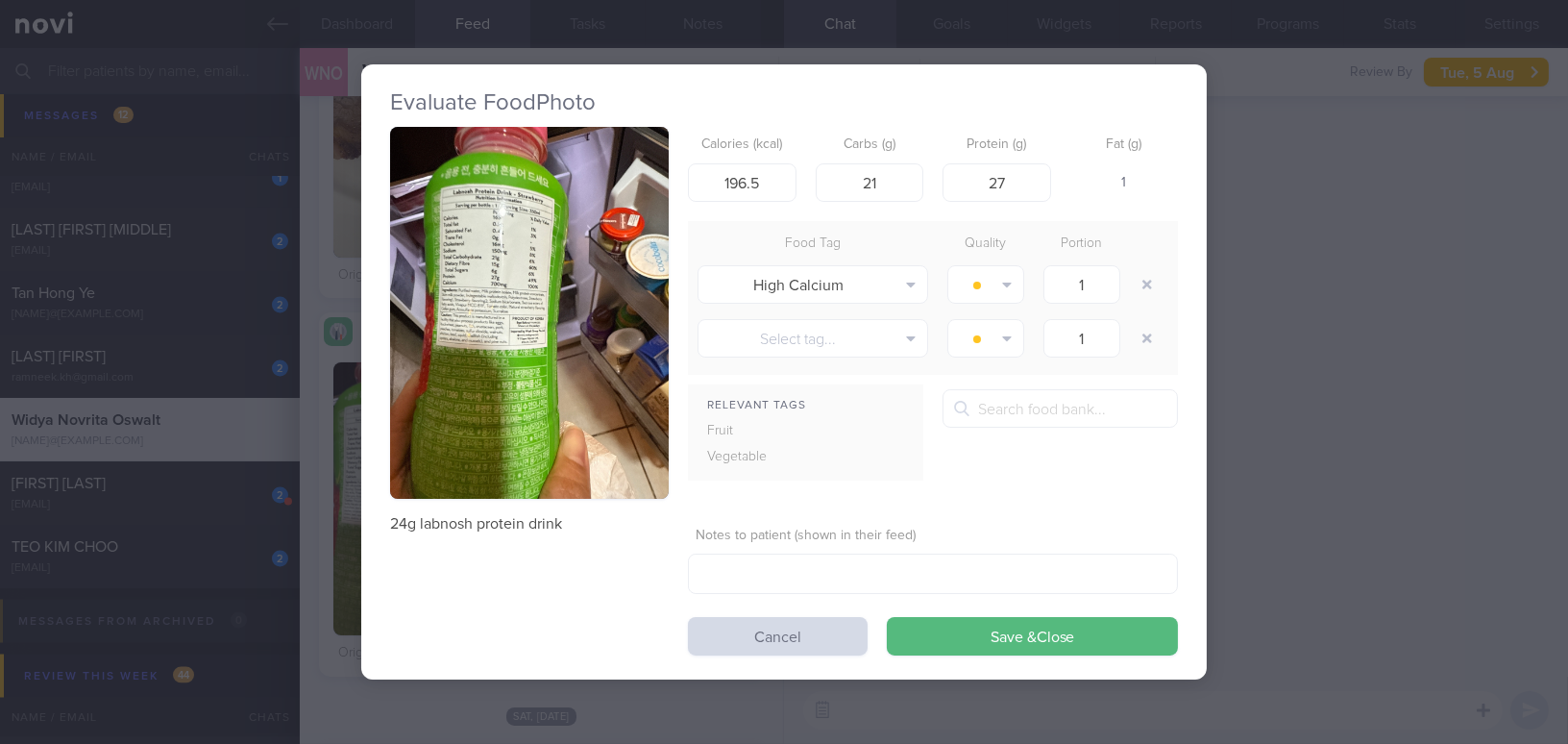 click at bounding box center (529, 312) 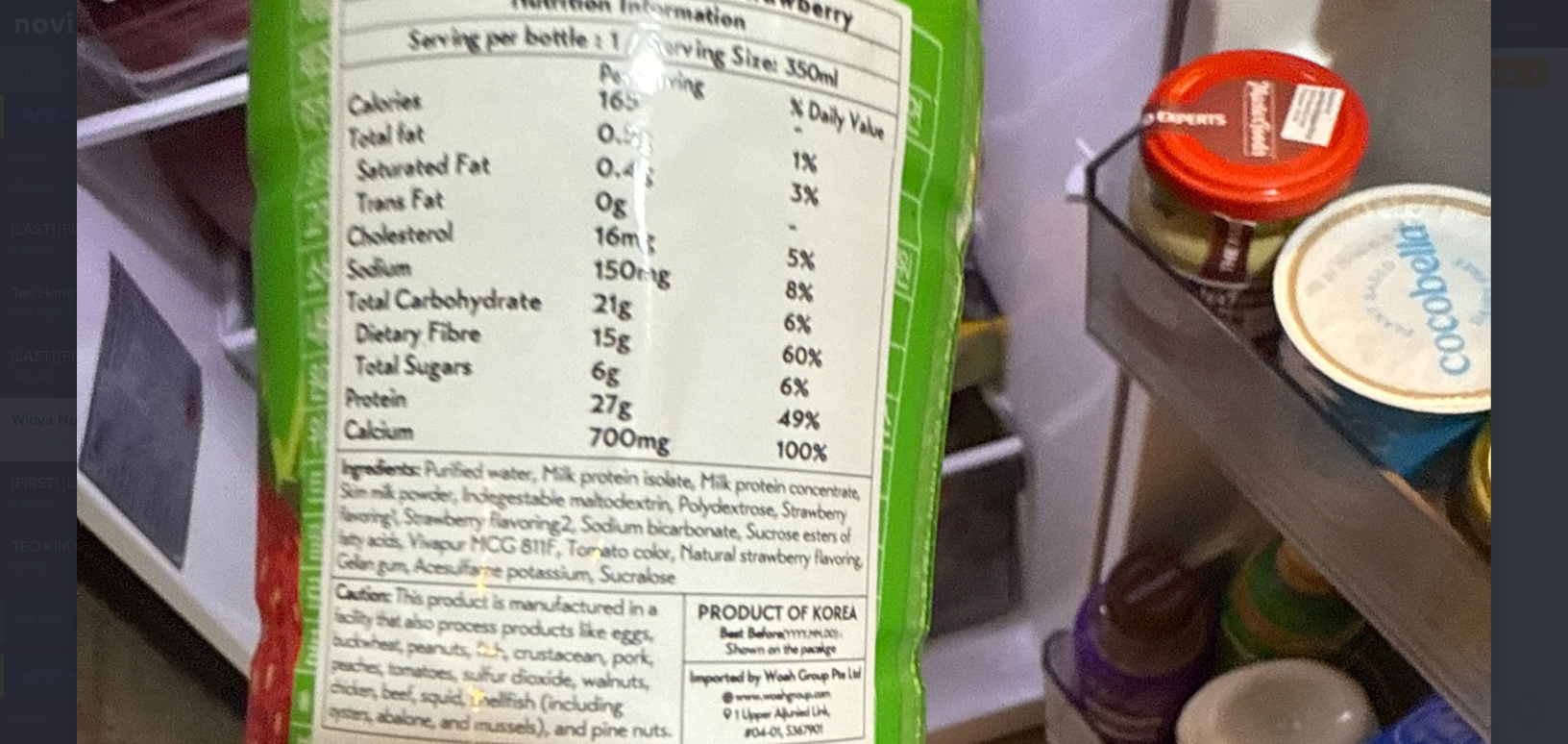 click at bounding box center [784, 583] 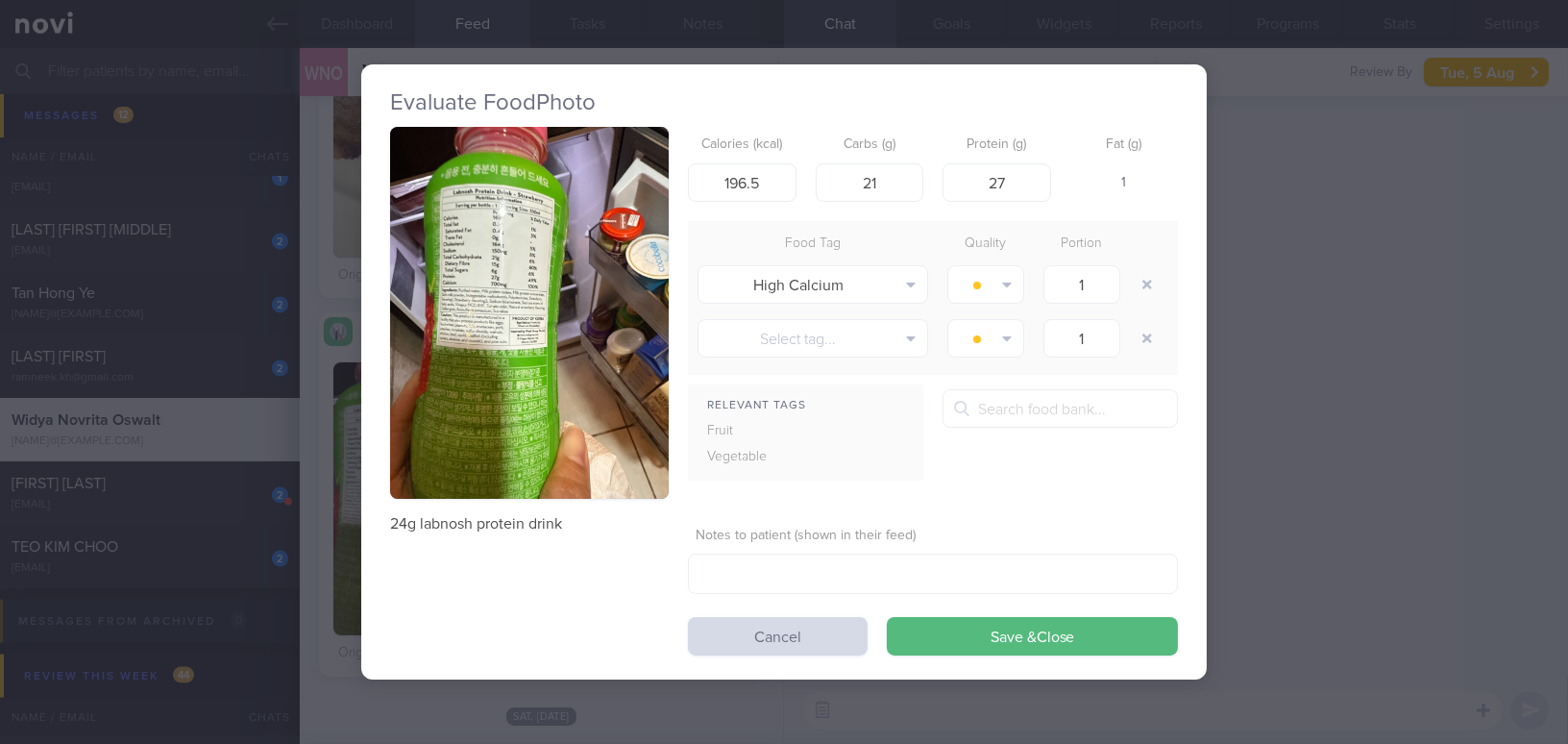 click on "Evaluate Food  Photo
24g labnosh protein drink
Calories (kcal)
196.5
Carbs (g)
21
Protein (g)
27
Fat (g)
1
Food Tag
Quality
Portion
High Calcium
Alcohol
Fried
Fruit
Healthy Fats
High Calcium
High Cholesterol
High Fat" at bounding box center [784, 372] 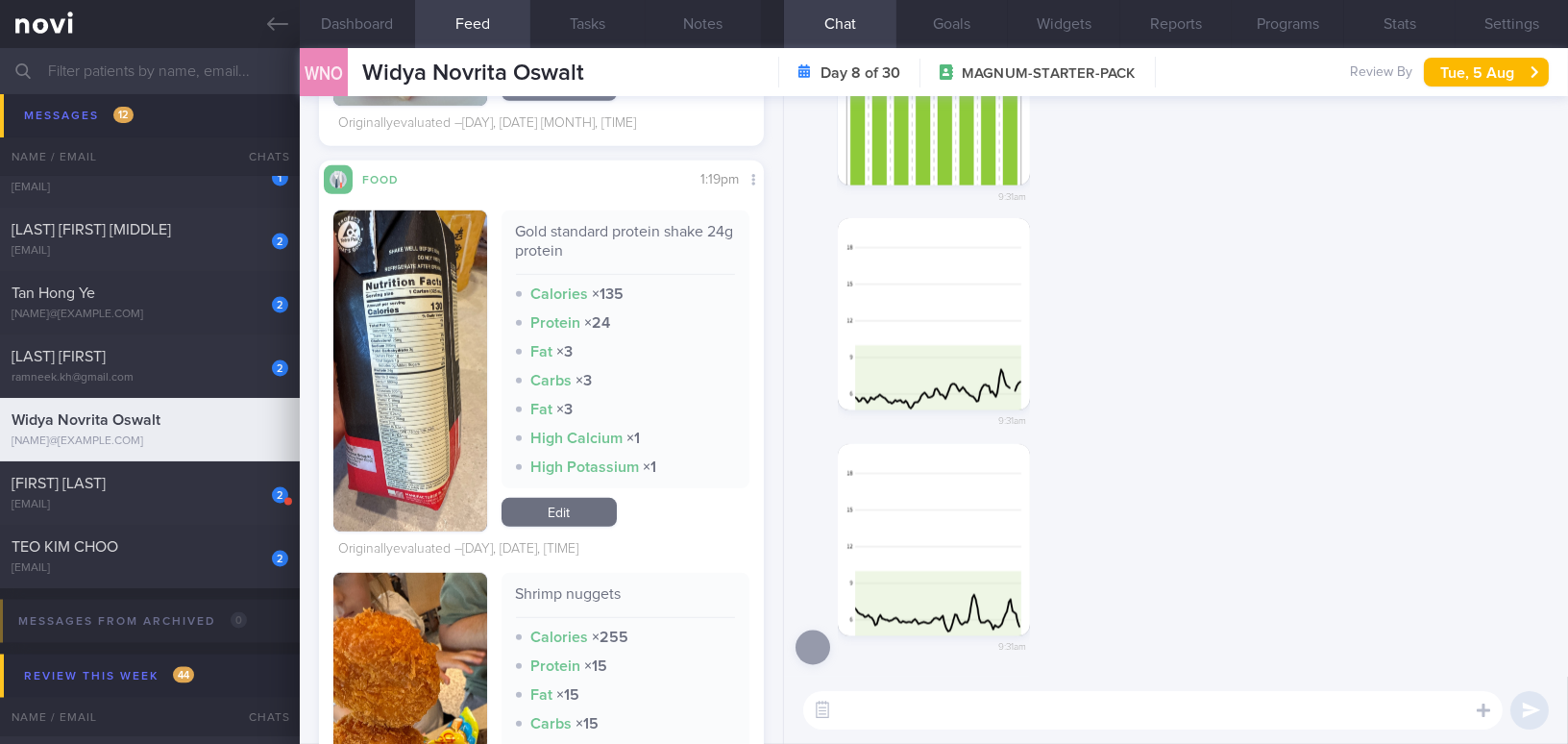 click at bounding box center [410, 371] 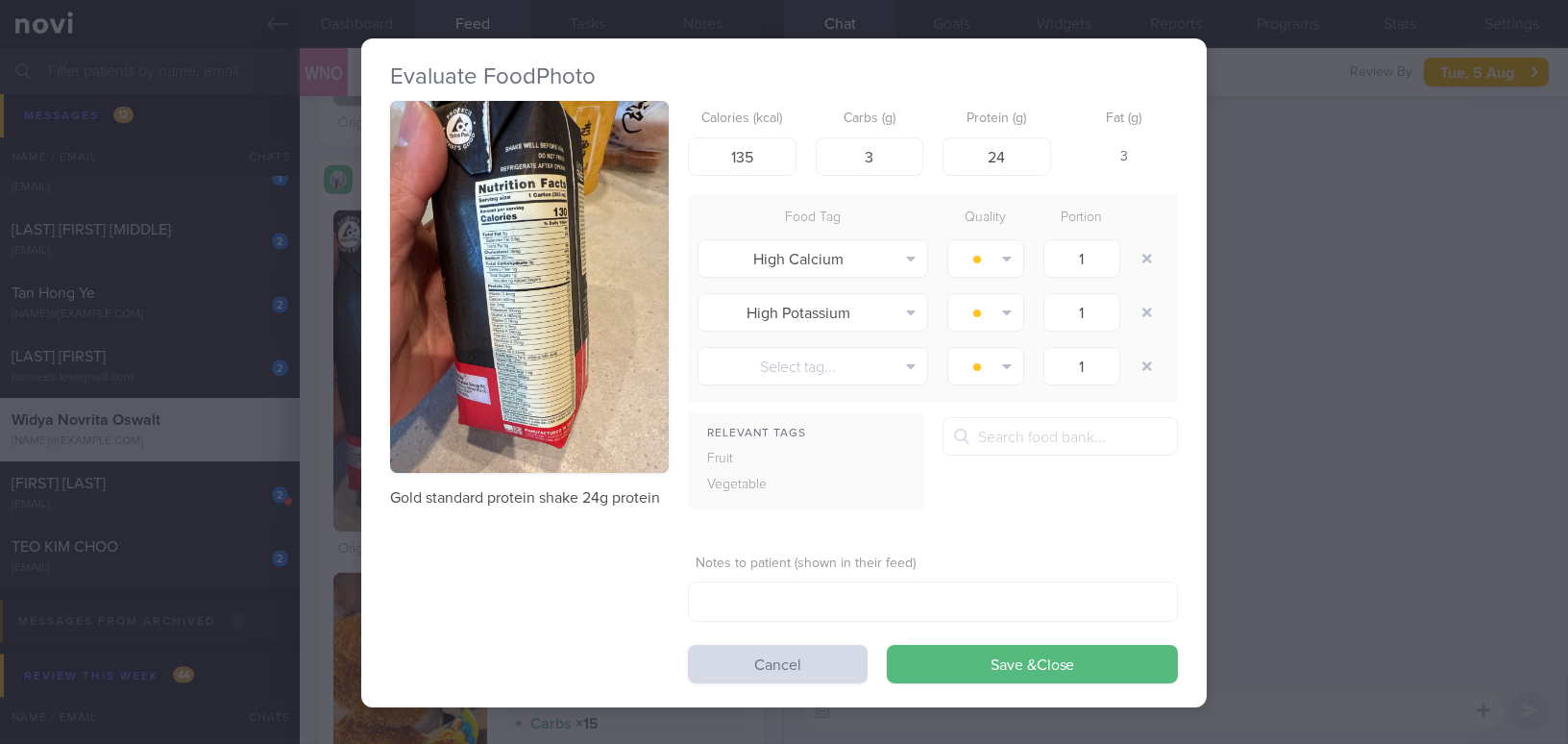 click at bounding box center [529, 286] 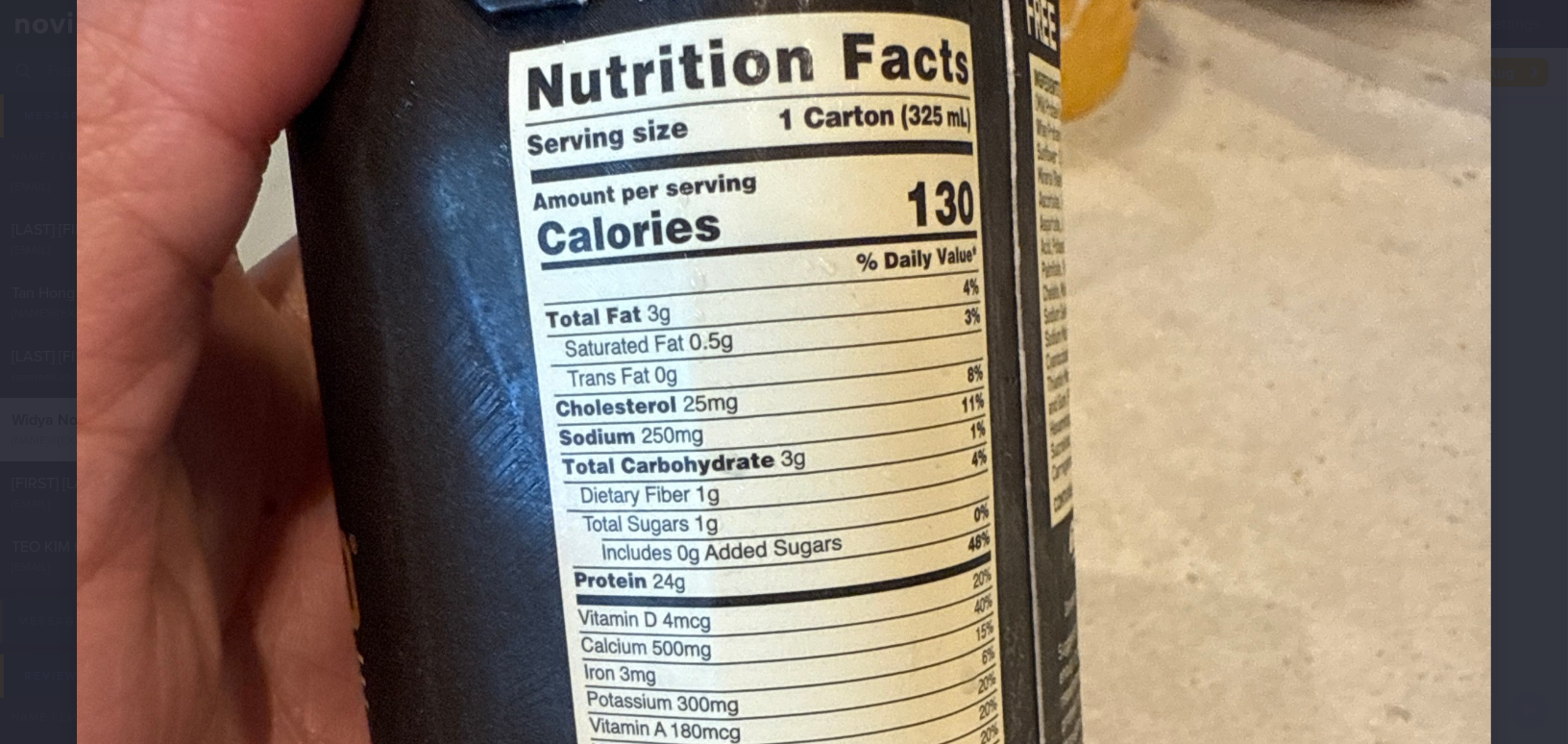 click at bounding box center [784, 583] 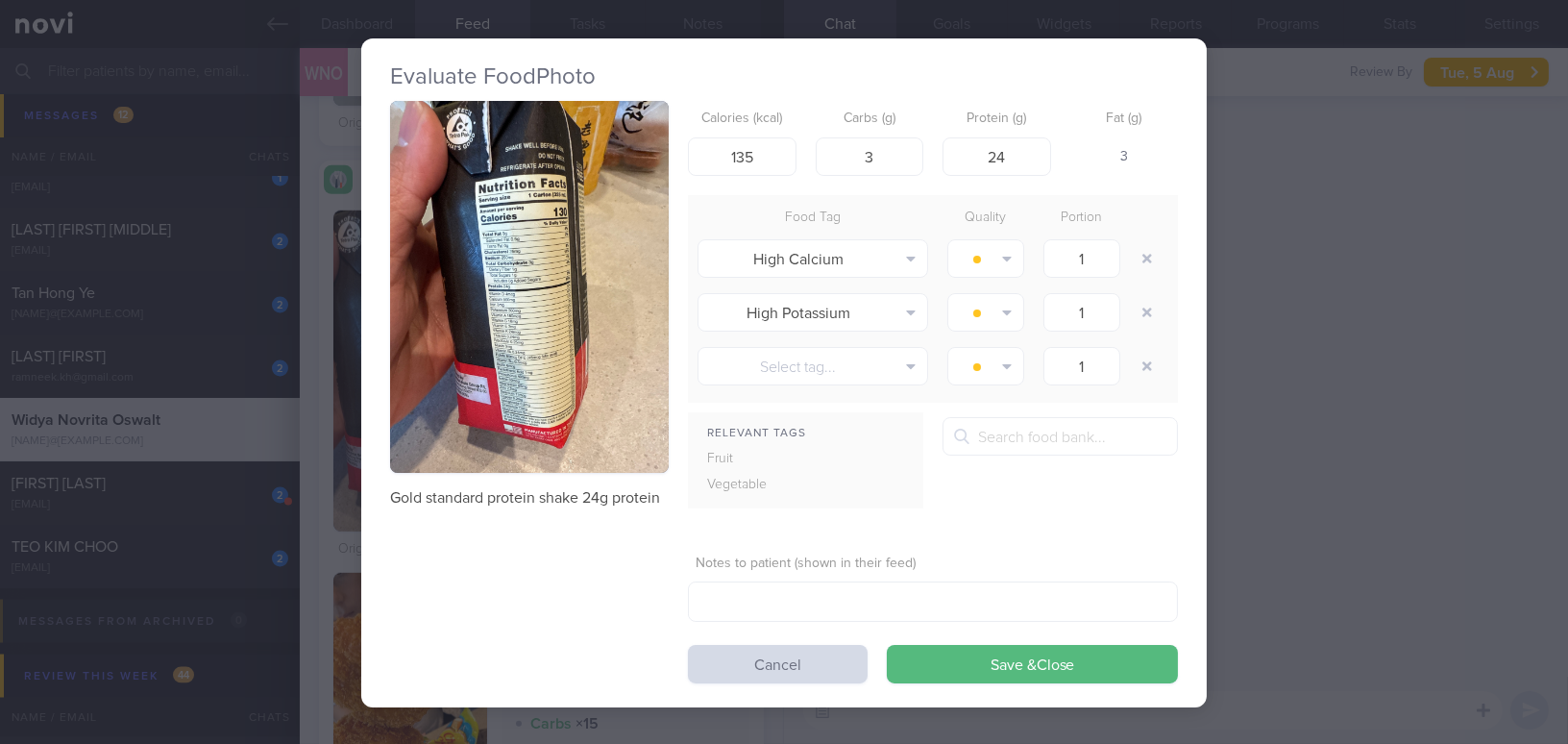 click at bounding box center [529, 286] 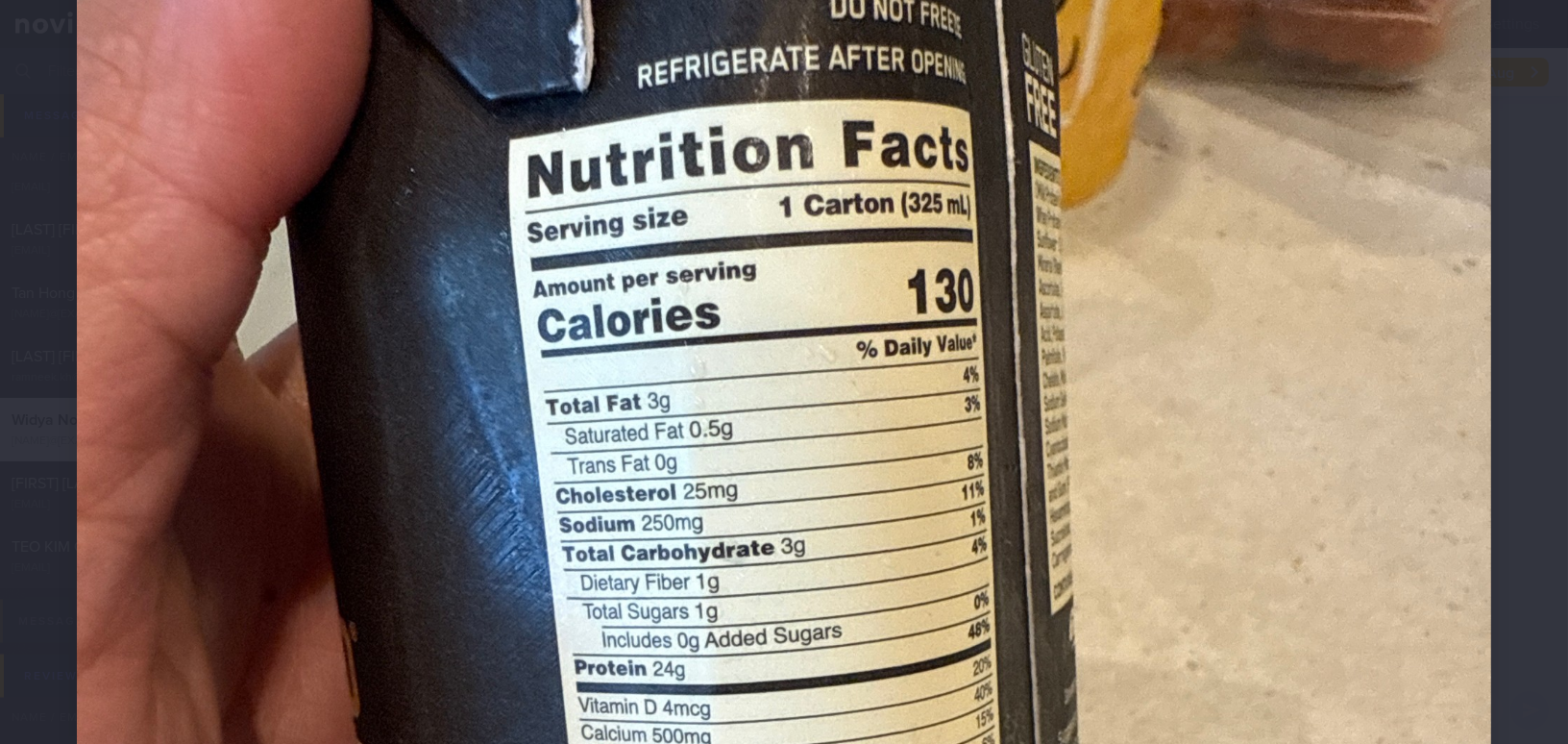 click at bounding box center [784, 671] 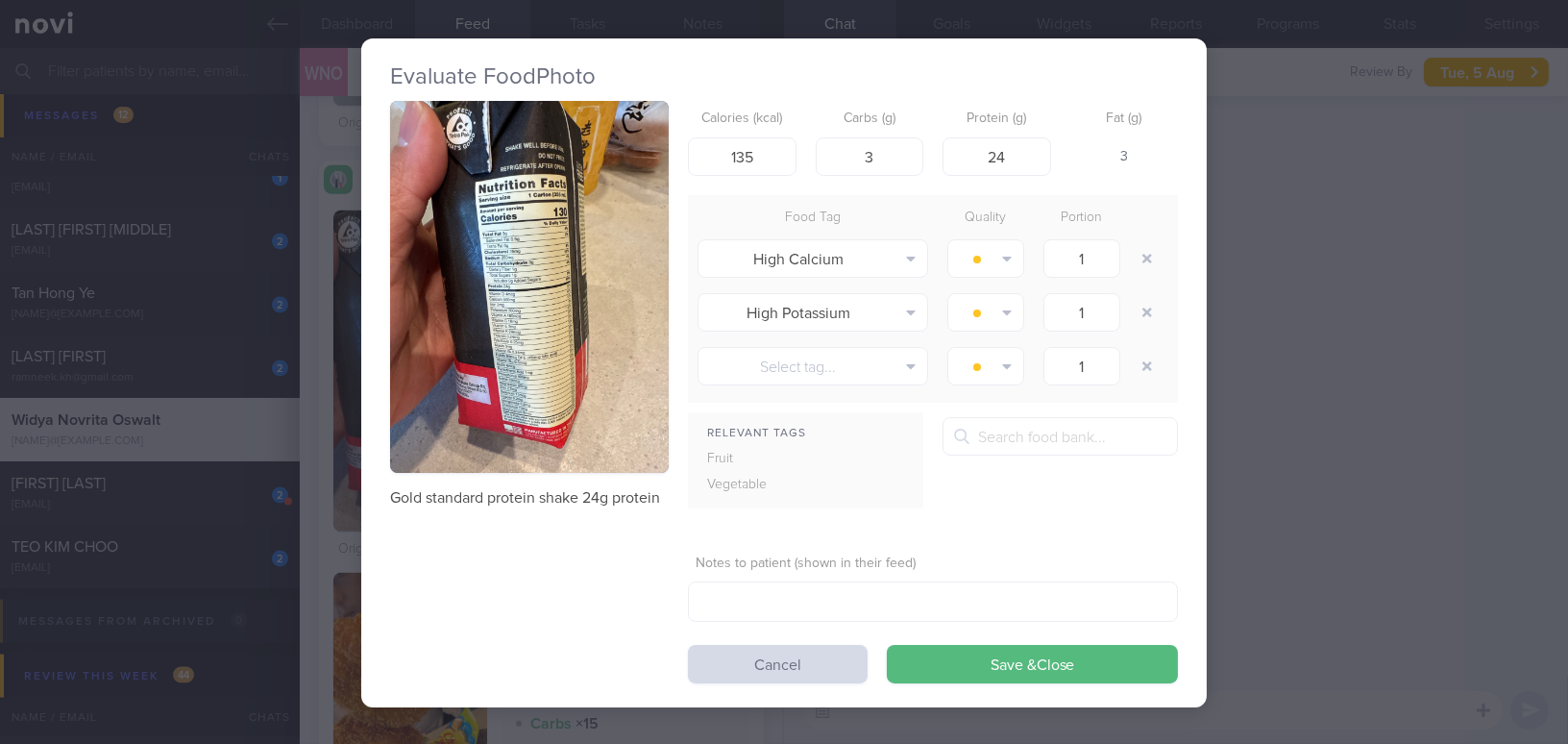 click on "Evaluate Food  Photo
Gold standard protein shake 24g protein
Calories (kcal)
135
Carbs (g)
3
Protein (g)
24
Fat (g)
3
Food Tag
Quality
Portion
High Calcium
Alcohol
Fried
Fruit
Healthy Fats
High Calcium
High Cholesterol" at bounding box center (784, 372) 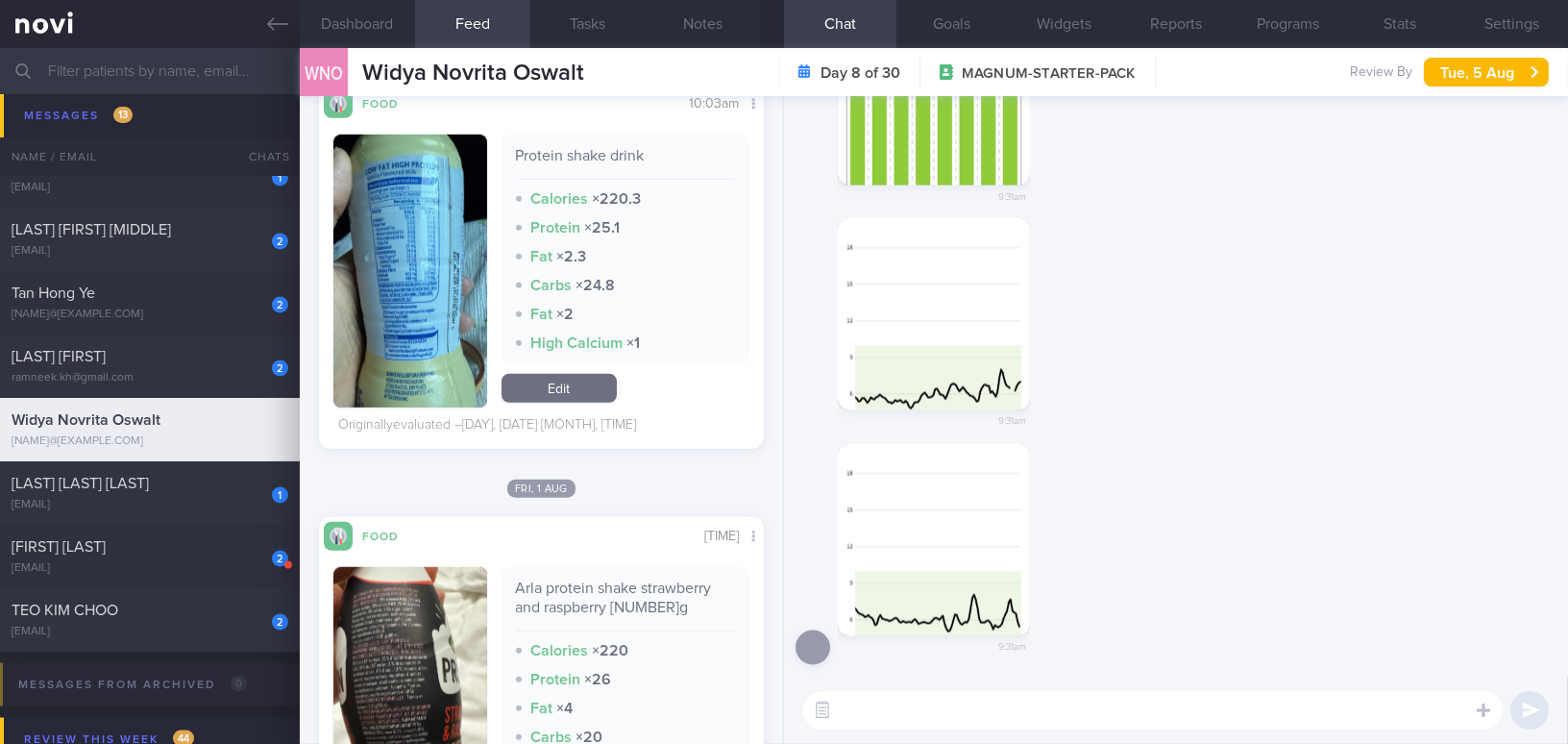 click at bounding box center (410, 271) 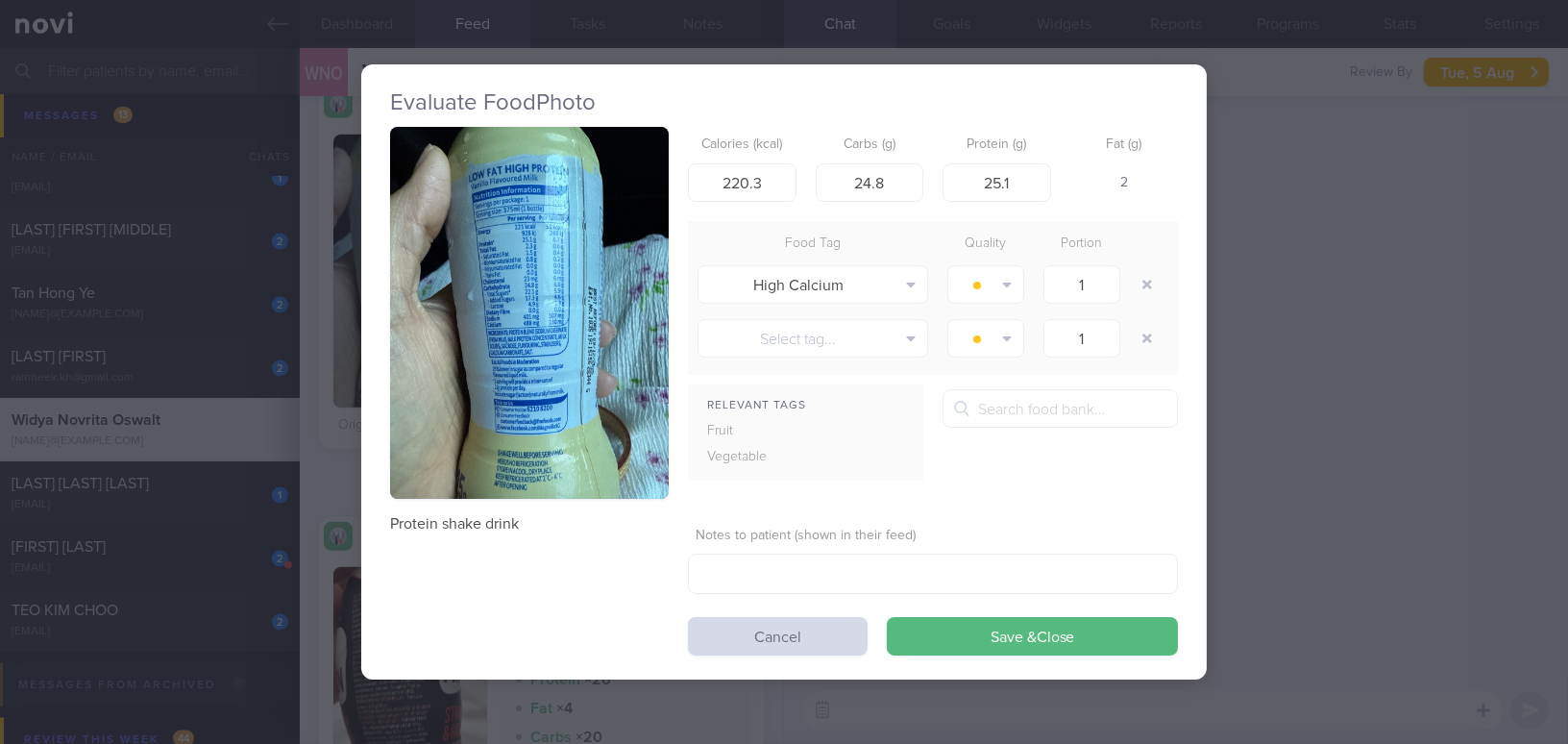 click at bounding box center (529, 312) 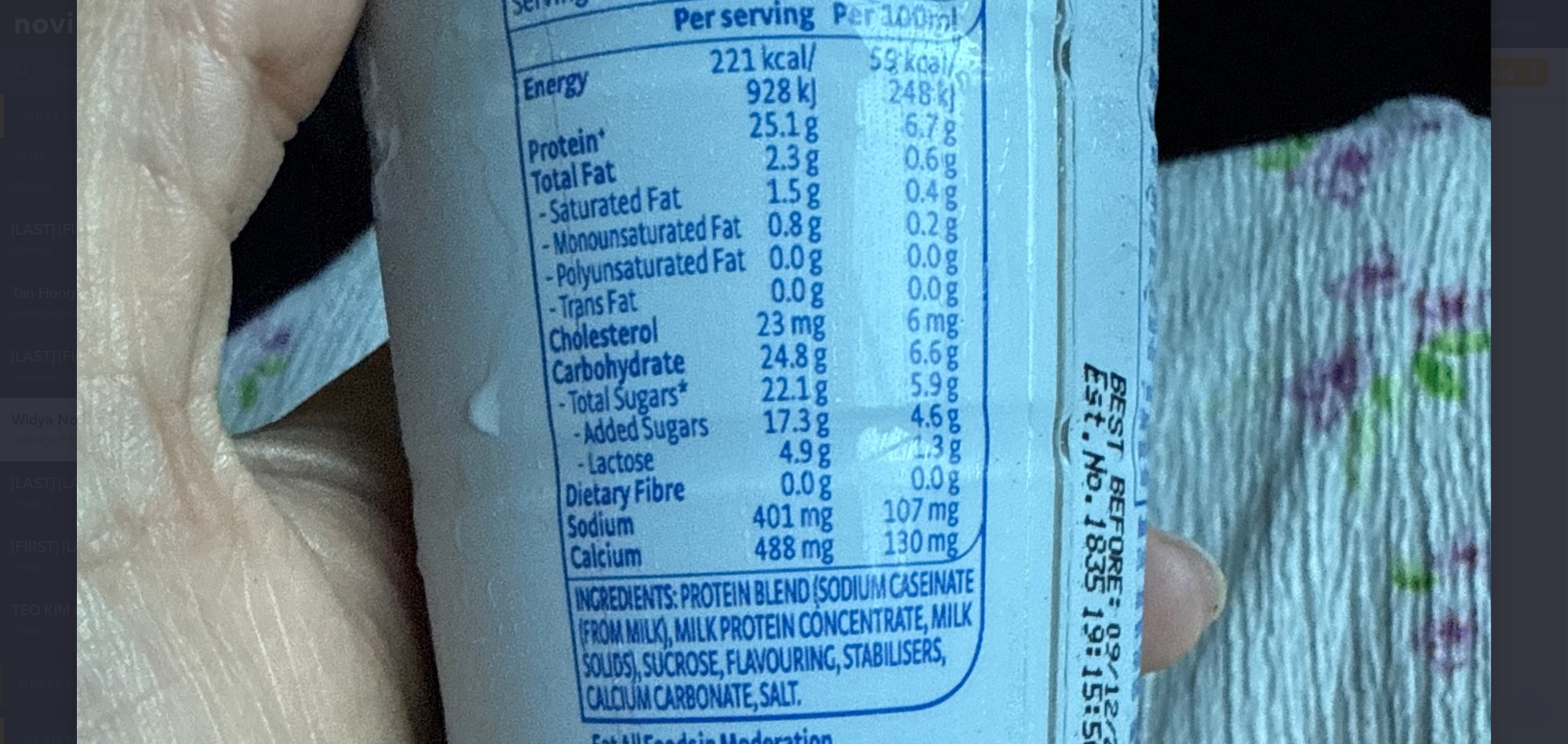 click at bounding box center (784, 496) 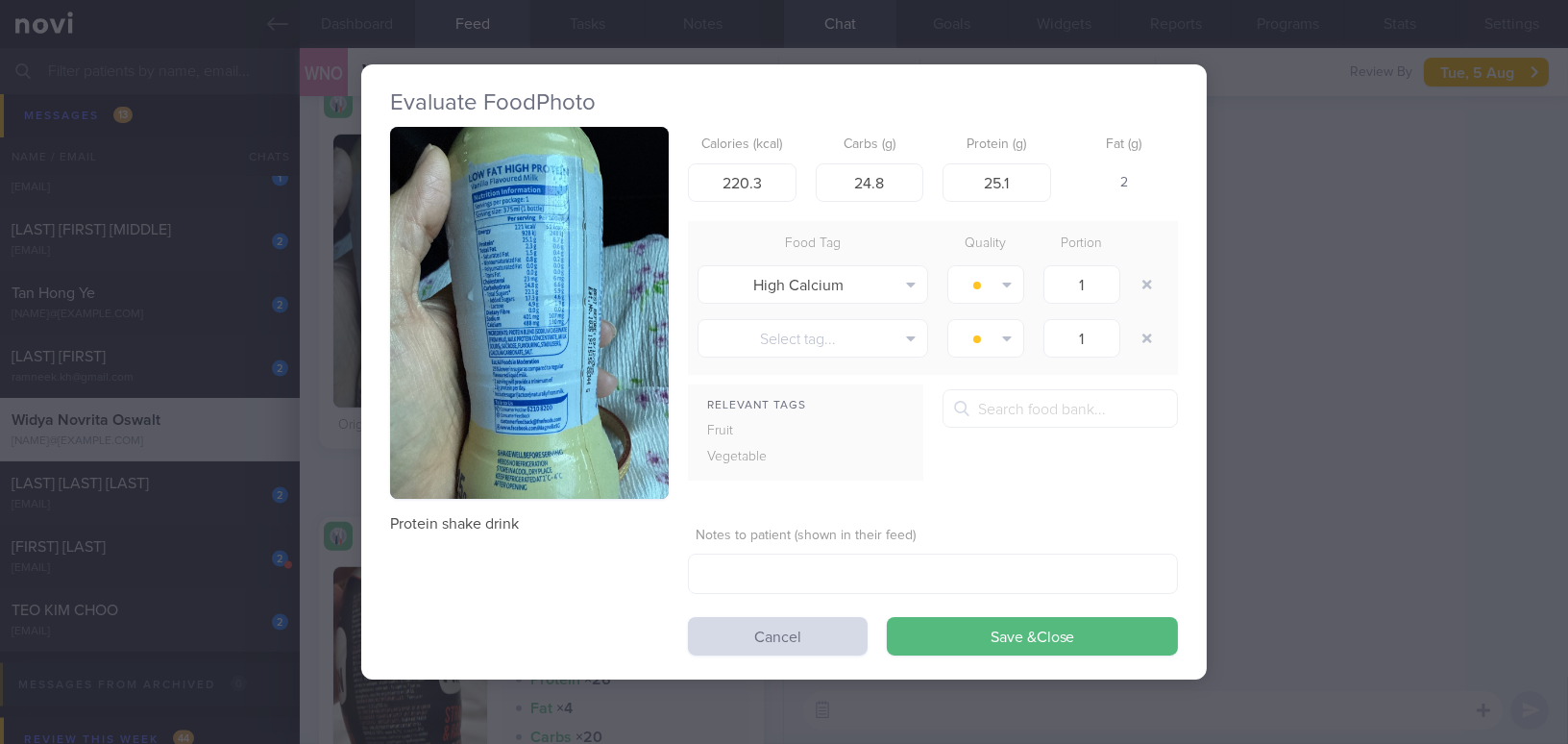 click on "Evaluate Food  Photo
Protein shake drink
Calories (kcal)
220.3
Carbs (g)
24.8
Protein (g)
25.1
Fat (g)
2
Food Tag
Quality
Portion
High Calcium
Alcohol
Fried
Fruit
Healthy Fats
High Calcium
High Cholesterol
High Fat" at bounding box center [784, 372] 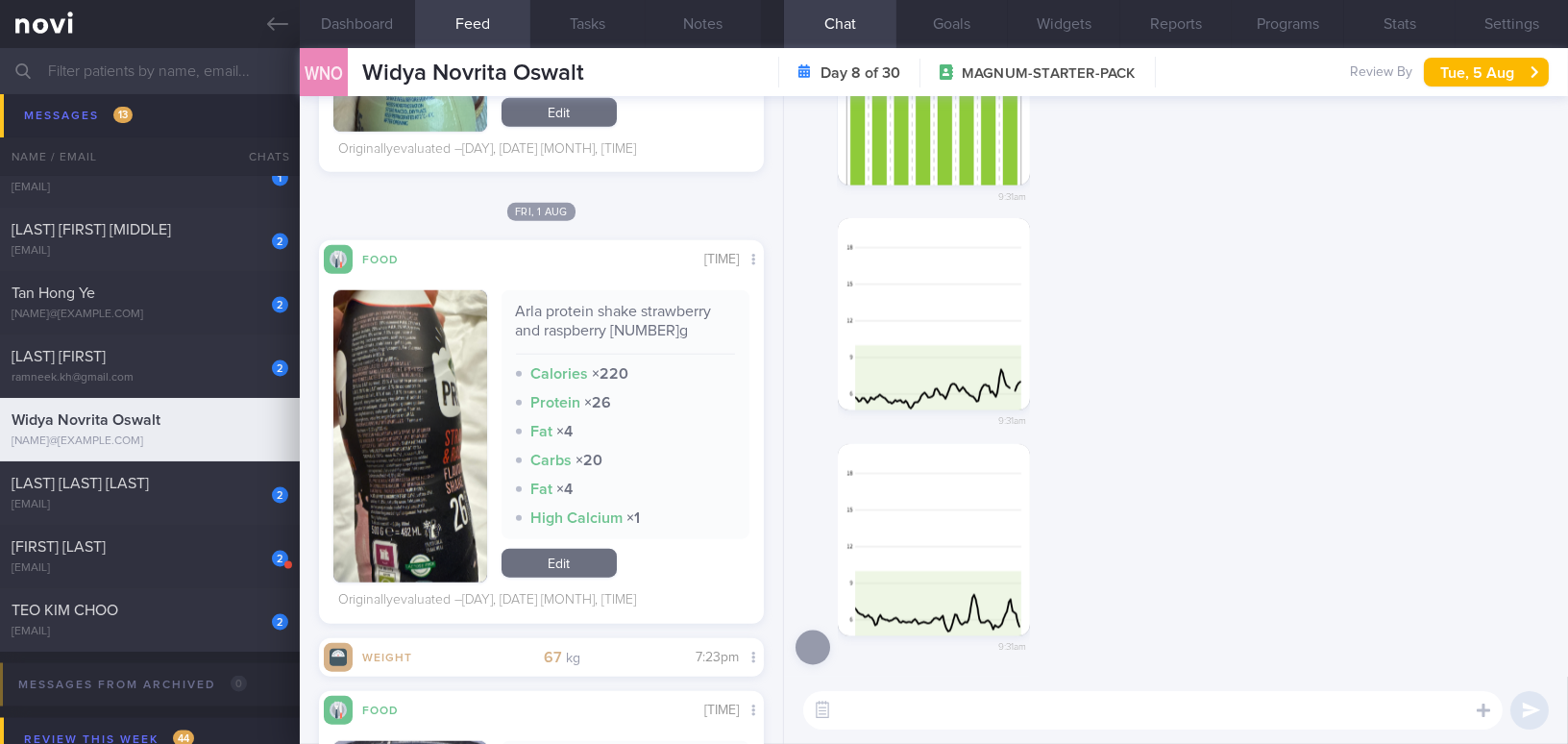 click at bounding box center (410, 436) 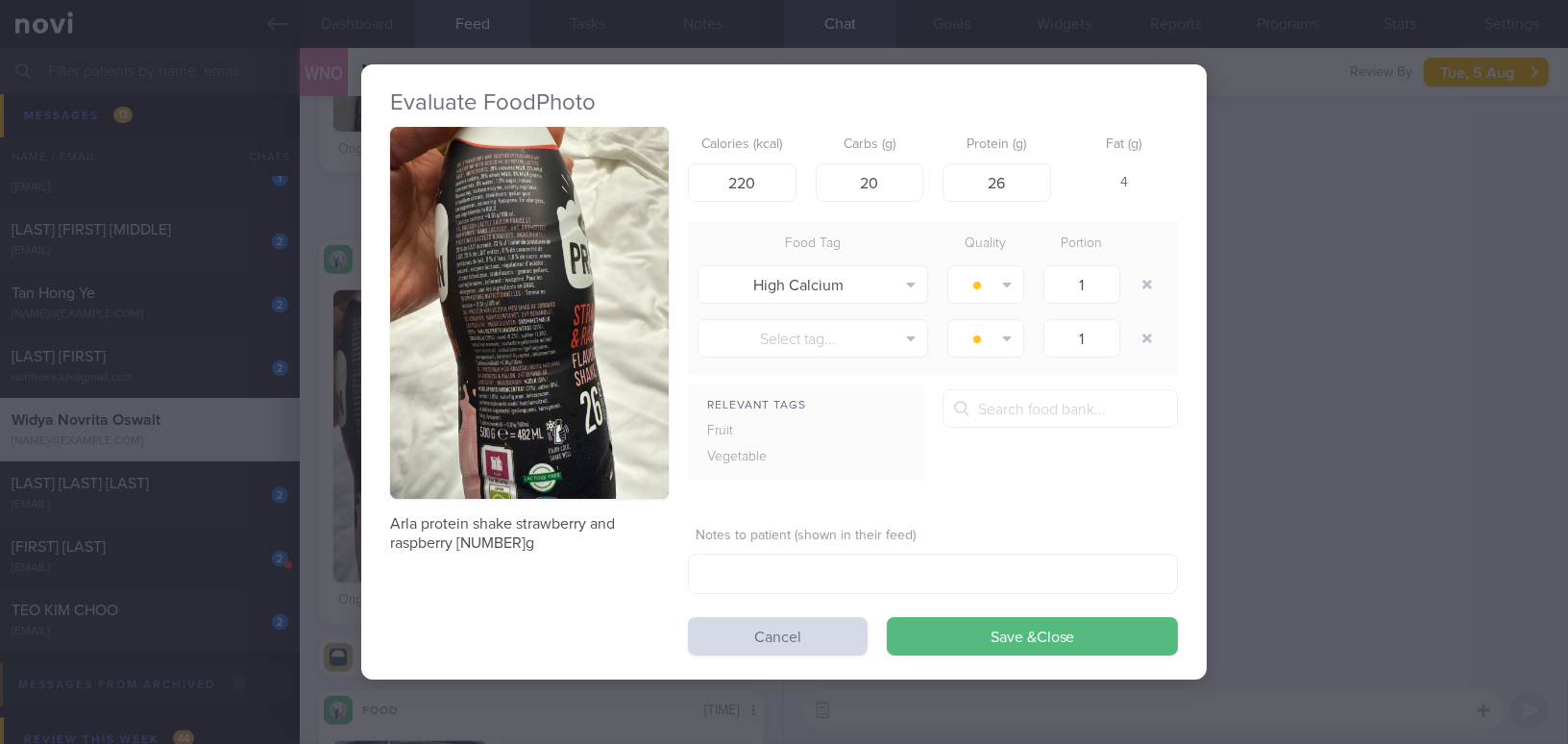 click at bounding box center (529, 312) 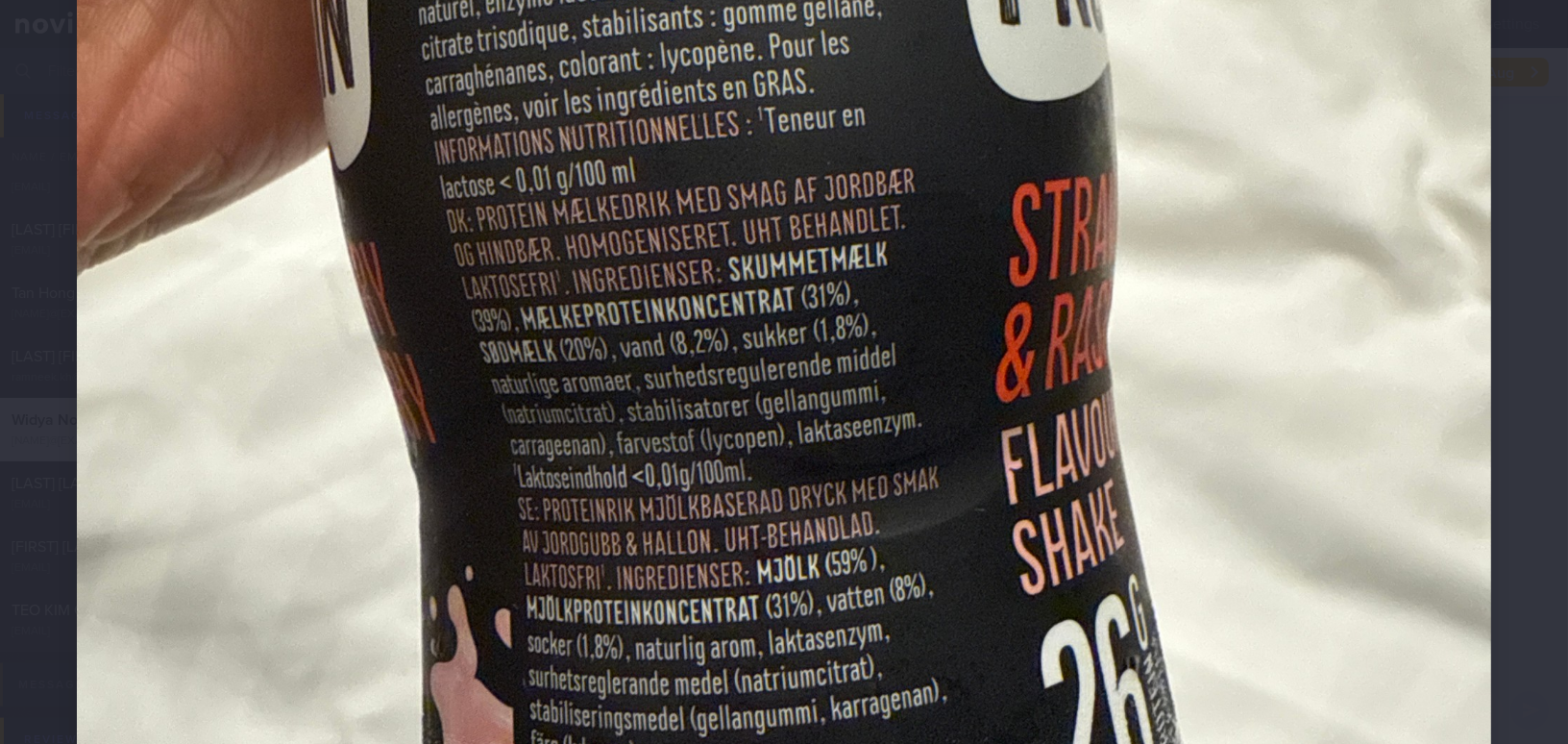 scroll, scrollTop: 611, scrollLeft: 0, axis: vertical 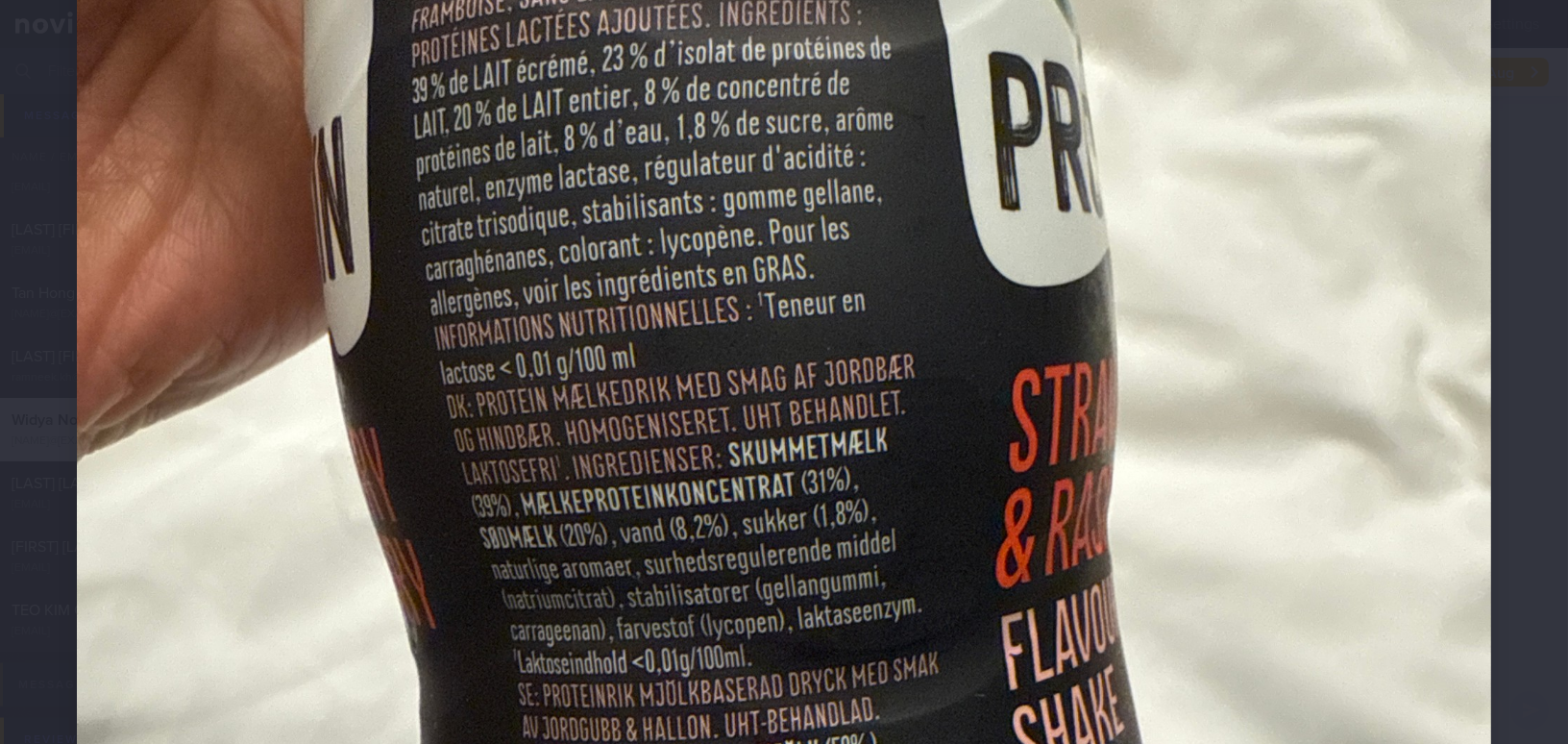 click at bounding box center (784, 409) 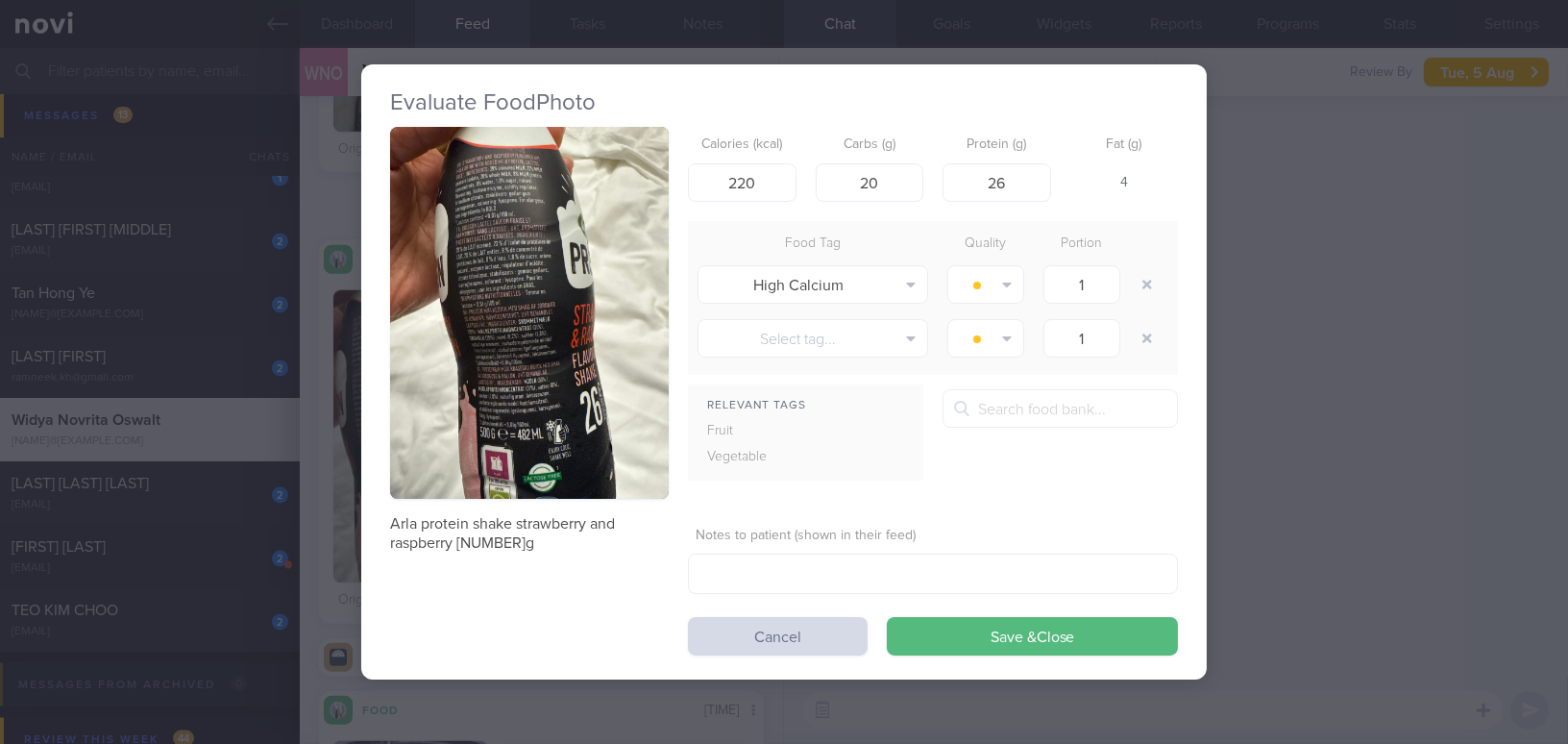 click on "Evaluate Food  Photo
Arla protein shake strawberry and raspberry 26g
Calories (kcal)
220
Carbs (g)
20
Protein (g)
26
Fat (g)
4
Food Tag
Quality
Portion
High Calcium
Alcohol
Fried
Fruit
Healthy Fats
High Calcium
High Cholesterol
High Fat" at bounding box center [784, 372] 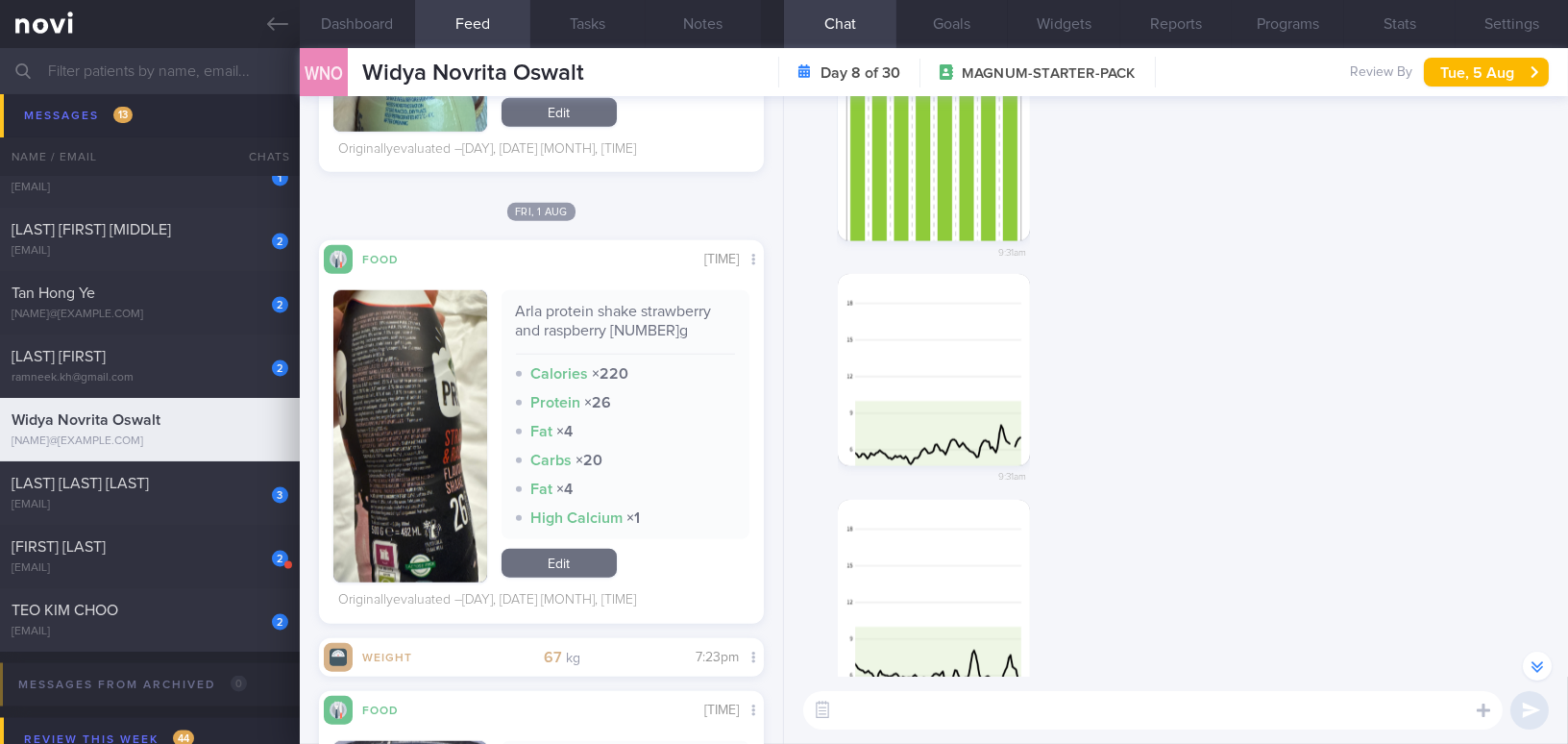 scroll, scrollTop: -87, scrollLeft: 0, axis: vertical 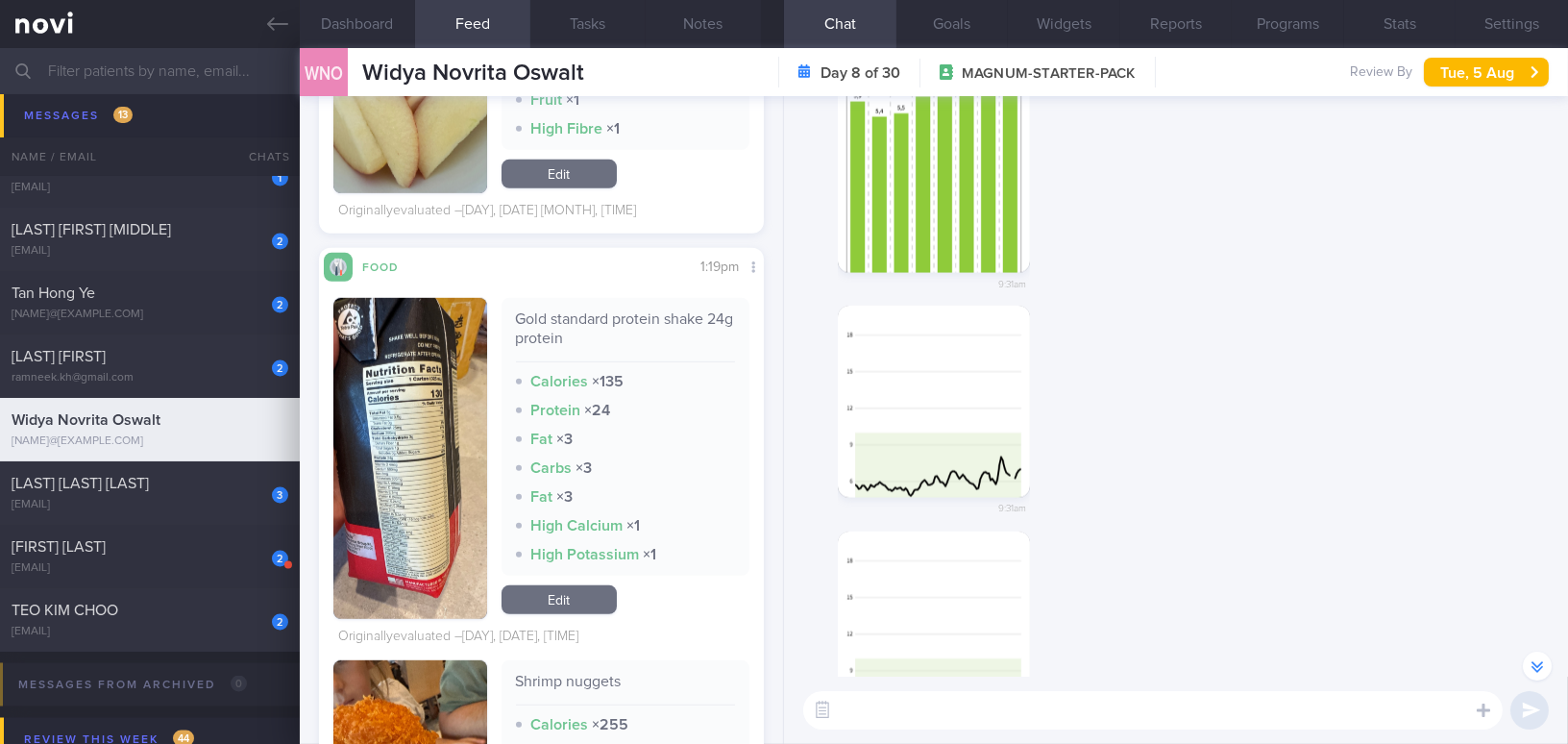 click at bounding box center (410, 459) 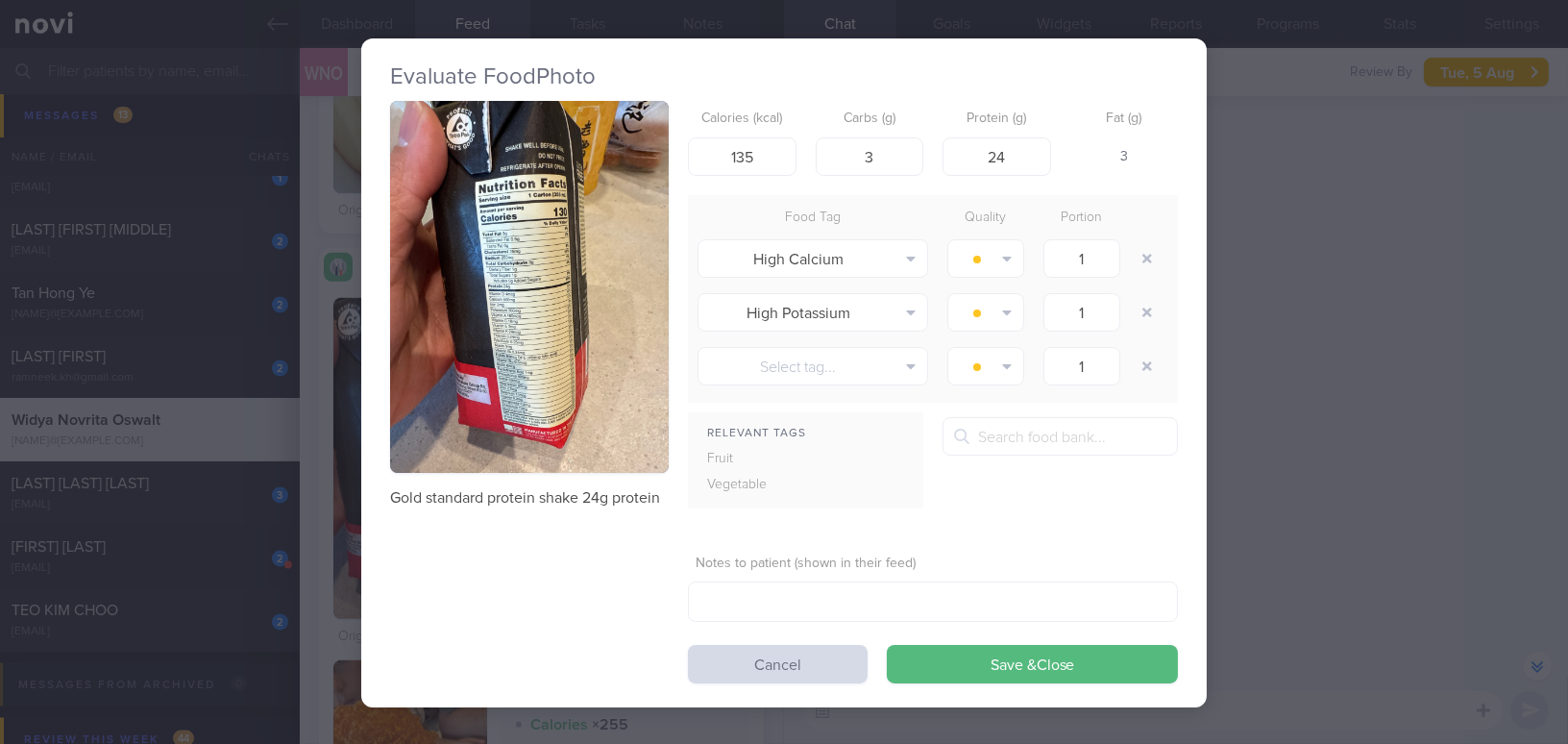 click at bounding box center [529, 286] 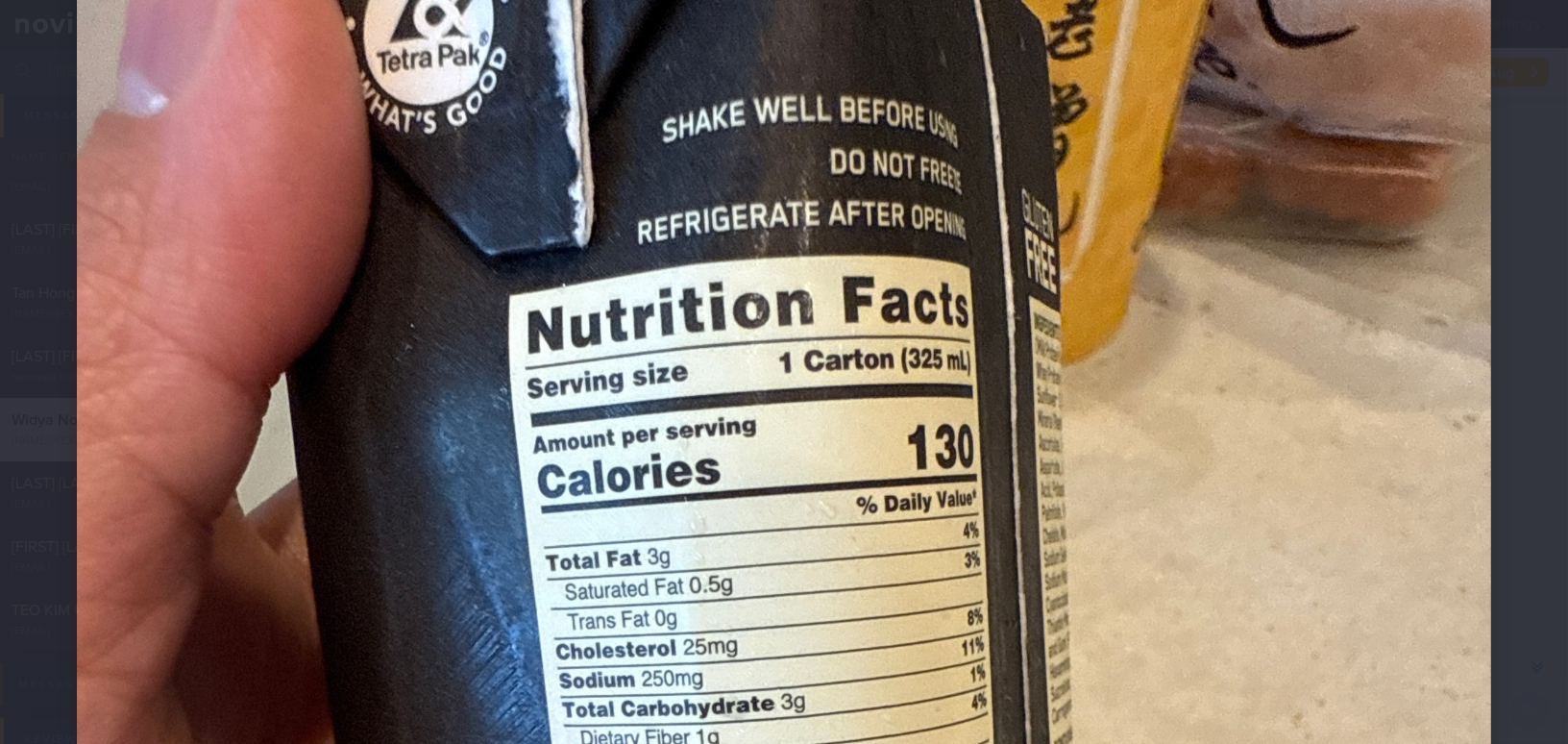 scroll, scrollTop: 436, scrollLeft: 0, axis: vertical 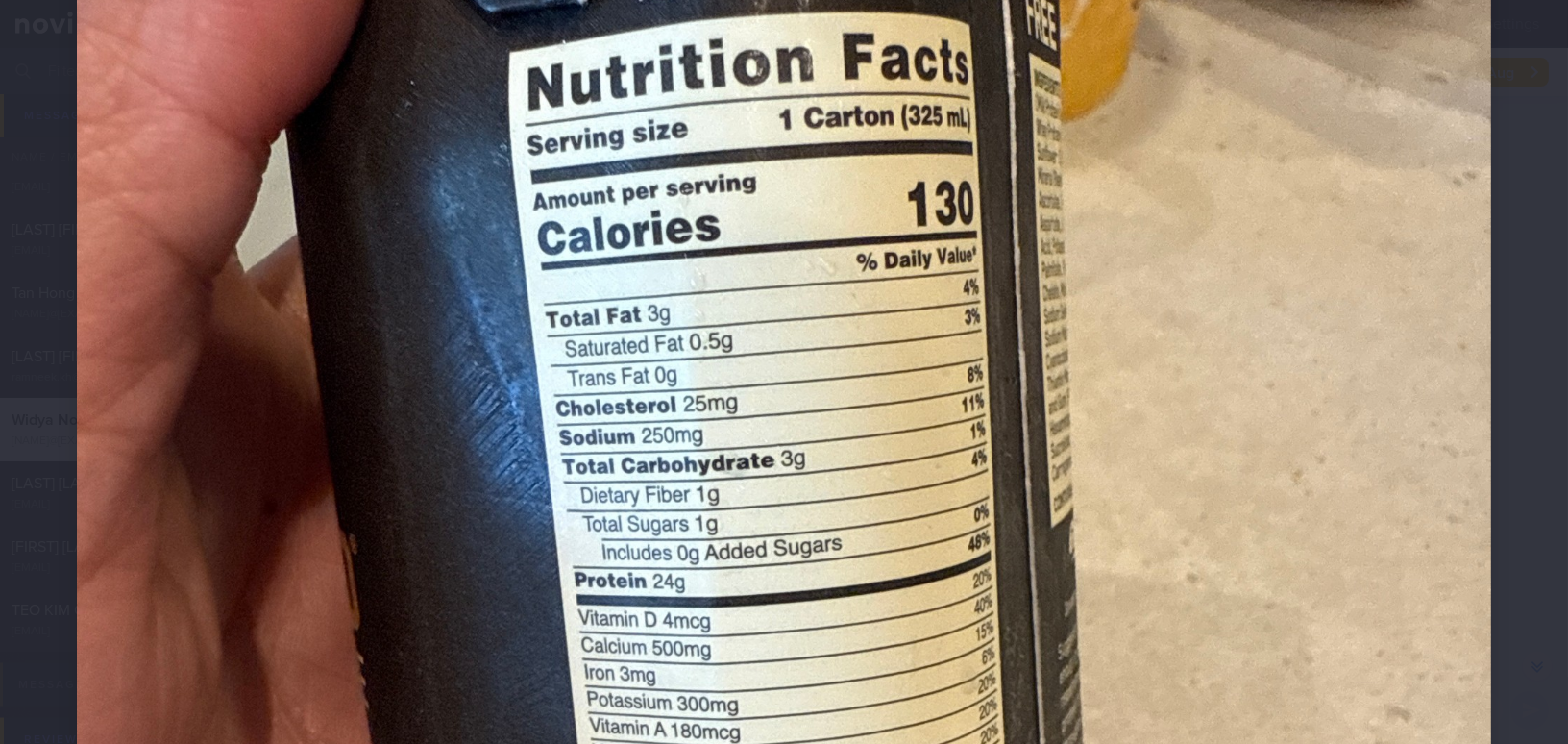 click at bounding box center (784, 583) 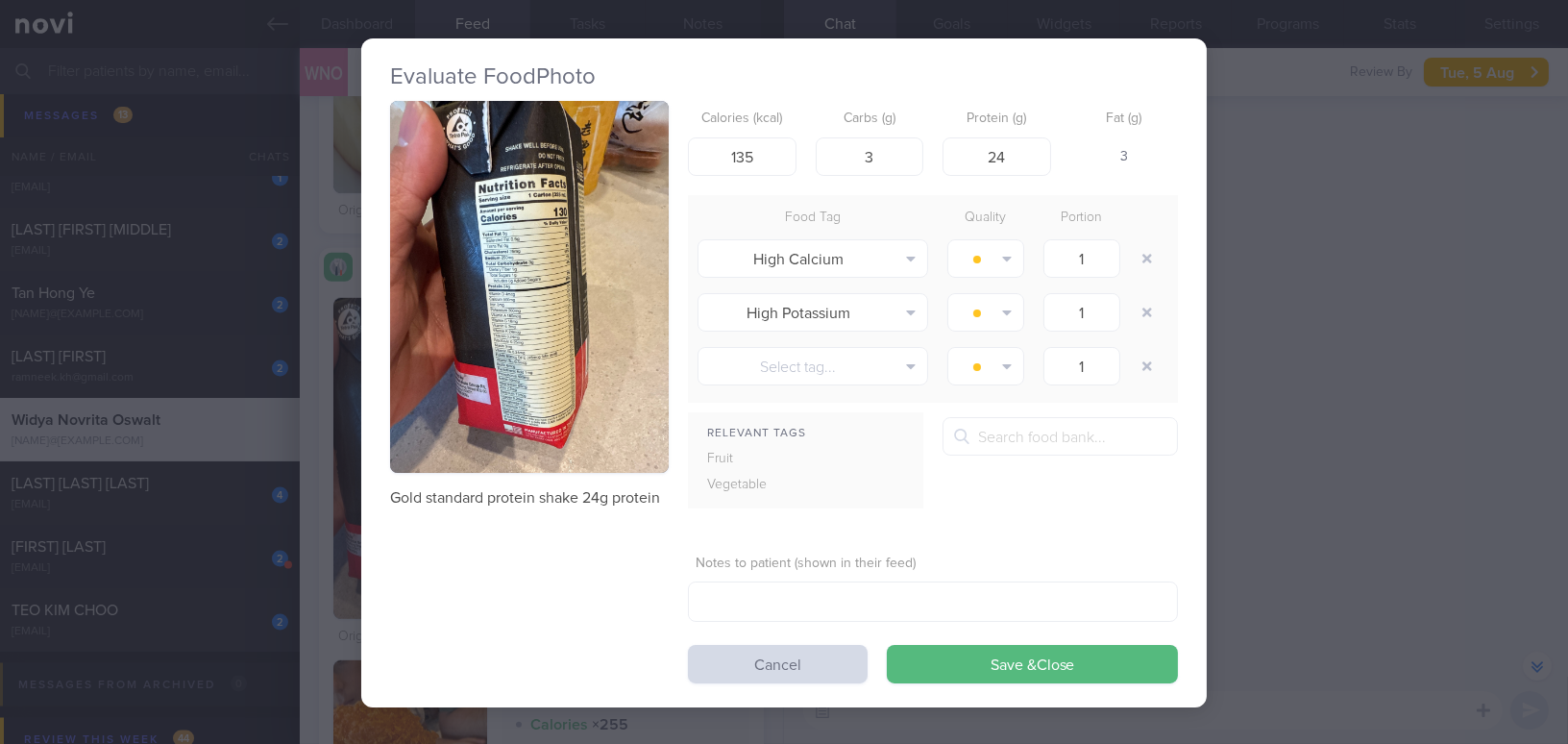 click on "Evaluate Food  Photo
Gold standard protein shake 24g protein
Calories (kcal)
135
Carbs (g)
3
Protein (g)
24
Fat (g)
3
Food Tag
Quality
Portion
High Calcium
Alcohol
Fried
Fruit
Healthy Fats
High Calcium
High Cholesterol" at bounding box center [784, 372] 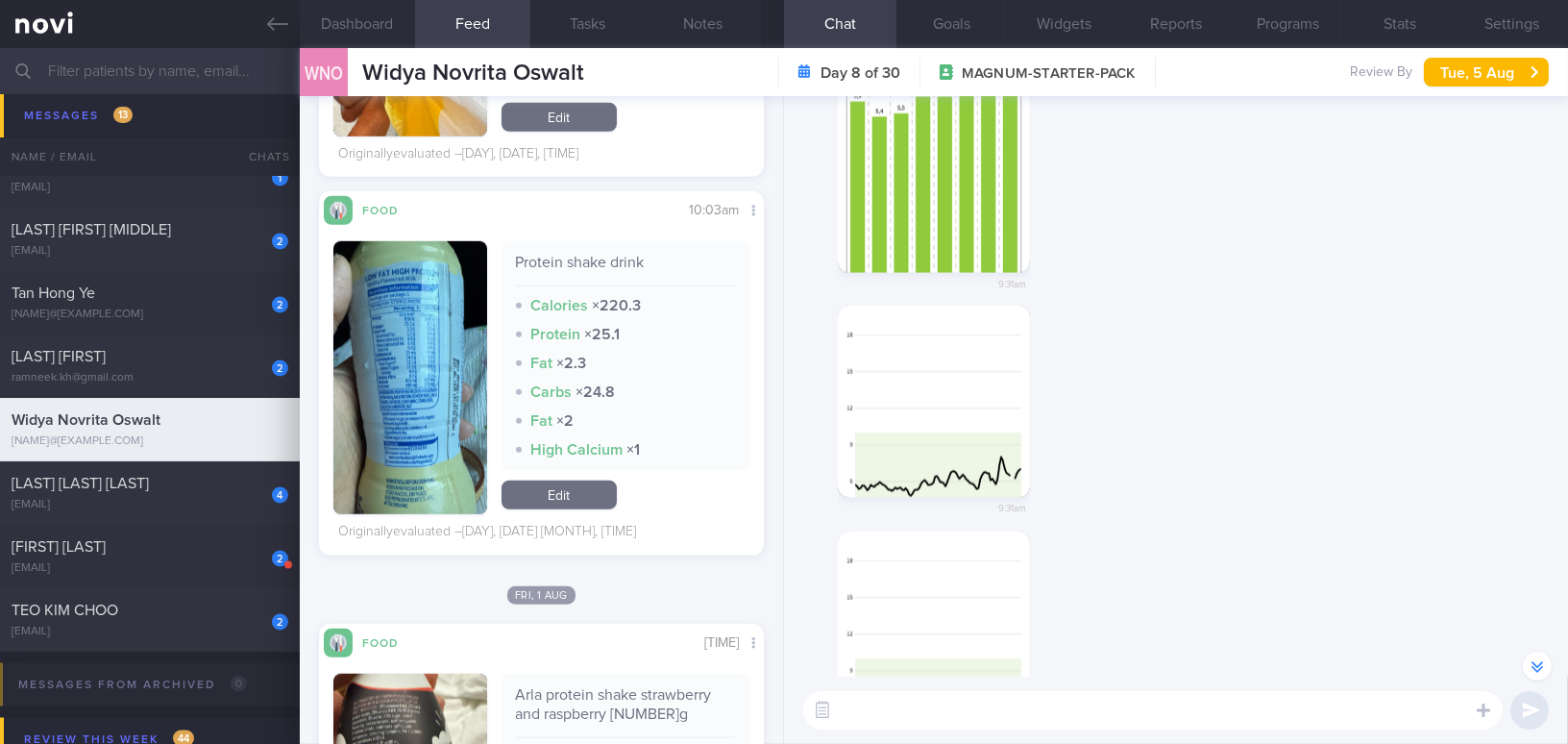 scroll, scrollTop: 3233, scrollLeft: 0, axis: vertical 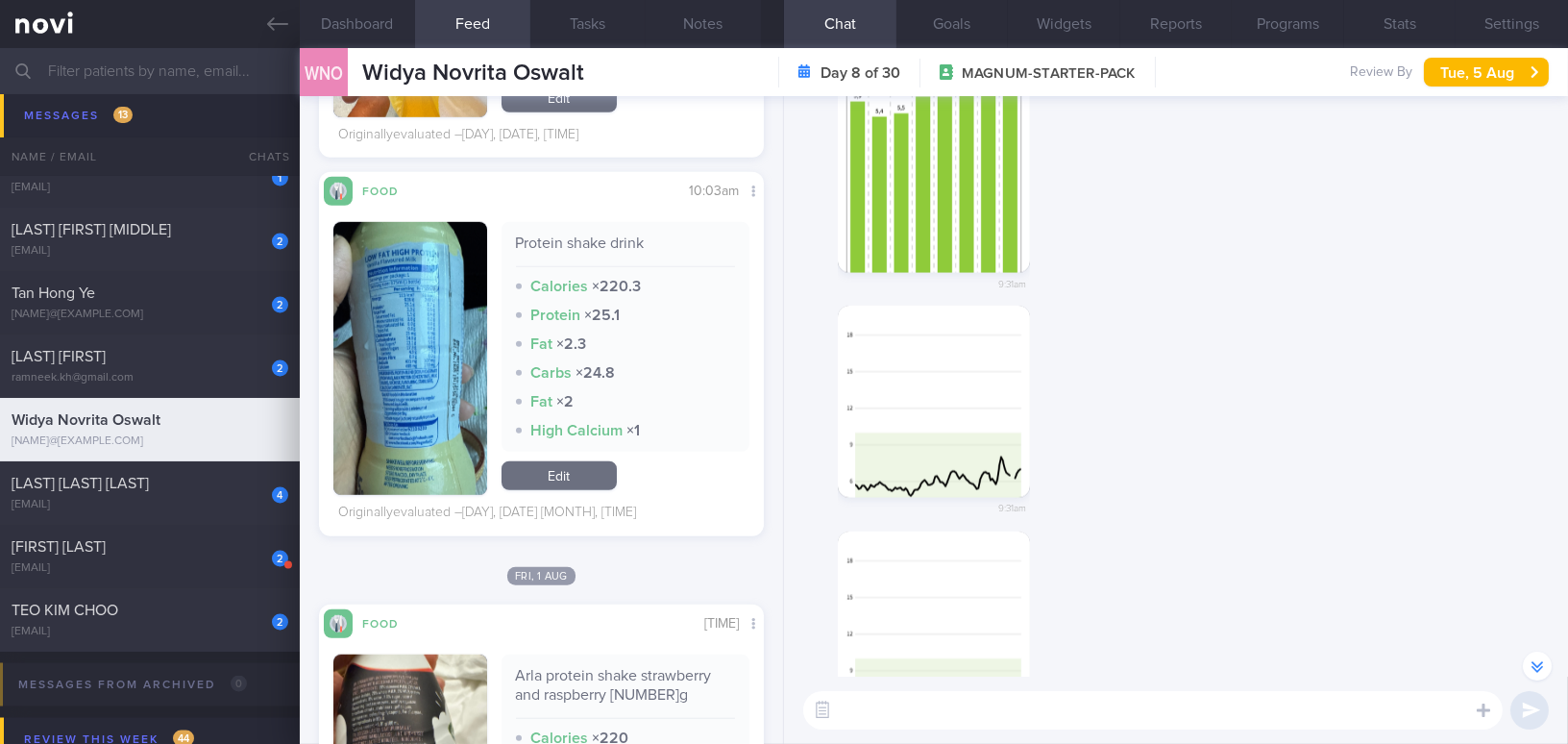 click at bounding box center [410, 359] 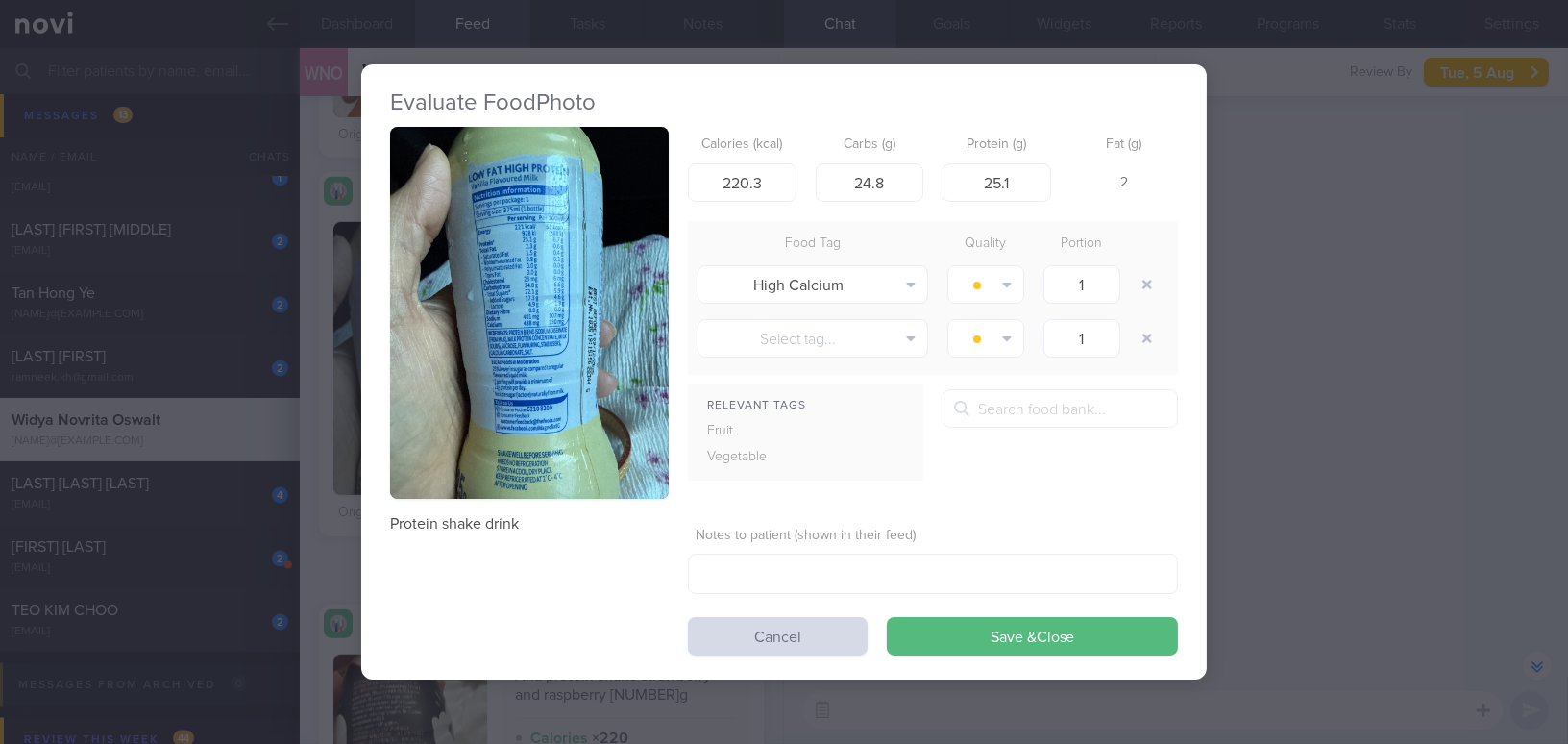 click at bounding box center (529, 312) 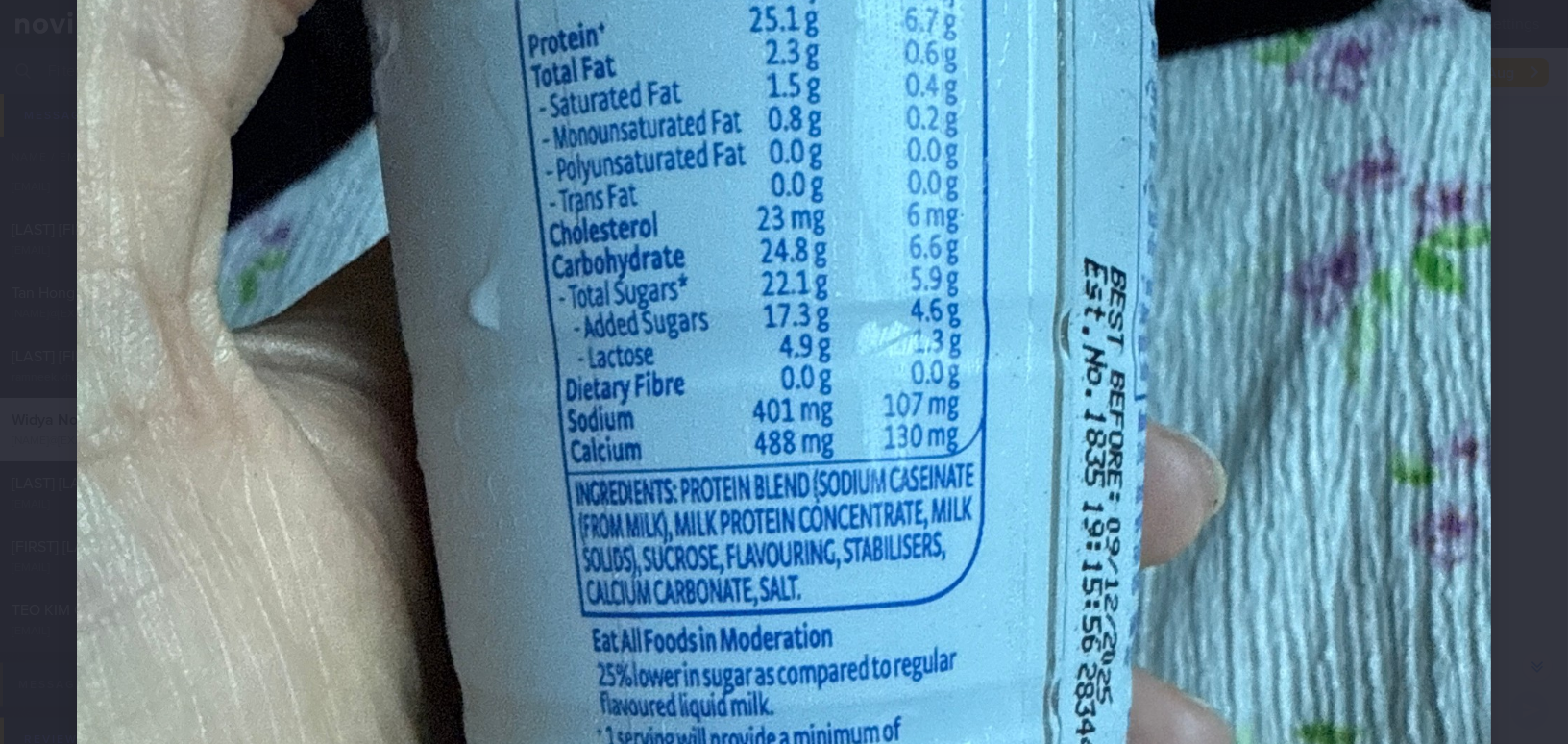 scroll, scrollTop: 493, scrollLeft: 0, axis: vertical 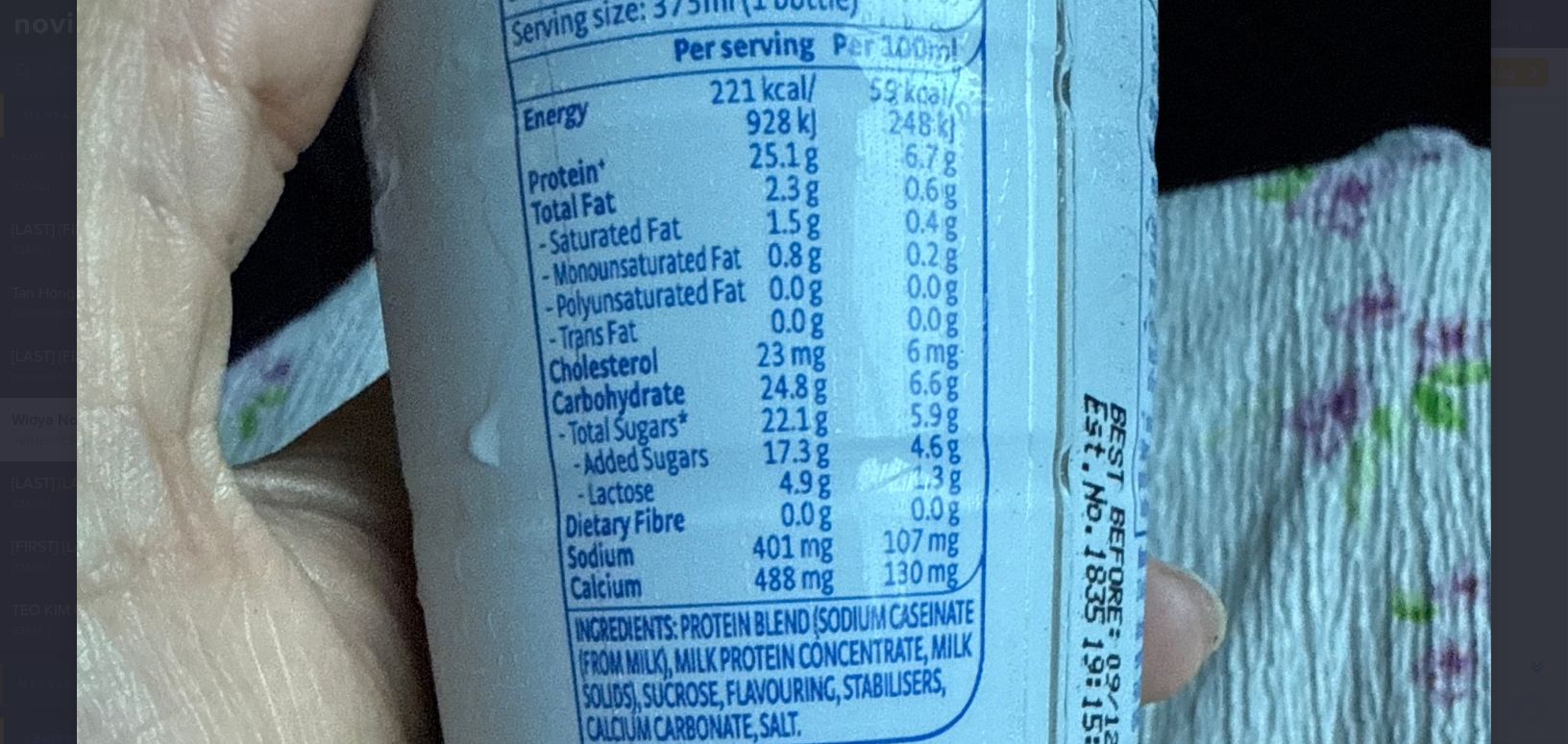 click at bounding box center [784, 527] 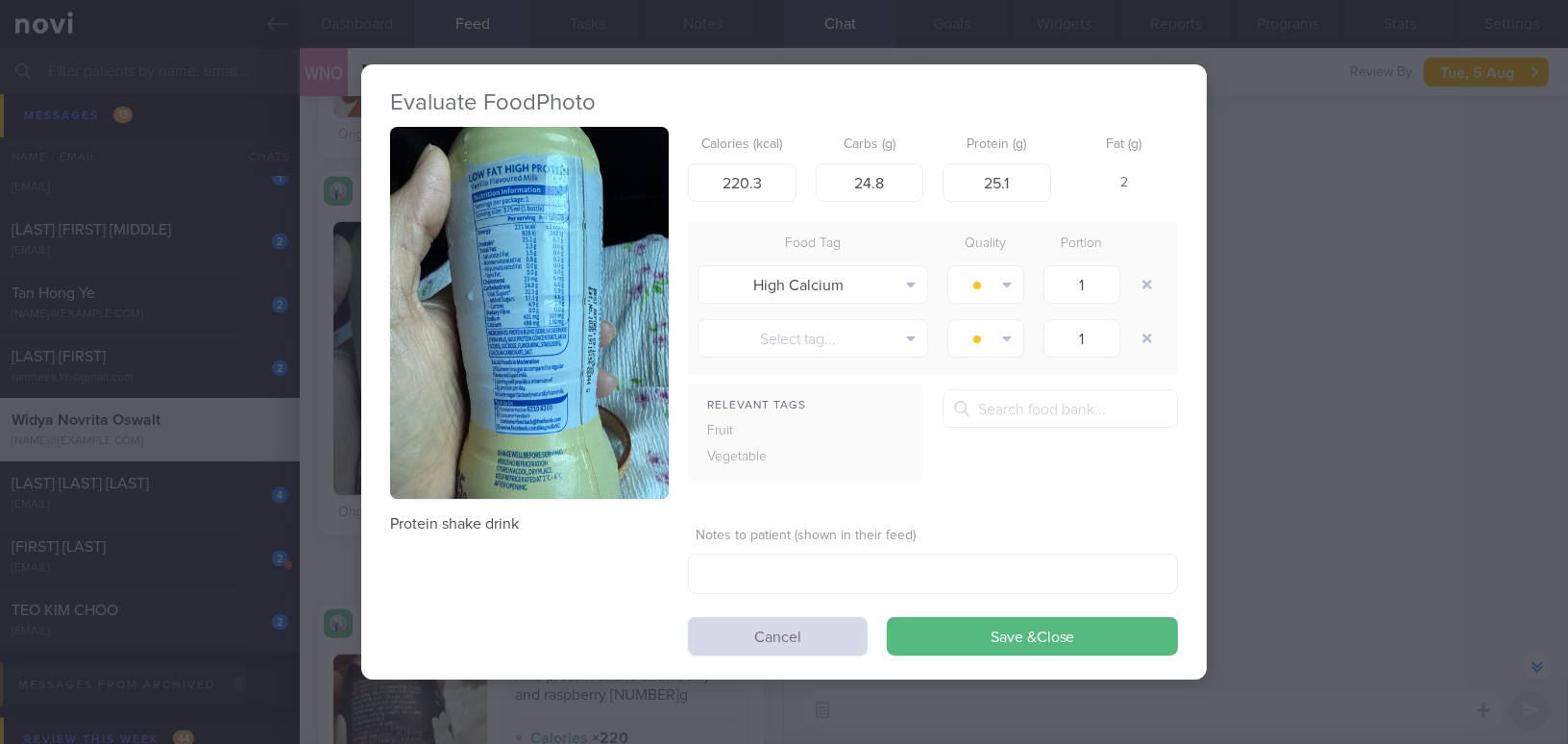 click on "Evaluate Food  Photo
Protein shake drink
Calories (kcal)
220.3
Carbs (g)
24.8
Protein (g)
25.1
Fat (g)
2
Food Tag
Quality
Portion
High Calcium
Alcohol
Fried
Fruit
Healthy Fats
High Calcium
High Cholesterol
High Fat" at bounding box center (784, 372) 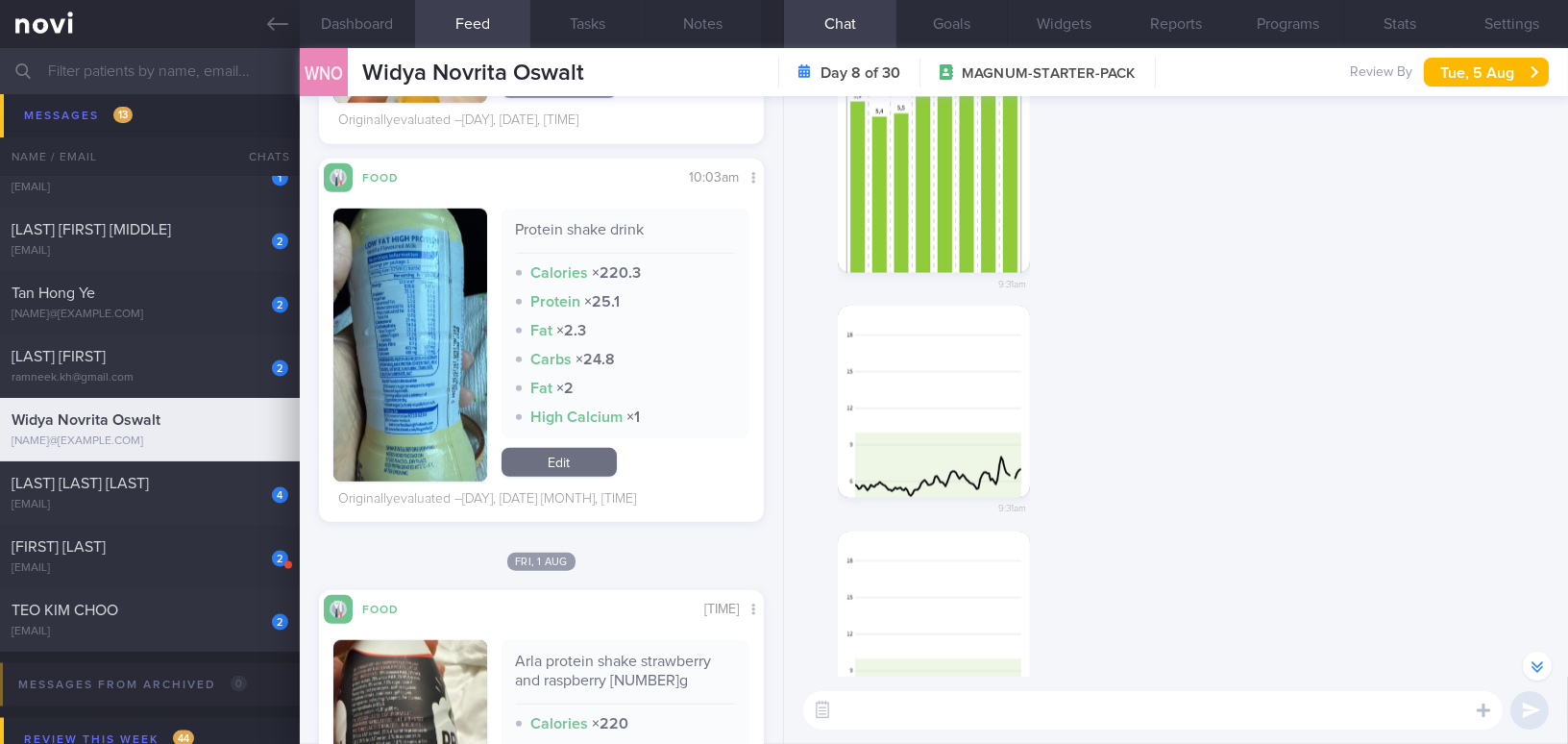 scroll, scrollTop: 3583, scrollLeft: 0, axis: vertical 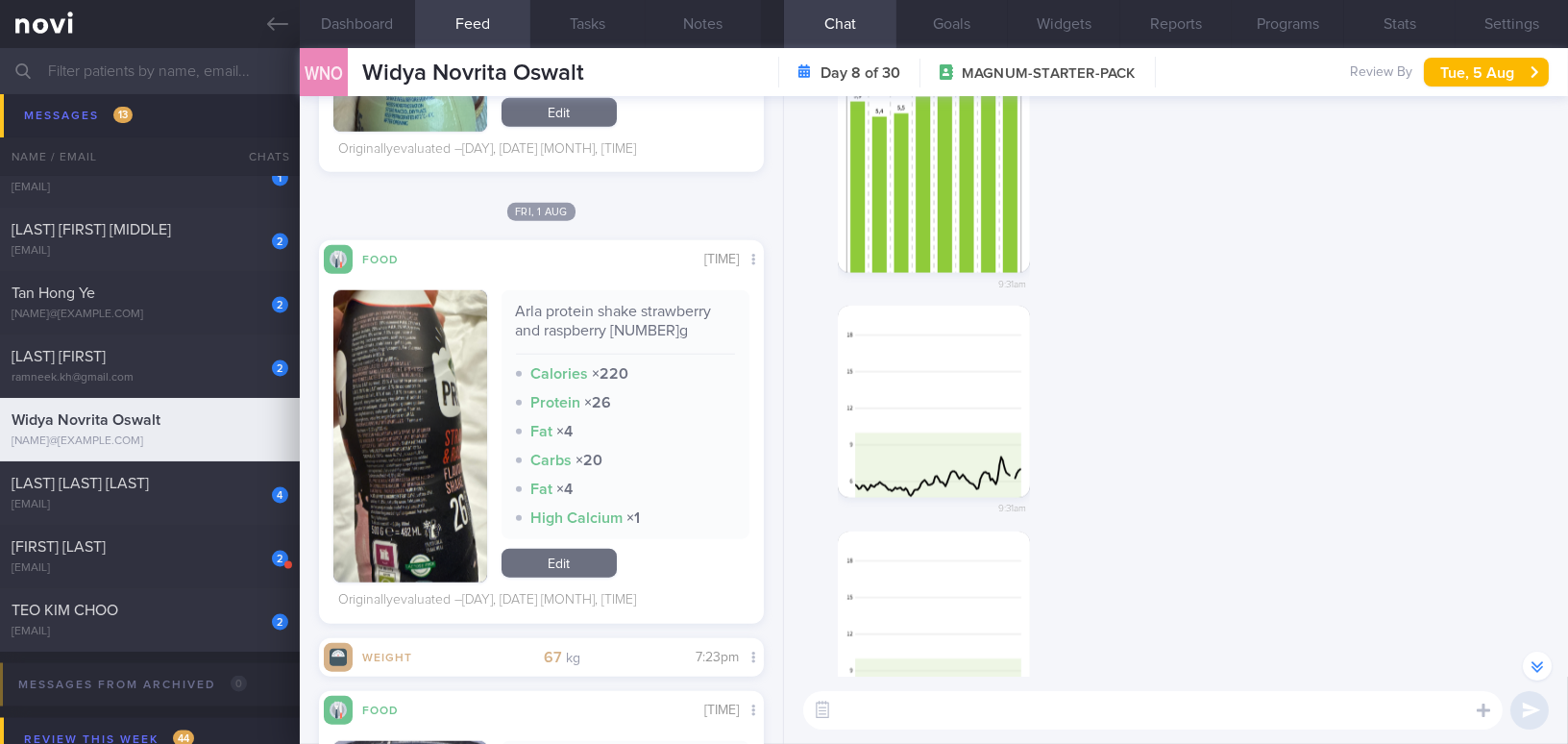 click at bounding box center [410, 436] 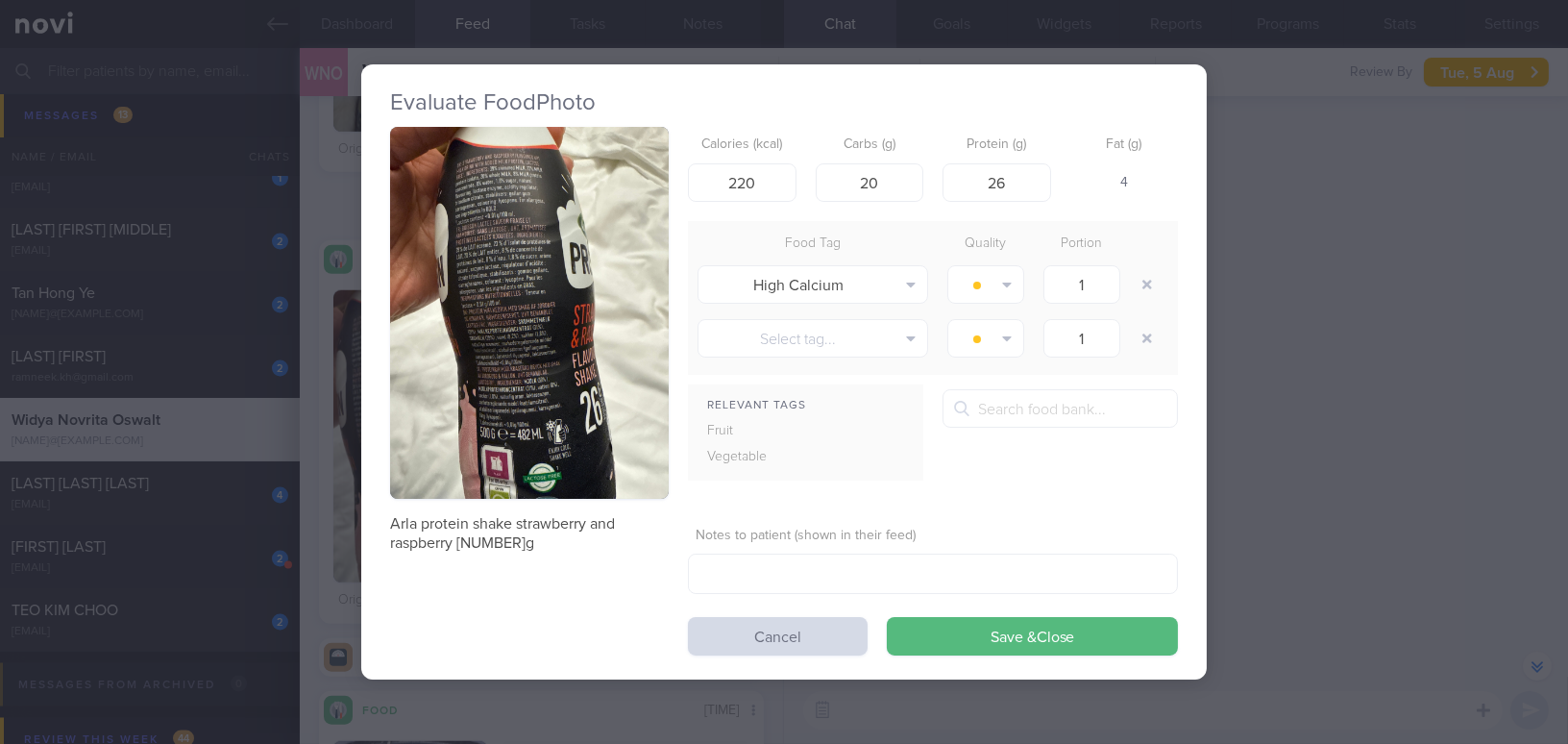 click at bounding box center (529, 312) 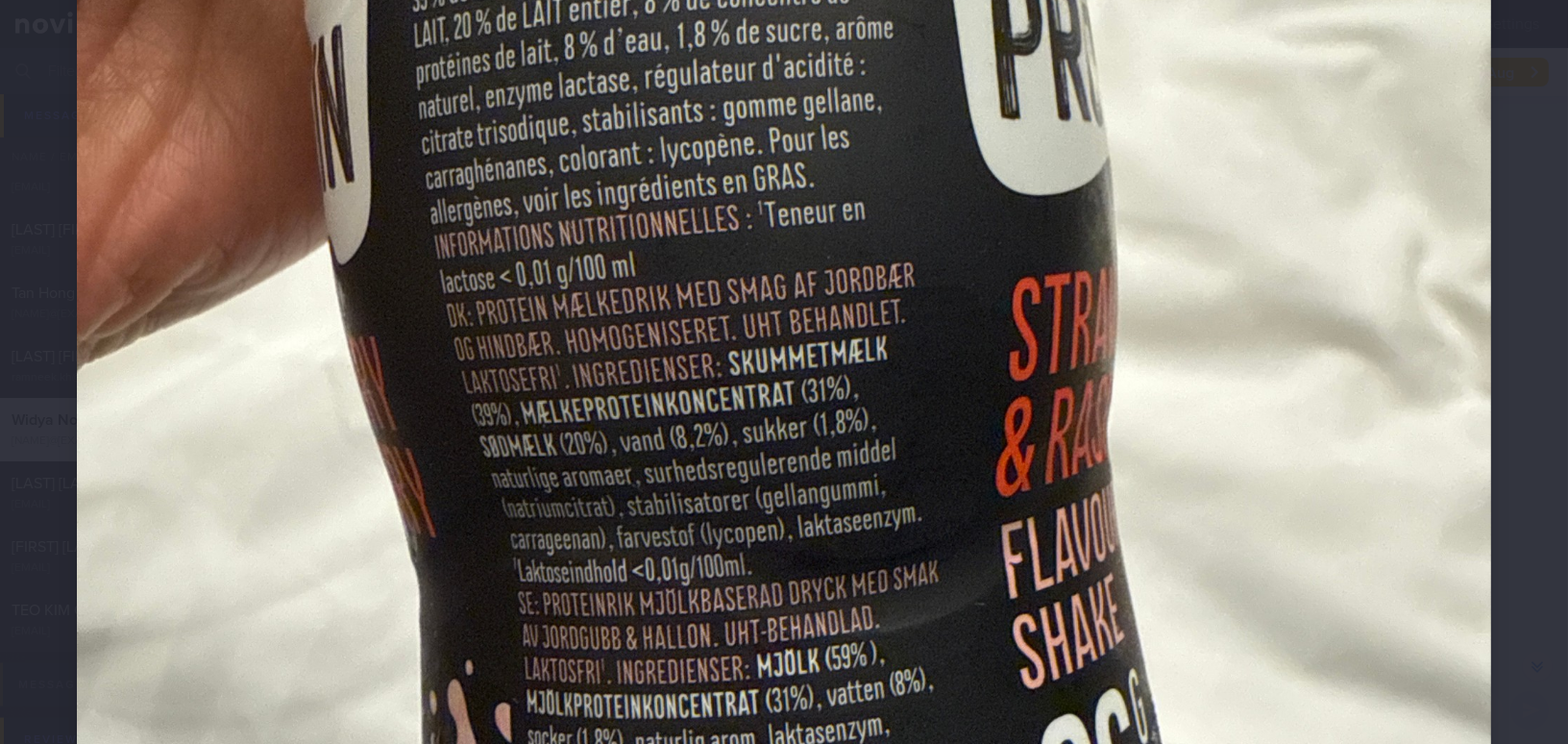 scroll, scrollTop: 786, scrollLeft: 0, axis: vertical 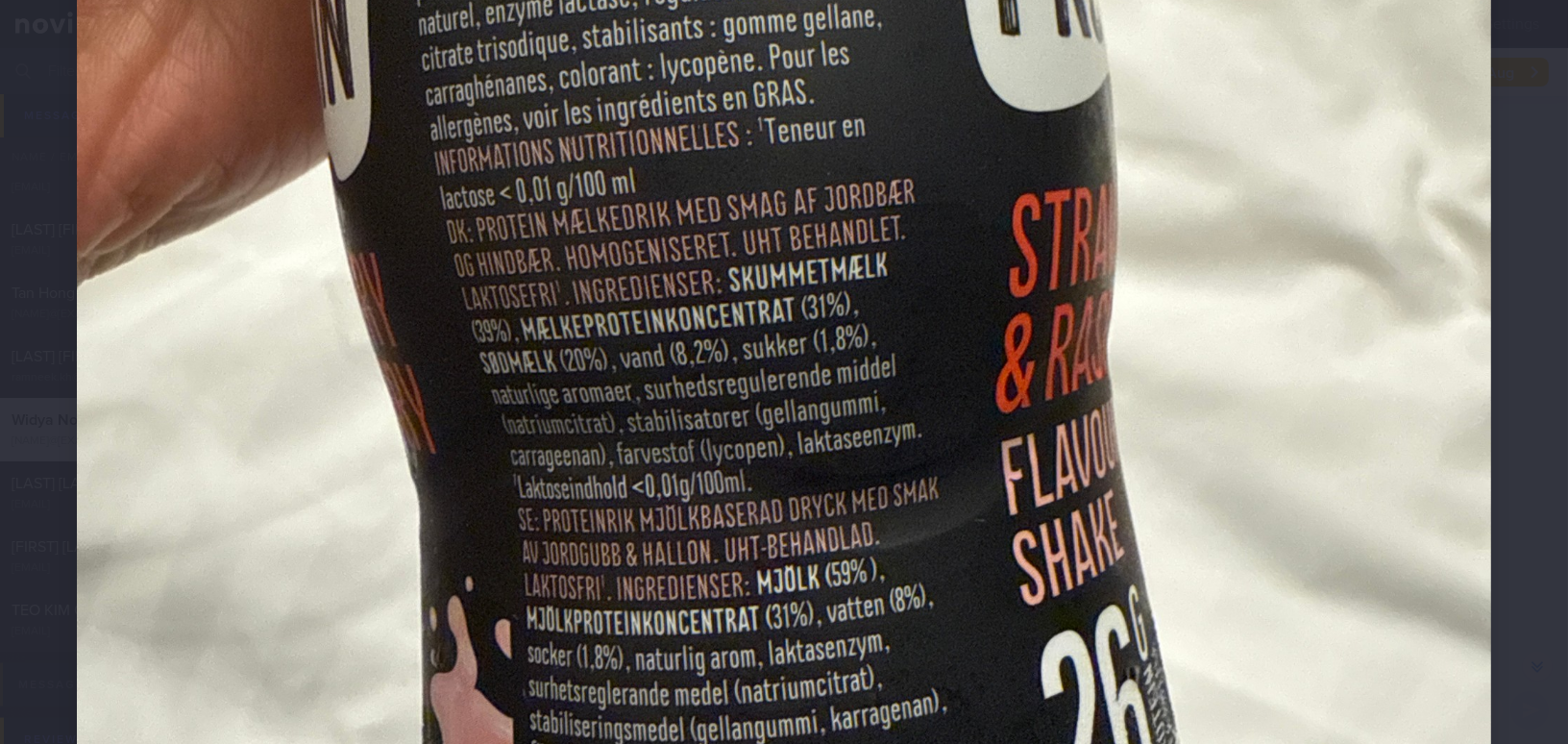 click at bounding box center (784, 234) 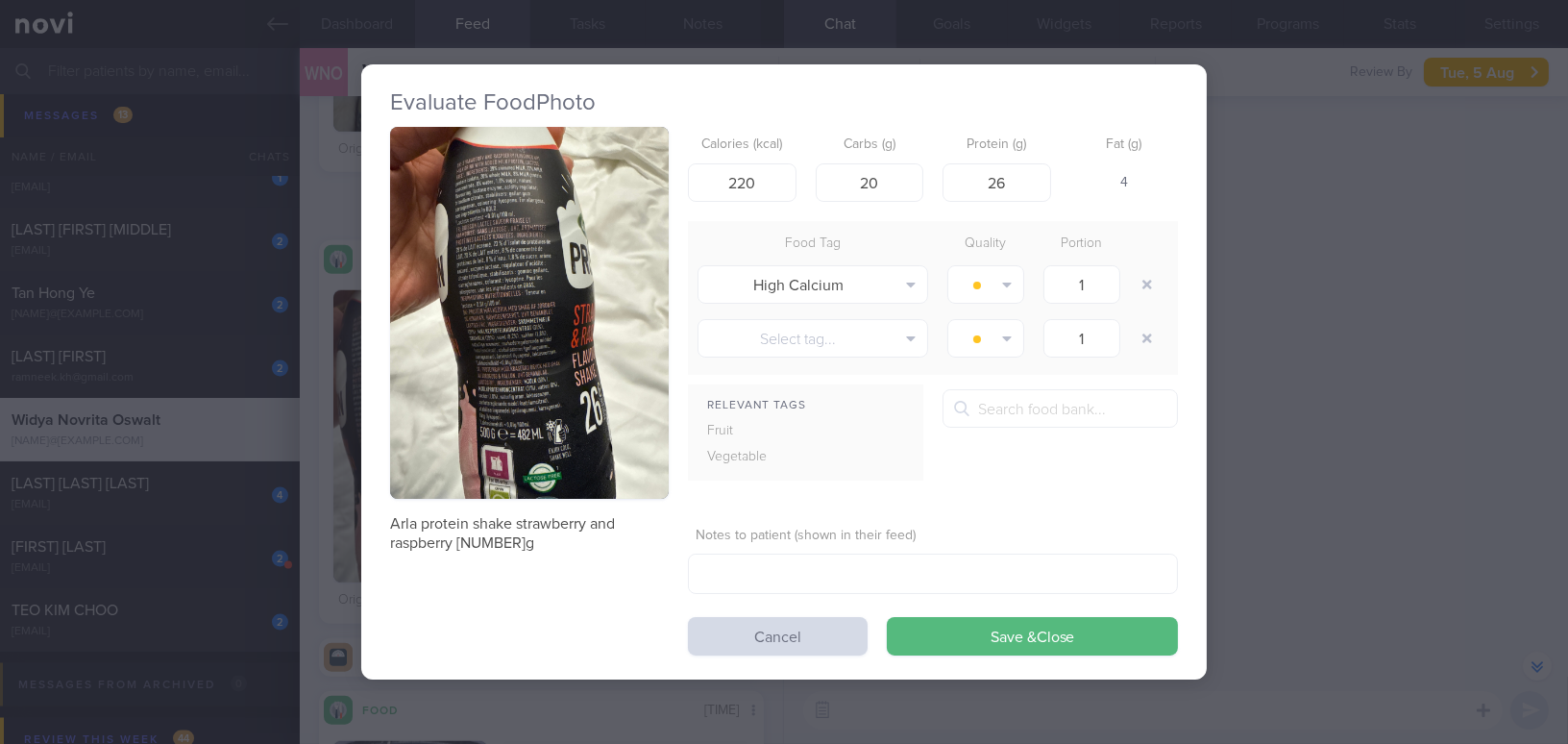 click on "Evaluate Food  Photo
Arla protein shake strawberry and raspberry 26g
Calories (kcal)
220
Carbs (g)
20
Protein (g)
26
Fat (g)
4
Food Tag
Quality
Portion
High Calcium
Alcohol
Fried
Fruit
Healthy Fats
High Calcium
High Cholesterol
High Fat" at bounding box center (784, 372) 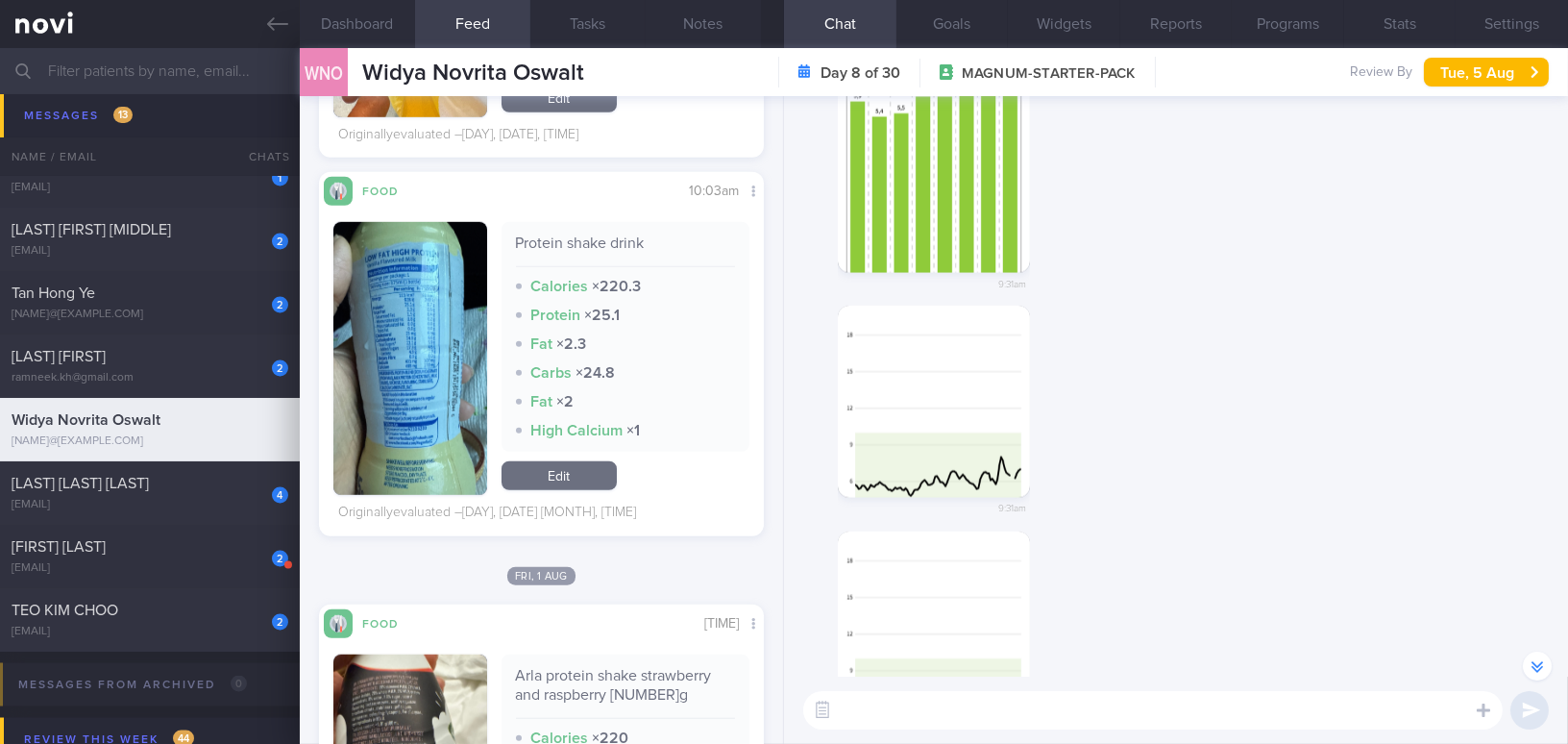 scroll, scrollTop: 3058, scrollLeft: 0, axis: vertical 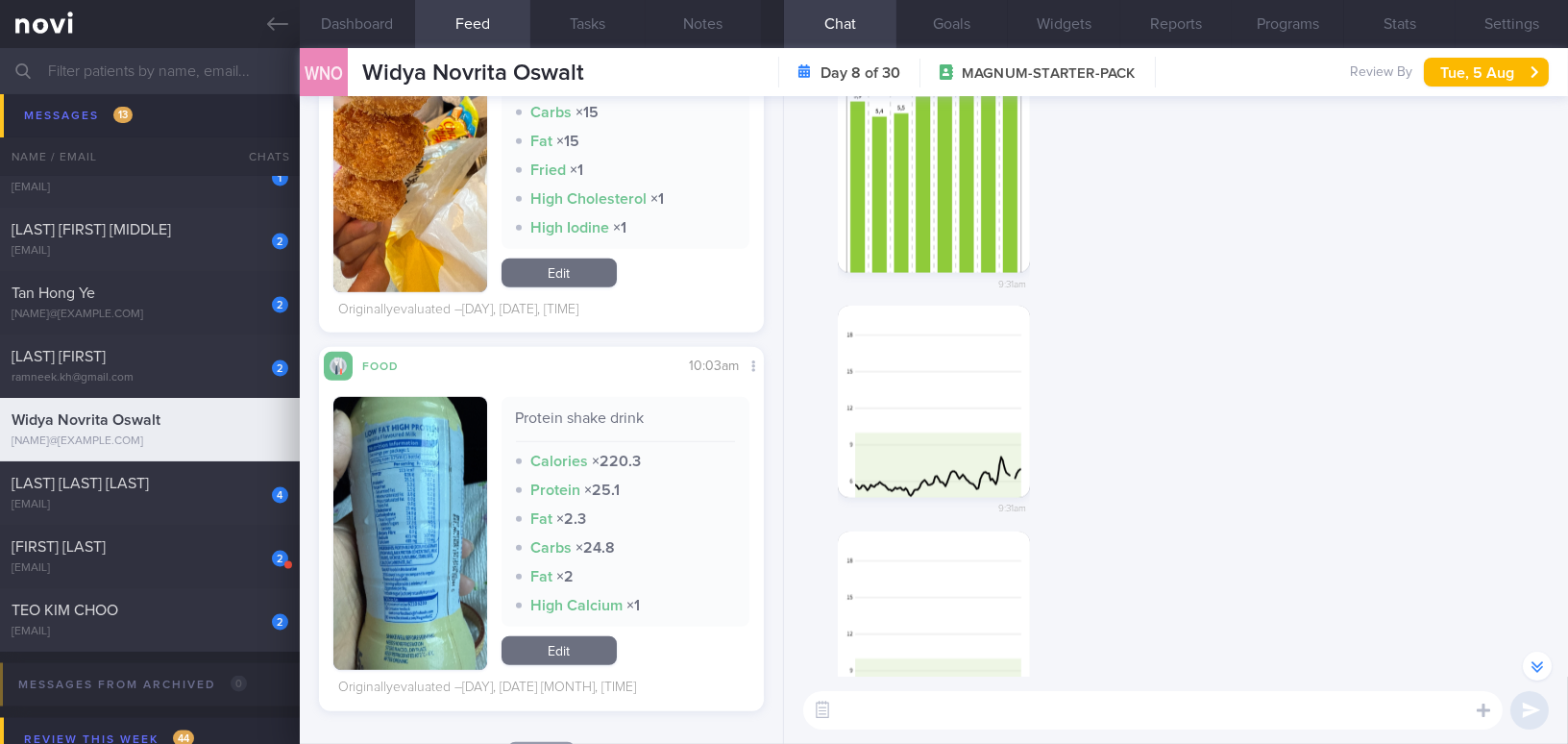 click at bounding box center [410, 533] 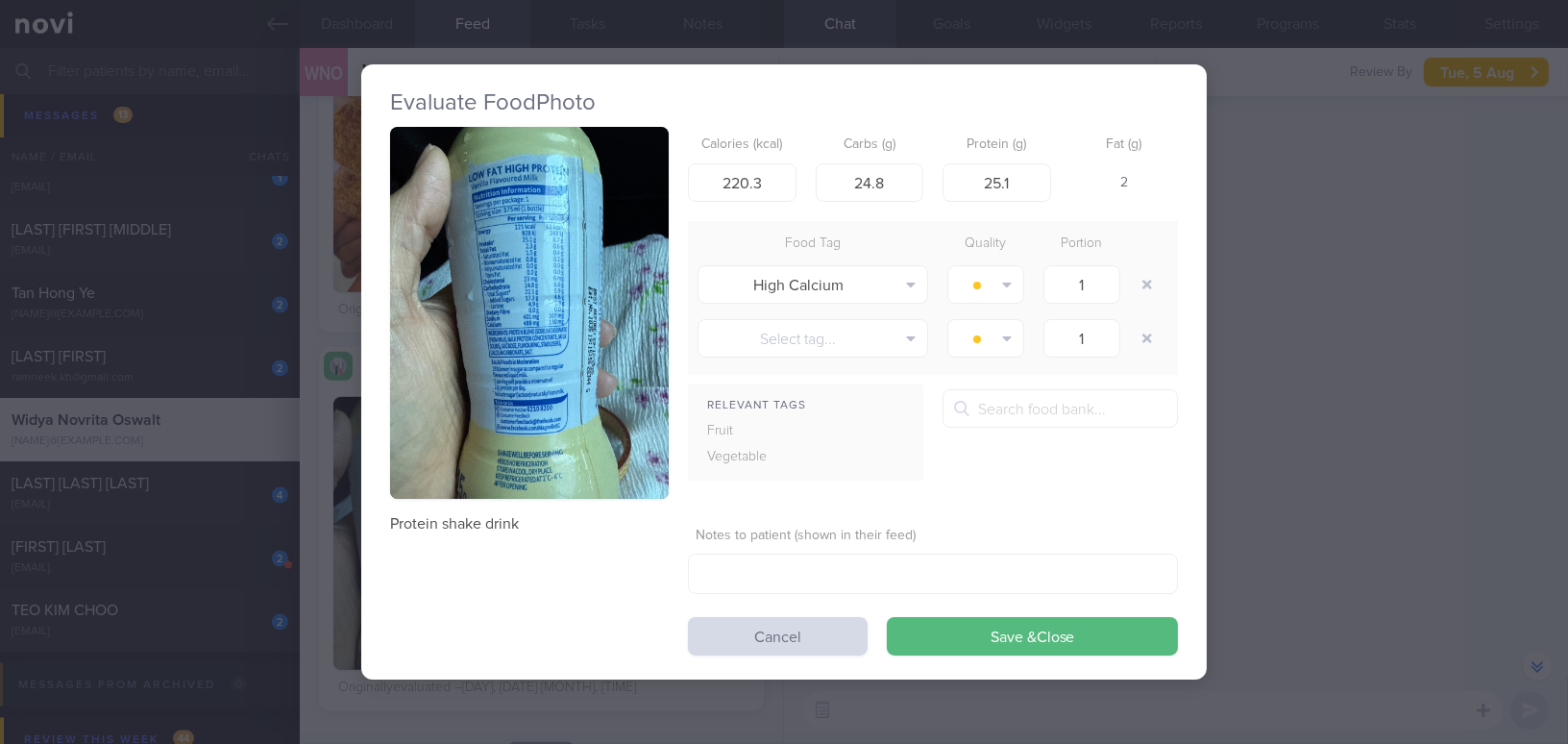 click at bounding box center [529, 312] 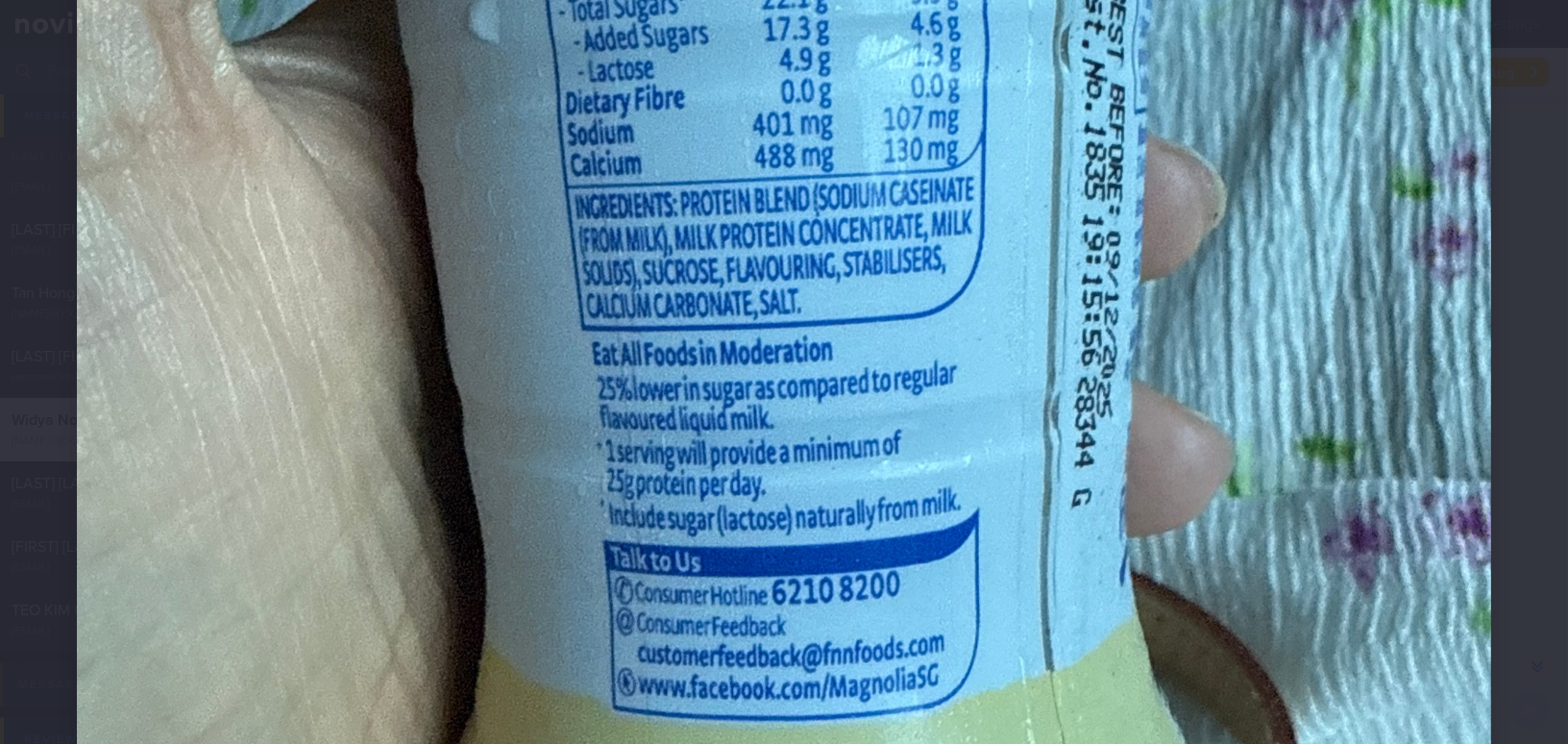 scroll, scrollTop: 960, scrollLeft: 0, axis: vertical 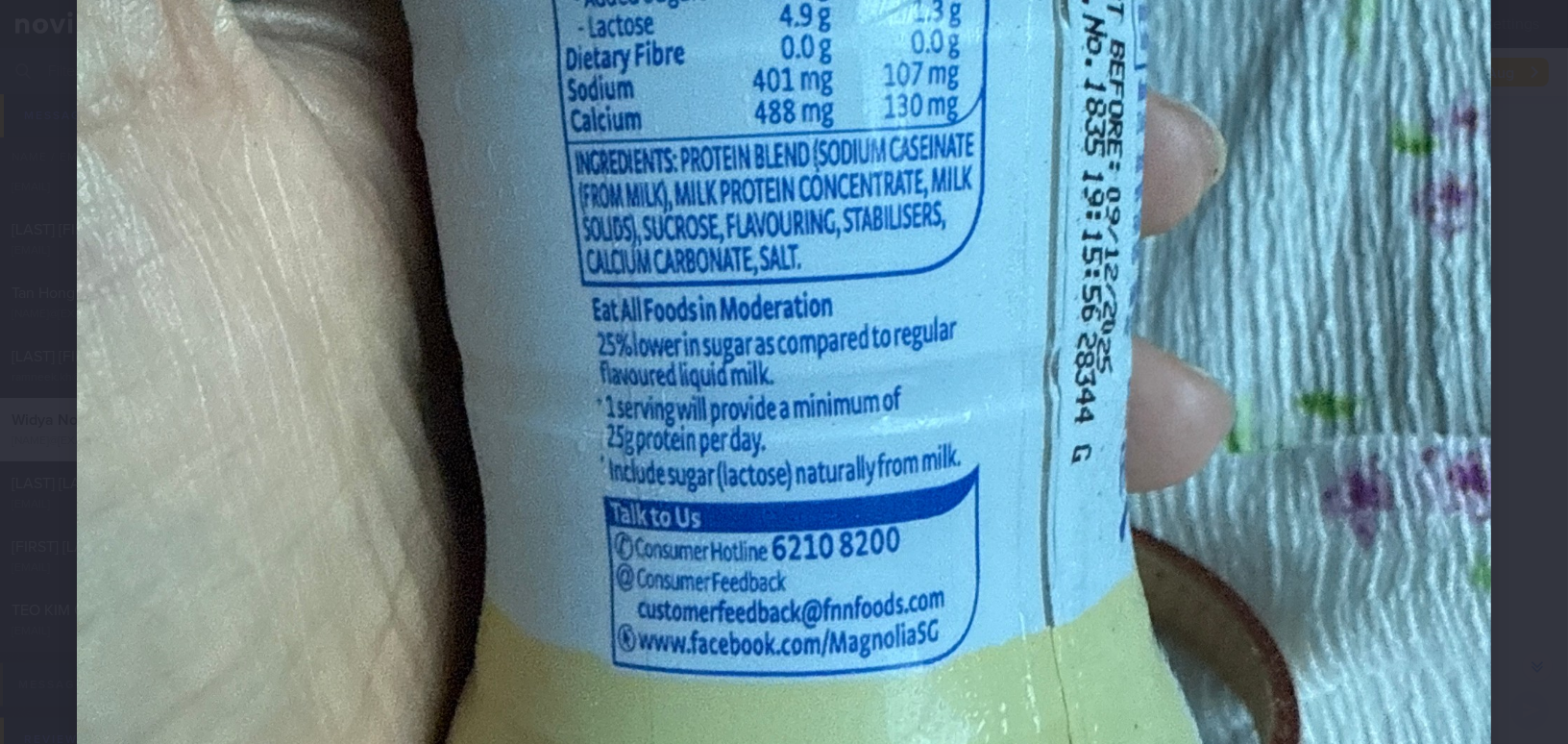 click at bounding box center [784, 60] 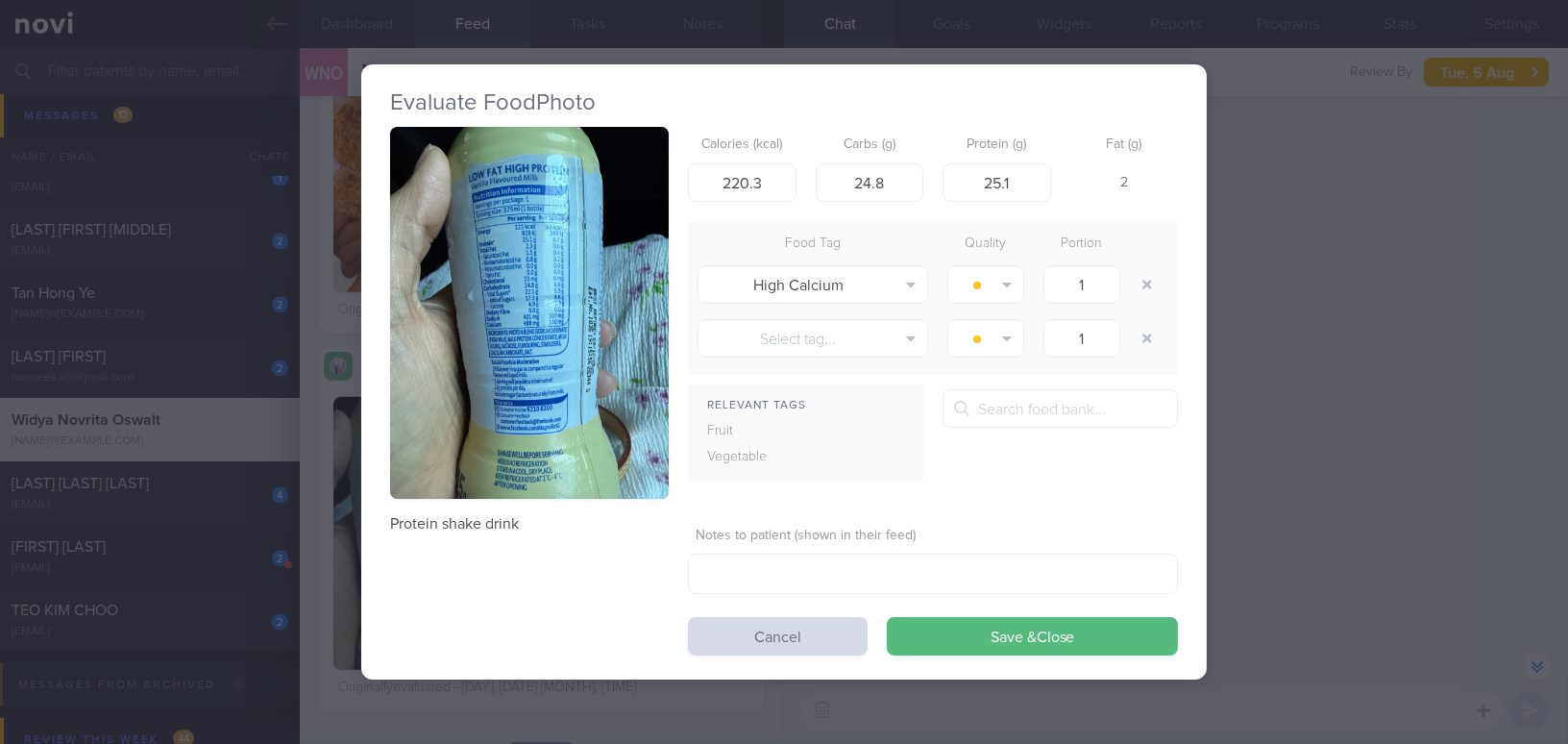 click on "Evaluate Food  Photo
Protein shake drink
Calories (kcal)
220.3
Carbs (g)
24.8
Protein (g)
25.1
Fat (g)
2
Food Tag
Quality
Portion
High Calcium
Alcohol
Fried
Fruit
Healthy Fats
High Calcium
High Cholesterol
High Fat" at bounding box center [784, 372] 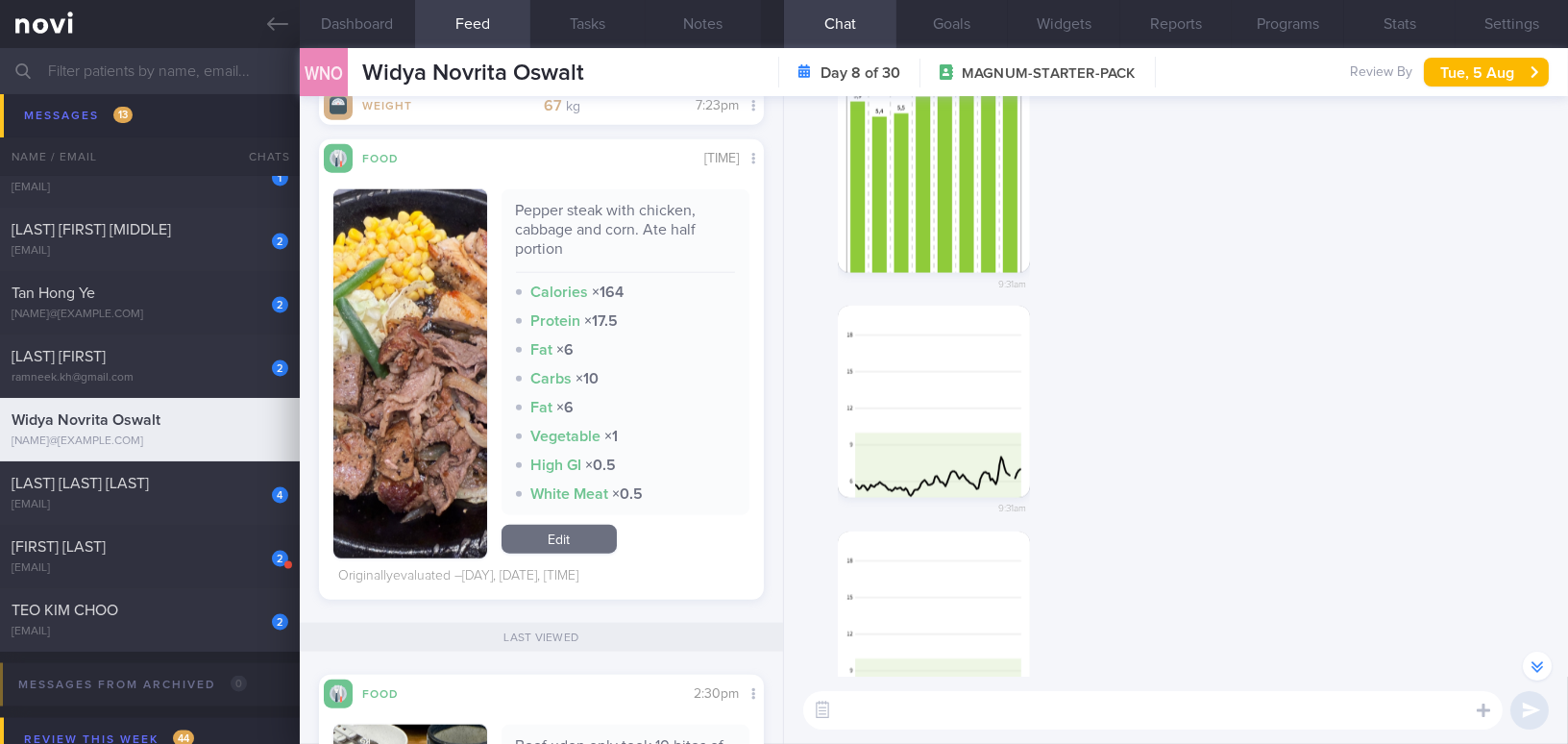 scroll, scrollTop: 4544, scrollLeft: 0, axis: vertical 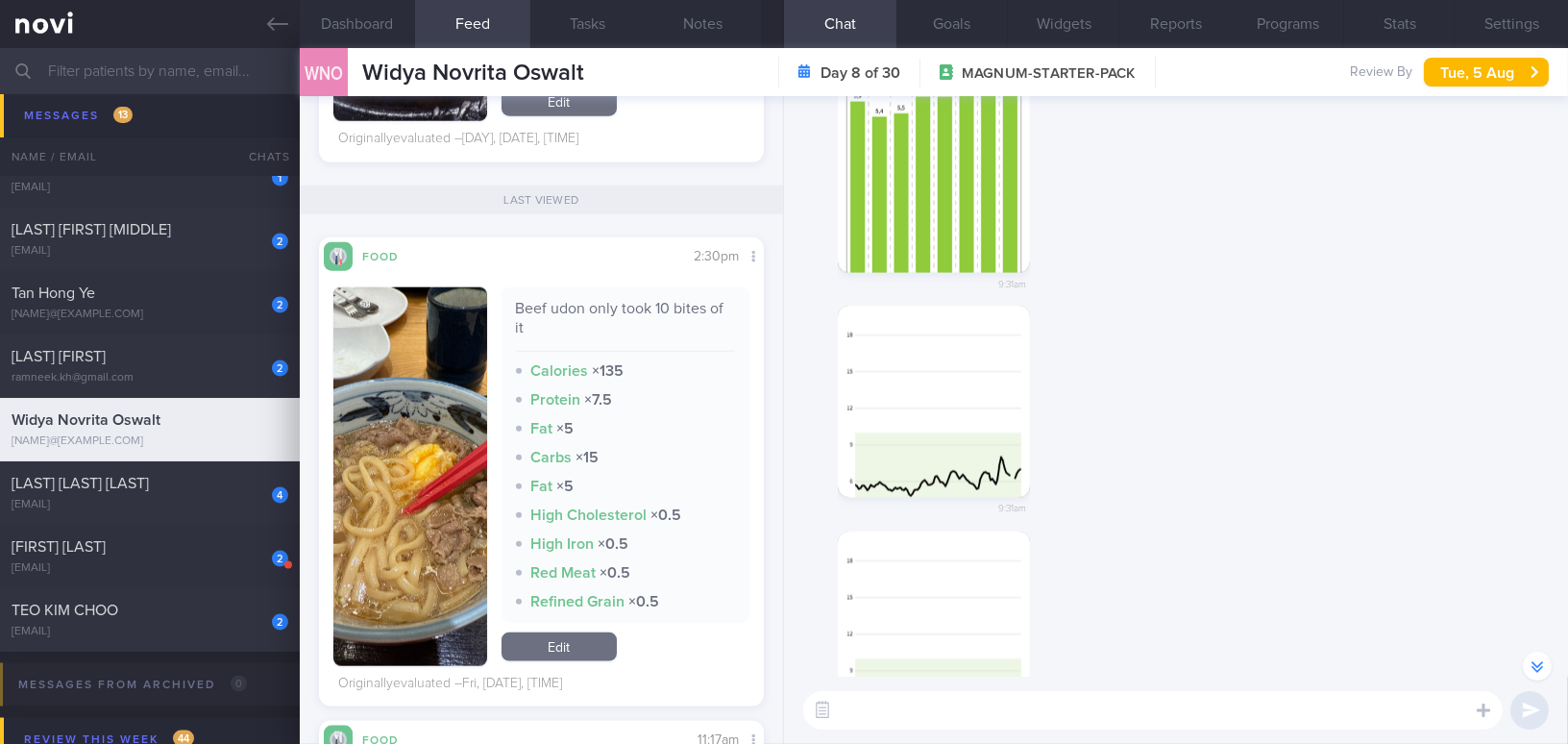 click at bounding box center [1153, 710] 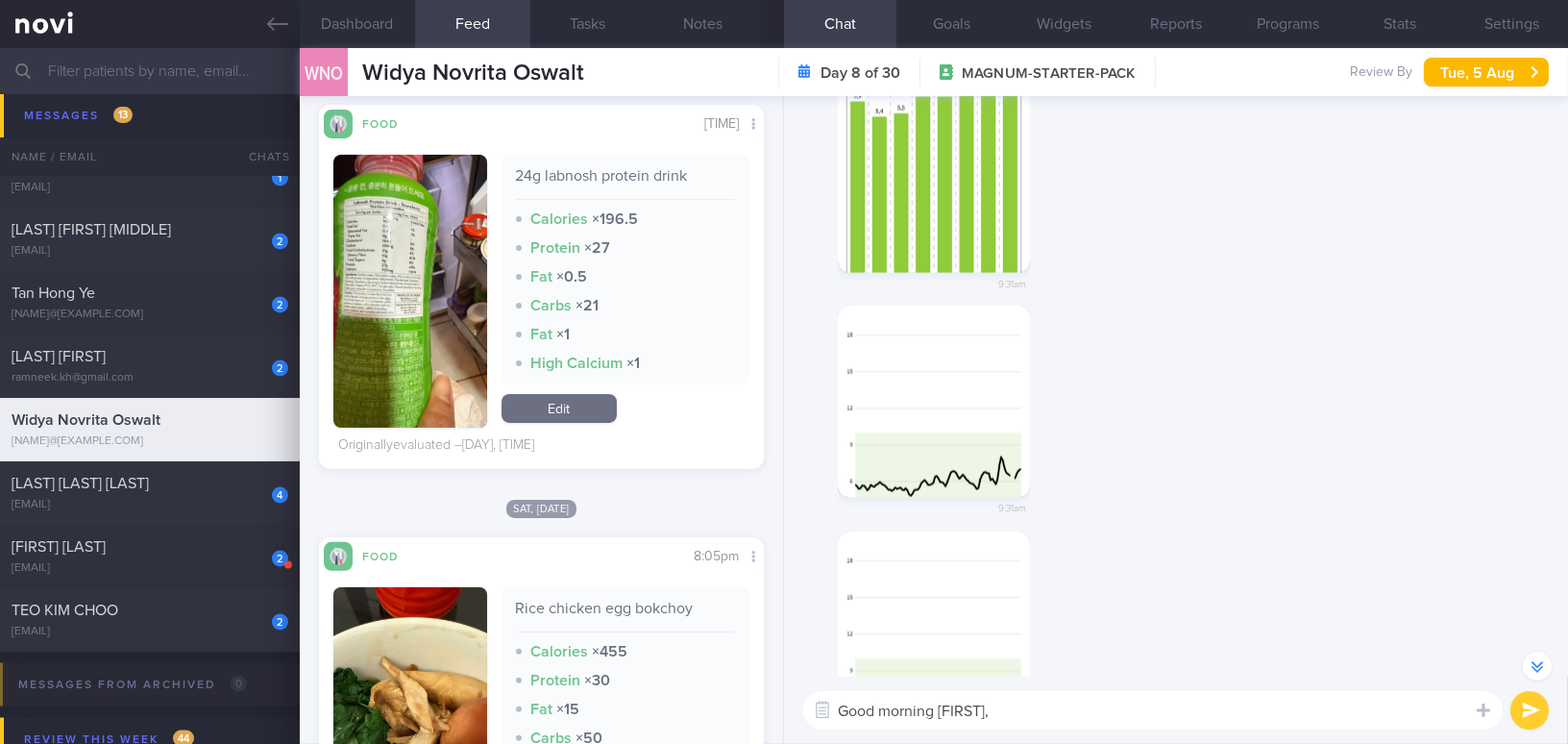 scroll, scrollTop: 1223, scrollLeft: 0, axis: vertical 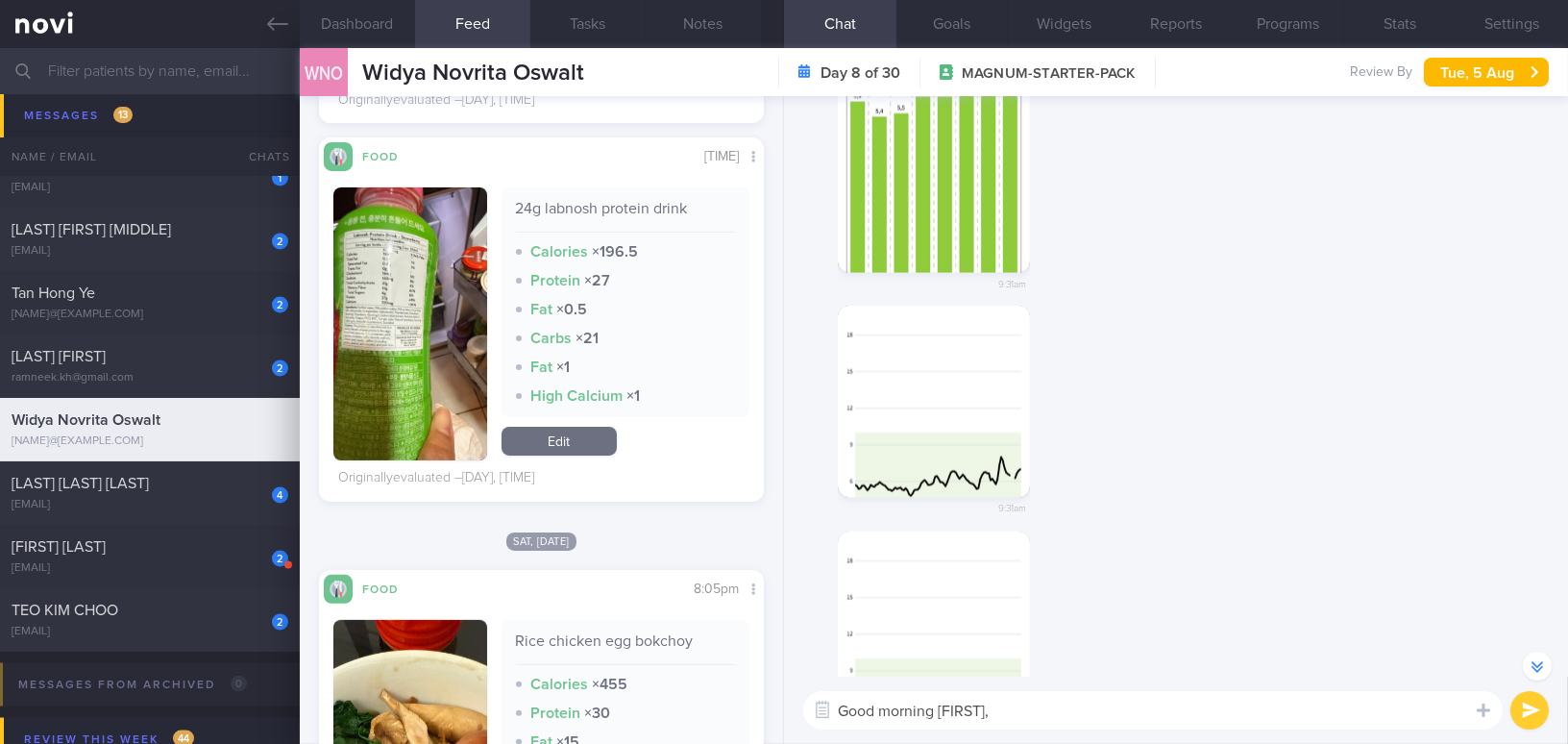 click at bounding box center (410, 324) 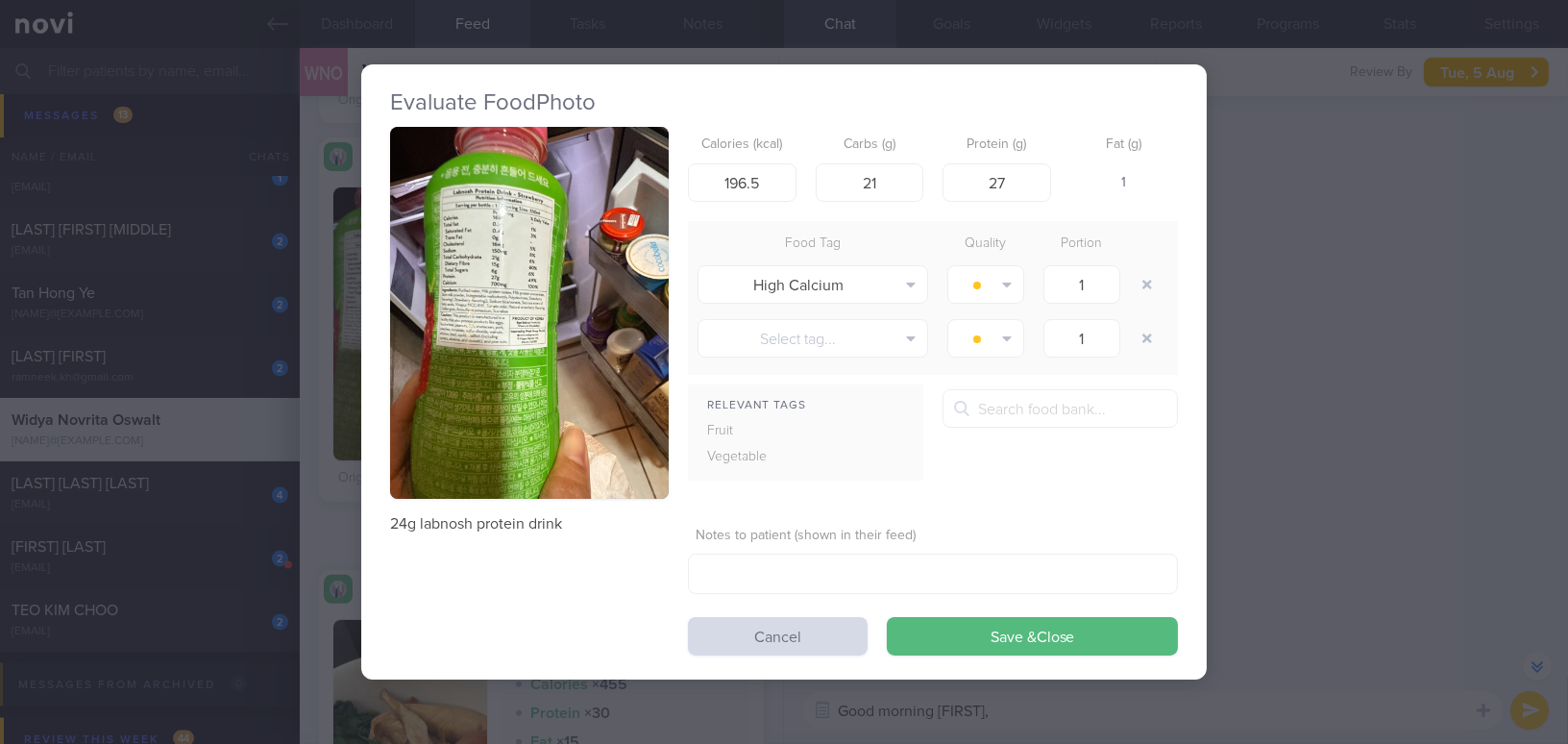 click at bounding box center (529, 312) 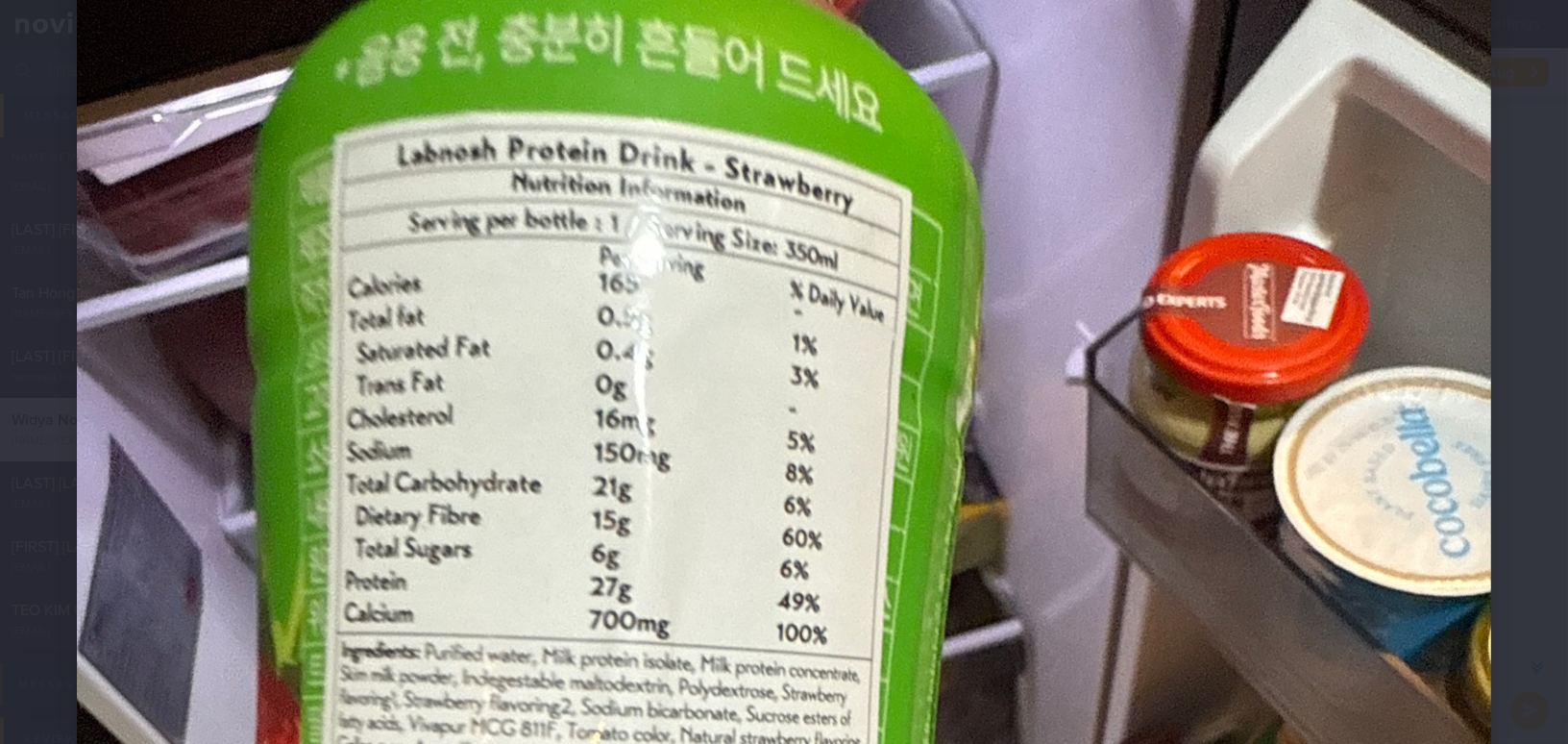 scroll, scrollTop: 261, scrollLeft: 0, axis: vertical 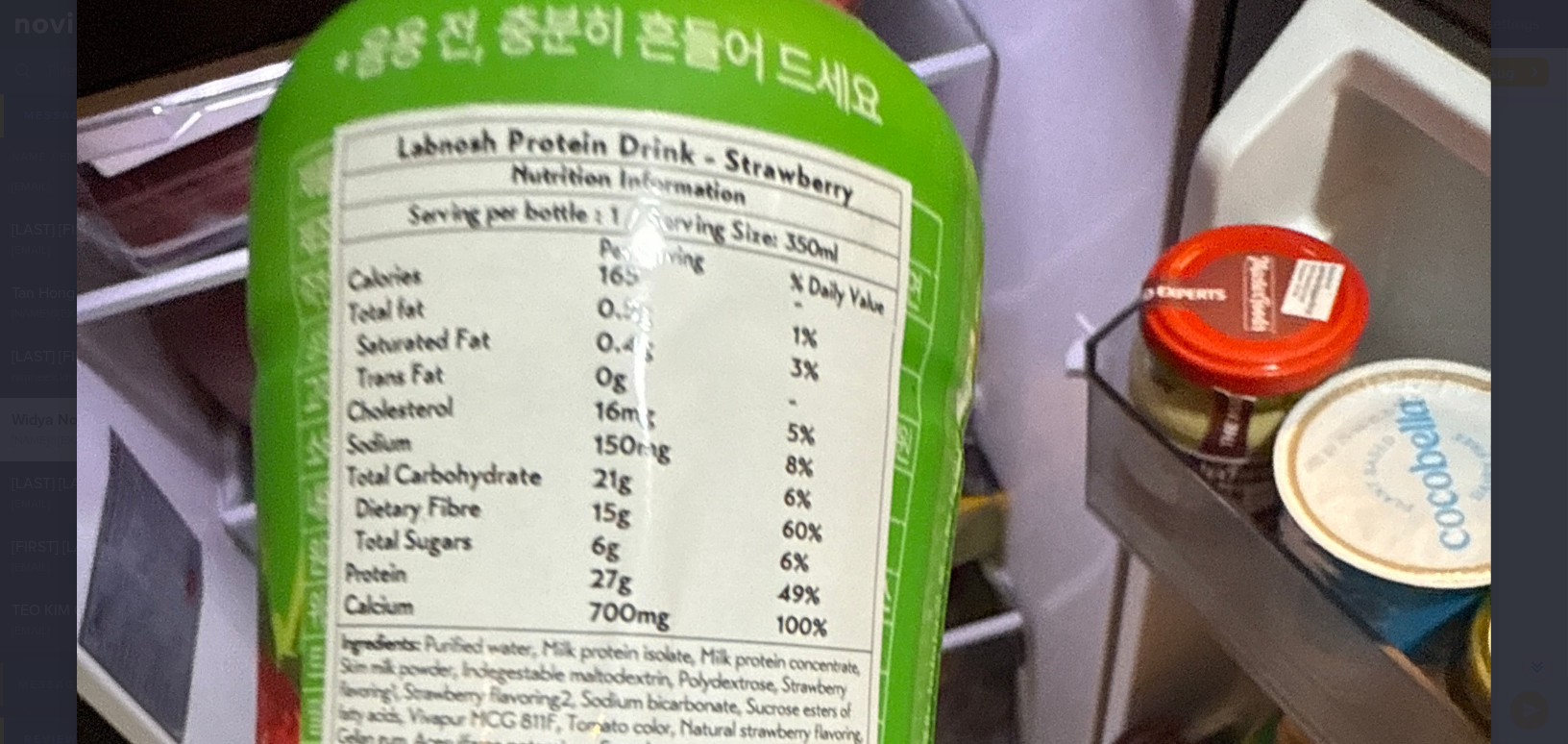 click at bounding box center (784, 758) 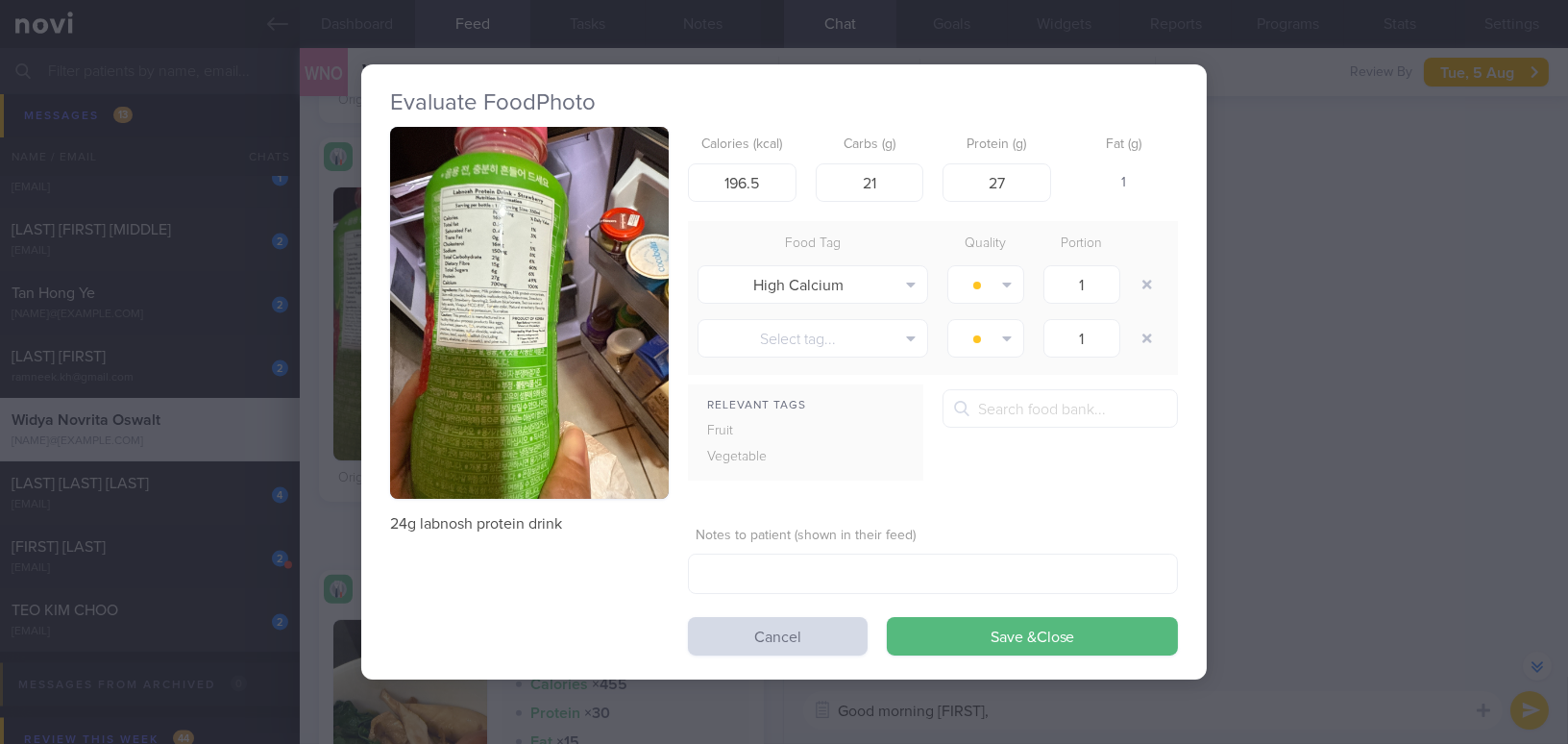 click at bounding box center [529, 312] 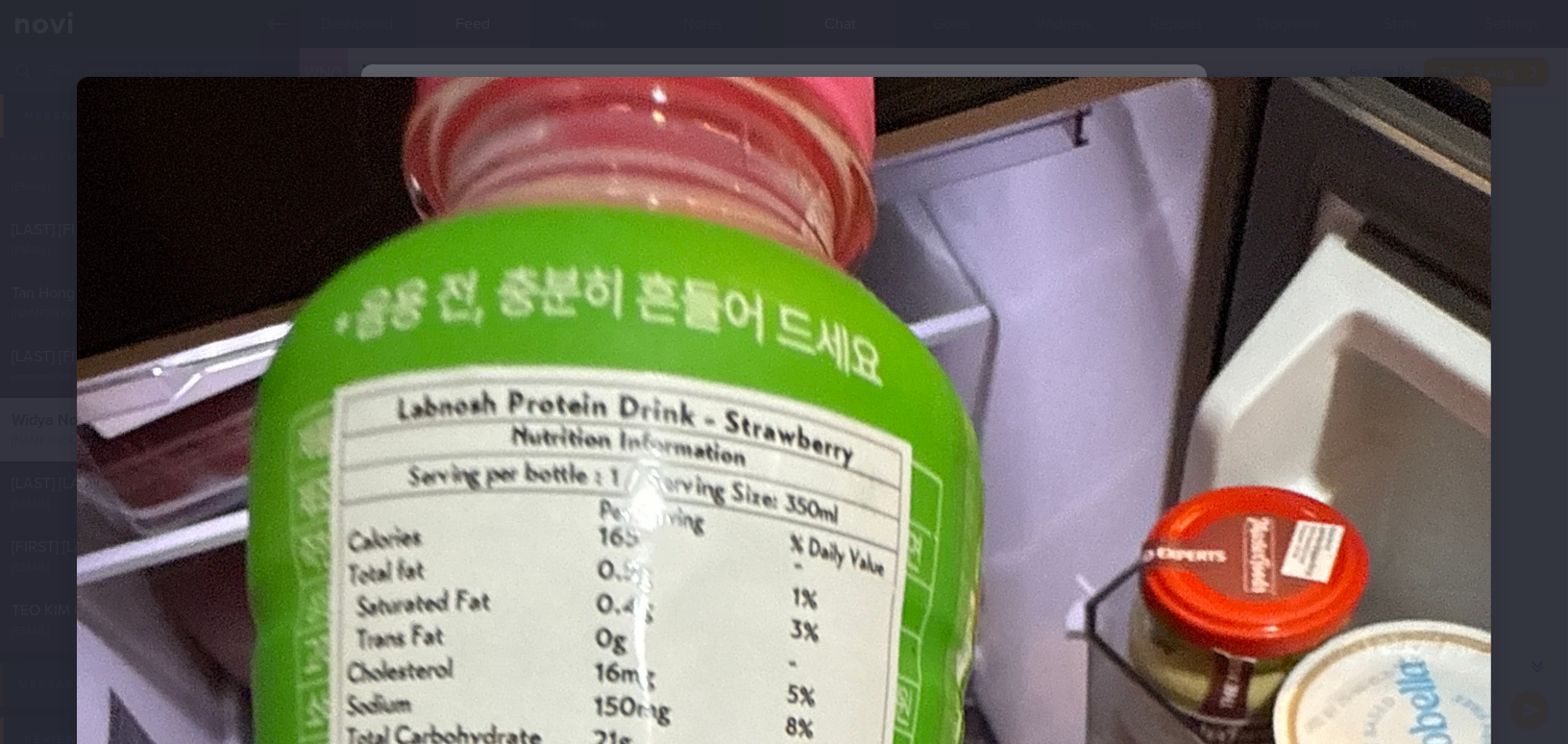 click at bounding box center [784, 1020] 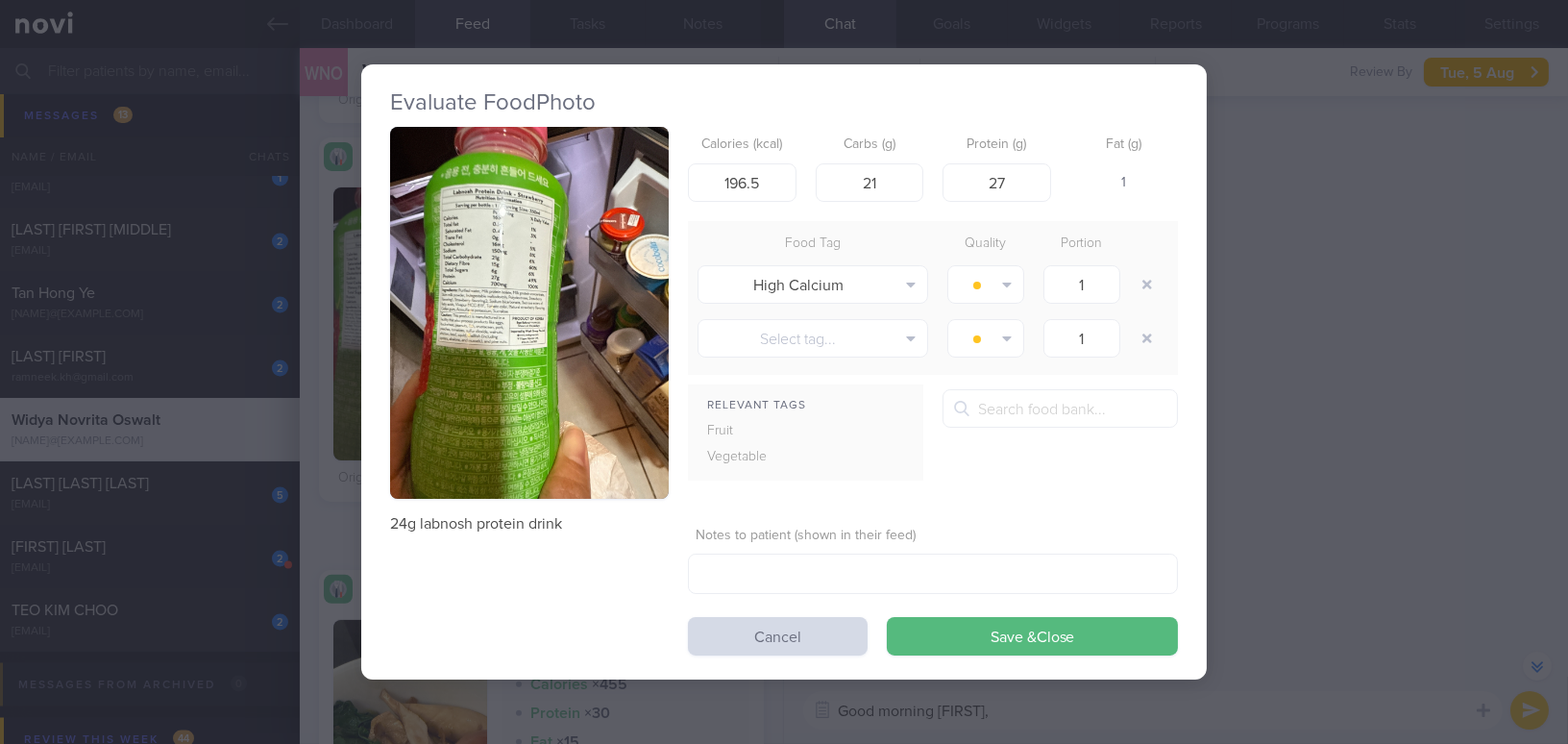 click on "Evaluate Food  Photo
24g labnosh protein drink
Calories (kcal)
196.5
Carbs (g)
21
Protein (g)
27
Fat (g)
1
Food Tag
Quality
Portion
High Calcium
Alcohol
Fried
Fruit
Healthy Fats
High Calcium
High Cholesterol
High Fat" at bounding box center (784, 372) 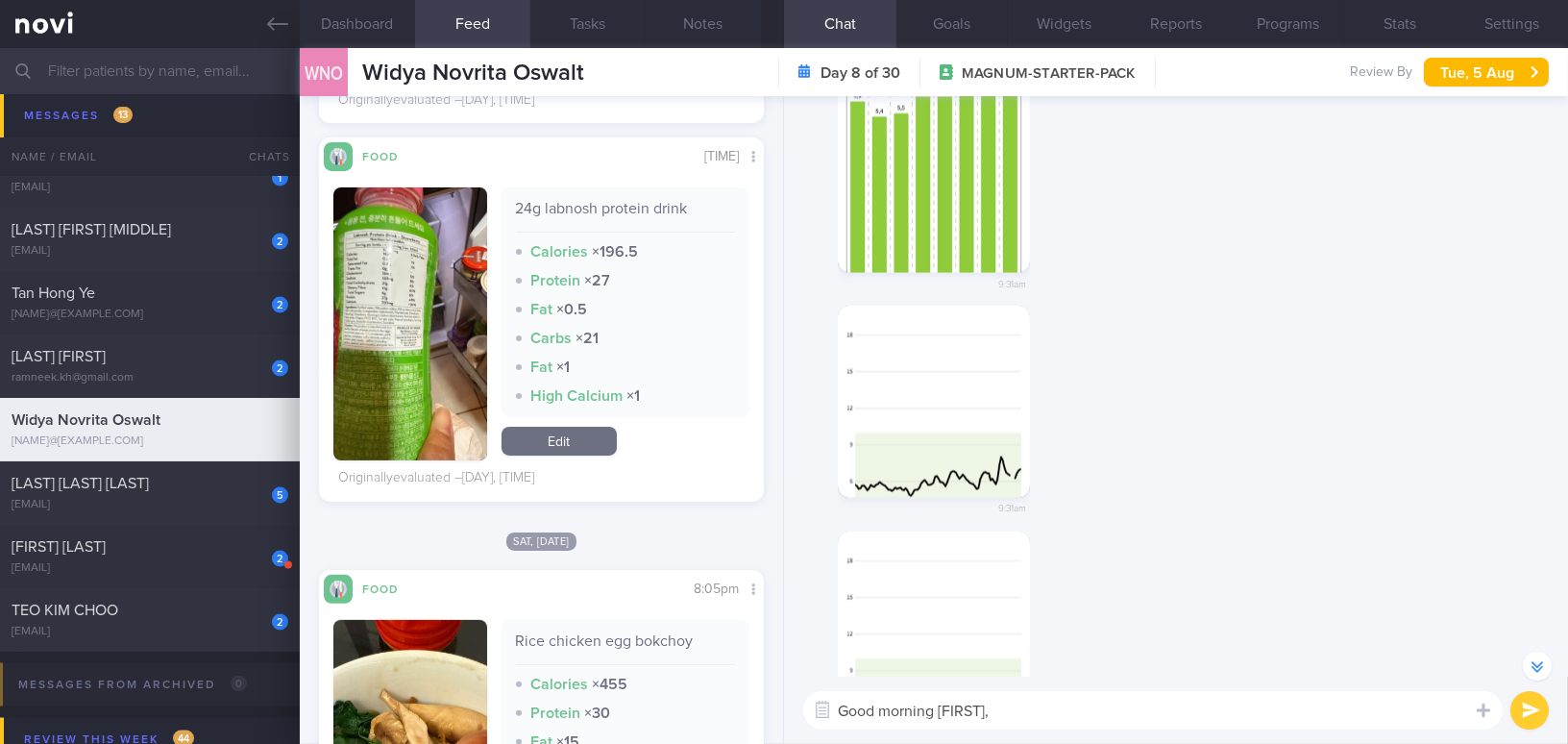 click on "Good morning Widya," at bounding box center [1153, 710] 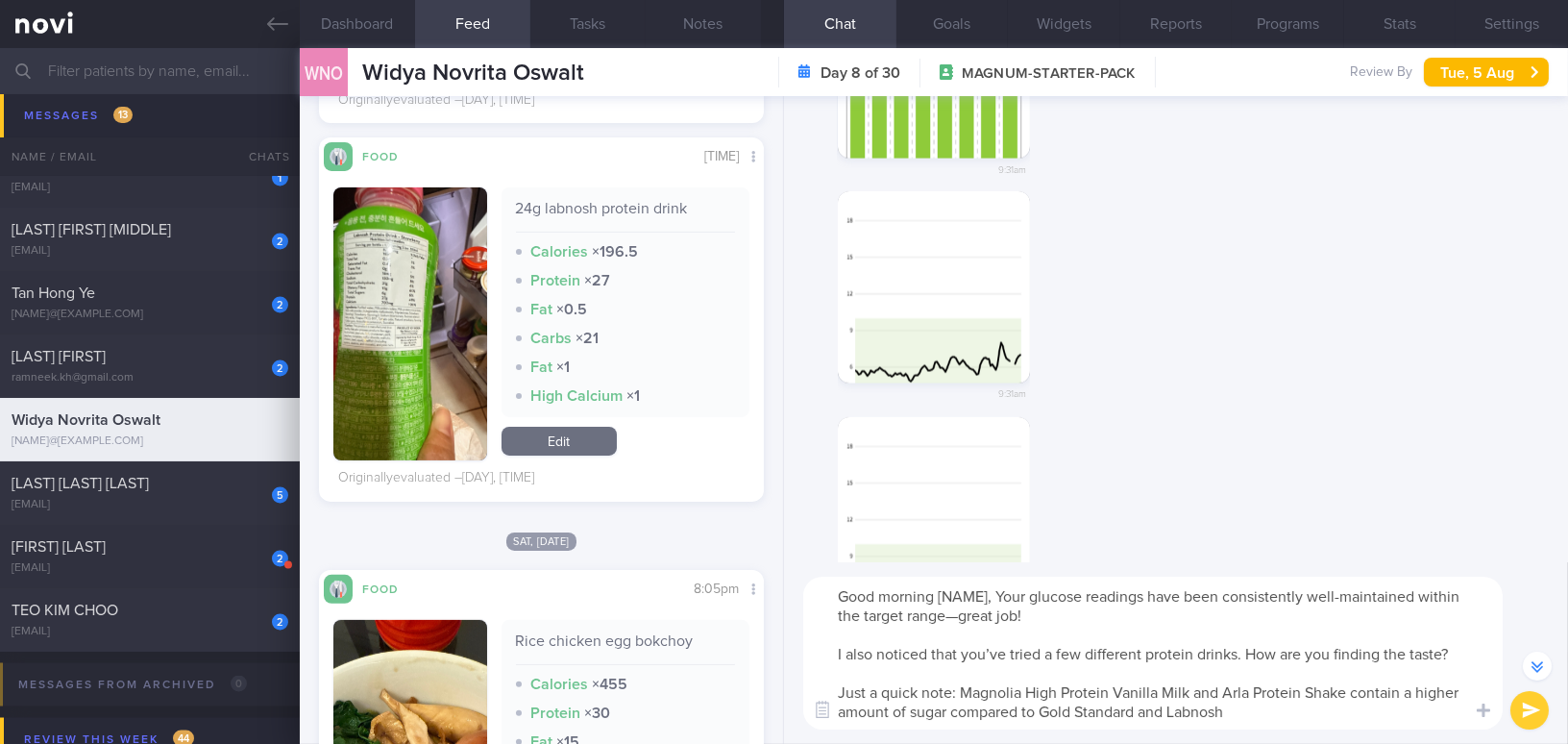 scroll, scrollTop: 0, scrollLeft: 0, axis: both 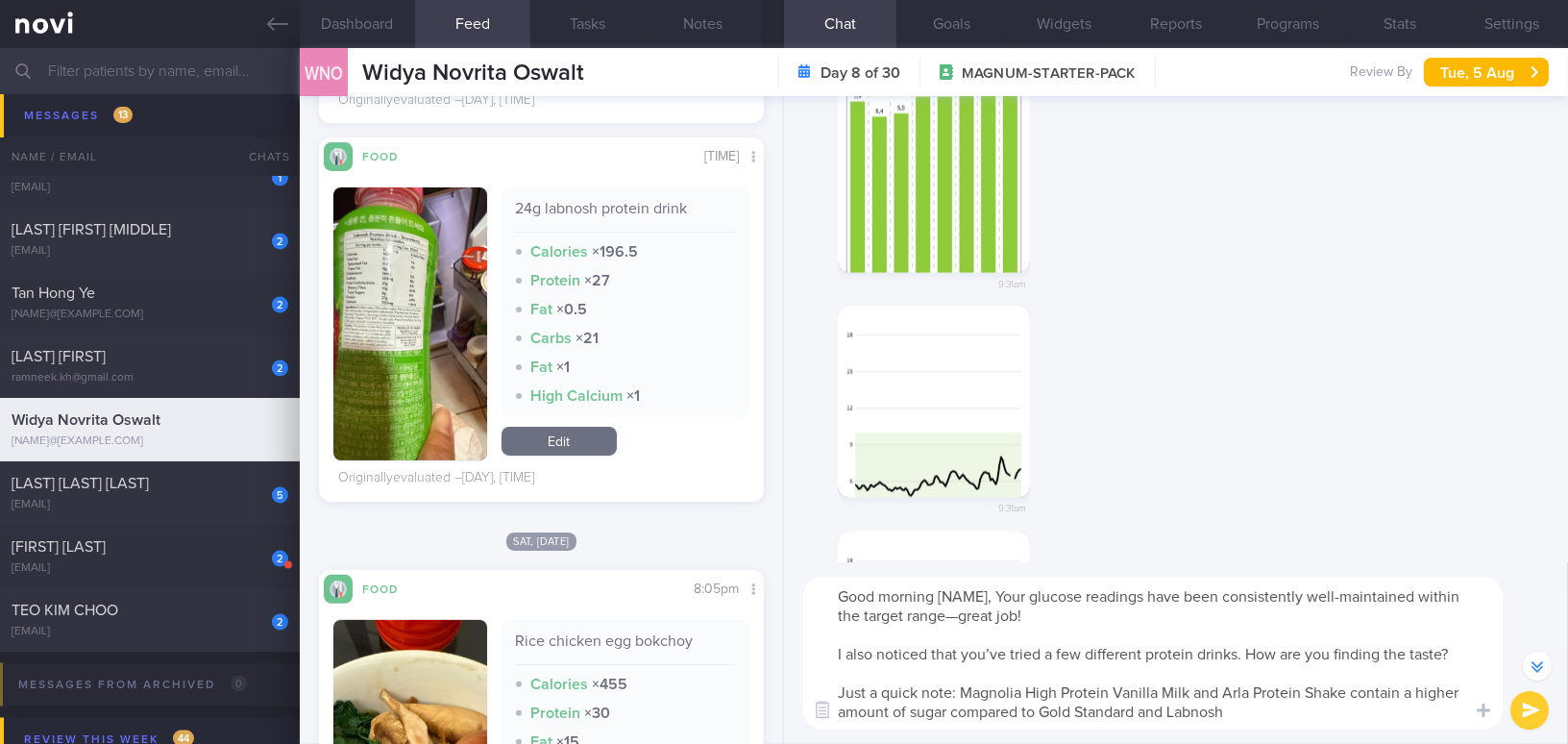 click on "Good morning Widya, Your glucose readings have been consistently well-maintained within the target range—great job!
I also noticed that you’ve tried a few different protein drinks. How are you finding the taste?
Just a quick note: Magnolia High Protein Vanilla Milk and Arla Protein Shake contain a higher amount of sugar compared to Gold Standard and Labnosh" at bounding box center (1153, 653) 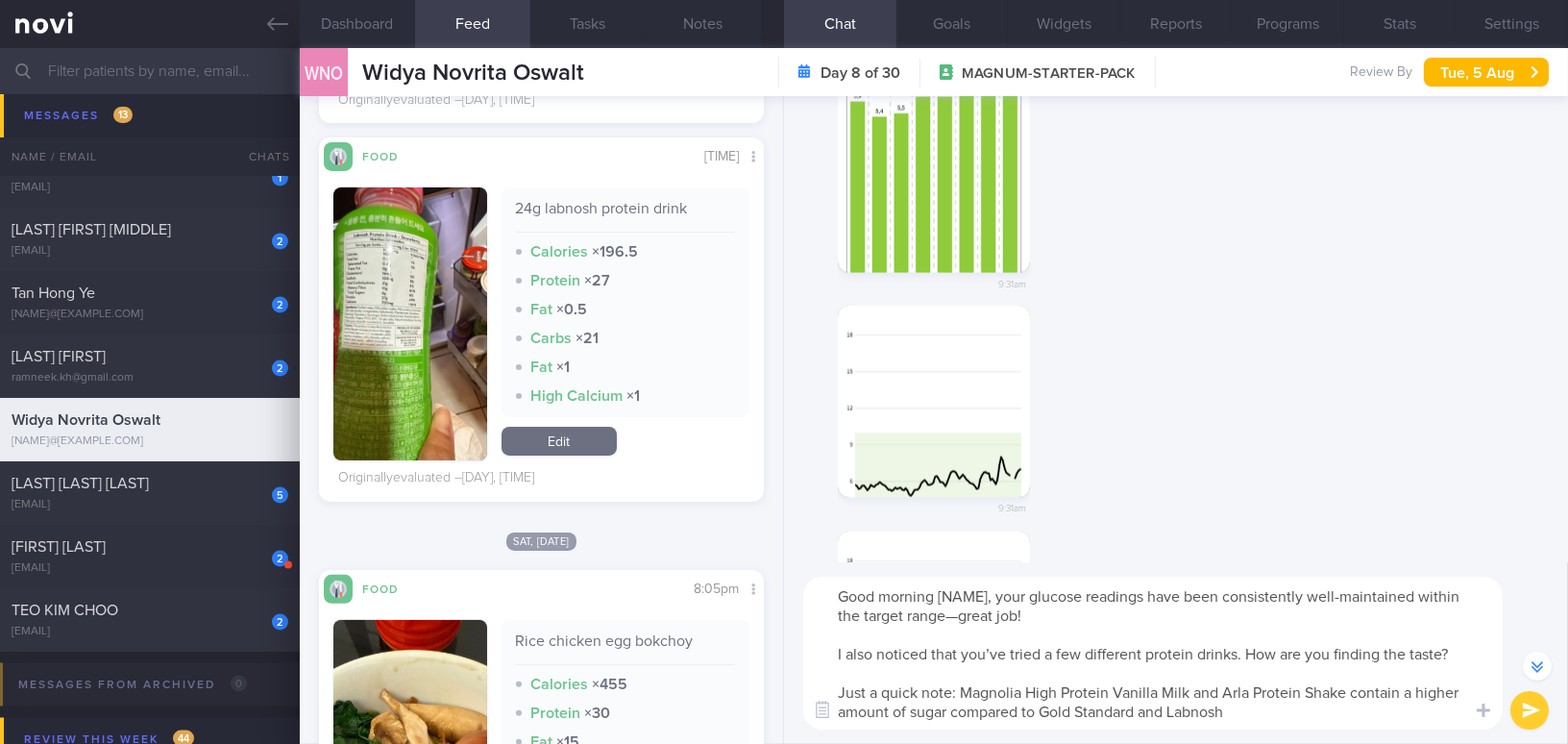 click on "Good morning Widya, your glucose readings have been consistently well-maintained within the target range—great job!
I also noticed that you’ve tried a few different protein drinks. How are you finding the taste?
Just a quick note: Magnolia High Protein Vanilla Milk and Arla Protein Shake contain a higher amount of sugar compared to Gold Standard and Labnosh" at bounding box center (1153, 653) 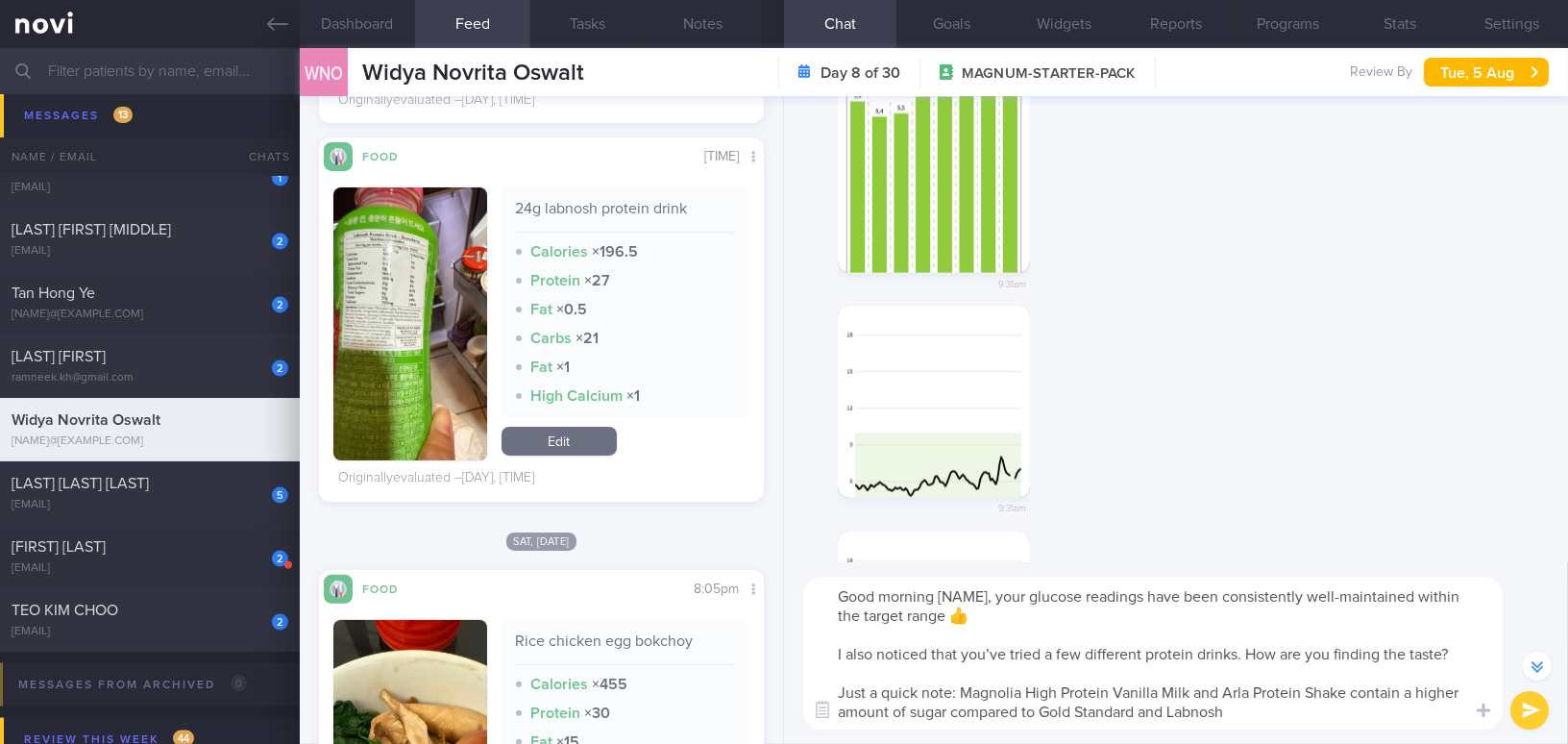 click on "Good morning Widya, your glucose readings have been consistently well-maintained within the target range 👍
I also noticed that you’ve tried a few different protein drinks. How are you finding the taste?
Just a quick note: Magnolia High Protein Vanilla Milk and Arla Protein Shake contain a higher amount of sugar compared to Gold Standard and Labnosh" at bounding box center [1153, 653] 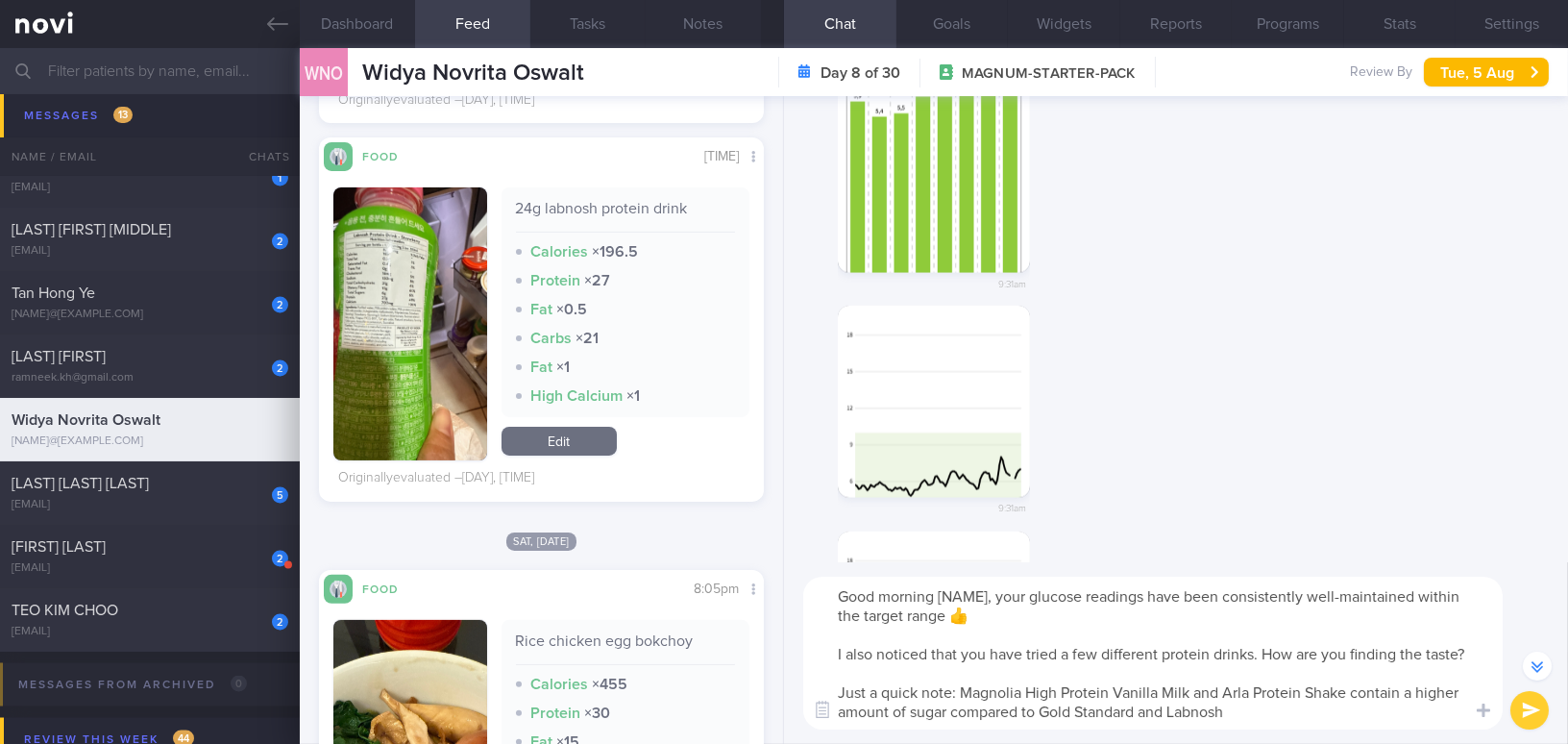 drag, startPoint x: 961, startPoint y: 691, endPoint x: 829, endPoint y: 692, distance: 132.00379 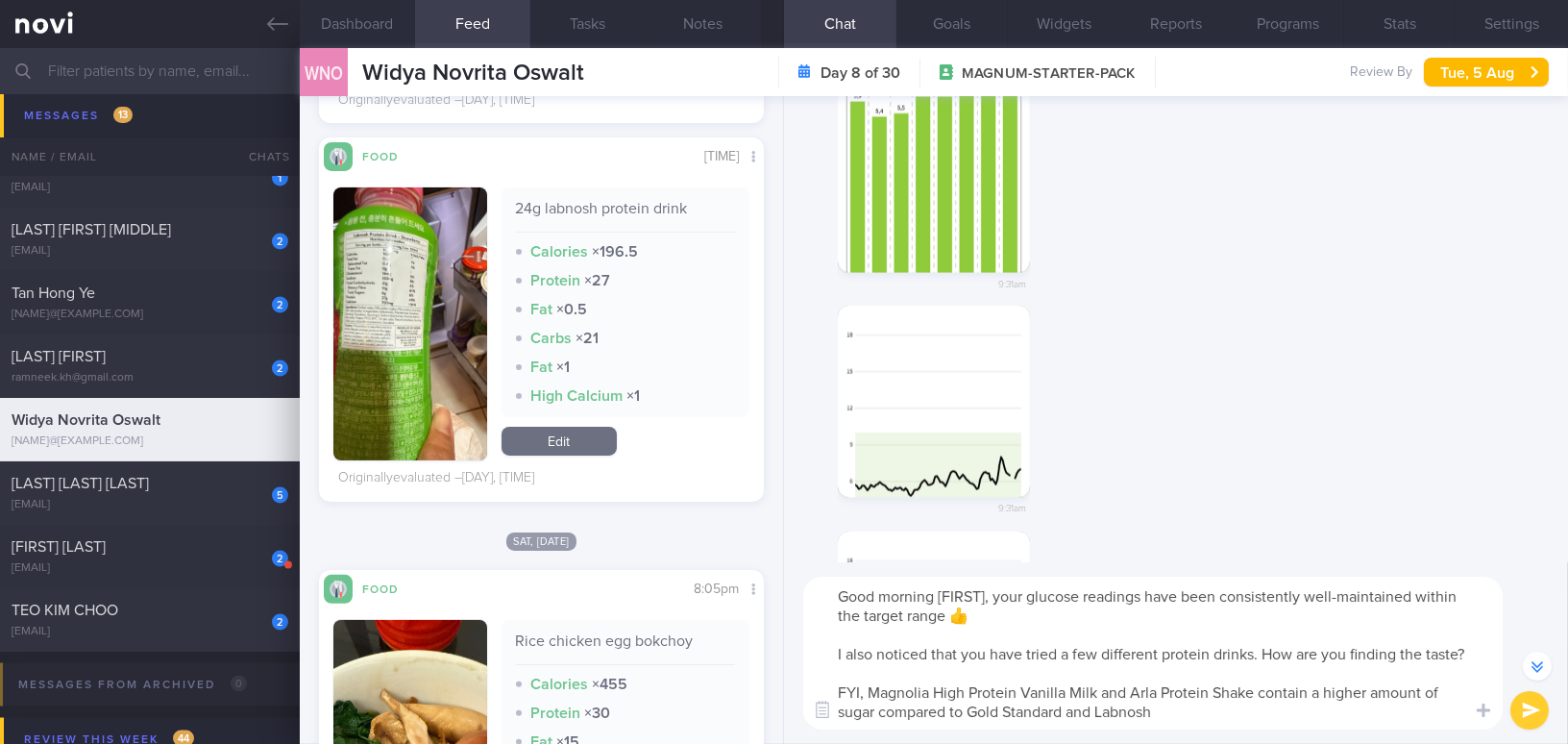click on "Good morning Widya, your glucose readings have been consistently well-maintained within the target range 👍
I also noticed that you have tried a few different protein drinks. How are you finding the taste?
FYI, Magnolia High Protein Vanilla Milk and Arla Protein Shake contain a higher amount of sugar compared to Gold Standard and Labnosh" at bounding box center (1153, 653) 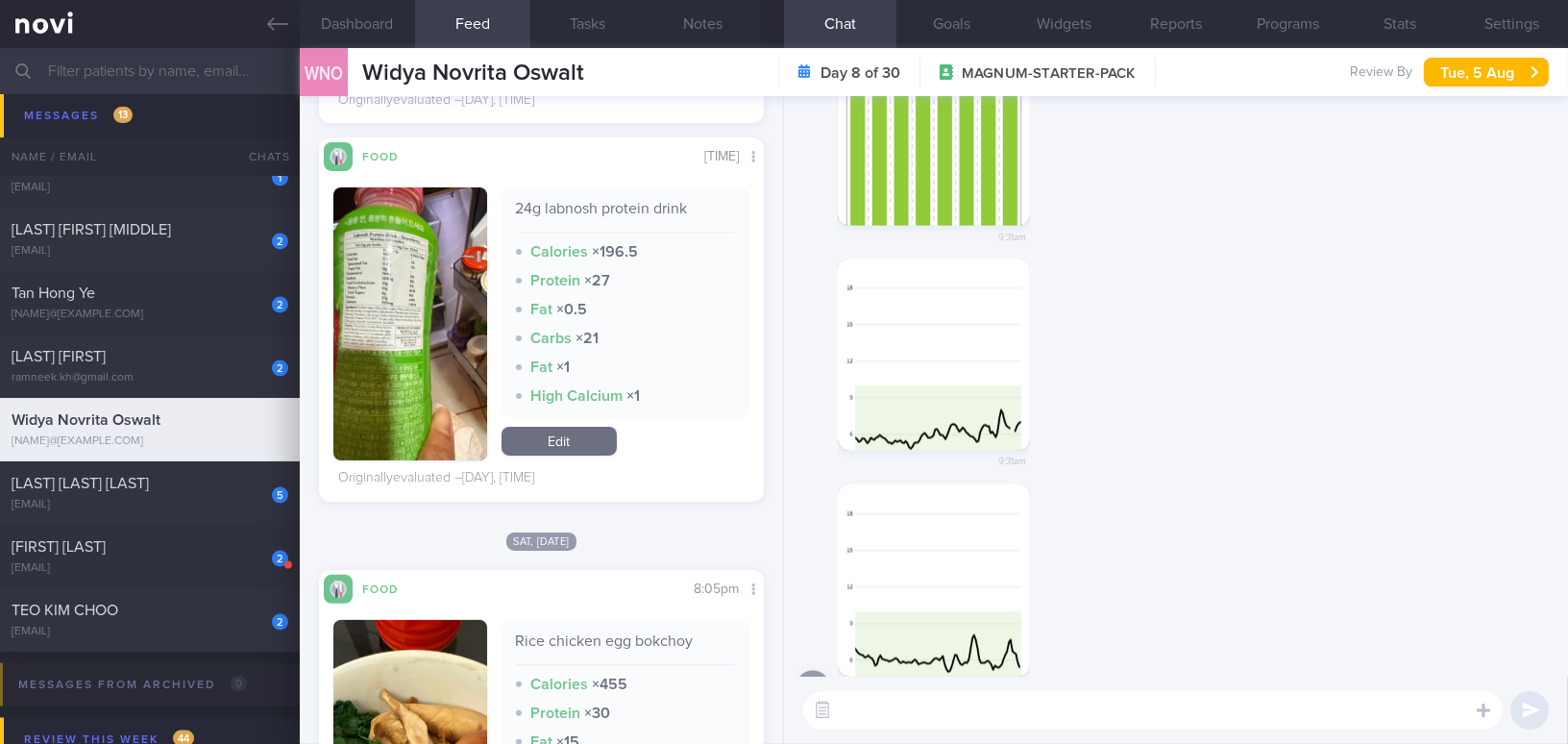 scroll, scrollTop: 0, scrollLeft: 0, axis: both 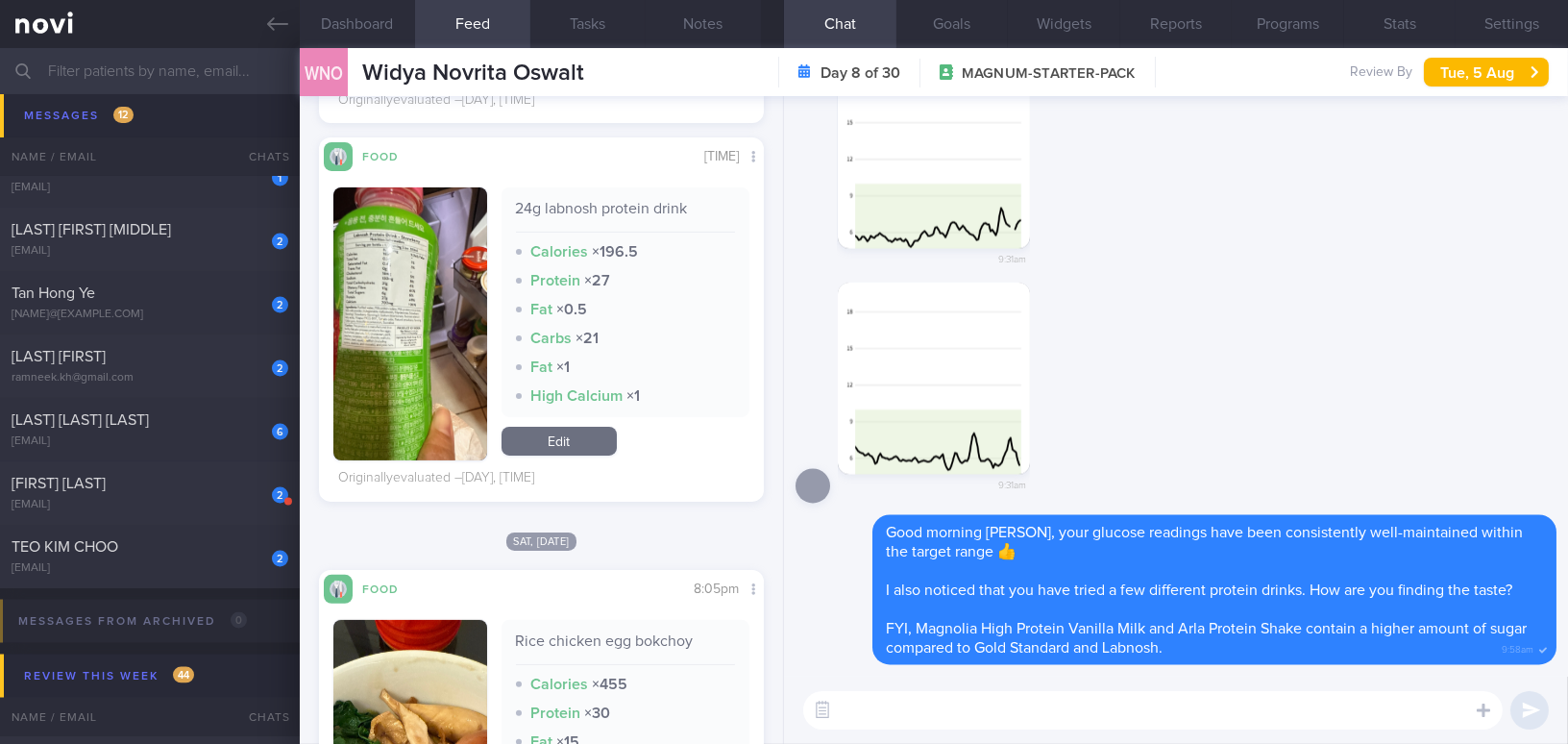 paste on "Your glucose readings have been consistently well-maintained within the target range—great job!
I also noticed that you’ve tried a few different protein drinks. How are you finding the taste?
Just a quick note: Magnolia High Protein Vanilla Milk and Arla Protein Shake contain a higher amount of sugar compared to Gold Standard and Labnosh" 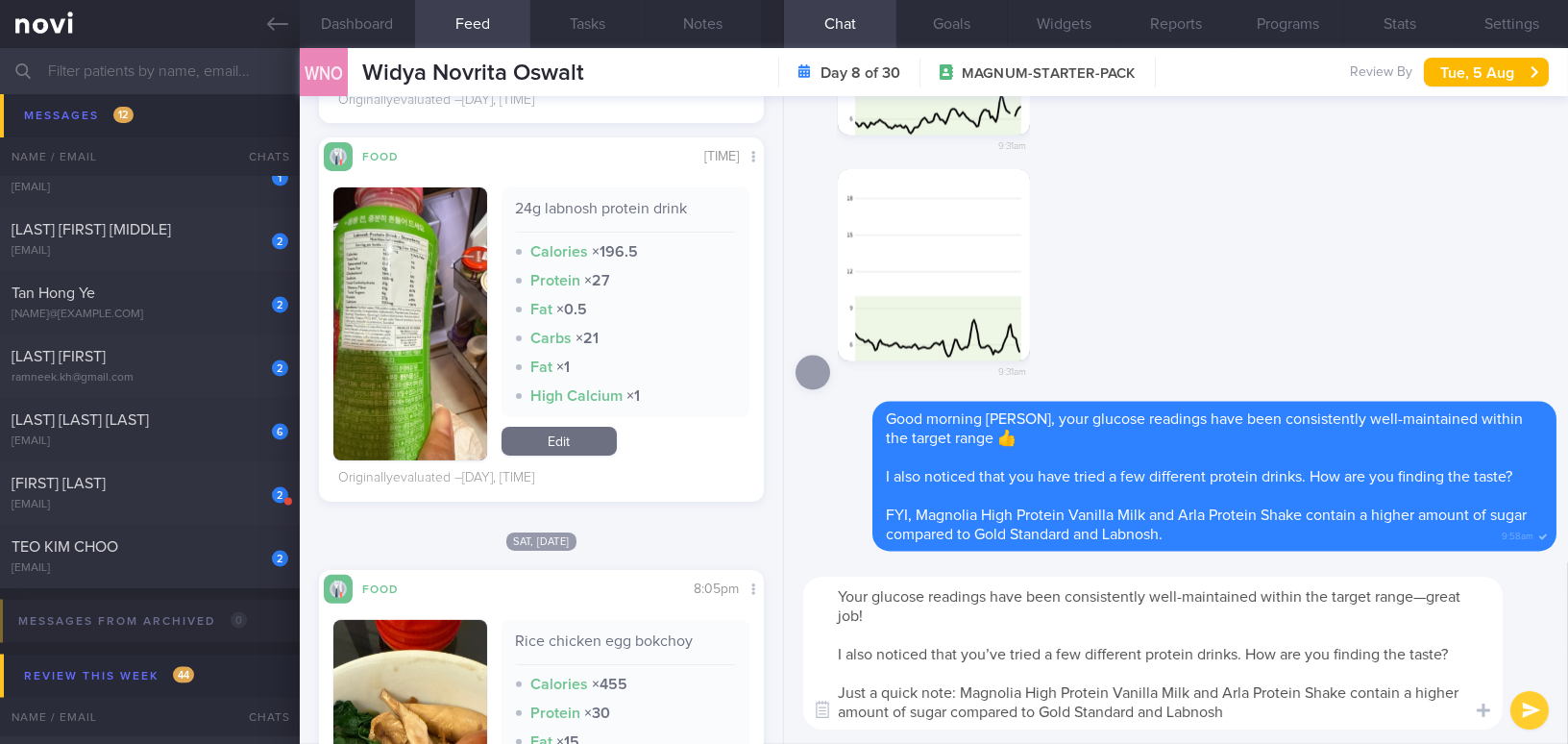 scroll, scrollTop: 0, scrollLeft: 0, axis: both 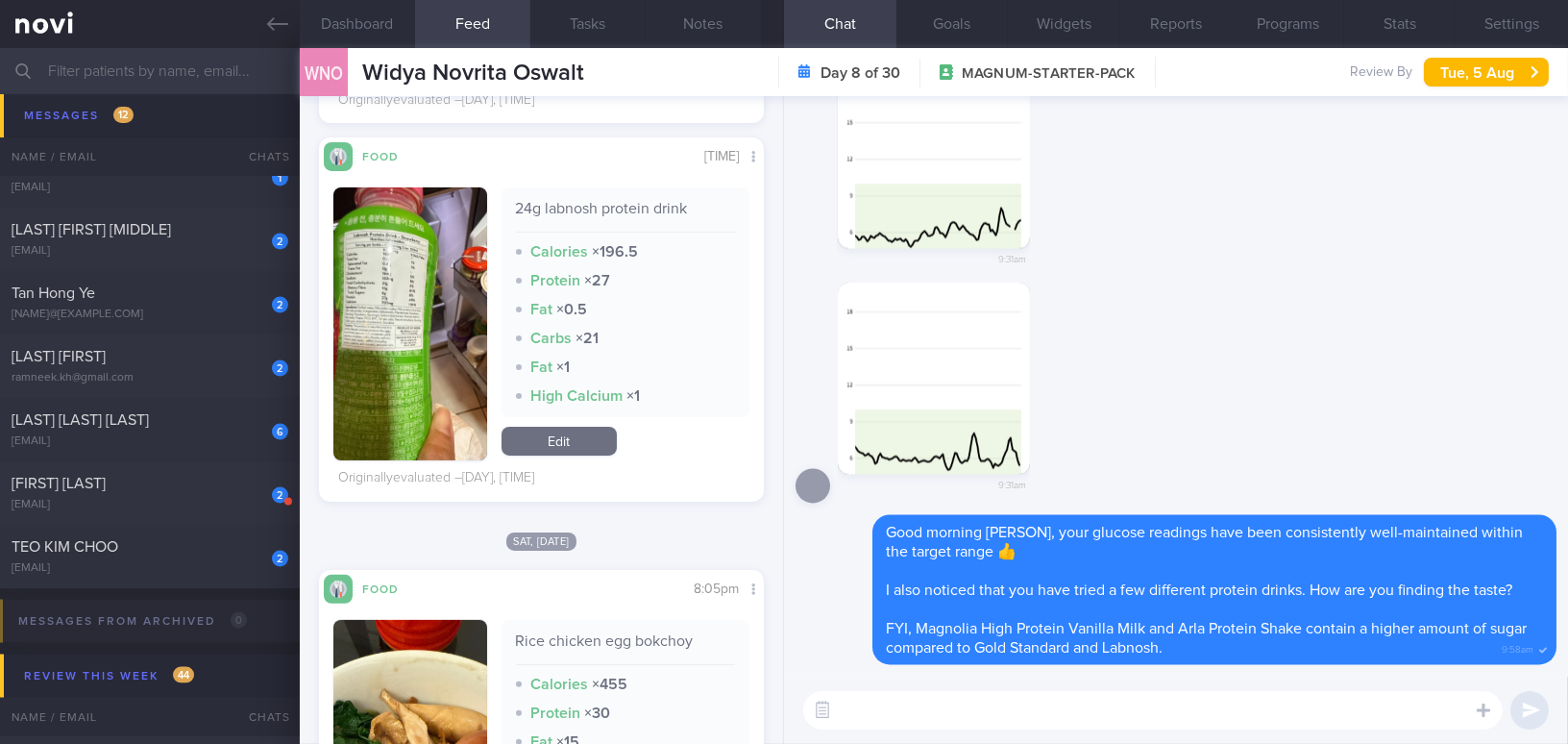 paste on "I hope you’re able to find a suitable home soon." 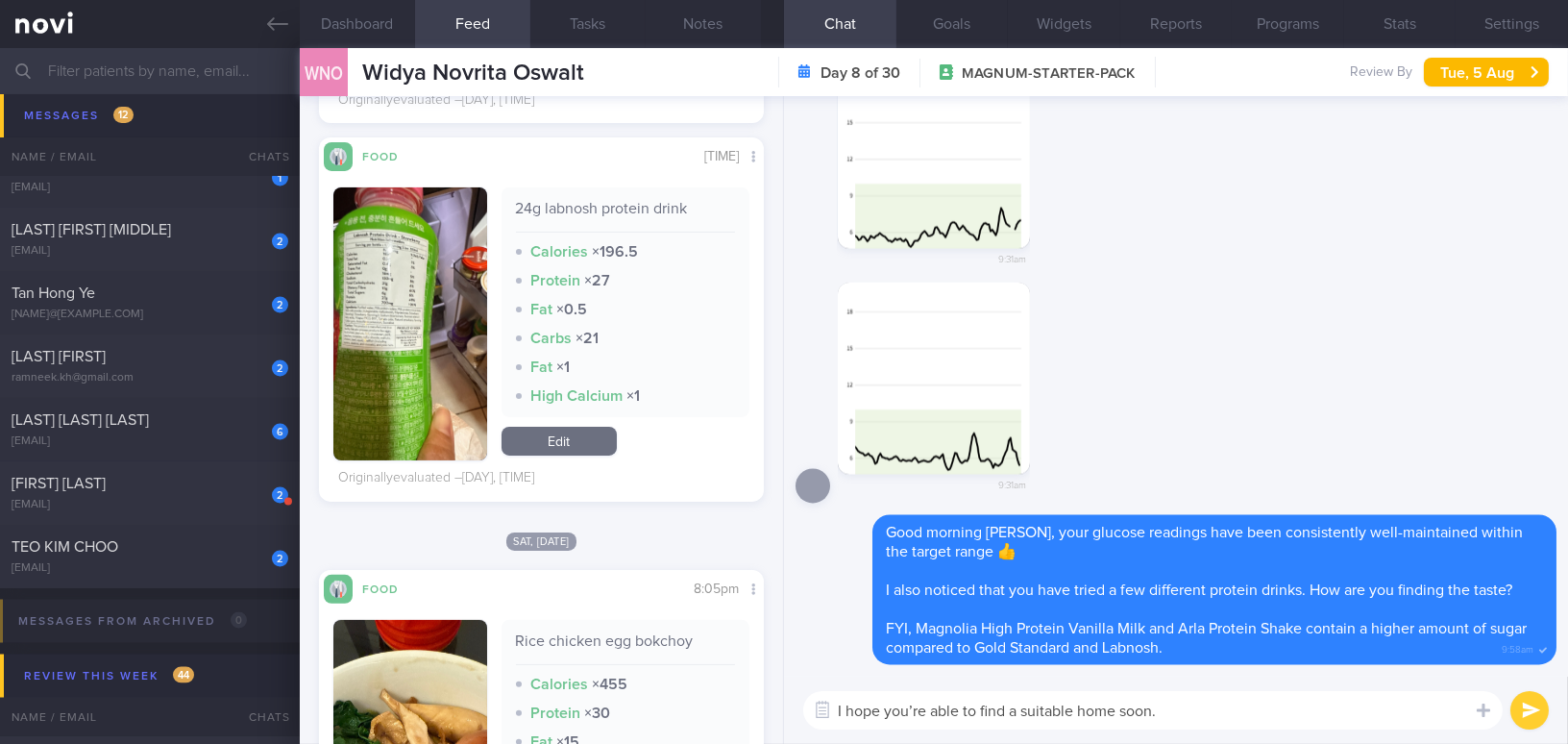 click on "I hope you’re able to find a suitable home soon." at bounding box center (1153, 710) 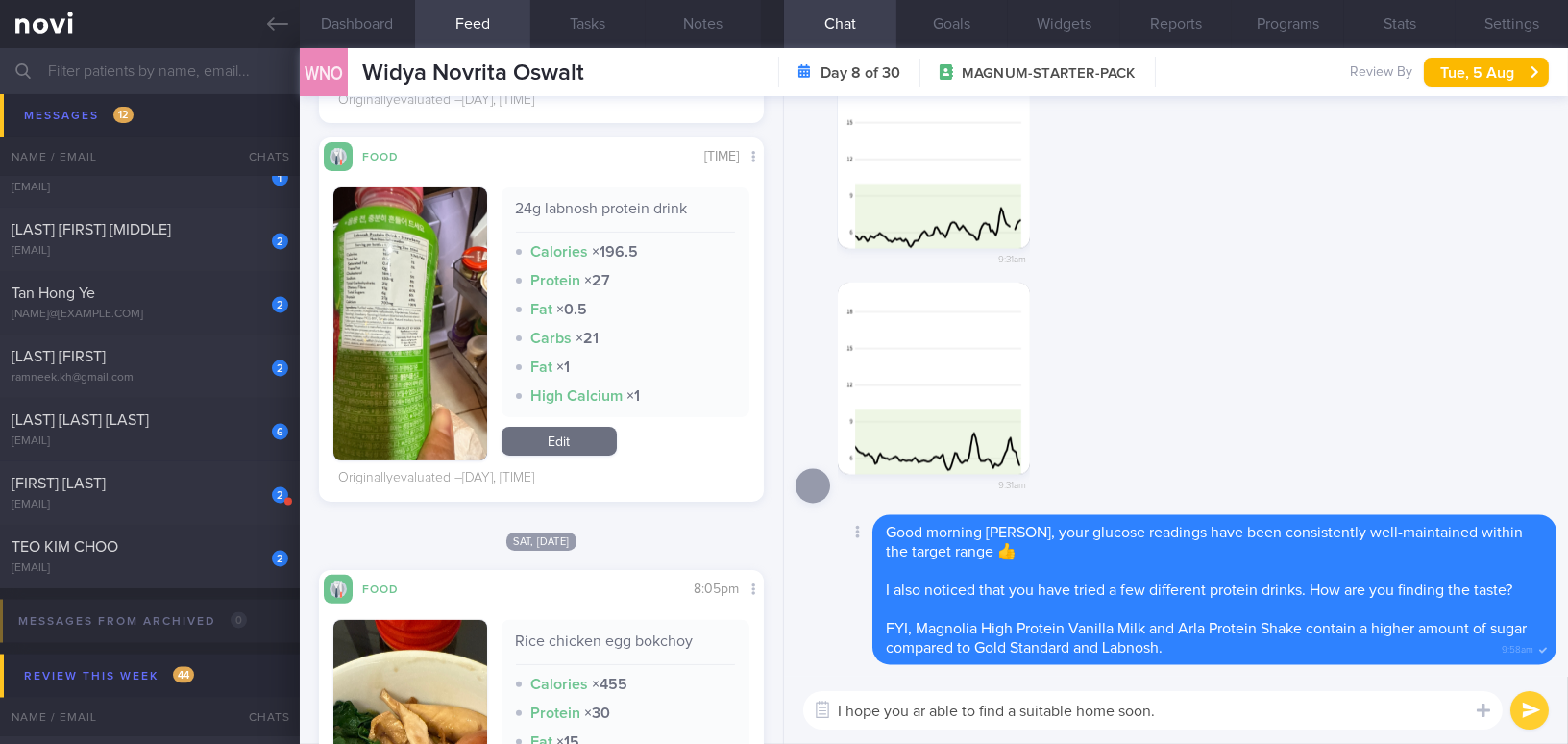 type on "I hope you are able to find a suitable home soon." 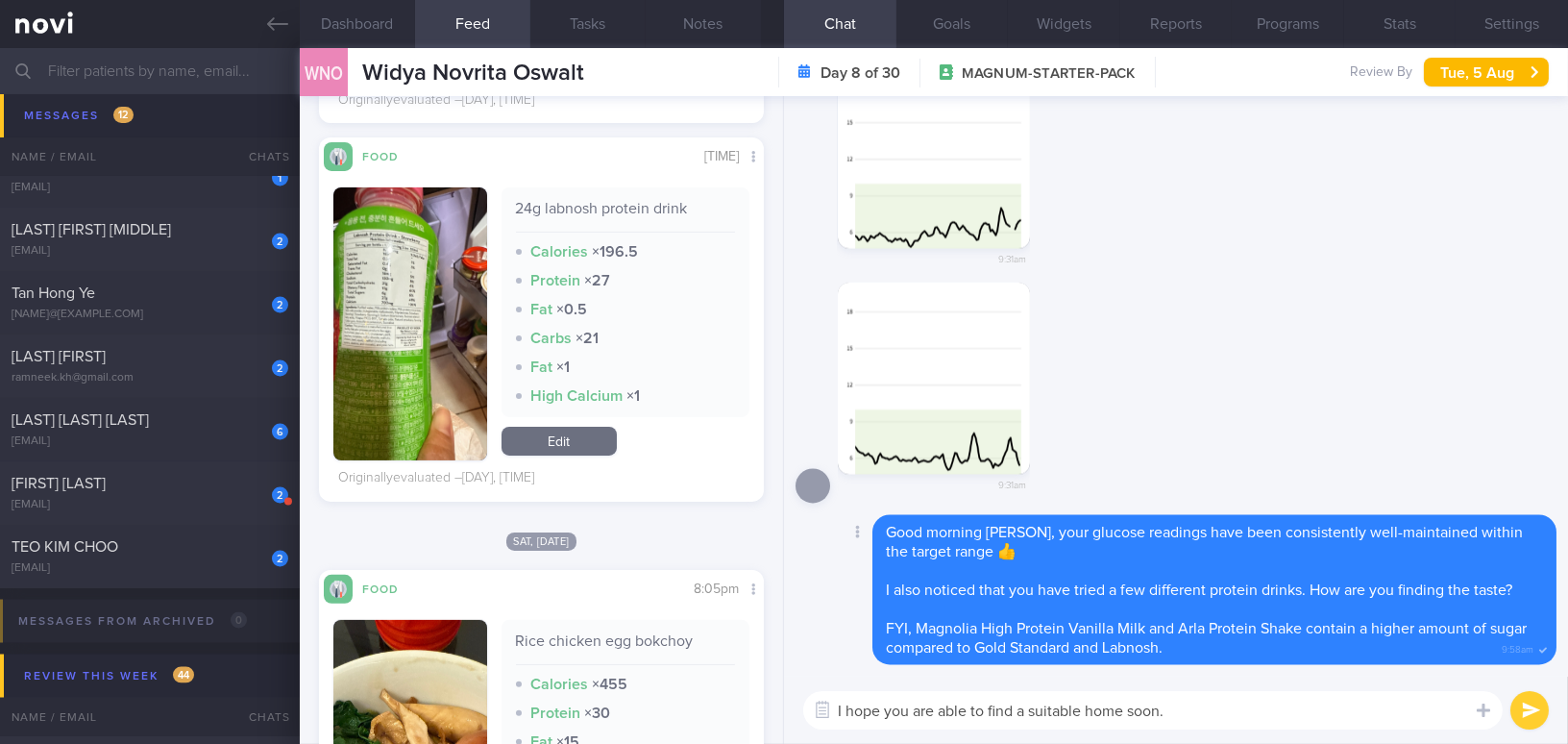 type 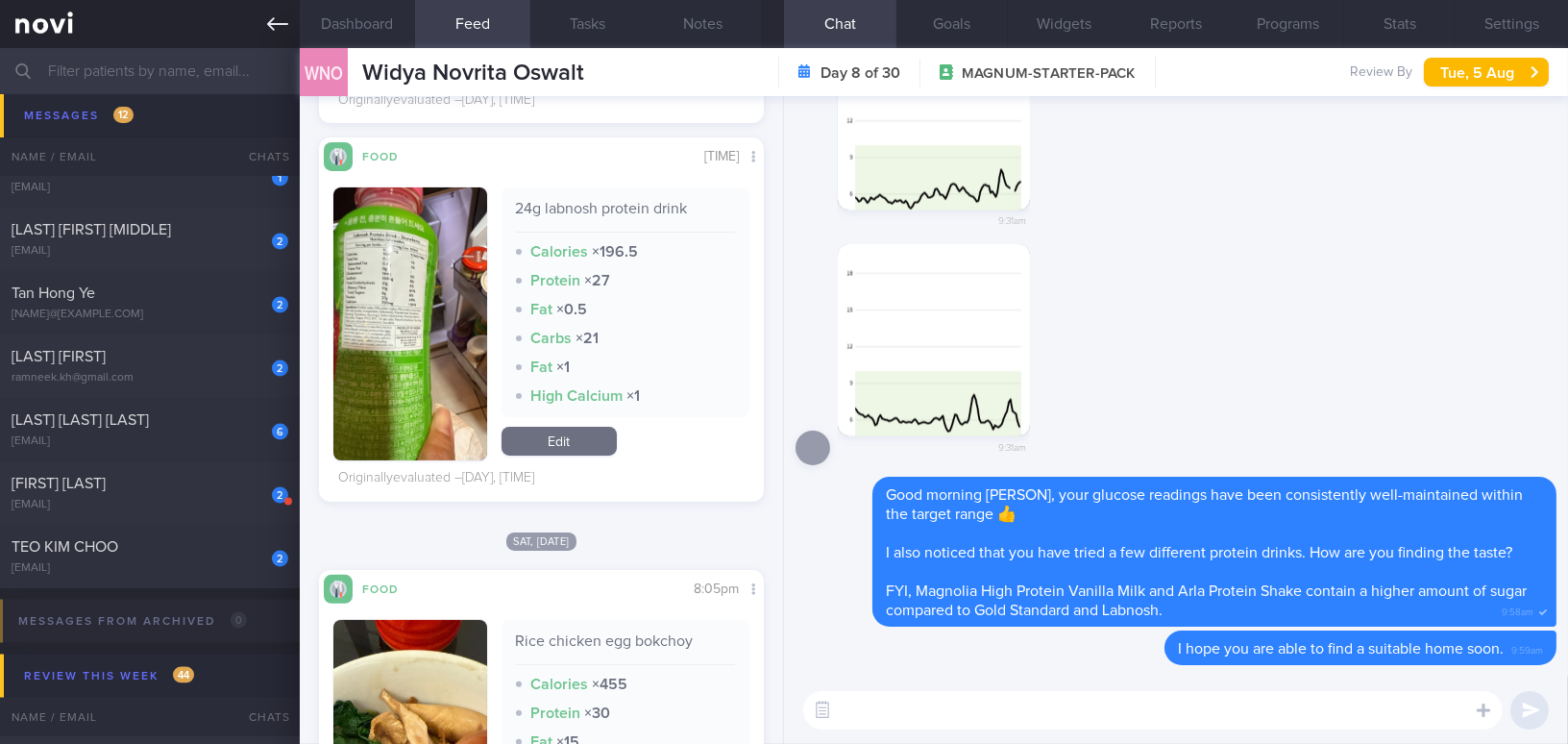 click at bounding box center (150, 24) 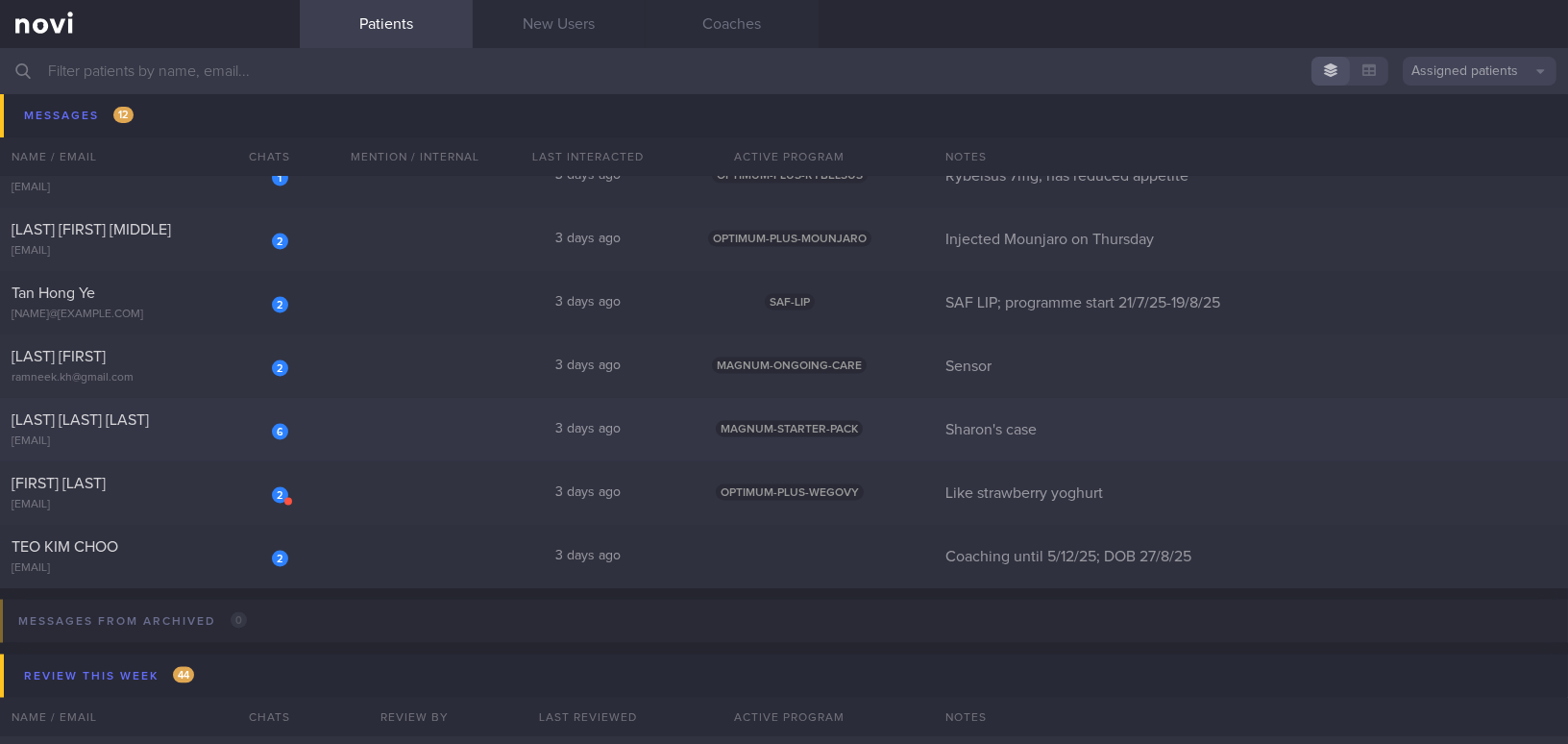 click on "BANAVARA PRADEEP VARADARAJA" at bounding box center [147, 420] 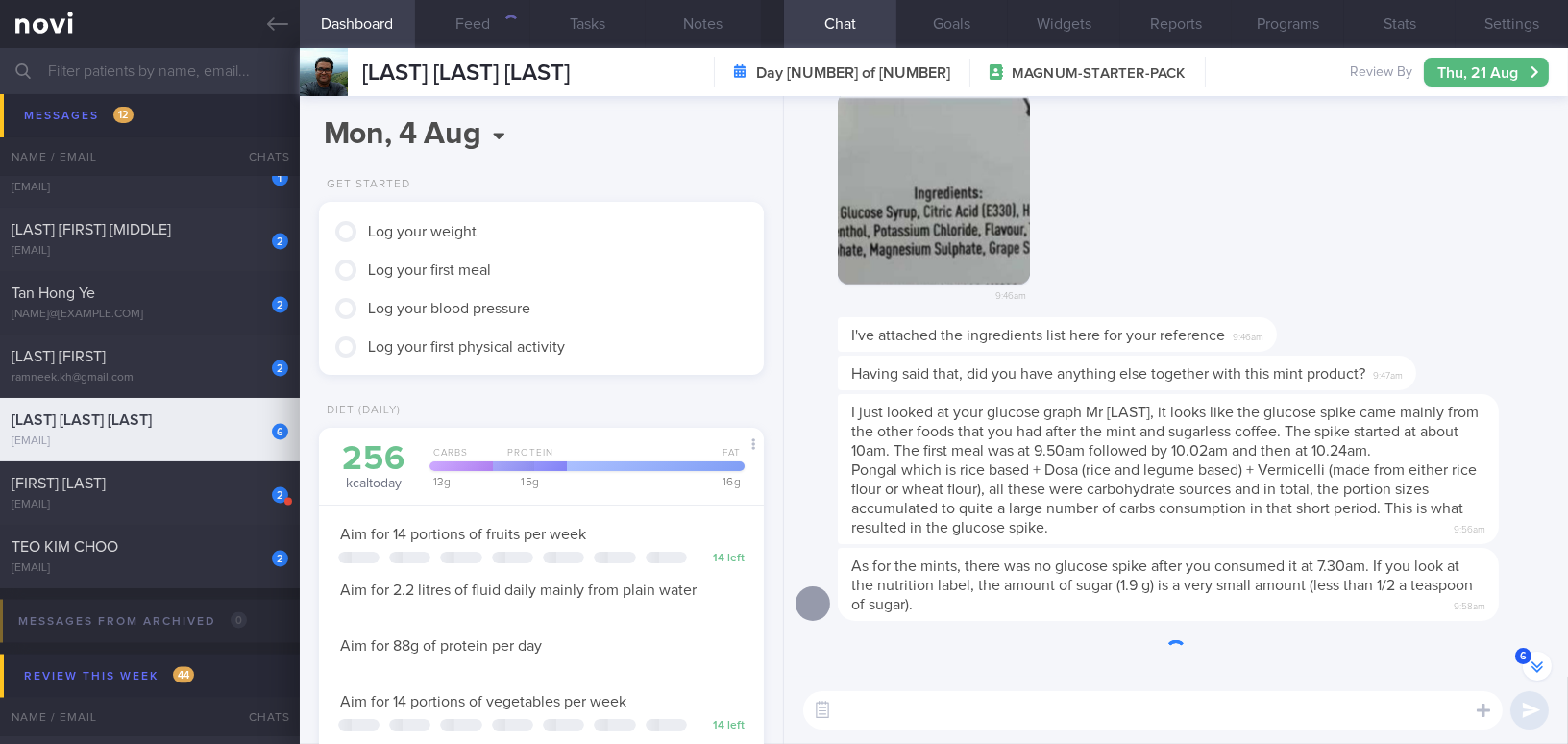 scroll, scrollTop: -223, scrollLeft: 0, axis: vertical 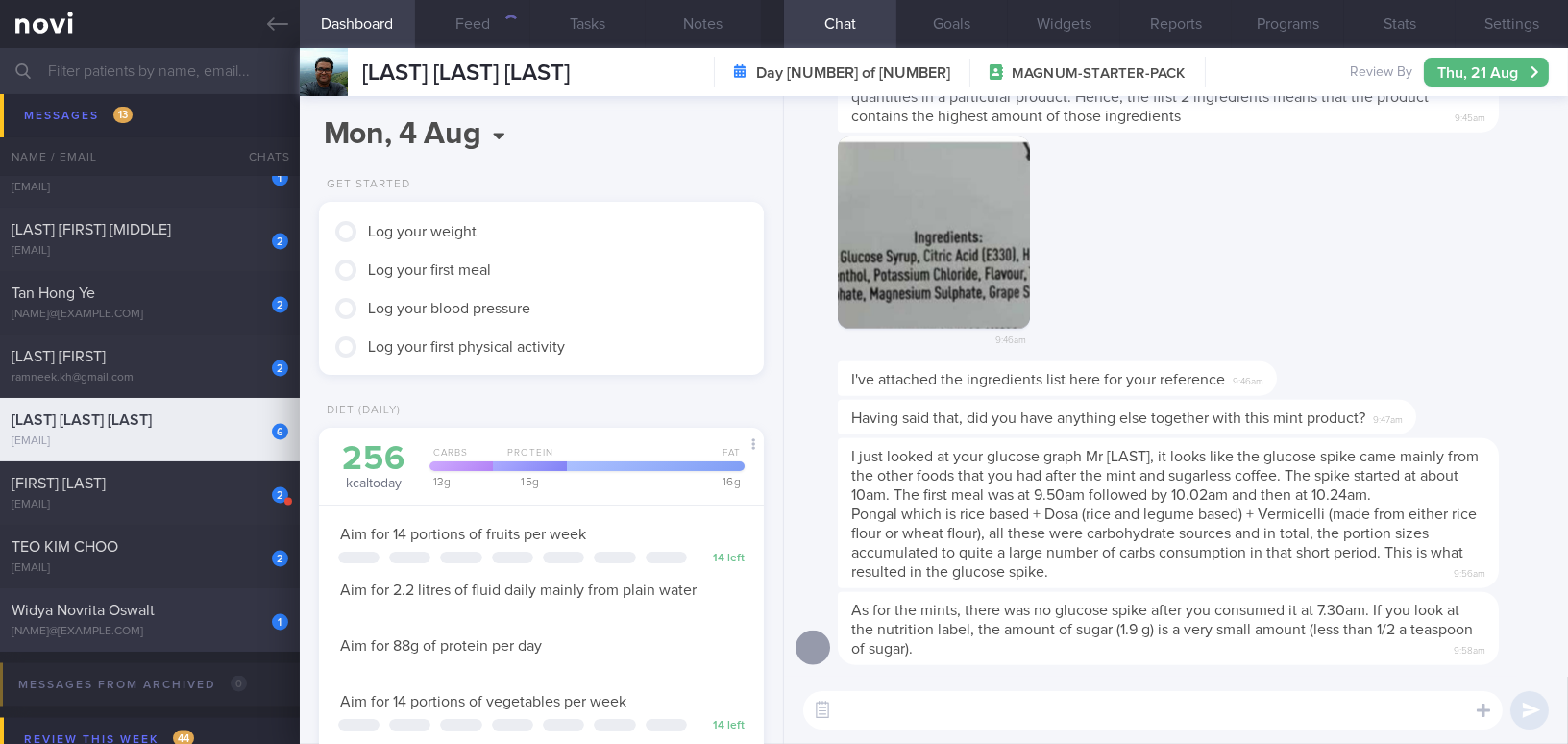 click on "[EMAIL]" at bounding box center (150, 632) 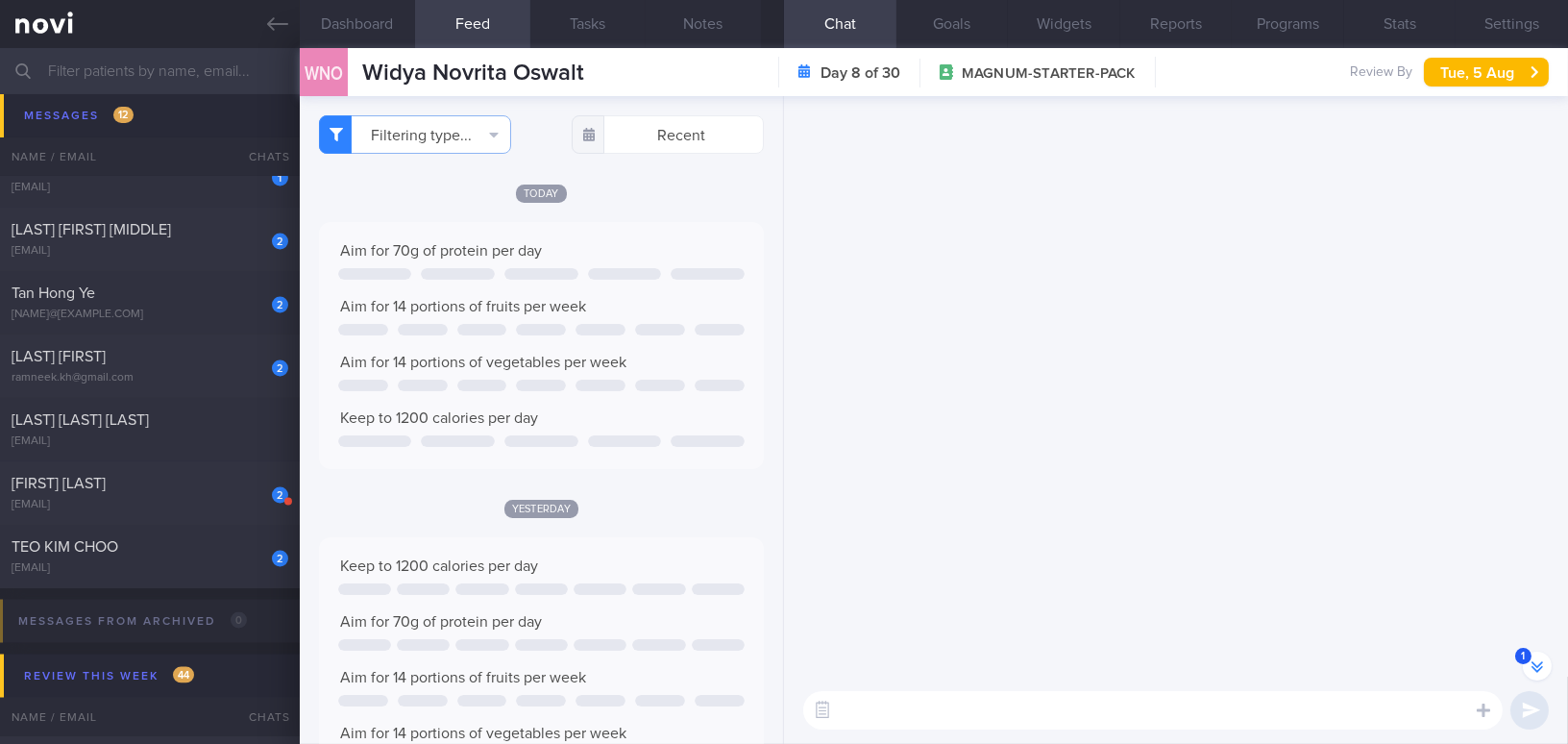 scroll, scrollTop: -6196, scrollLeft: 0, axis: vertical 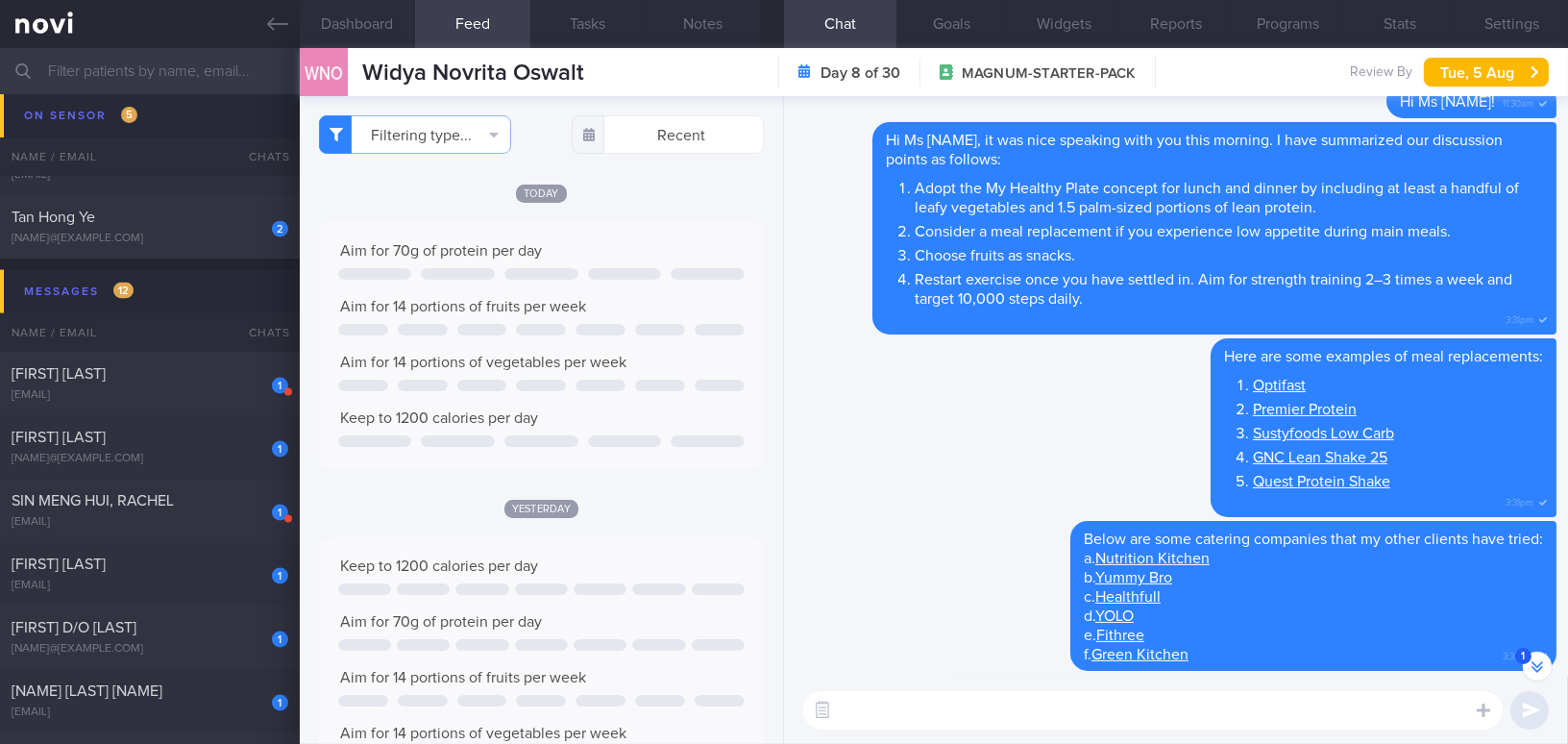 click at bounding box center [1153, 710] 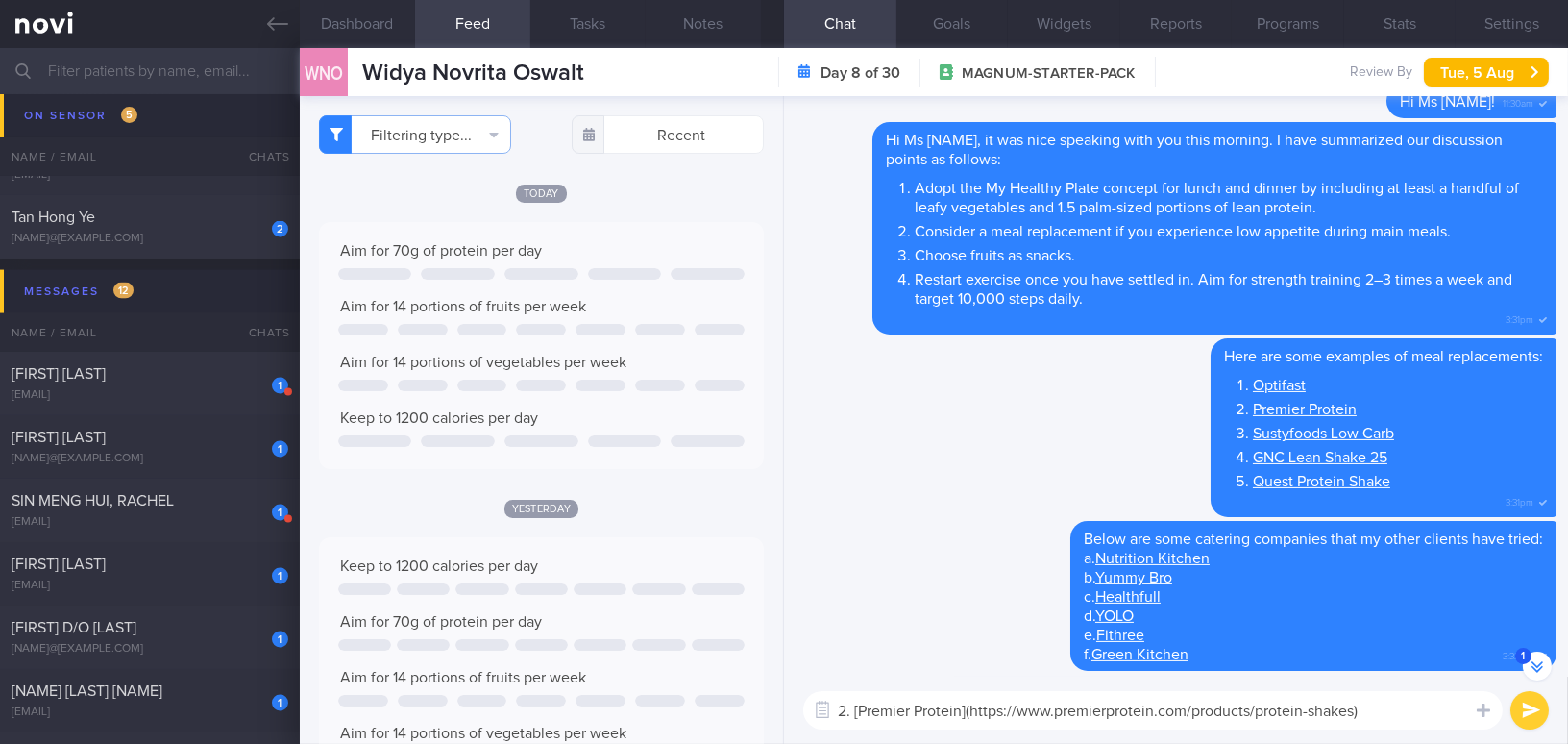 click on "2. [Premier Protein](https://www.premierprotein.com/products/protein-shakes)" at bounding box center [1153, 710] 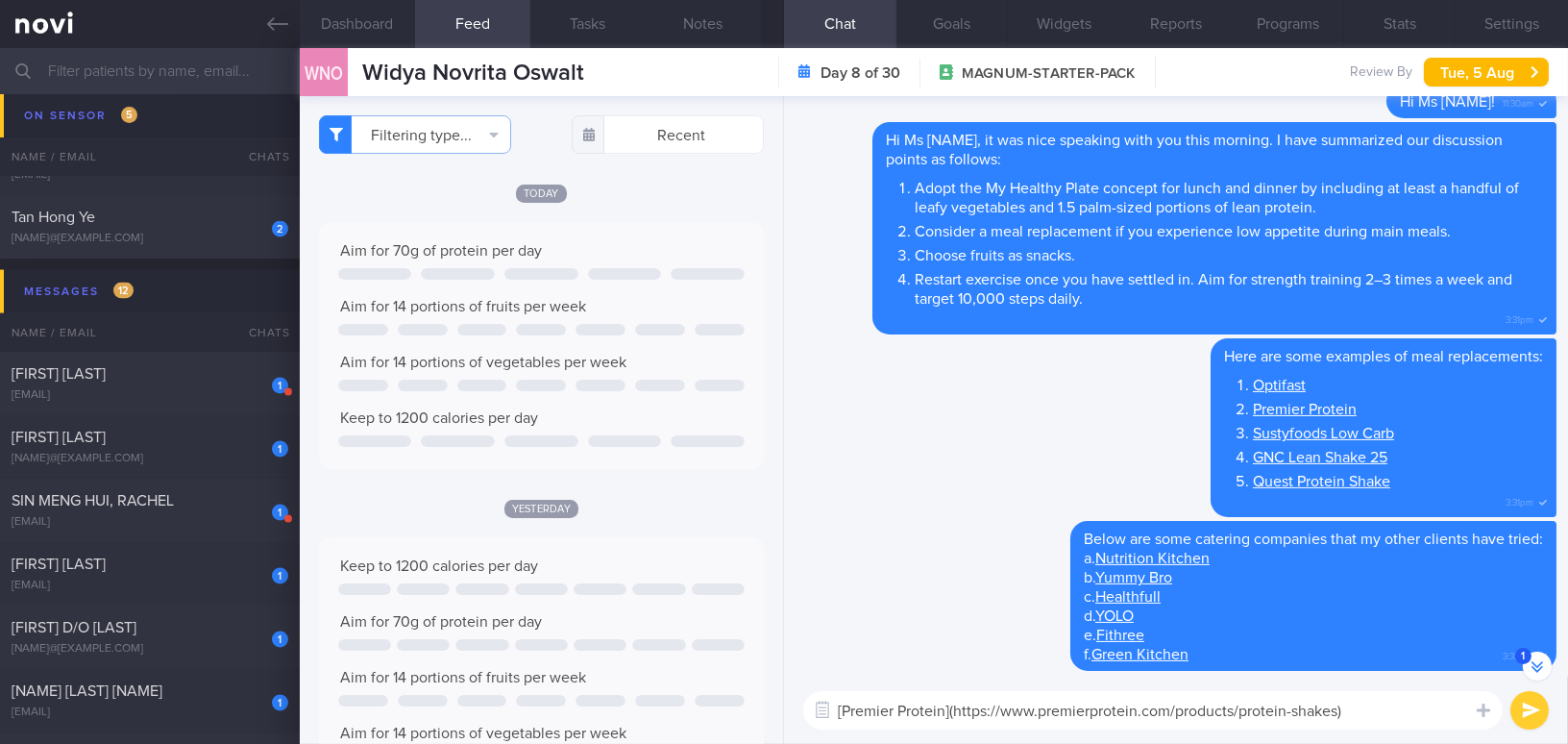 click on "[Premier Protein](https://www.premierprotein.com/products/protein-shakes)" at bounding box center [1153, 710] 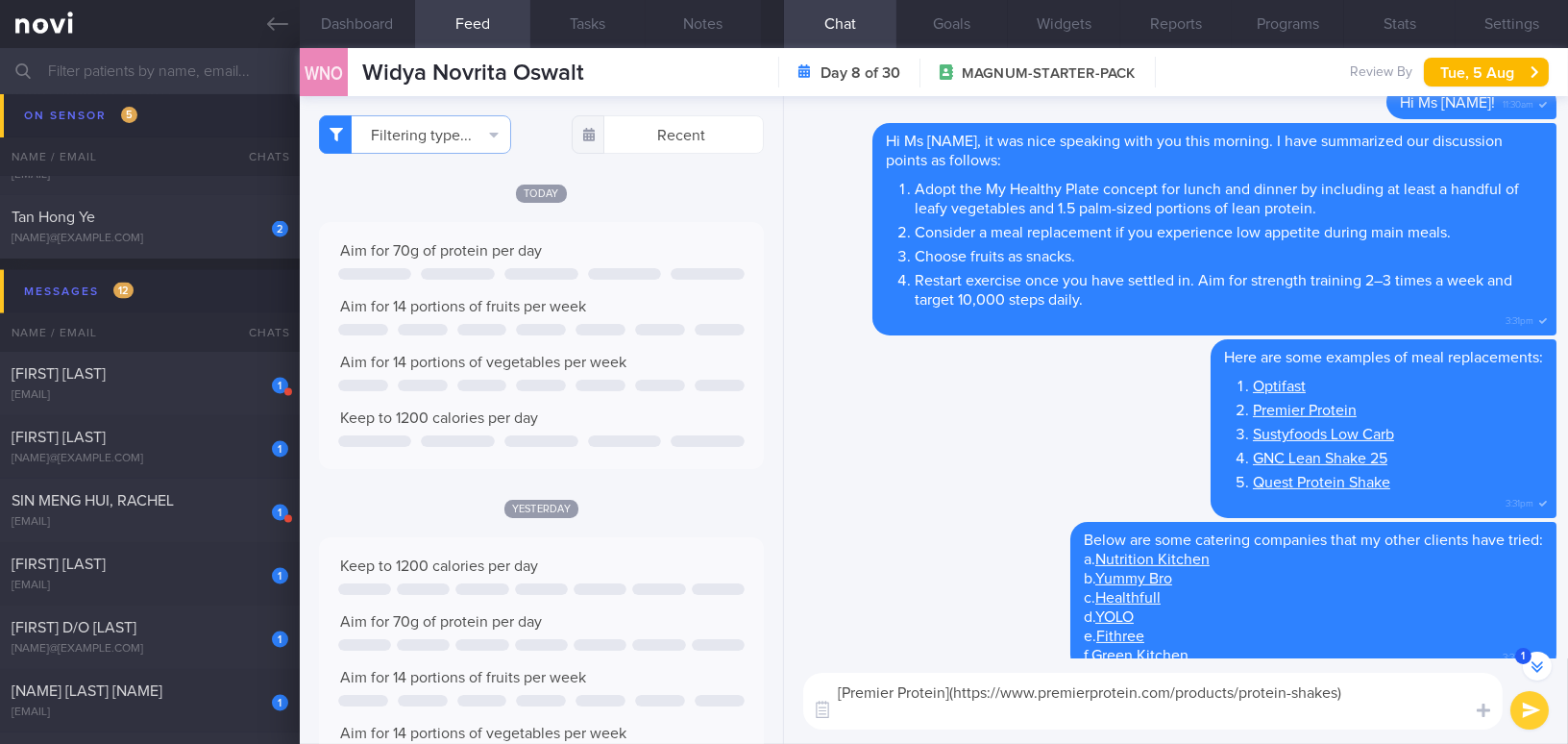 paste on "[GNC Lean Shake 25](https://www.gnc.com/meal-replacement/GNCTotalLeanLeanShake25.html?srsltid=AfmBOooACtaDEqBeGDtGVfv-Or-csN4kAwvuZdqIv6tbwg0dFTvjjJjz)" 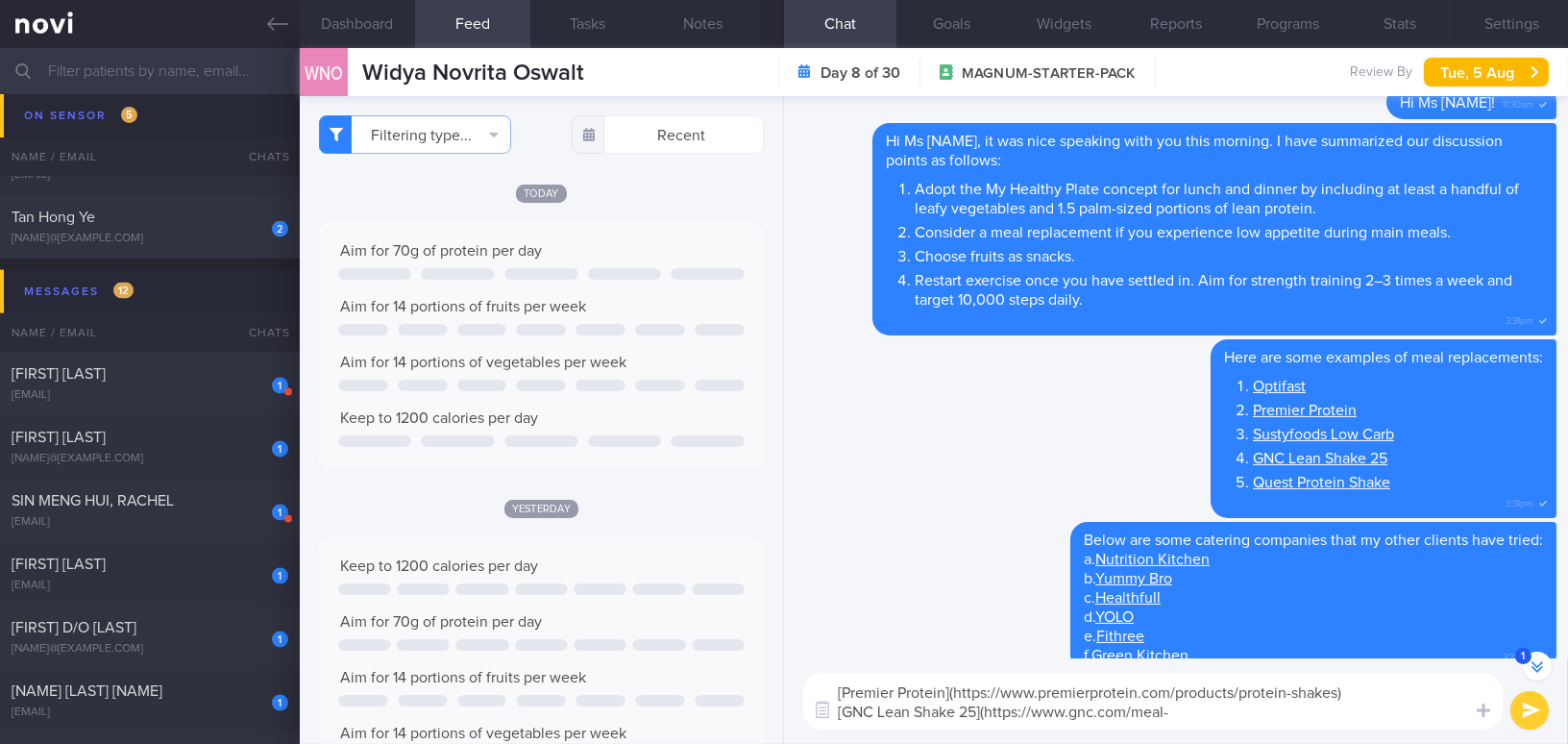 scroll, scrollTop: 0, scrollLeft: 0, axis: both 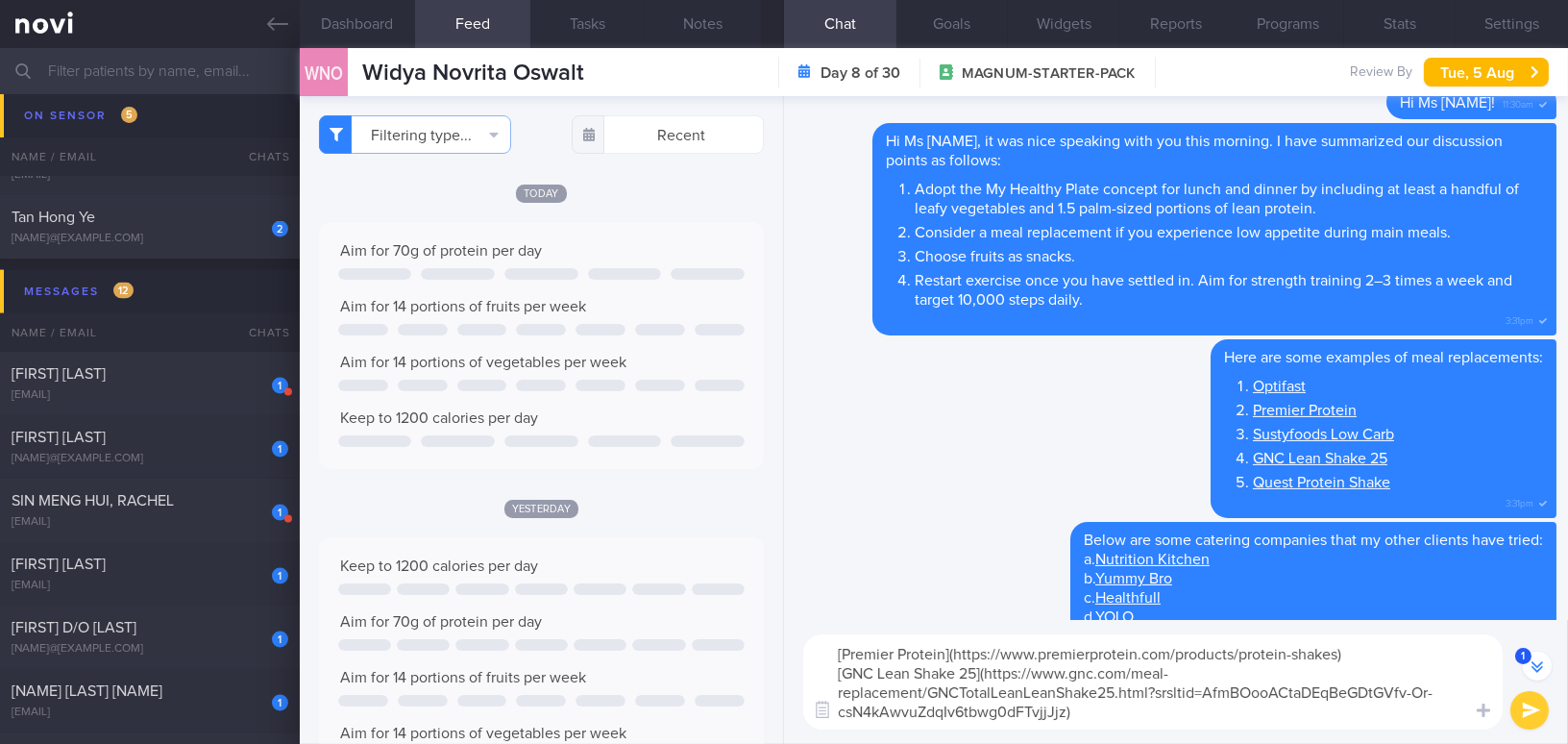 click on "[Premier Protein](https://www.premierprotein.com/products/protein-shakes)
[GNC Lean Shake 25](https://www.gnc.com/meal-replacement/GNCTotalLeanLeanShake25.html?srsltid=AfmBOooACtaDEqBeGDtGVfv-Or-csN4kAwvuZdqIv6tbwg0dFTvjjJjz)" at bounding box center (1153, 682) 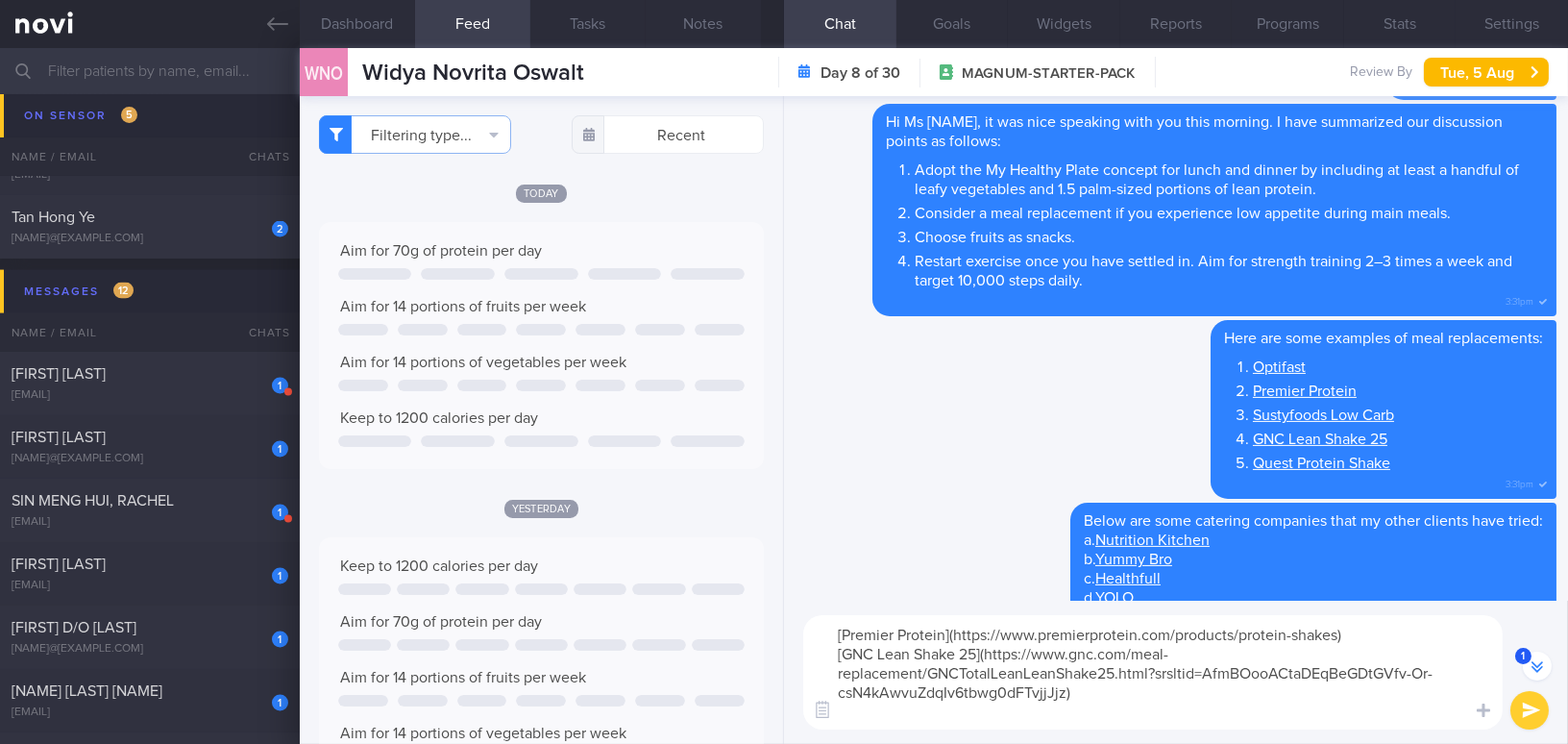 scroll, scrollTop: 0, scrollLeft: 0, axis: both 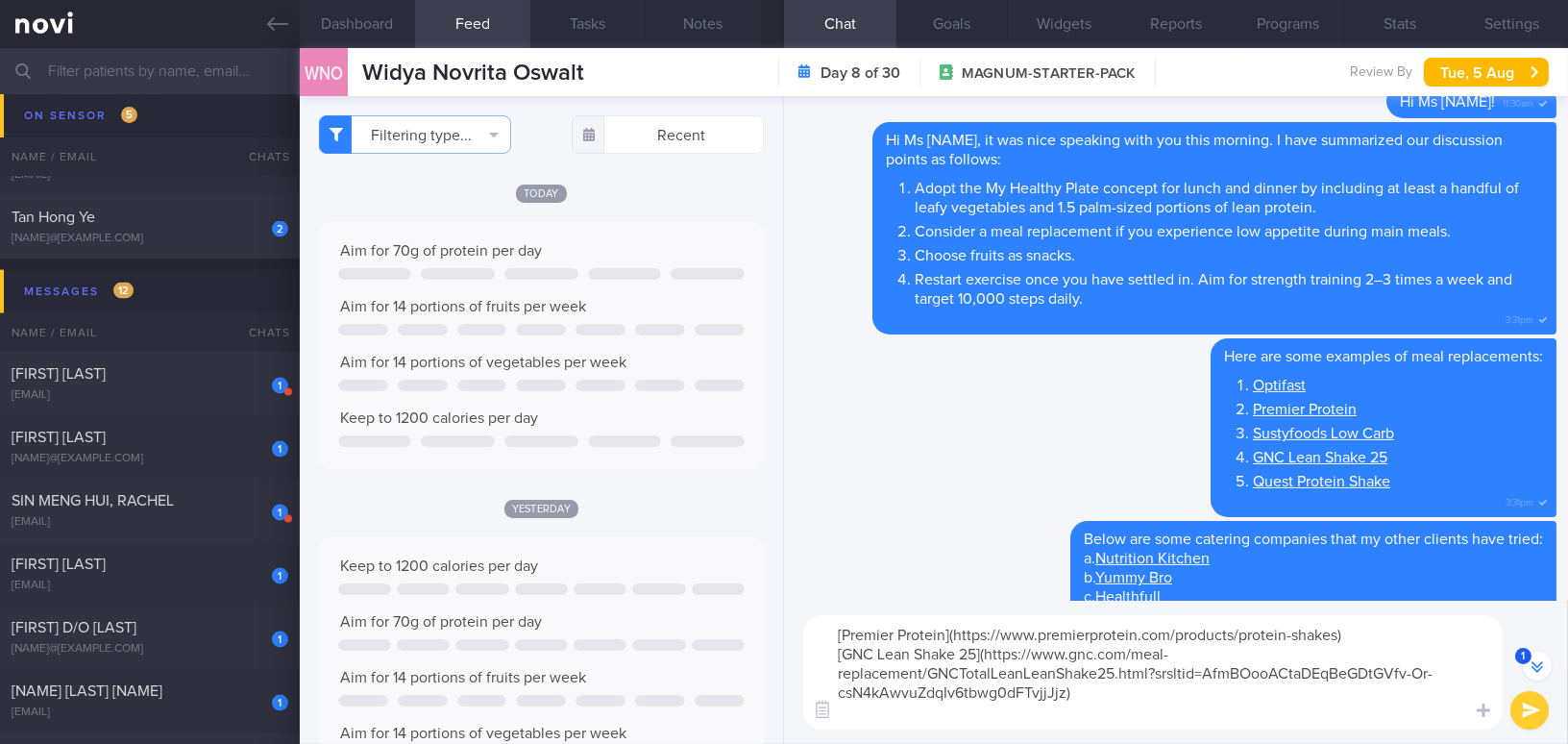 paste on "[Quest Protein Shake](https://www.fairprice.com.sg/search?query=quest%20protein%20shake)" 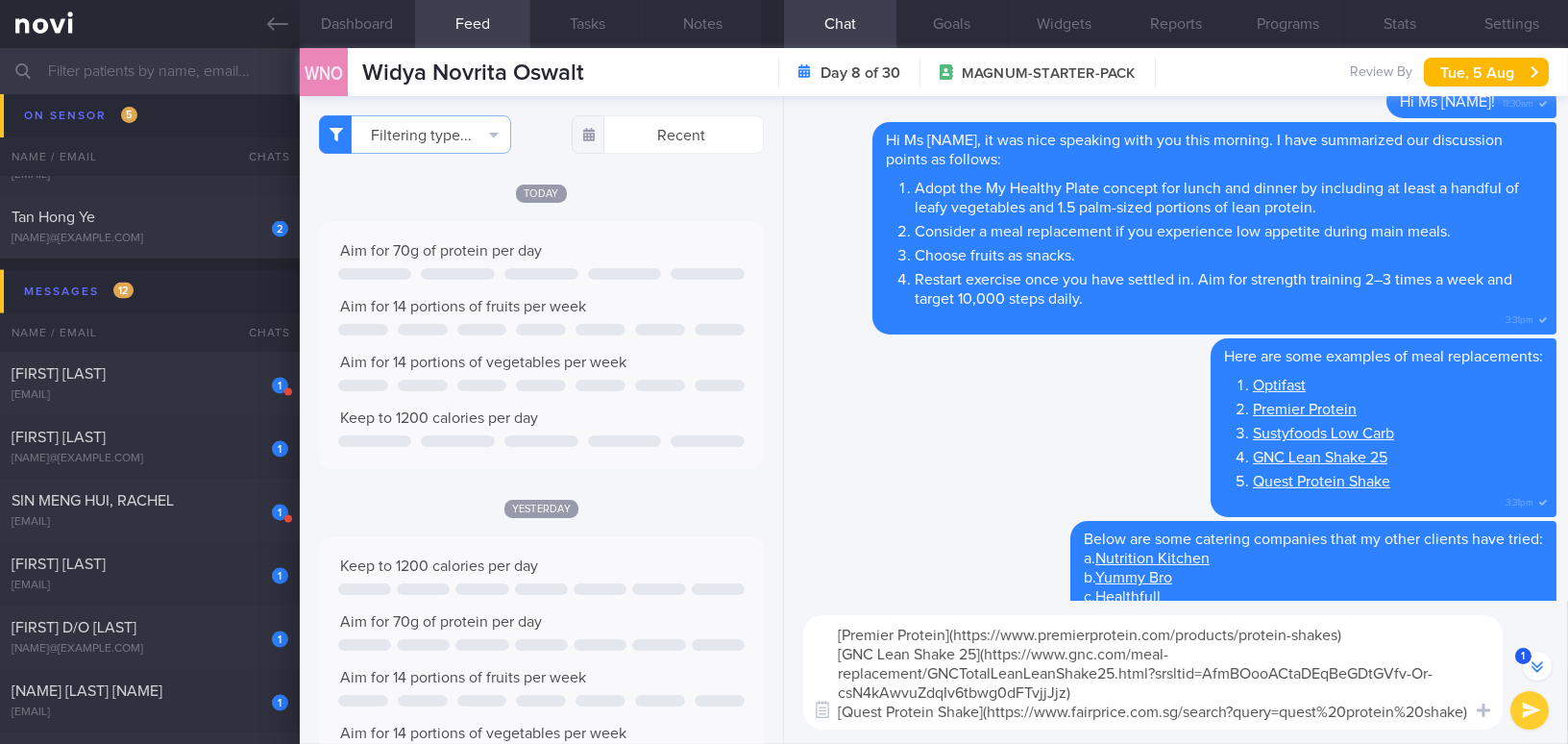 click on "[Premier Protein](https://www.premierprotein.com/products/protein-shakes)
[GNC Lean Shake 25](https://www.gnc.com/meal-replacement/GNCTotalLeanLeanShake25.html?srsltid=AfmBOooACtaDEqBeGDtGVfv-Or-csN4kAwvuZdqIv6tbwg0dFTvjjJjz)
[Quest Protein Shake](https://www.fairprice.com.sg/search?query=quest%20protein%20shake)" at bounding box center (1153, 672) 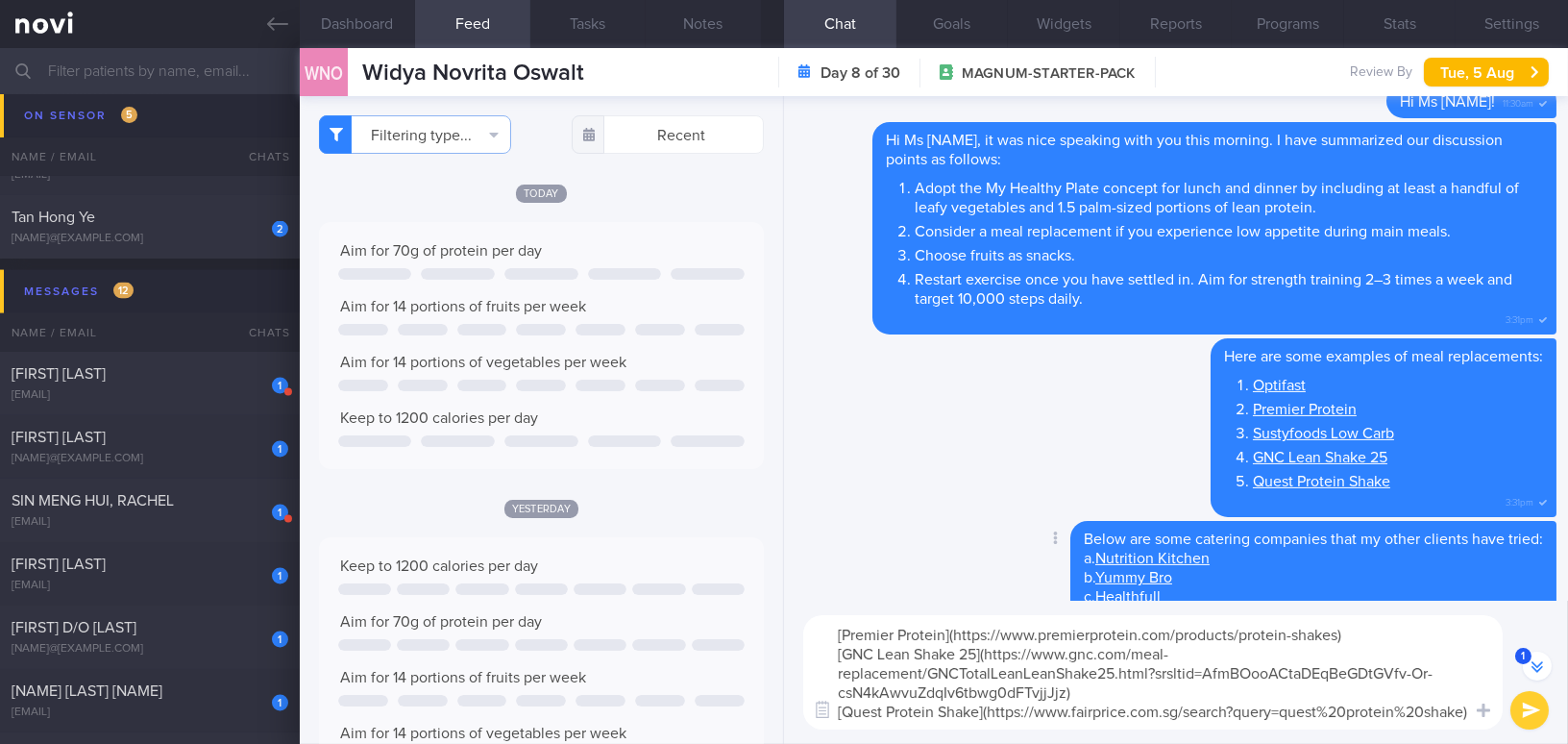 scroll, scrollTop: -6292, scrollLeft: 0, axis: vertical 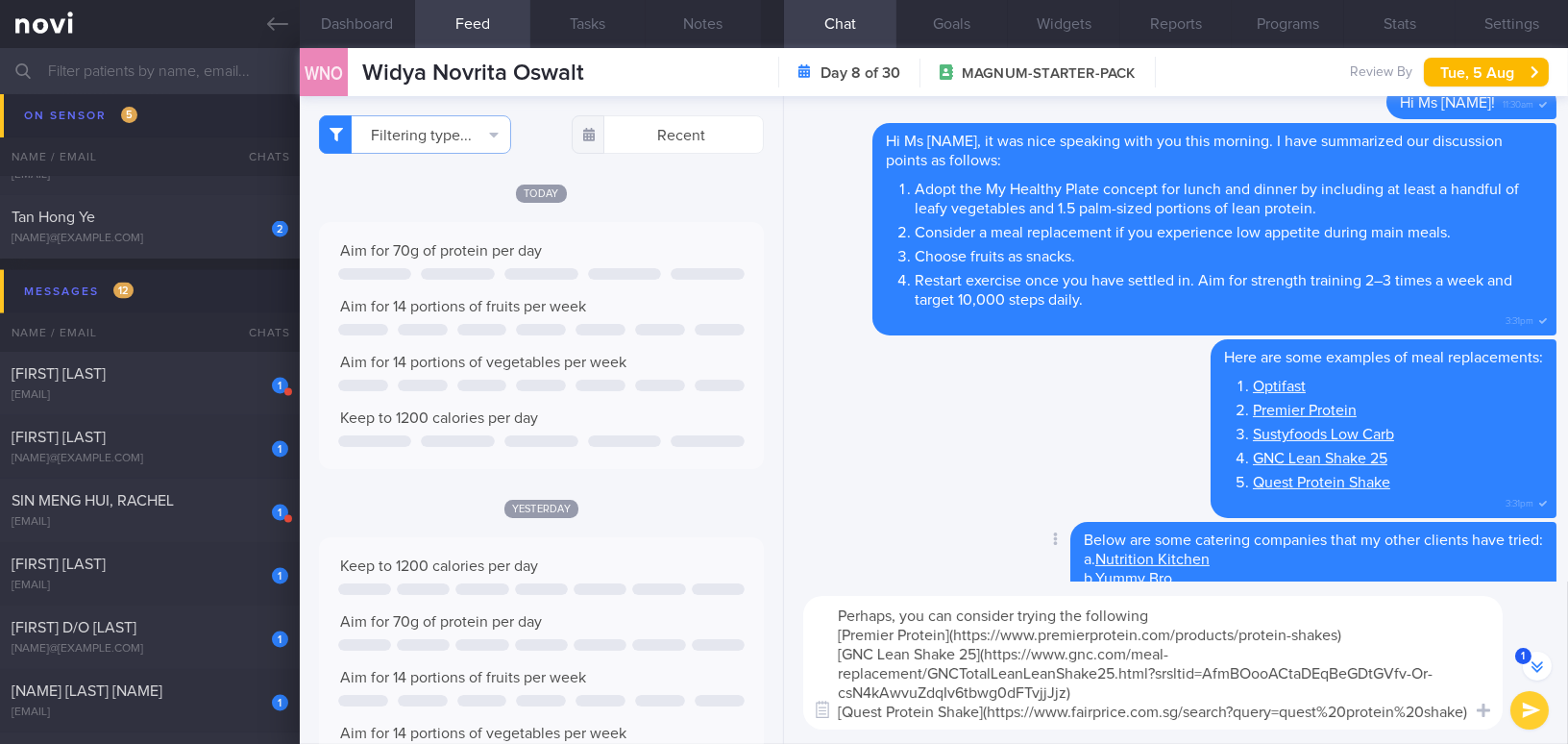 type on "Perhaps, you can consider trying the following:
[Premier Protein](https://www.premierprotein.com/products/protein-shakes)
[GNC Lean Shake 25](https://www.gnc.com/meal-replacement/GNCTotalLeanLeanShake25.html?srsltid=AfmBOooACtaDEqBeGDtGVfv-Or-csN4kAwvuZdqIv6tbwg0dFTvjjJjz)
[Quest Protein Shake](https://www.fairprice.com.sg/search?query=quest%20protein%20shake)" 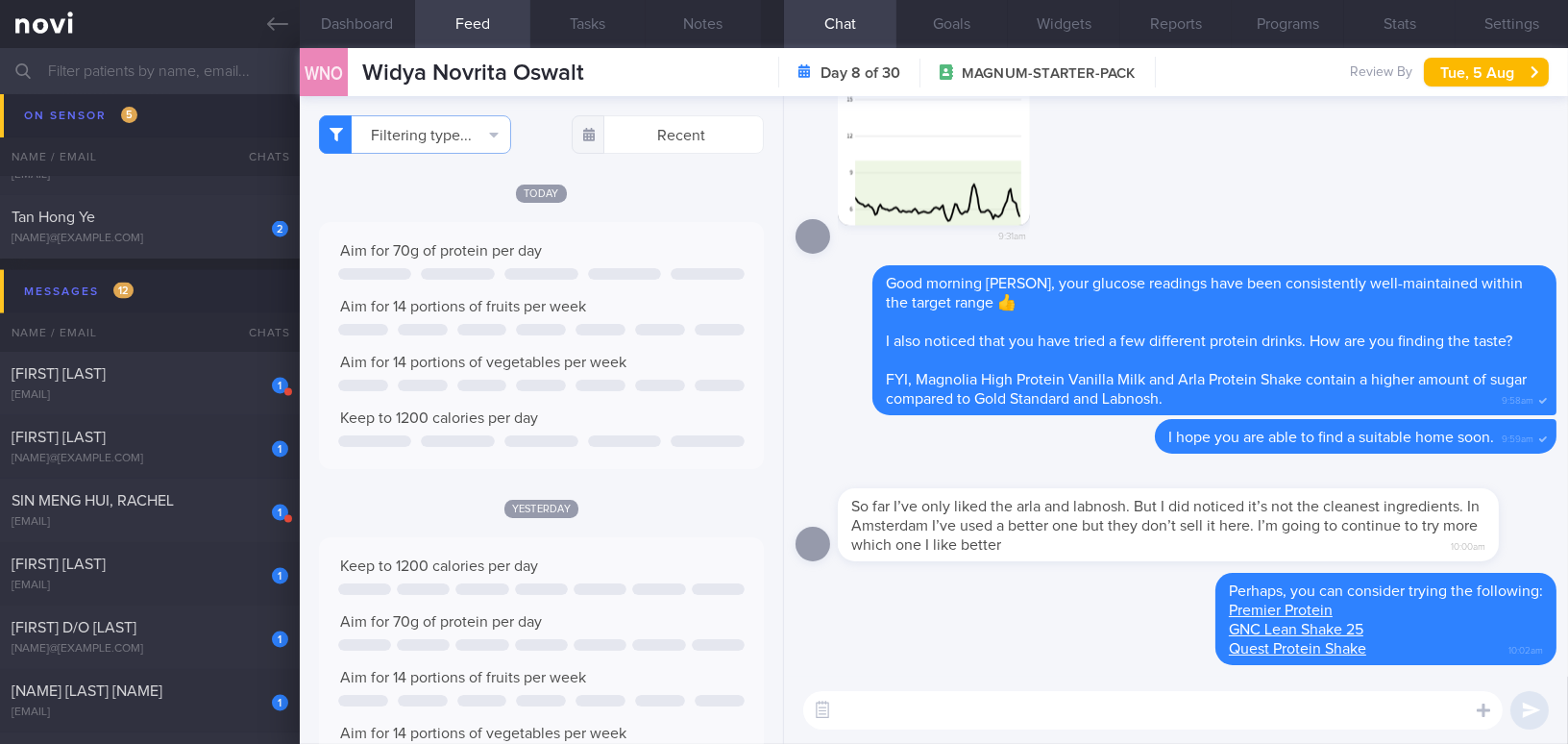 scroll, scrollTop: -87, scrollLeft: 0, axis: vertical 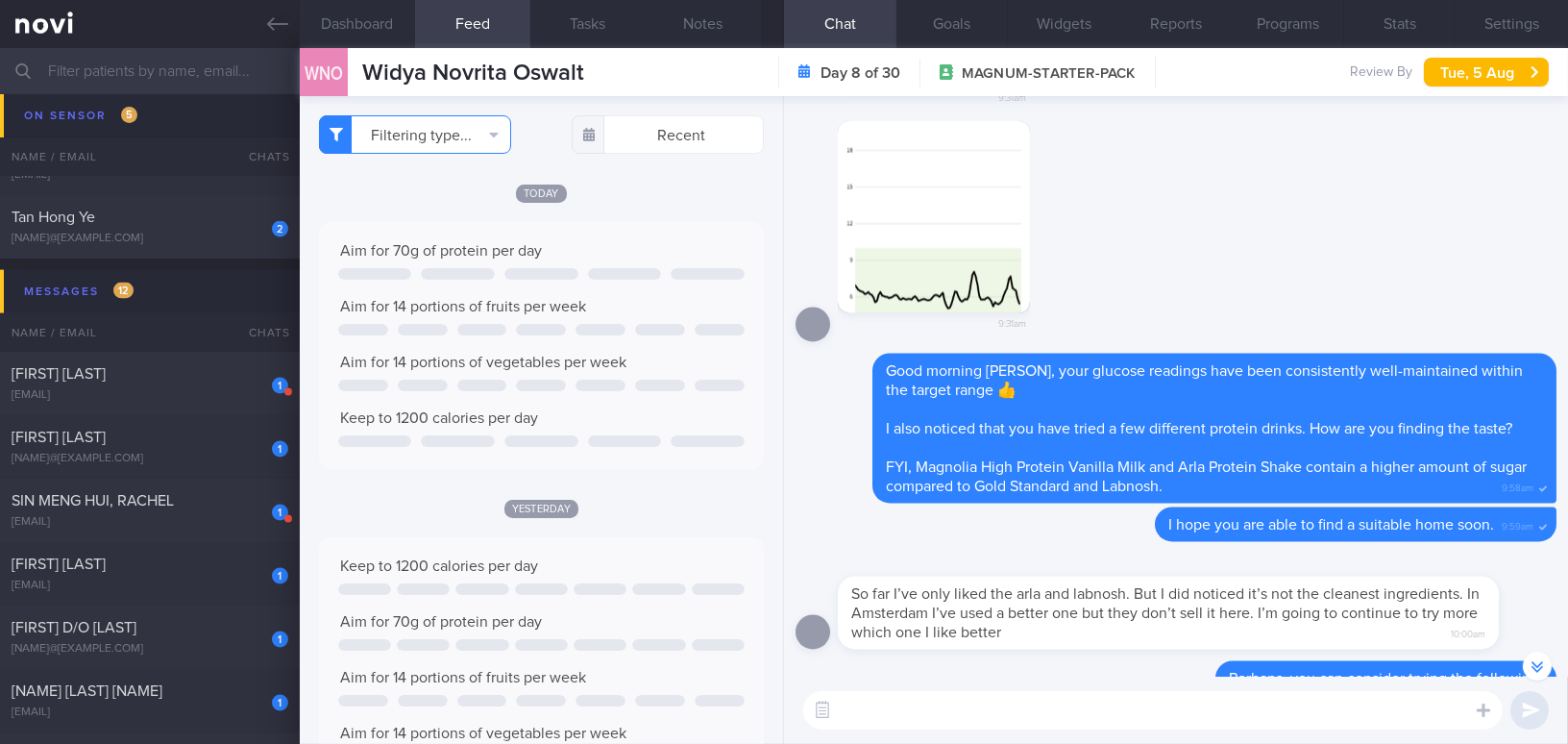 type 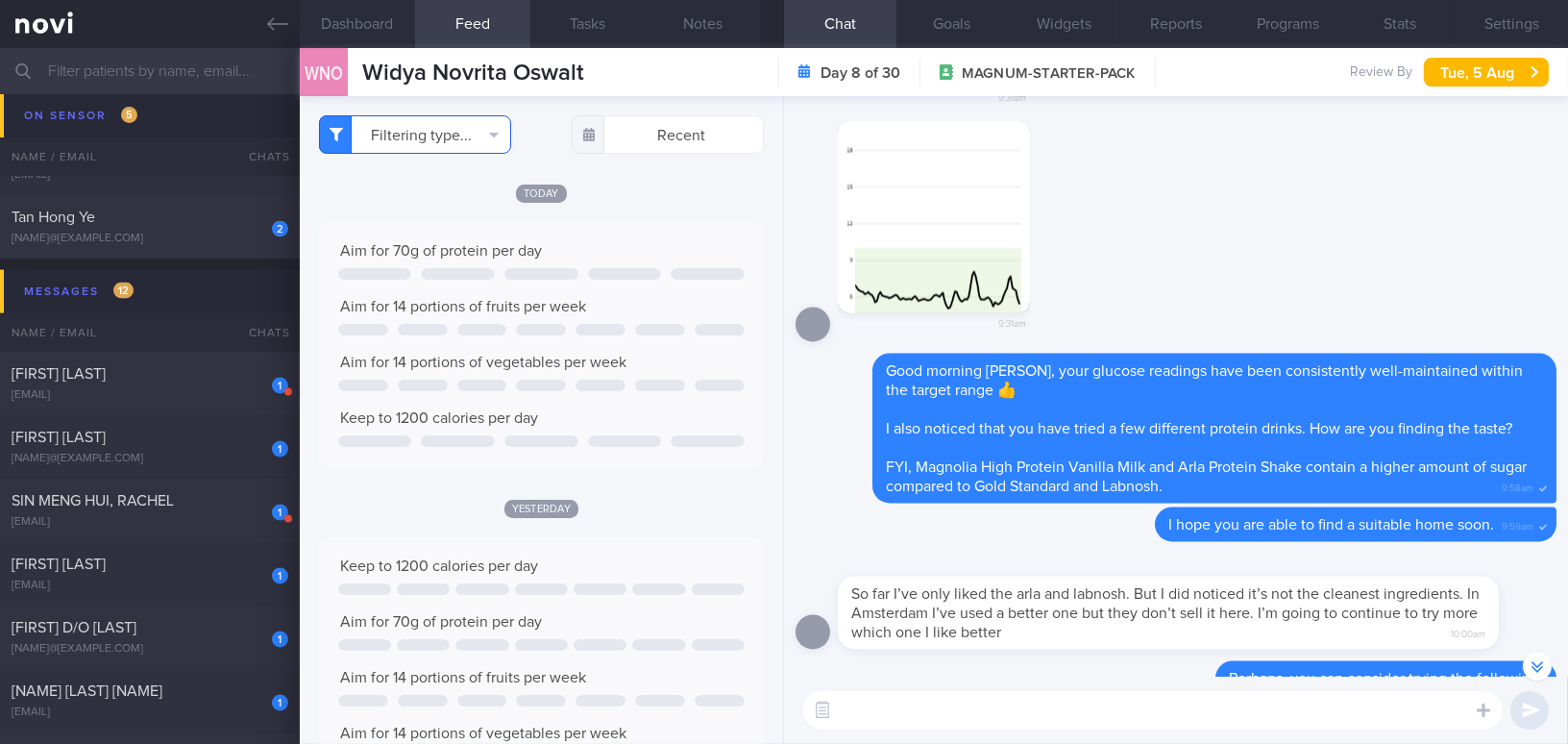 click on "Filtering type..." at bounding box center (415, 135) 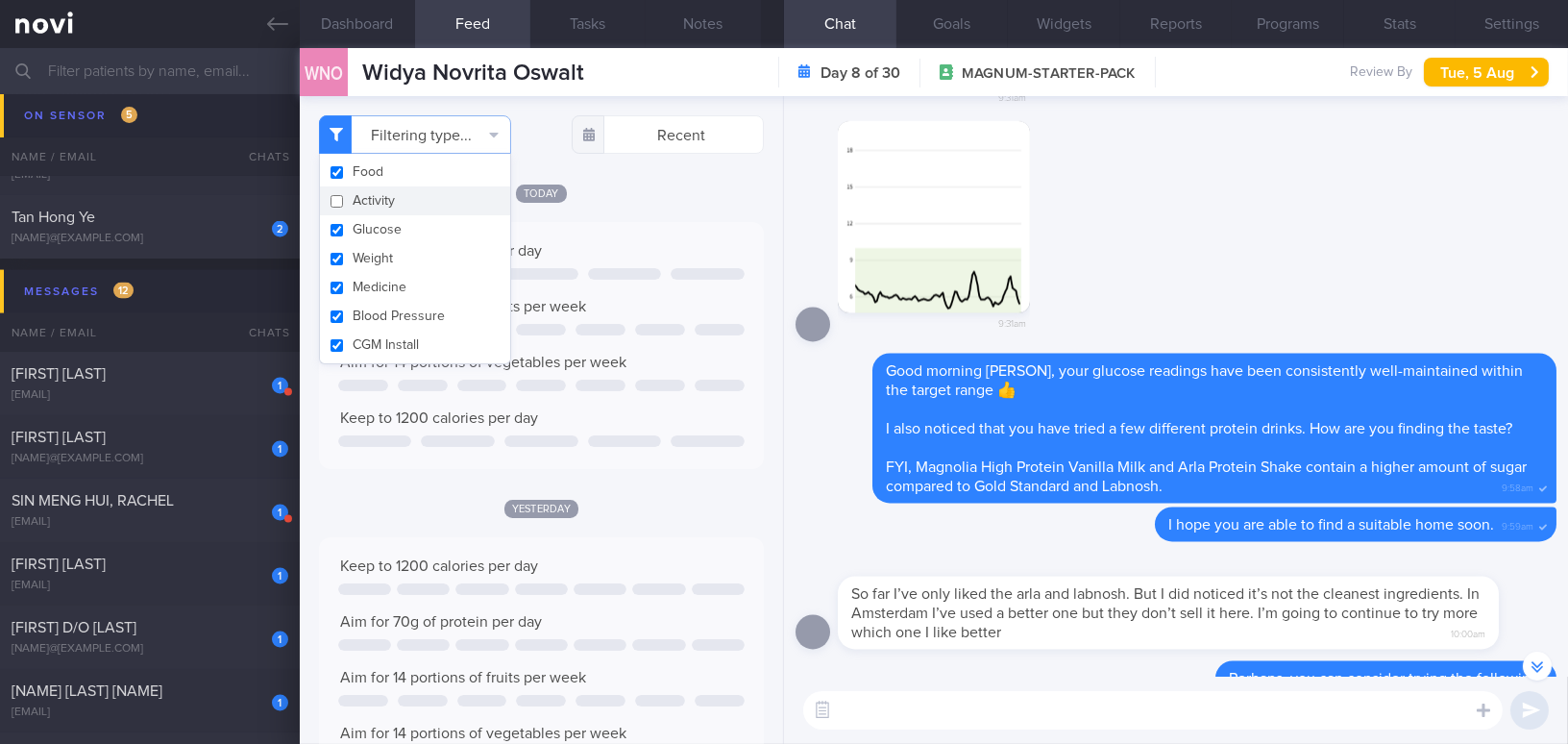 click on "Activity" at bounding box center (415, 201) 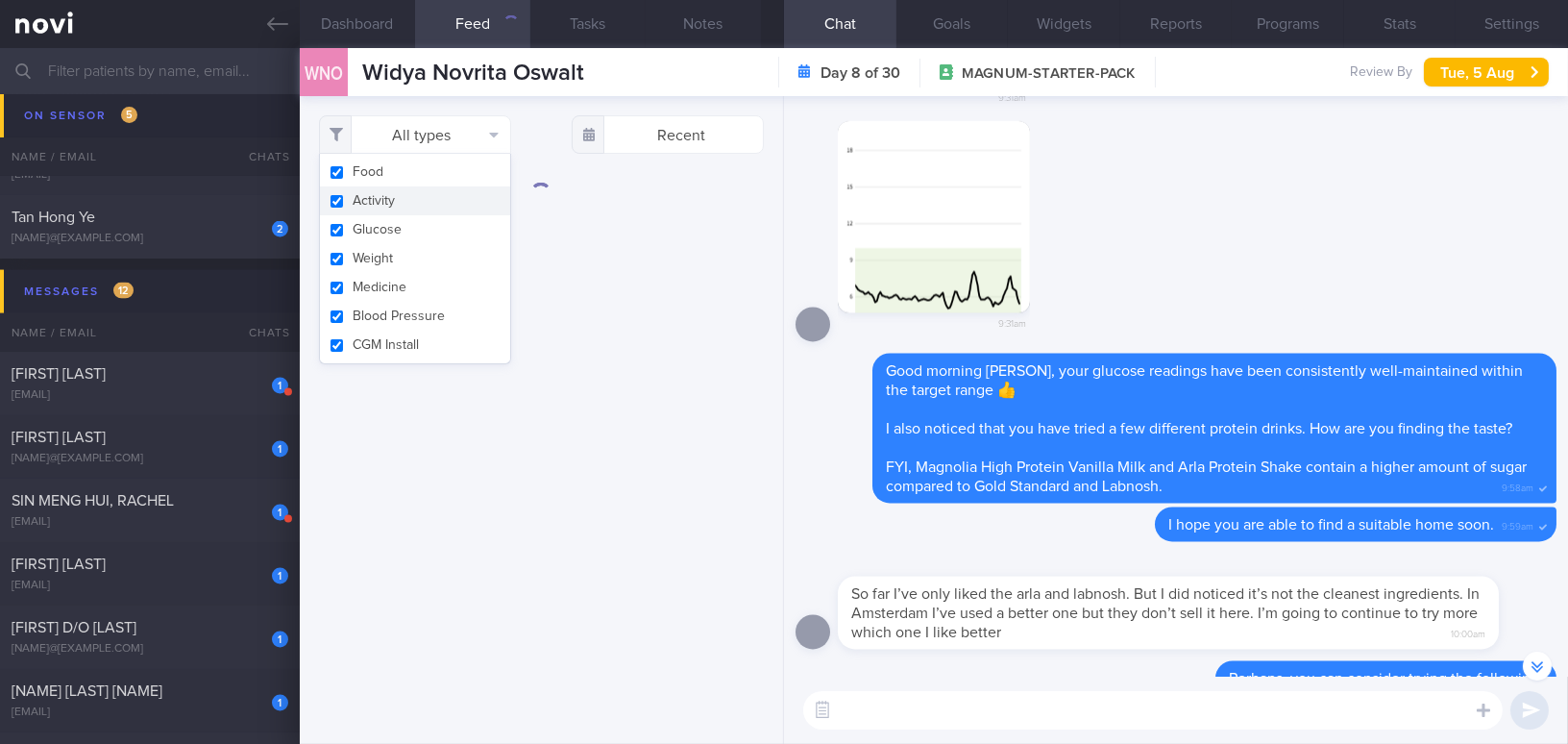 checkbox on "true" 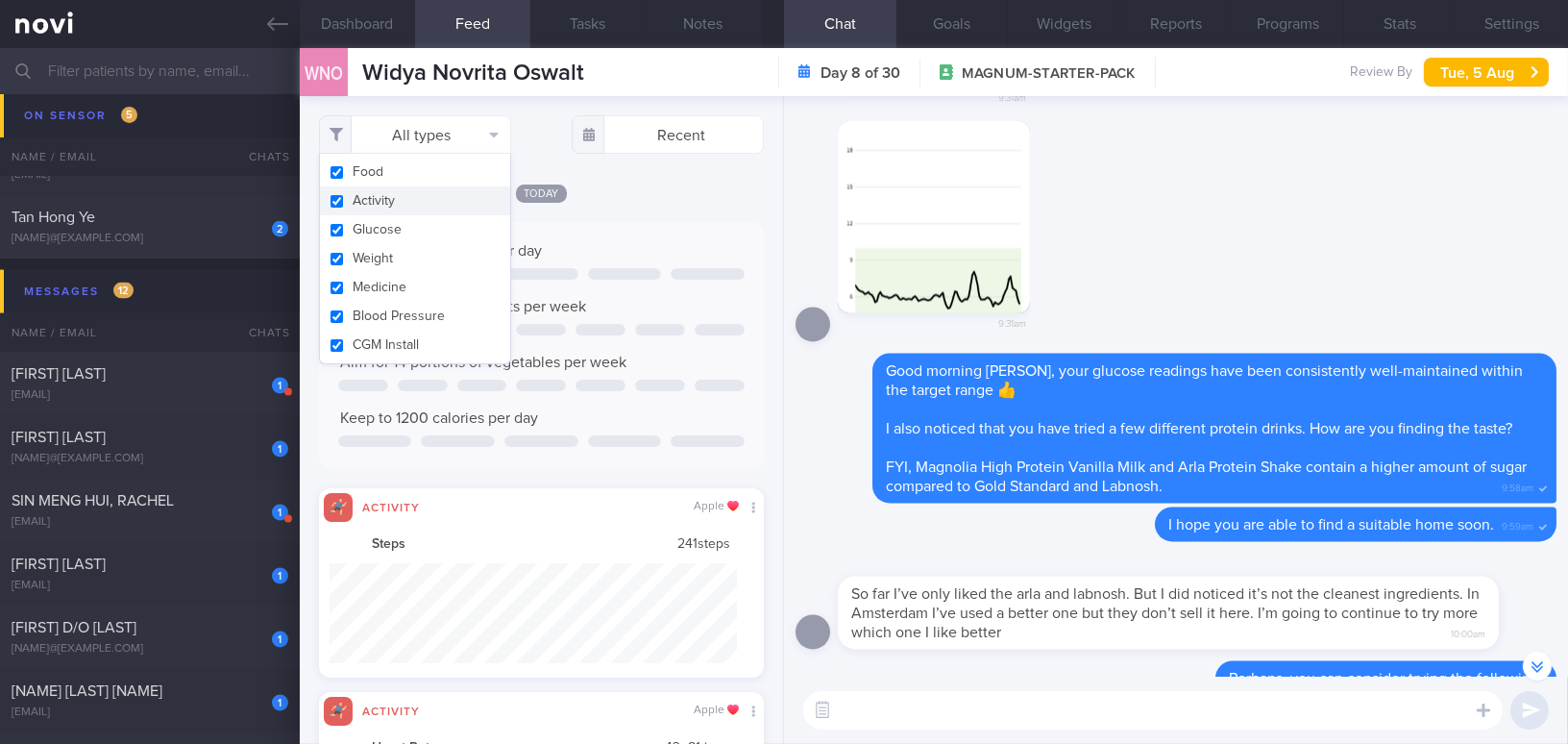 click on "Aim for 70g of protein per day
Aim for 14 portions of fruits per week
Aim for 14 portions of vegetables per week" at bounding box center [541, 345] 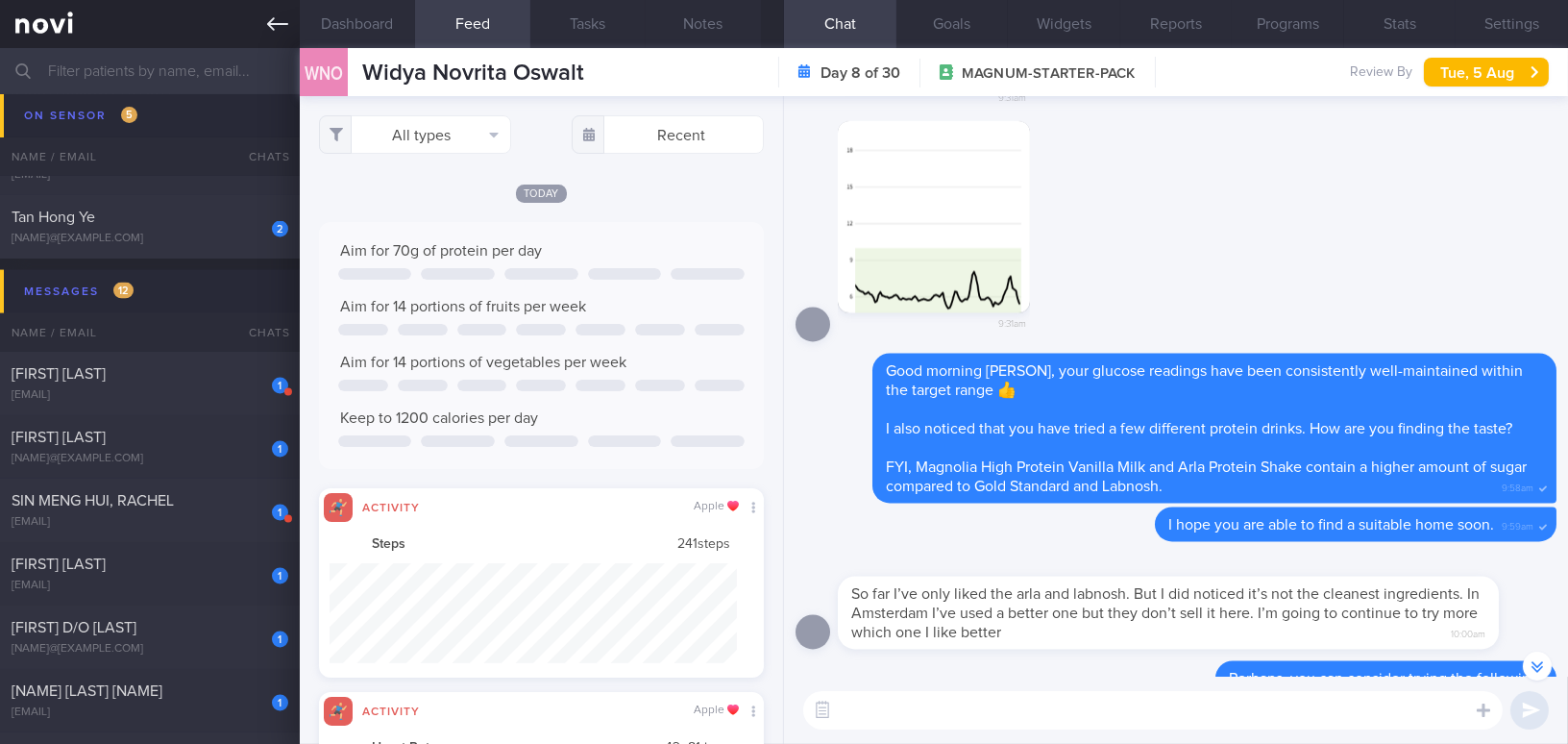click at bounding box center [150, 24] 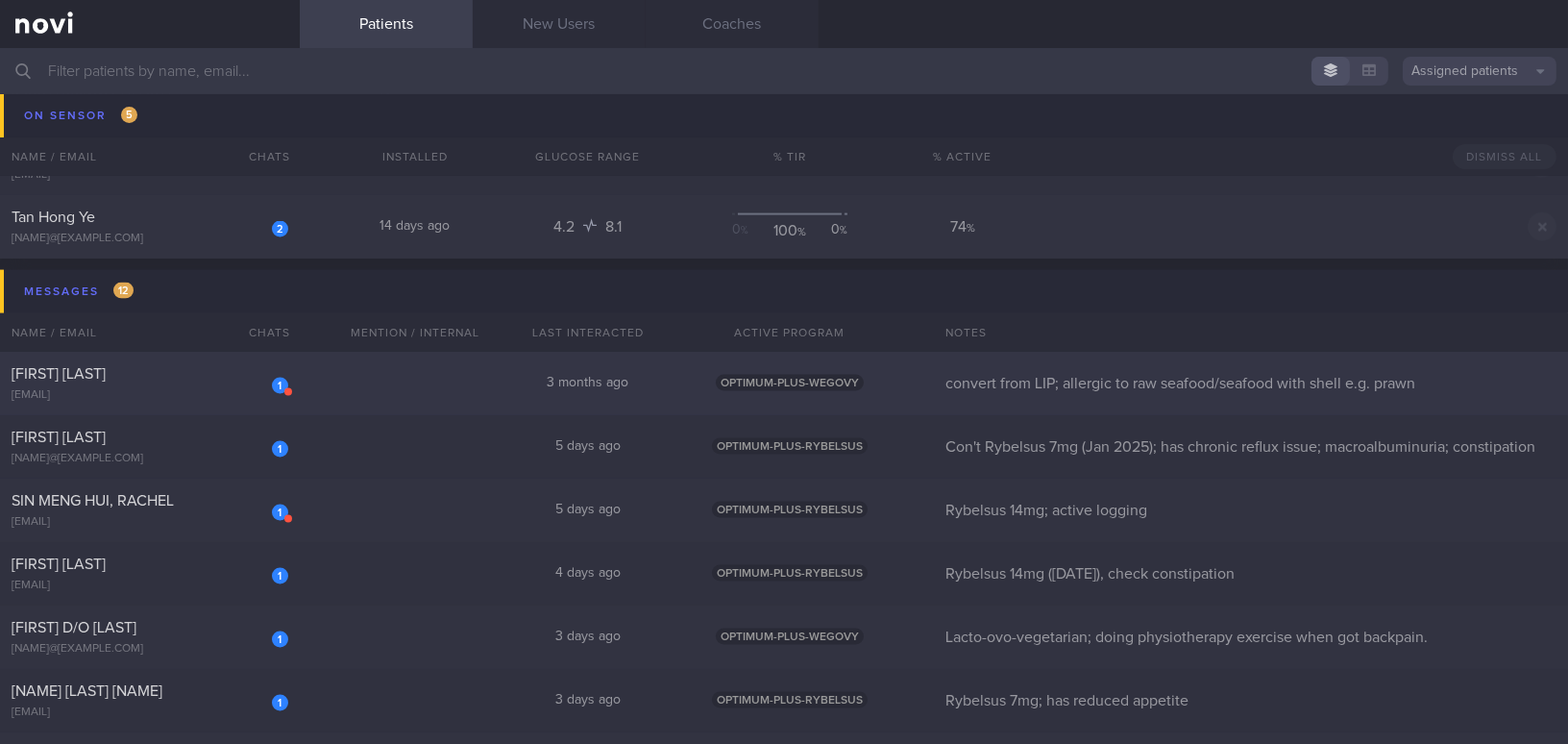 click on "Ivan Koh Kah Wei" at bounding box center (147, 374) 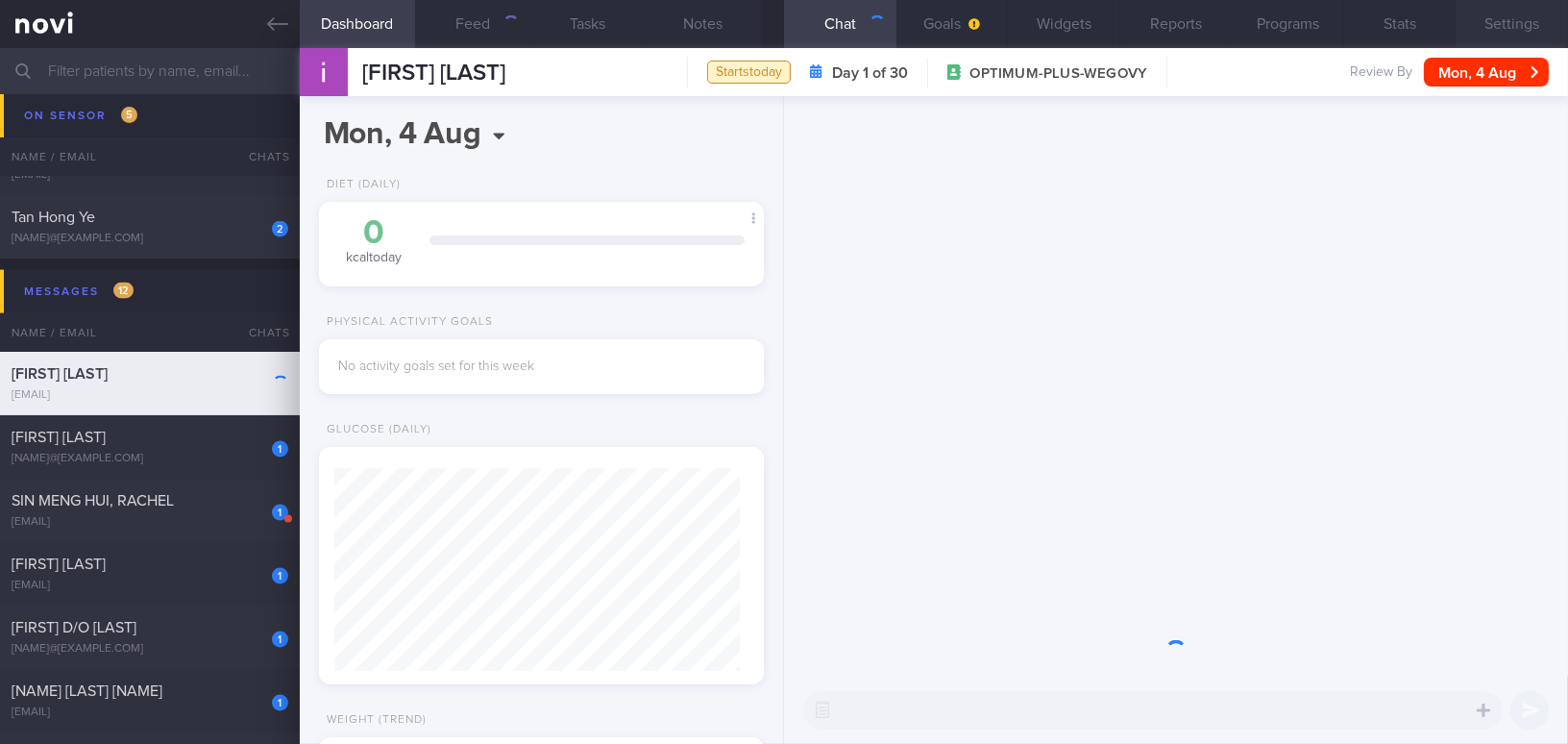 scroll, scrollTop: 961037, scrollLeft: 960378, axis: both 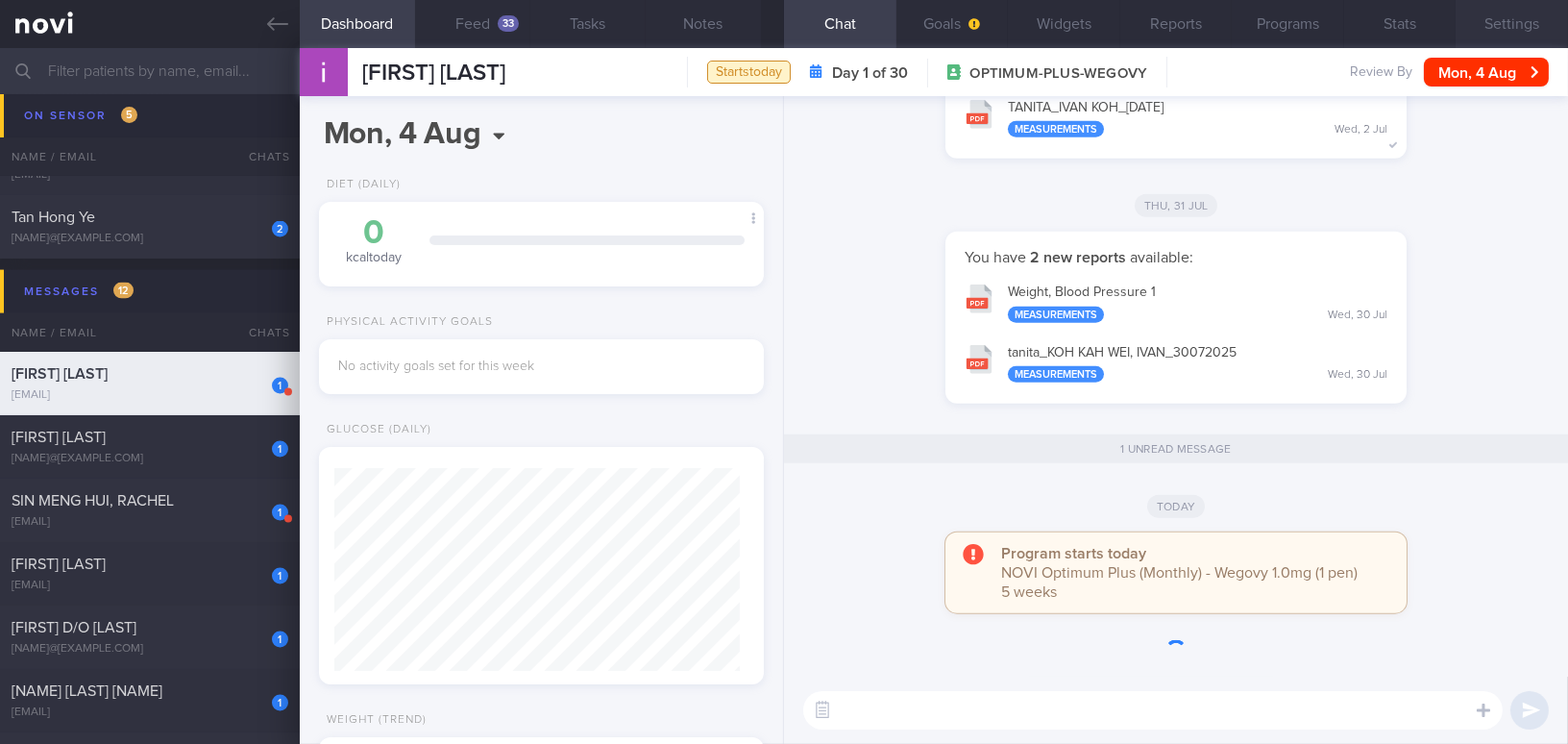 click on "Settings" at bounding box center (1511, 24) 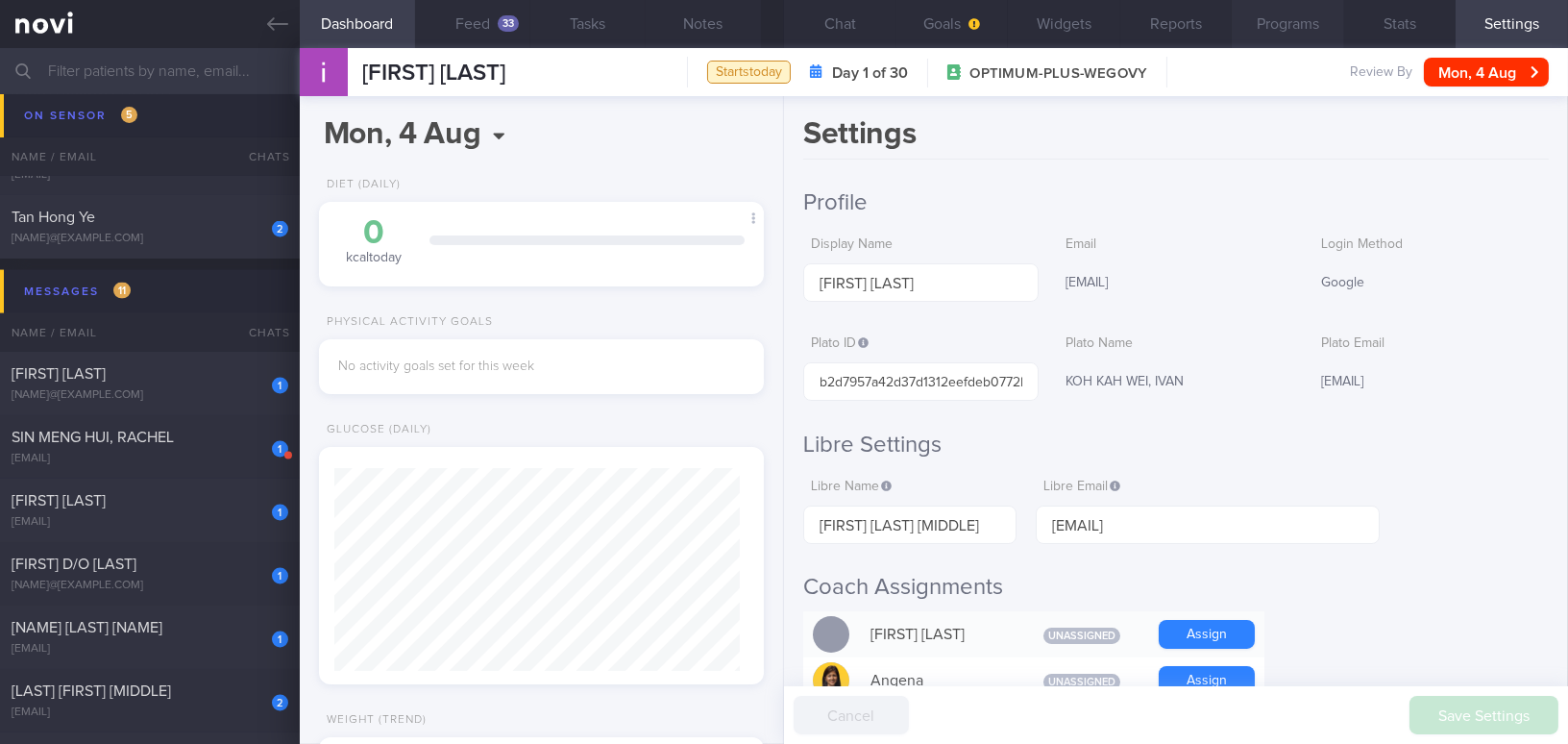 click on "Programs" at bounding box center [1287, 24] 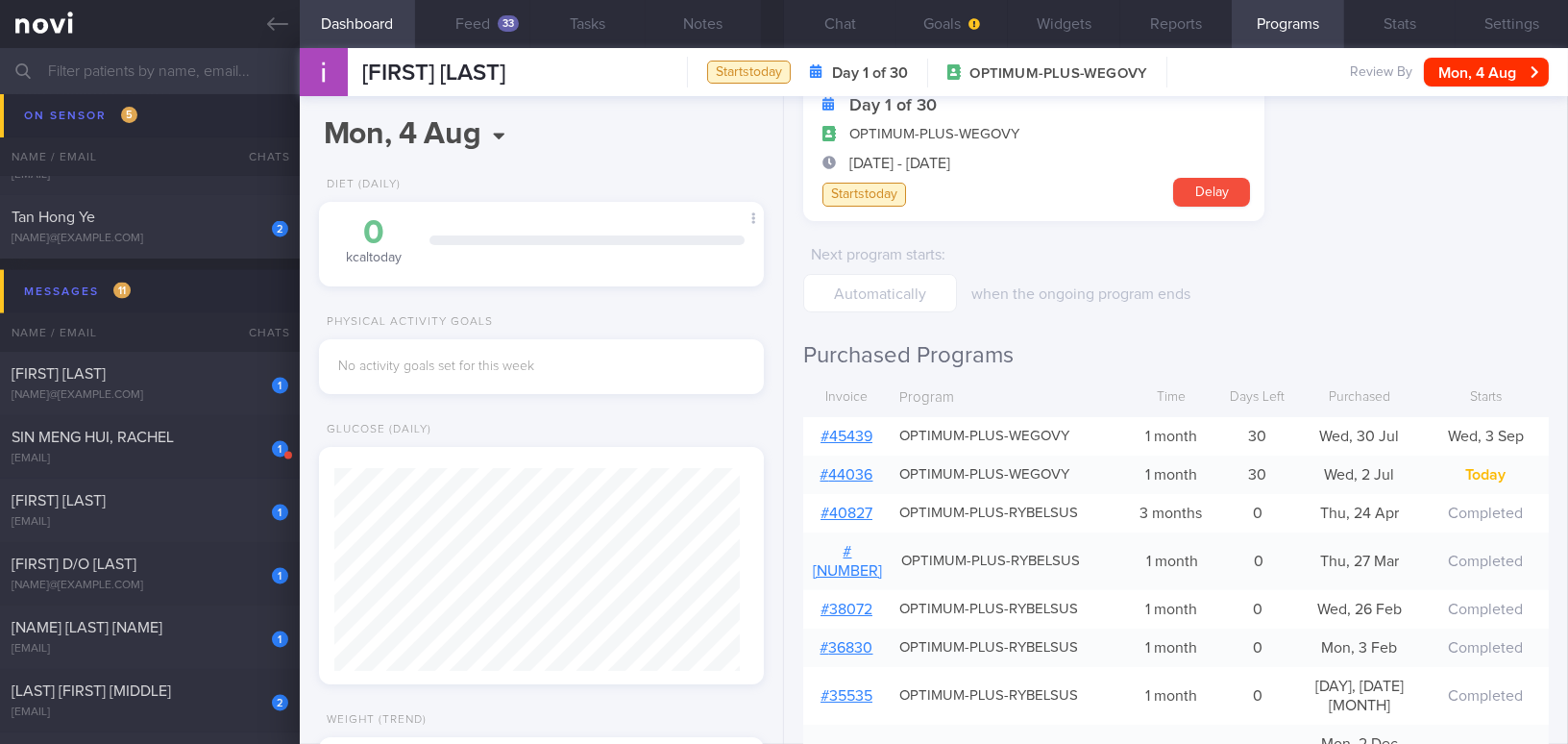 scroll, scrollTop: 174, scrollLeft: 0, axis: vertical 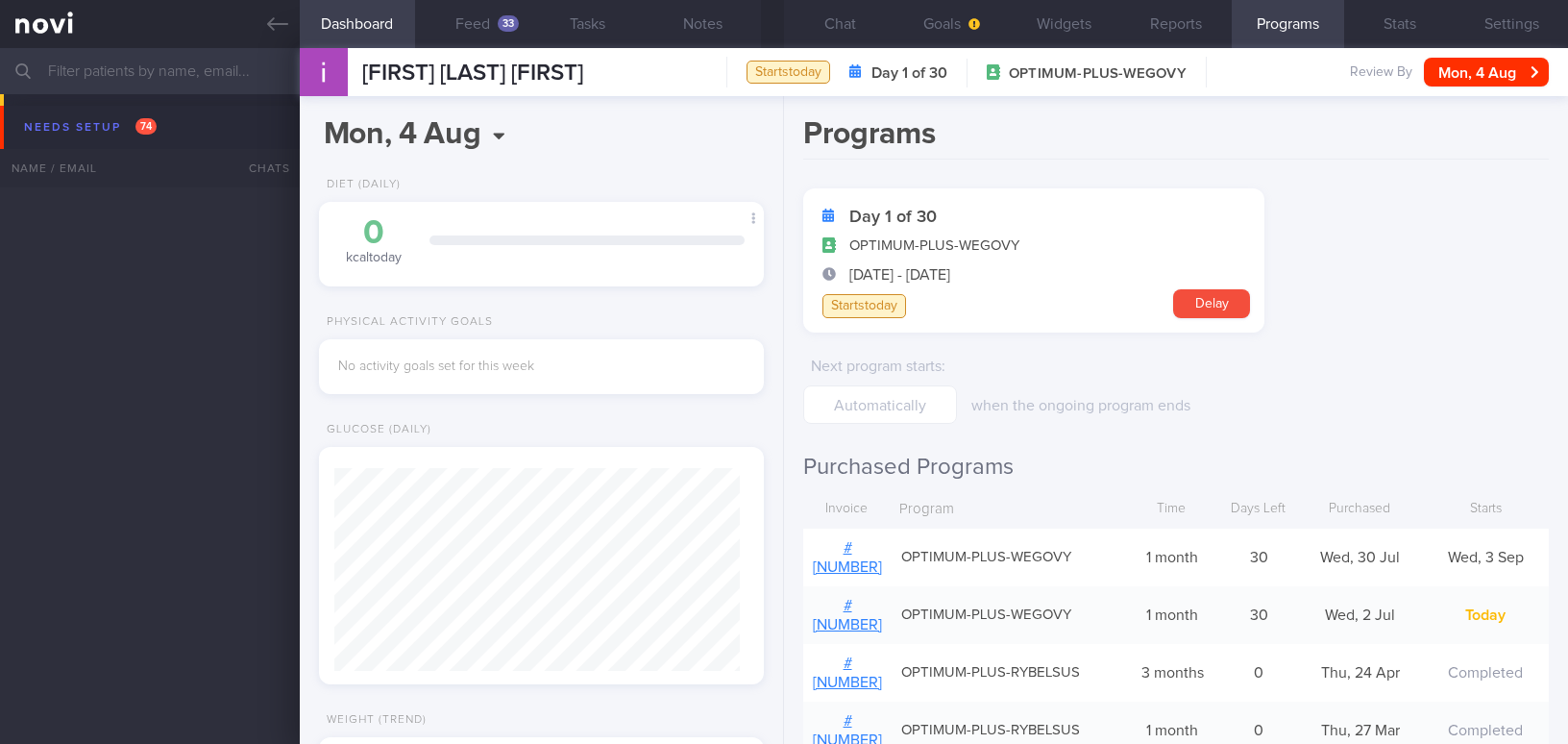 select on "7" 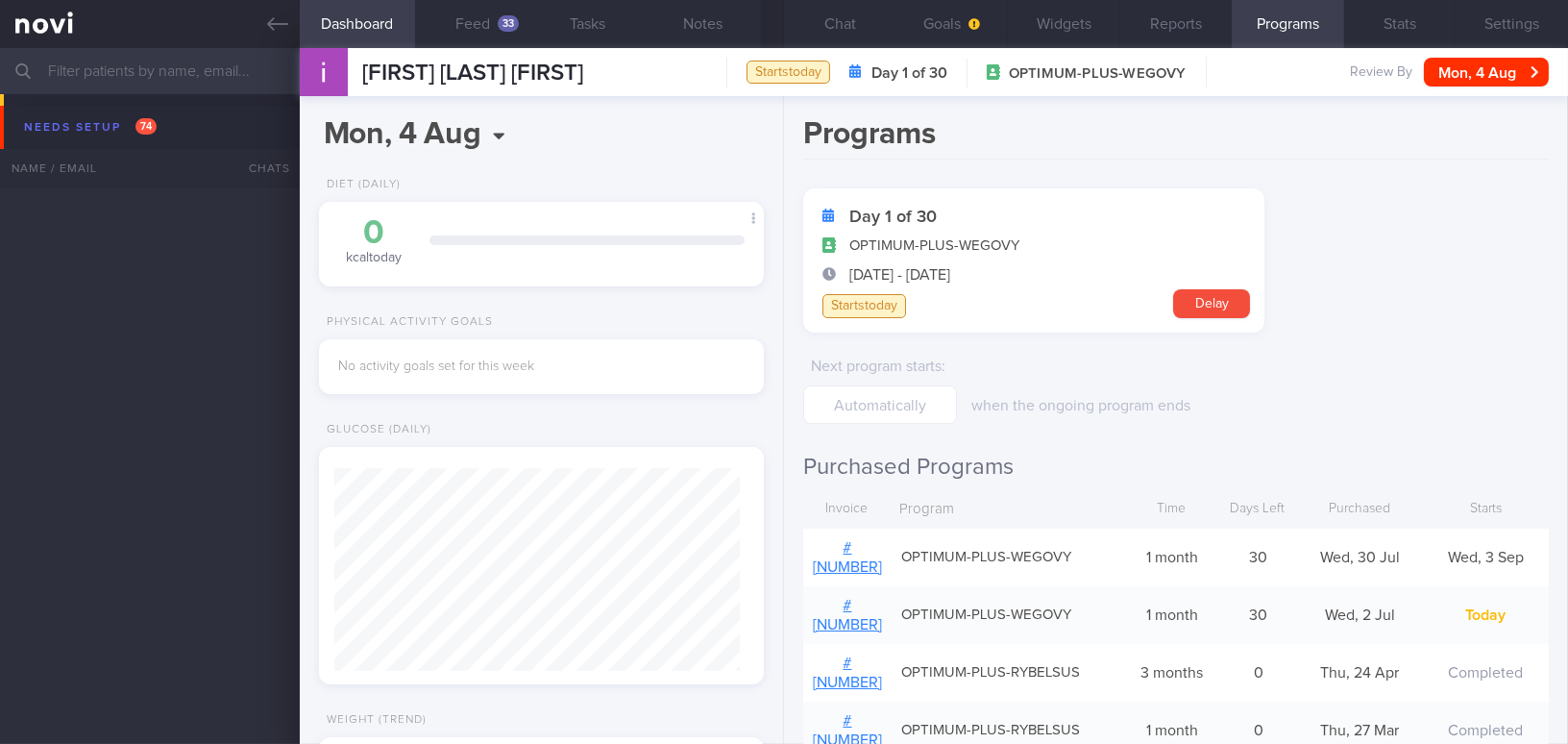 scroll, scrollTop: 5571, scrollLeft: 0, axis: vertical 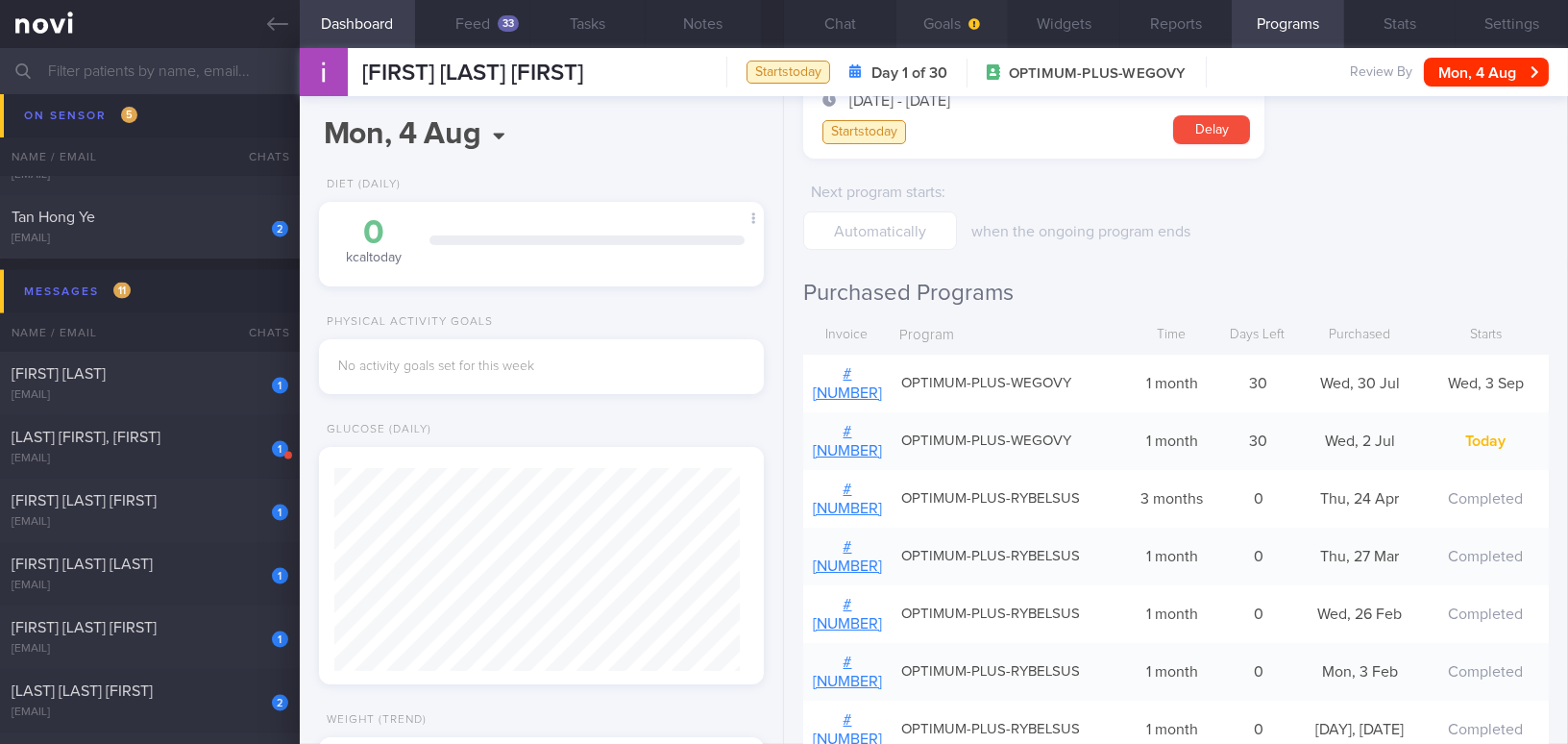 click on "Goals" at bounding box center [952, 24] 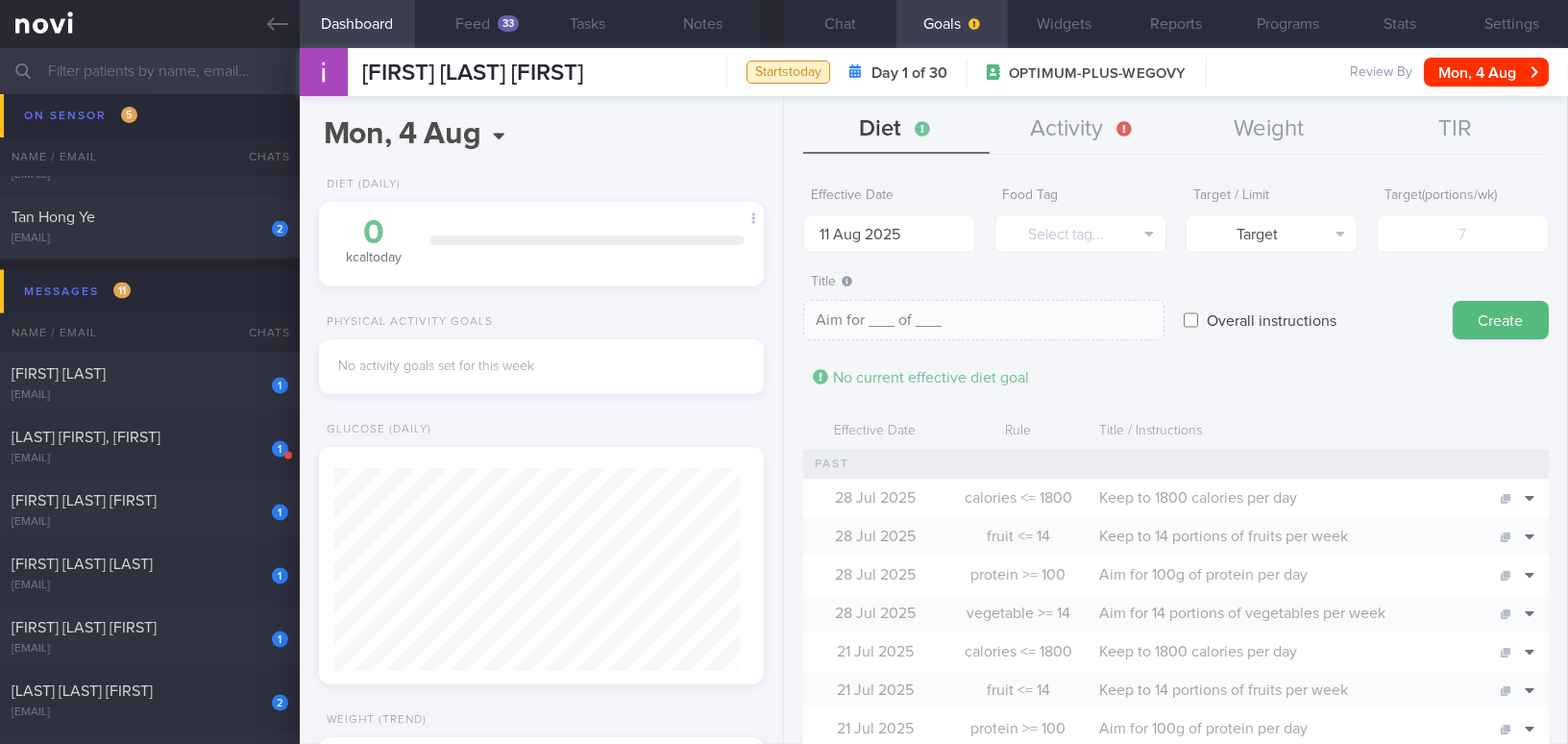 scroll, scrollTop: 174, scrollLeft: 0, axis: vertical 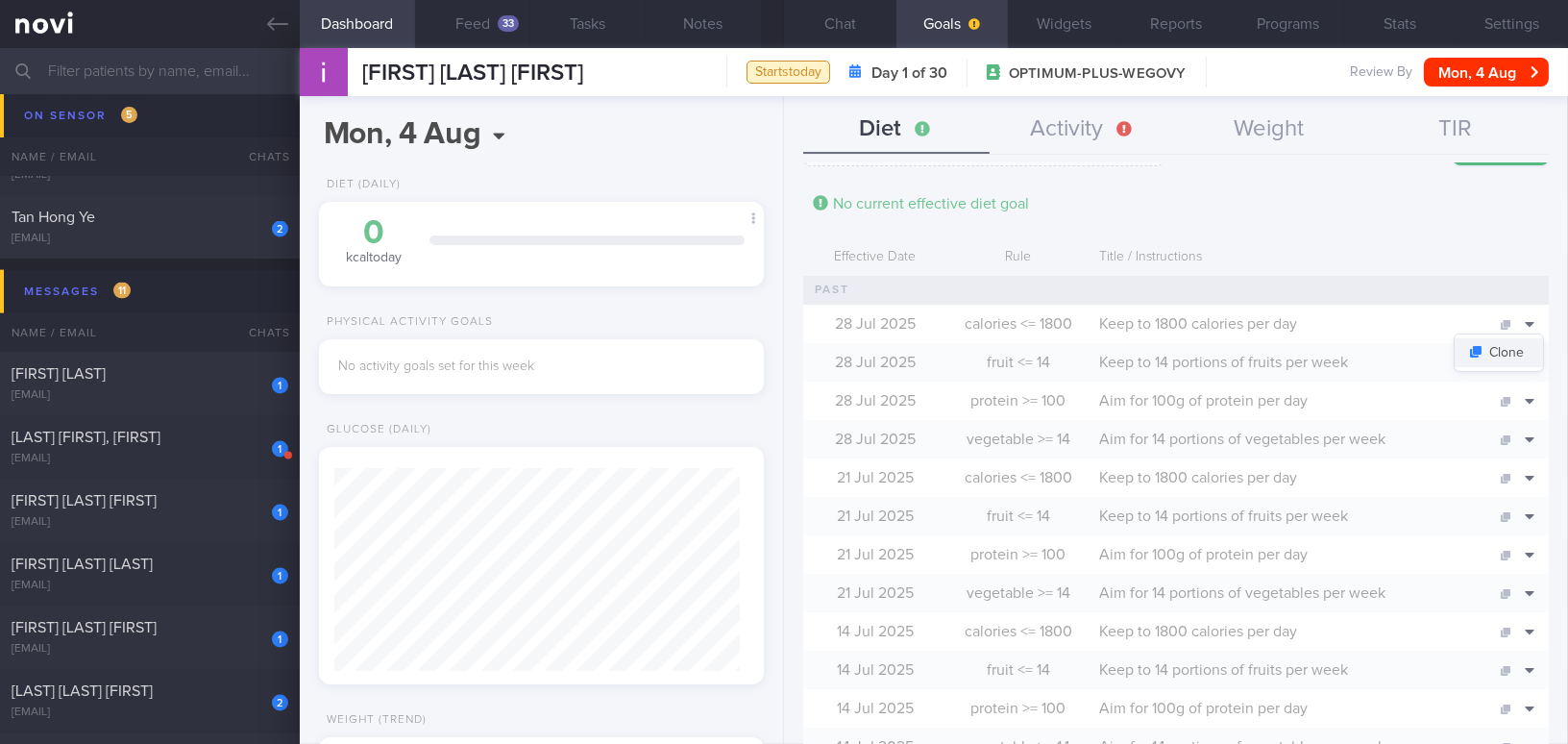 click on "Clone" at bounding box center [1499, 353] 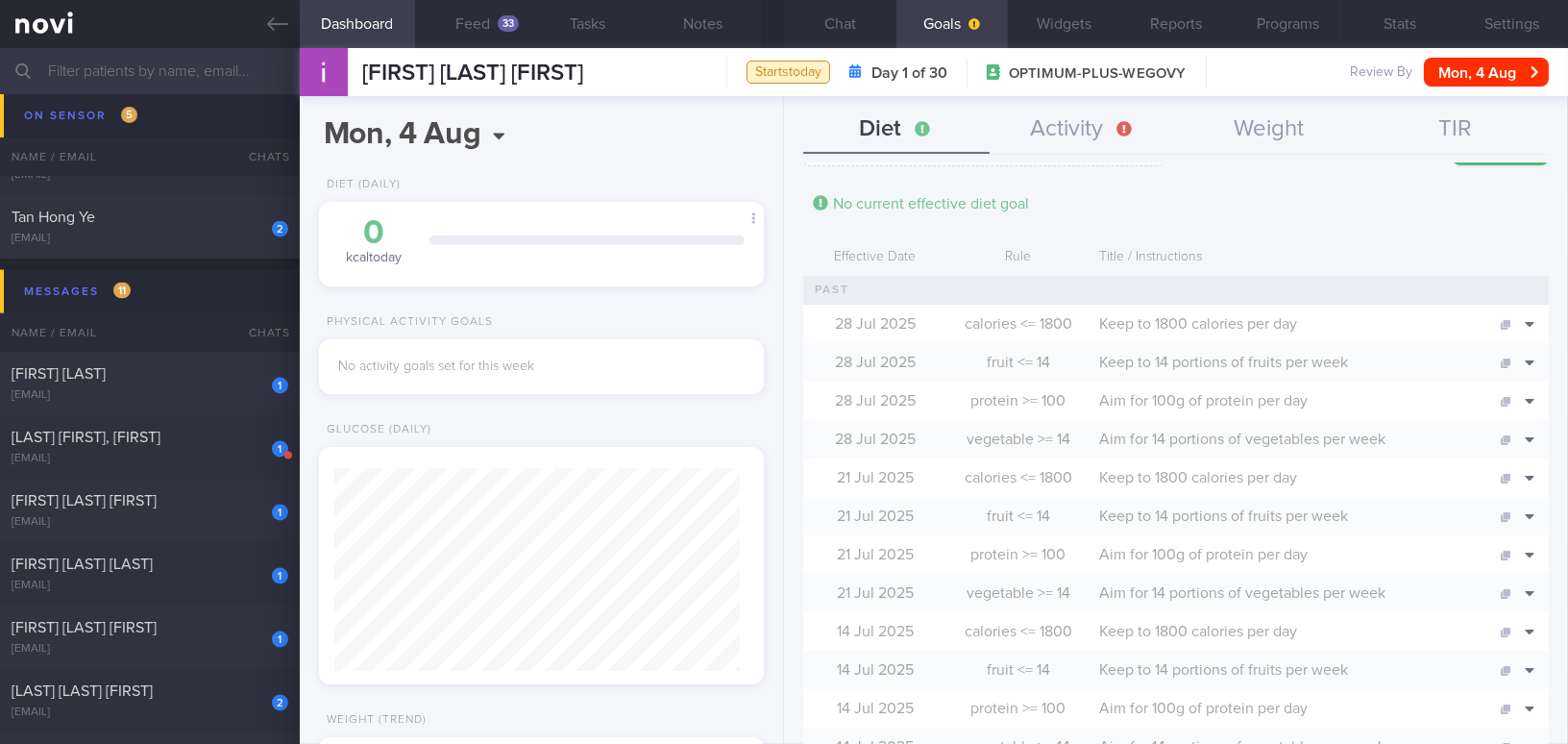 scroll, scrollTop: 0, scrollLeft: 0, axis: both 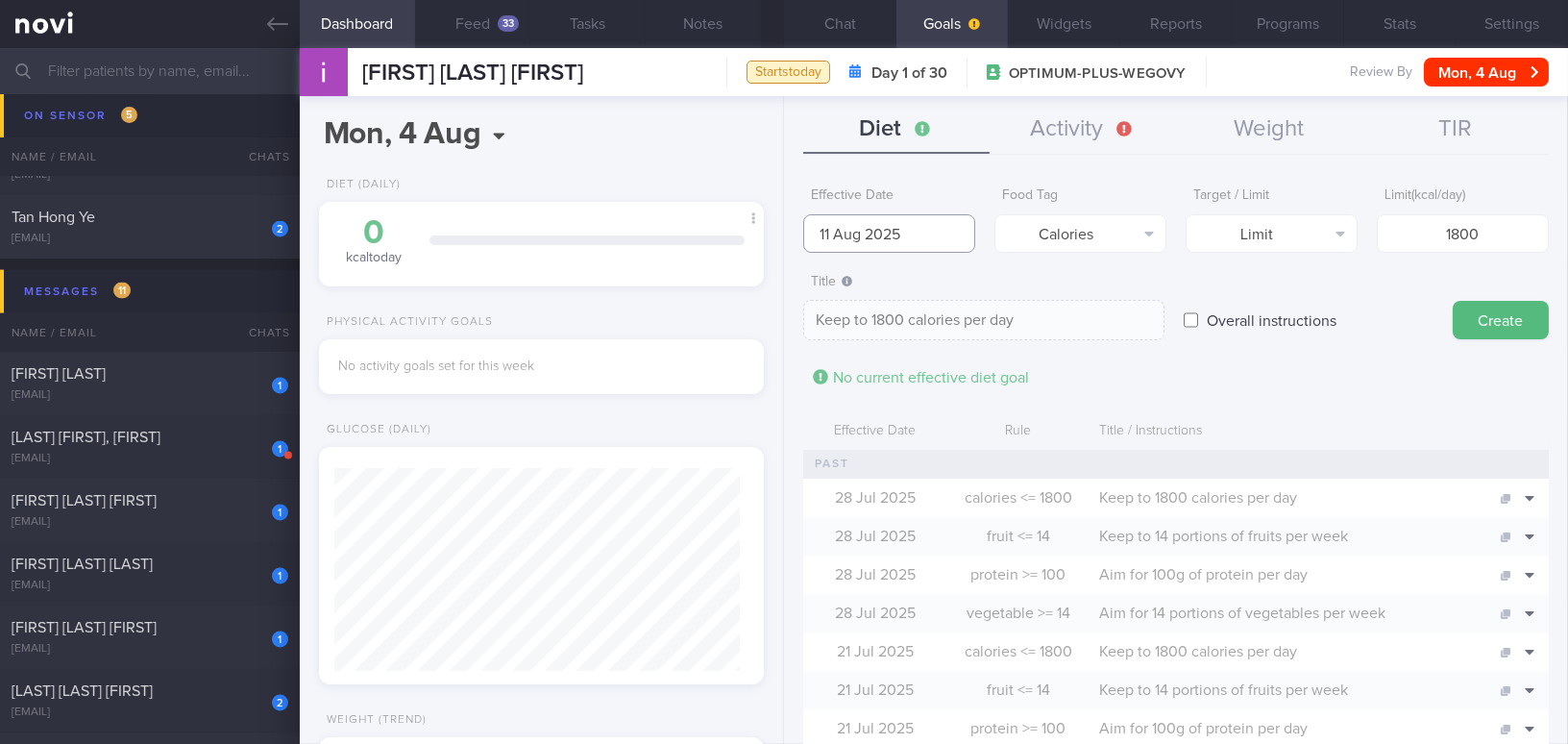 click on "You are offline!  Some functionality will be unavailable
Patients
New Users
Coaches
Assigned patients
Assigned patients
All active patients
Archived patients
Needs setup
74
Name / Email
Chats" at bounding box center (784, 372) 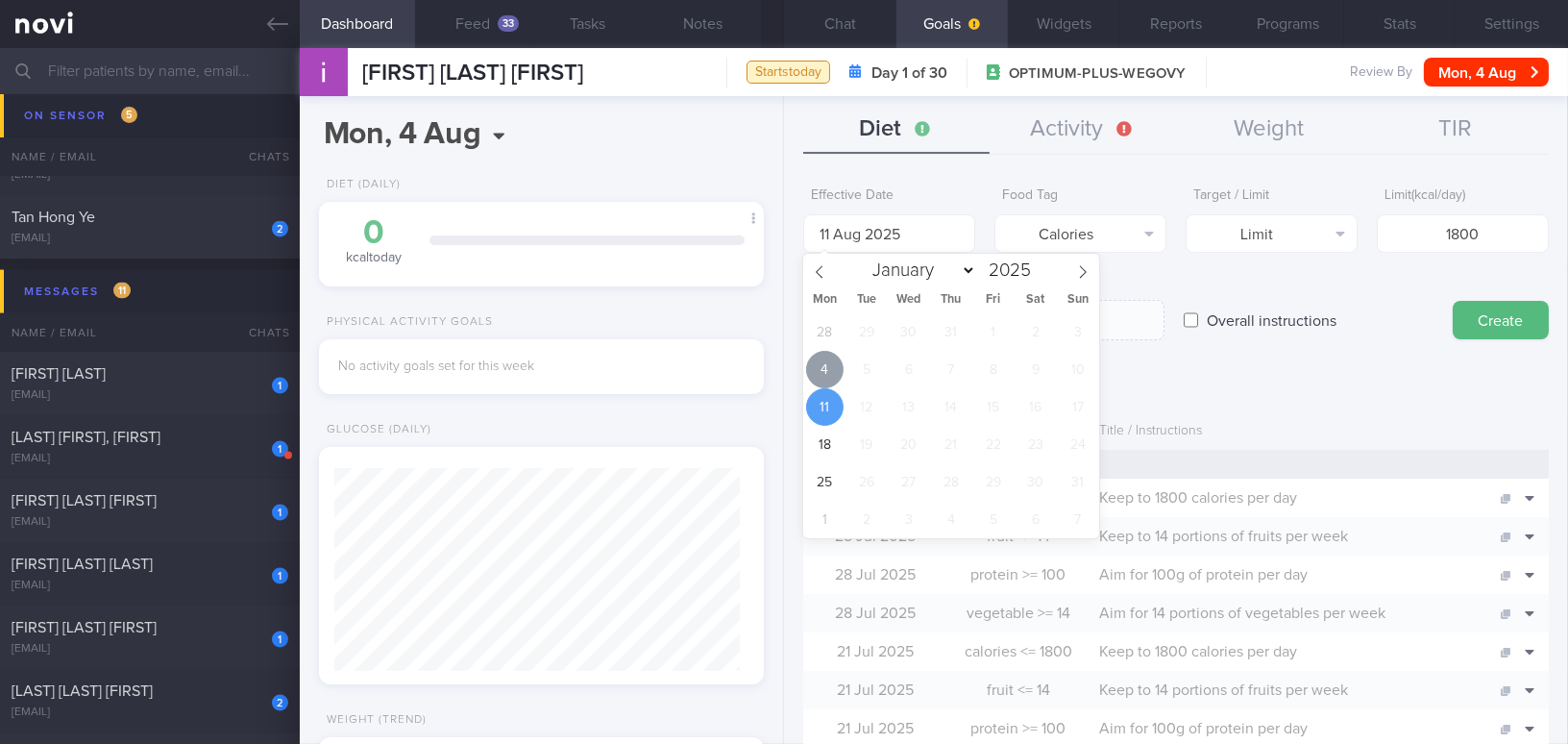 click on "4" at bounding box center (824, 369) 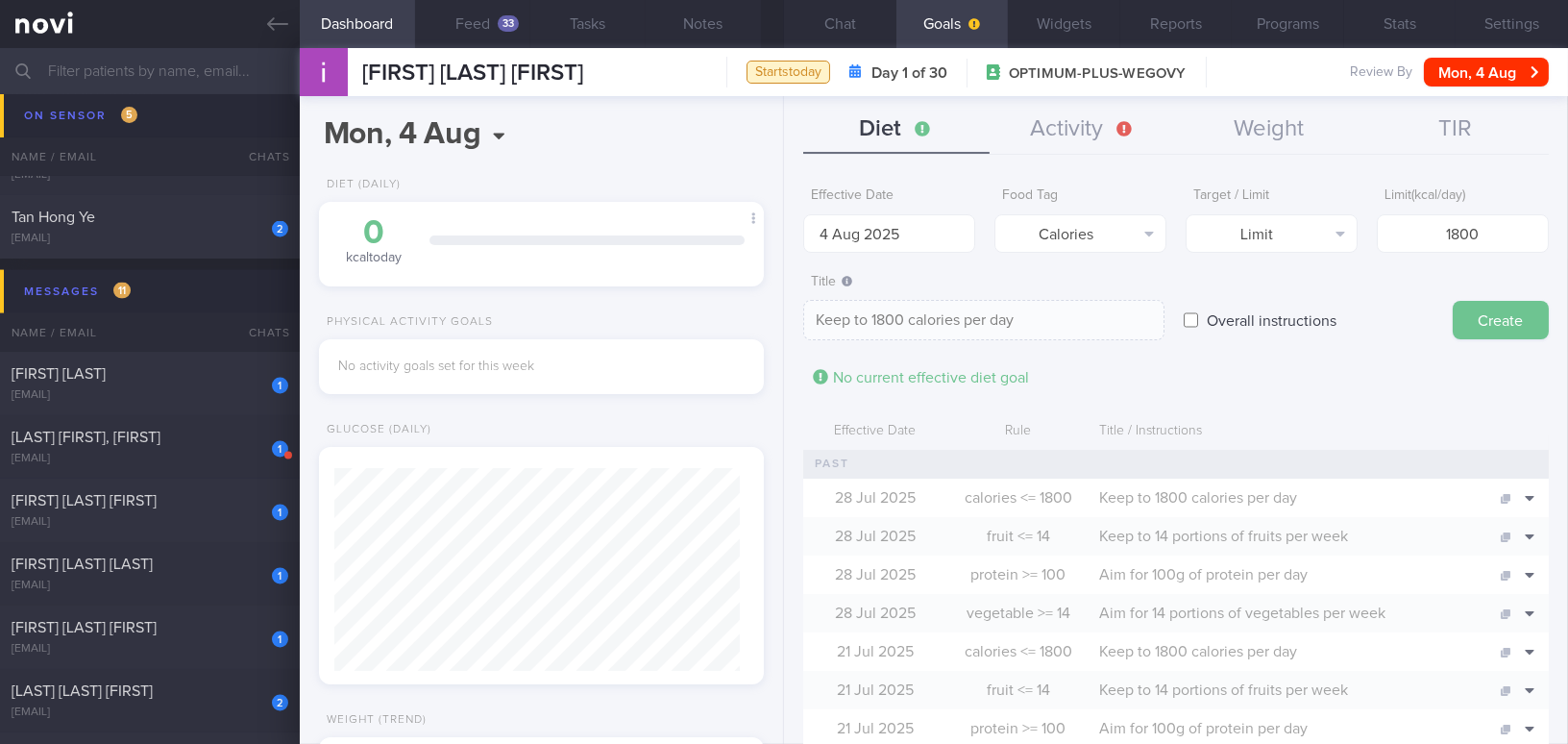 click on "Create" at bounding box center (1501, 320) 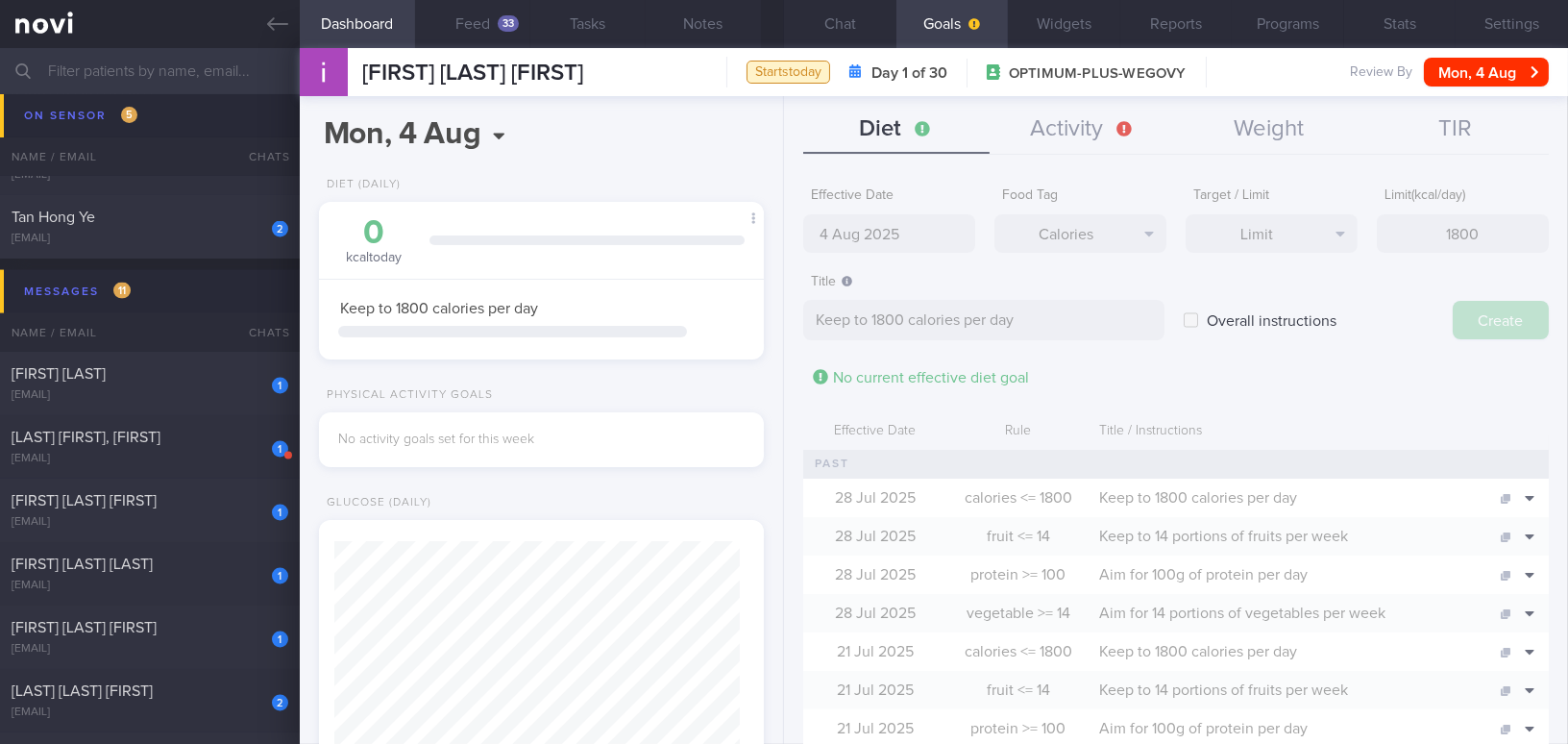type on "11 Aug 2025" 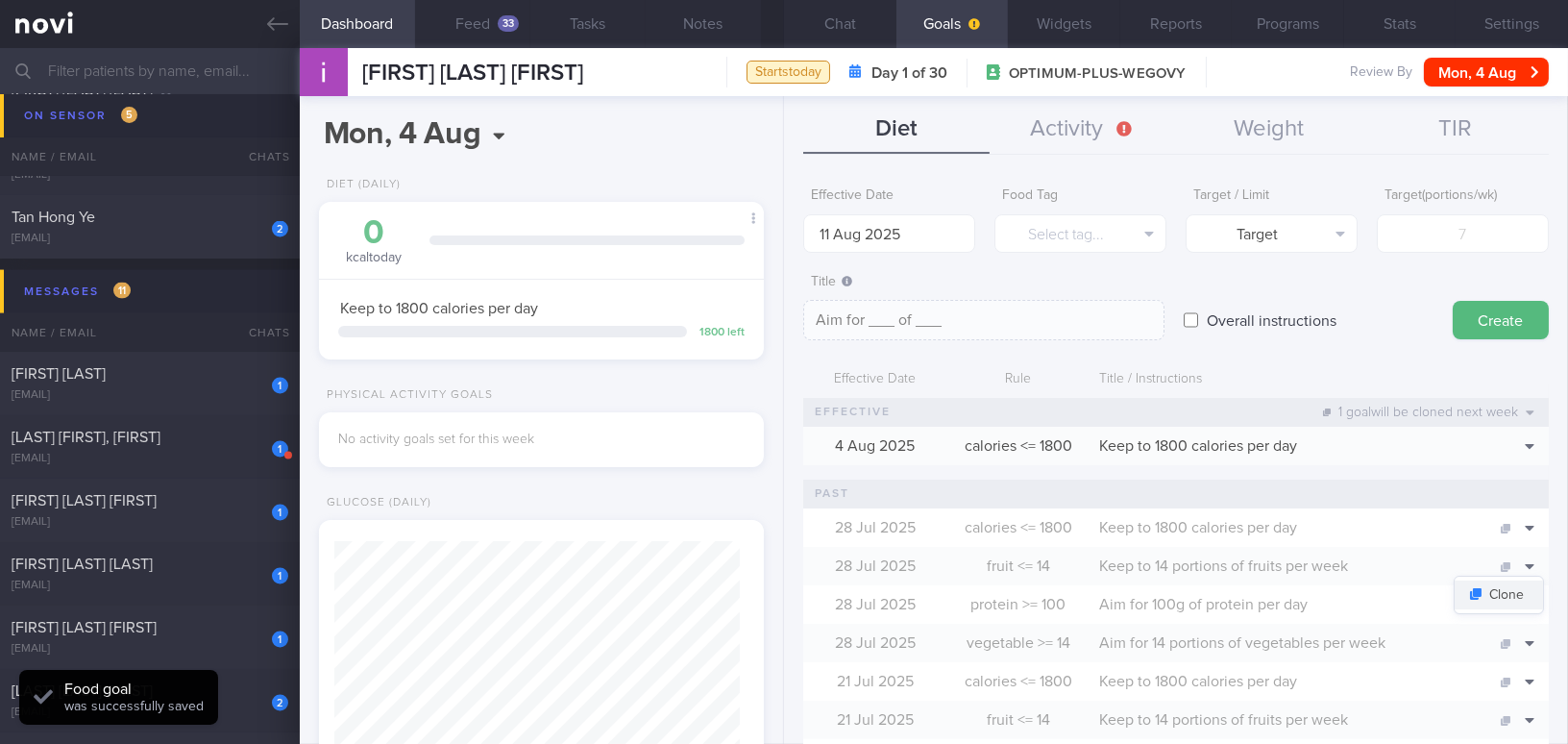click on "Clone" at bounding box center (1499, 595) 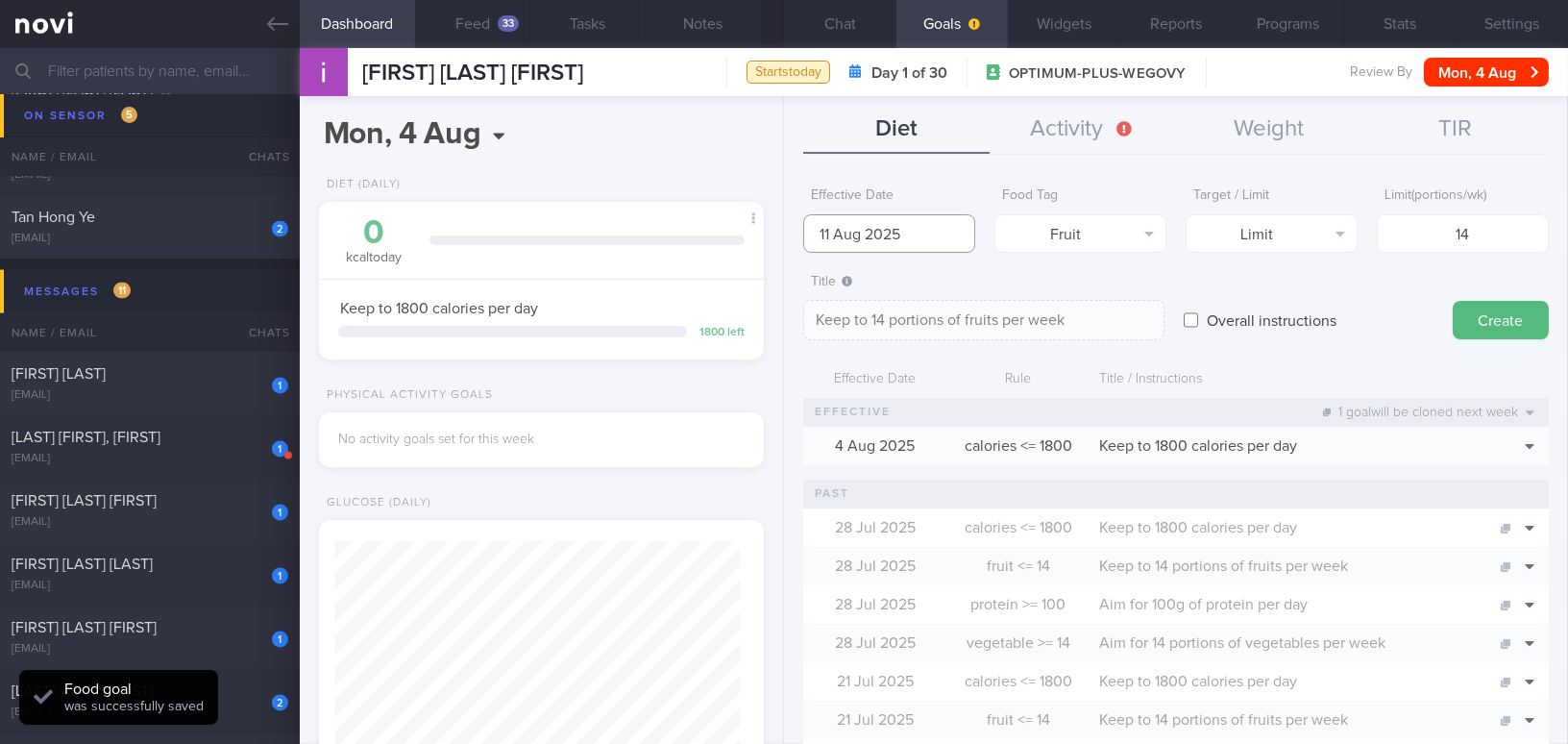 click on "11 Aug 2025" at bounding box center [889, 234] 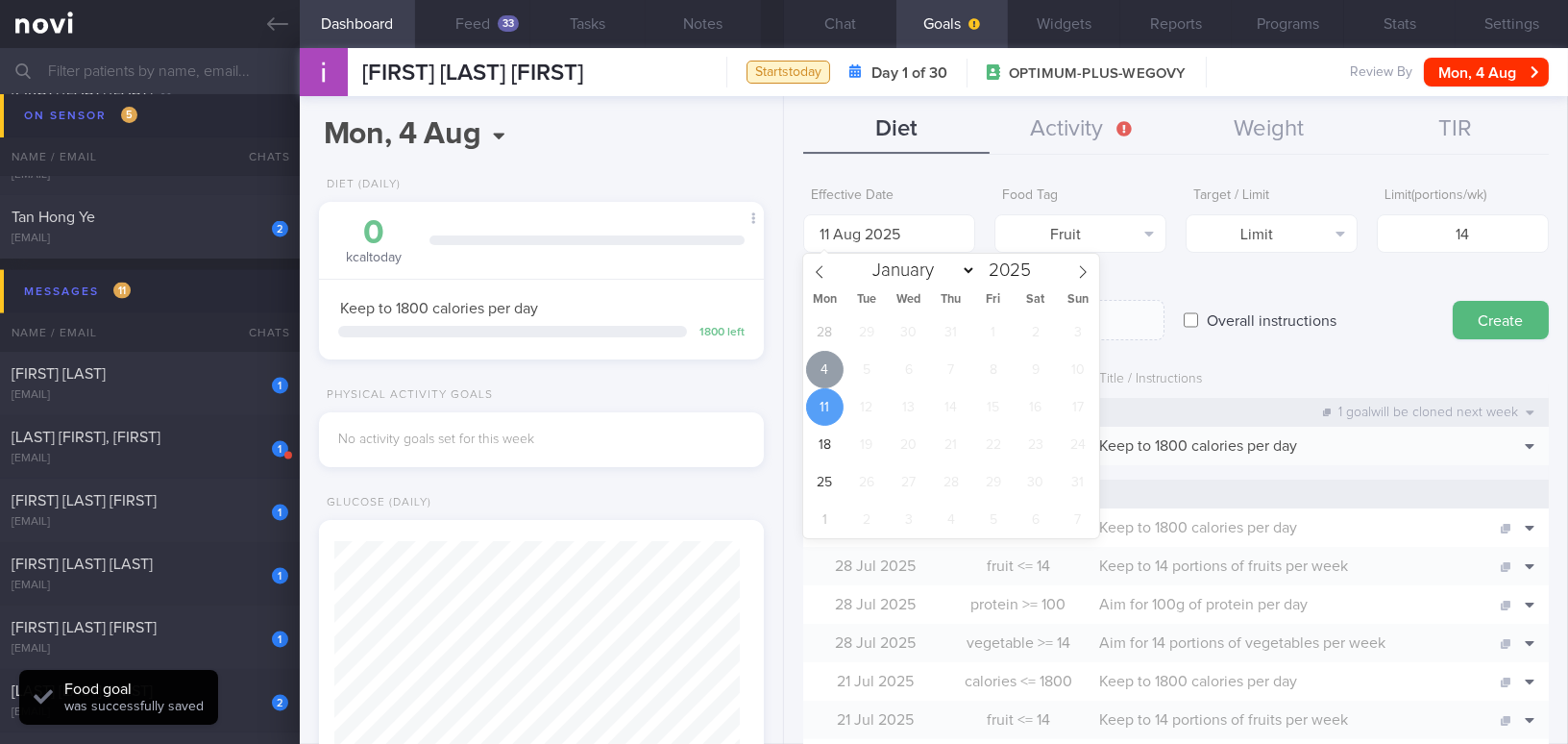 click on "4" at bounding box center [824, 369] 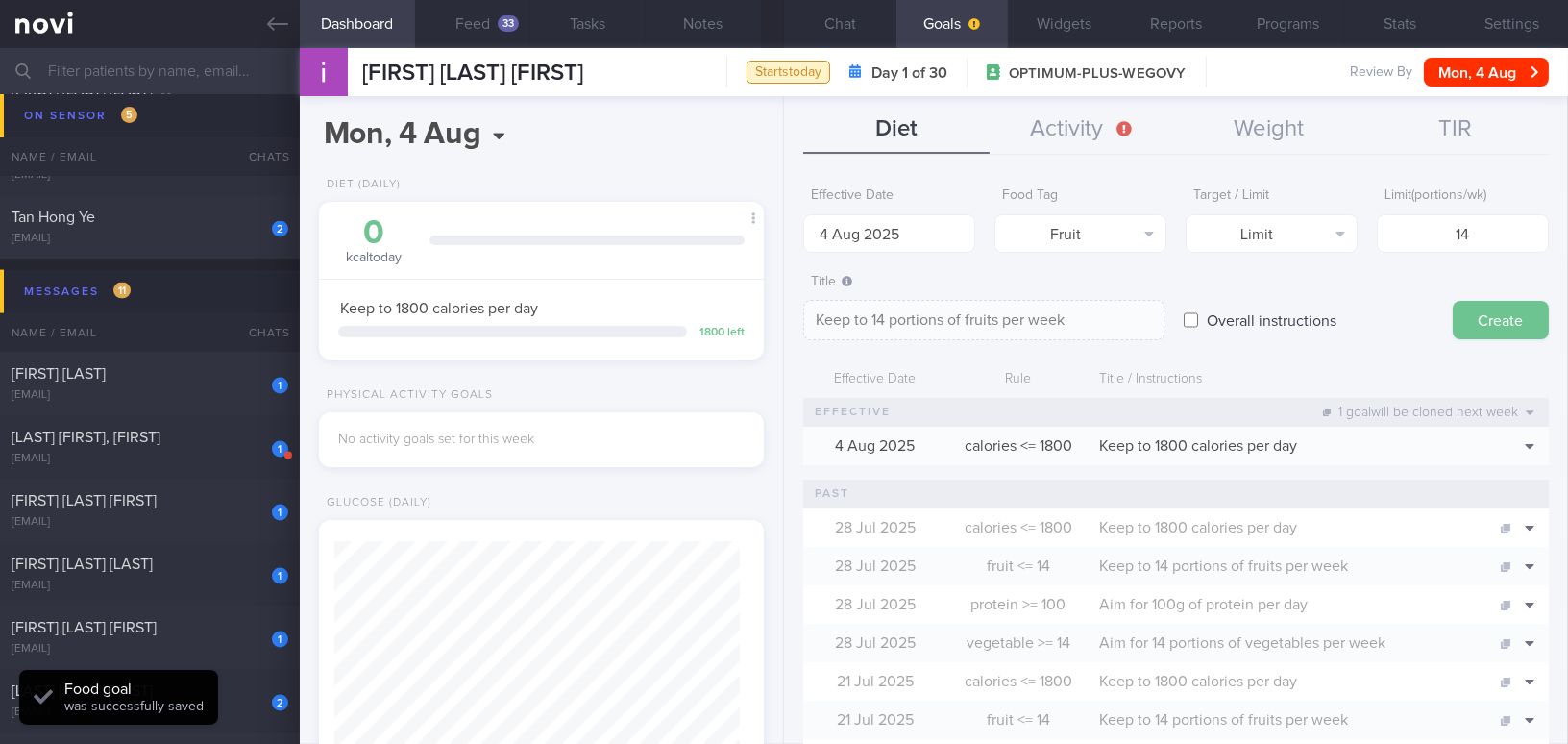 click on "Create" at bounding box center [1501, 320] 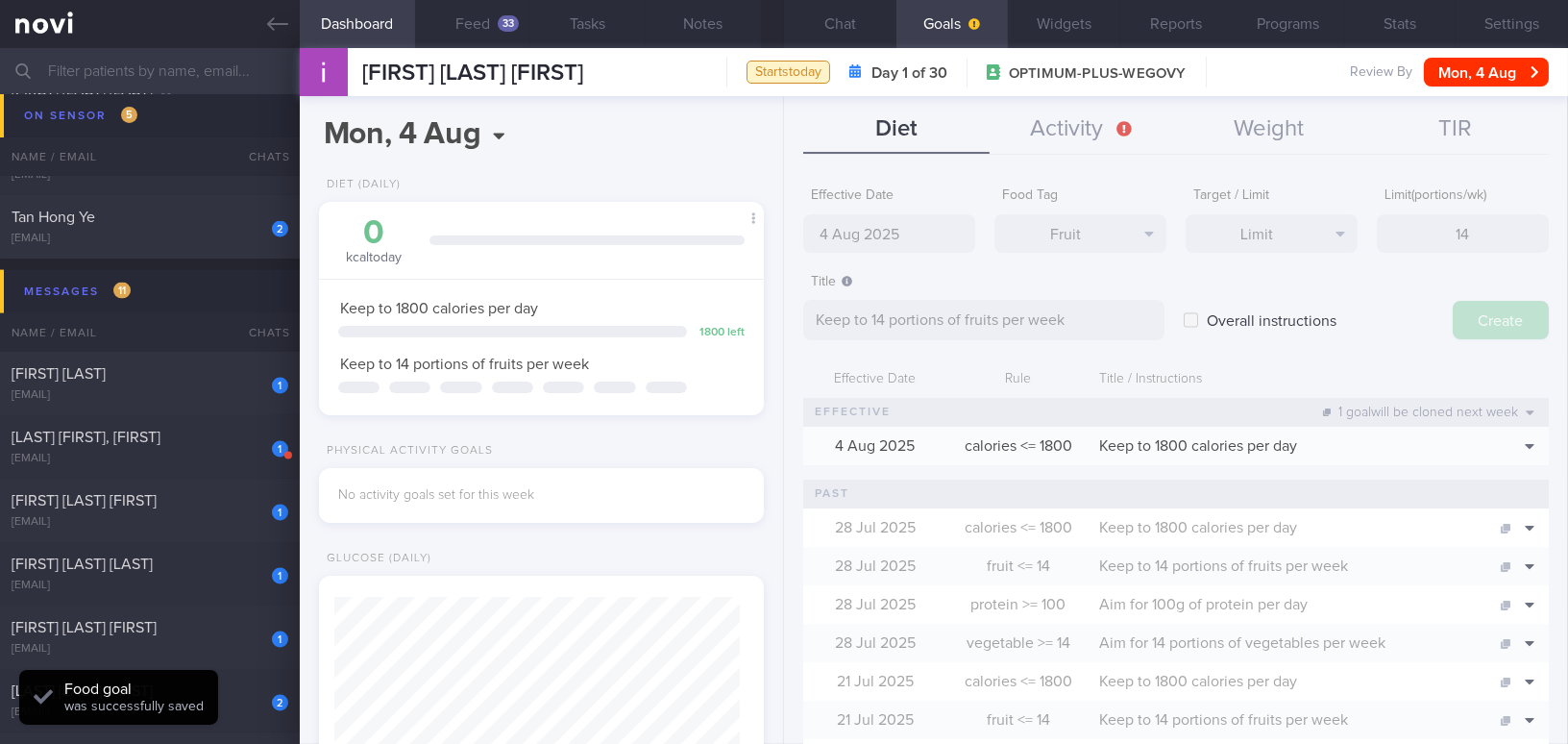 type on "11 Aug 2025" 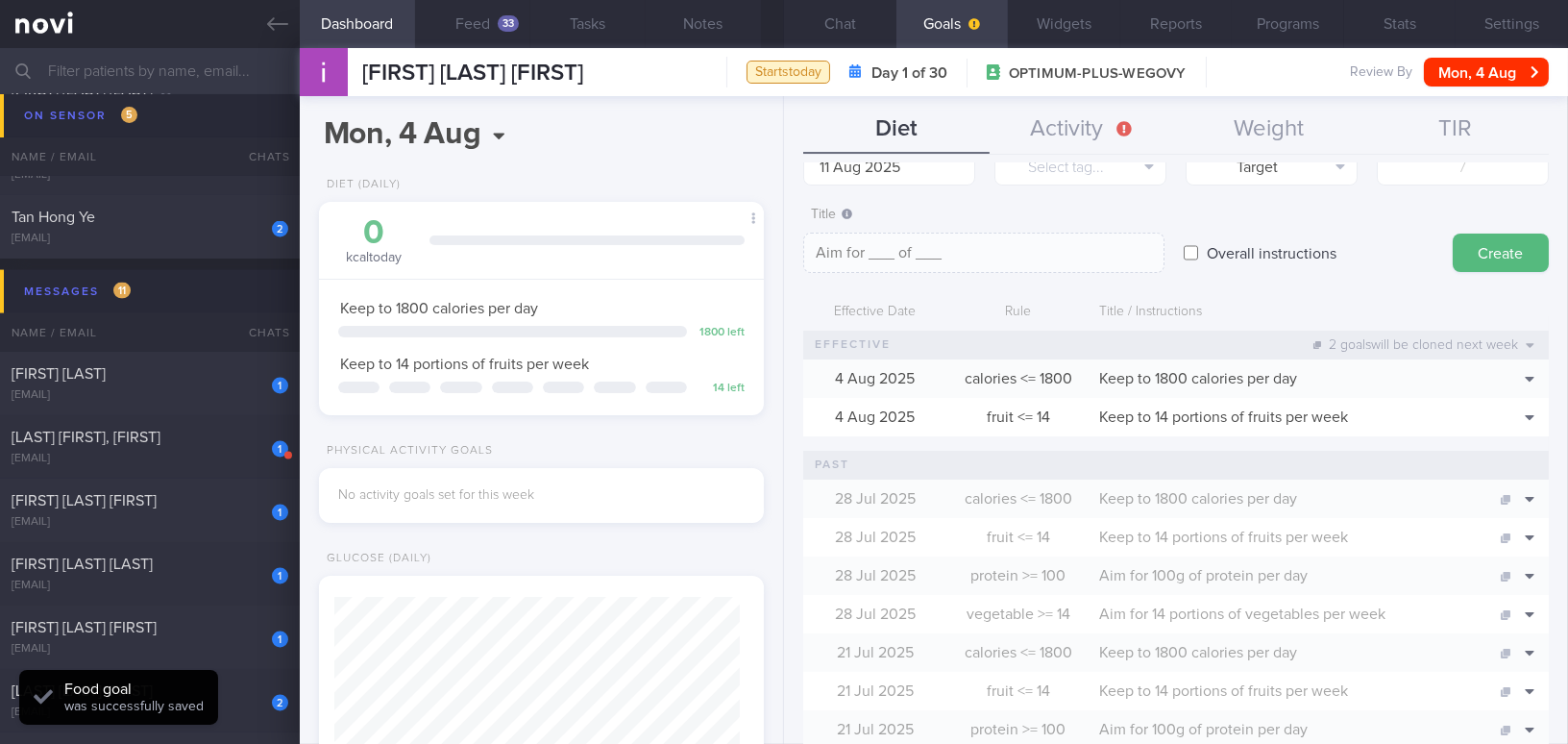 scroll, scrollTop: 87, scrollLeft: 0, axis: vertical 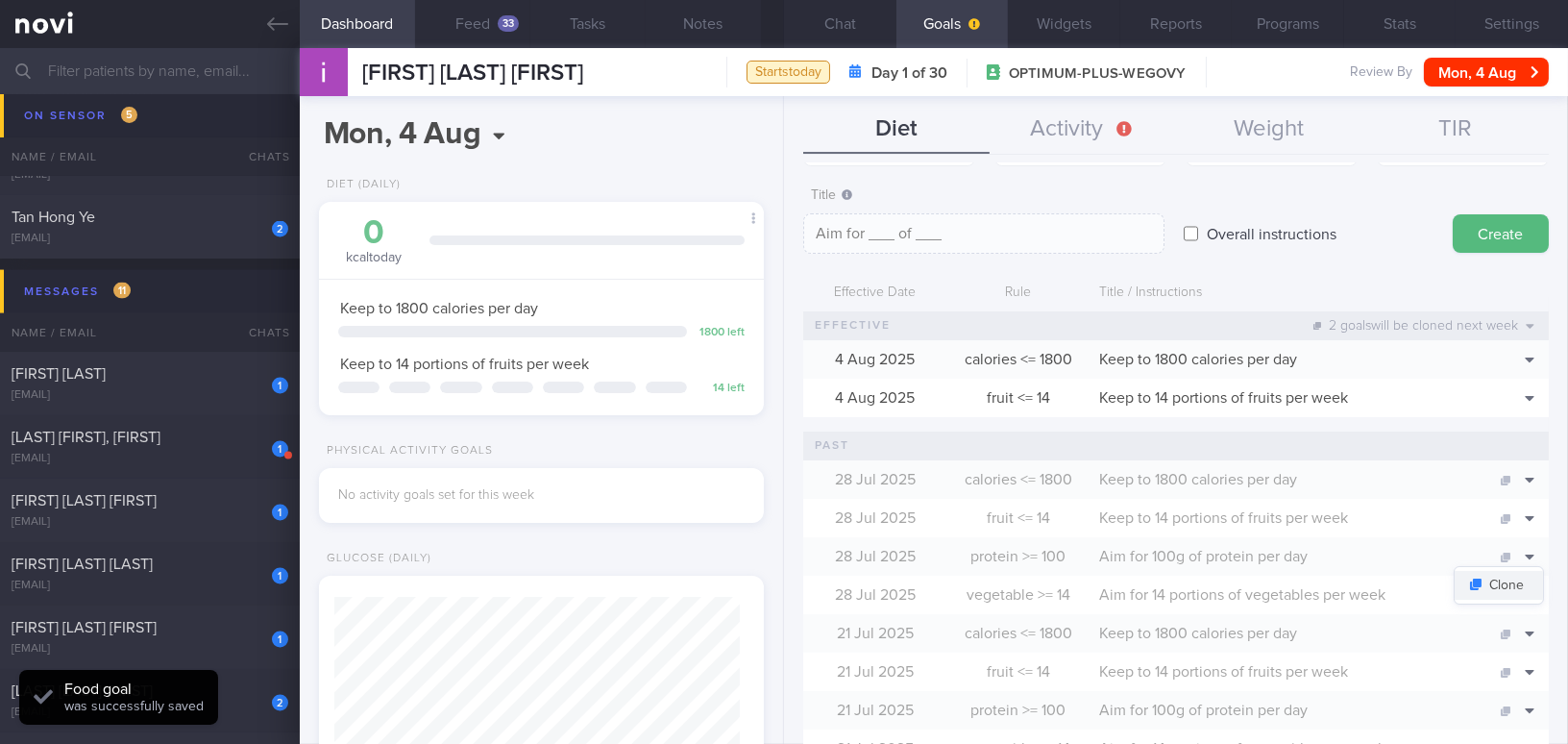 click on "Clone" at bounding box center (1499, 585) 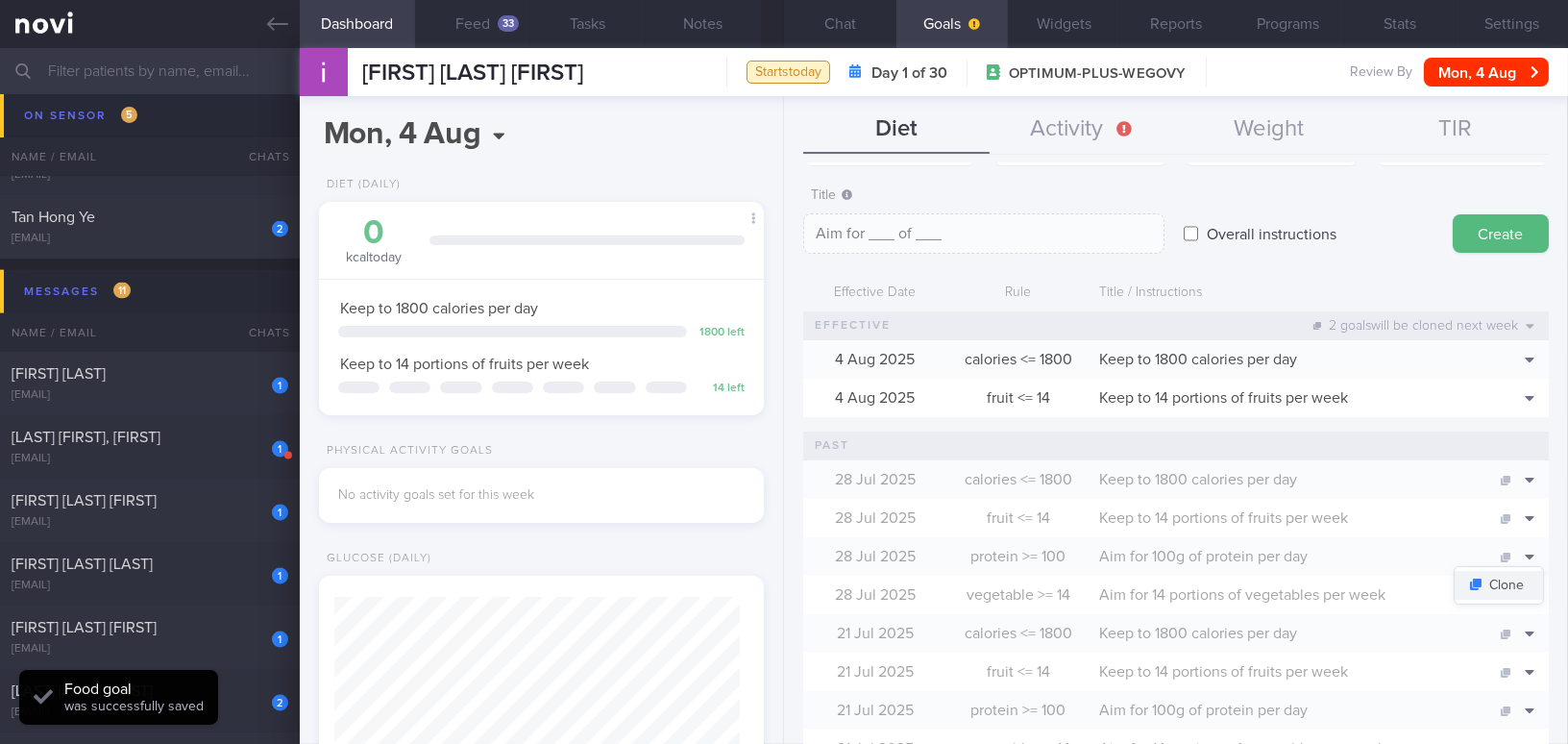 type on "100" 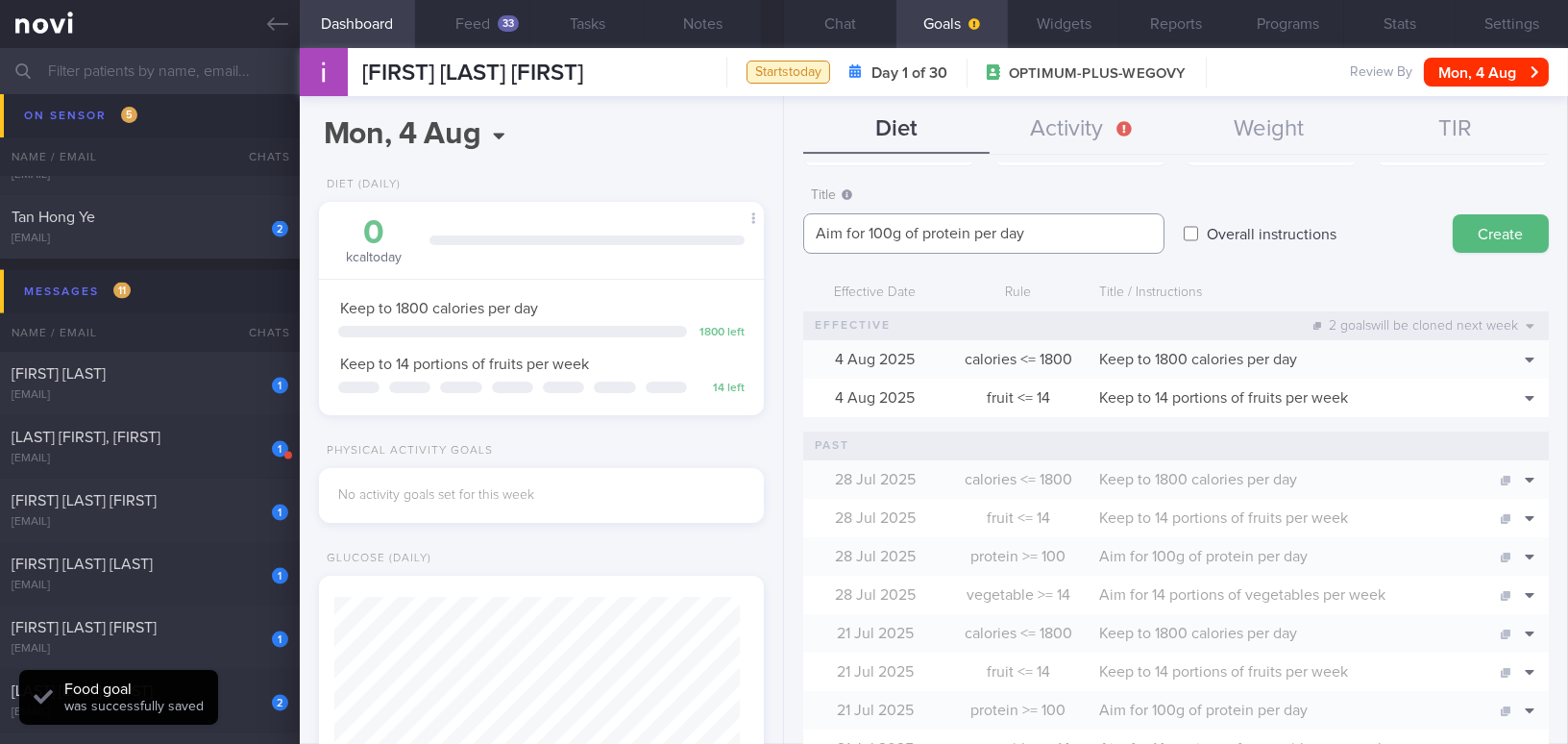 click on "Aim for 100g of protein per day" at bounding box center (984, 234) 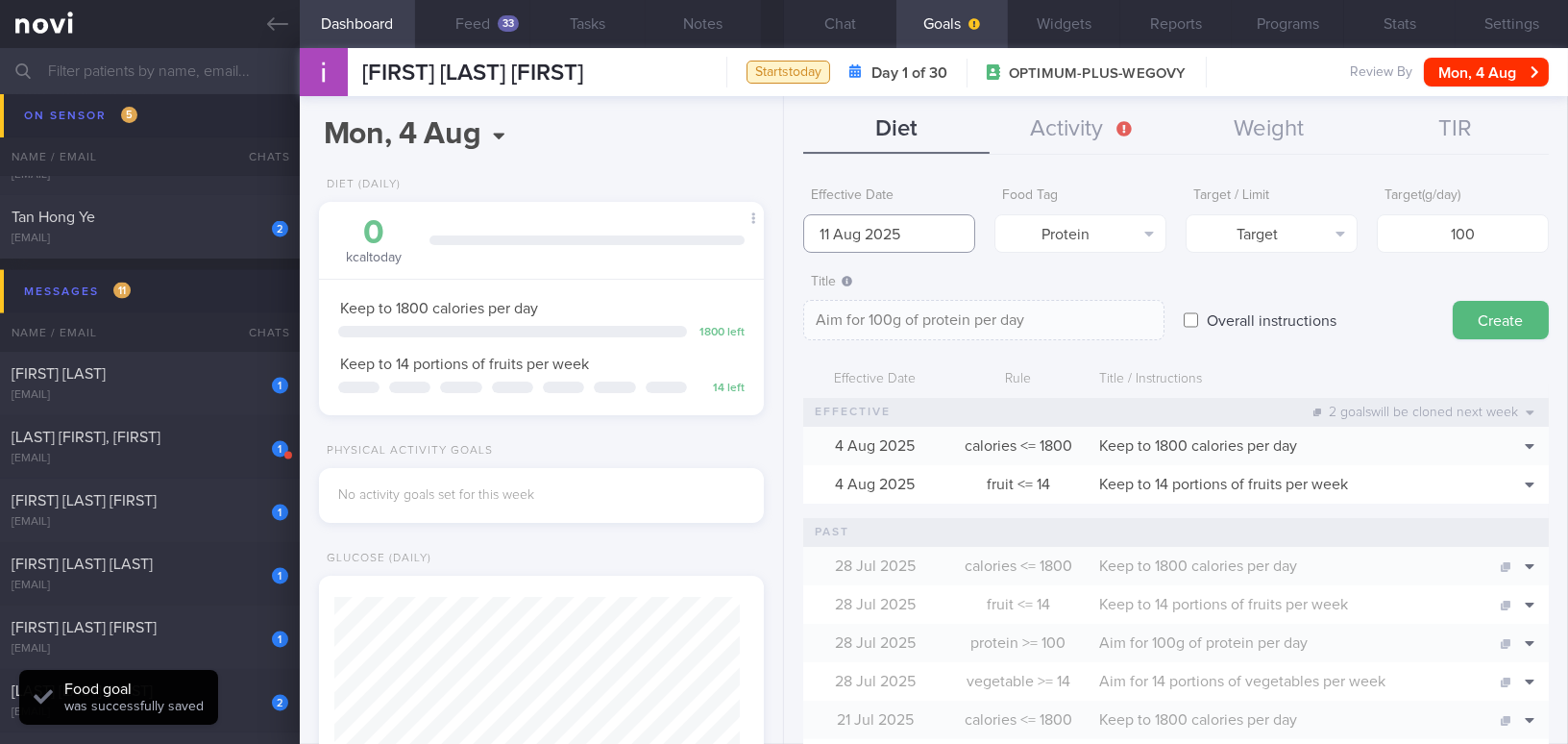 click on "11 Aug 2025" at bounding box center (889, 234) 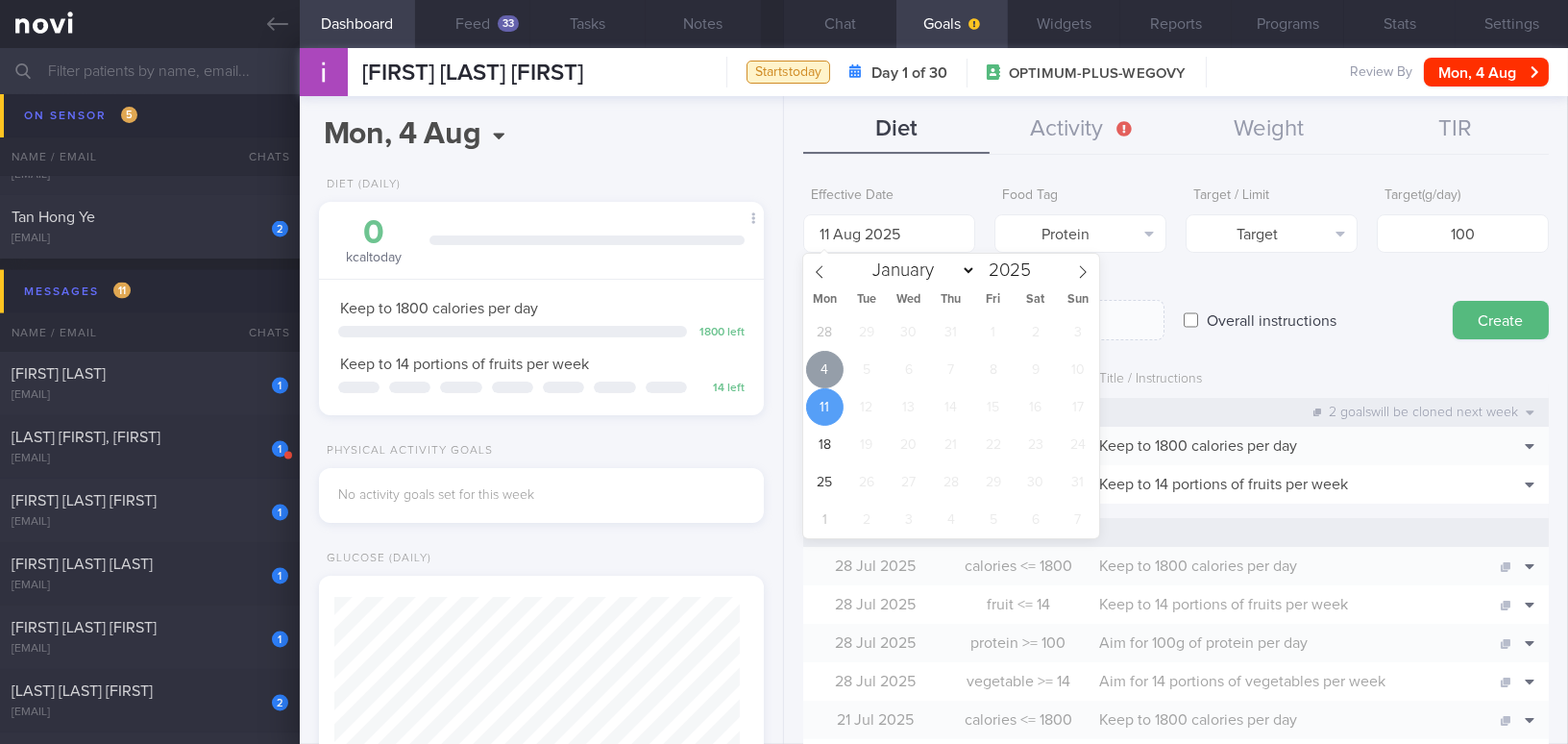 click on "4" at bounding box center [824, 369] 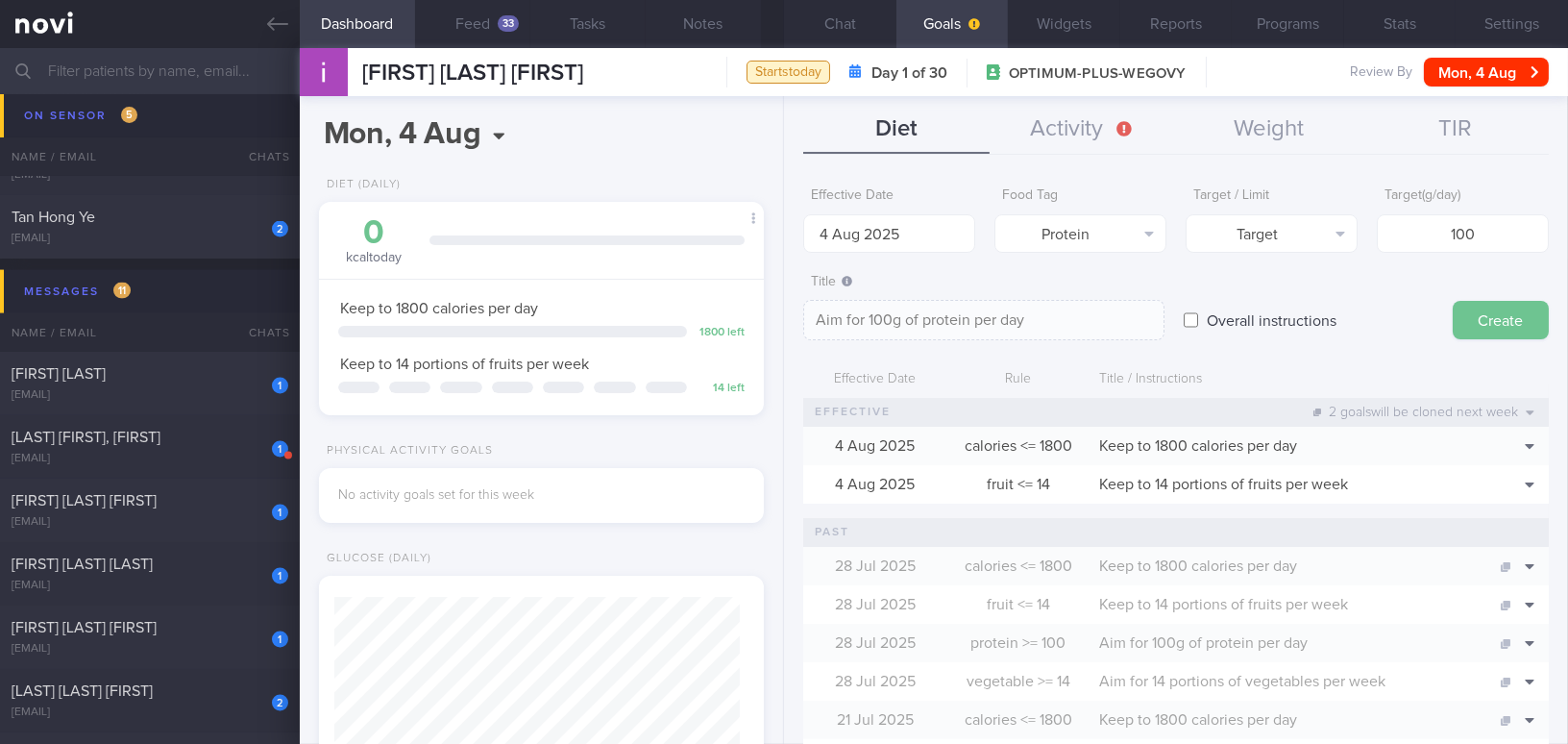 click on "Create" at bounding box center [1501, 320] 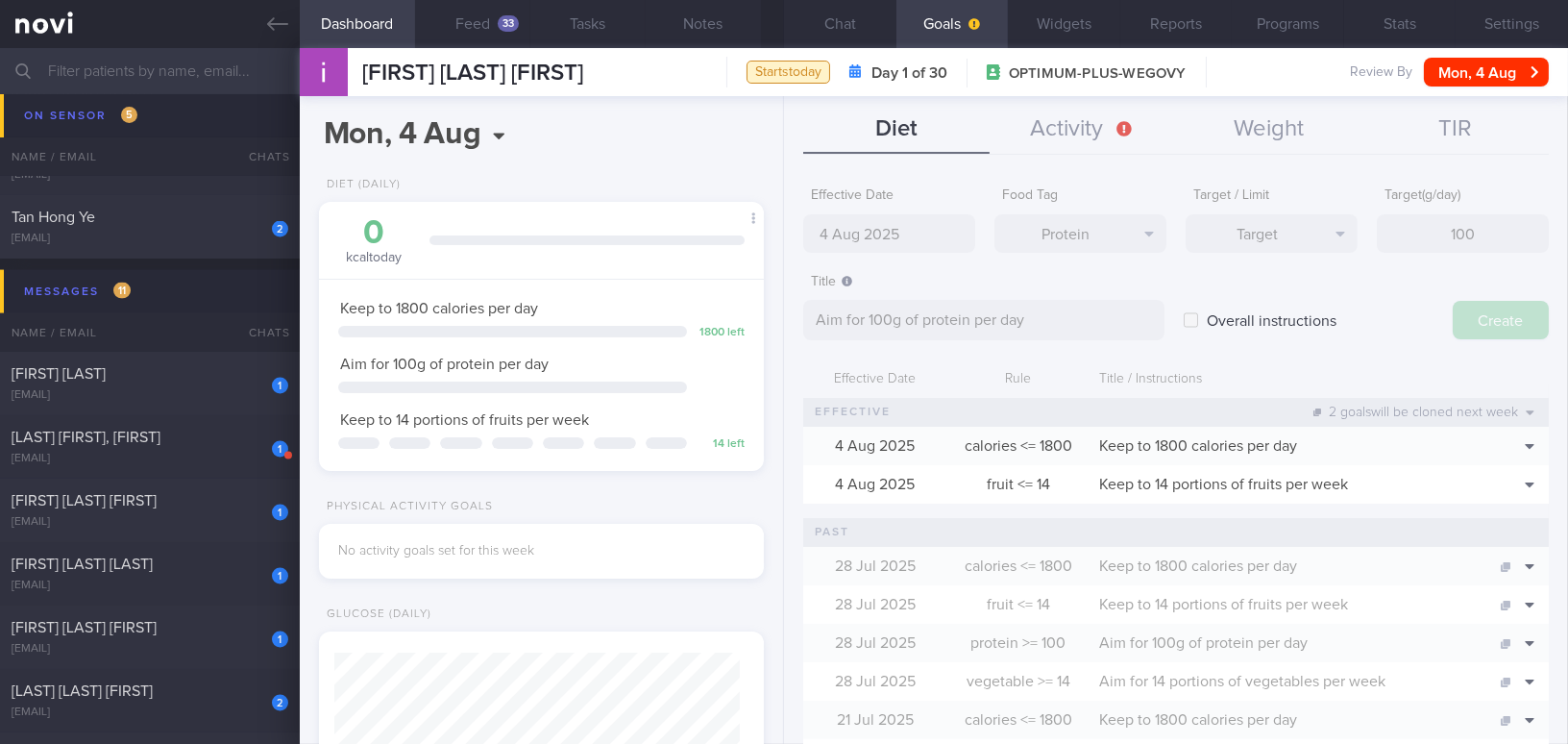type on "11 Aug 2025" 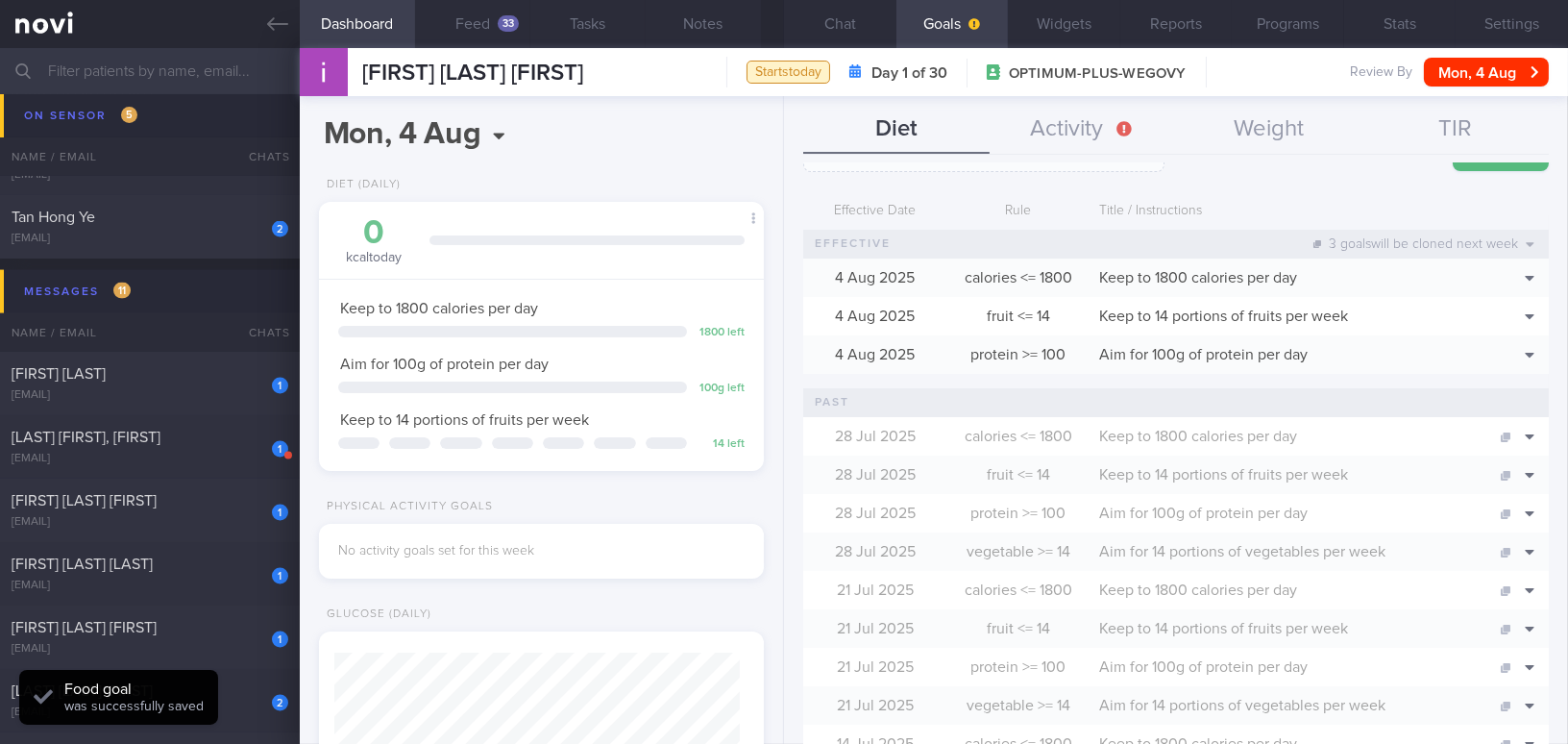 scroll, scrollTop: 174, scrollLeft: 0, axis: vertical 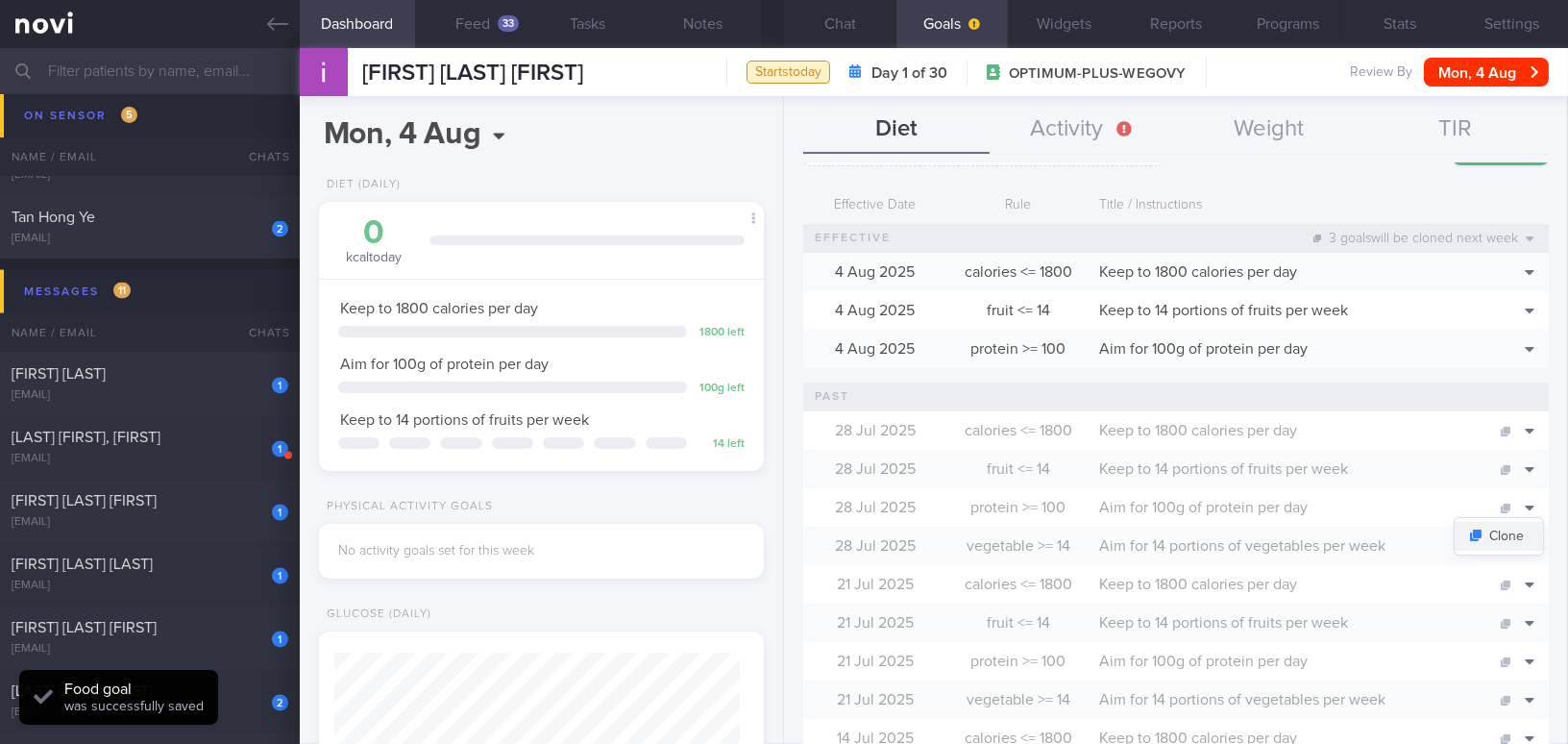 click on "Clone" at bounding box center (1499, 536) 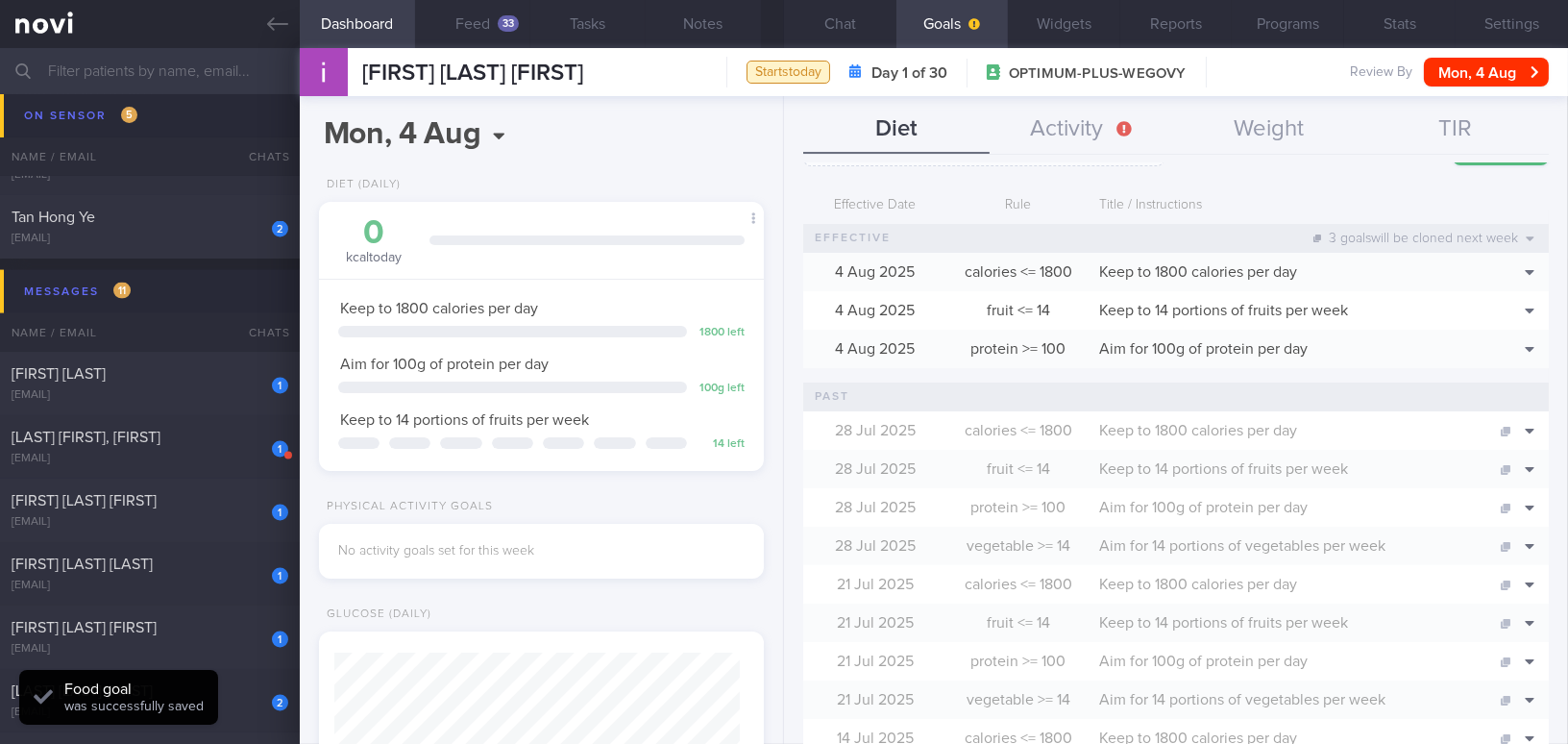 scroll, scrollTop: 0, scrollLeft: 0, axis: both 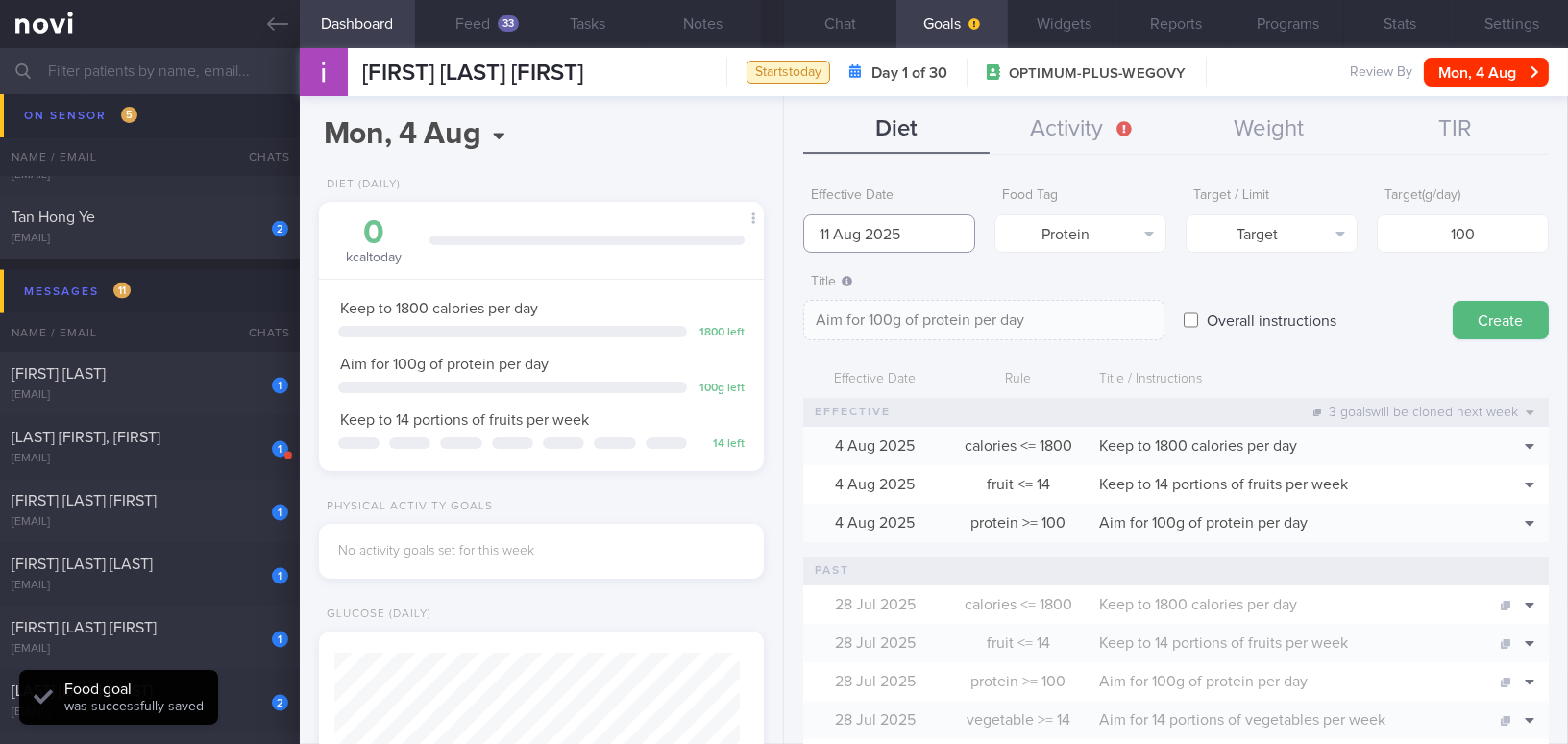 click on "11 Aug 2025" at bounding box center [889, 234] 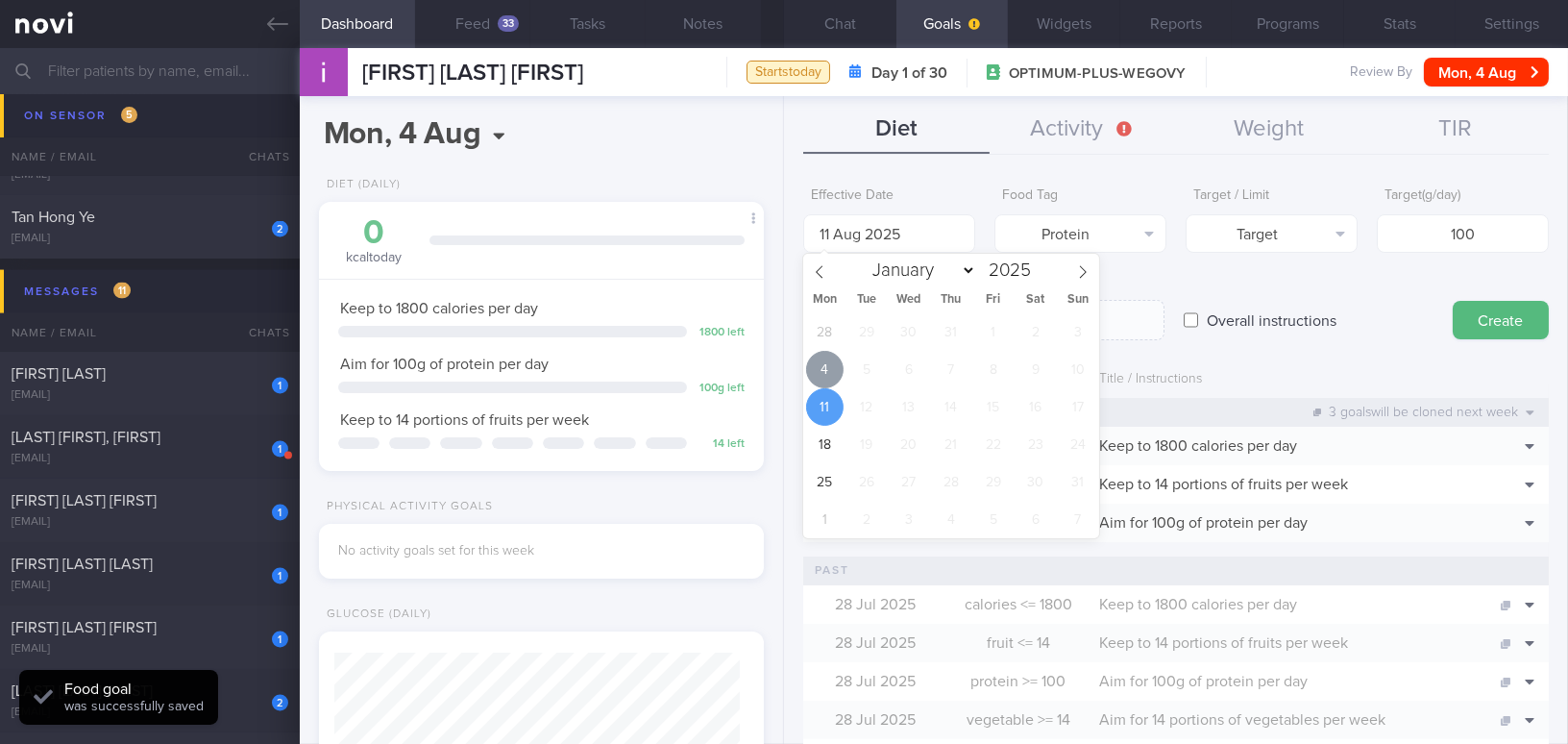 click on "4" at bounding box center [824, 369] 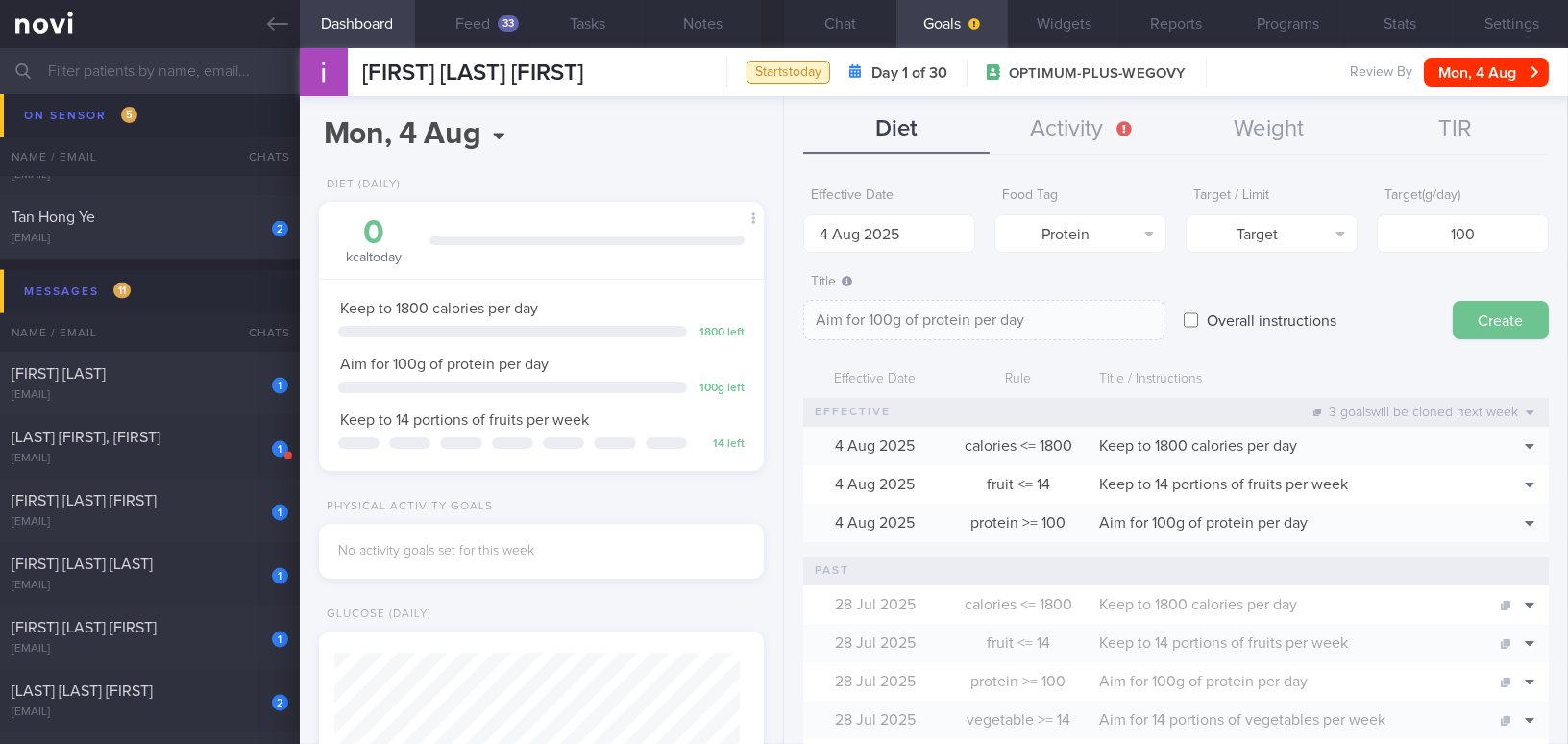 click on "Create" at bounding box center [1501, 320] 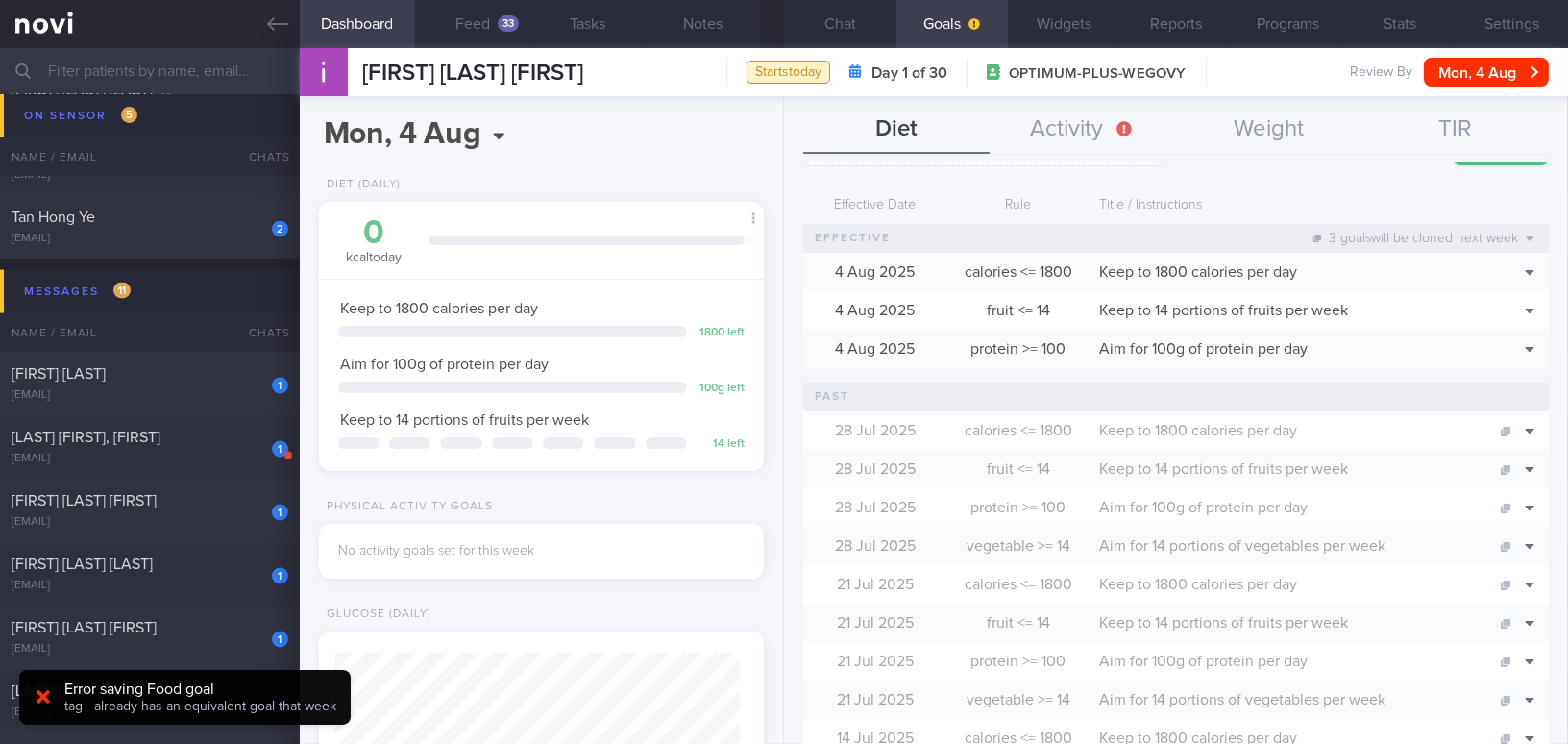 scroll, scrollTop: 261, scrollLeft: 0, axis: vertical 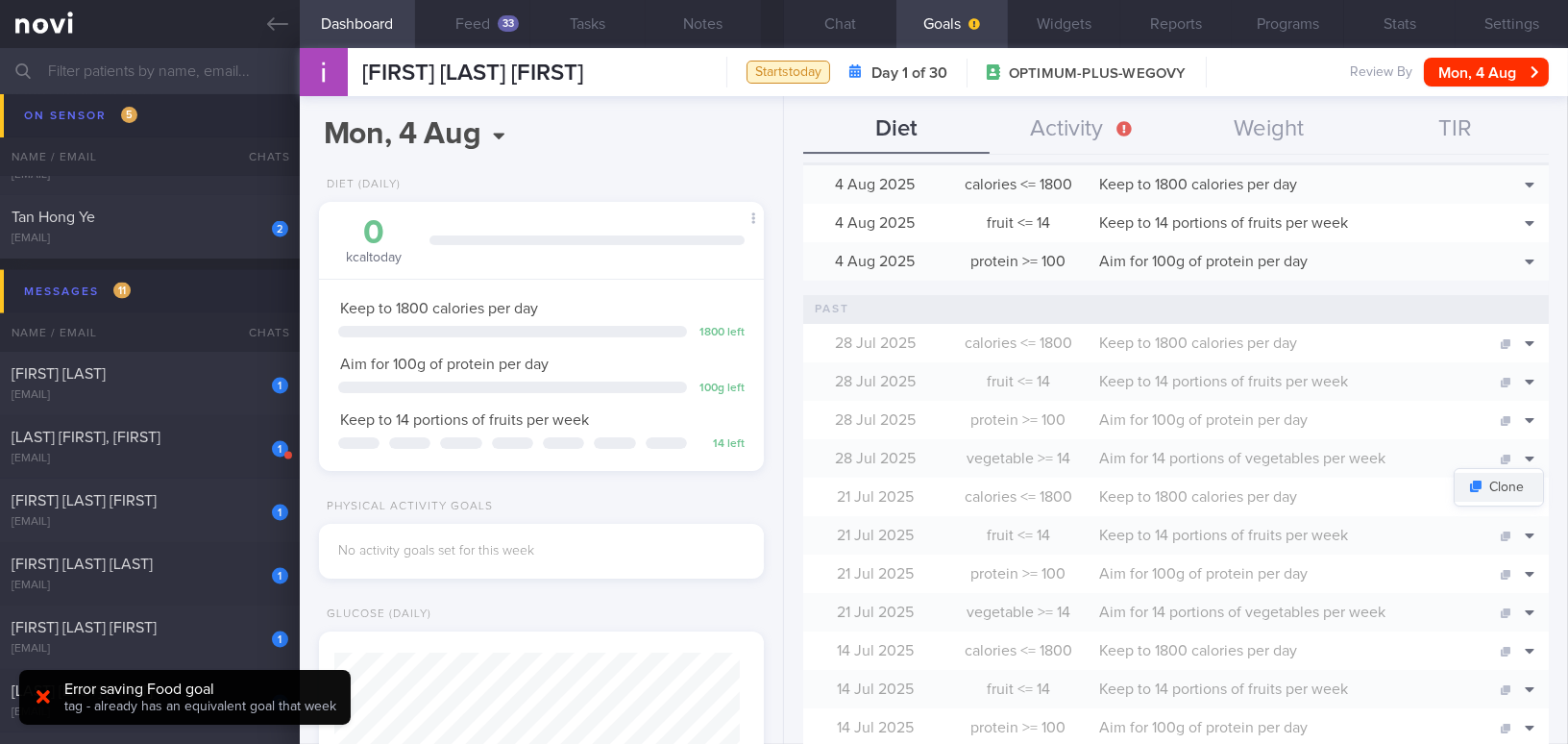 click on "Clone" at bounding box center [1499, 487] 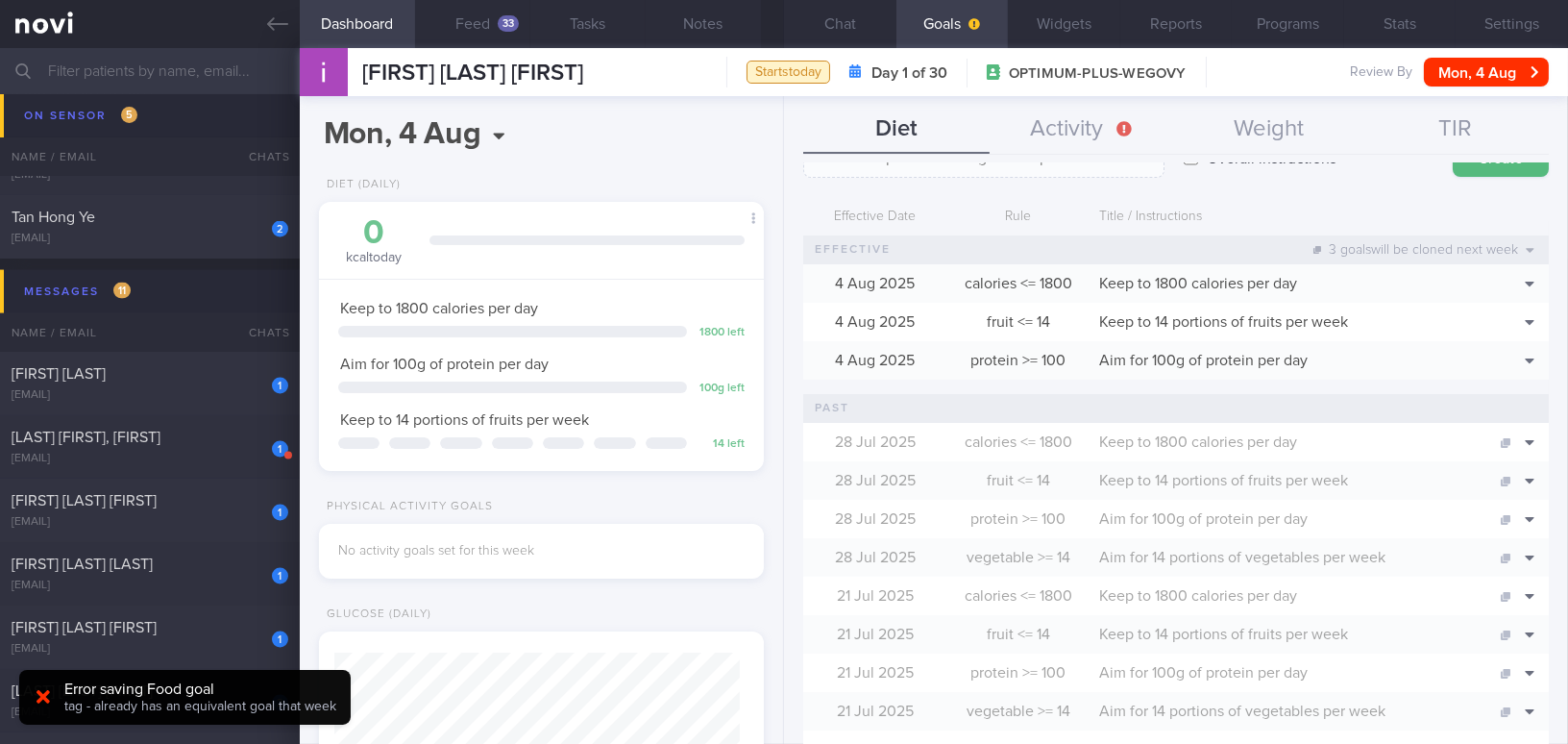 scroll, scrollTop: 0, scrollLeft: 0, axis: both 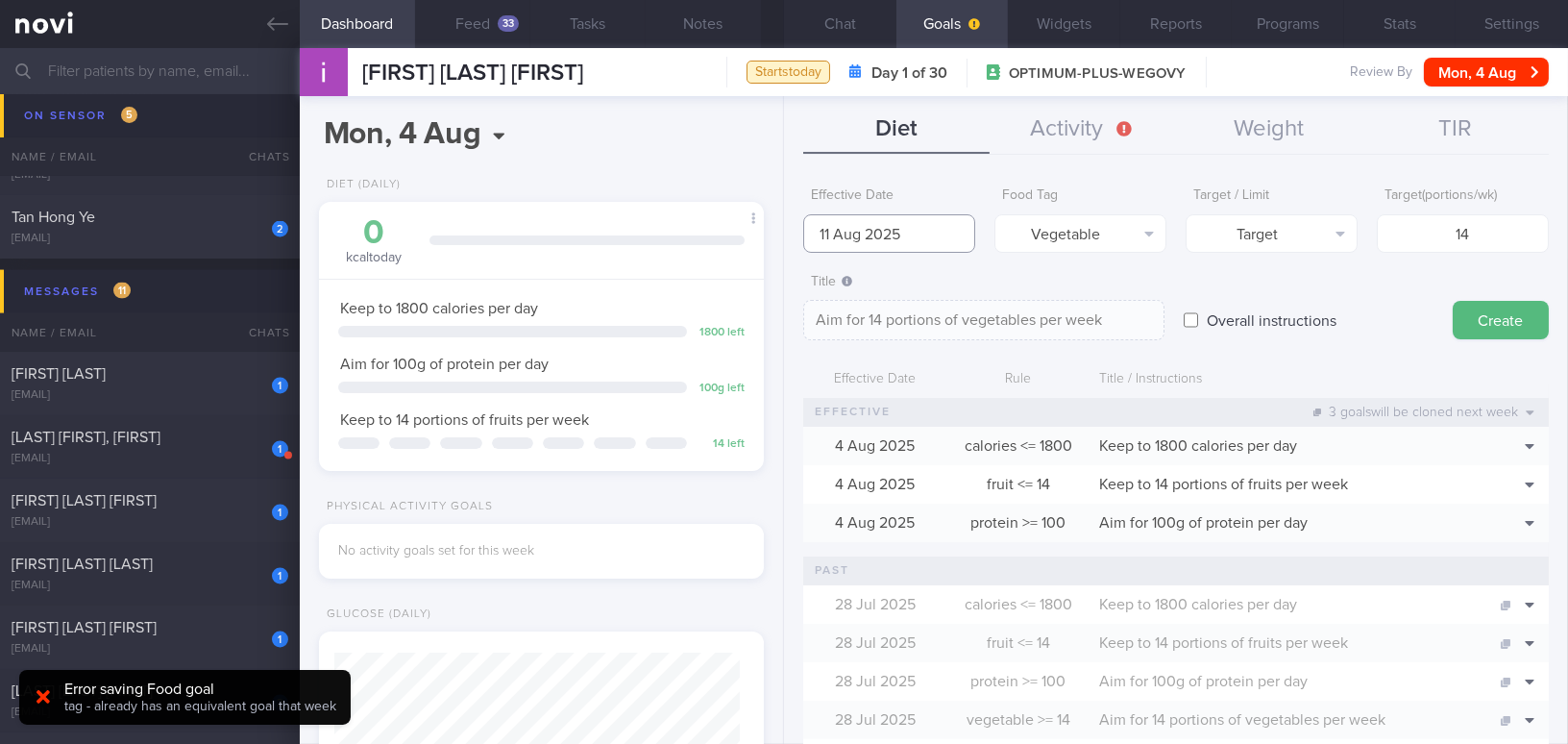 click on "11 Aug 2025" at bounding box center [889, 234] 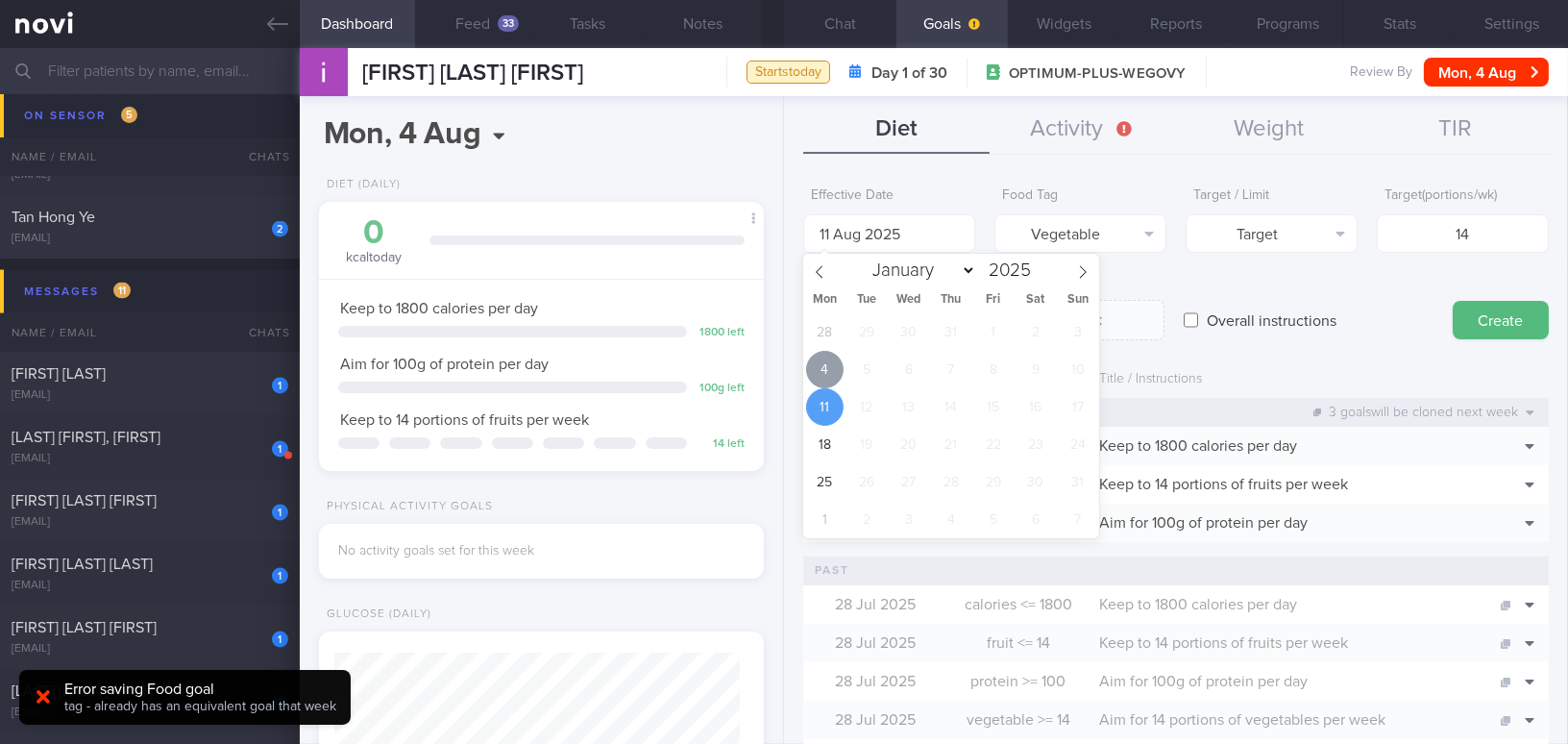 click on "4" at bounding box center [824, 369] 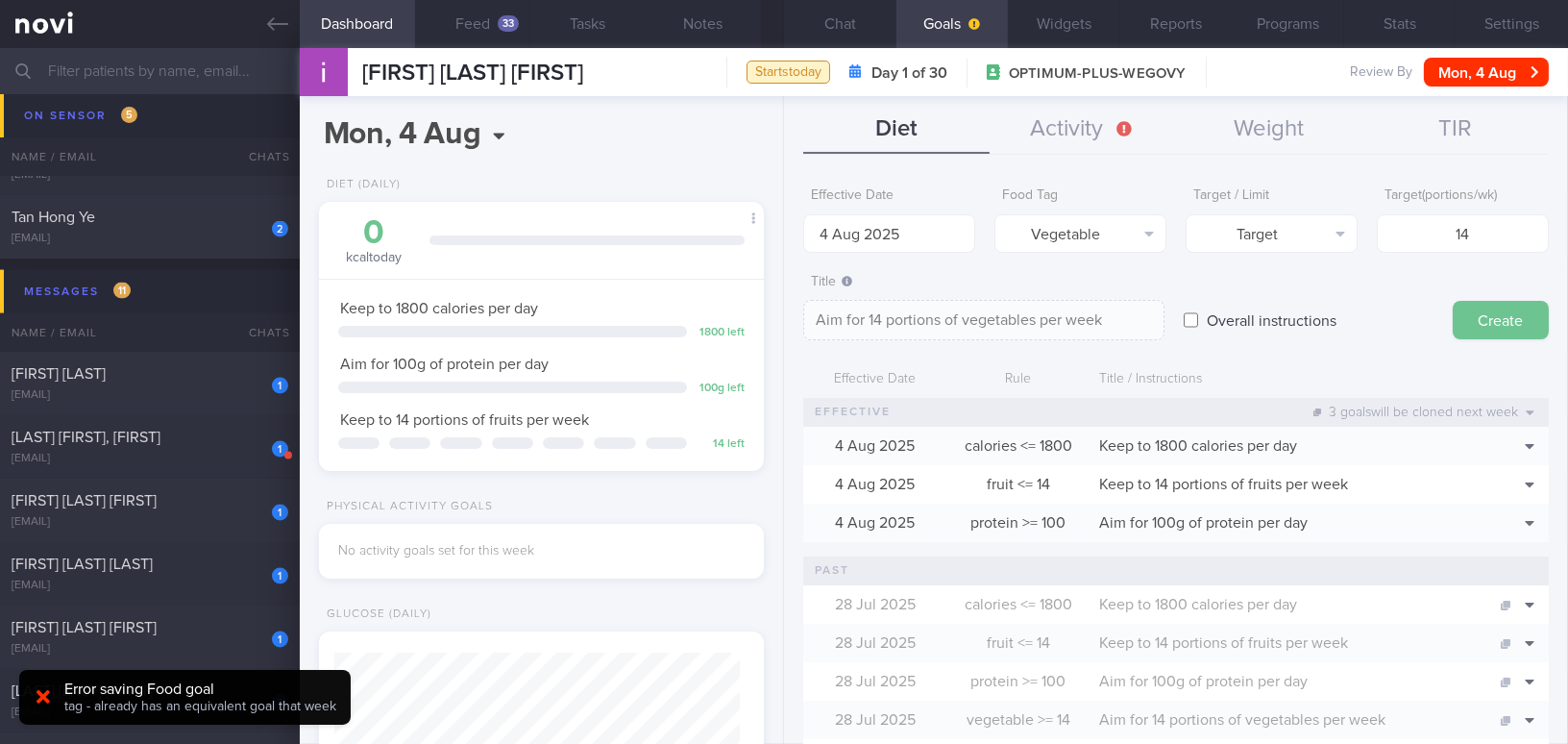 click on "Create" at bounding box center (1501, 320) 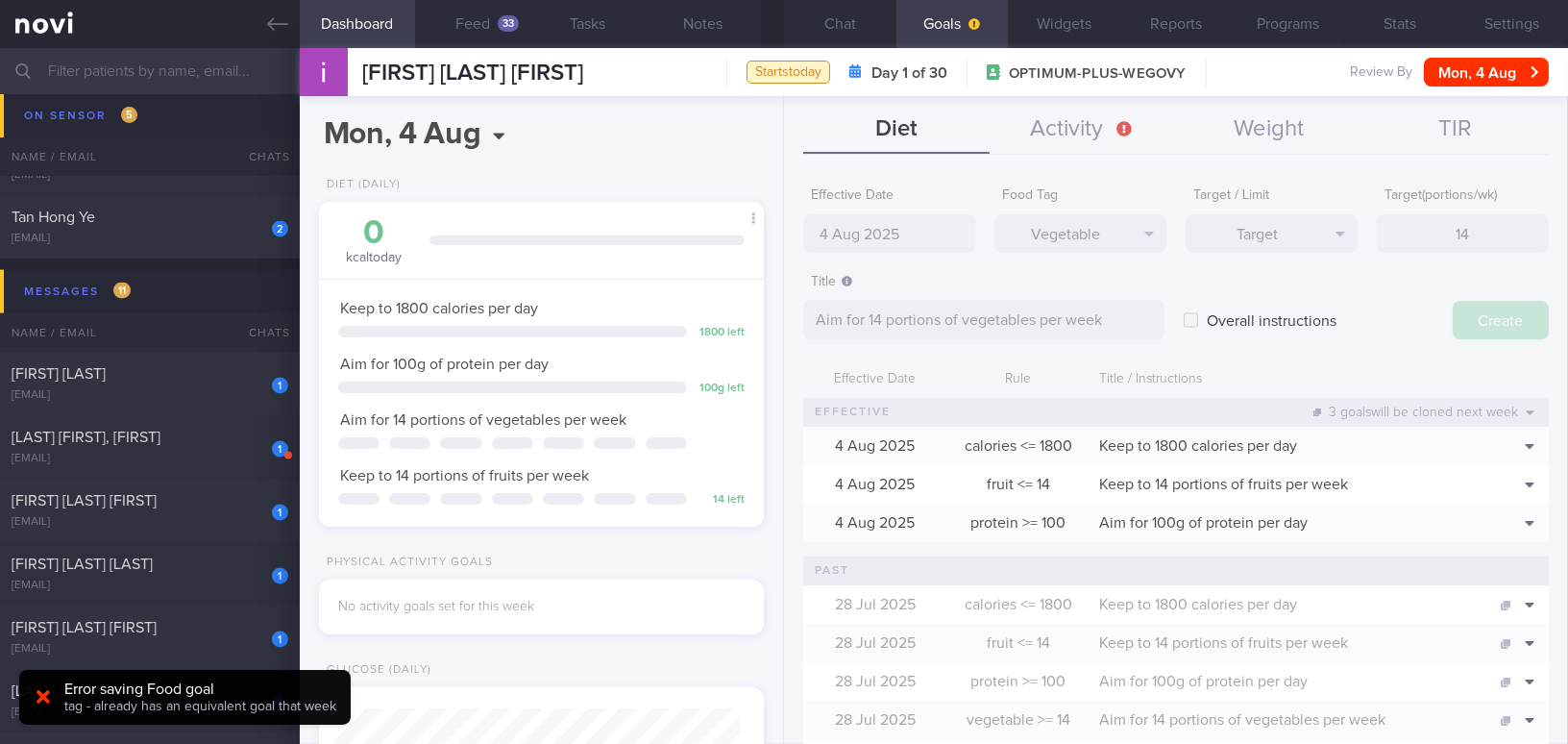 type on "11 Aug 2025" 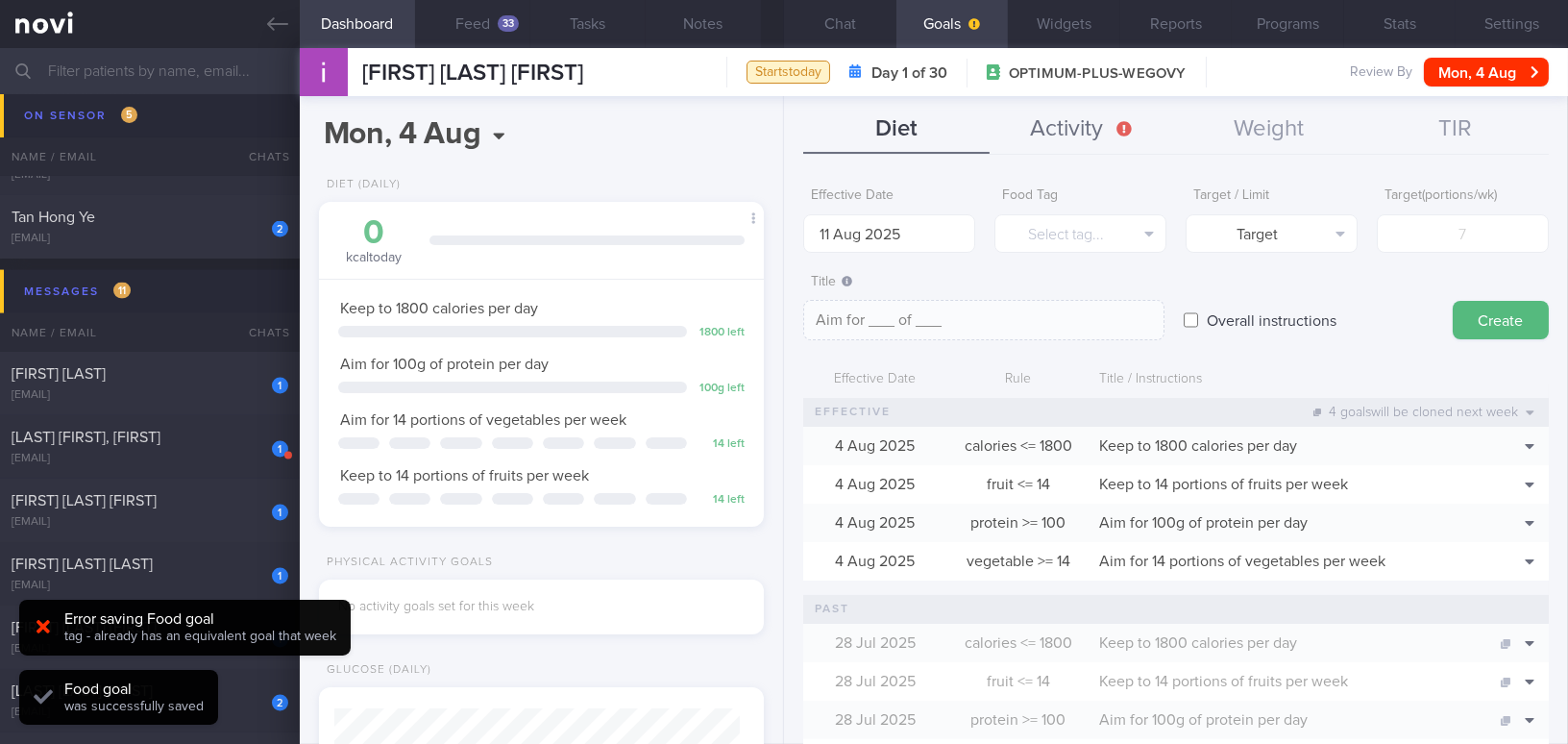 click on "Activity" at bounding box center (1083, 130) 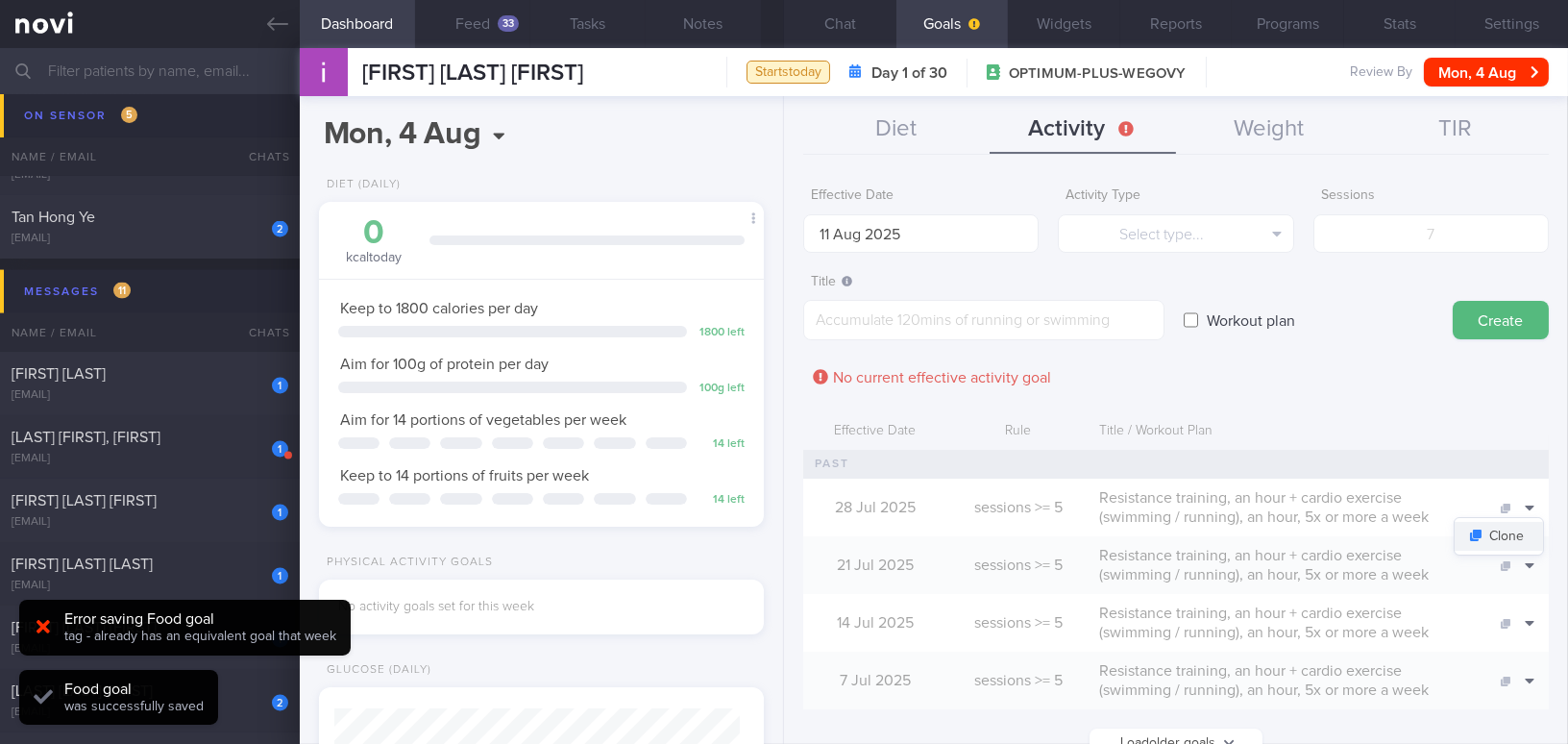 click on "Clone" at bounding box center [1499, 536] 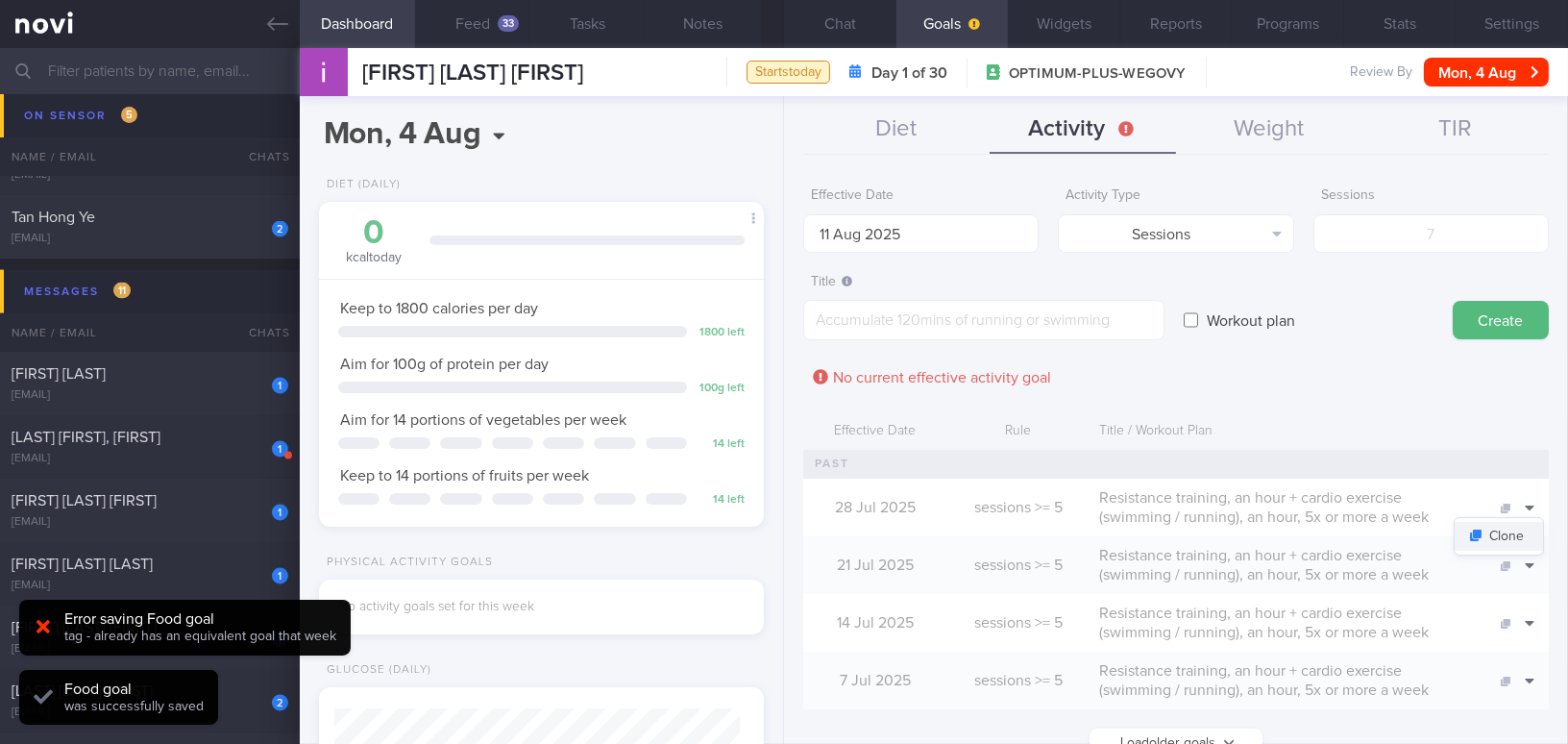 type on "5" 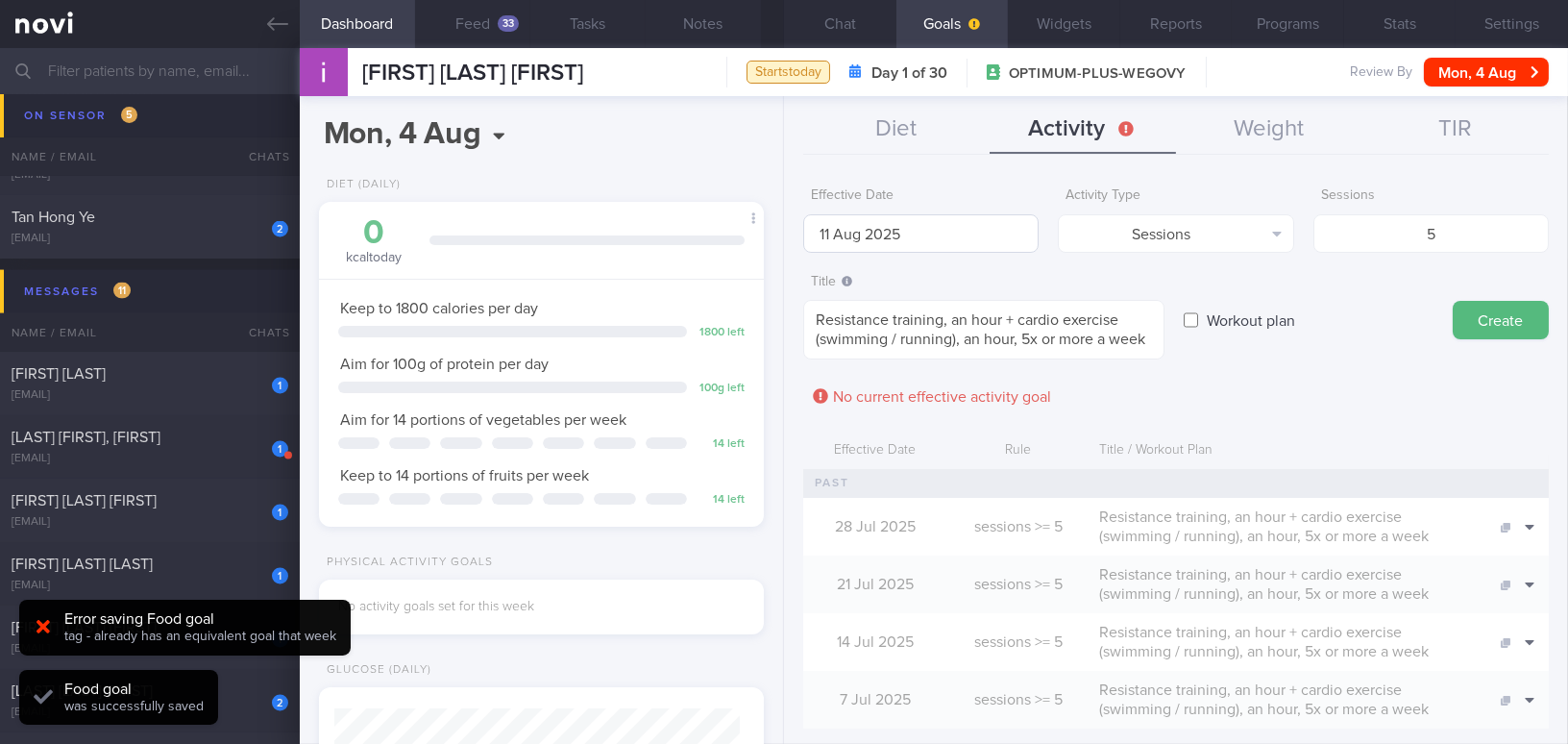 drag, startPoint x: 809, startPoint y: 204, endPoint x: 826, endPoint y: 226, distance: 27.802878 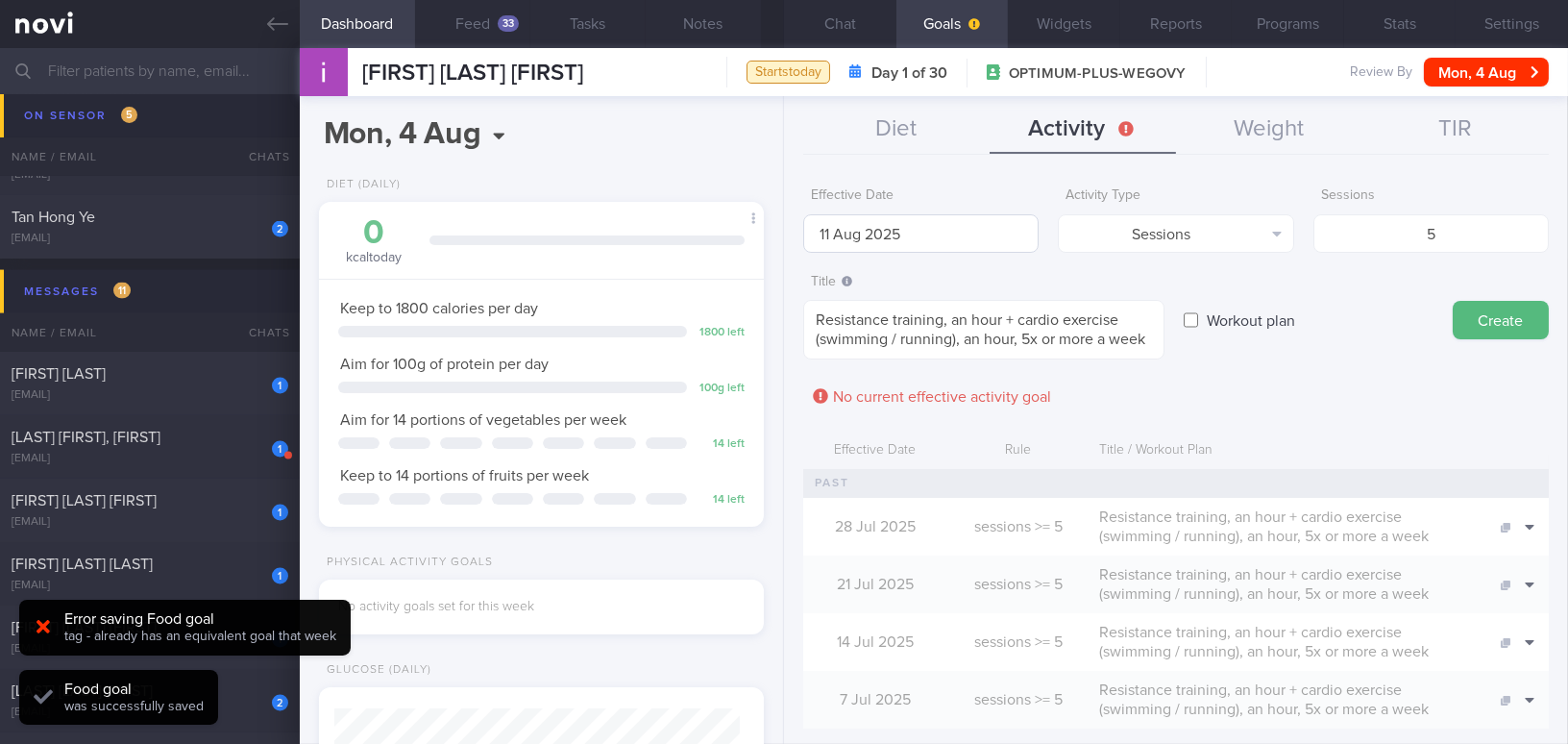 click on "Effective Date
11 Aug 2025" at bounding box center (920, 215) 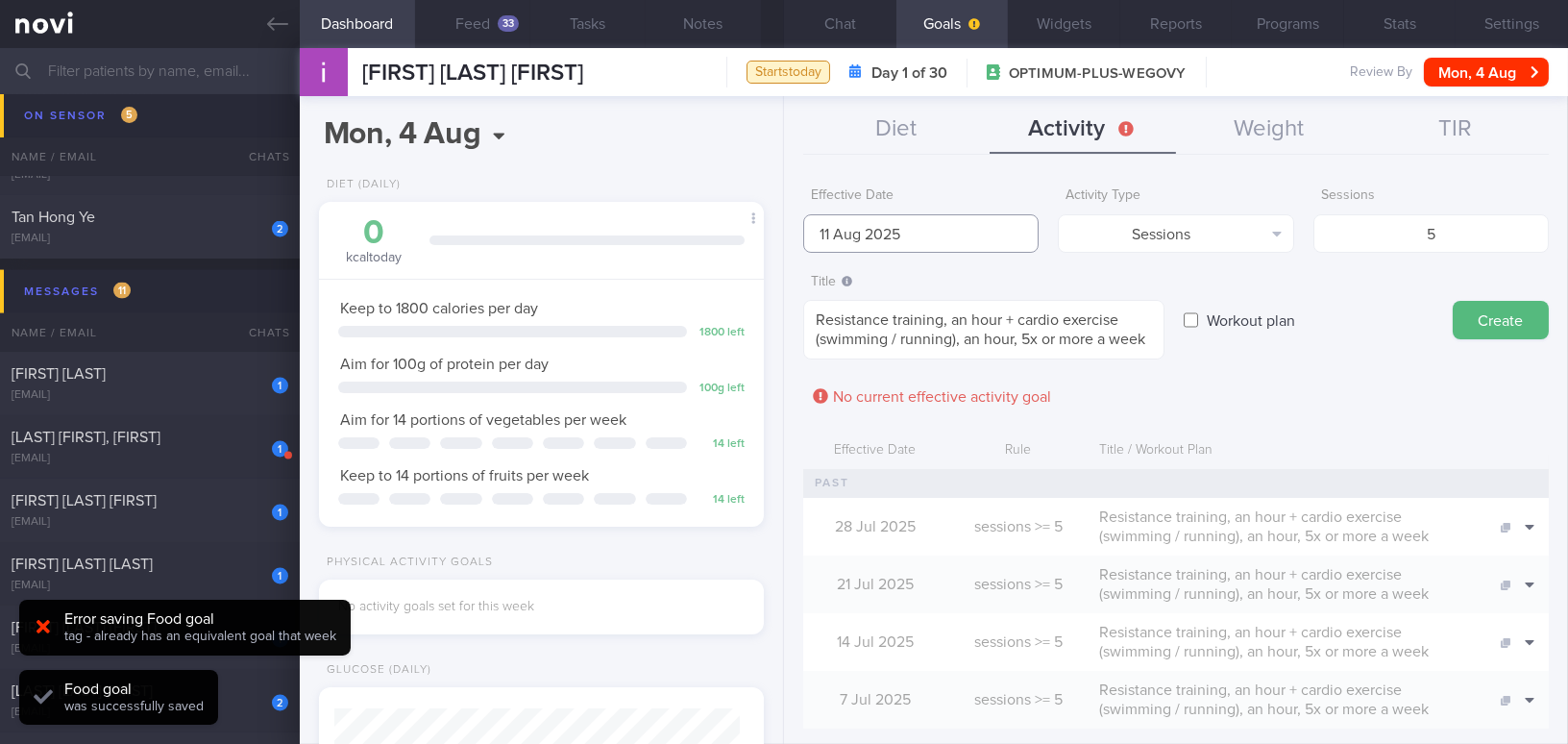 click on "11 Aug 2025" at bounding box center [920, 234] 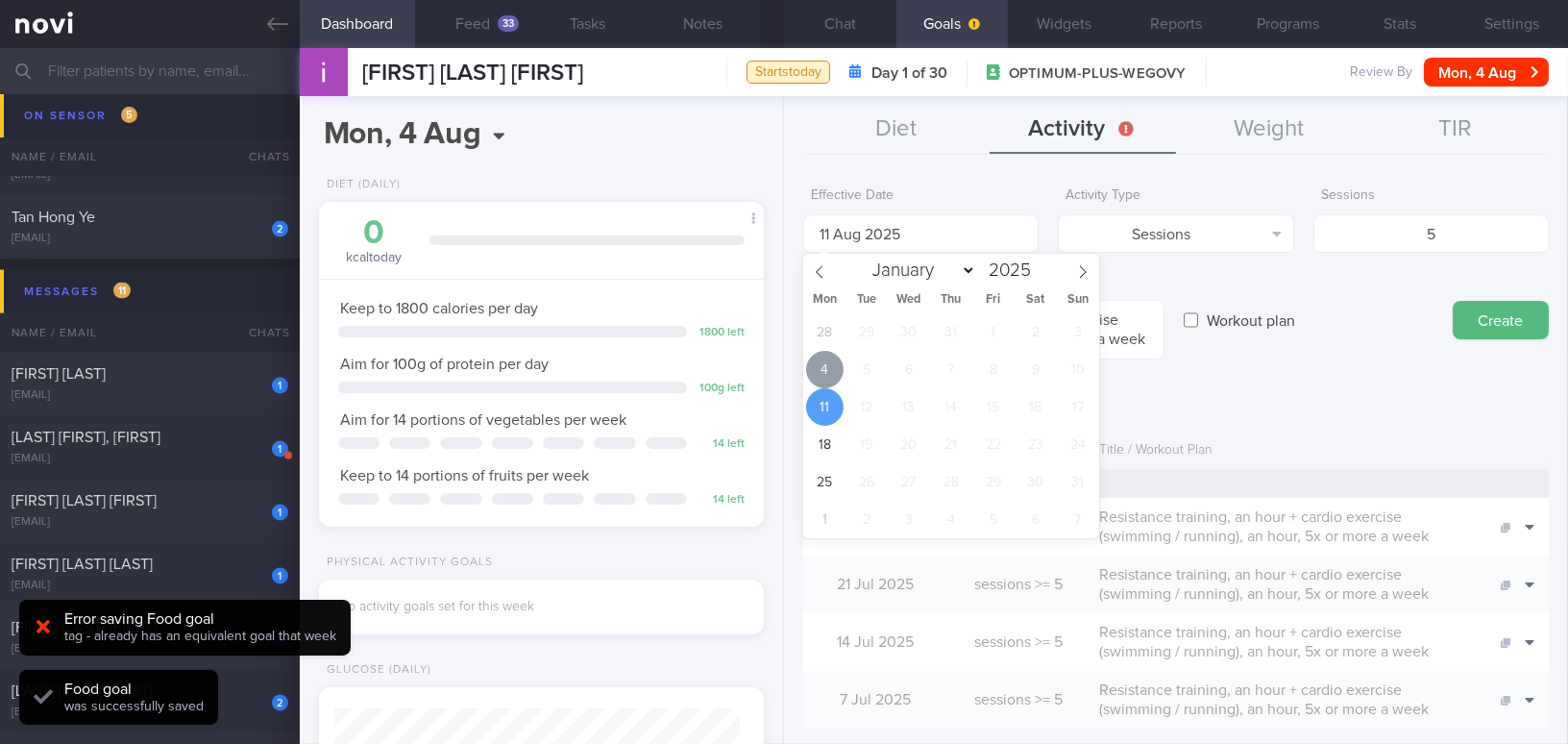 click on "4" at bounding box center (824, 369) 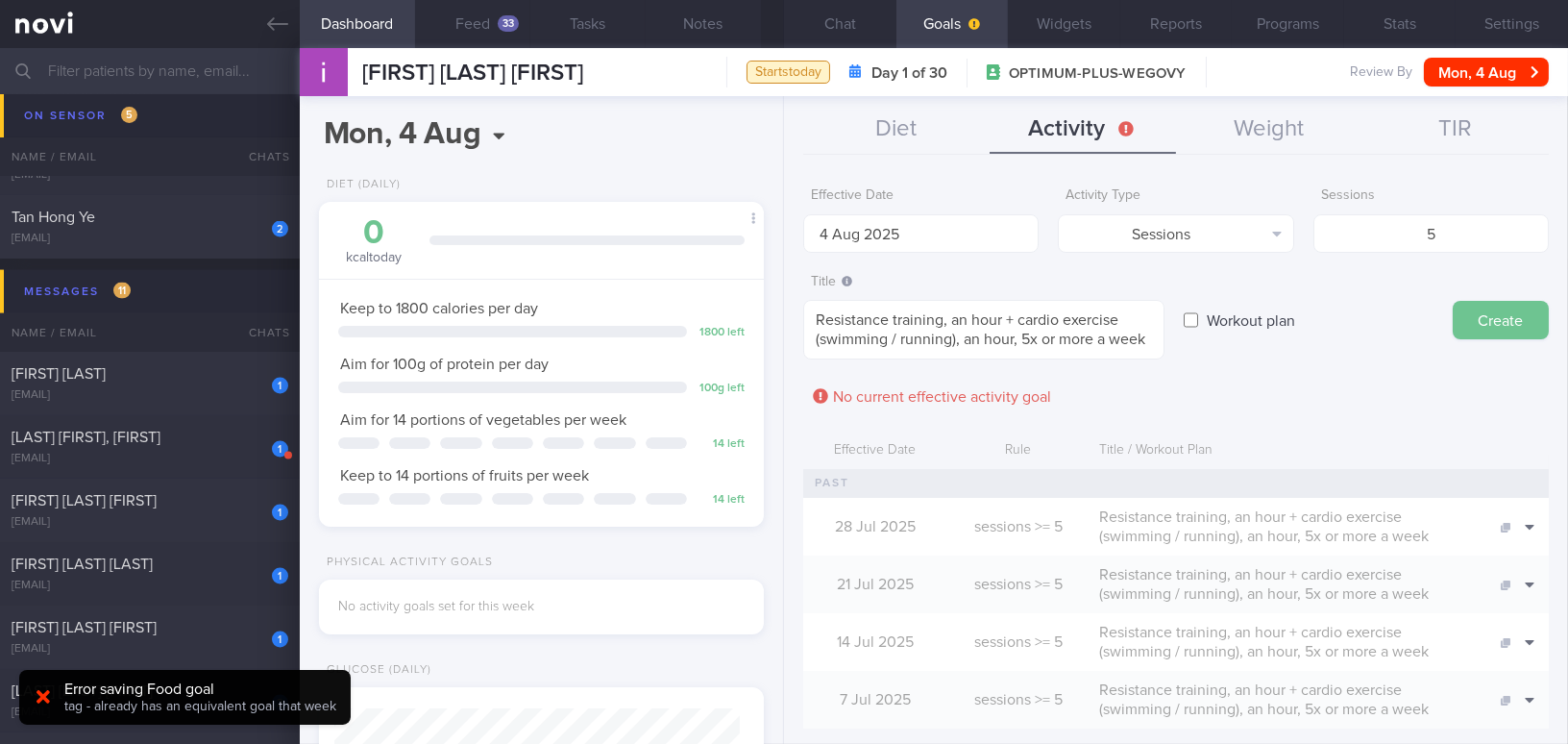 click on "Create" at bounding box center [1501, 320] 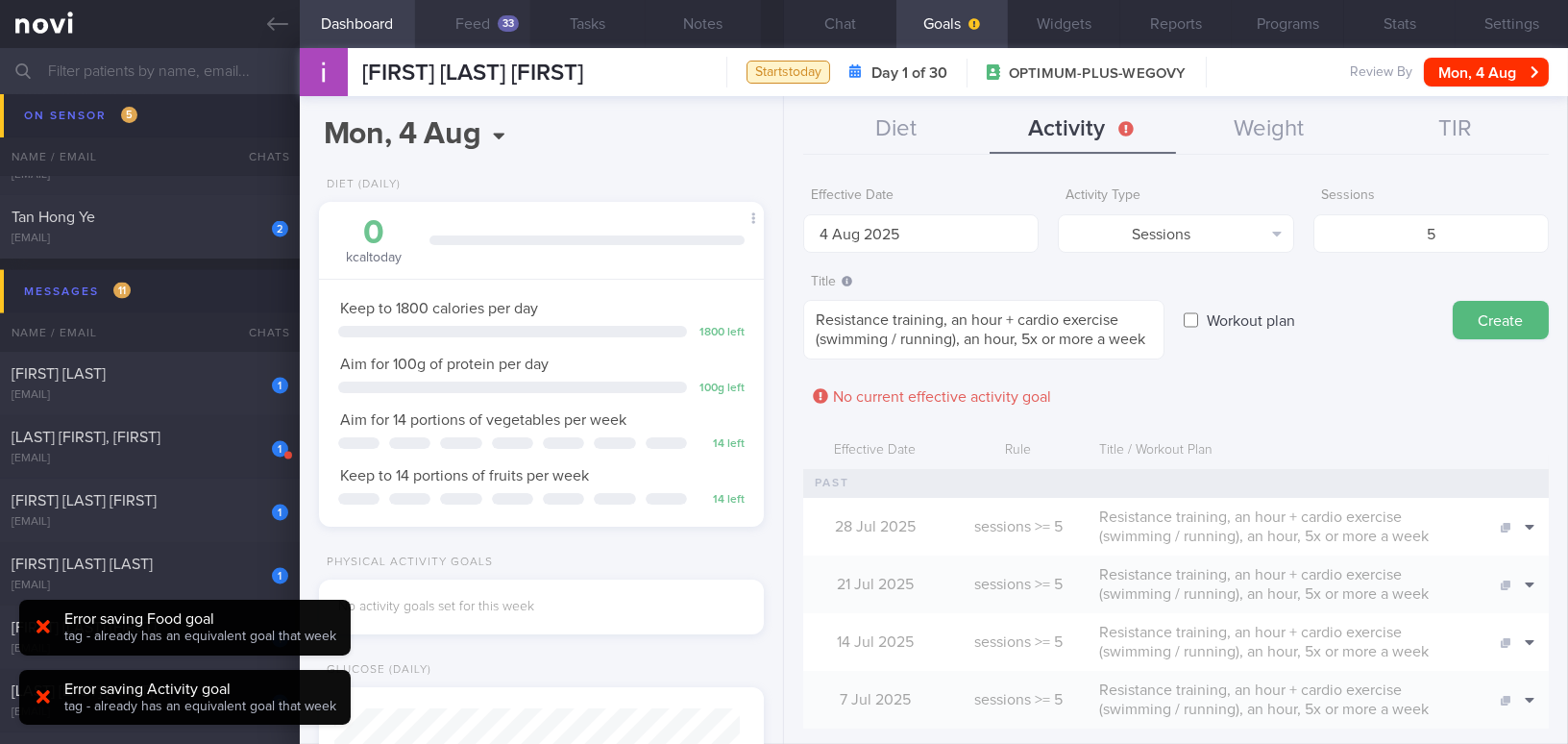 click on "Feed
33" at bounding box center (473, 24) 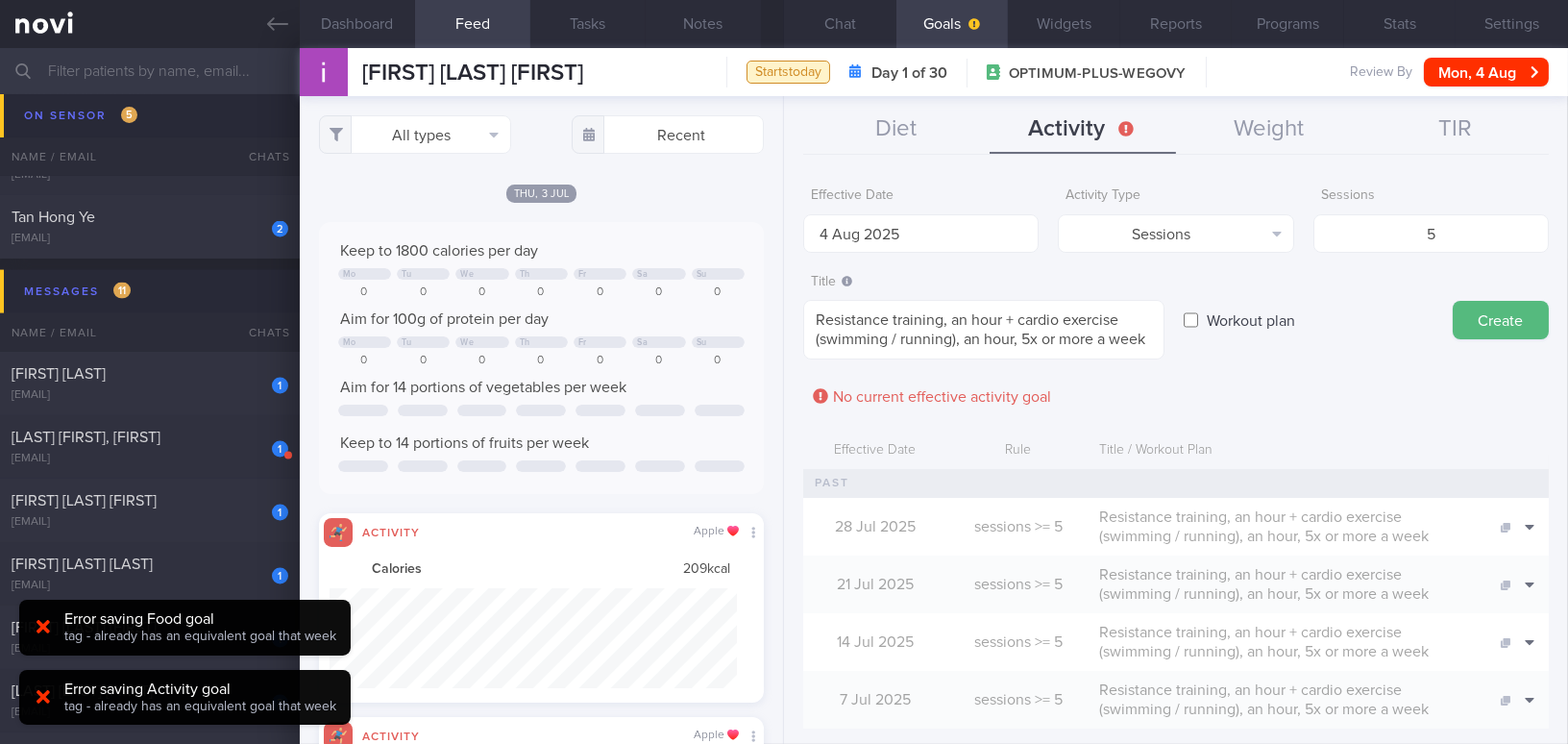 scroll, scrollTop: 961138, scrollLeft: 960377, axis: both 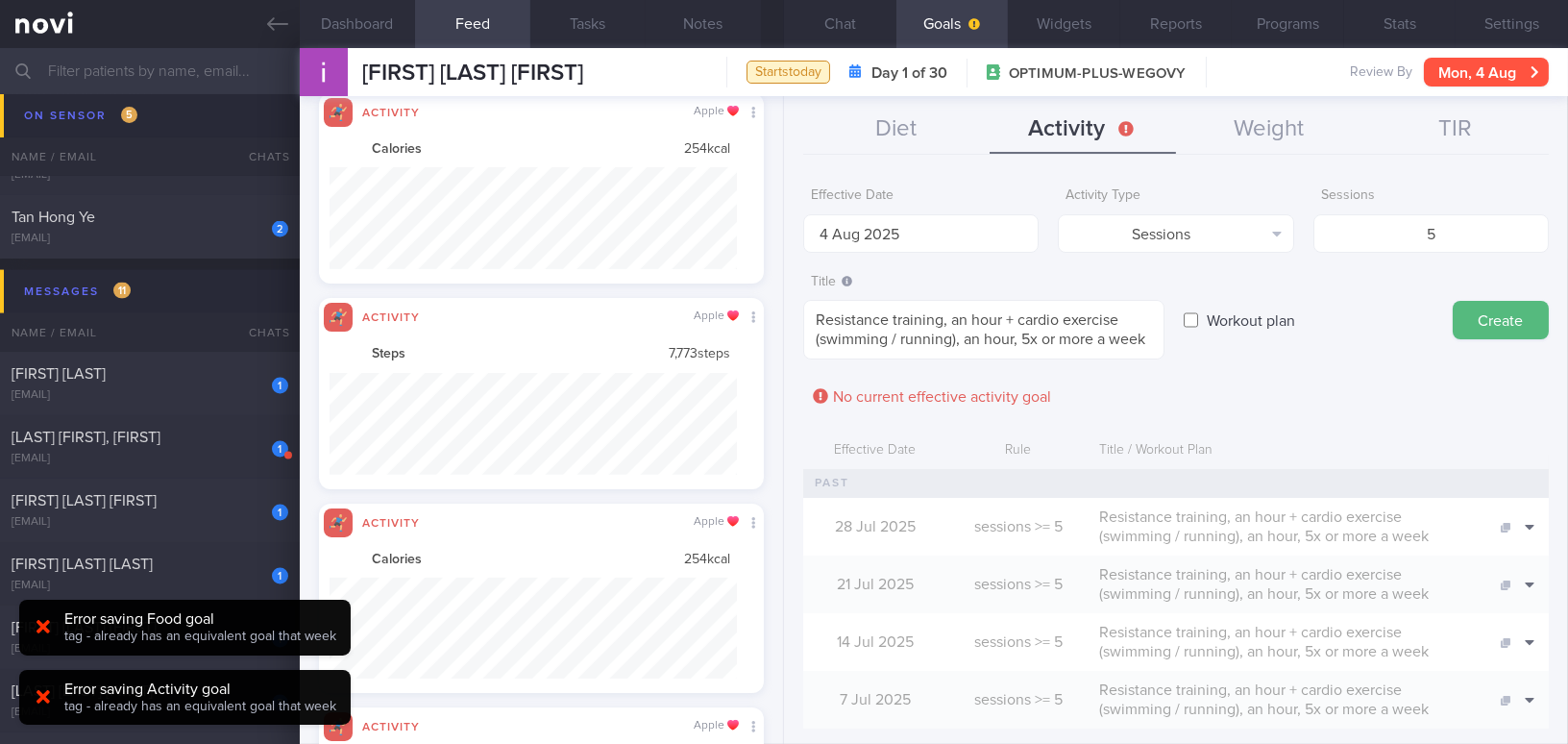 click on "Mon, 4 Aug" at bounding box center (1486, 72) 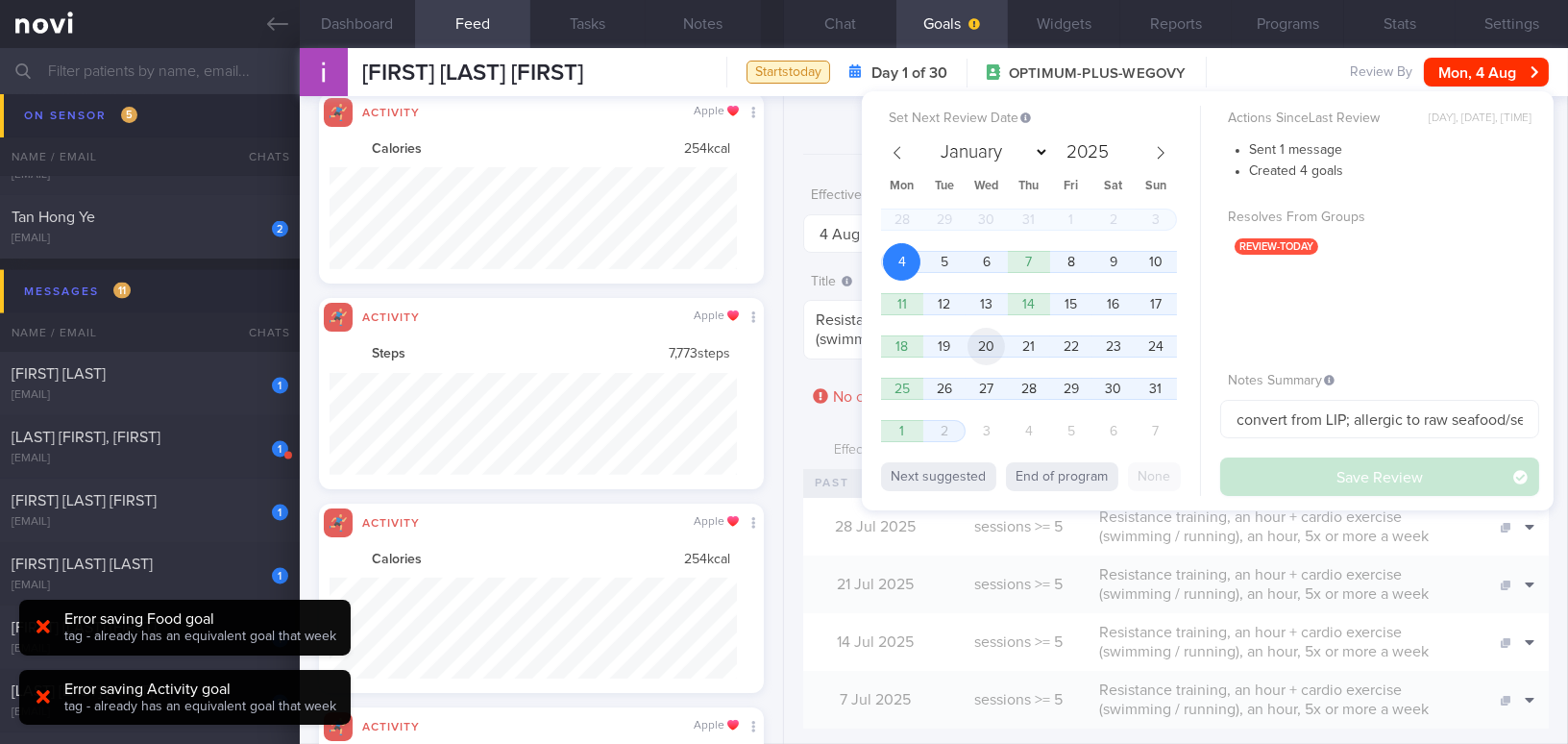 click on "20" at bounding box center (986, 346) 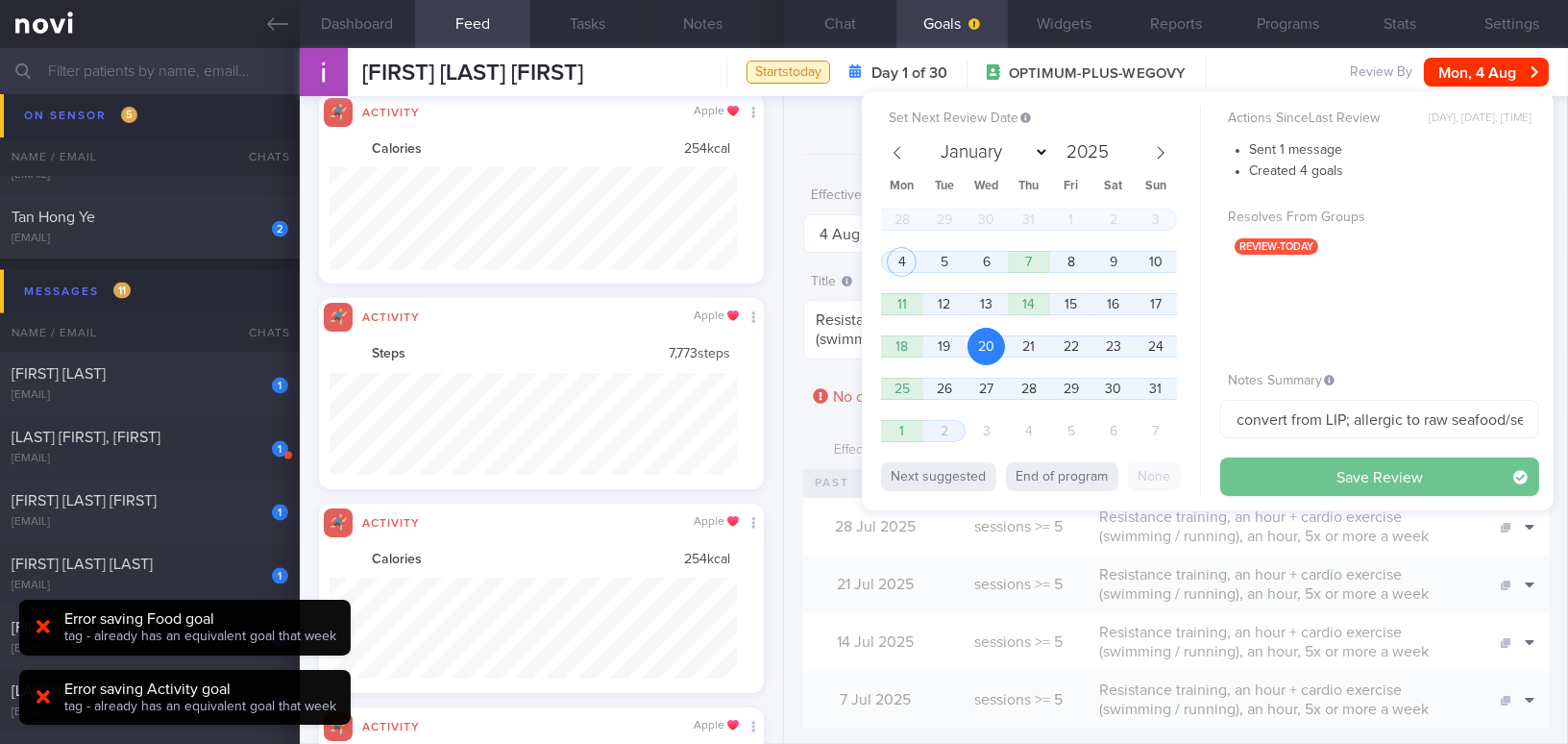 click on "Save Review" at bounding box center (1380, 477) 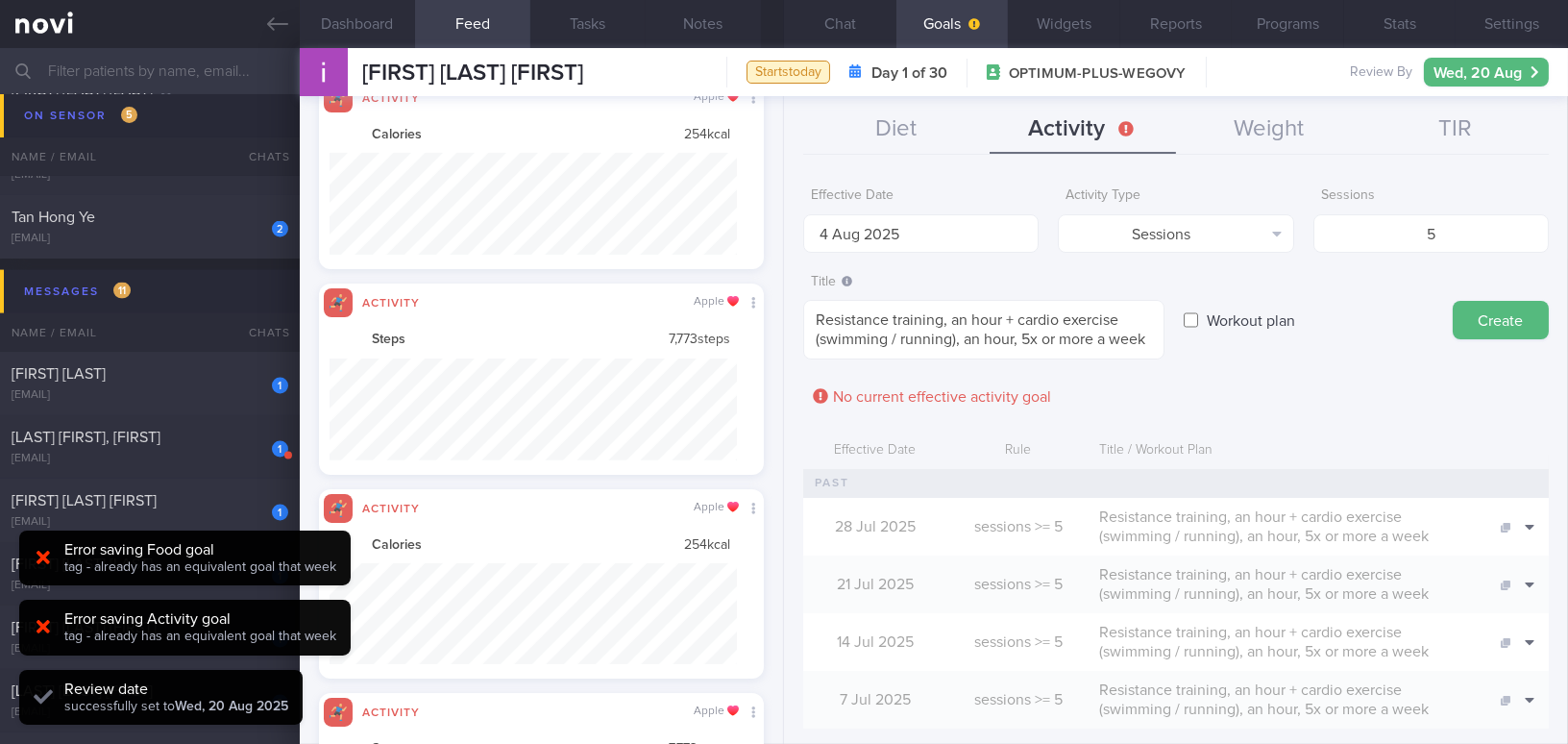 click 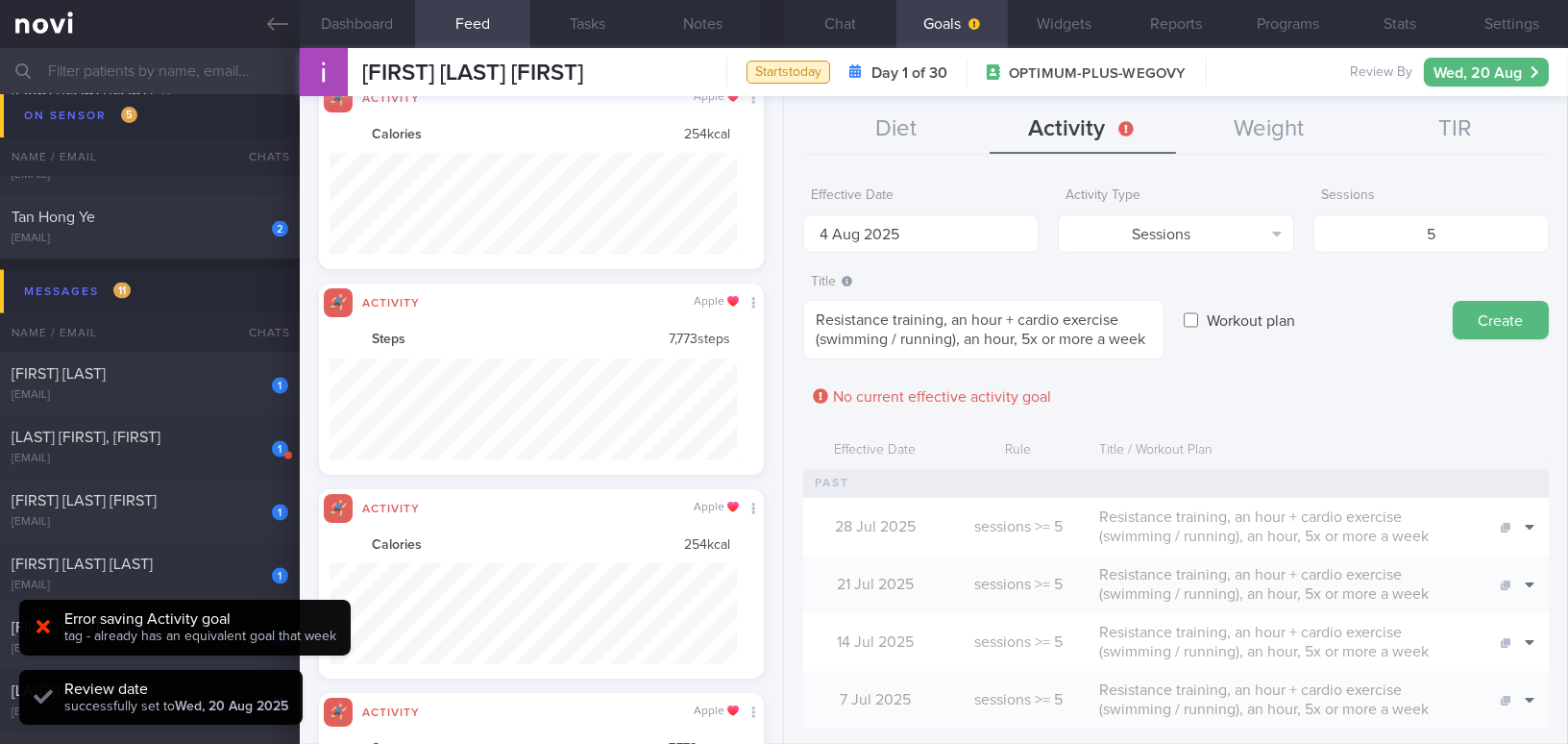 click on "Error saving Activity goal
tag - already has an equivalent goal that week" at bounding box center (184, 628) 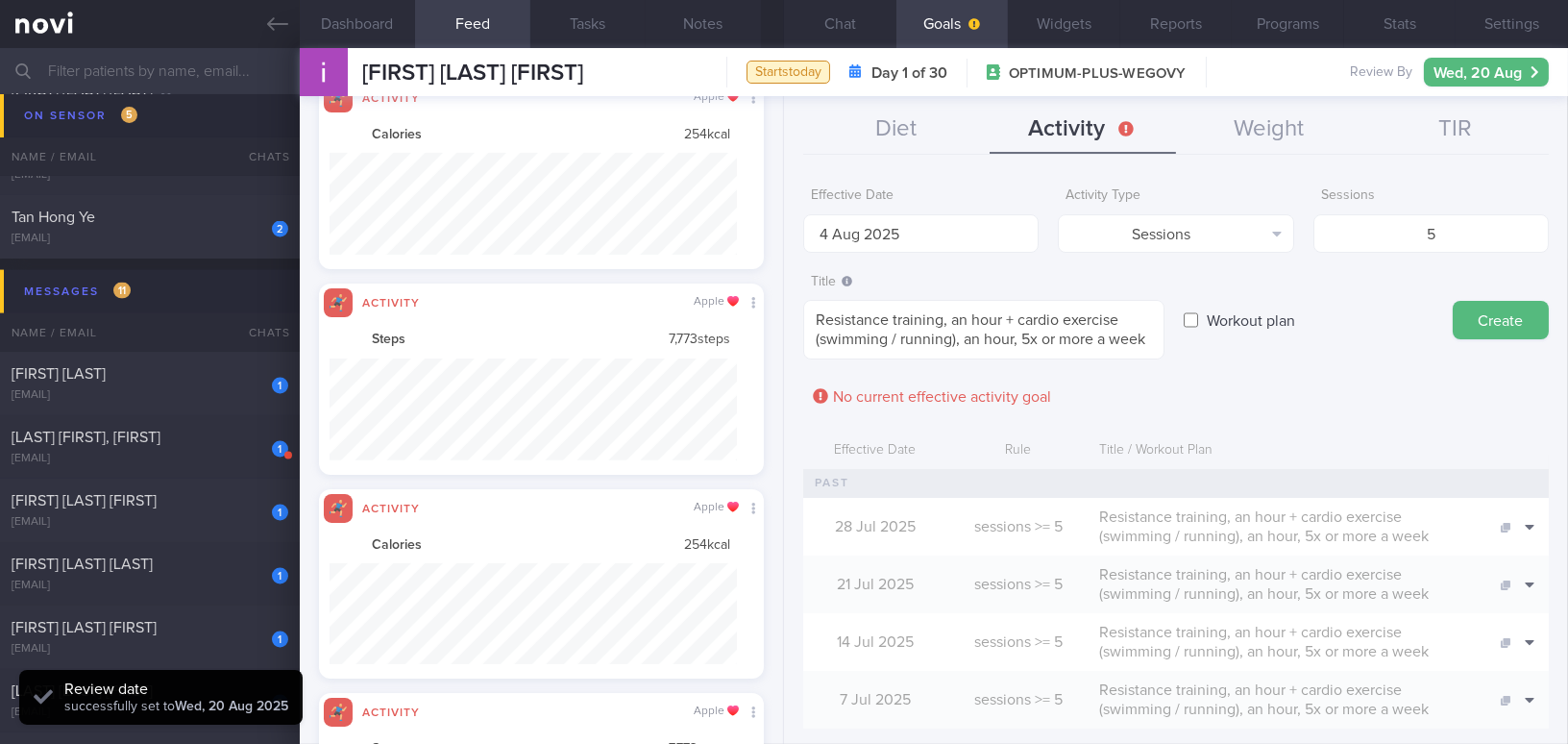 click 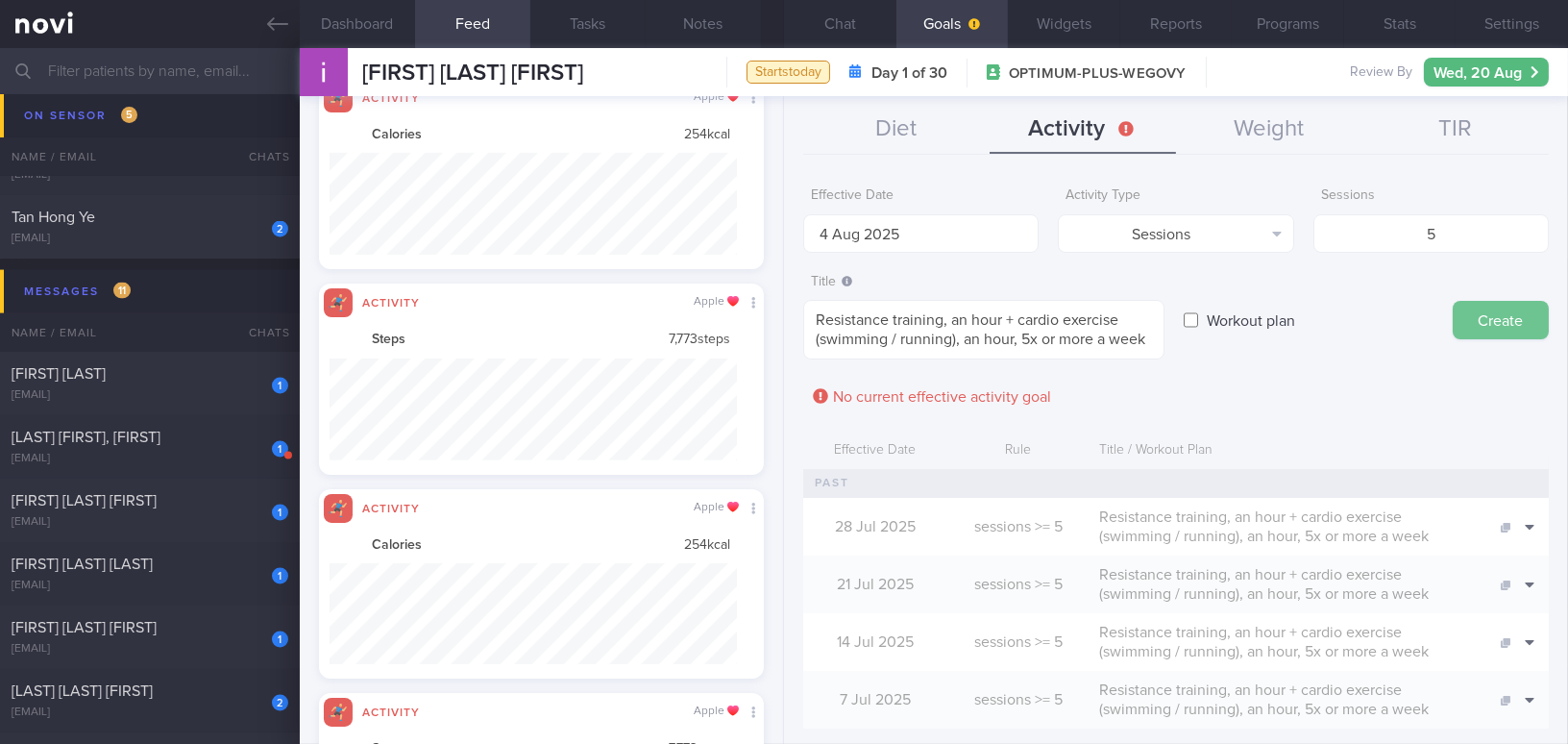 click on "Create" at bounding box center [1501, 320] 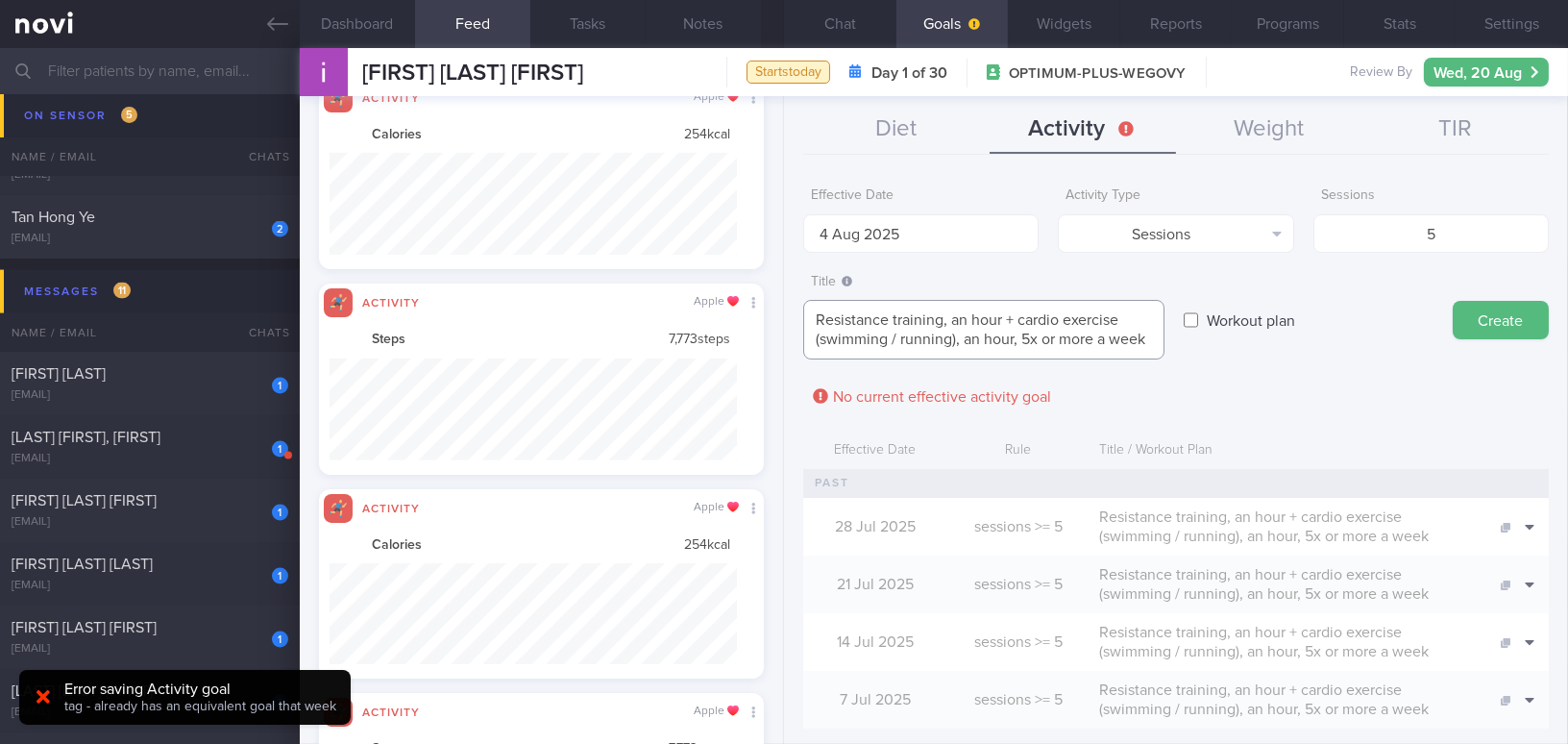 click on "Resistance training, an hour + cardio exercise (swimming / running), an hour, 5x or more a week" at bounding box center [984, 330] 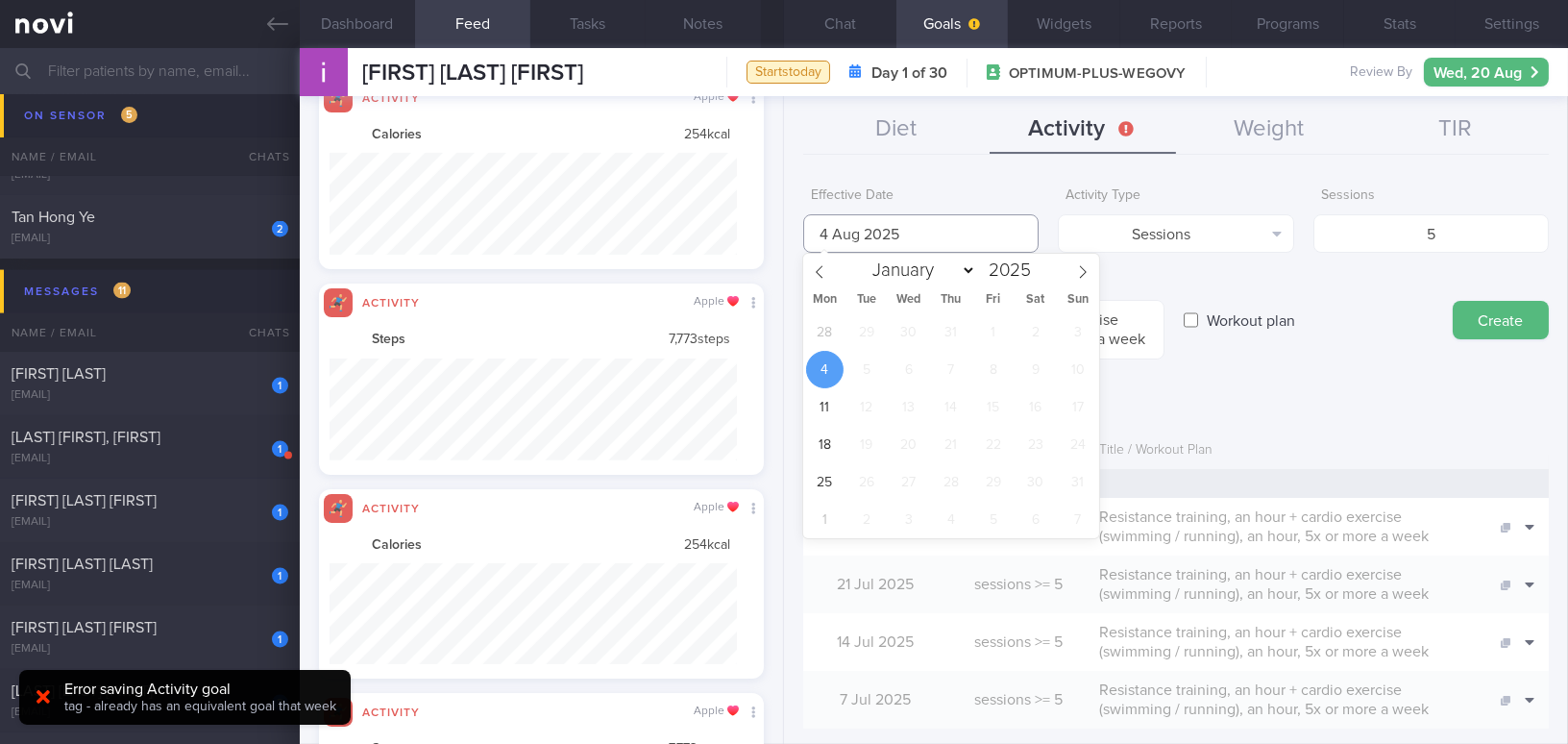 click on "4 Aug 2025" at bounding box center (920, 234) 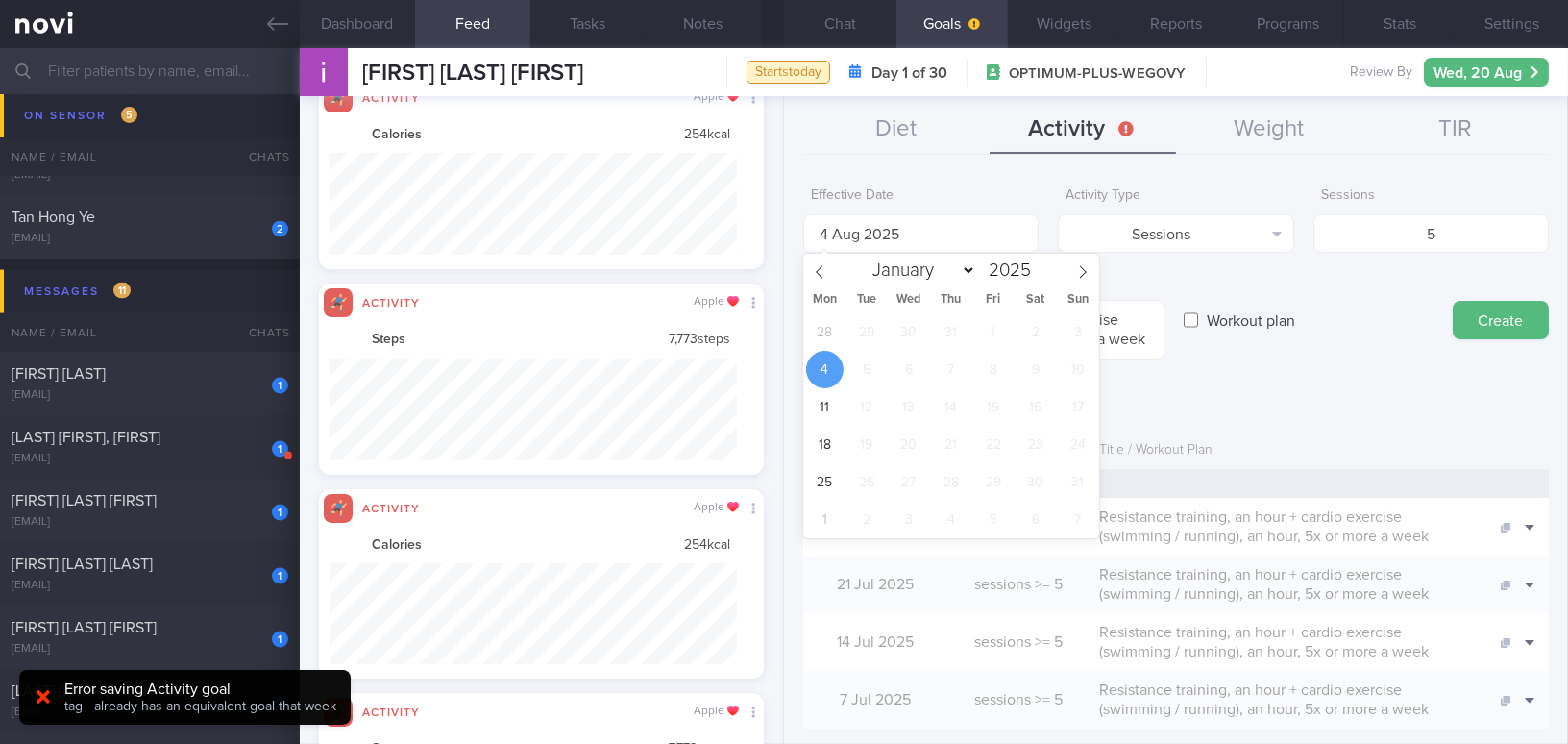 click on "4" at bounding box center (824, 369) 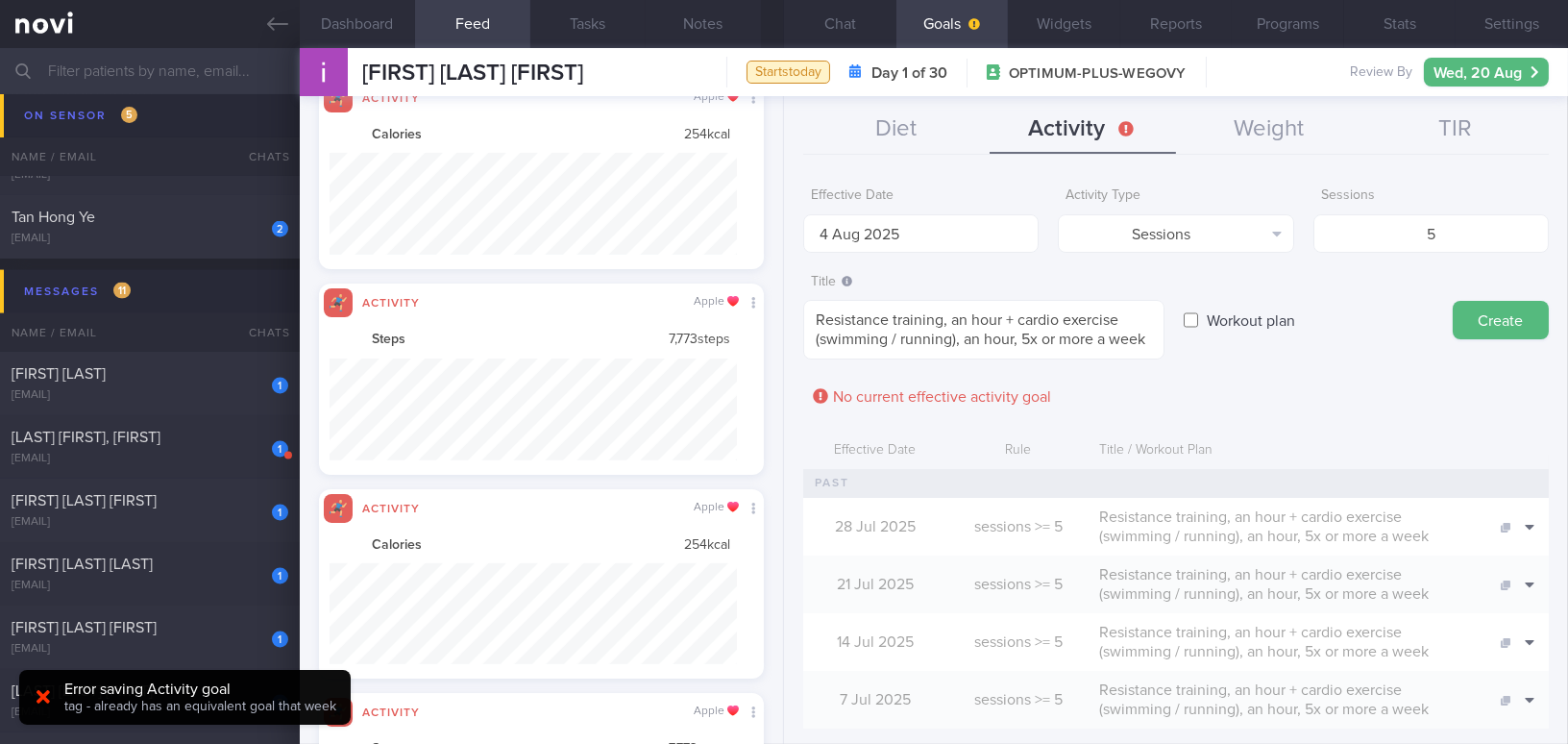 click on "Effective Date
4 Aug 2025
Activity Type
Sessions
Select type...
Duration
Sessions
Steps
Sessions
5
Title
Formatting:
*Bold*
- List items
1. Ordered items
[click here](http://url.com)
Resistance training, an hour + cardio exercise (swimming / running), an hour, 5x or more a week Resistance training, an hour + cardio exercise (swimming / running), an hour, 5x or more a week ​
Workout plan" at bounding box center (1176, 486) 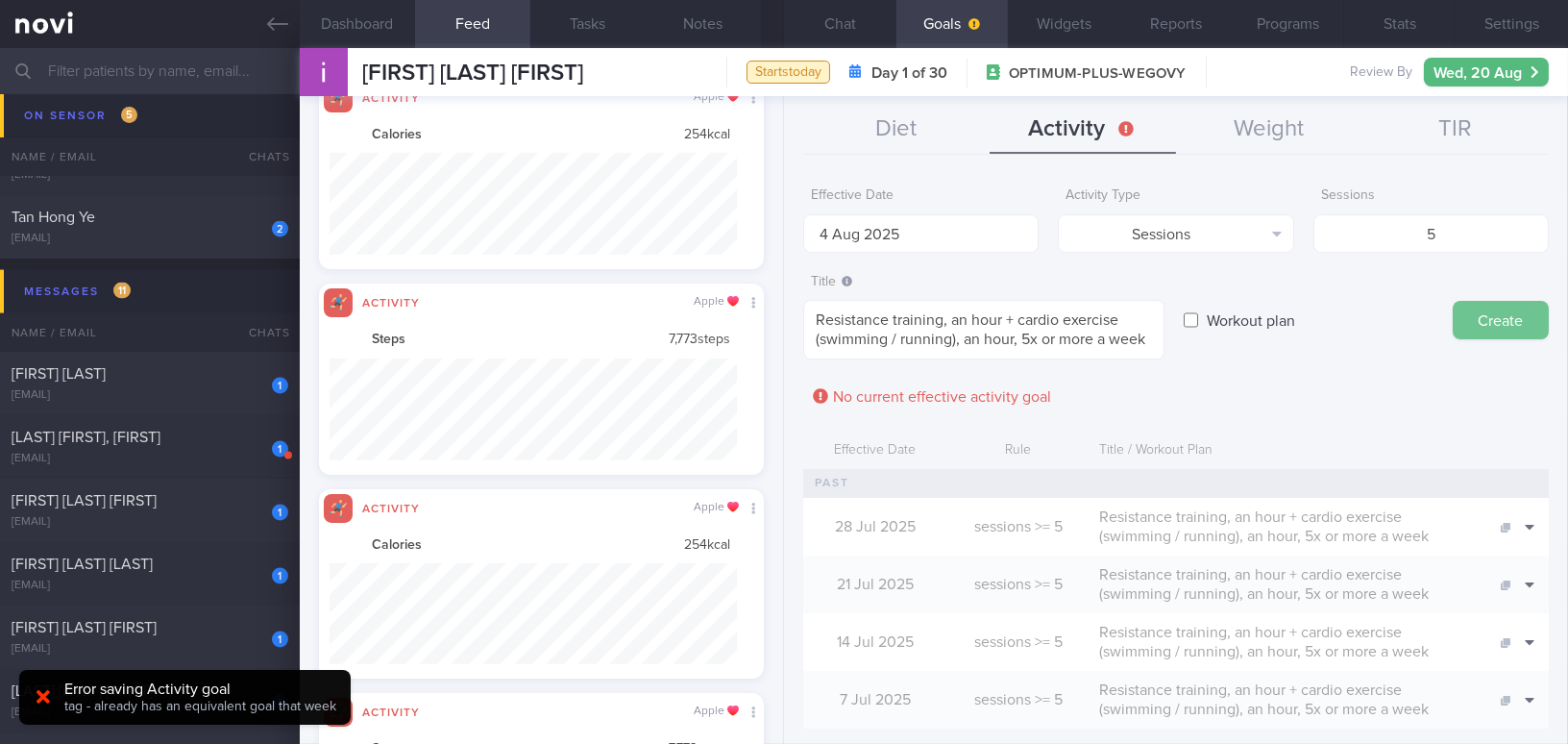 click on "Create" at bounding box center [1501, 320] 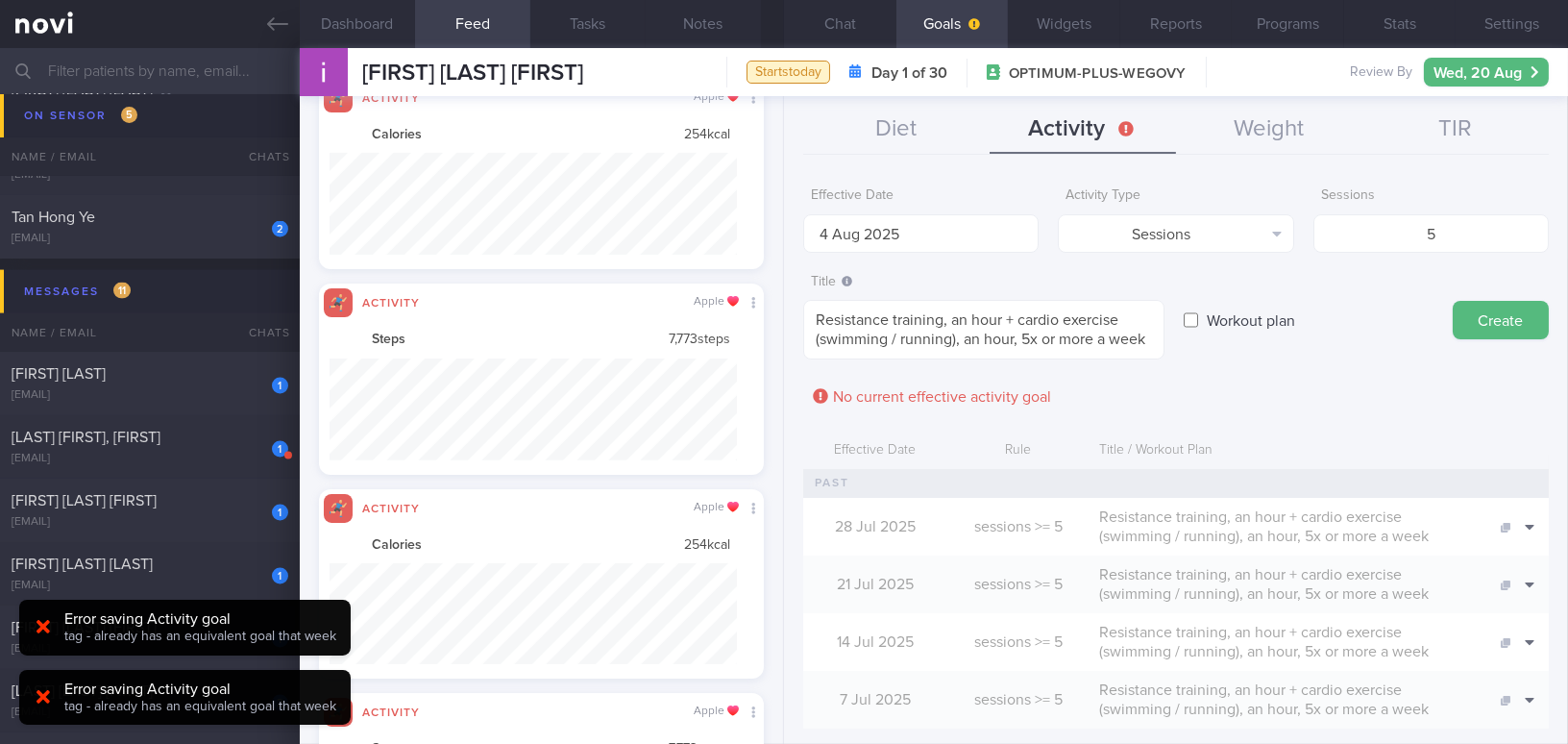 click on "Effective Date
4 Aug 2025
Activity Type
Sessions
Select type...
Duration
Sessions
Steps
Sessions
5
Title
Formatting:
*Bold*
- List items
1. Ordered items
[click here](http://url.com)
Resistance training, an hour + cardio exercise (swimming / running), an hour, 5x or more a week Resistance training, an hour + cardio exercise (swimming / running), an hour, 5x or more a week ​
Workout plan" at bounding box center (1176, 486) 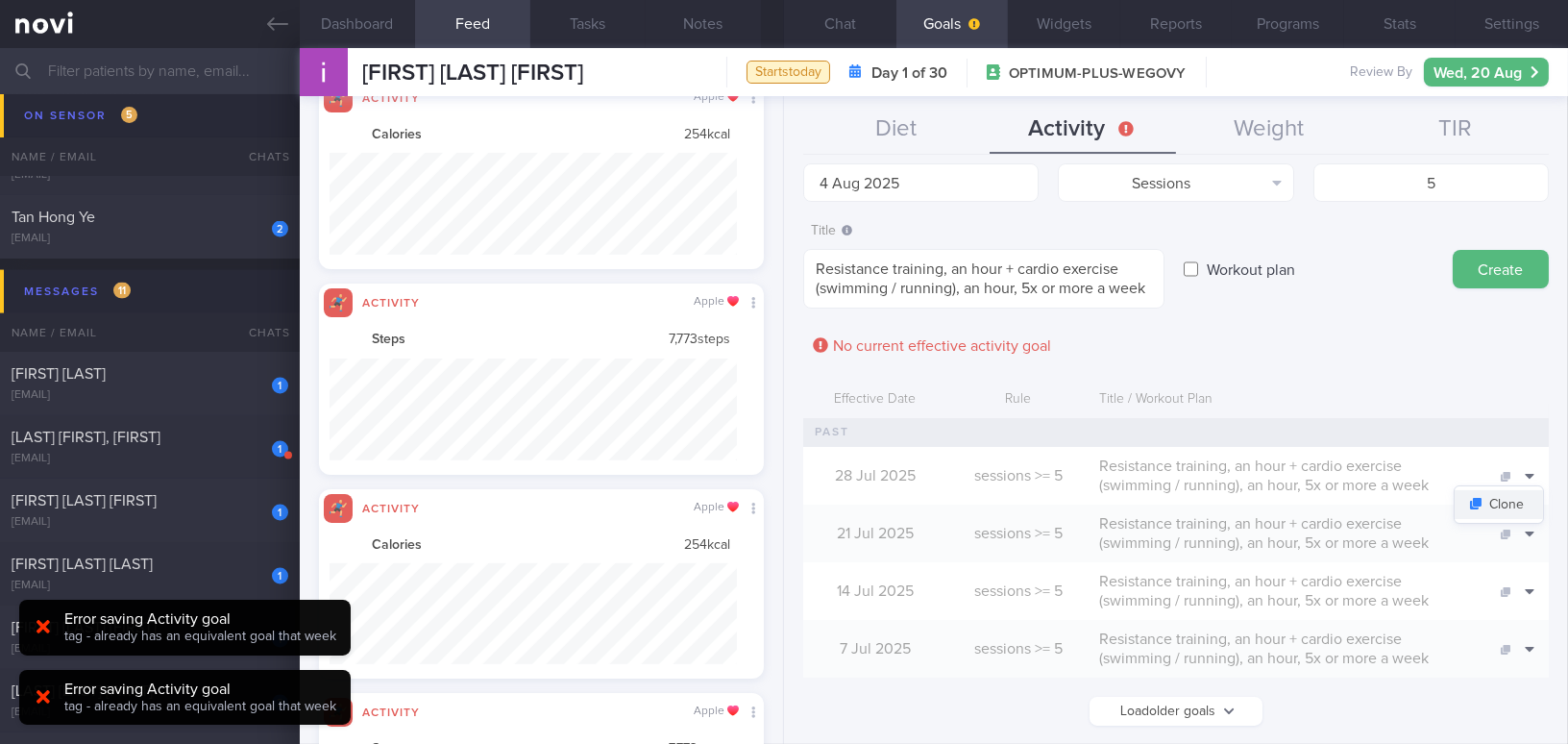 click on "Clone" at bounding box center [1499, 505] 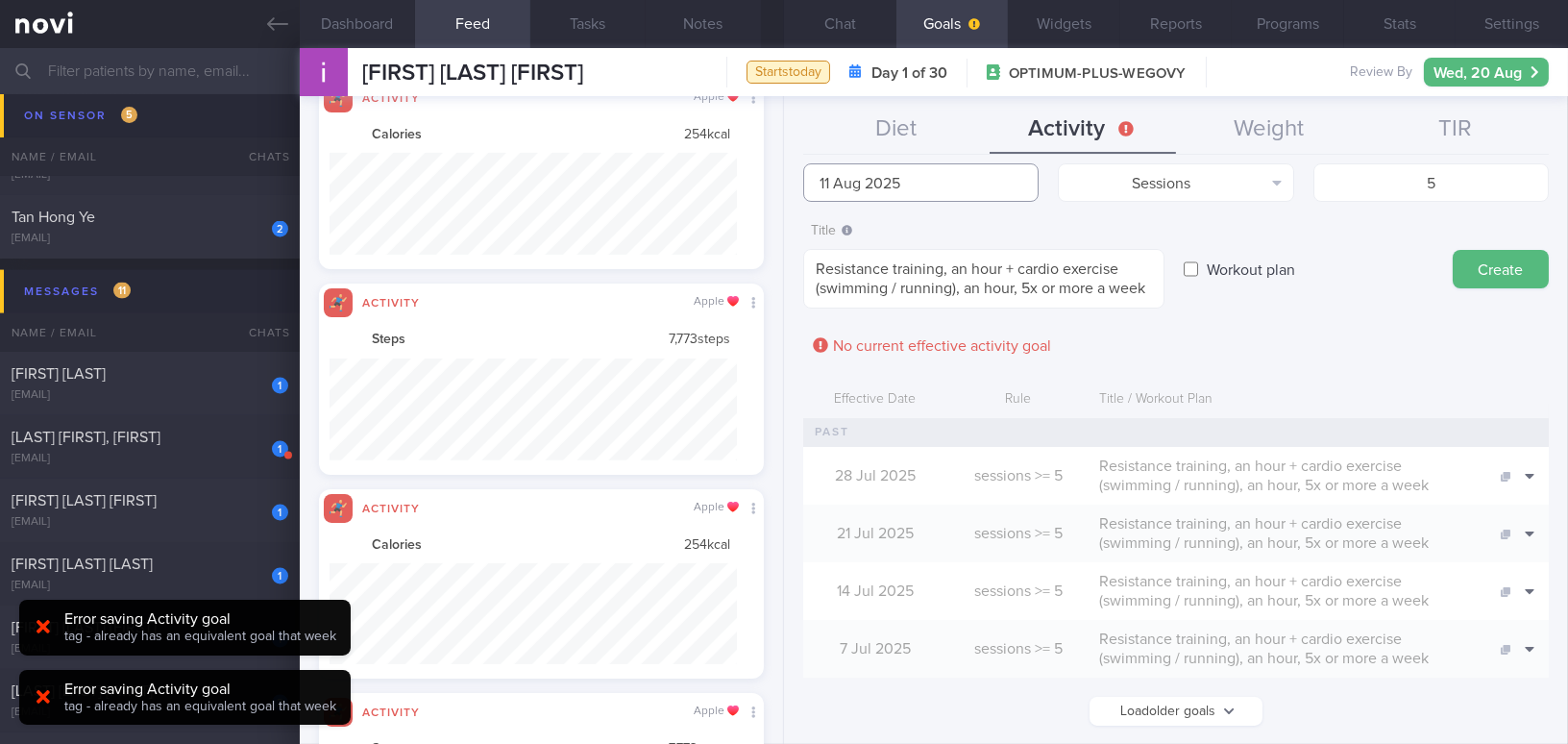click on "11 Aug 2025" at bounding box center [920, 183] 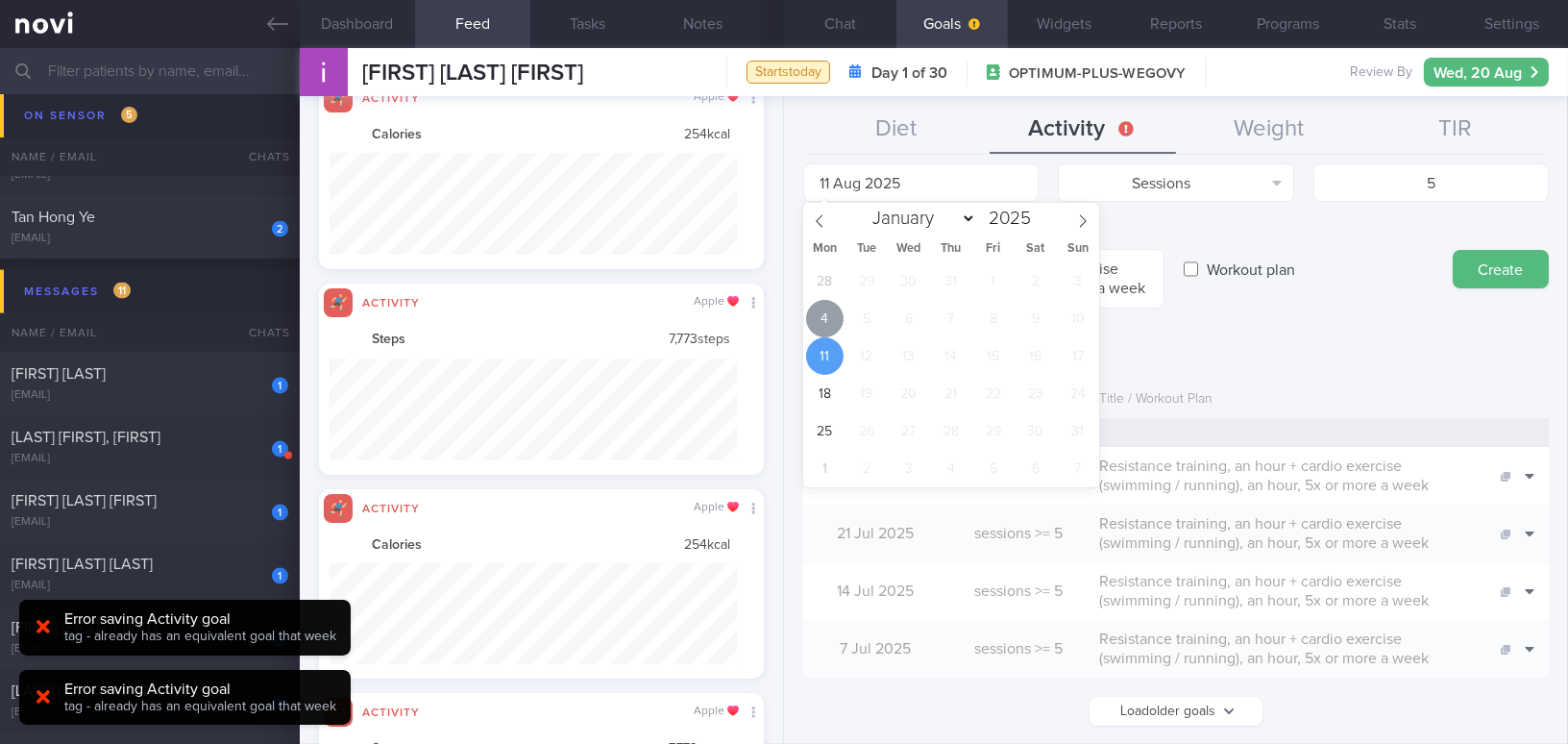 click on "4" at bounding box center (824, 318) 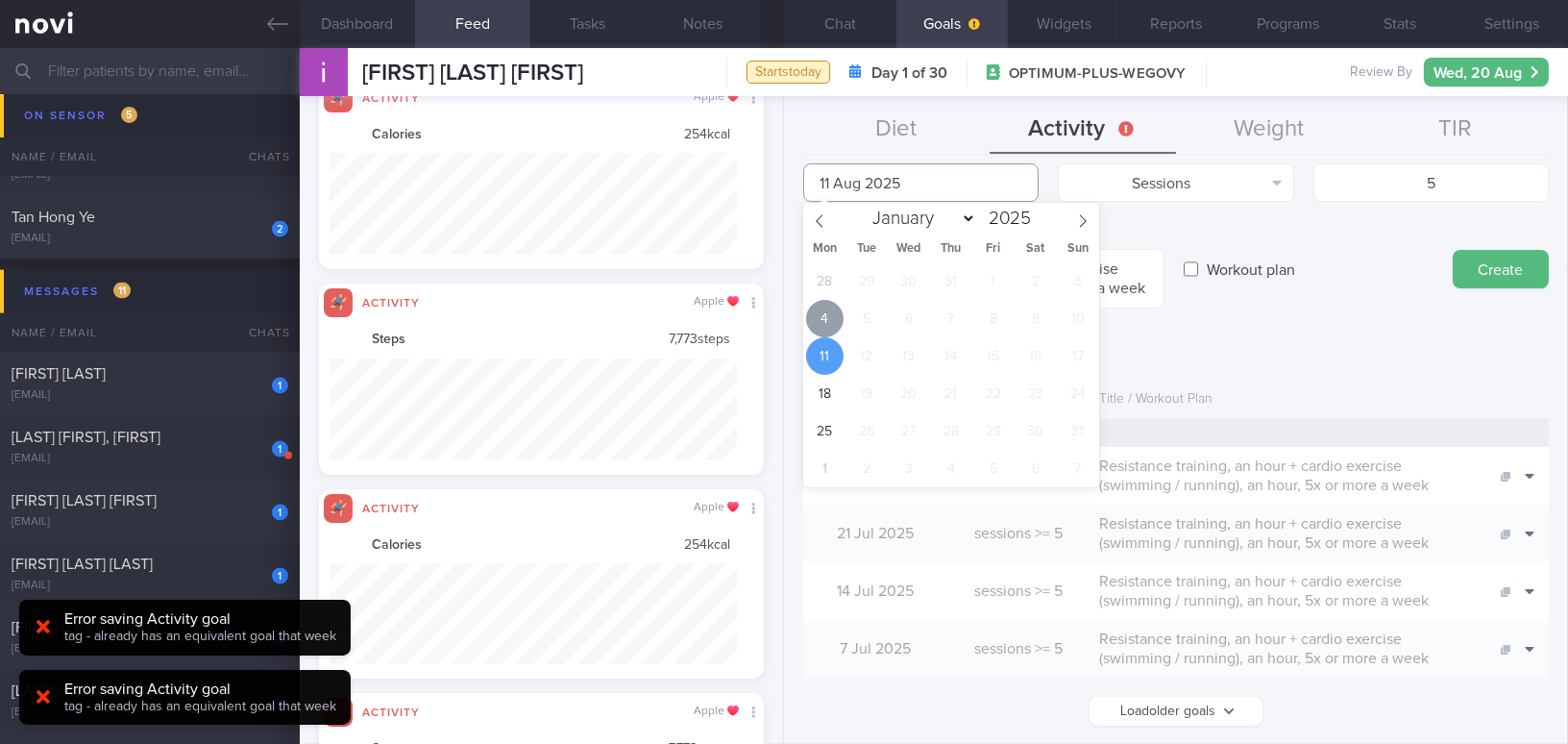 type on "4 Aug 2025" 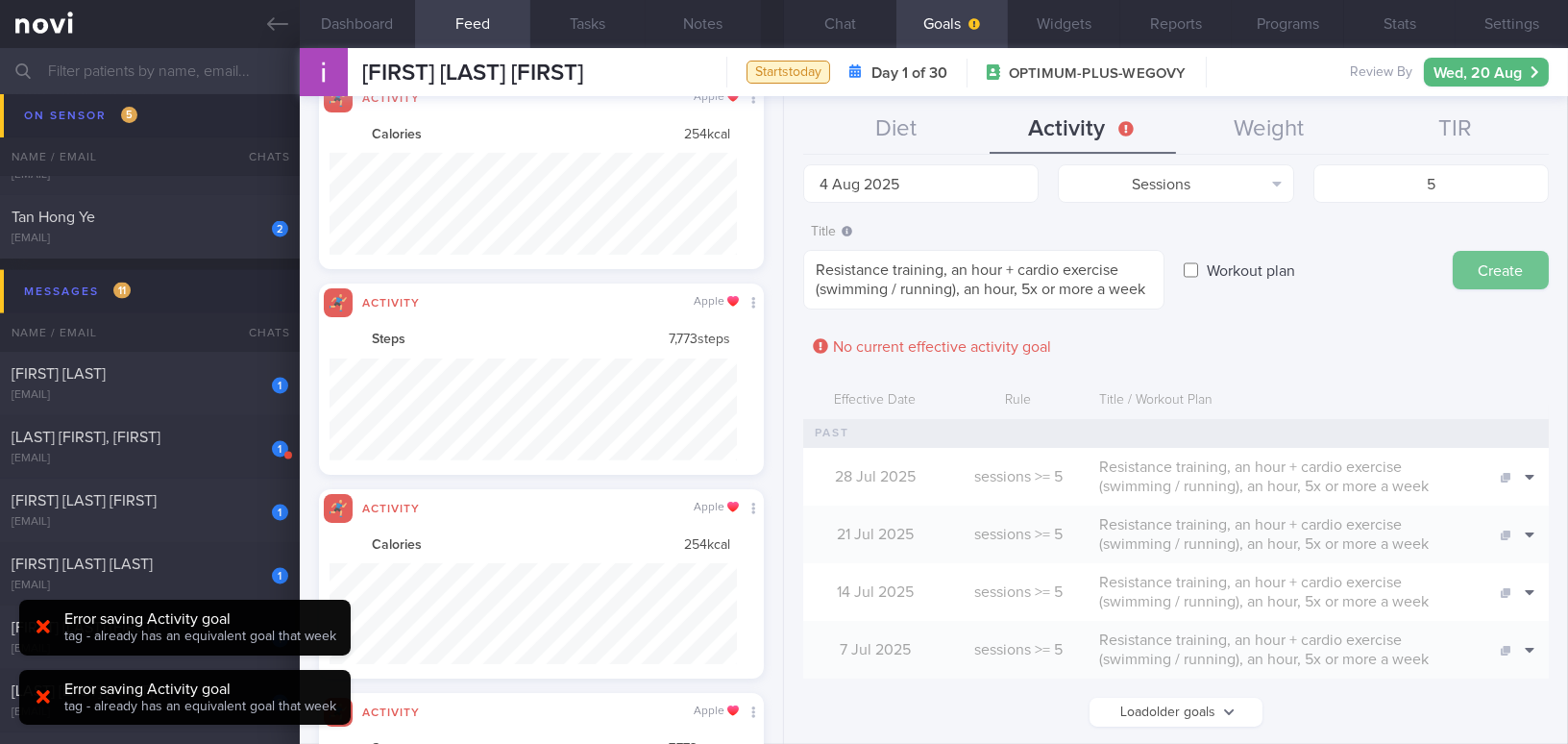 click on "Create" at bounding box center [1501, 270] 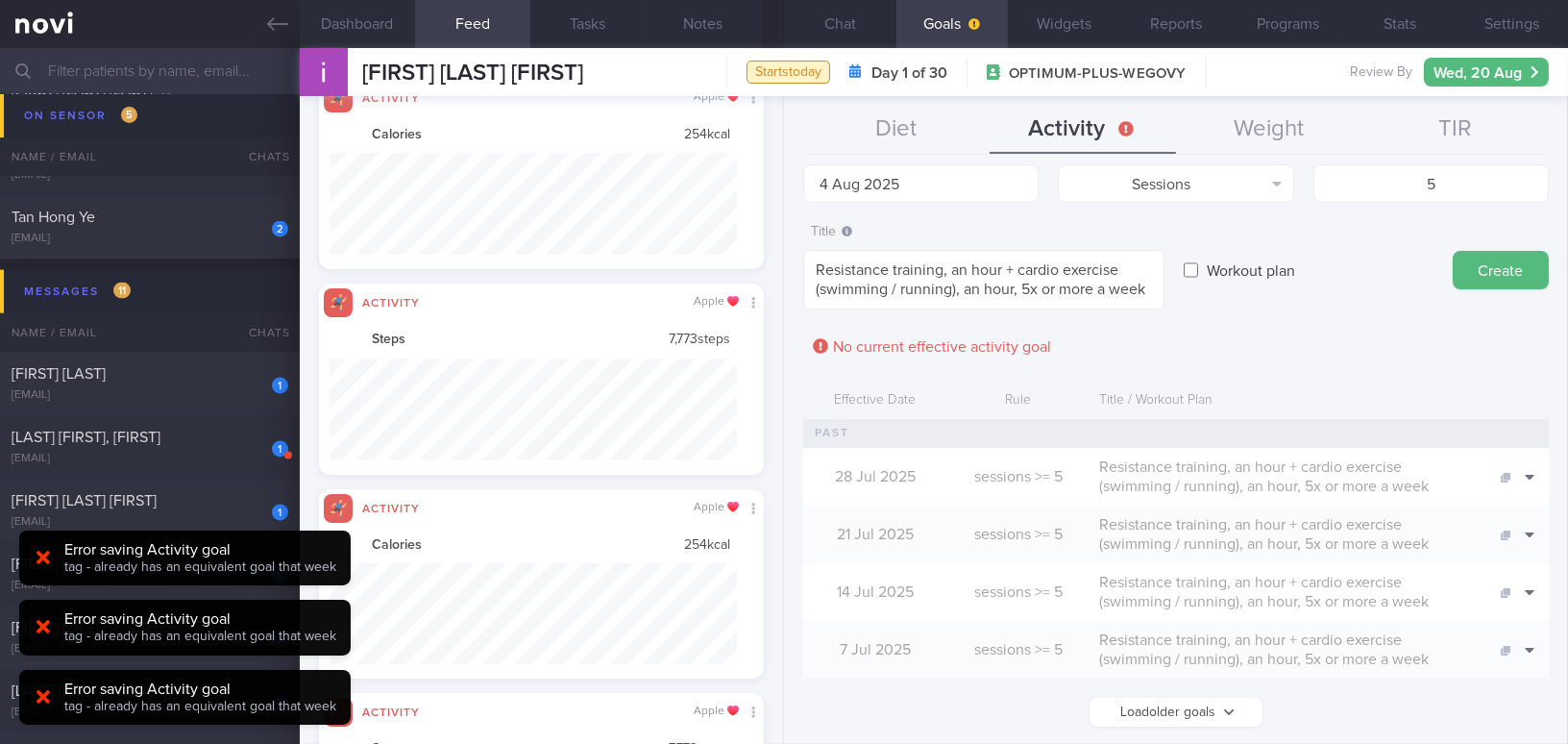 click on "Effective Date
4 Aug 2025
Activity Type
Sessions
Select type...
Duration
Sessions
Steps
Sessions
5
Title
Formatting:
*Bold*
- List items
1. Ordered items
[click here](http://url.com)
Resistance training, an hour + cardio exercise (swimming / running), an hour, 5x or more a week Resistance training, an hour + cardio exercise (swimming / running), an hour, 5x or more a week ​
Workout plan" at bounding box center [1176, 436] 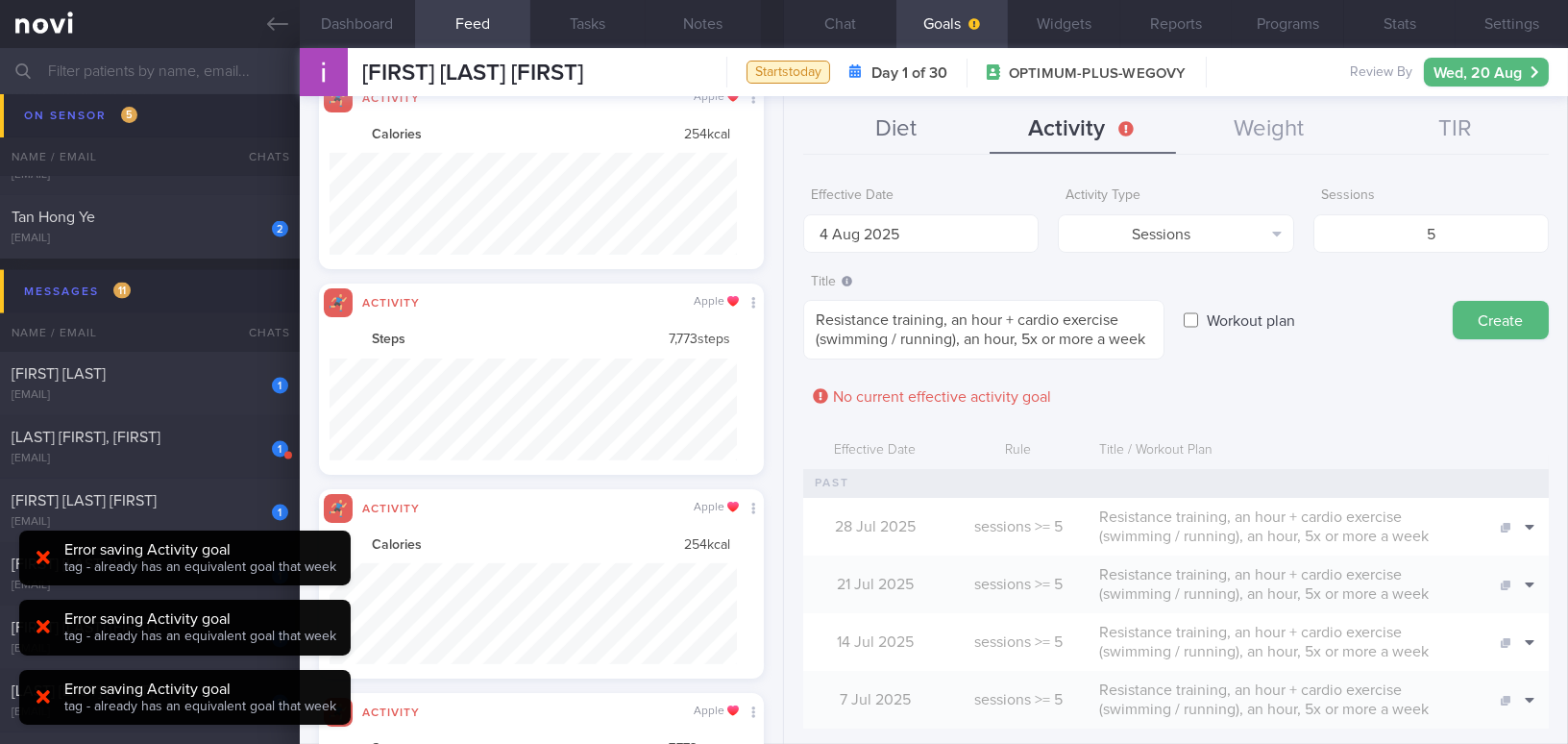 click on "Diet" at bounding box center [896, 130] 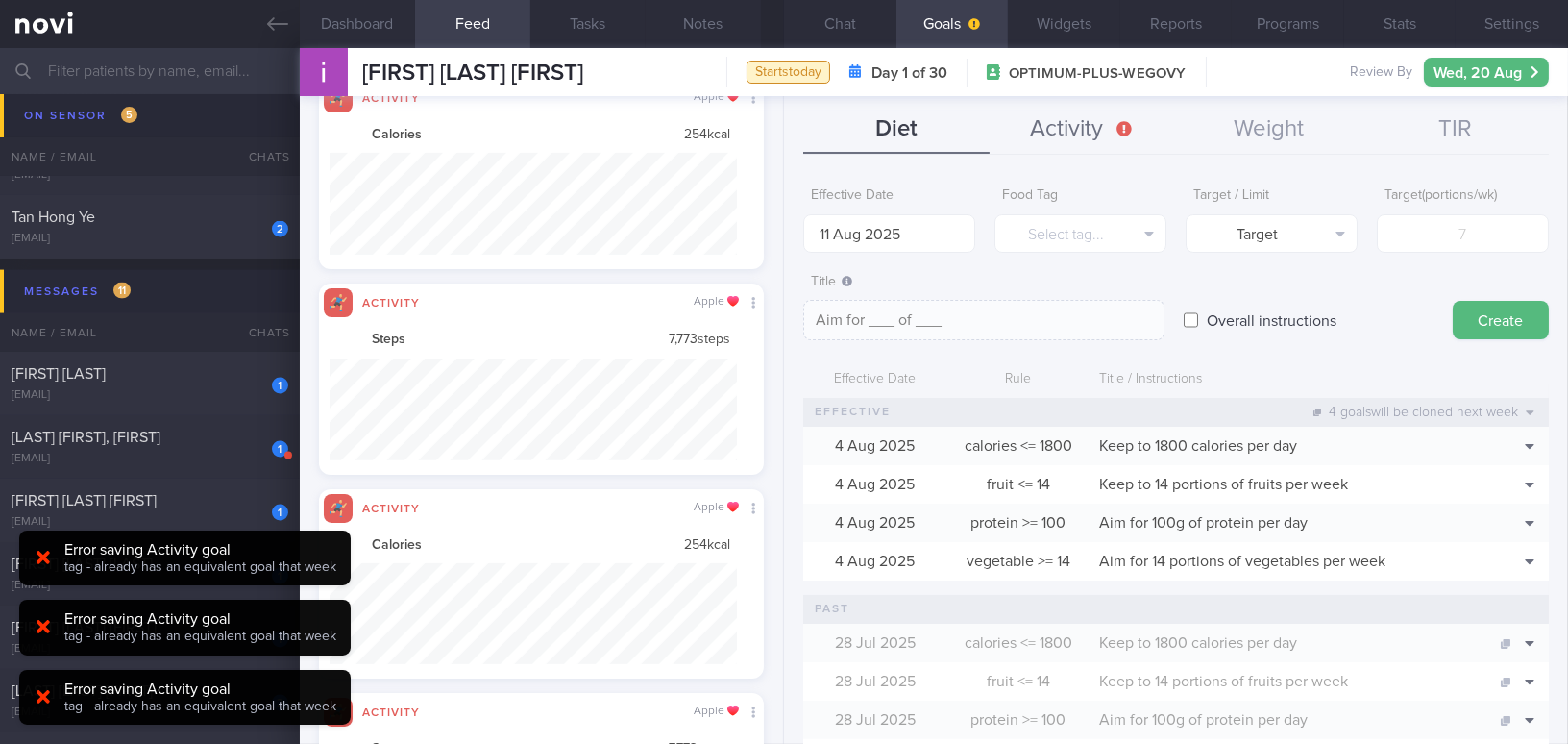 click on "Activity" at bounding box center (1083, 130) 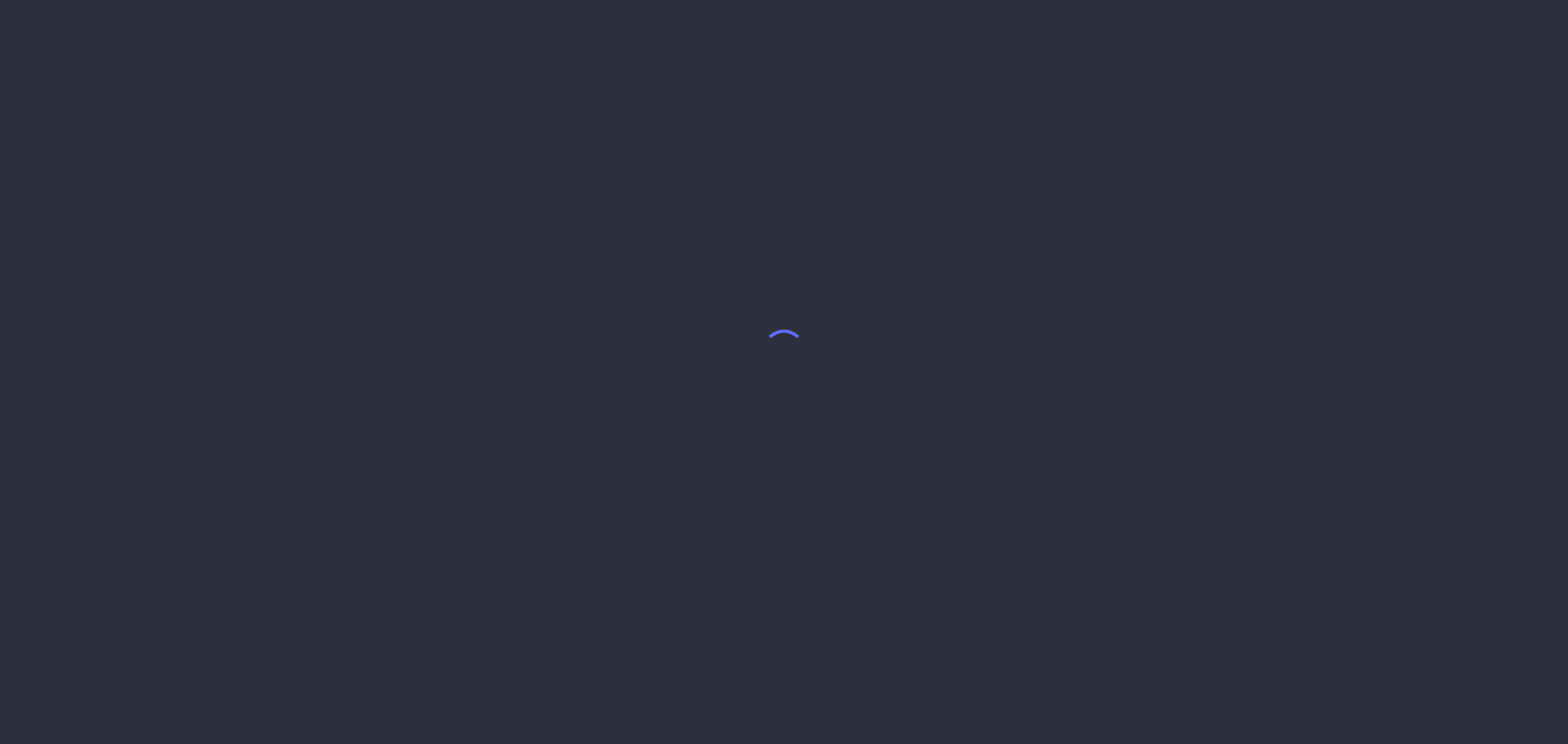 scroll, scrollTop: 0, scrollLeft: 0, axis: both 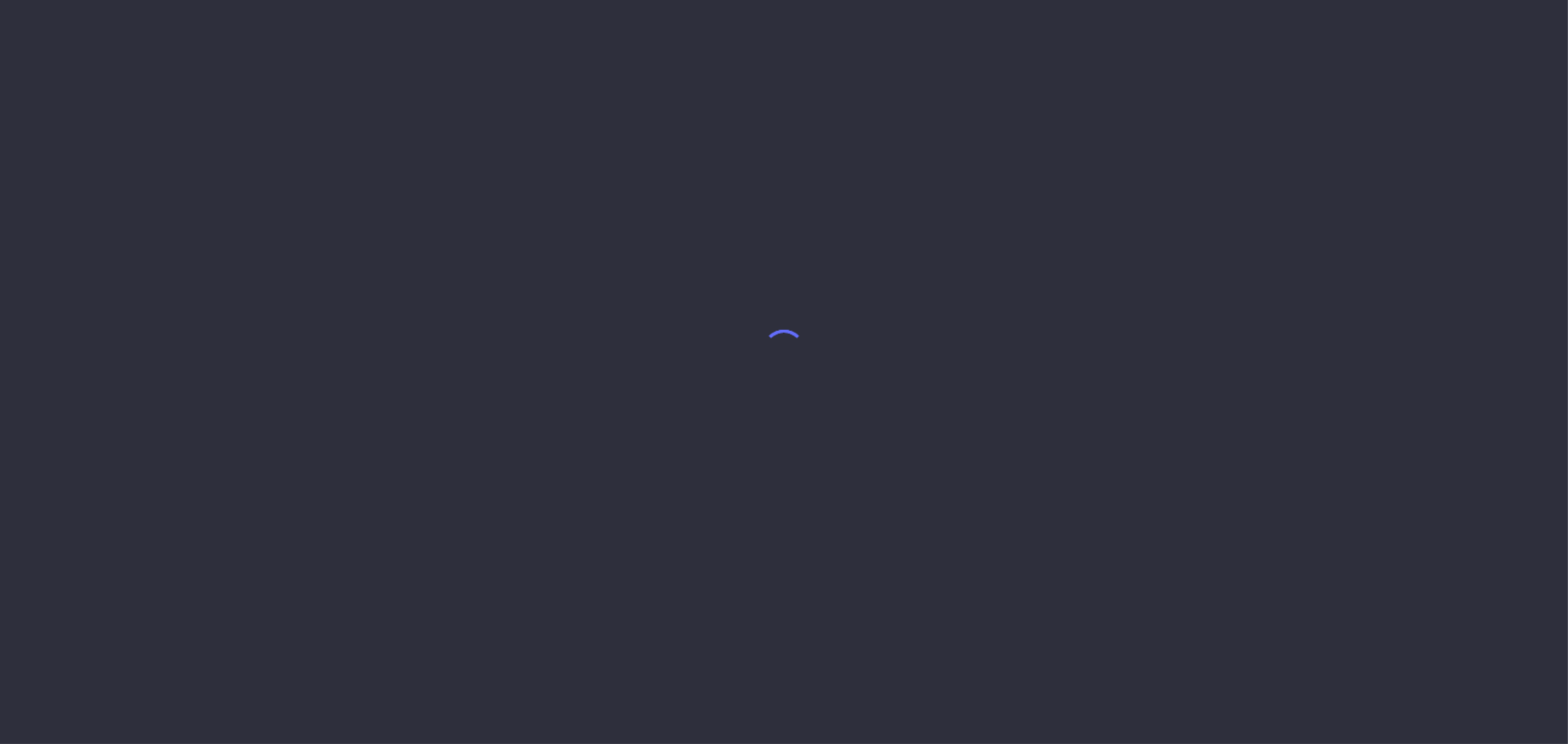 select on "7" 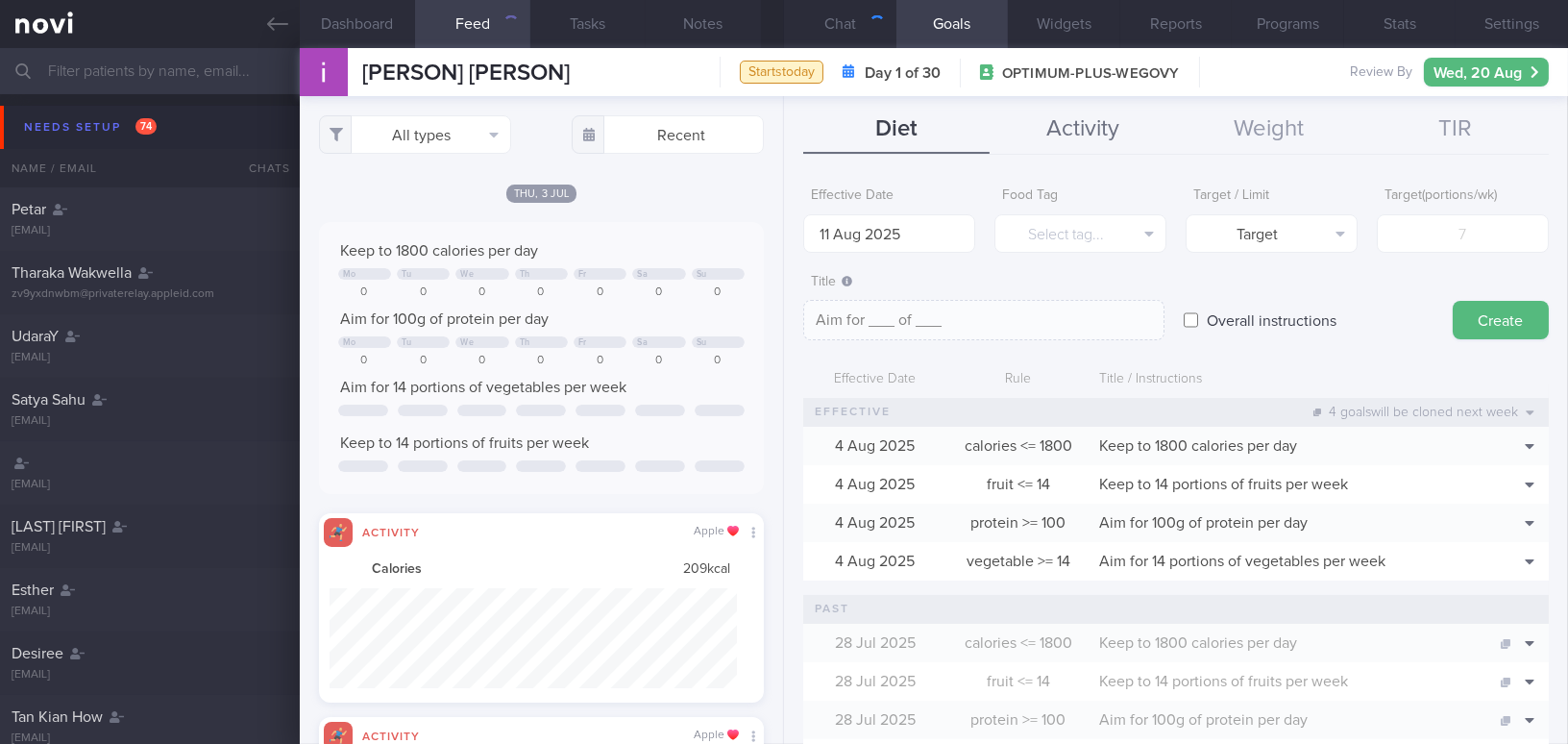 scroll, scrollTop: 961138, scrollLeft: 960377, axis: both 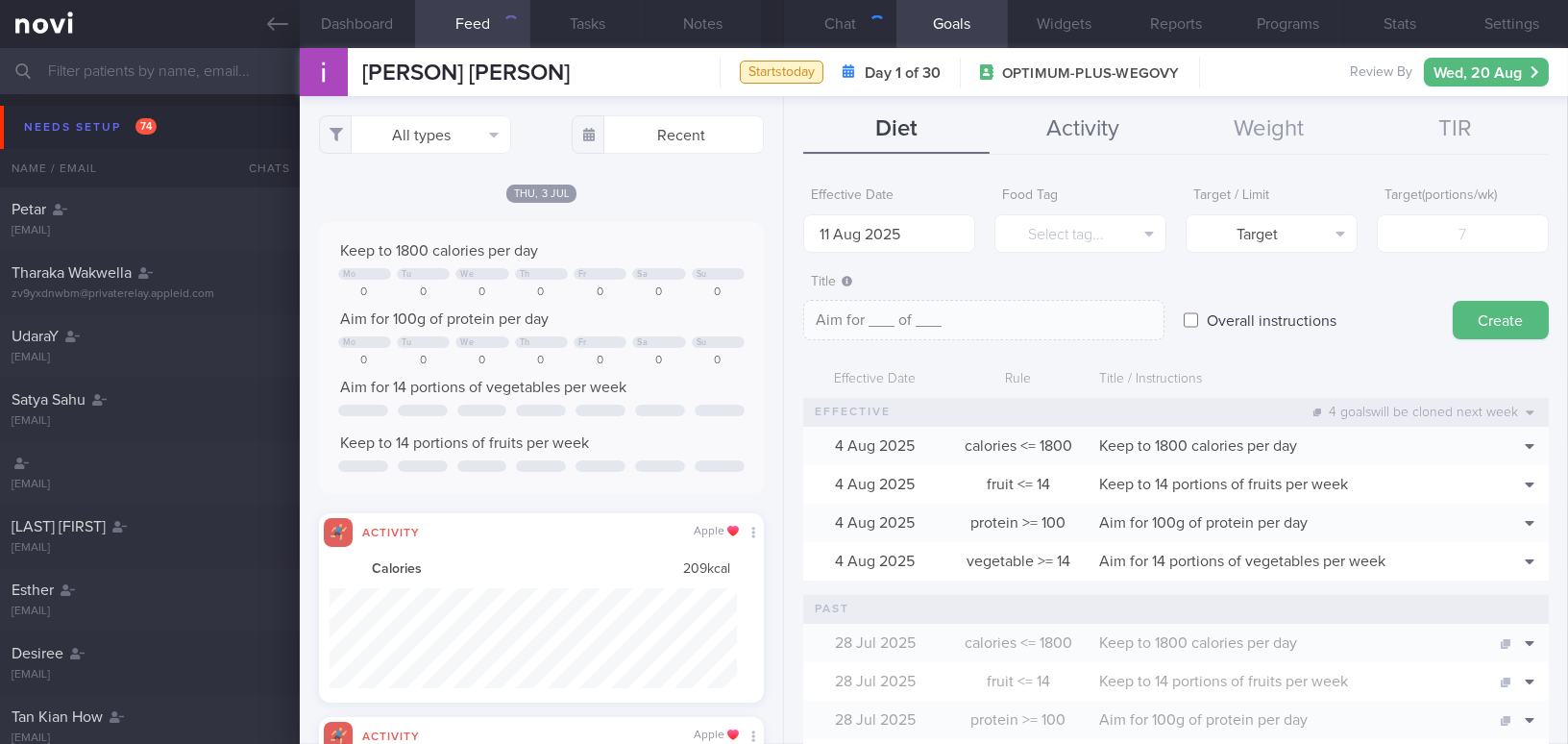 click on "Activity" at bounding box center [1083, 130] 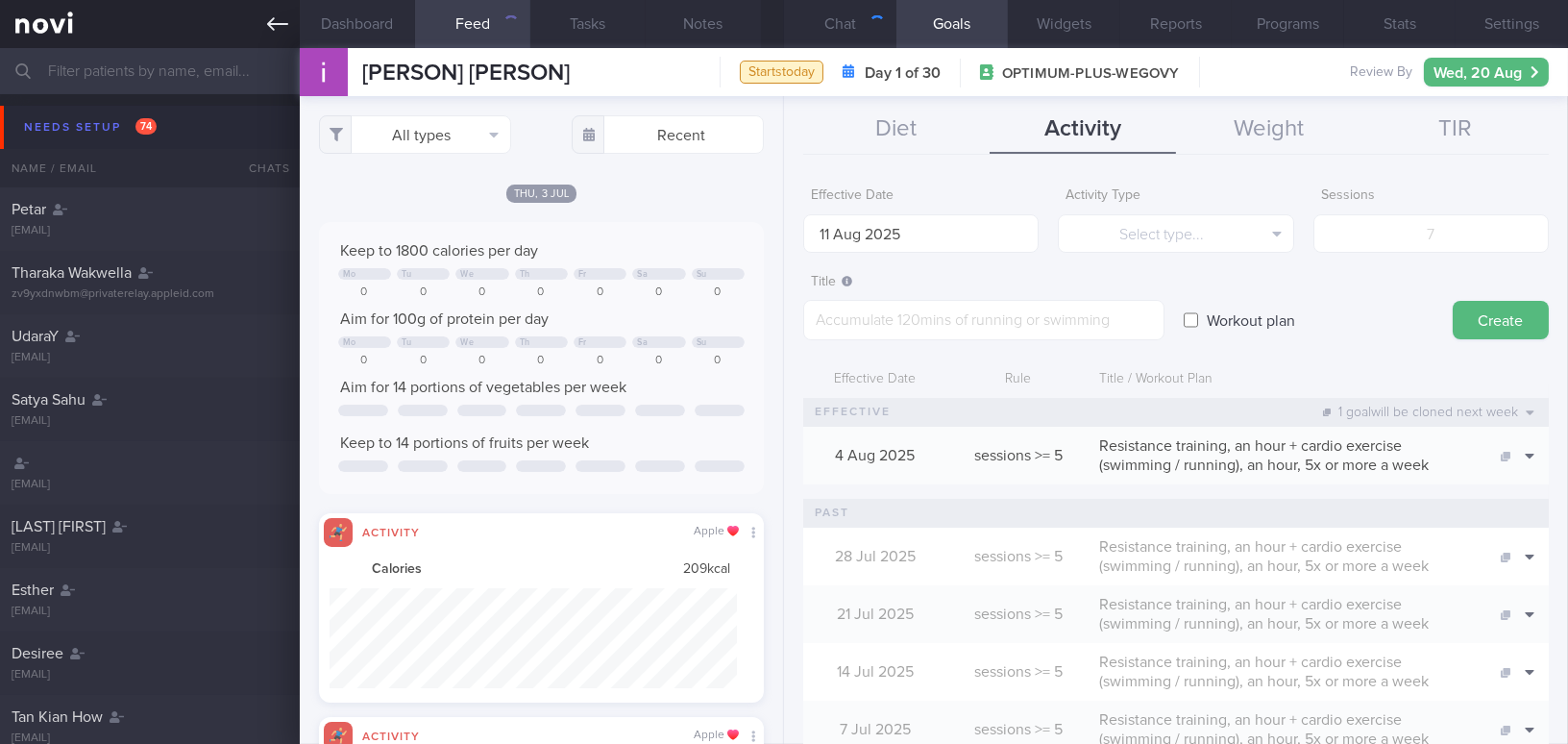 click at bounding box center [150, 24] 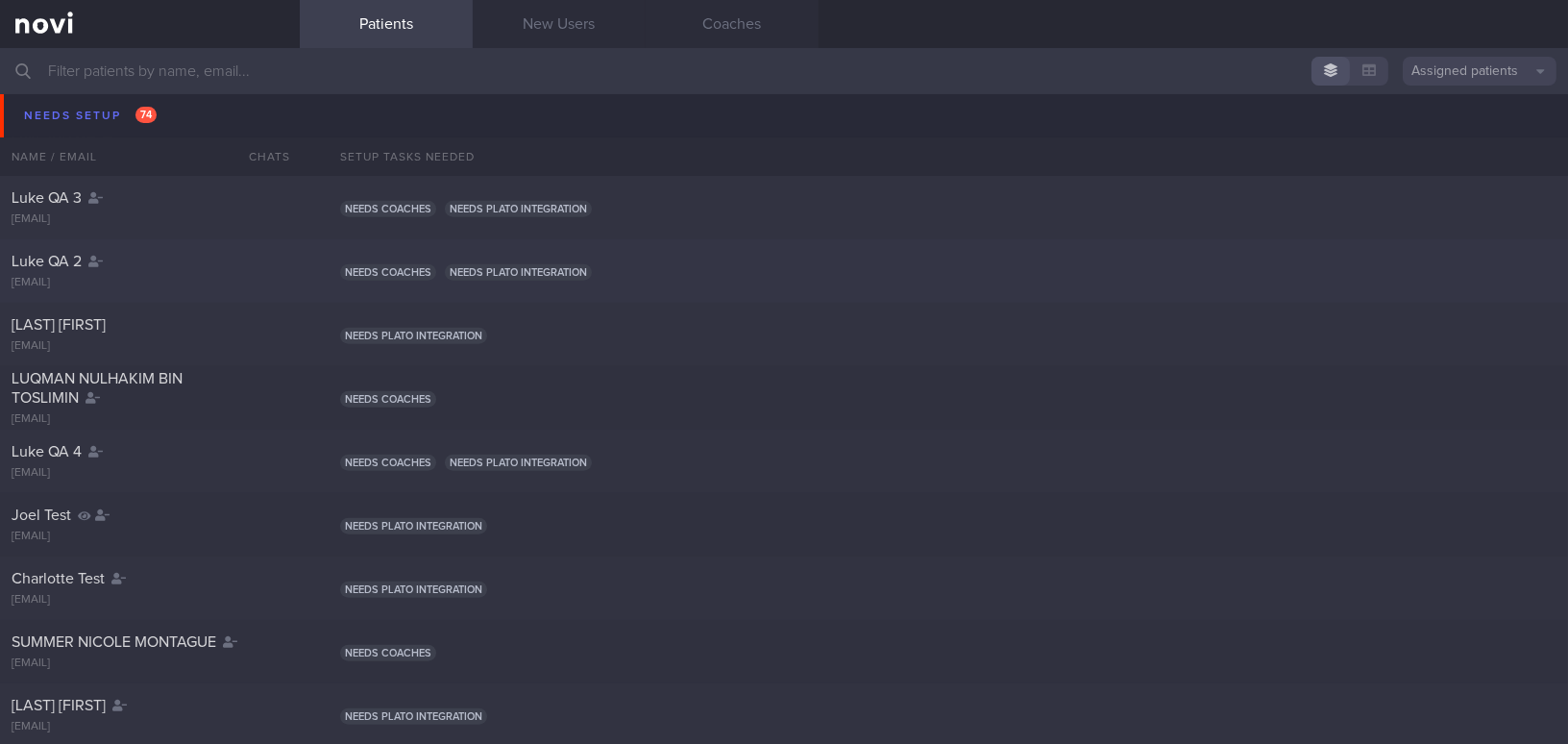 scroll, scrollTop: 2970, scrollLeft: 0, axis: vertical 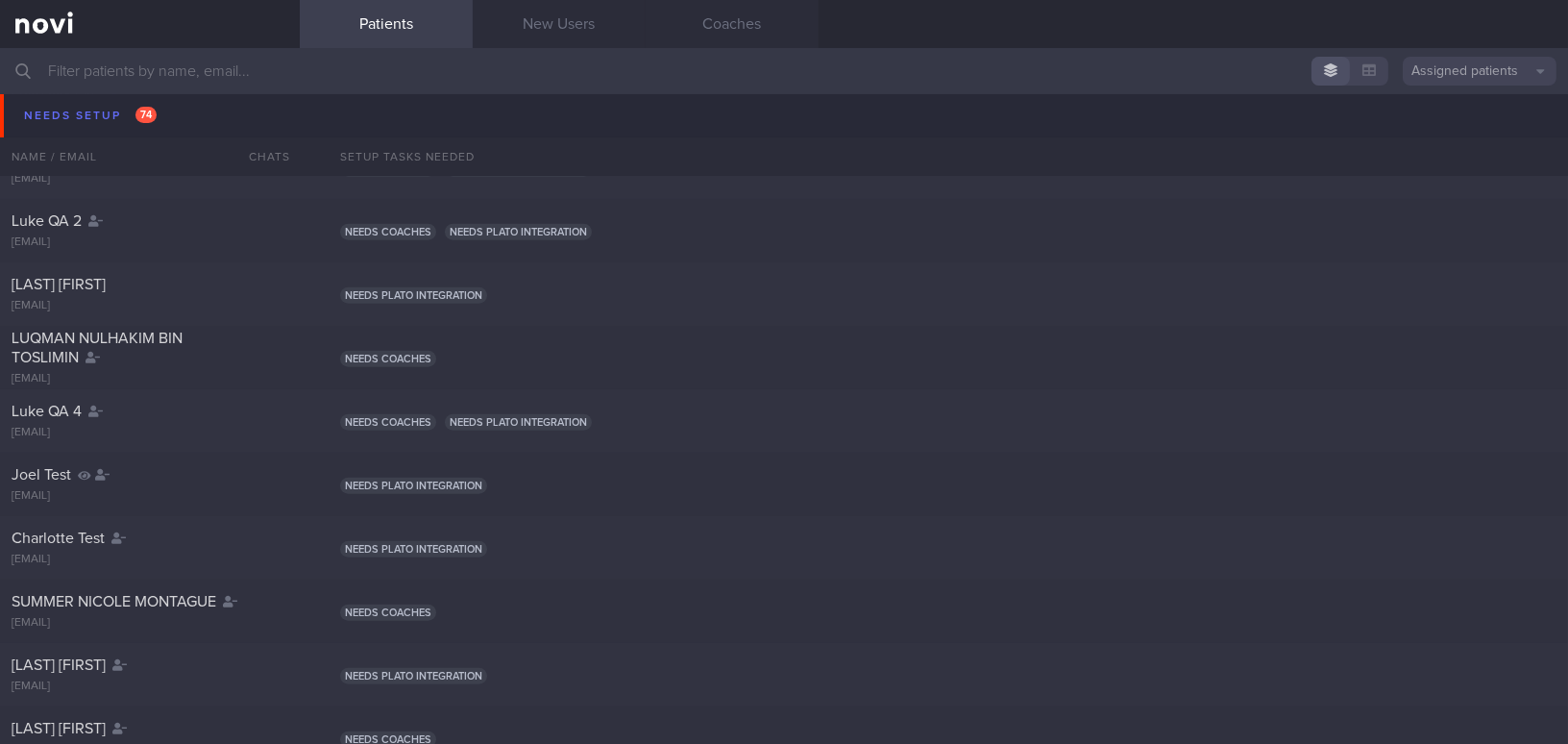 click on "luke.niu@insead.edu" at bounding box center (150, 115) 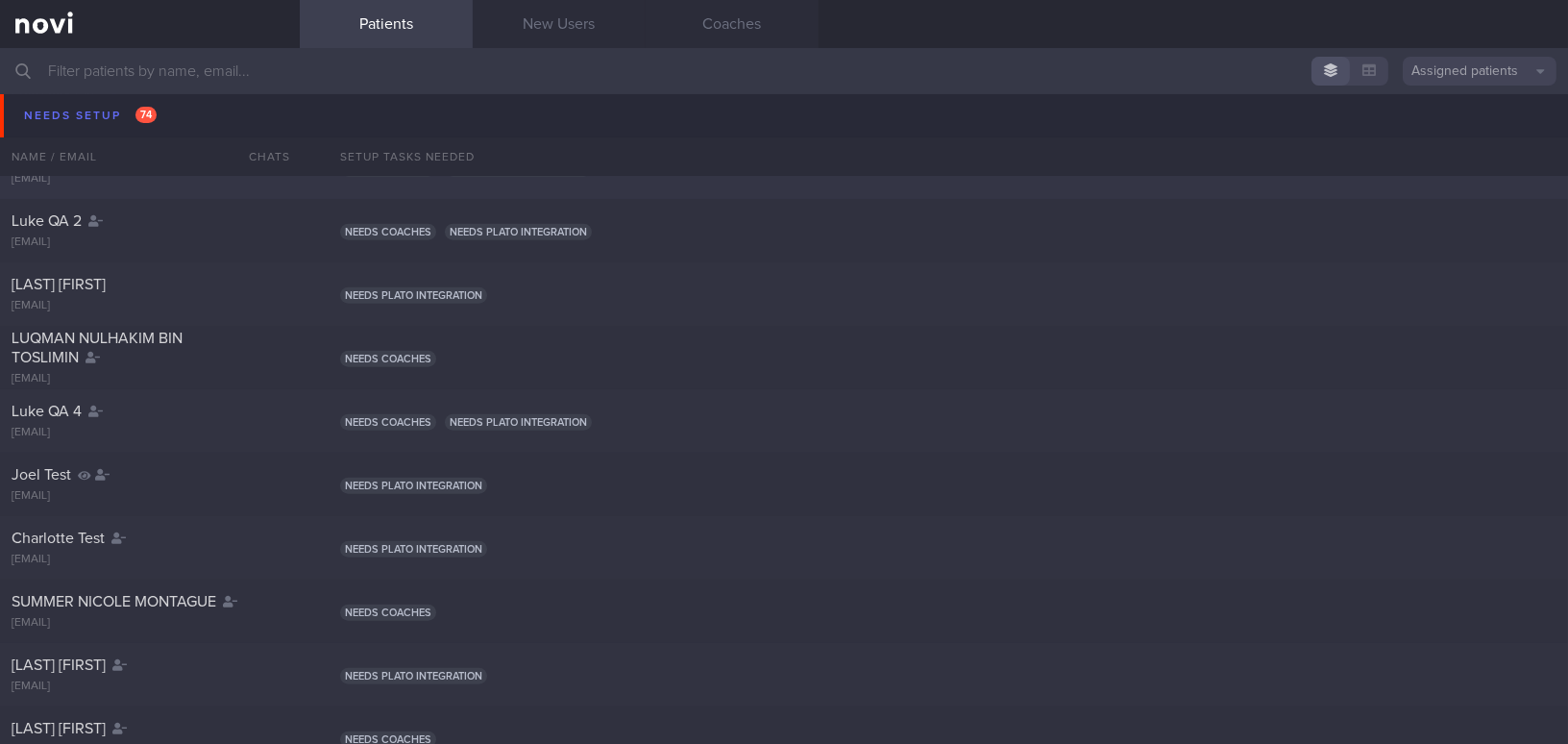 click on "Luke QA 3" at bounding box center [147, 158] 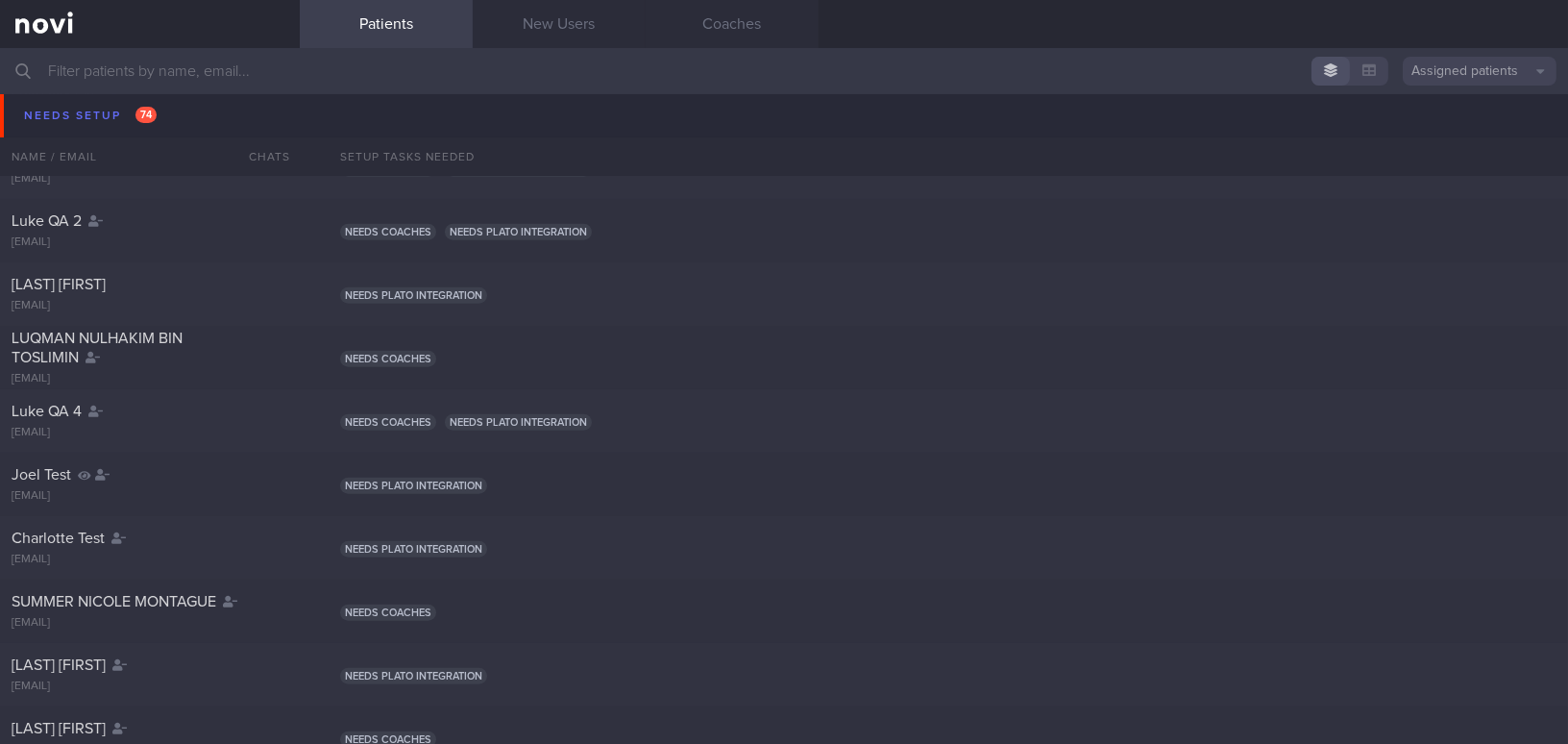 click on "Luke INS QA
luke.niu@insead.edu" at bounding box center (150, 104) 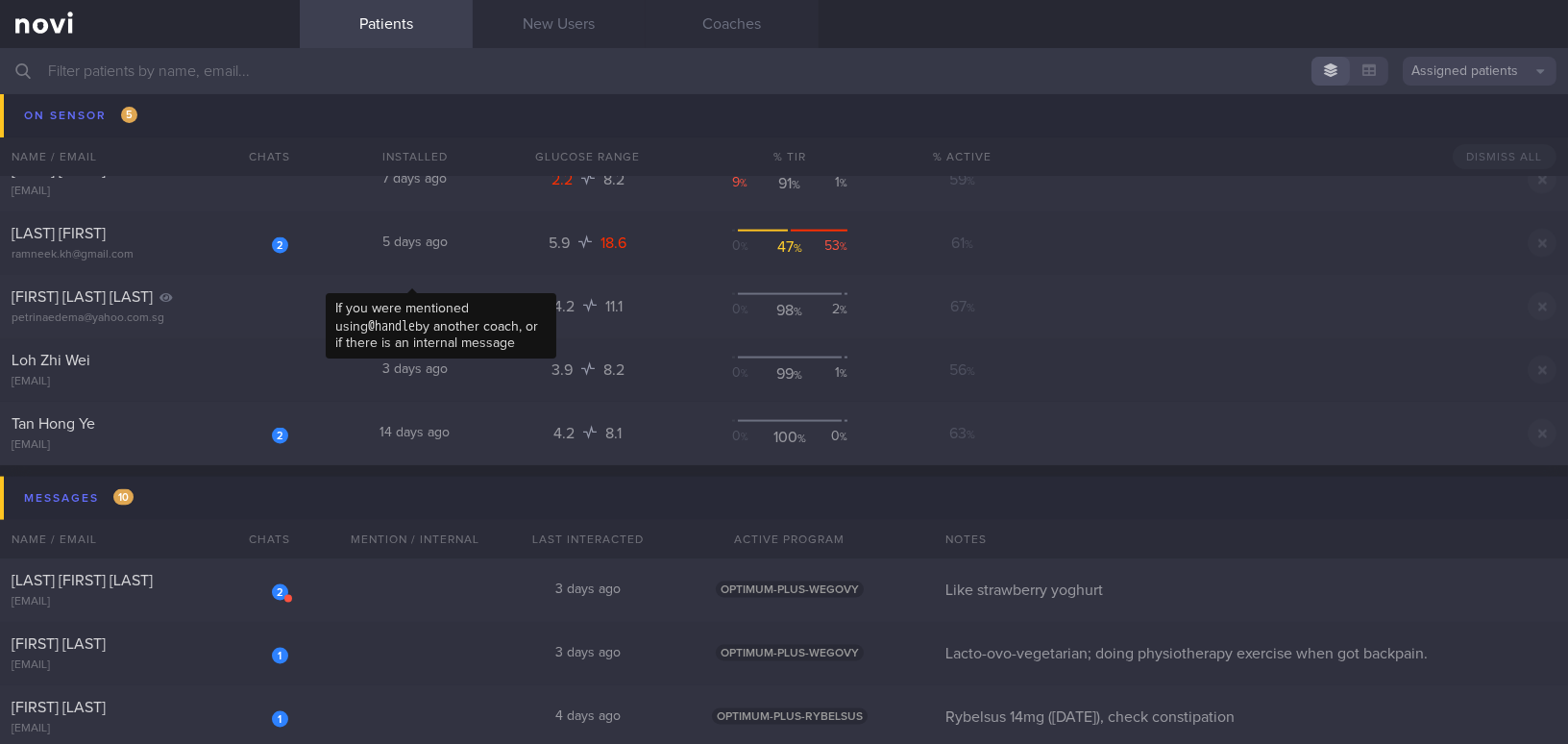 scroll, scrollTop: 5592, scrollLeft: 0, axis: vertical 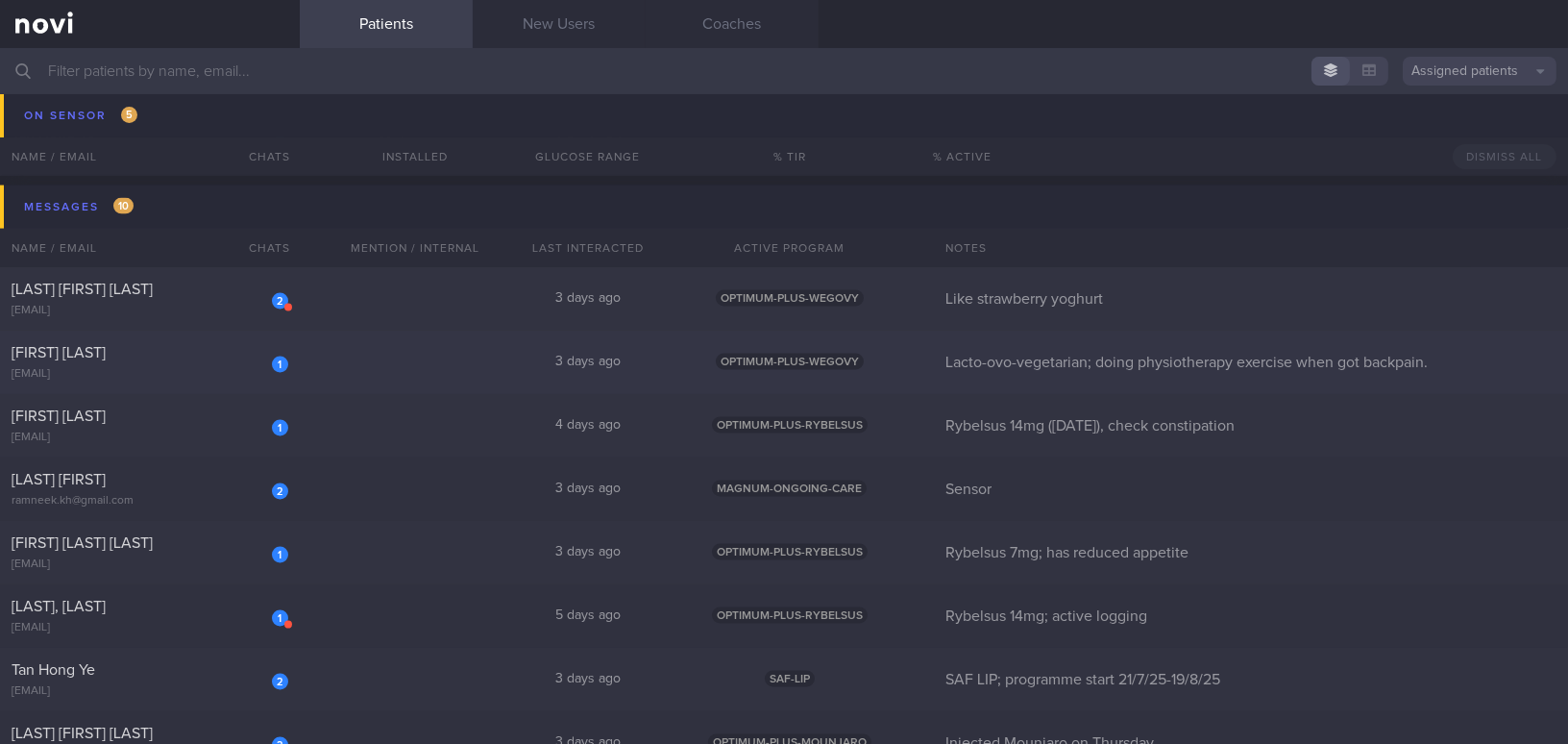 click on "1
Anushree D/O Sankara Pillai
anushree1818@gmail.com" at bounding box center (150, 362) 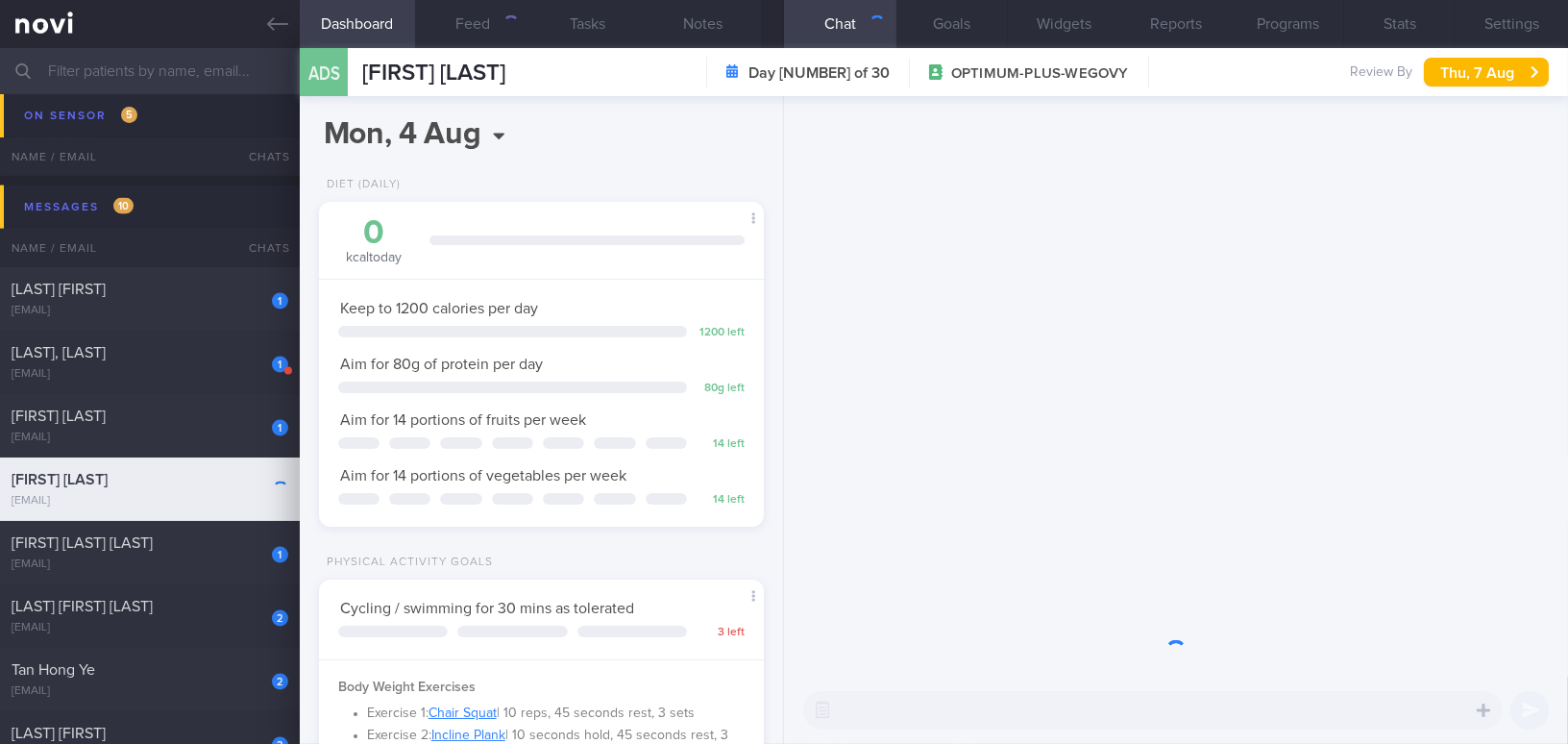 scroll, scrollTop: 225, scrollLeft: 397, axis: both 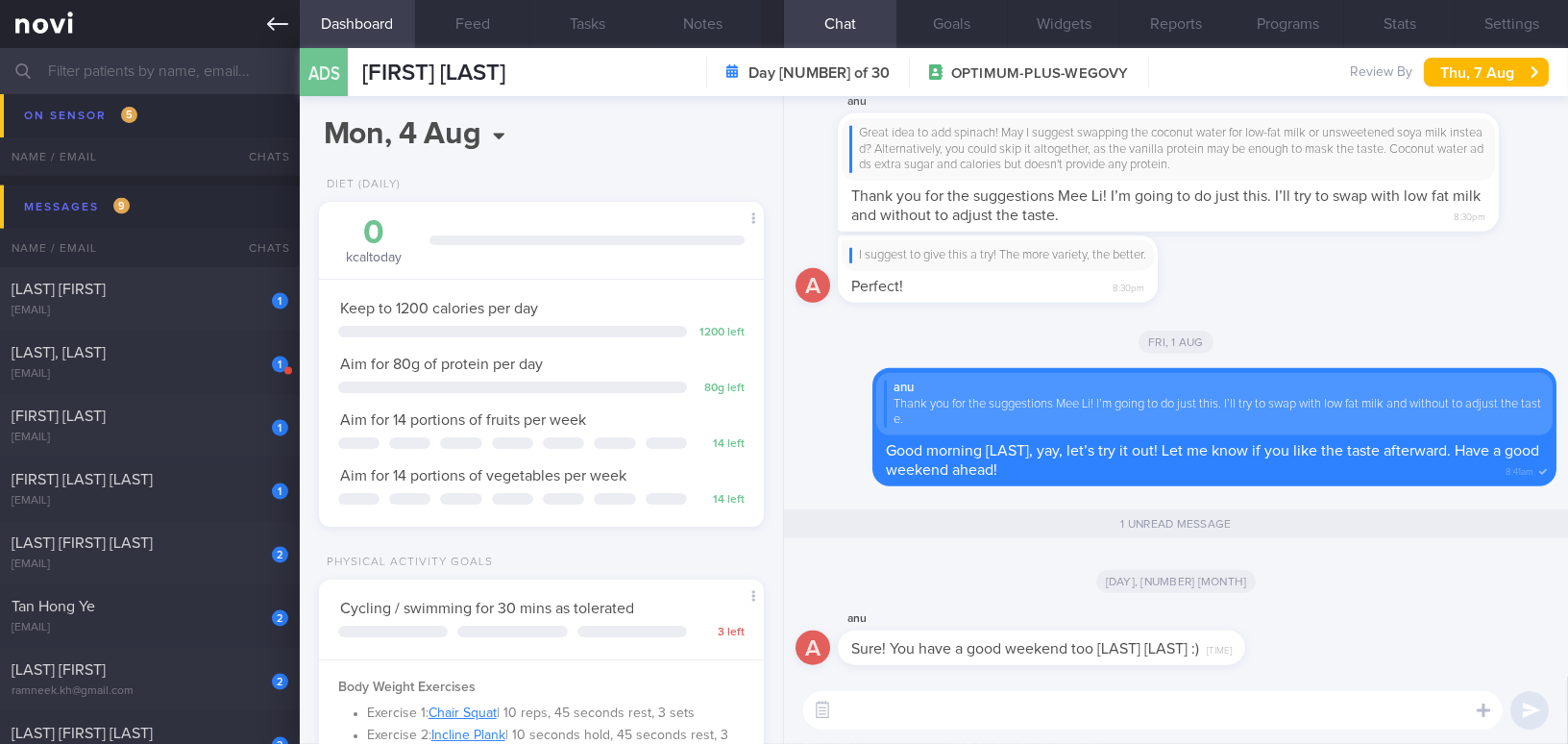 click 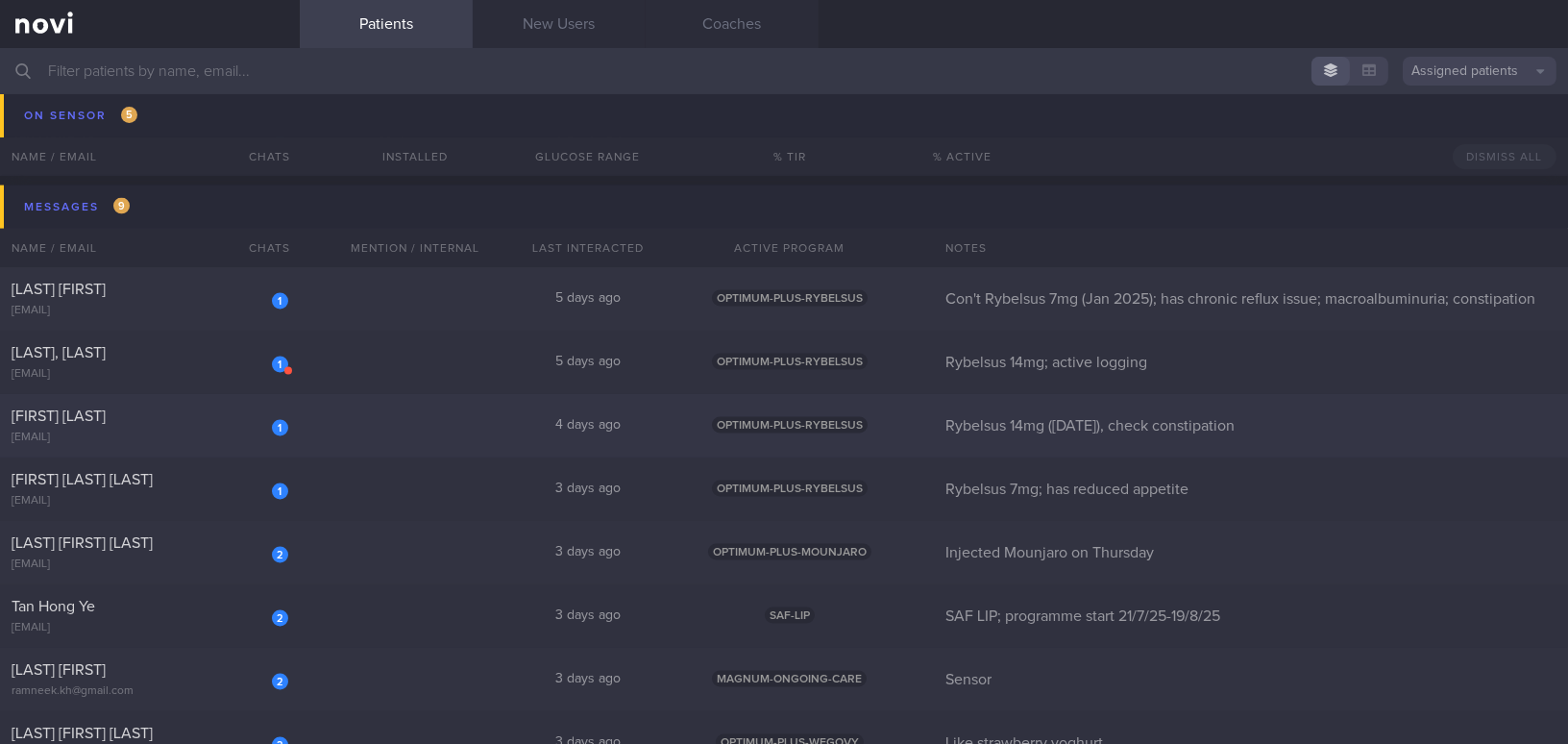 click on "1
Carol Ling En Ai
carollingenai@hotmail.com" at bounding box center [150, 426] 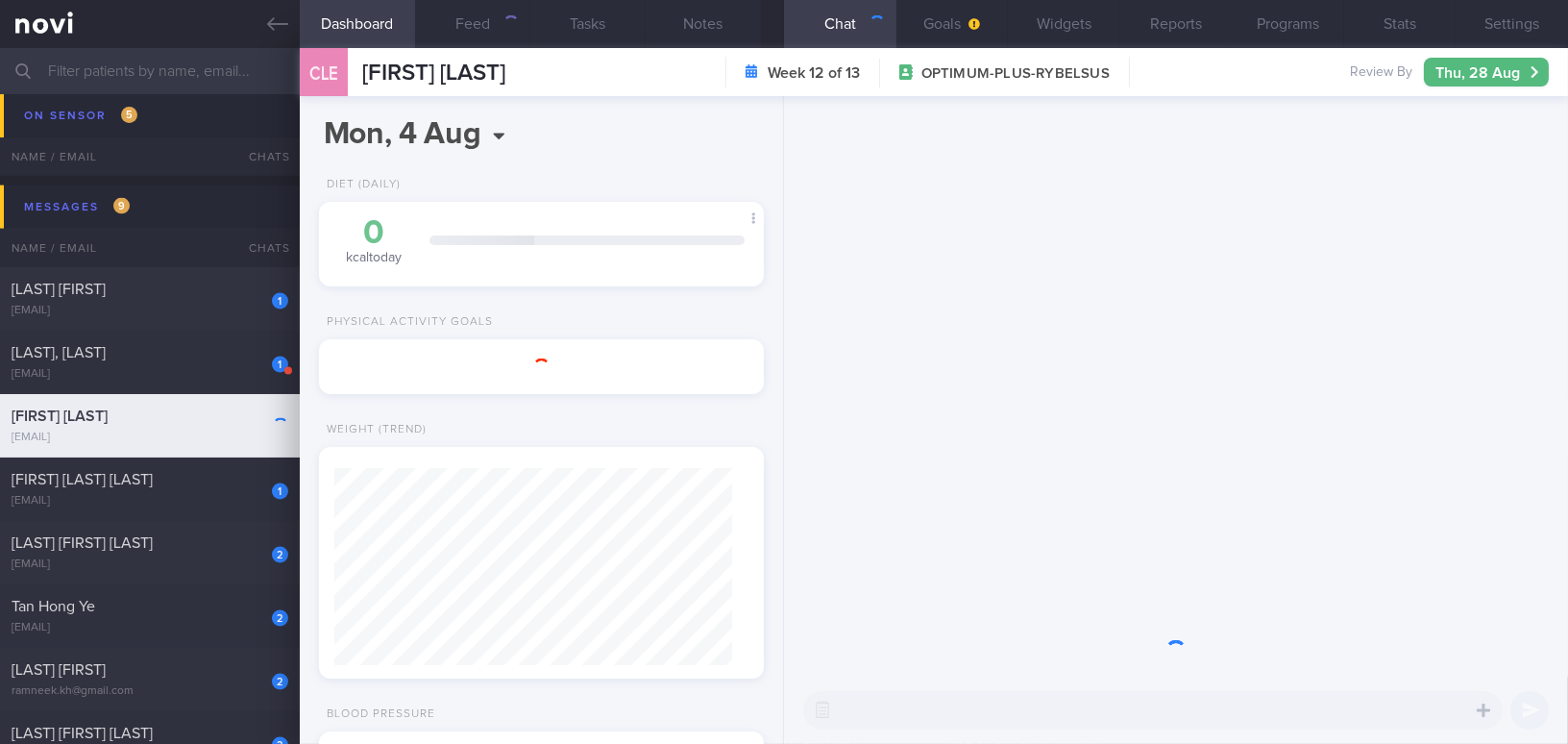 scroll, scrollTop: 961013, scrollLeft: 960387, axis: both 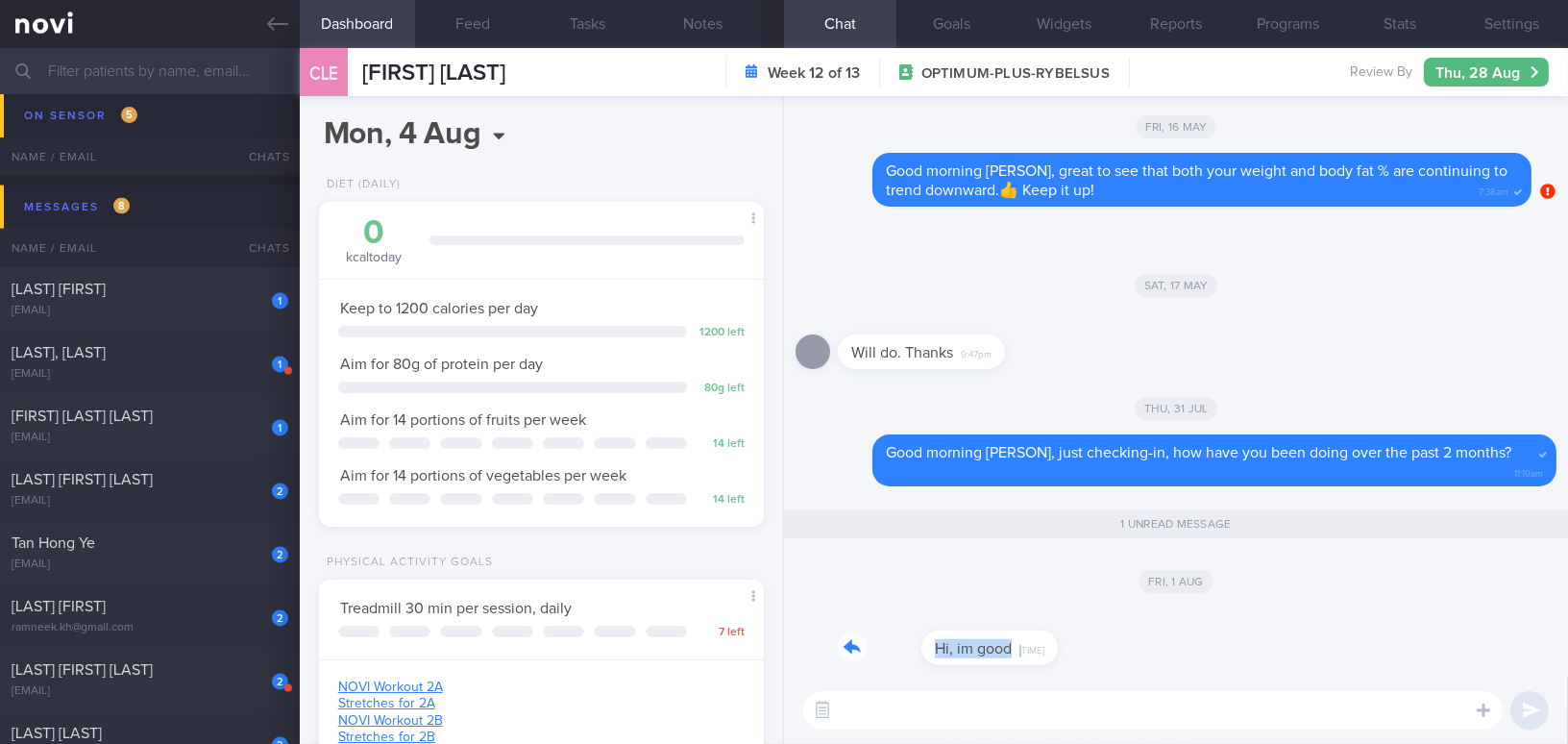 drag, startPoint x: 942, startPoint y: 635, endPoint x: 1128, endPoint y: 618, distance: 186.77527 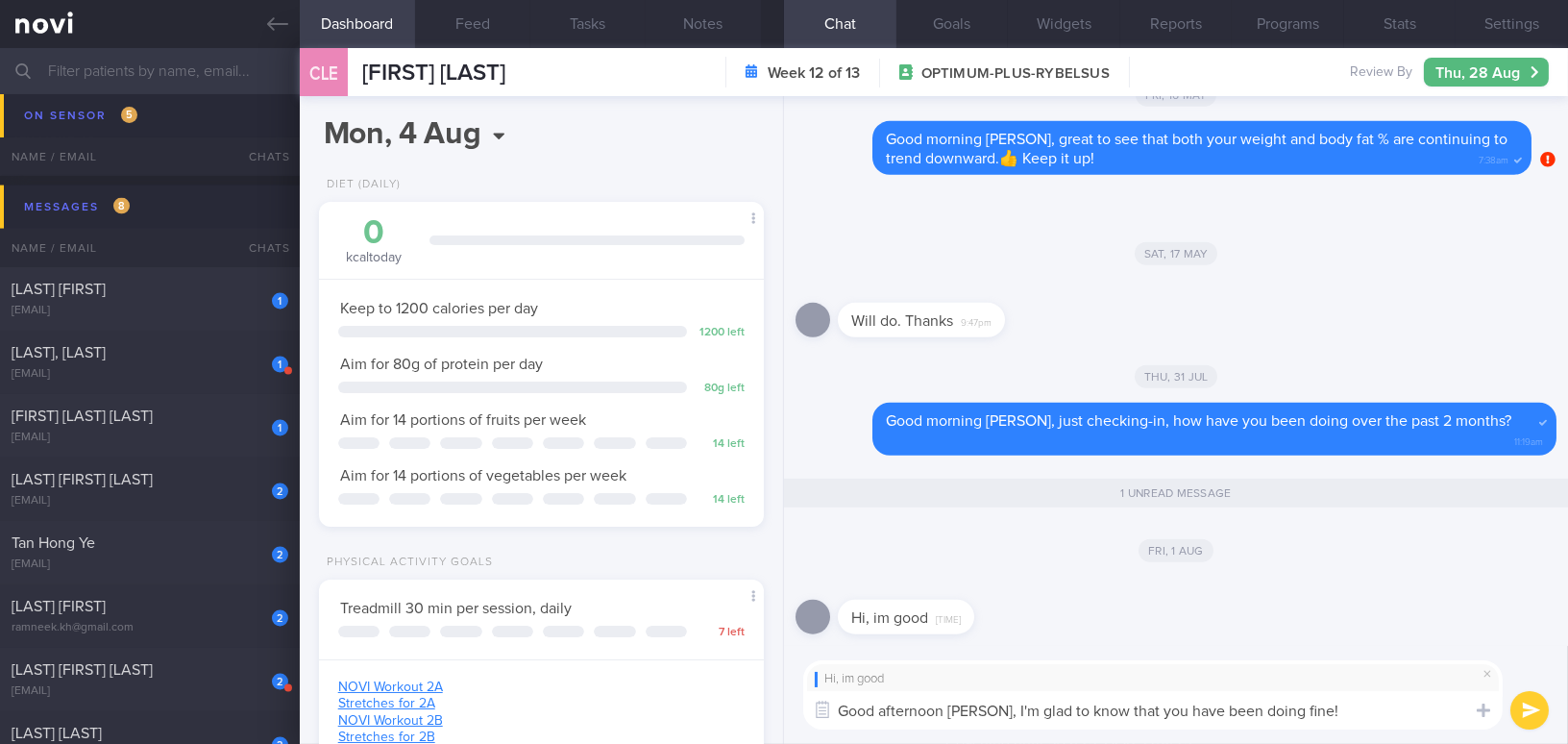 drag, startPoint x: 899, startPoint y: 708, endPoint x: 1188, endPoint y: 708, distance: 289 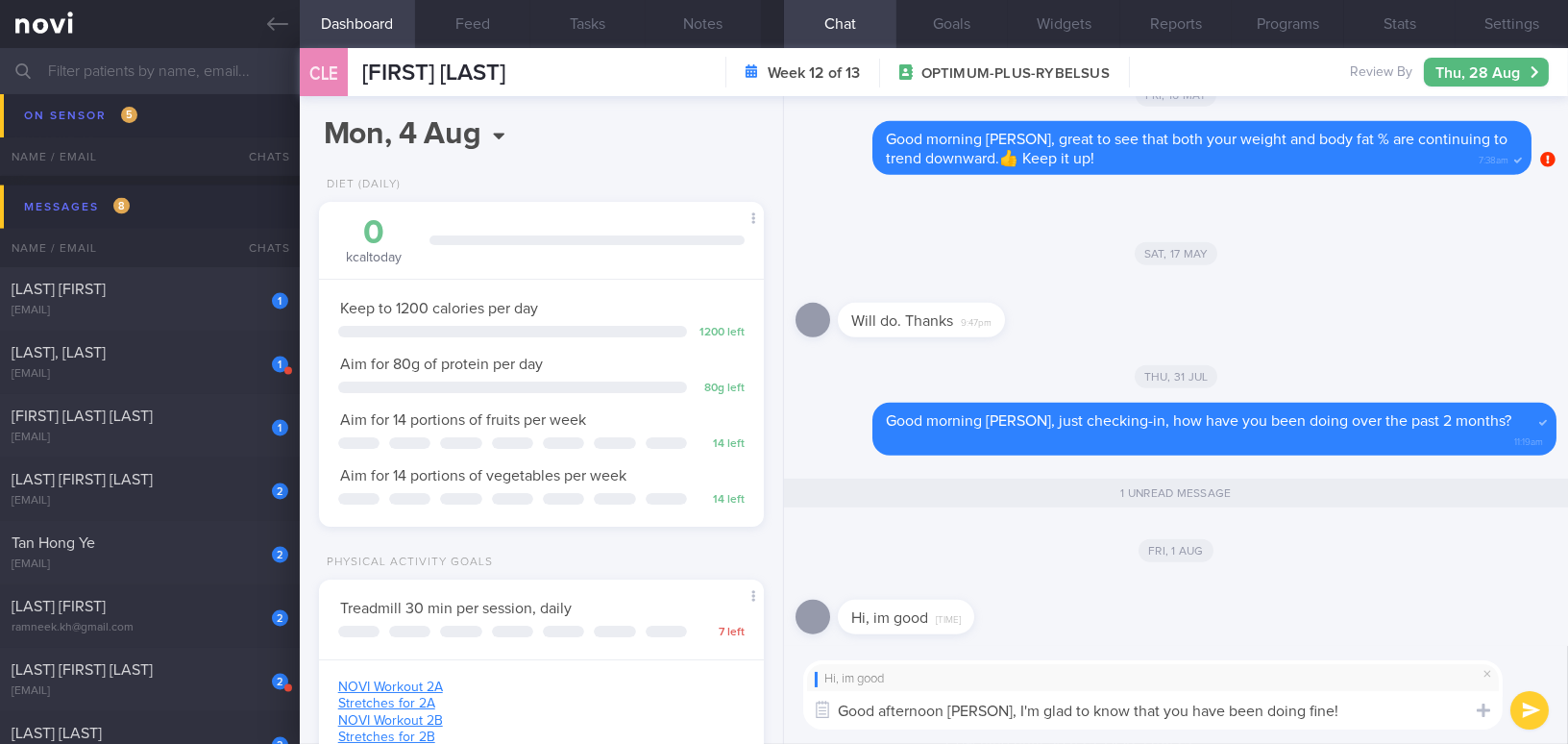 click on "Hi Carol, I'm glad to hear that you are doing good!" at bounding box center (1153, 710) 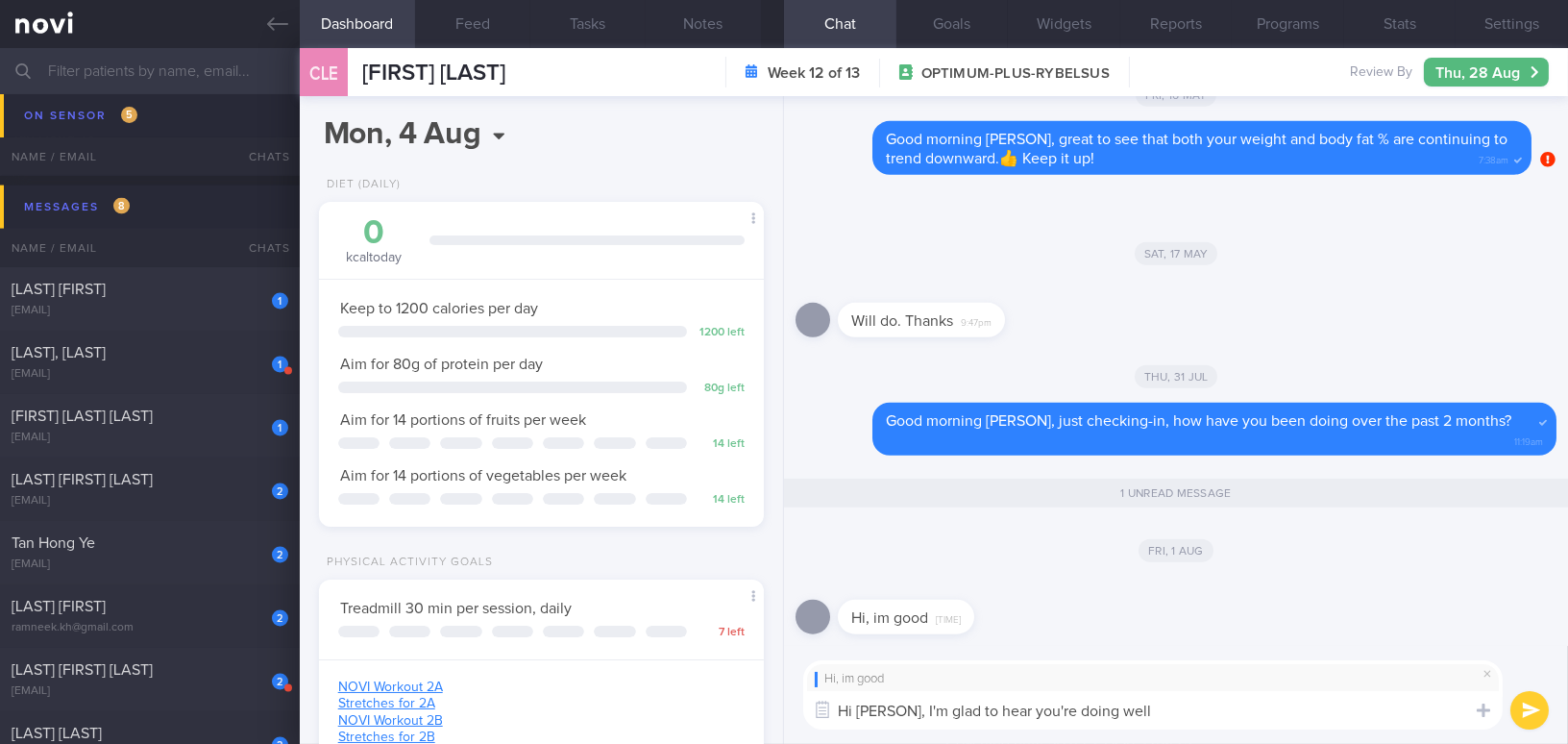 click on "Hi Carol, I'm glad to hear you're doing well" at bounding box center (1153, 710) 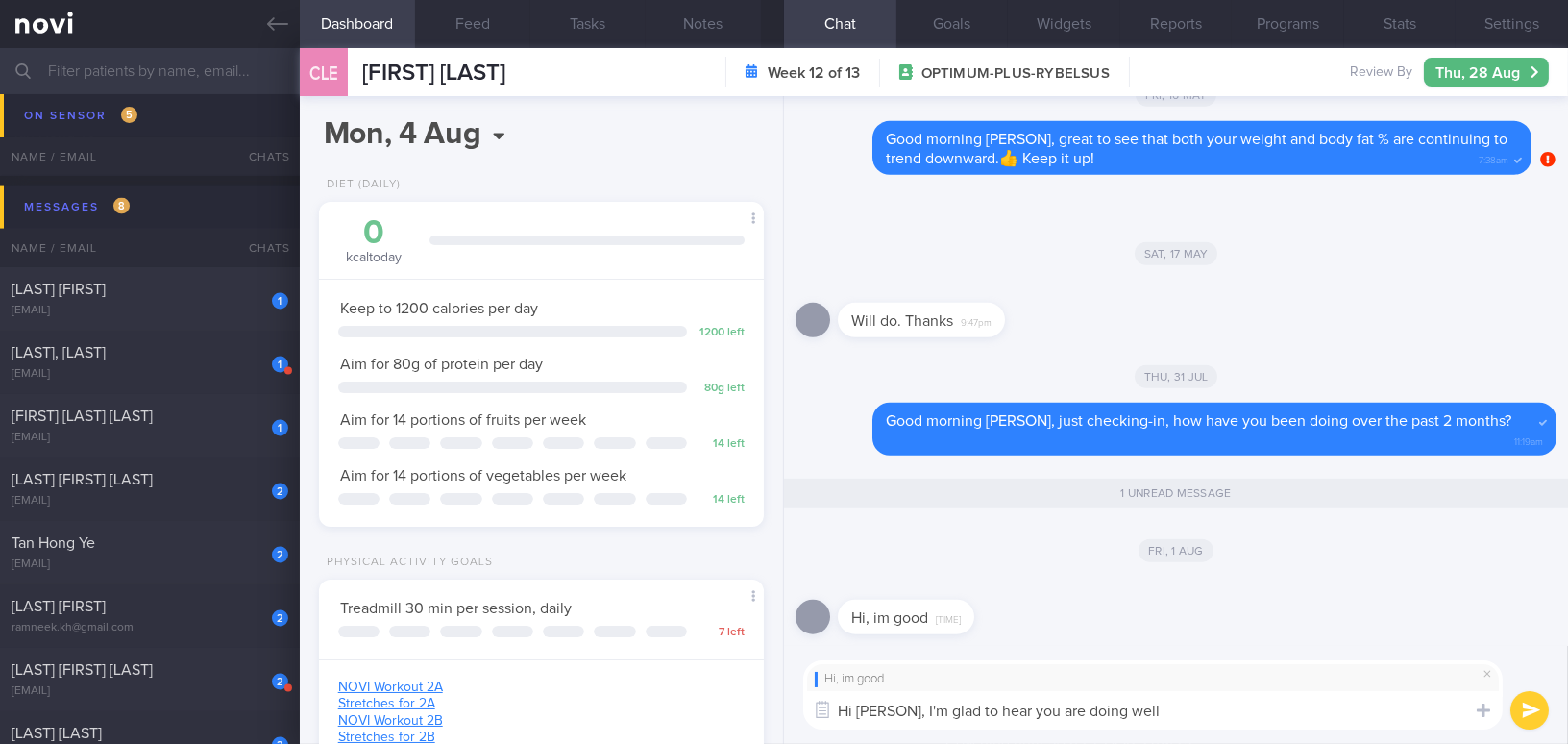 click on "Hi Carol, I'm glad to hear you are doing well" at bounding box center (1153, 710) 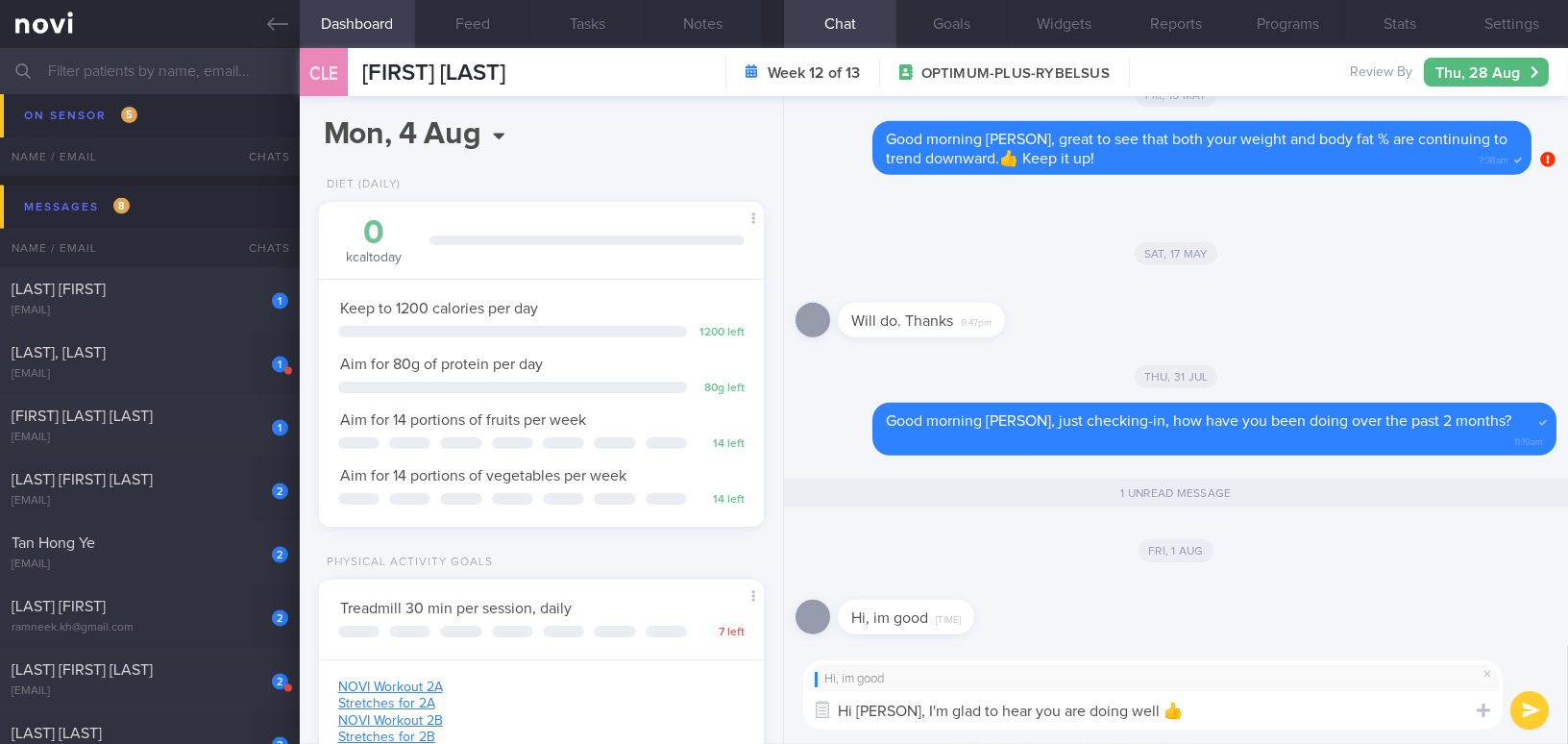 type on "Hi Carol, I'm glad to hear you are doing well 👍" 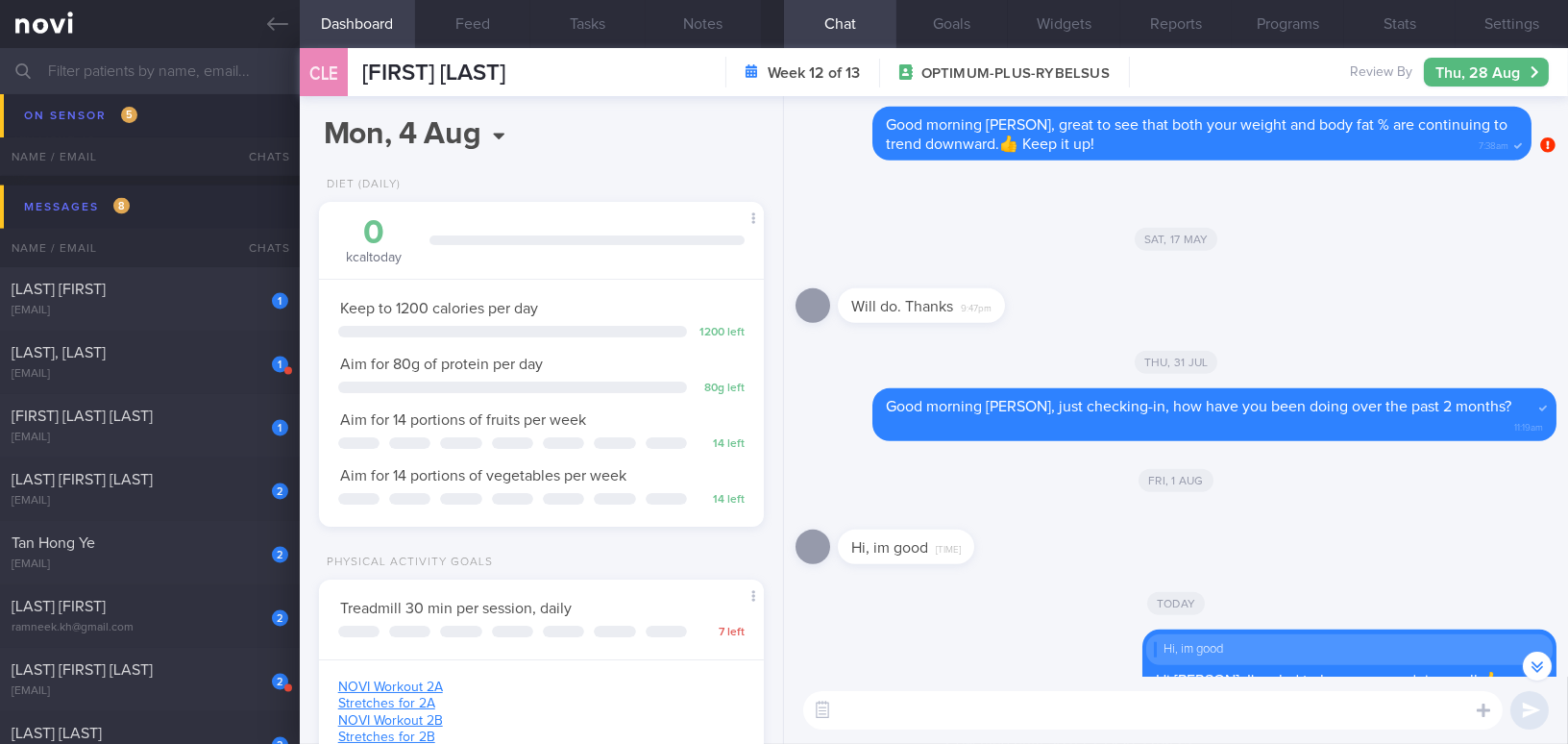 scroll, scrollTop: 0, scrollLeft: 0, axis: both 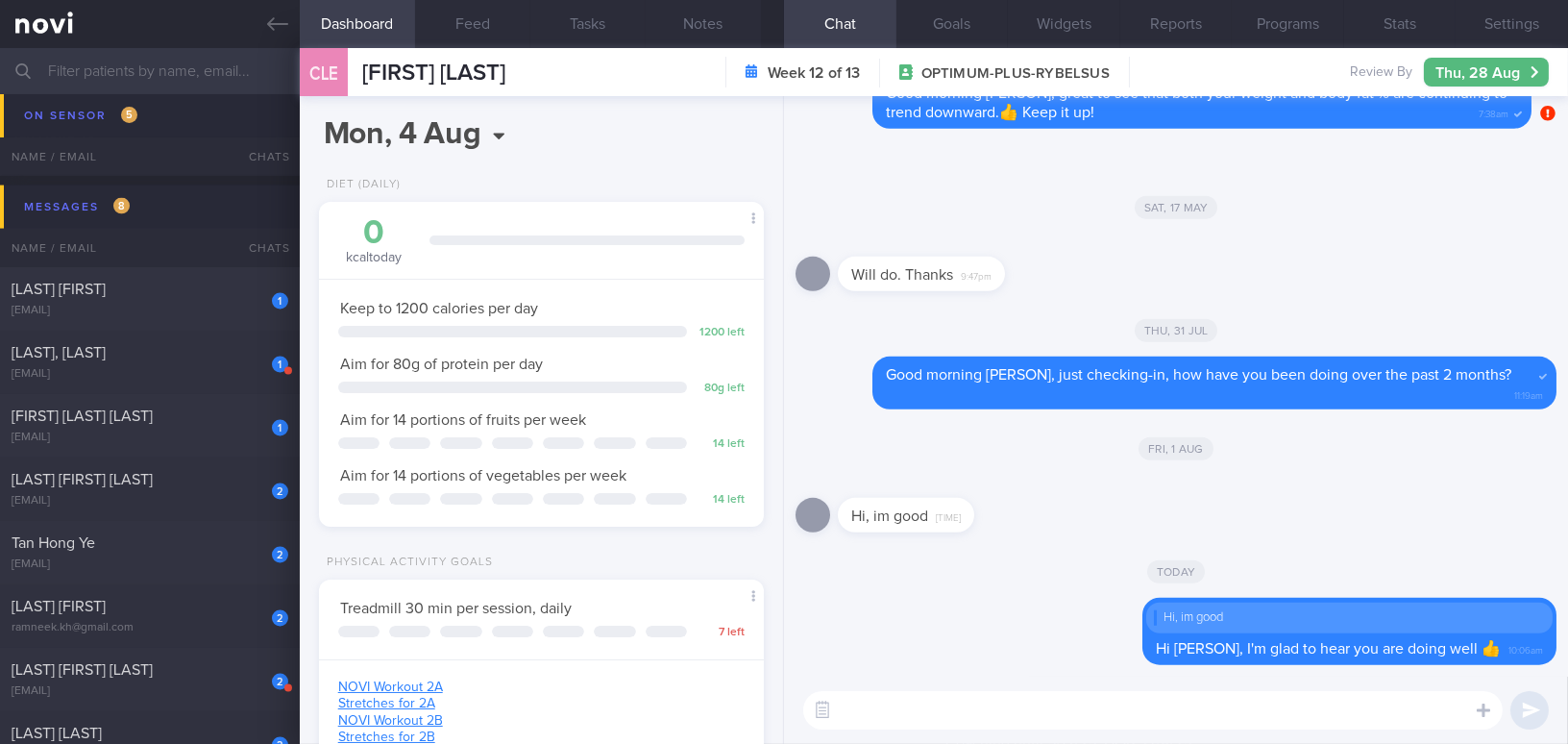 click at bounding box center [784, 71] 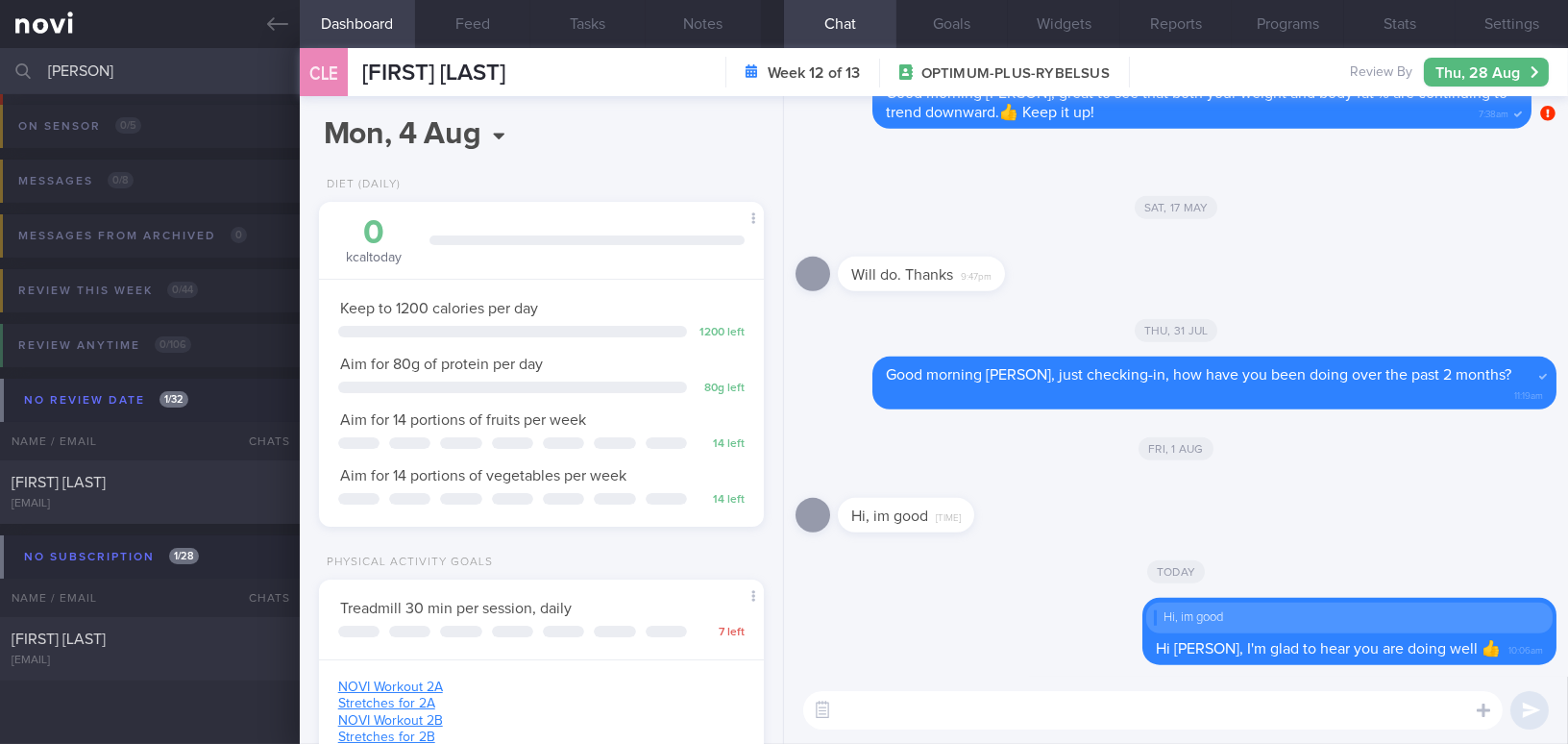 scroll, scrollTop: 110, scrollLeft: 0, axis: vertical 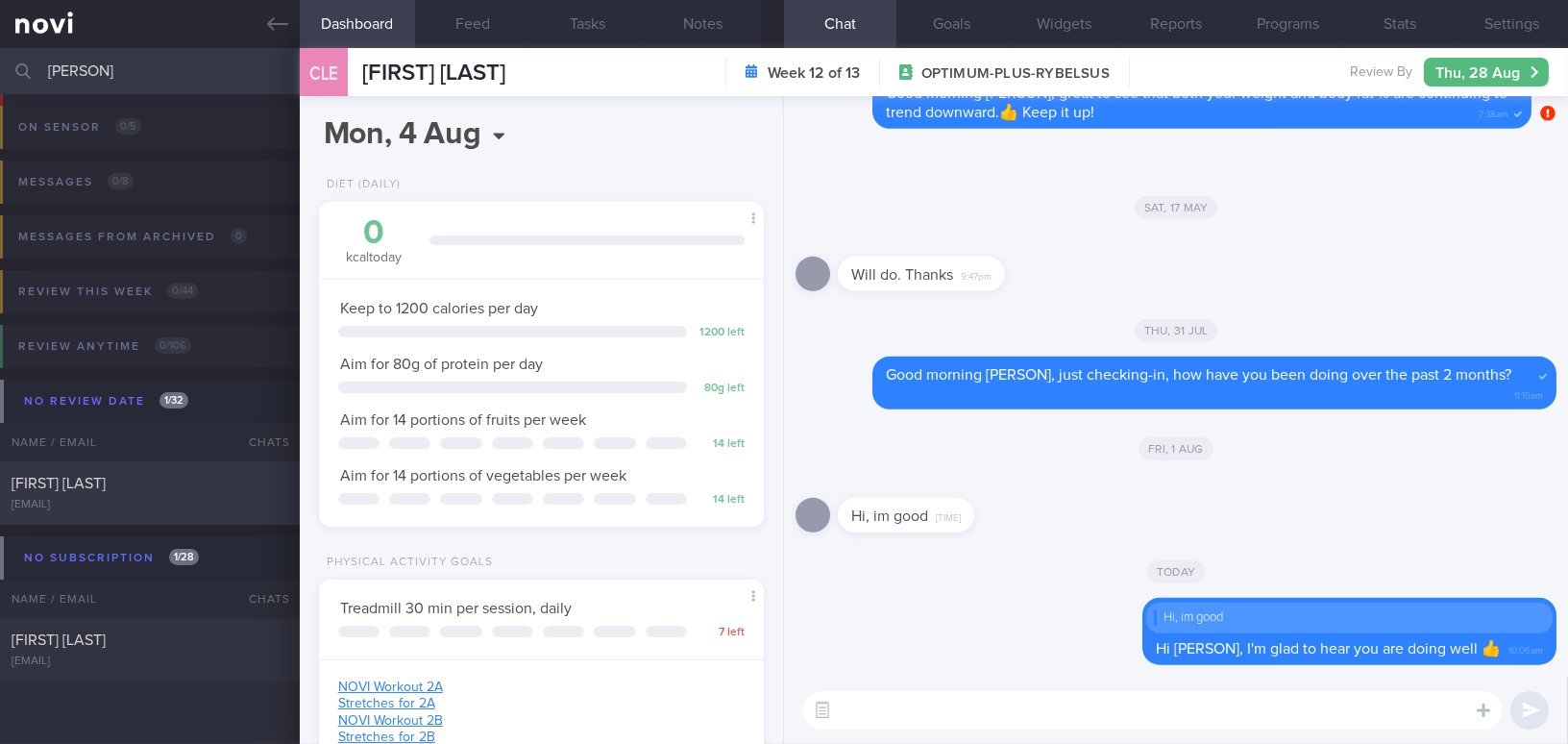 type on "yang jin" 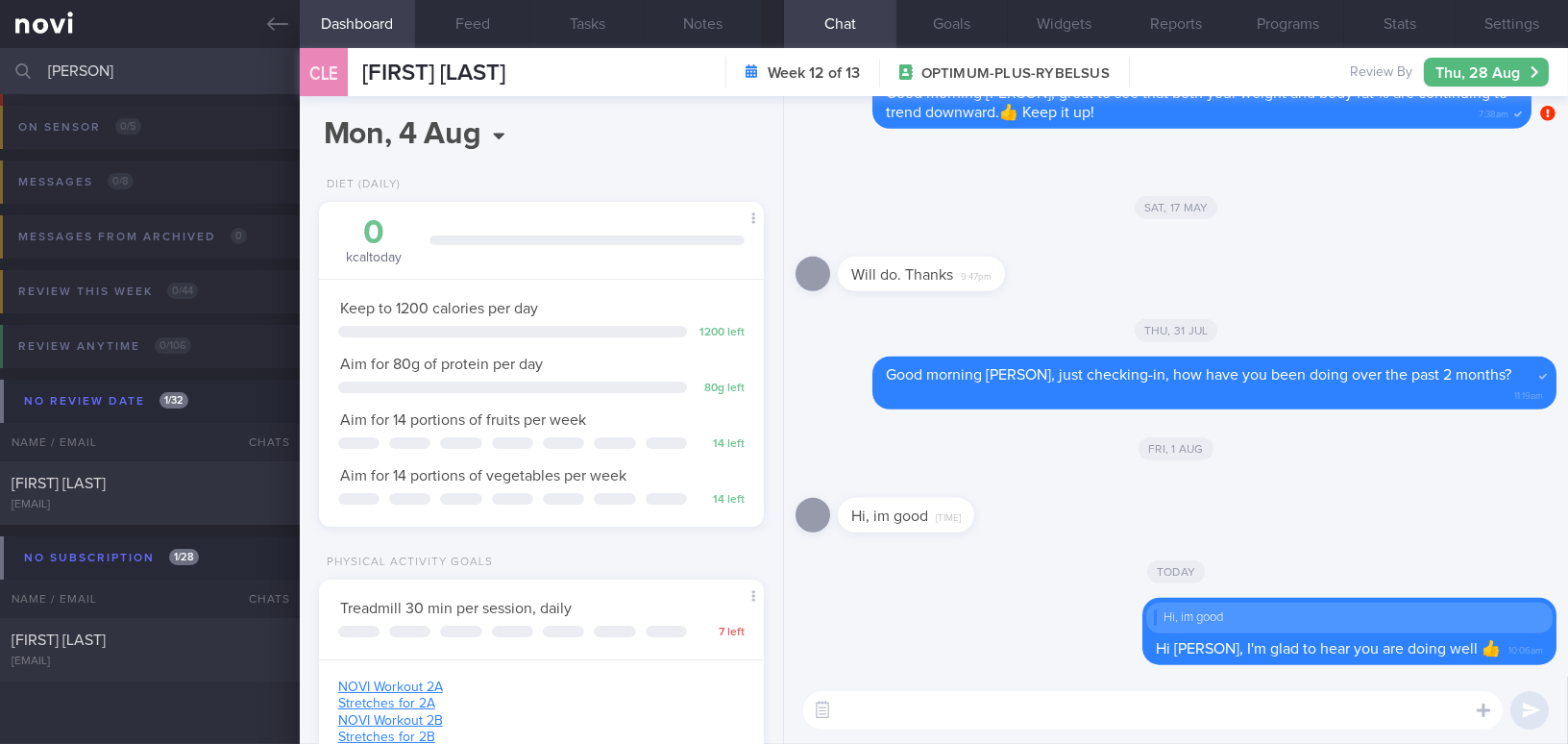 type on "Digital support" 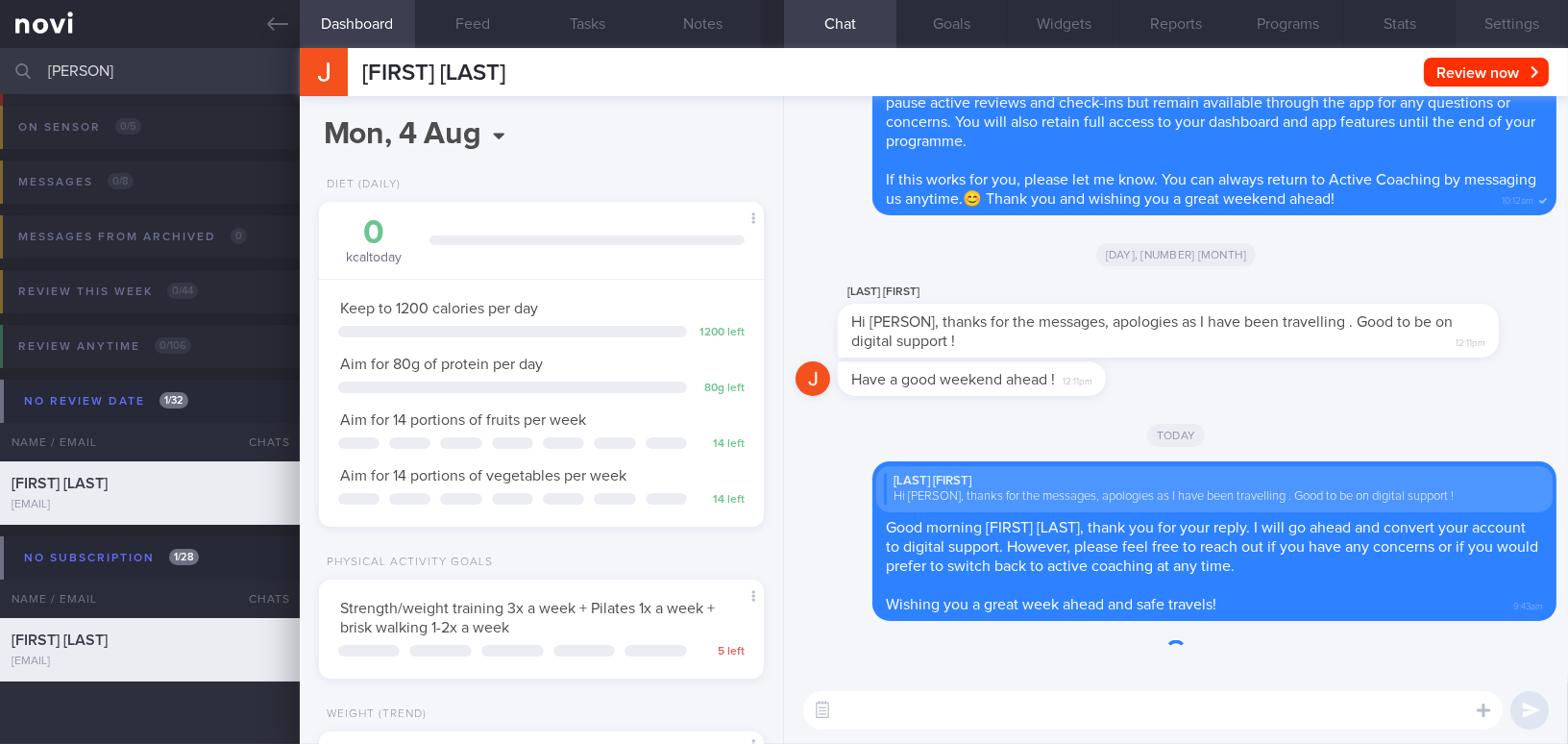 scroll, scrollTop: 961012, scrollLeft: 960387, axis: both 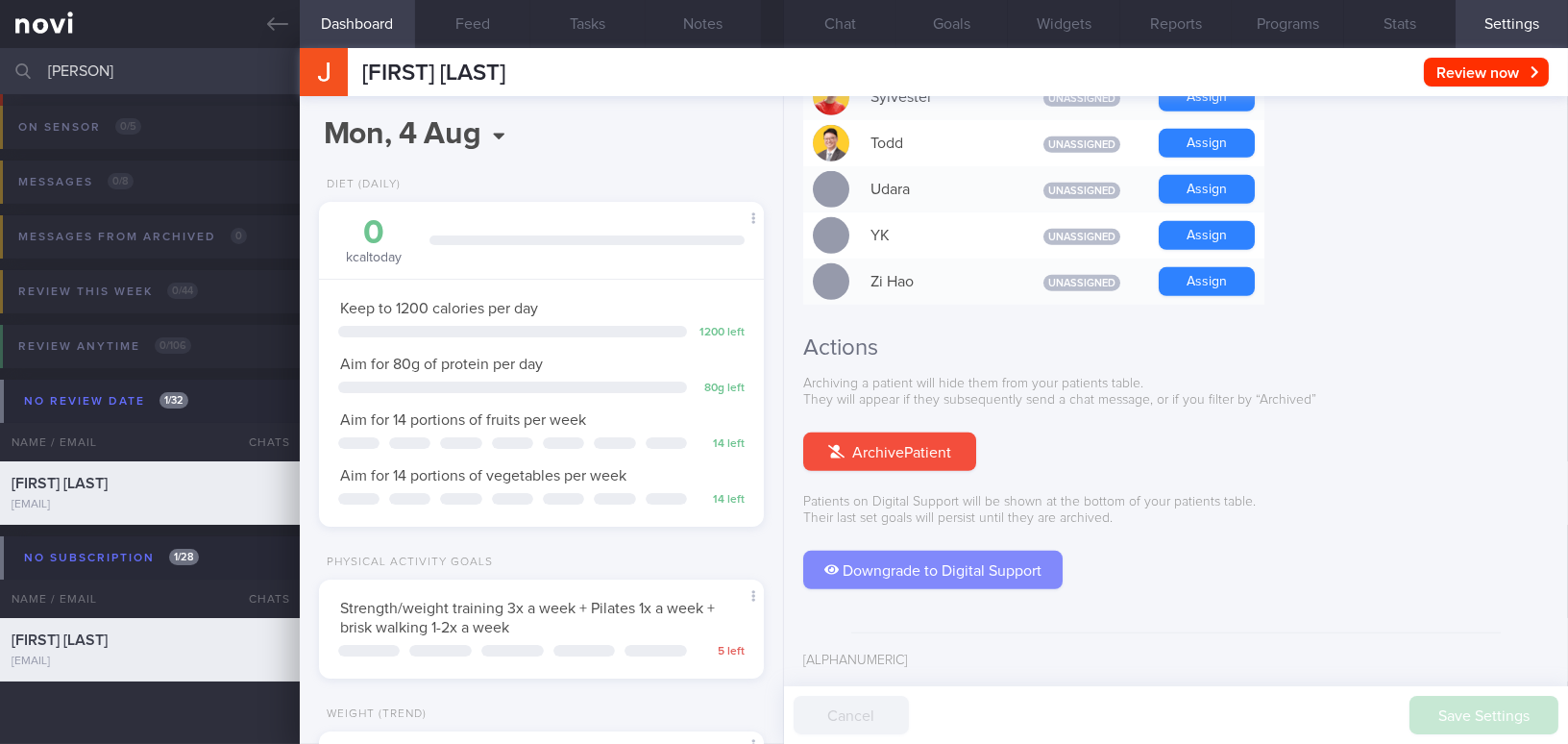 click on "Downgrade to Digital Support" at bounding box center [933, 570] 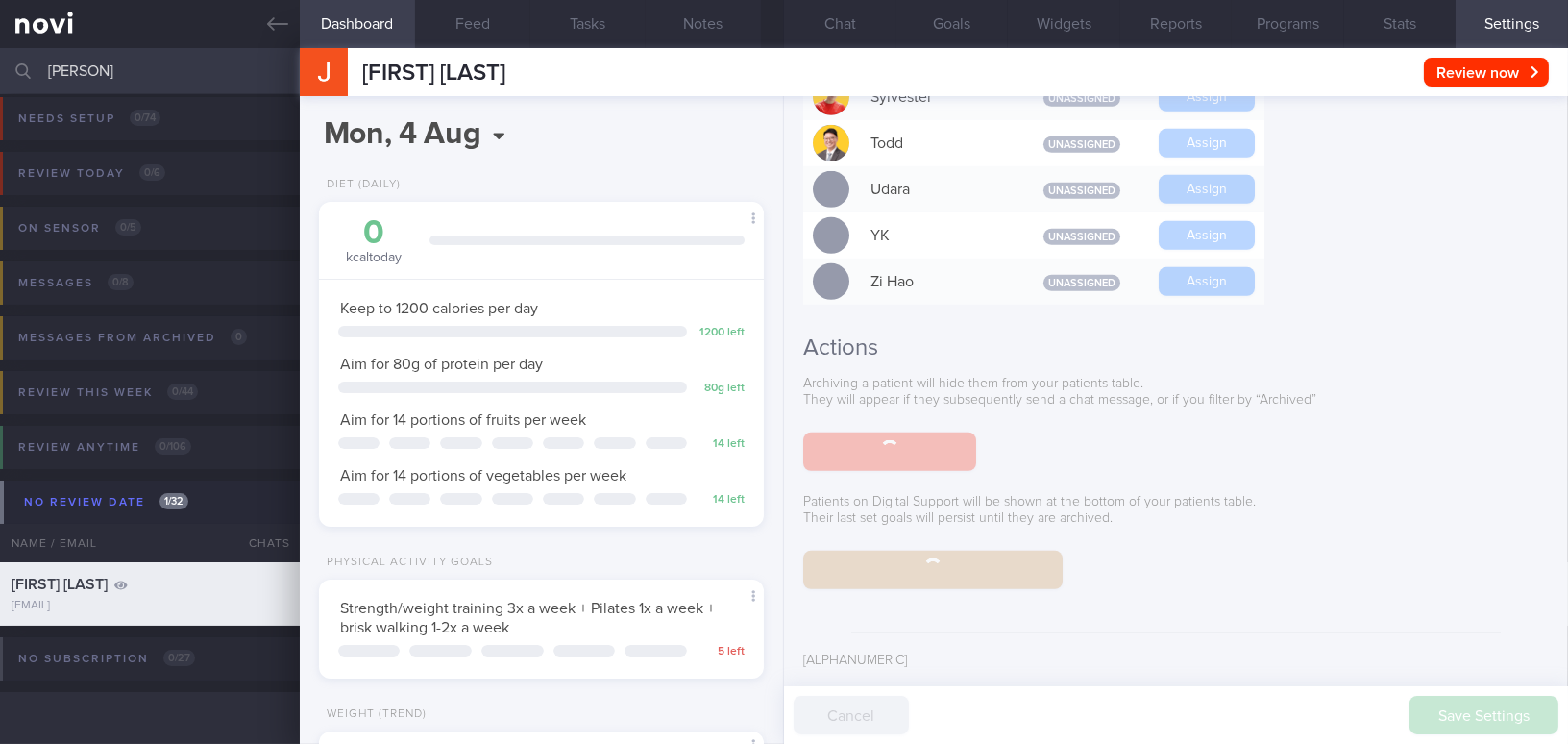 scroll, scrollTop: 8, scrollLeft: 0, axis: vertical 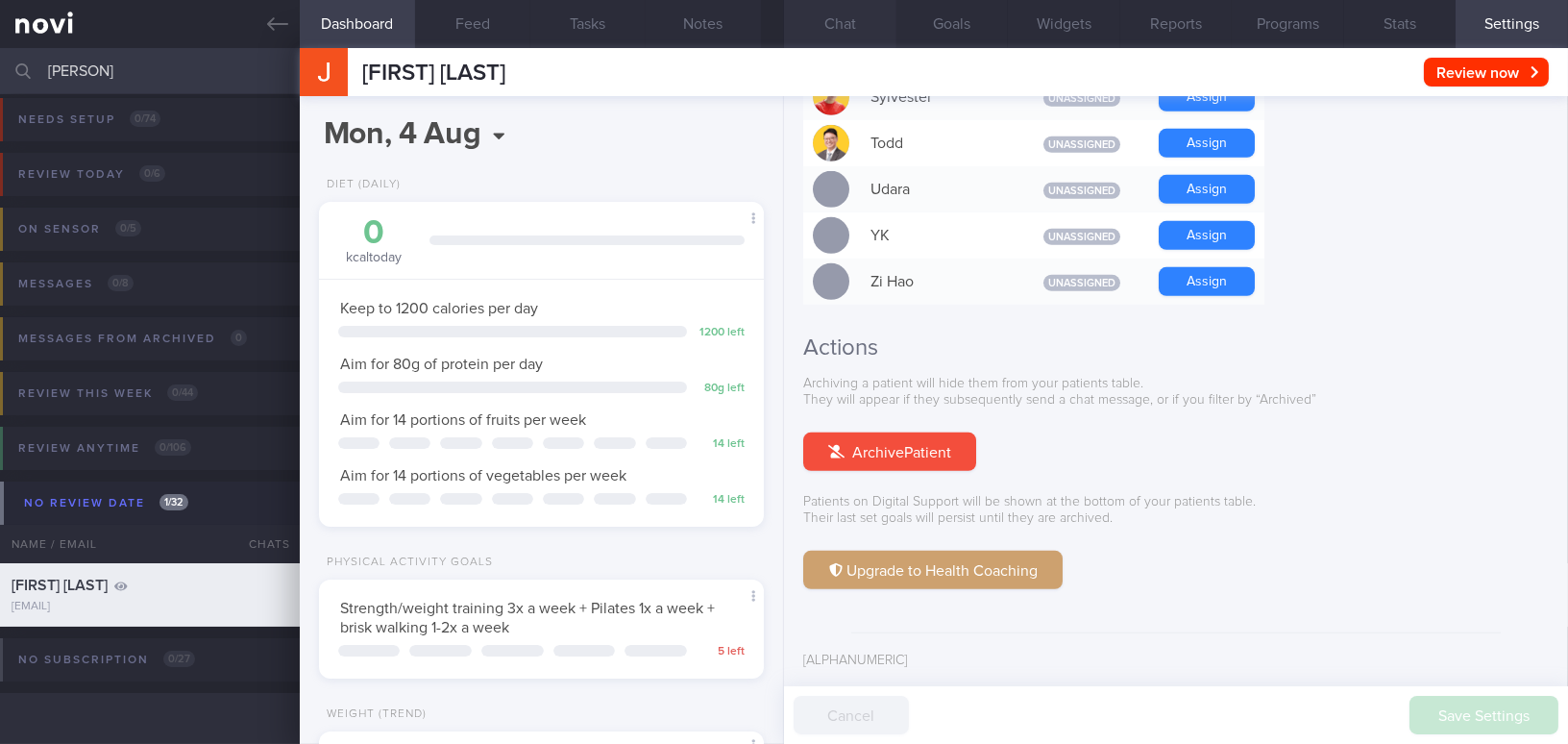 click on "Chat" at bounding box center (840, 24) 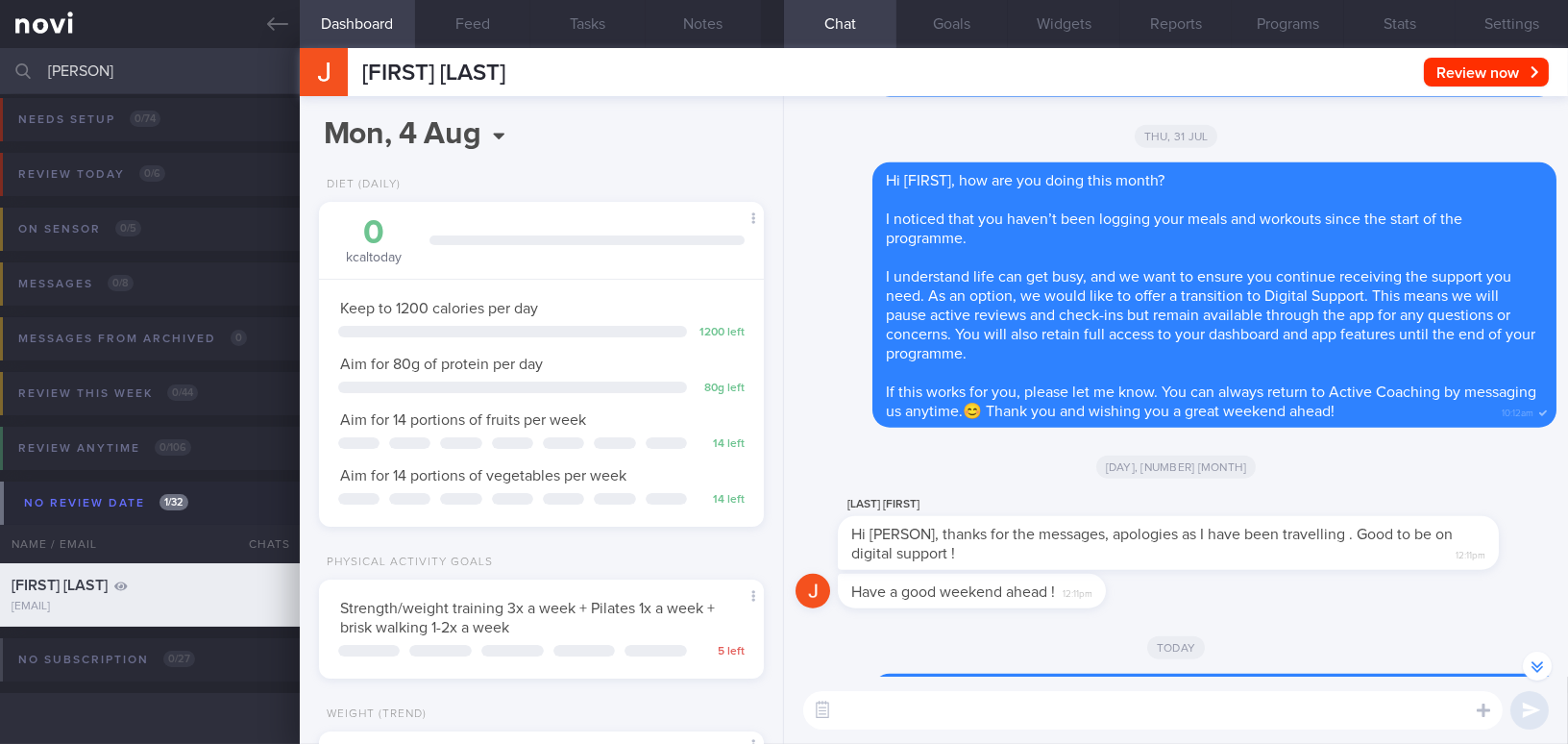 scroll, scrollTop: -175, scrollLeft: 0, axis: vertical 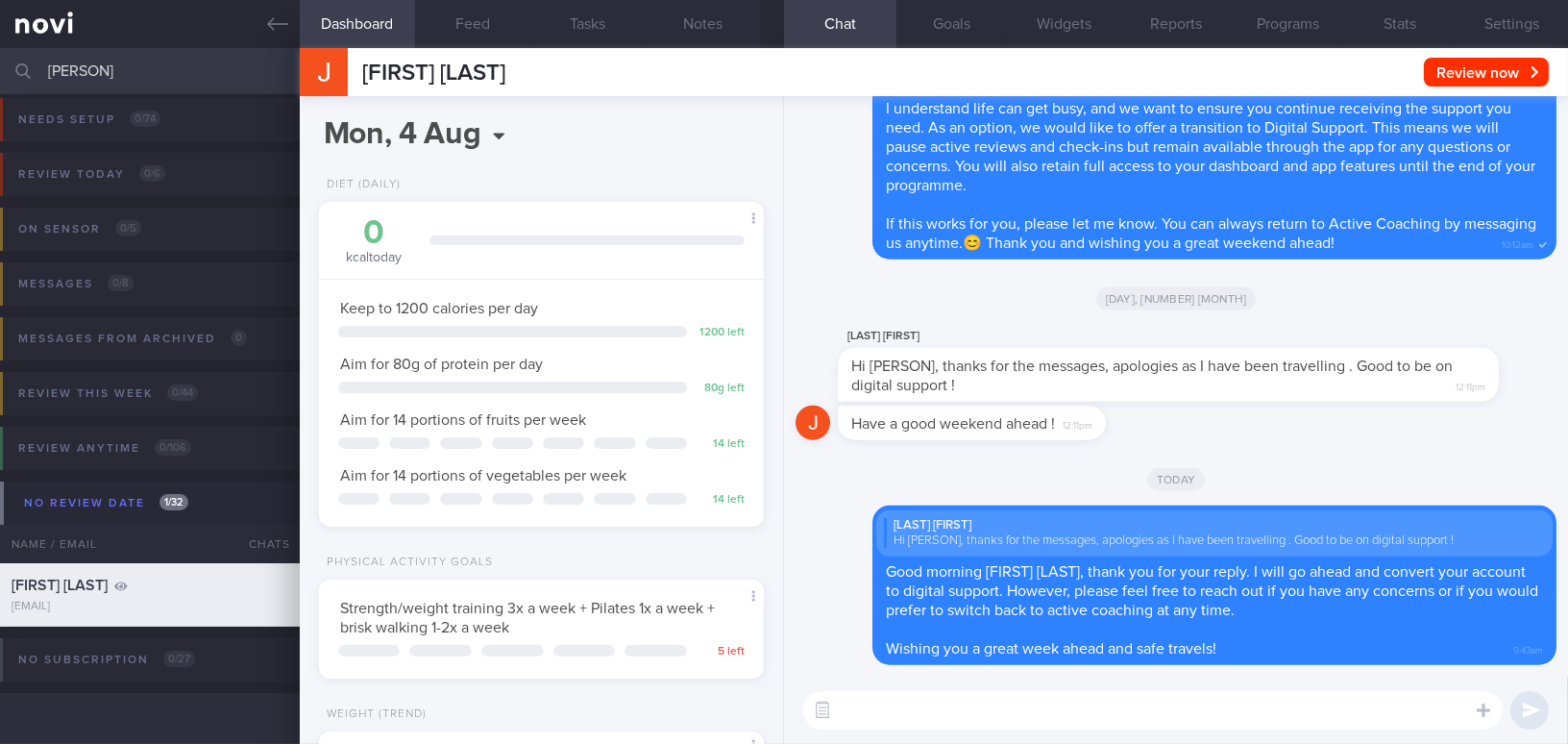 drag, startPoint x: 135, startPoint y: 62, endPoint x: -22, endPoint y: 65, distance: 157.02866 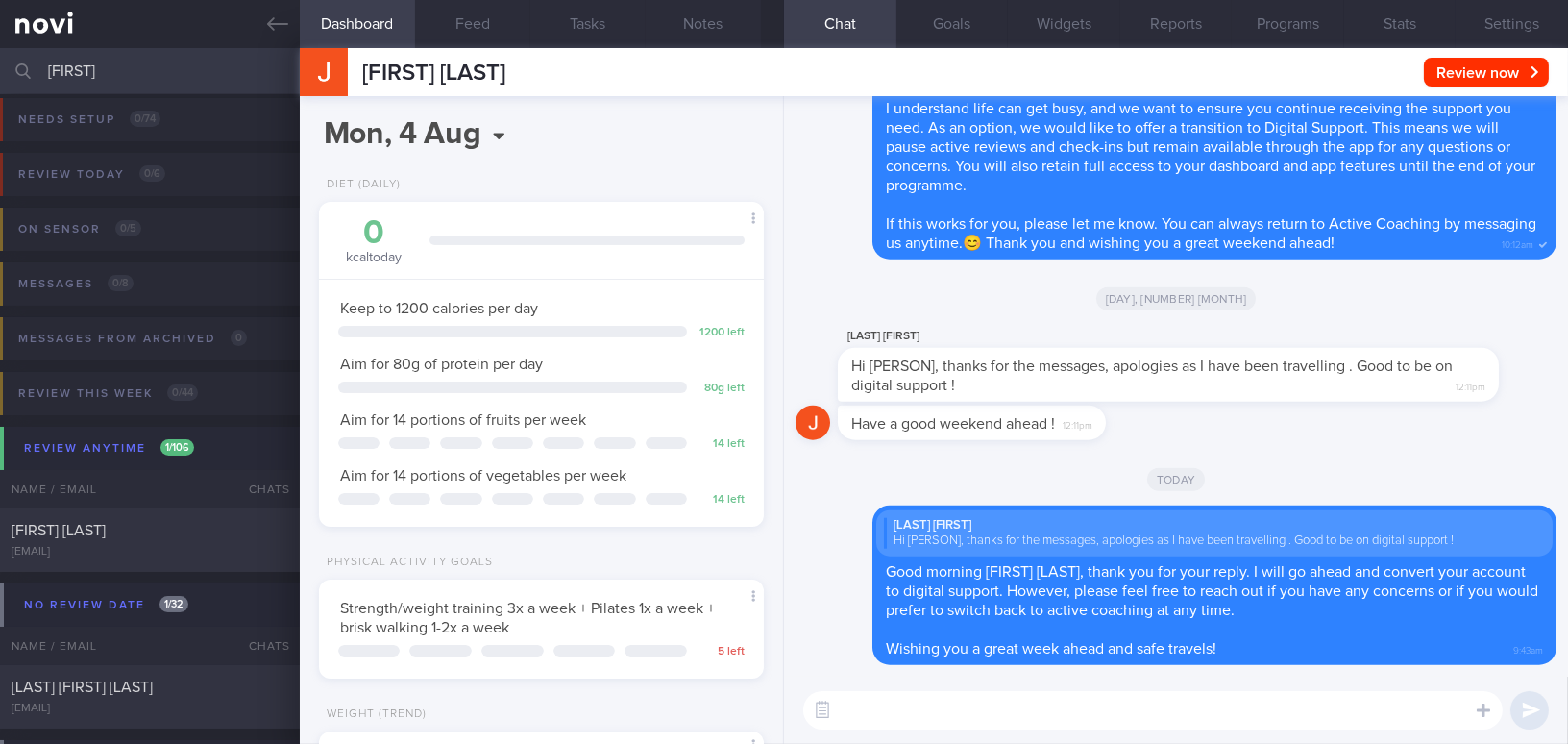scroll, scrollTop: 8, scrollLeft: 0, axis: vertical 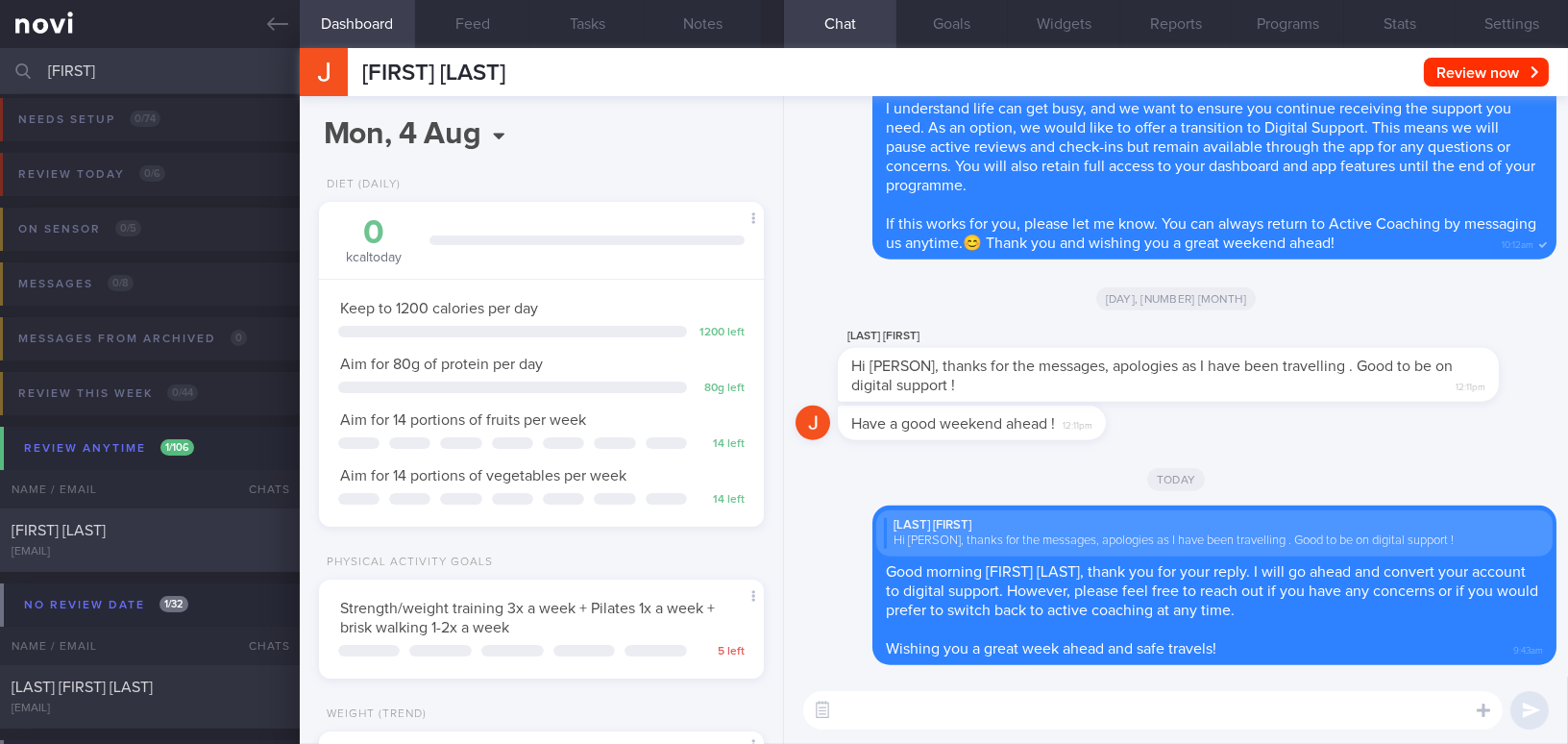 type on "carol" 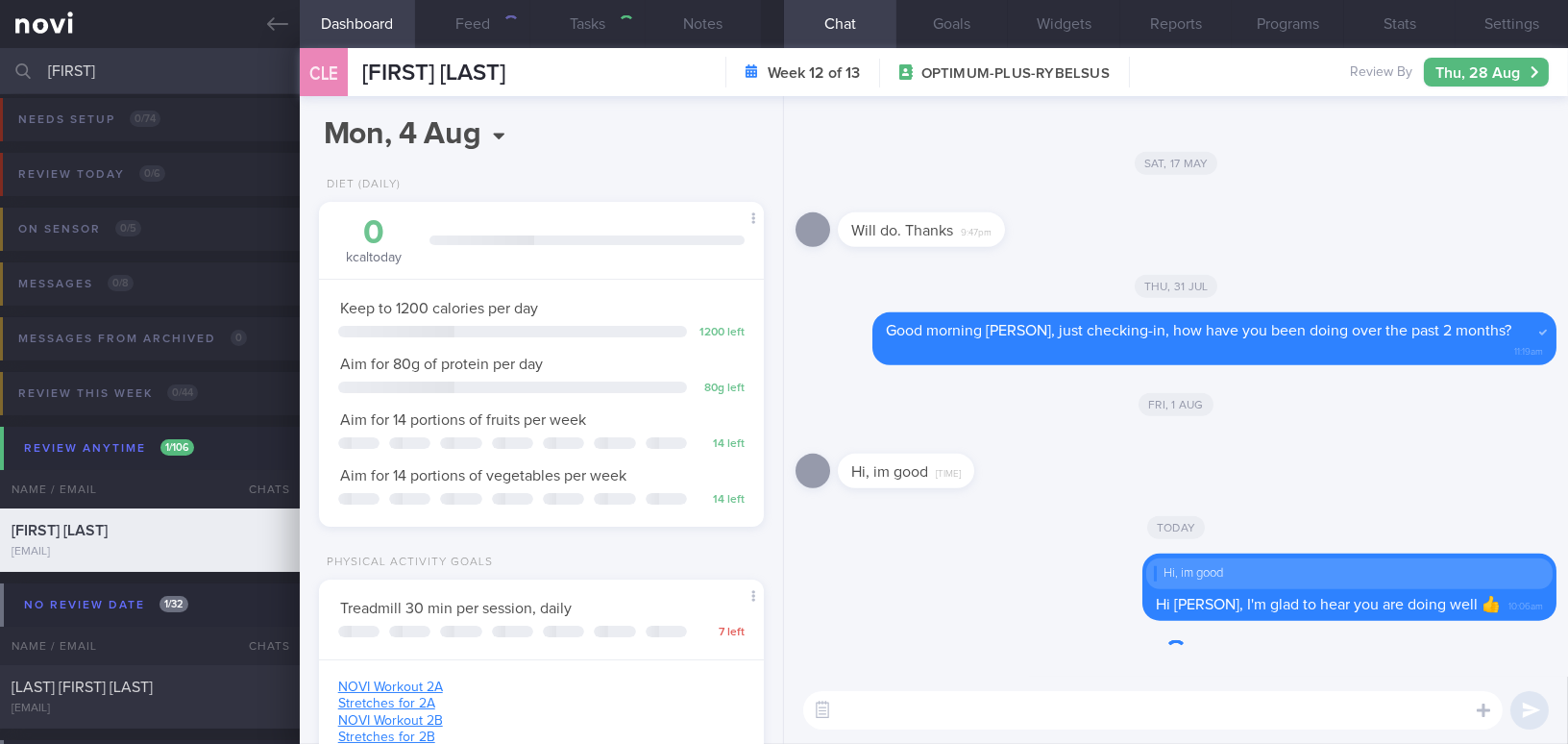scroll, scrollTop: 0, scrollLeft: 0, axis: both 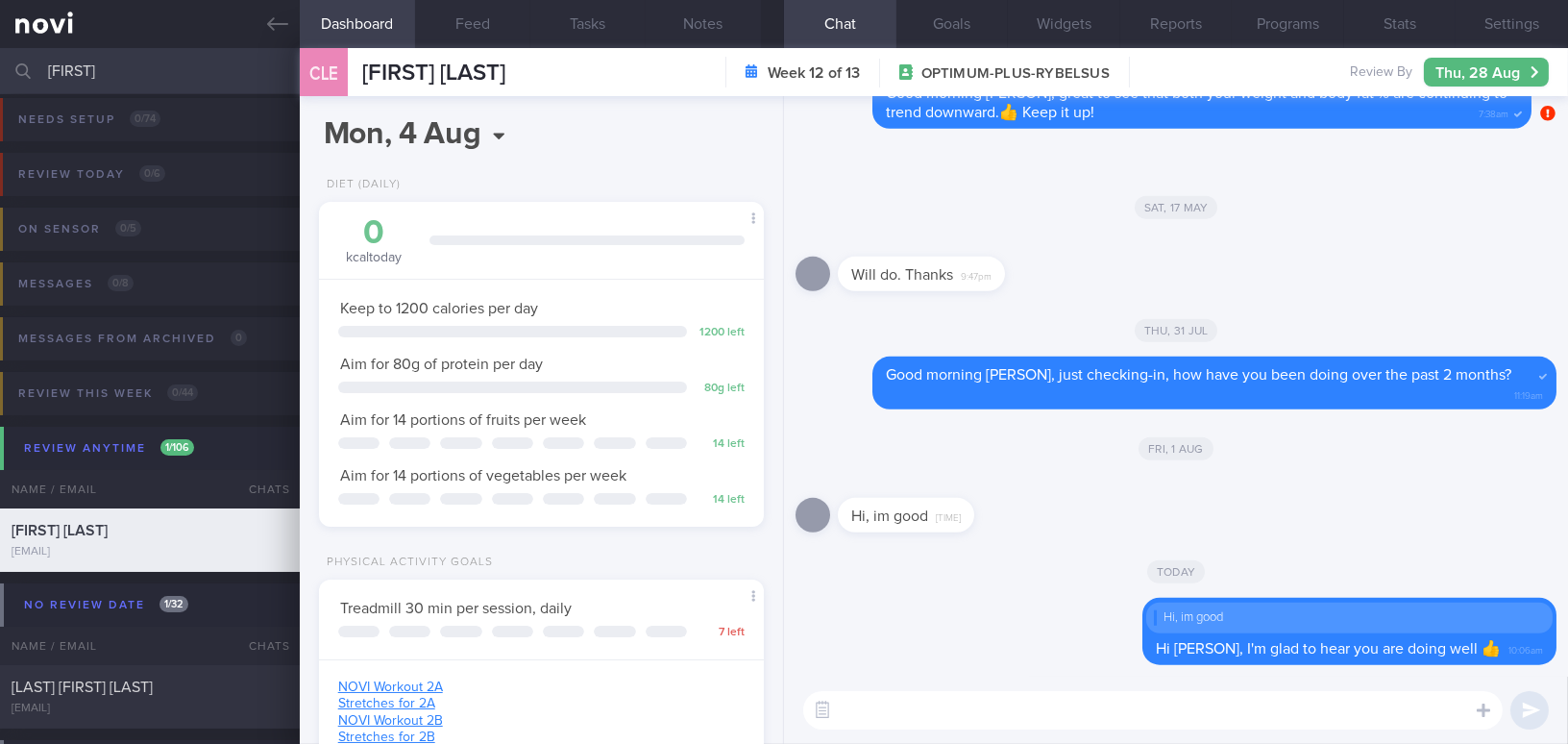 click at bounding box center (1153, 710) 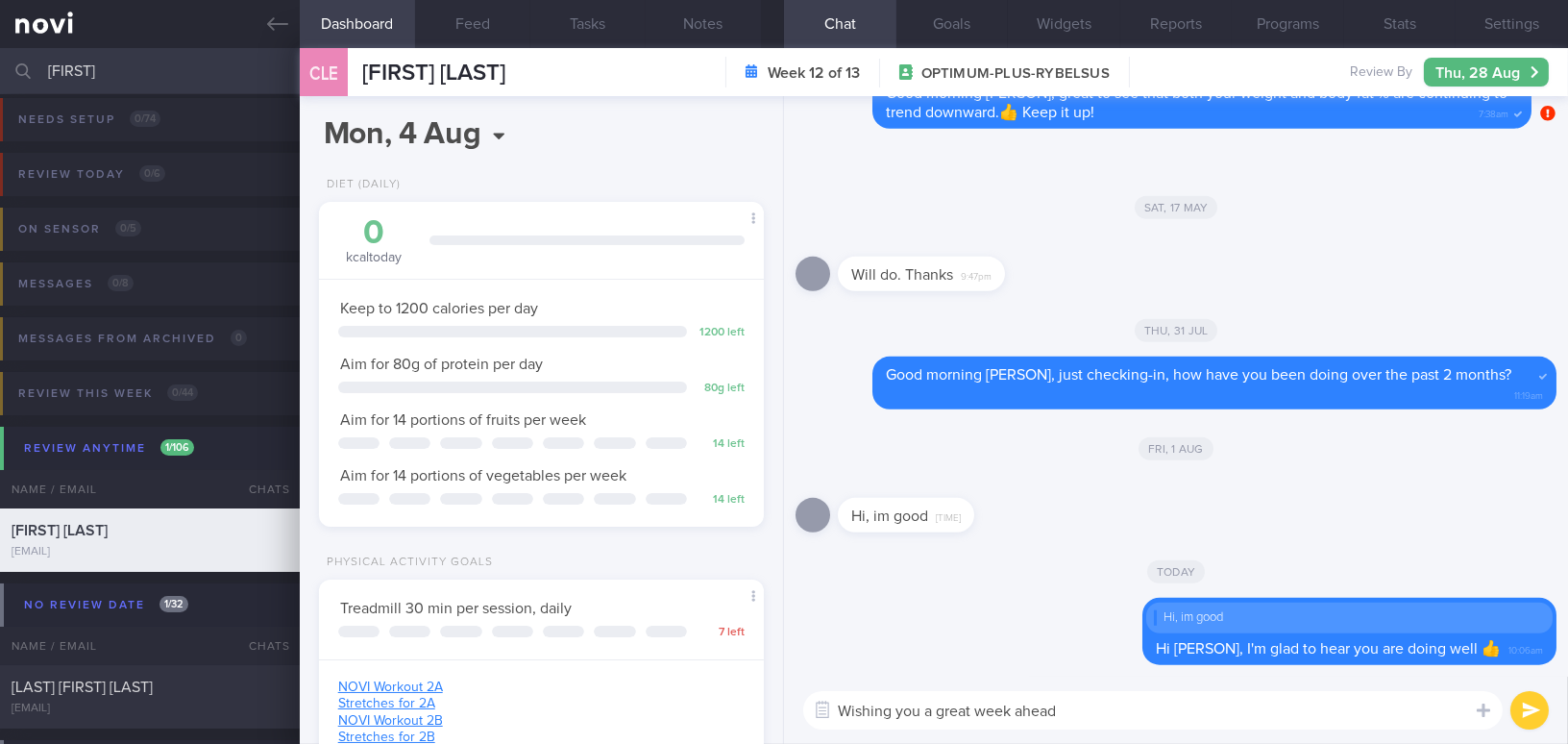 type on "Wishing you a great week ahead!" 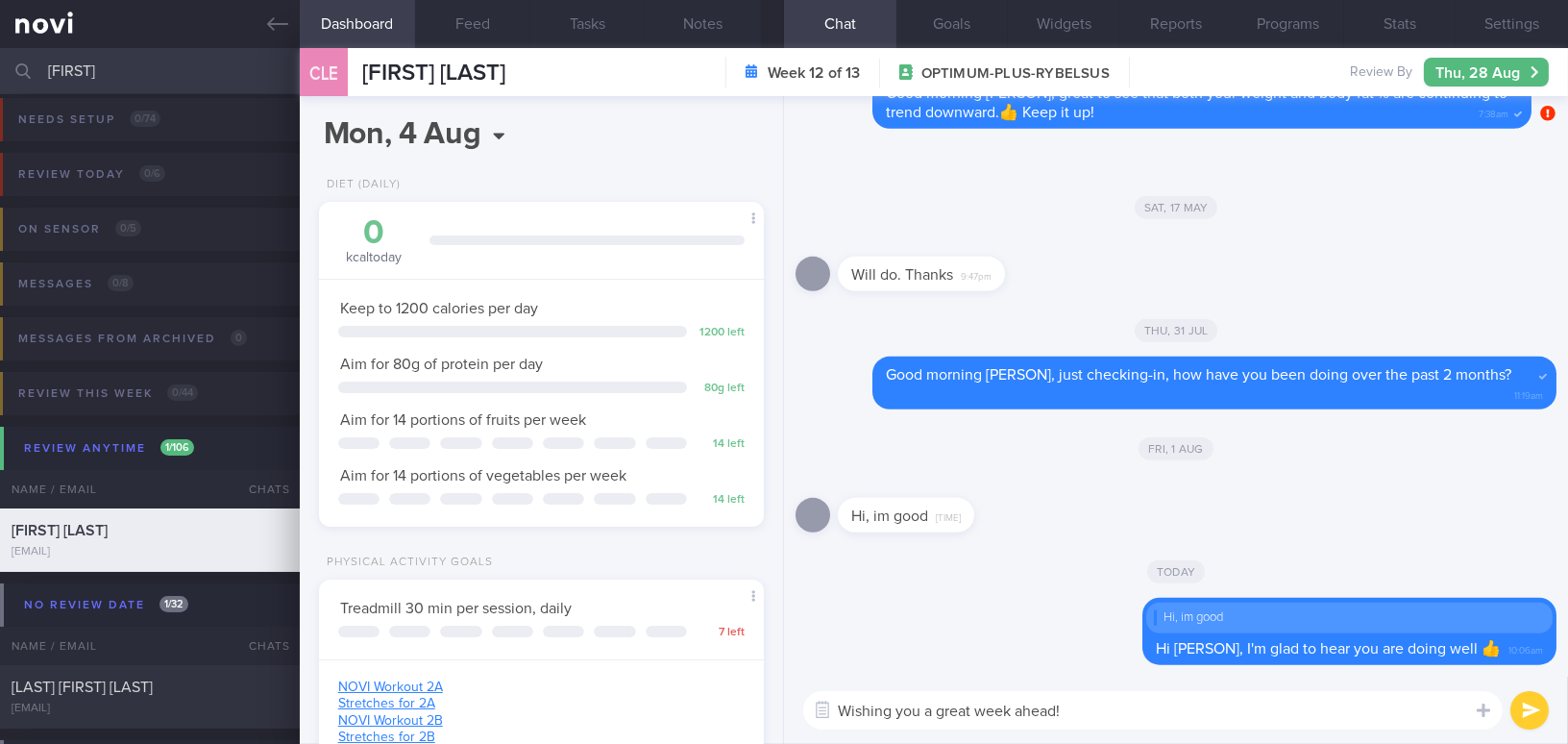 type 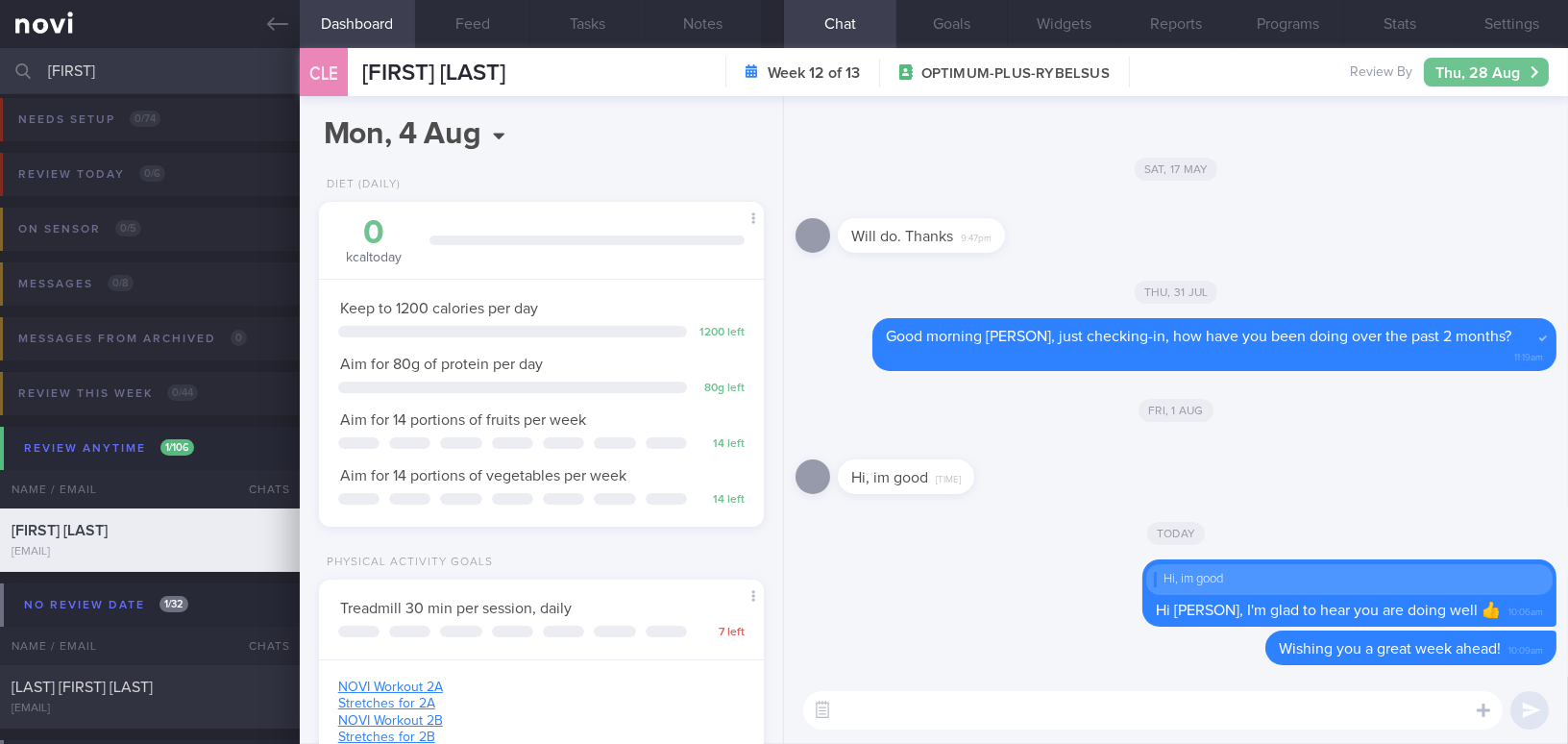 click on "Thu, 28 Aug" at bounding box center [1486, 72] 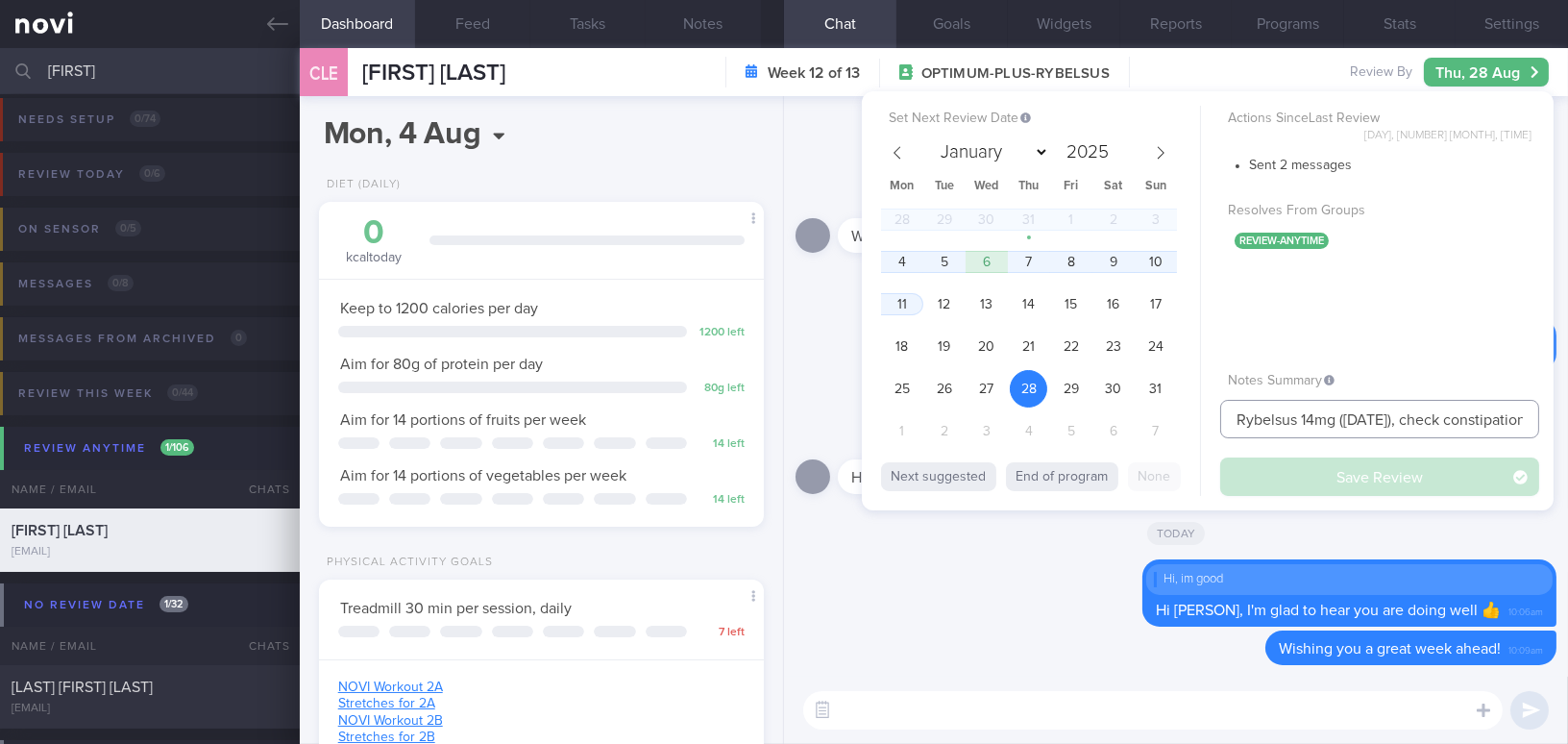 click on "Rybelsus 14mg ([DATE]), check constipation" at bounding box center [1380, 419] 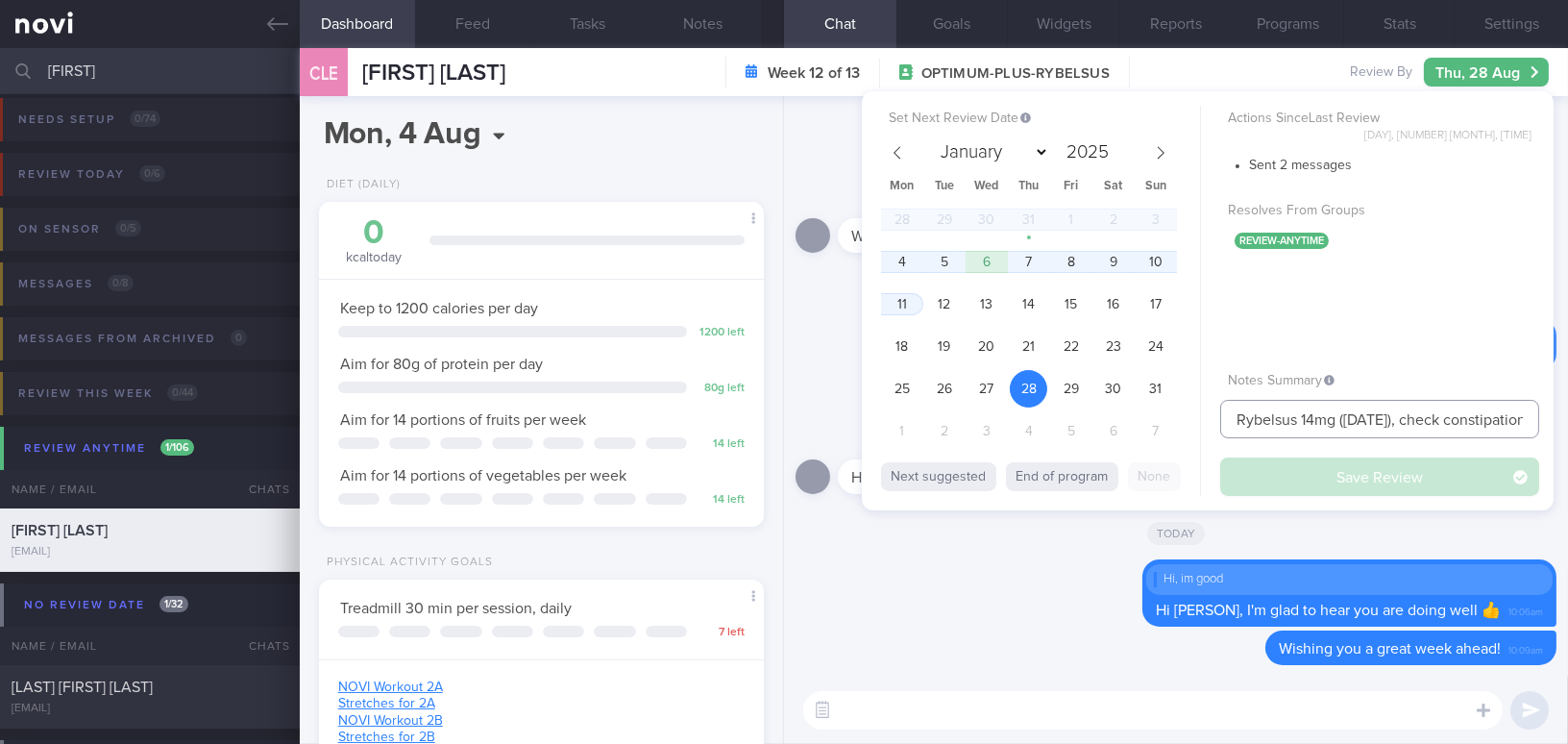 scroll, scrollTop: 0, scrollLeft: 7, axis: horizontal 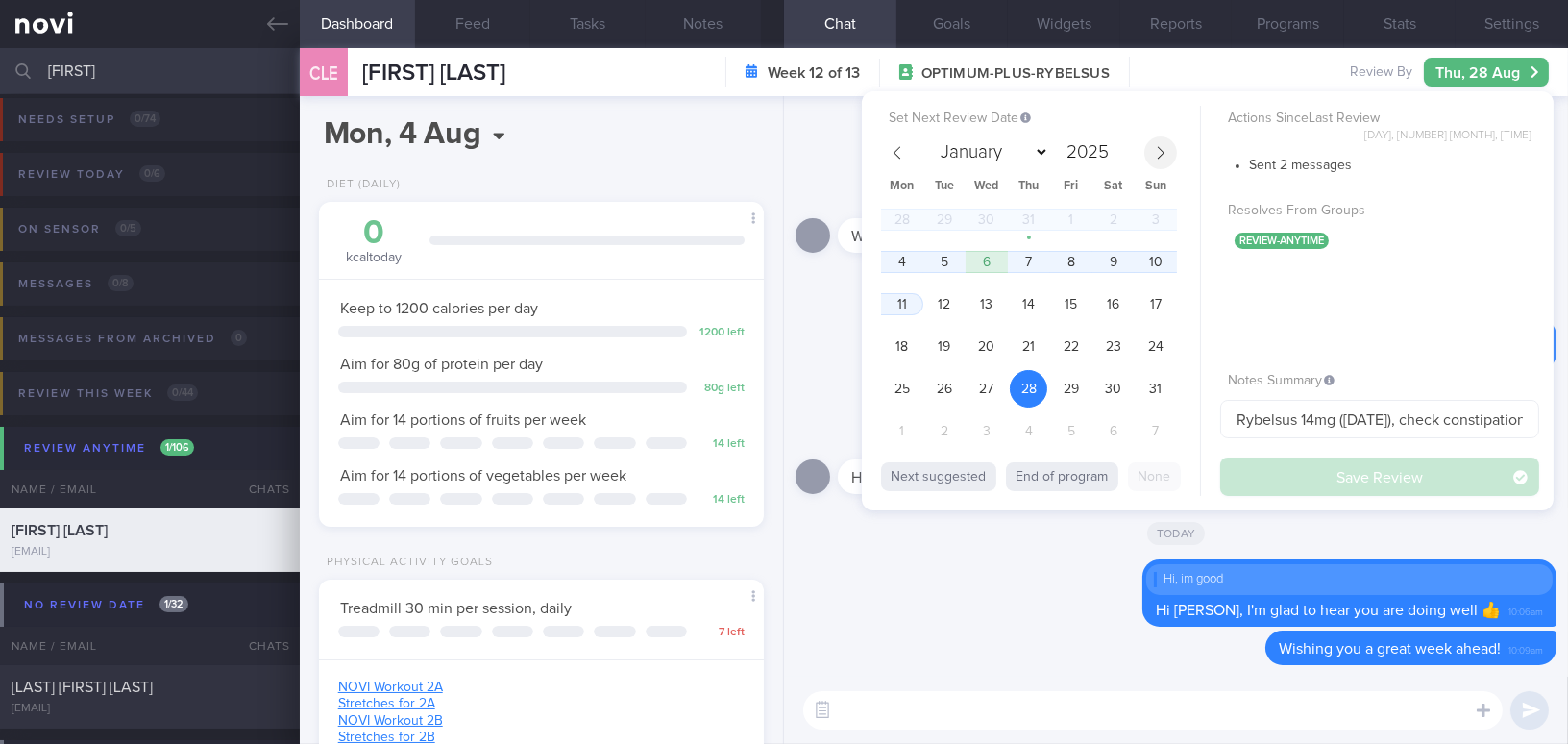 click 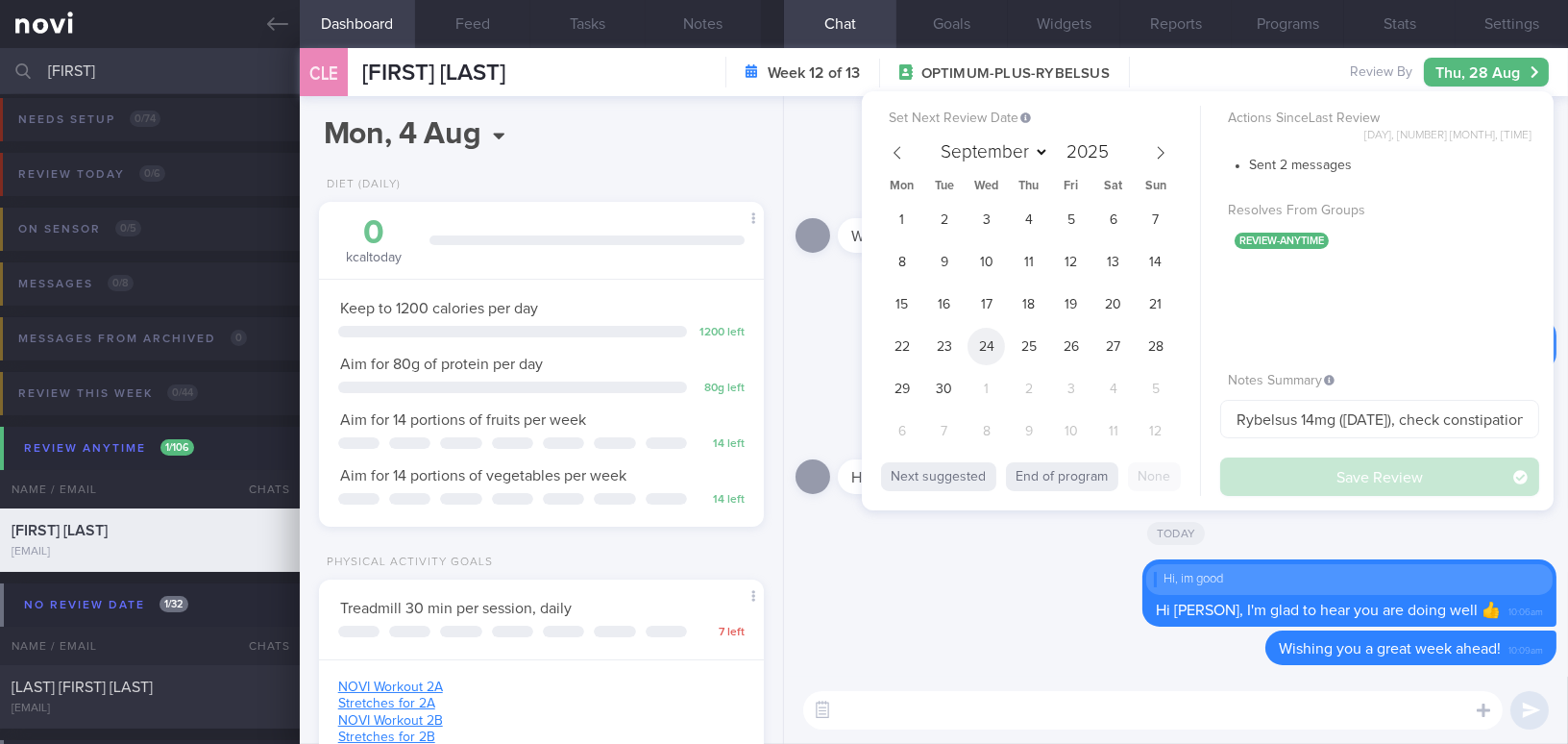 click on "24" at bounding box center [986, 346] 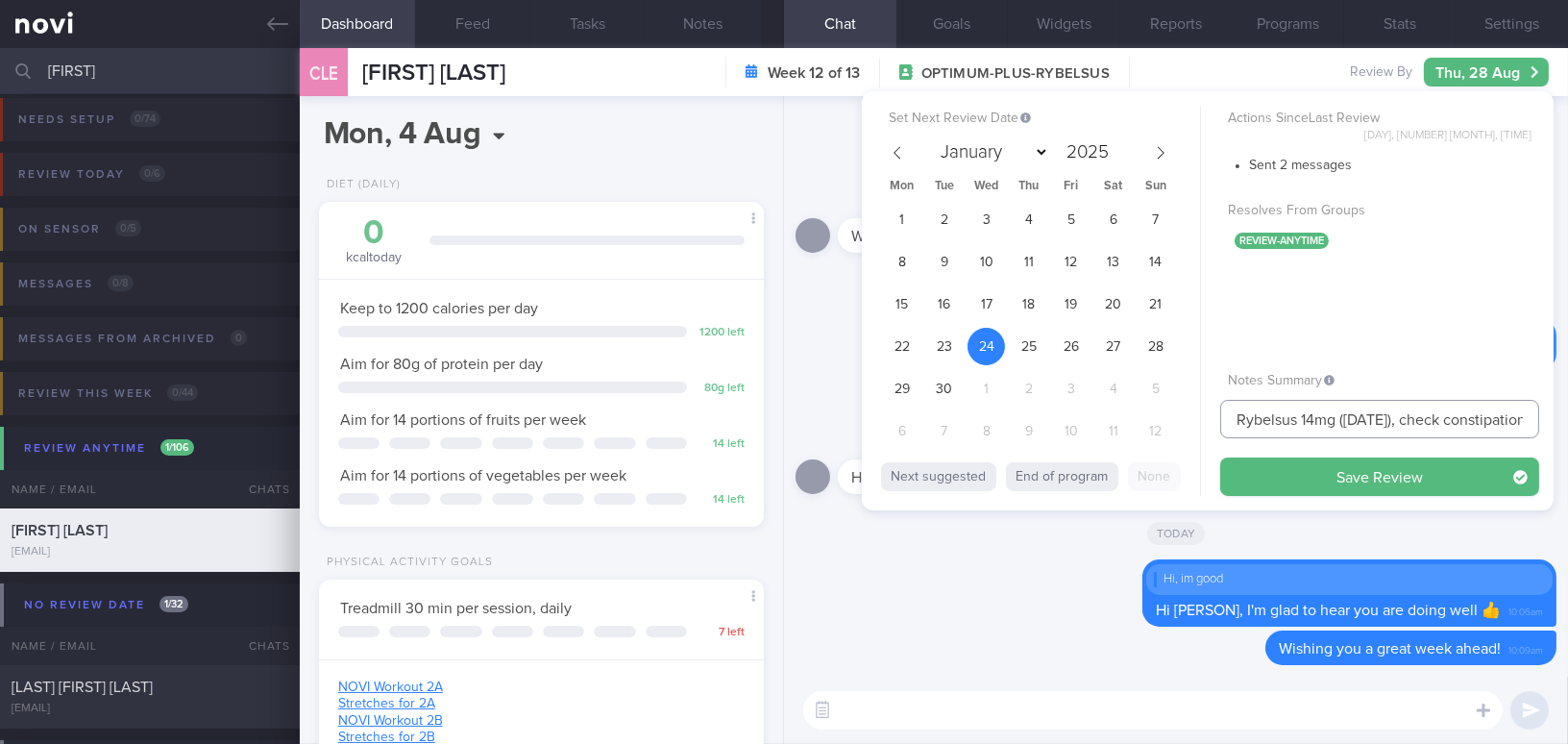 click on "Rybelsus 14mg ([DATE]), check constipation" at bounding box center [1380, 419] 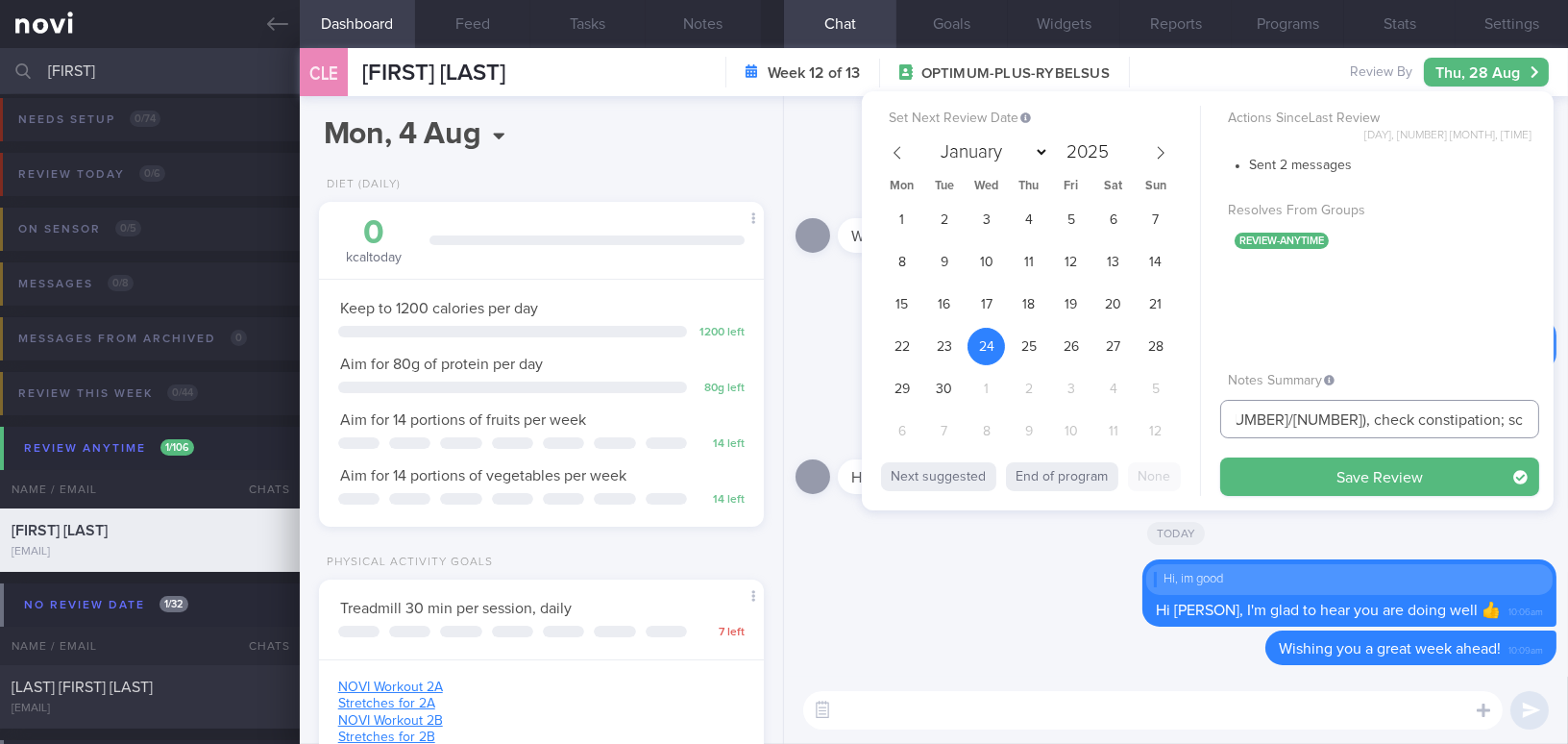 scroll, scrollTop: 0, scrollLeft: 134, axis: horizontal 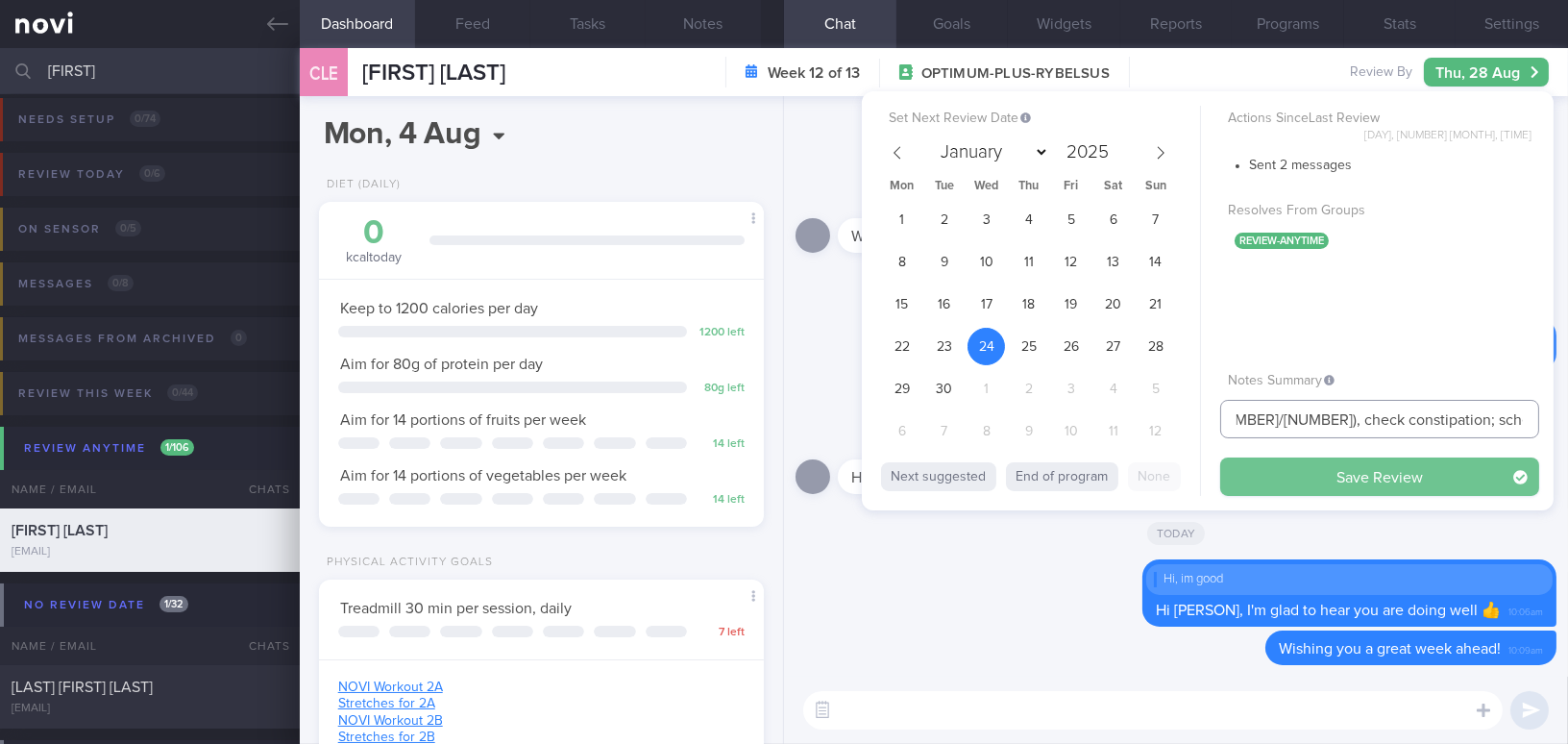 type on "Rybelsus 14mg (18/7/24), check constipation; schedule 24/9/25" 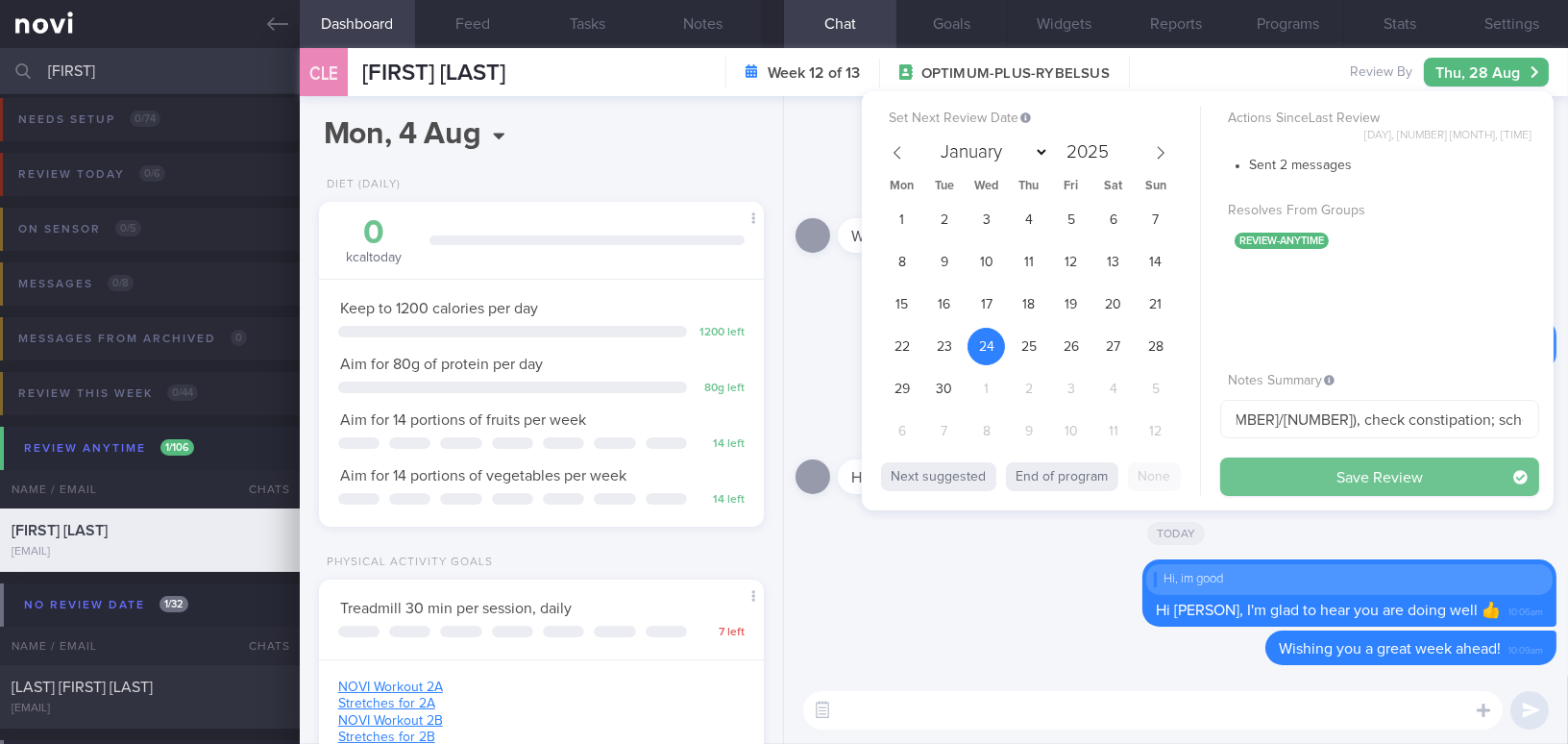 scroll, scrollTop: 0, scrollLeft: 0, axis: both 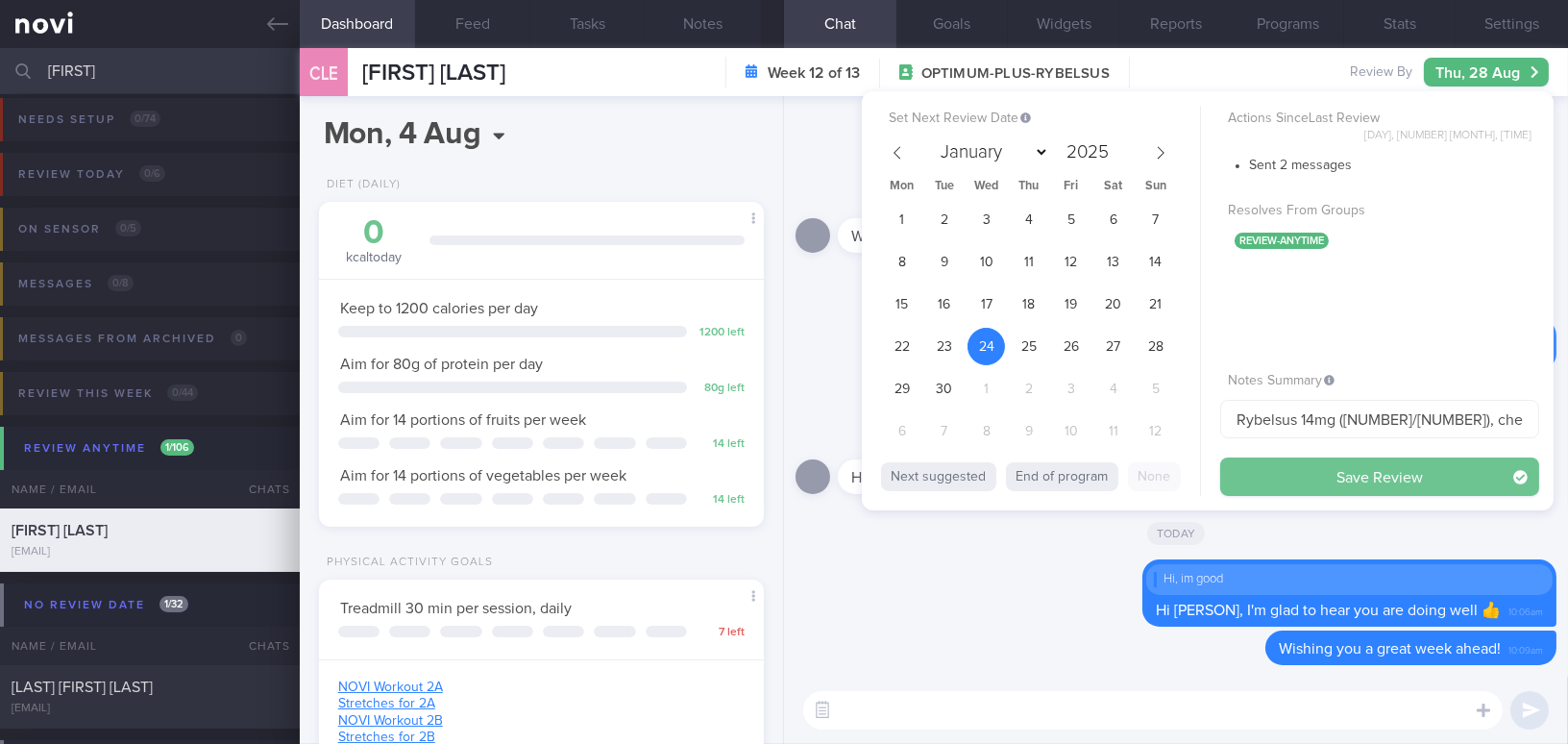 click on "Save Review" at bounding box center [1380, 477] 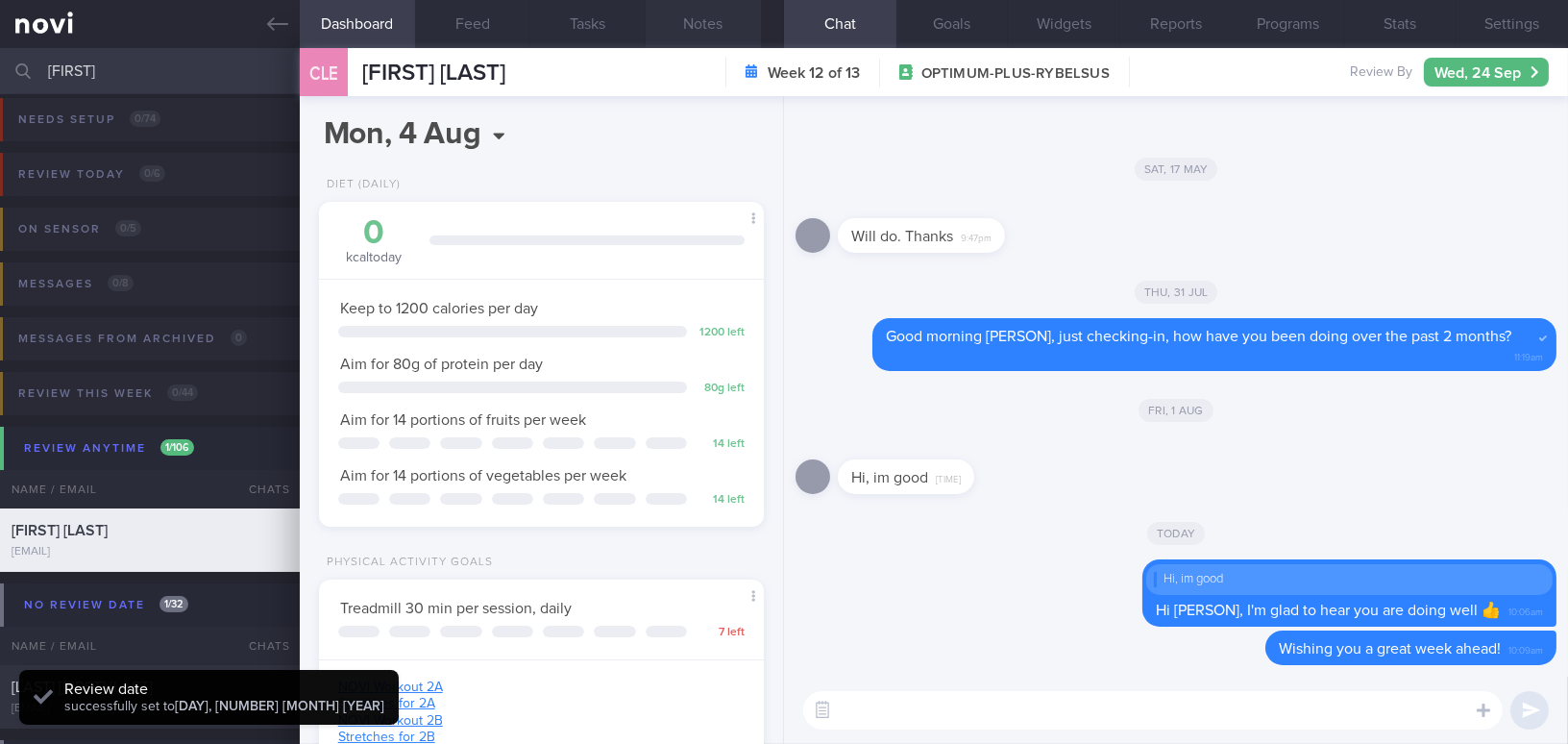 click on "Notes" at bounding box center [703, 24] 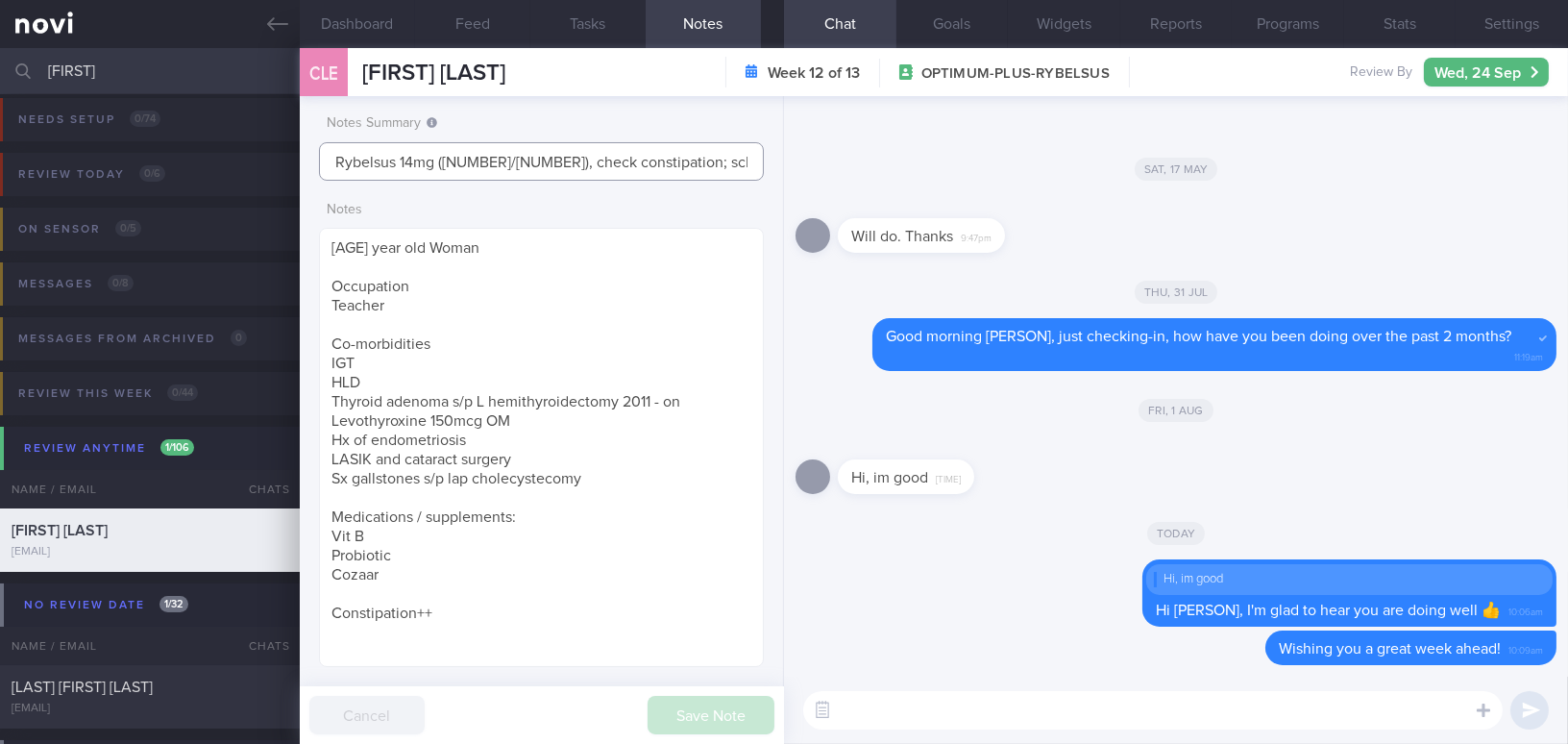 click on "Rybelsus 14mg (18/7/24), check constipation; schedule 24/9/25" at bounding box center (541, 161) 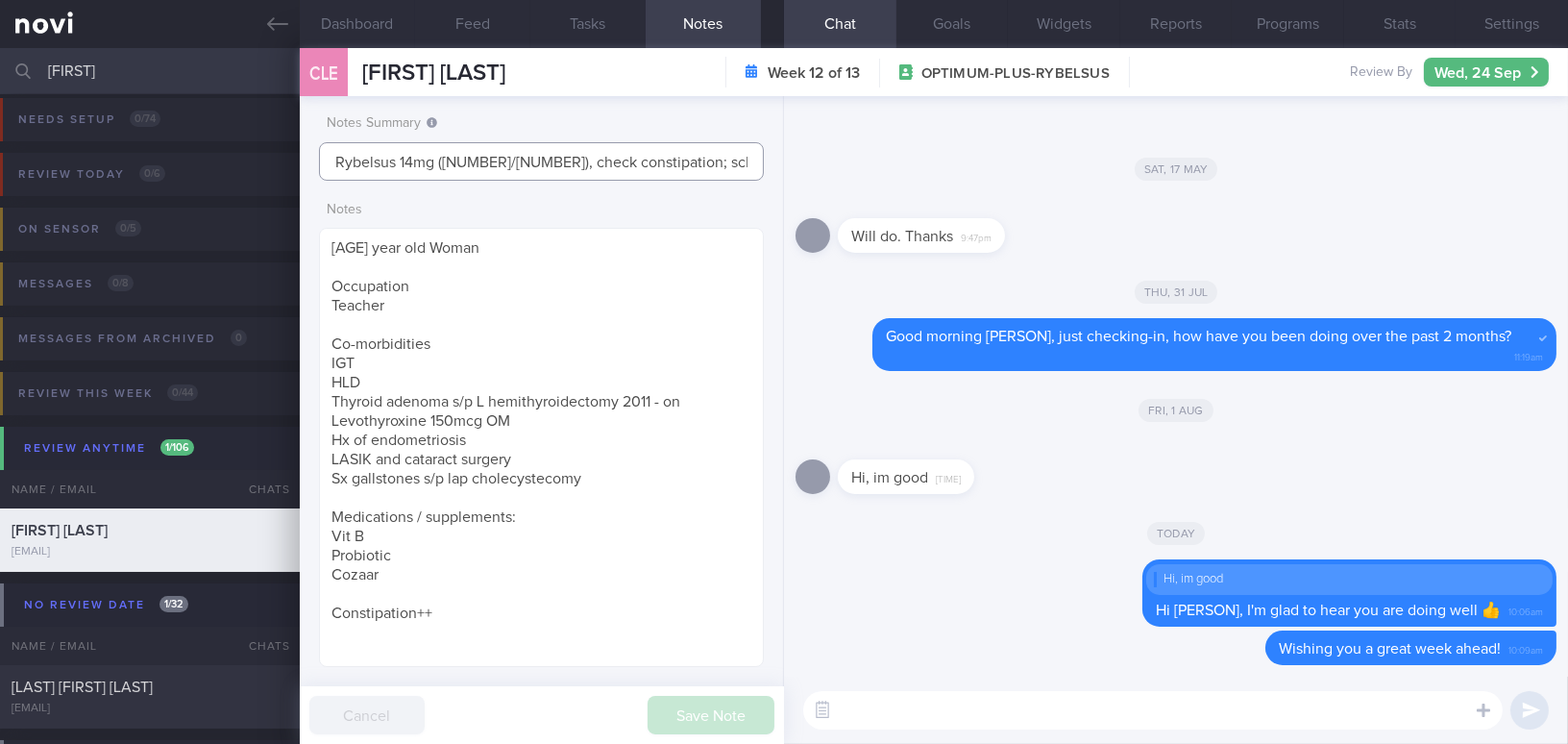 drag, startPoint x: 501, startPoint y: 161, endPoint x: 638, endPoint y: 158, distance: 137.03284 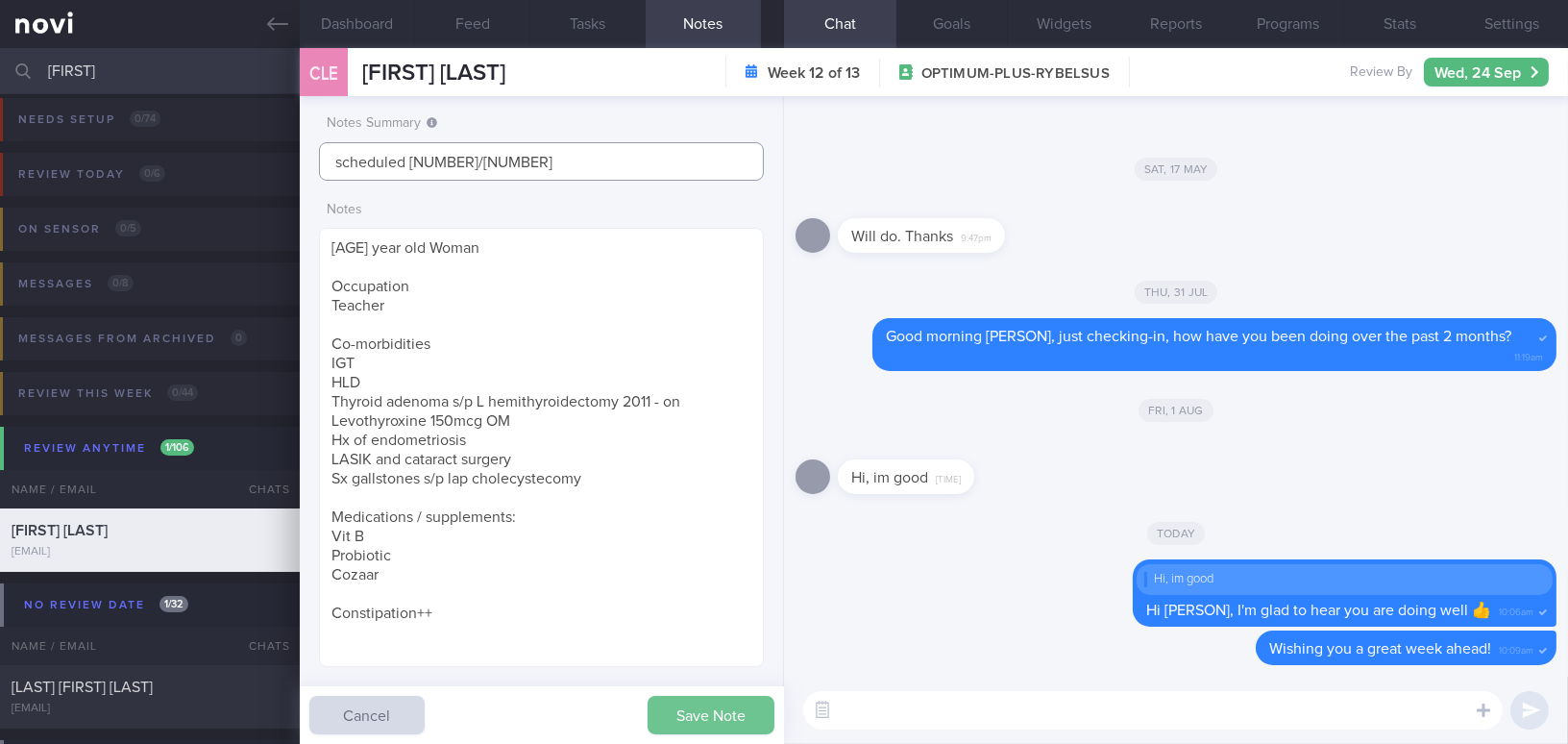 type on "scheduled 24/9/25" 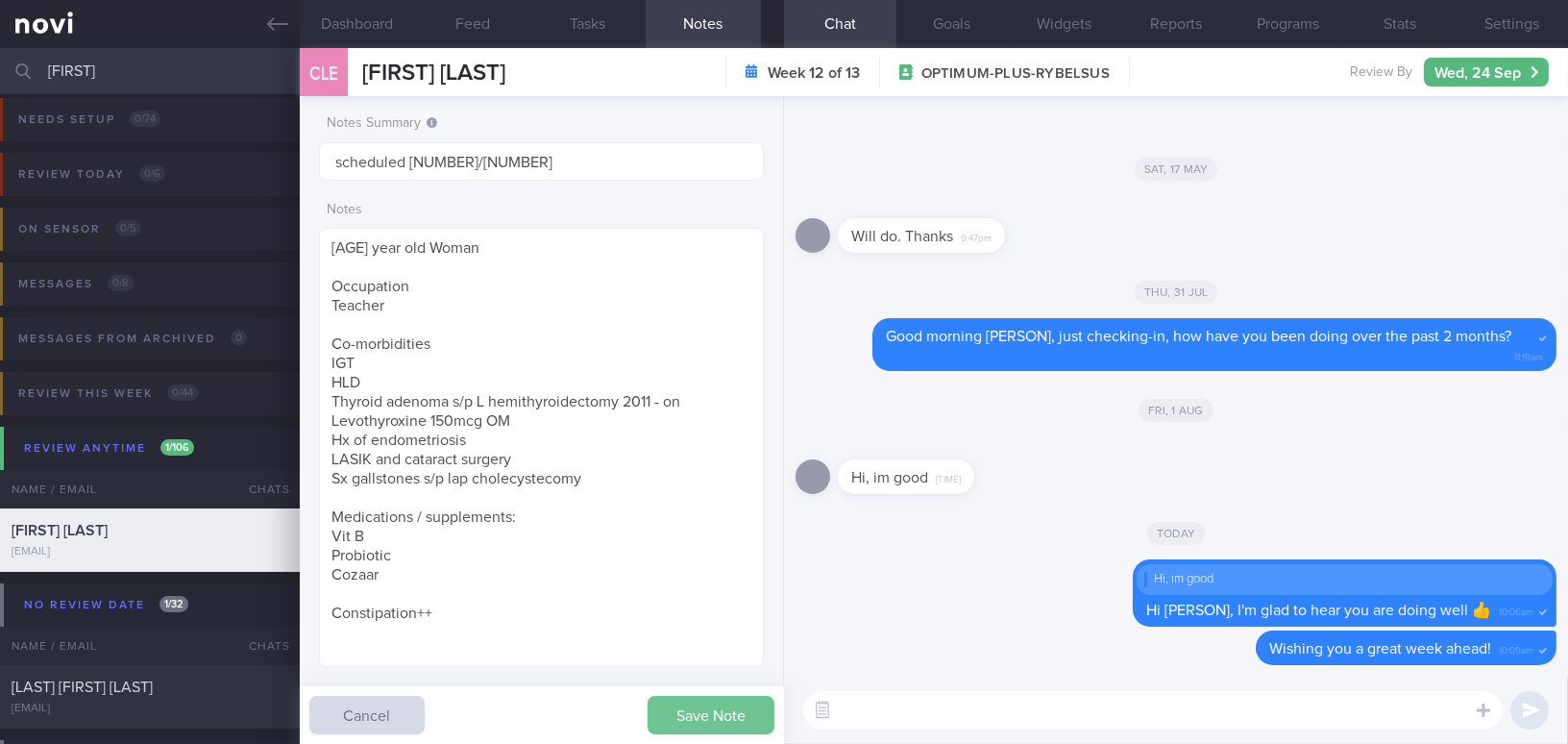 click on "Save Note" at bounding box center (711, 715) 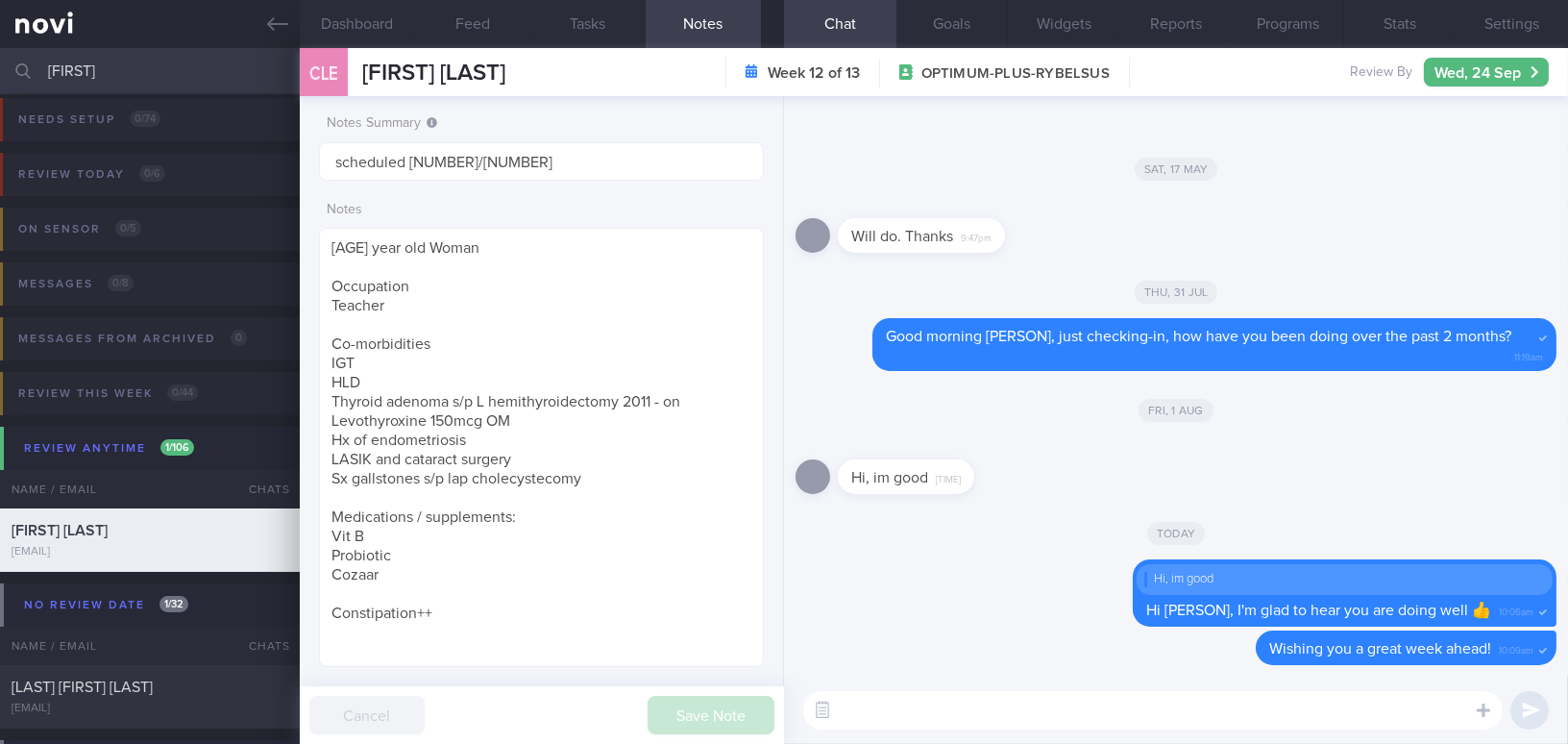 drag, startPoint x: 124, startPoint y: 81, endPoint x: 19, endPoint y: 79, distance: 105.01905 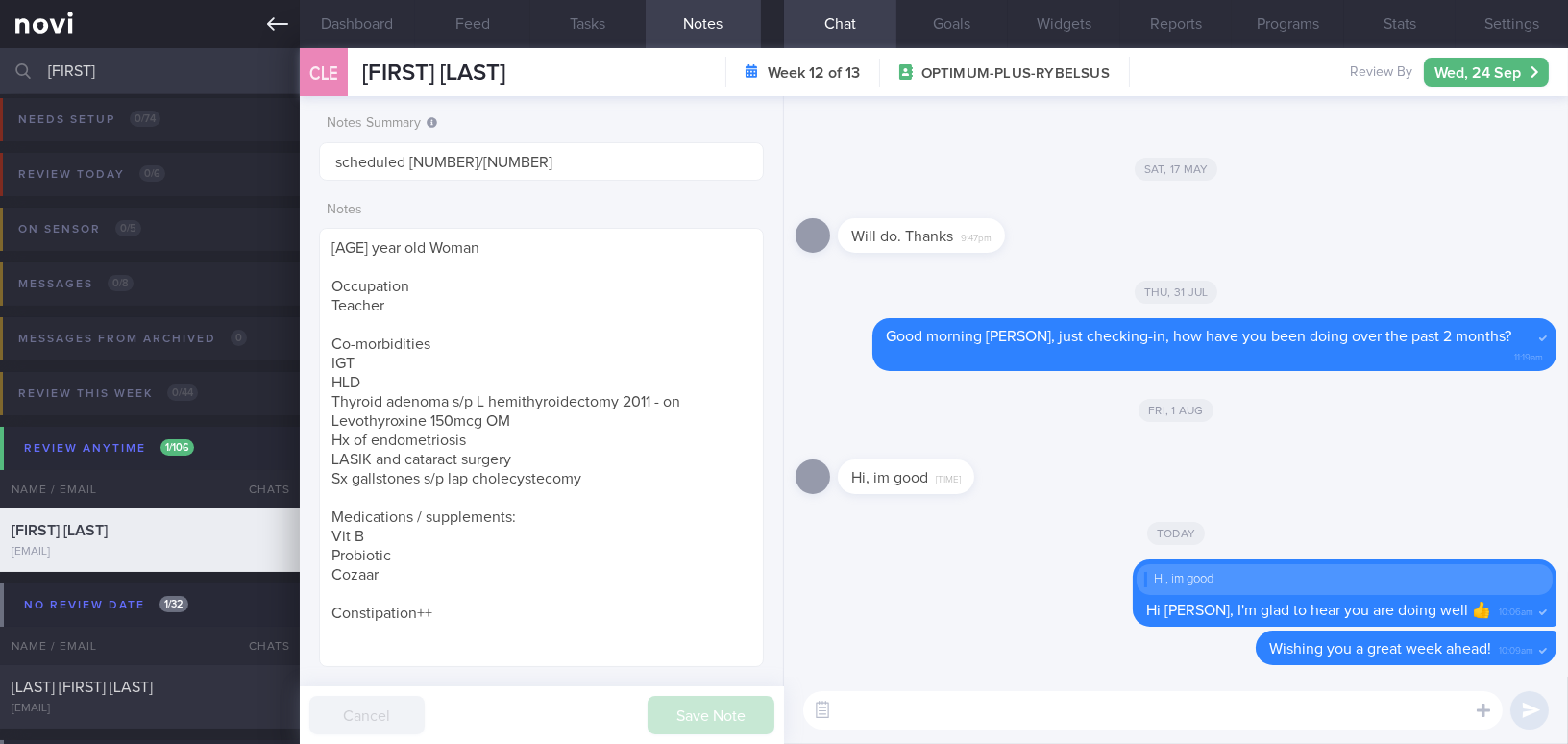 click 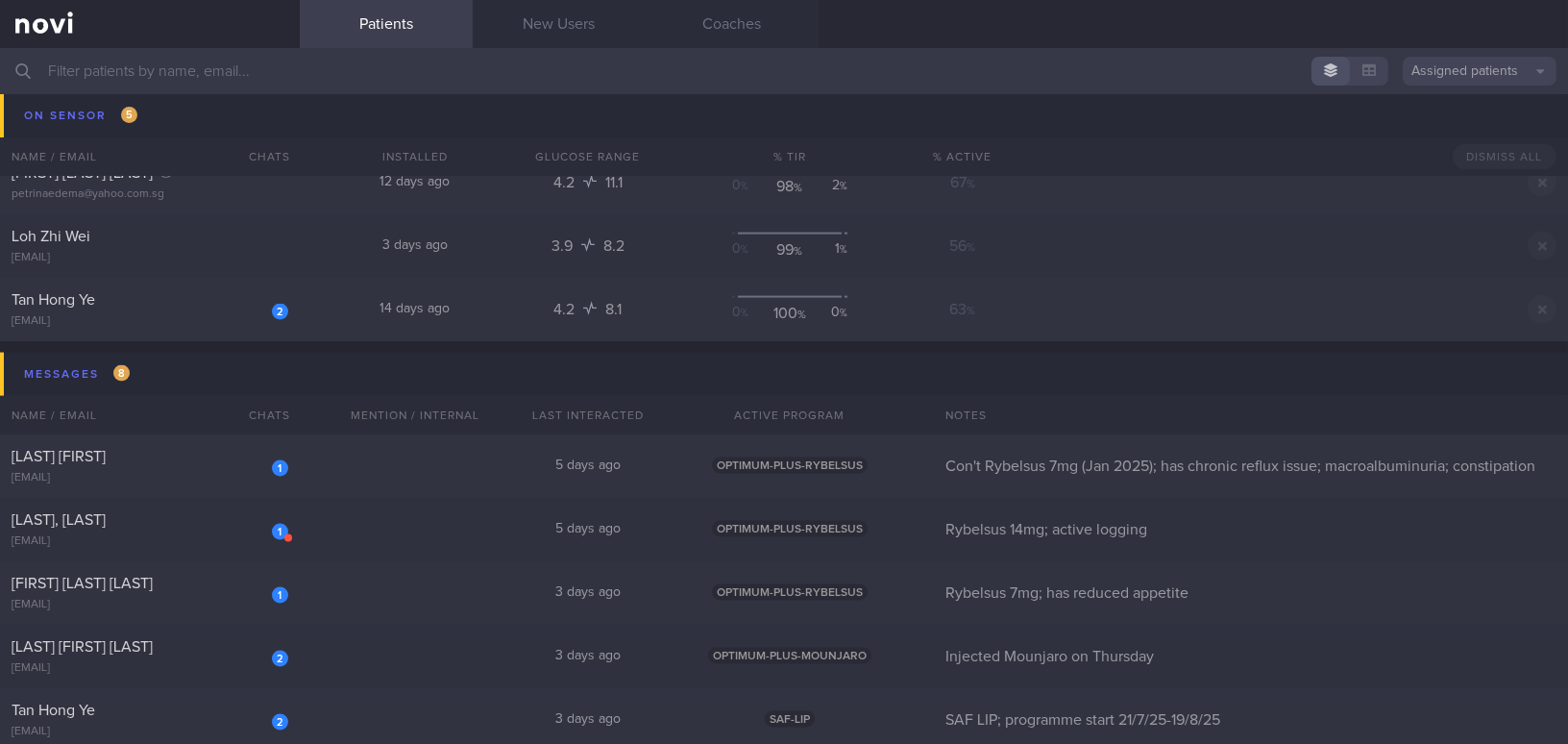 scroll, scrollTop: 5600, scrollLeft: 0, axis: vertical 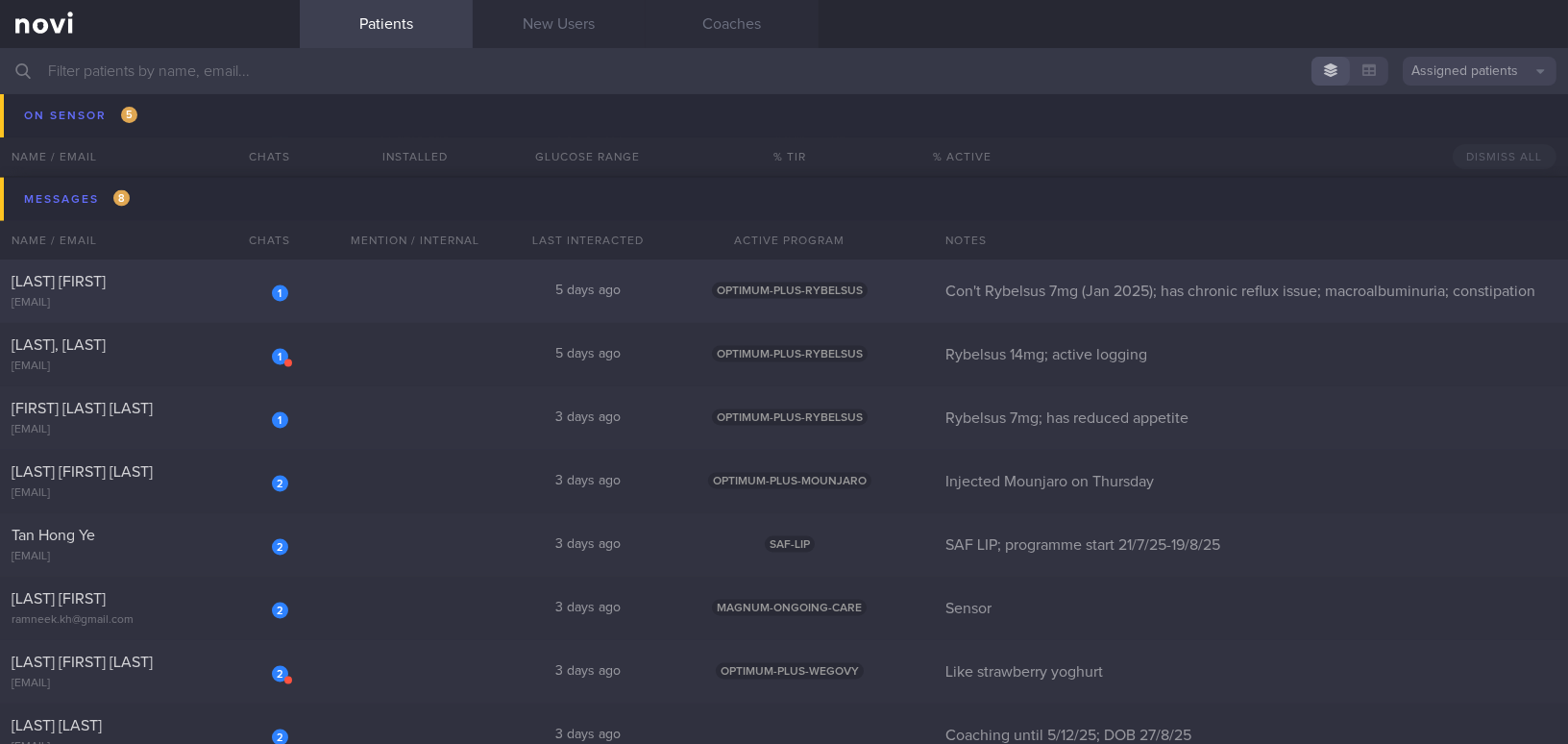 type 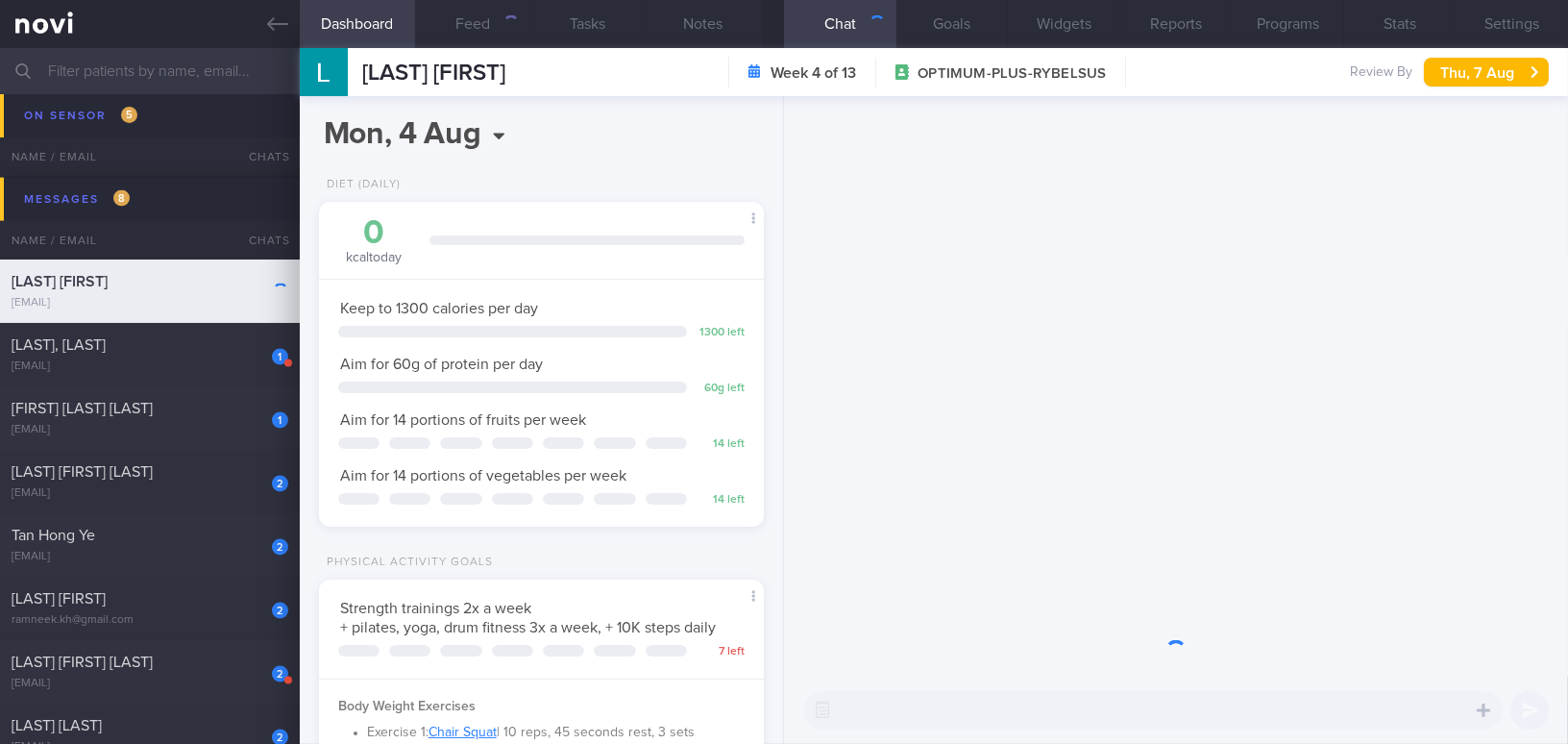 scroll, scrollTop: 961040, scrollLeft: 960387, axis: both 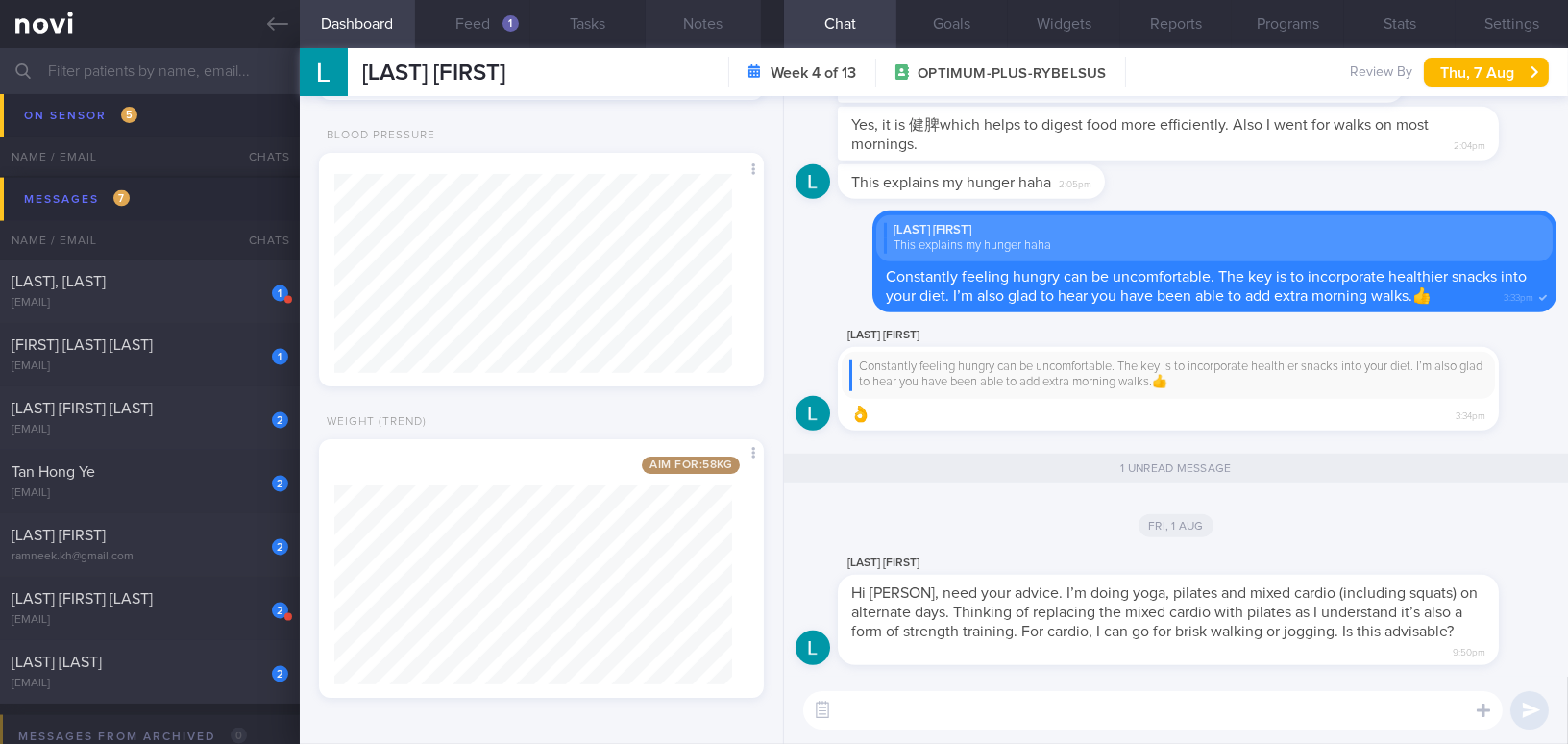 click on "Notes" at bounding box center (703, 24) 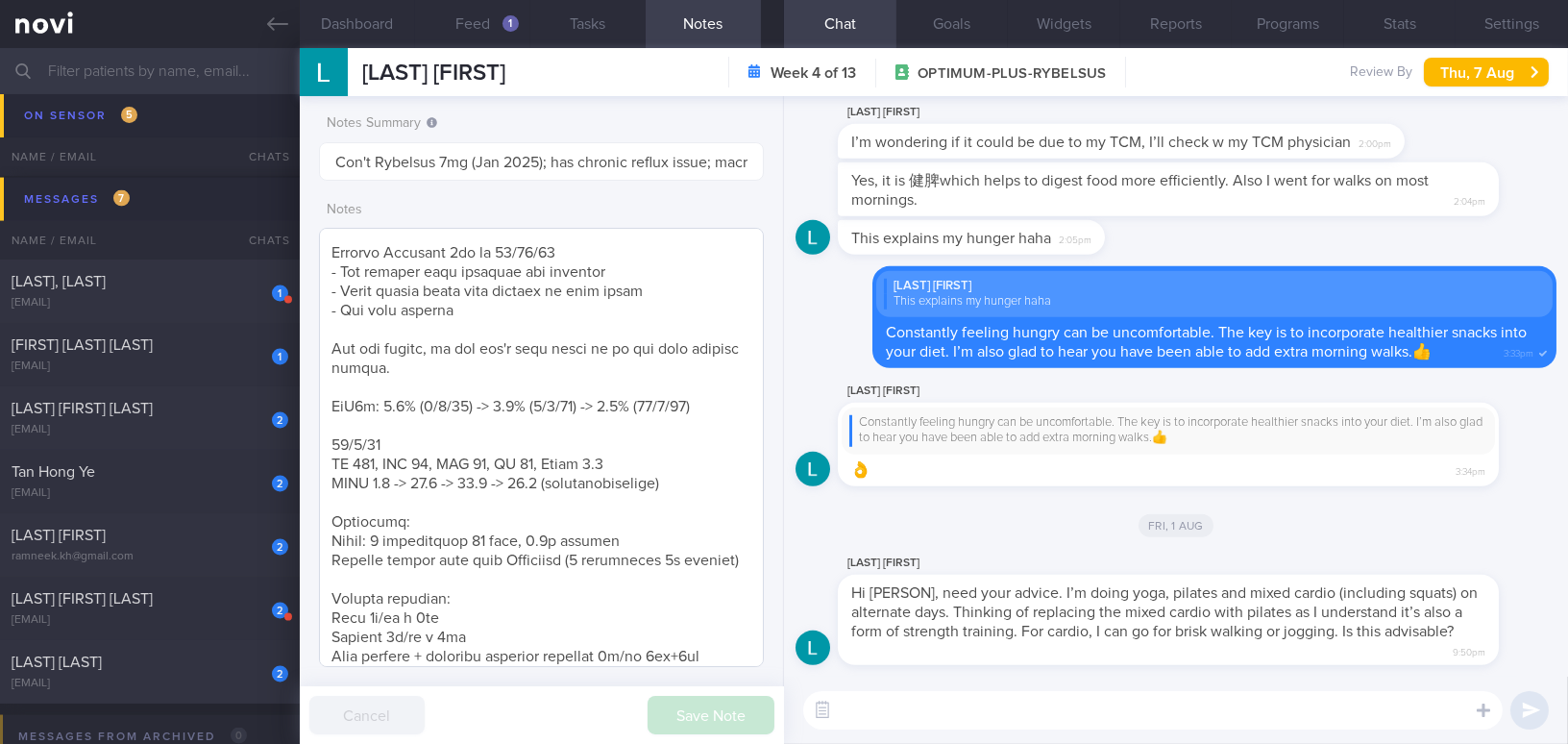 scroll, scrollTop: 677, scrollLeft: 0, axis: vertical 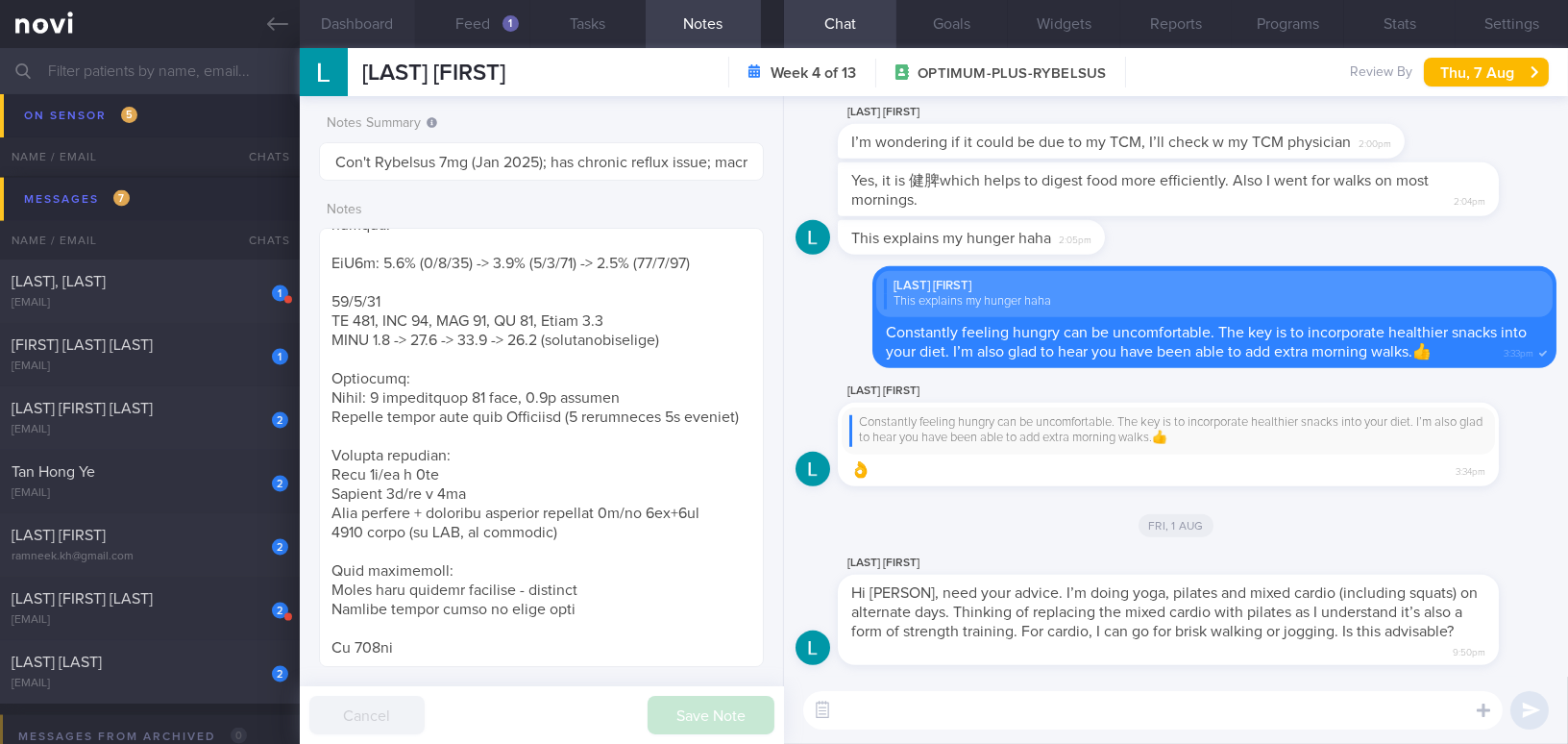 click on "Dashboard" at bounding box center [357, 24] 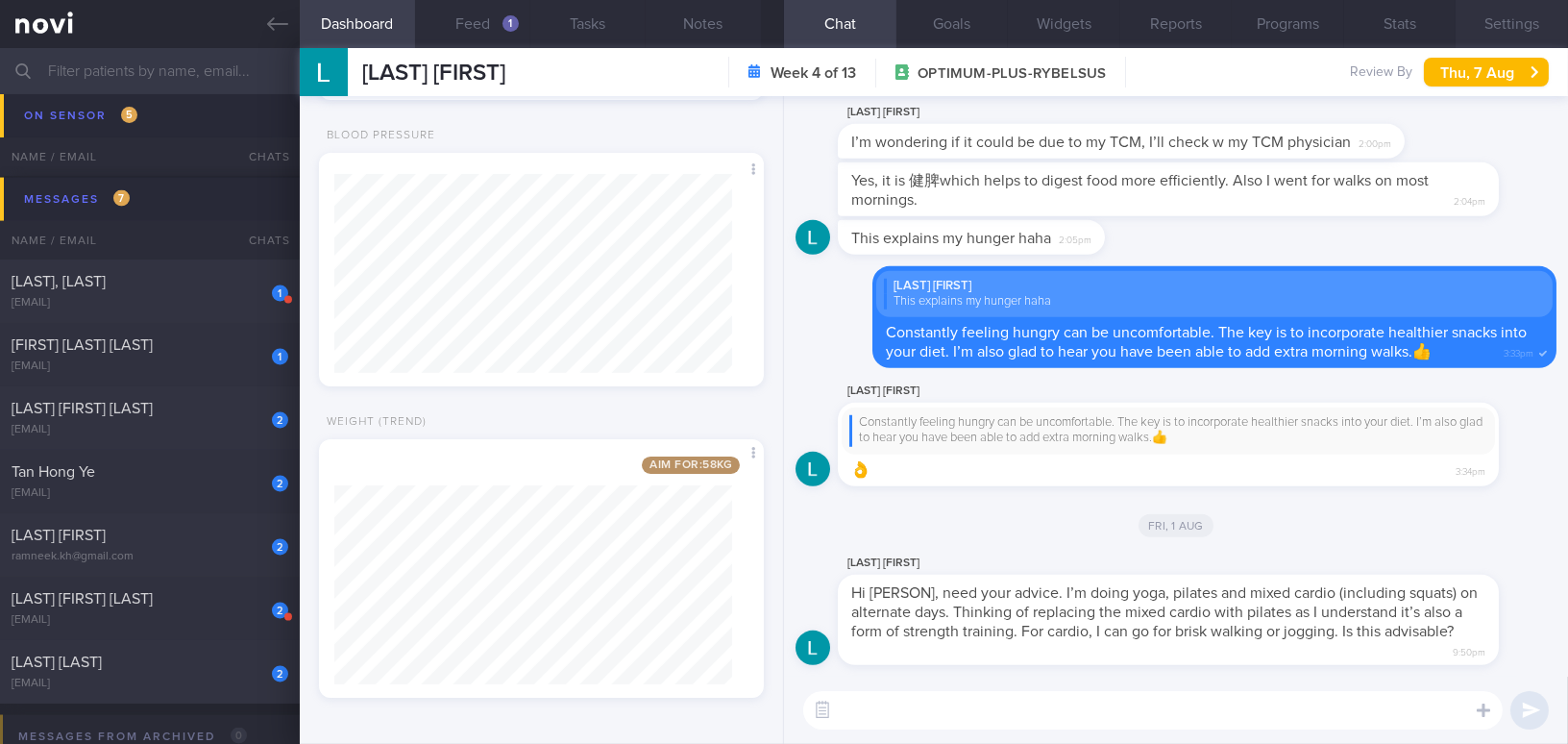 click on "Settings" at bounding box center (1511, 24) 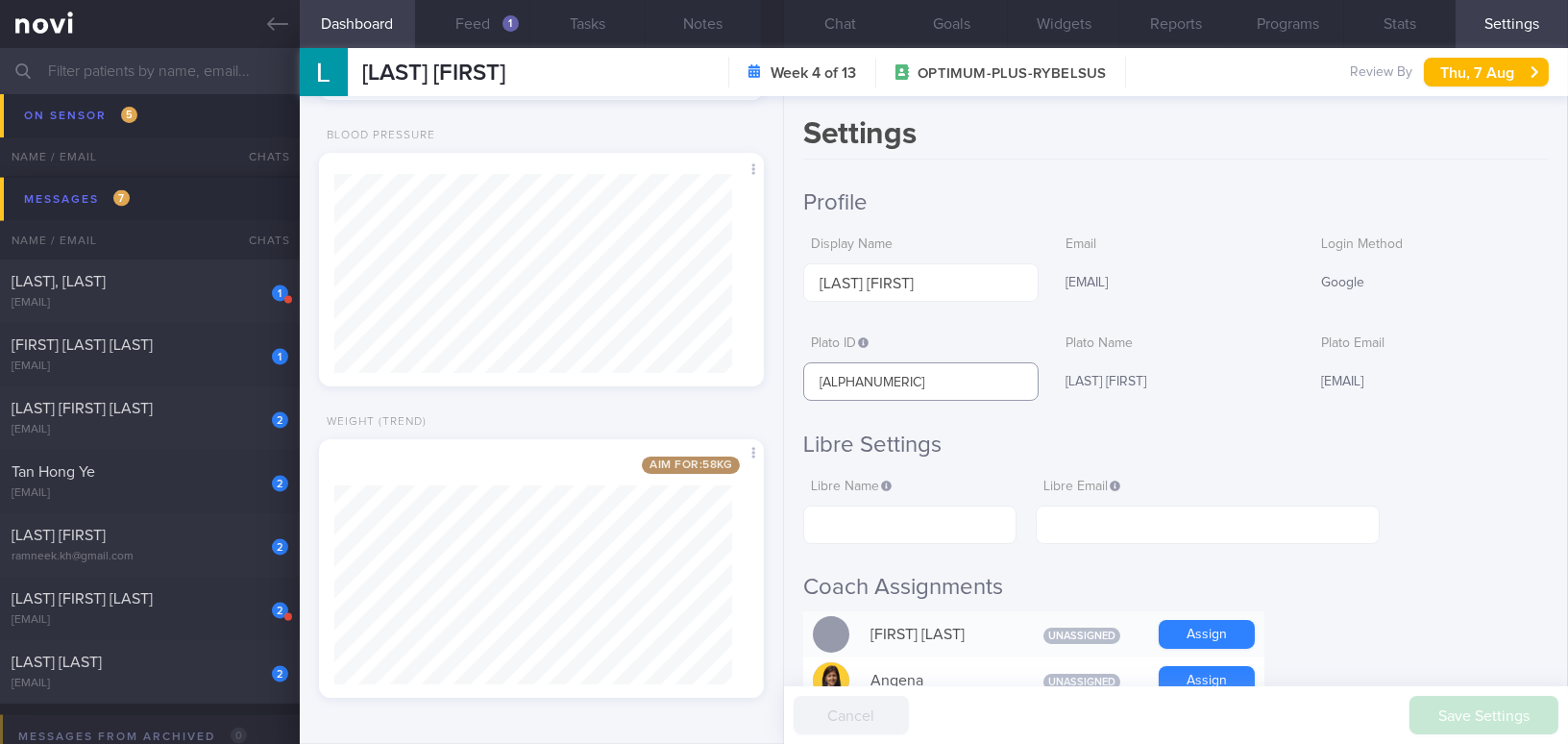 scroll, scrollTop: 0, scrollLeft: 41, axis: horizontal 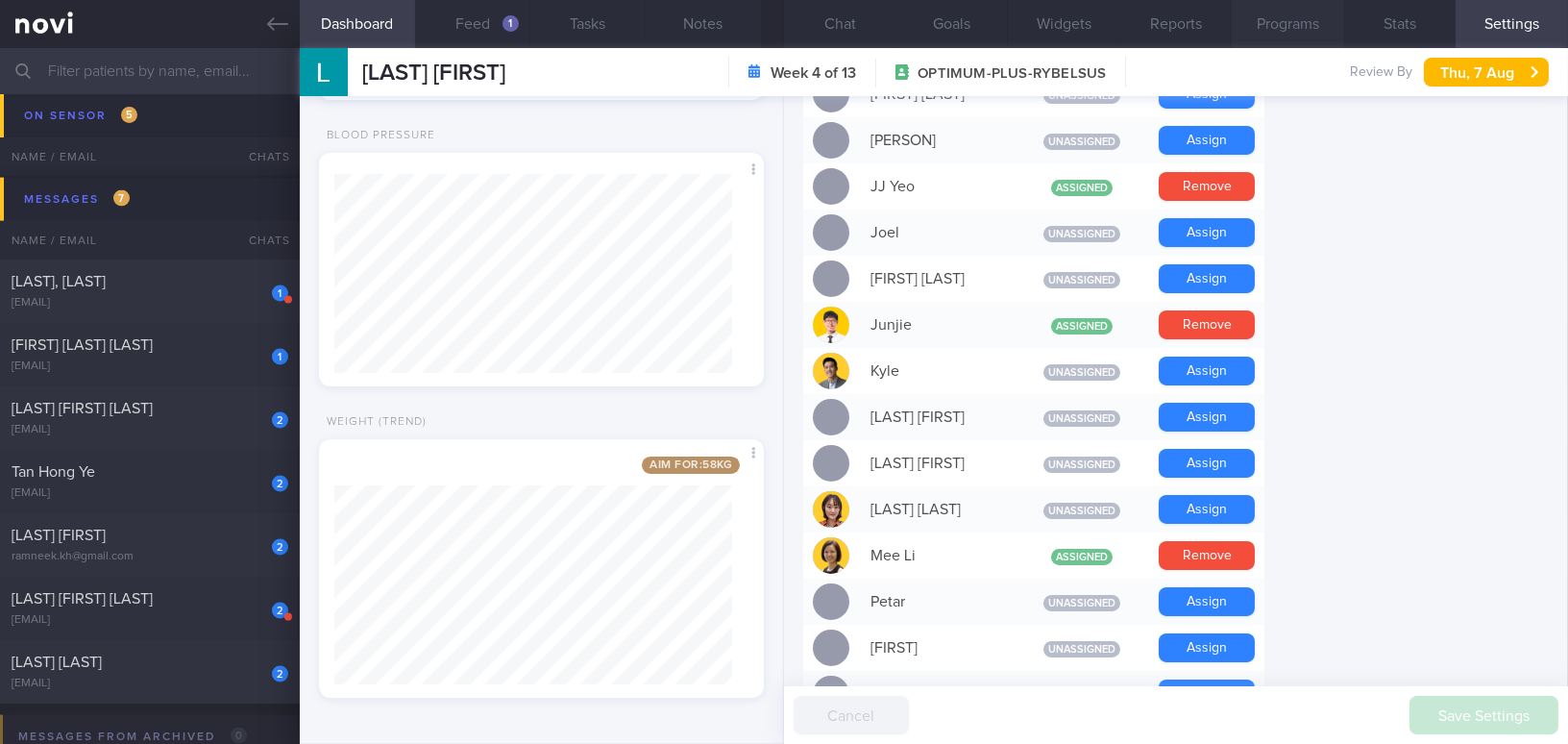 click on "Programs" at bounding box center [1287, 24] 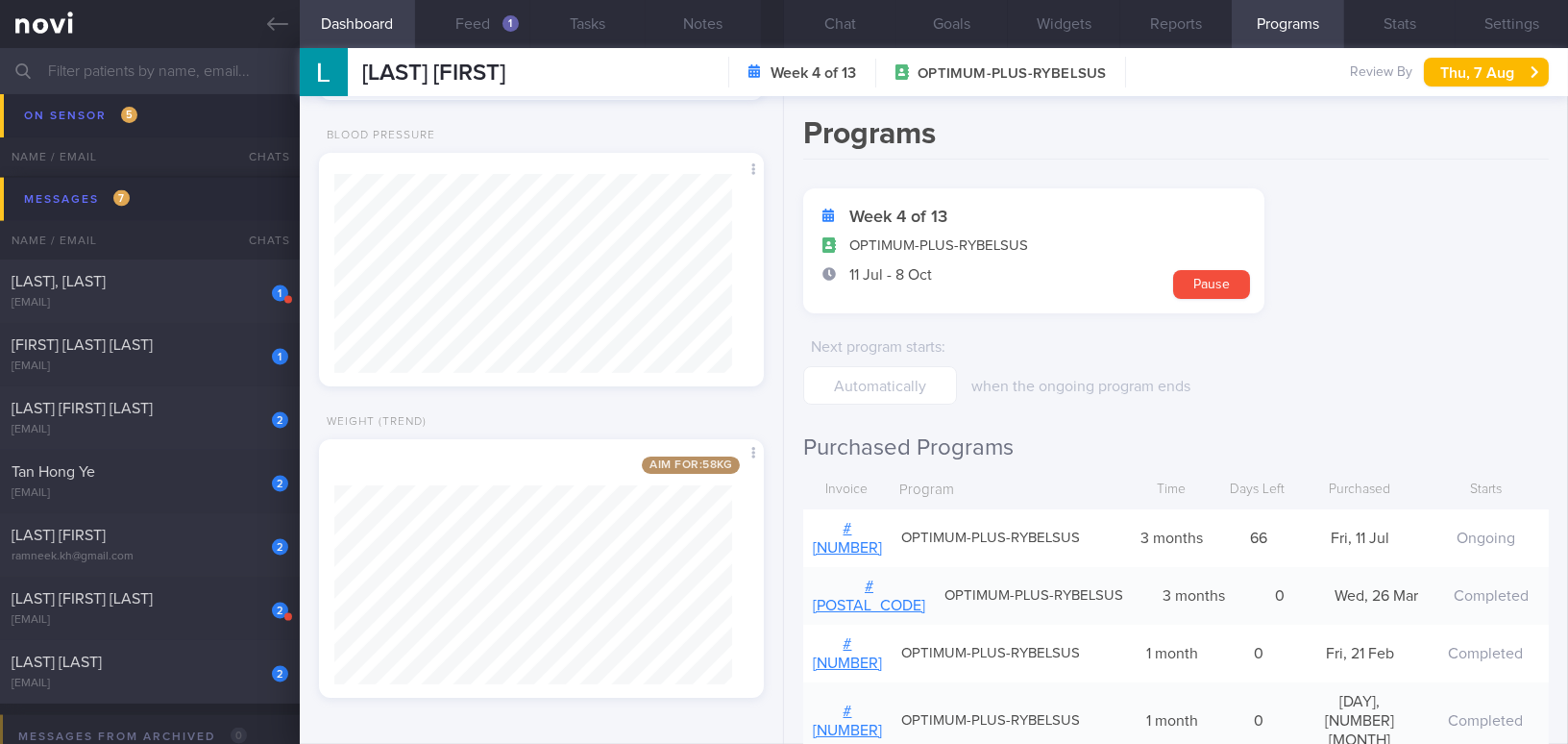 click on "# 44459" at bounding box center (847, 538) 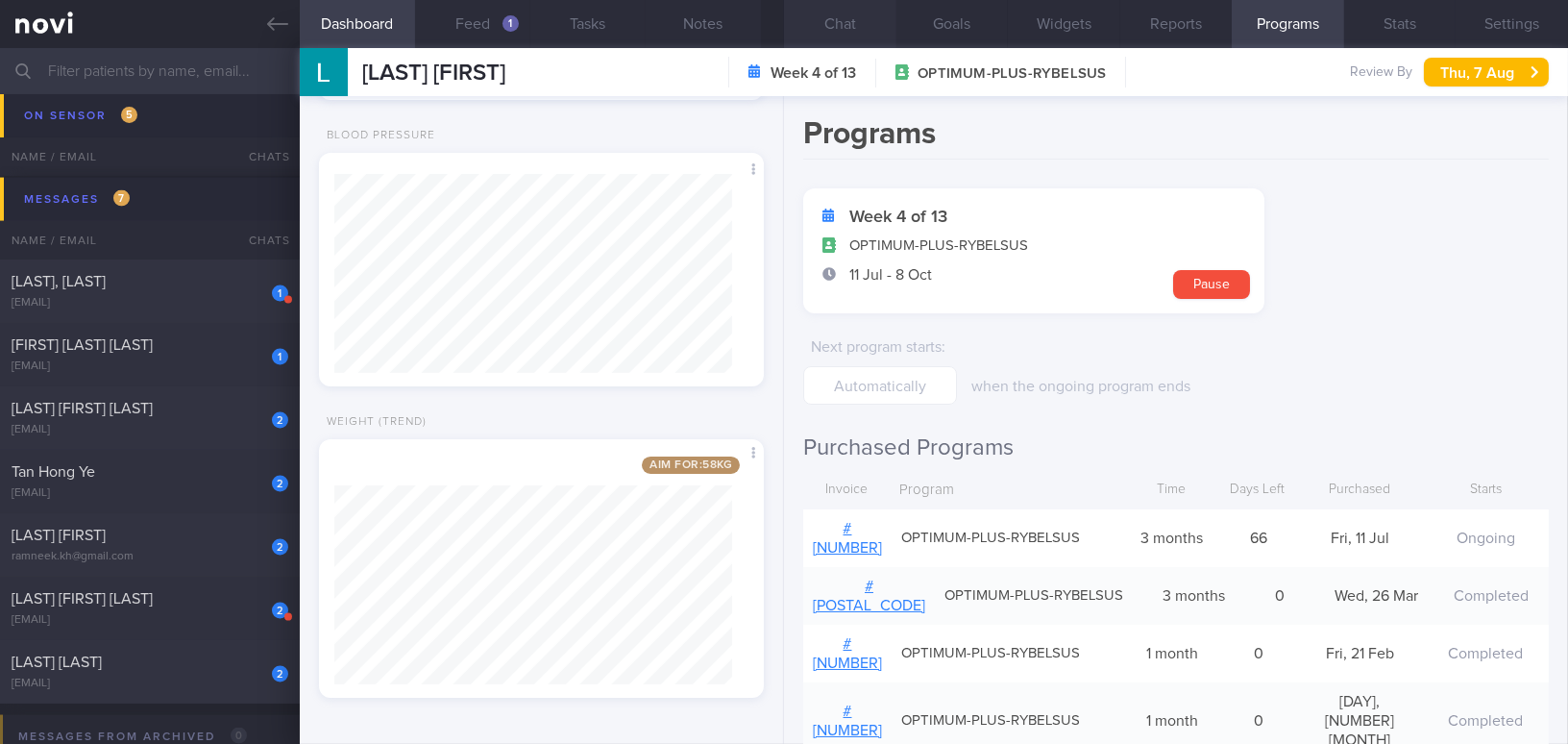 click on "Chat" at bounding box center (840, 24) 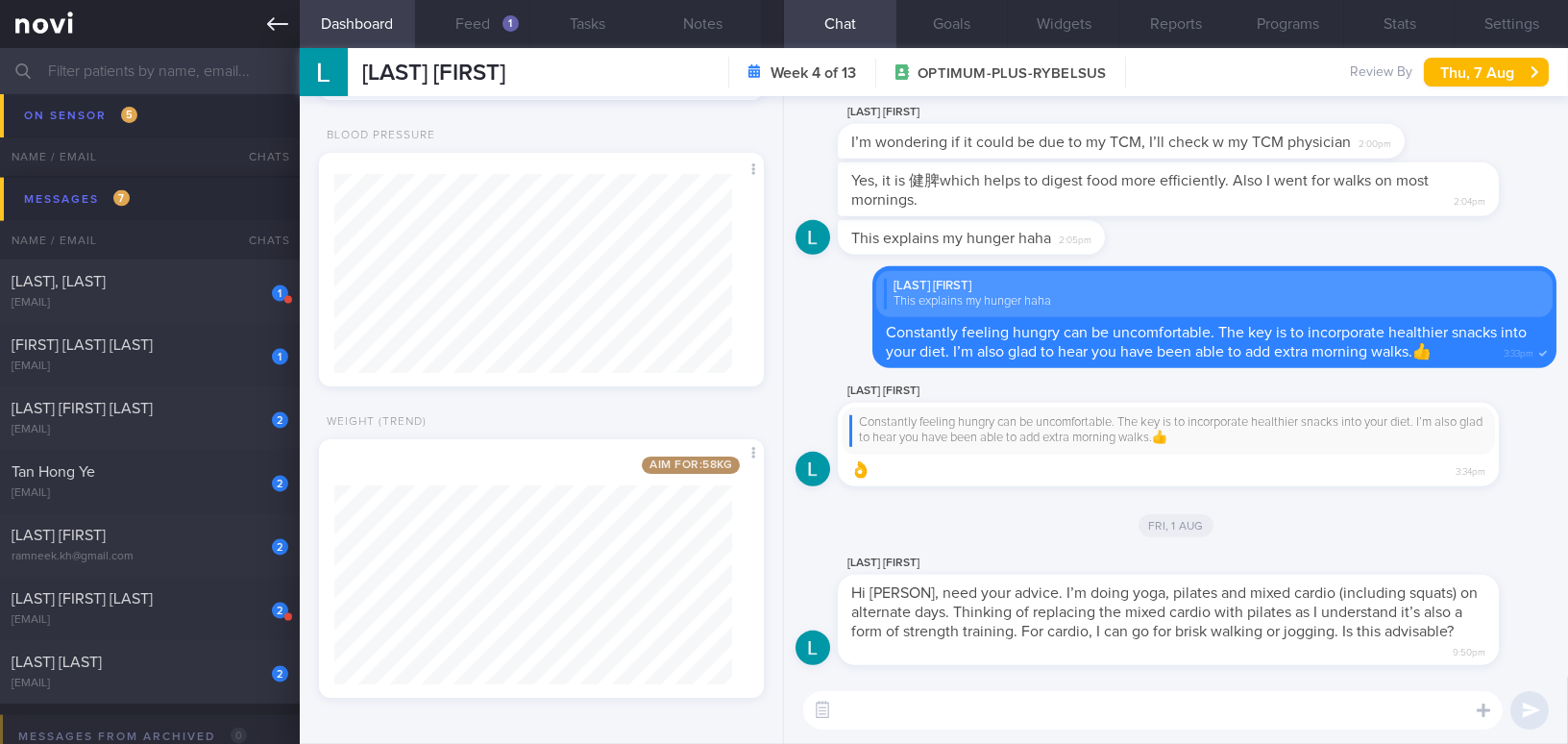 click 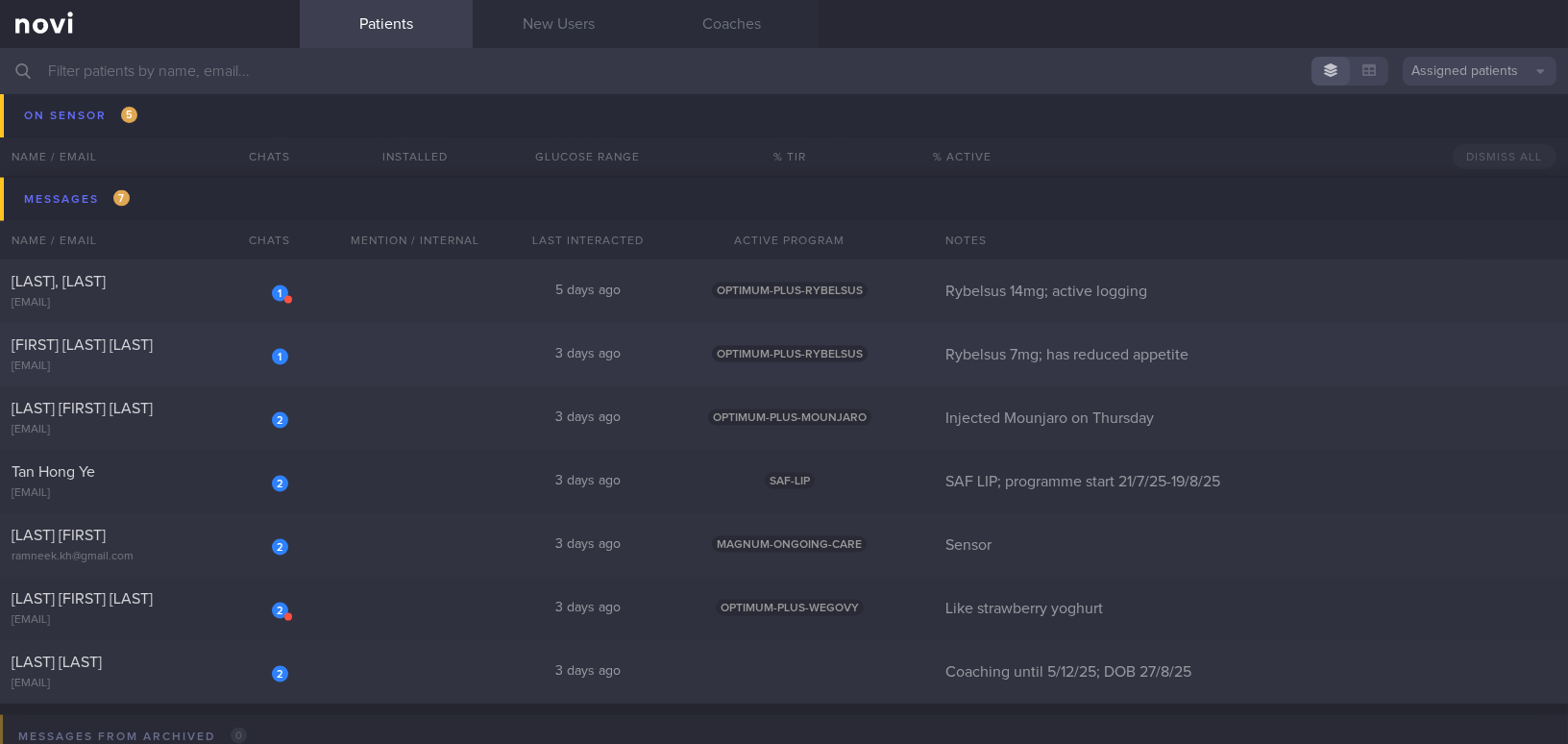 click on "samm.lim@gmail.com" at bounding box center (150, 366) 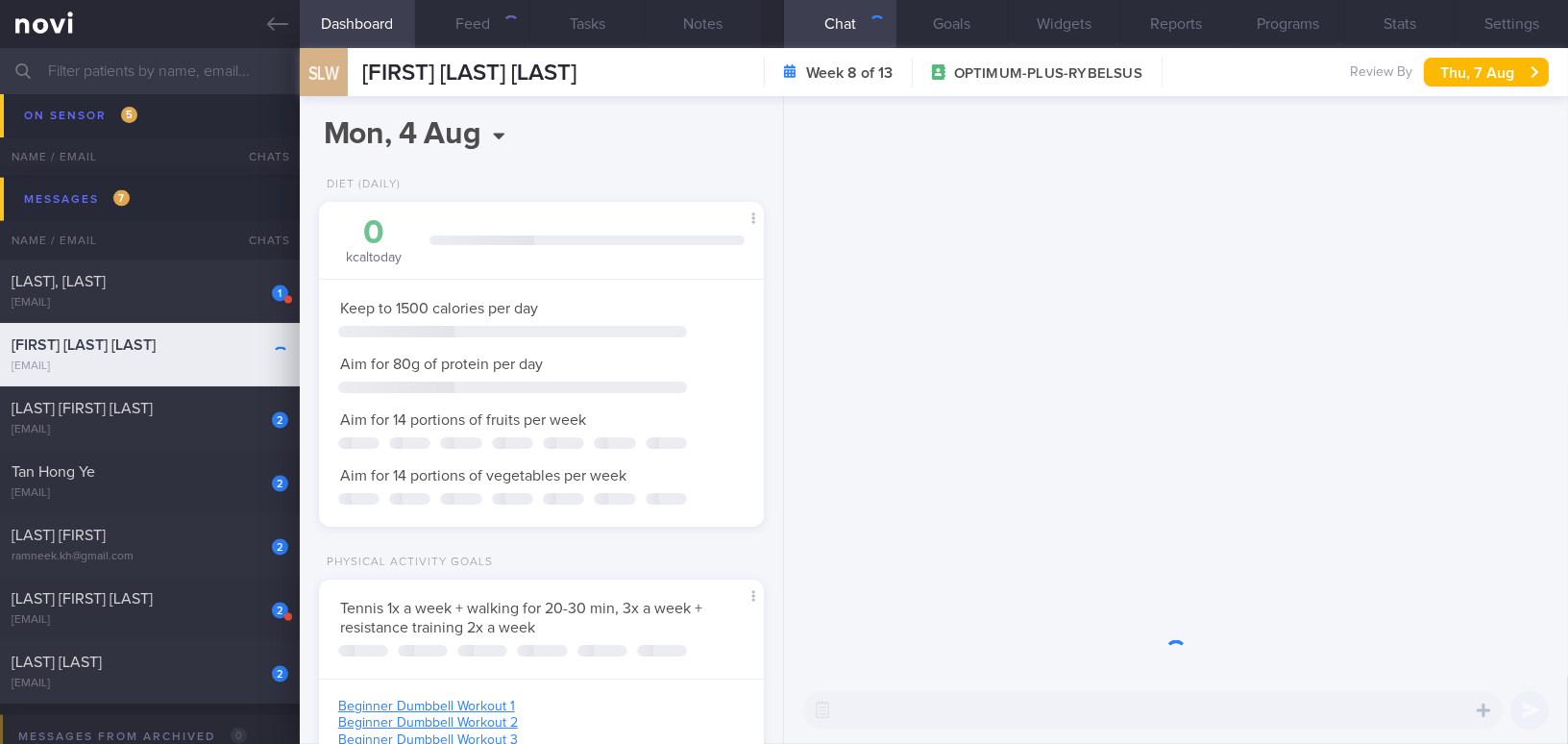 scroll, scrollTop: 961013, scrollLeft: 960387, axis: both 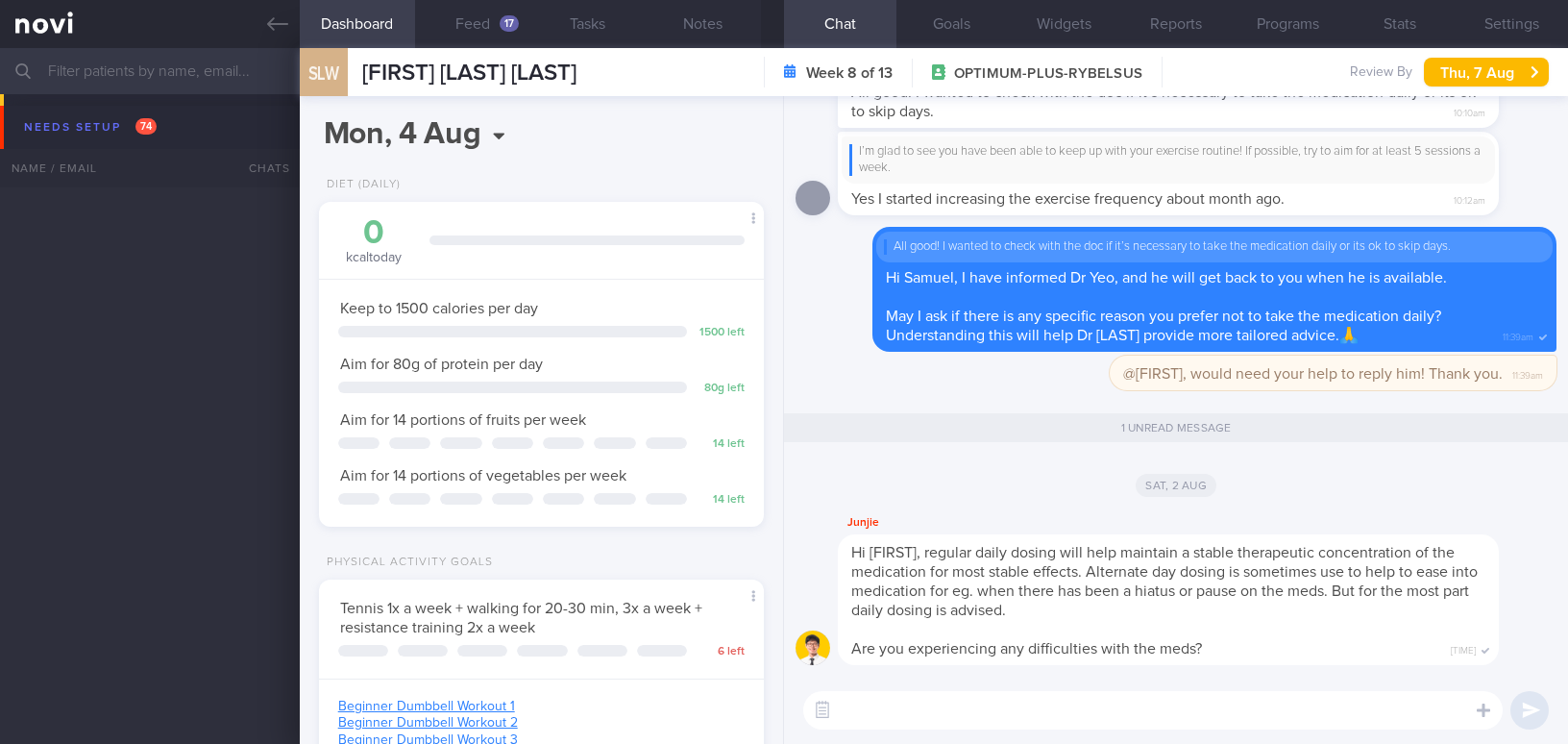 select on "7" 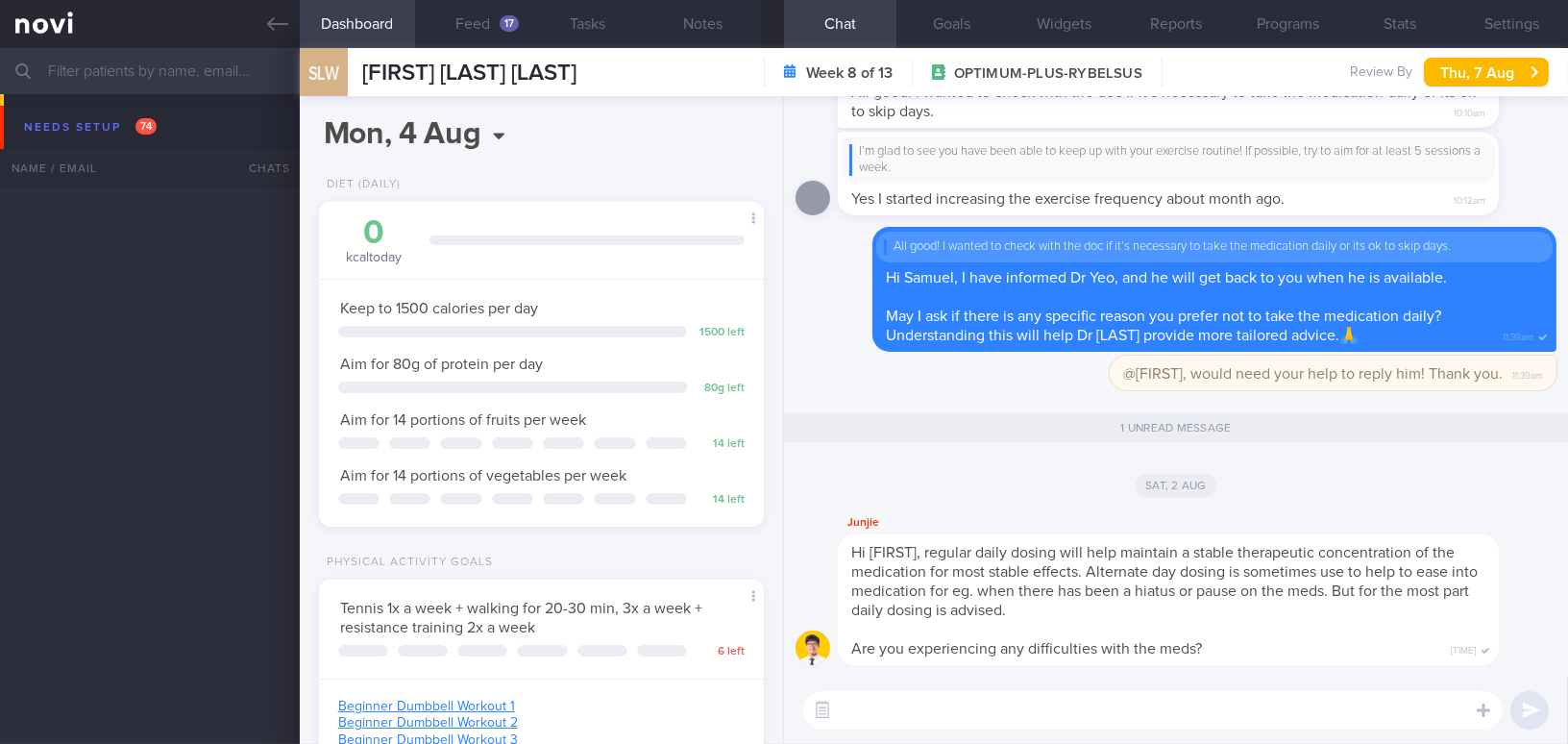 scroll, scrollTop: 5600, scrollLeft: 0, axis: vertical 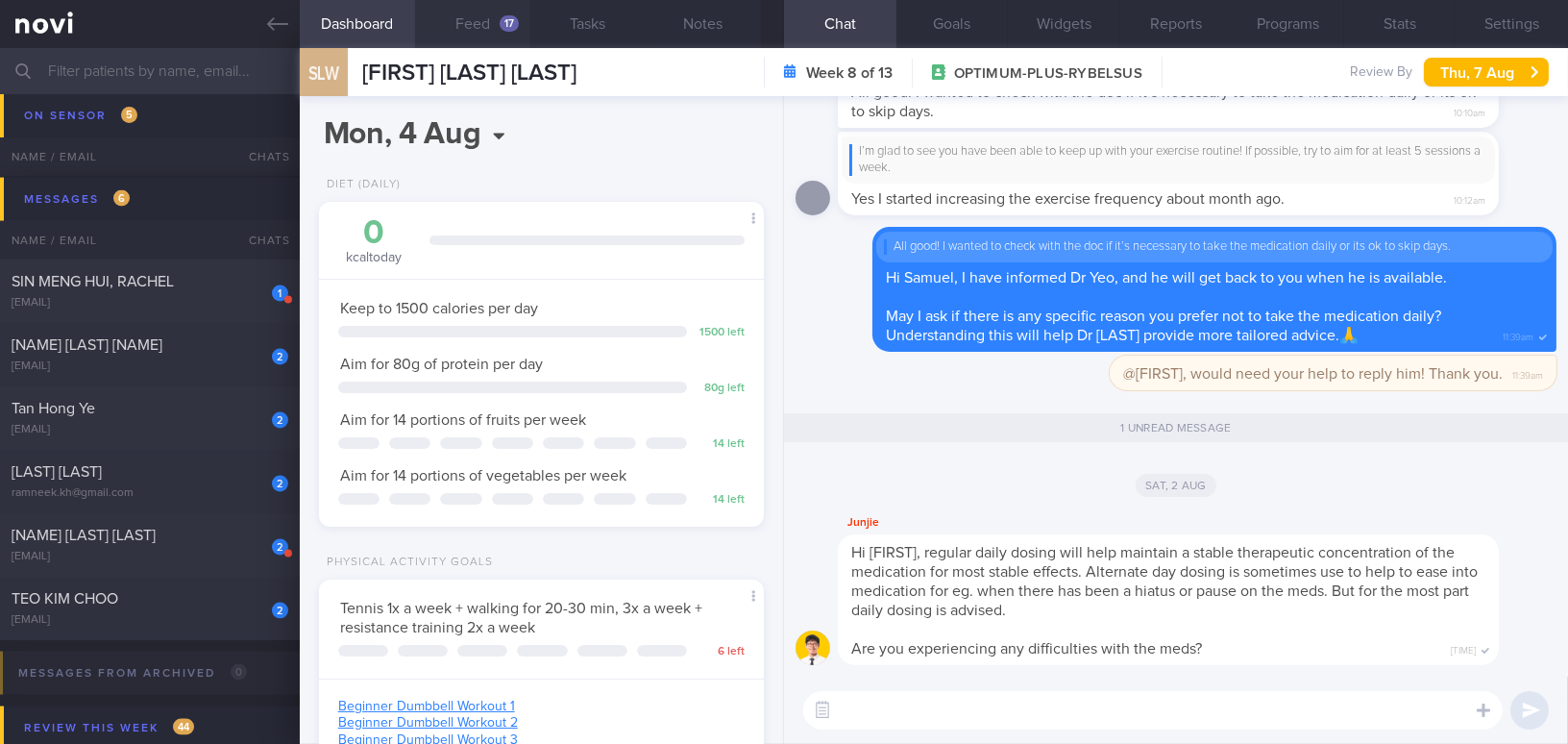 click on "Feed
17" at bounding box center [473, 24] 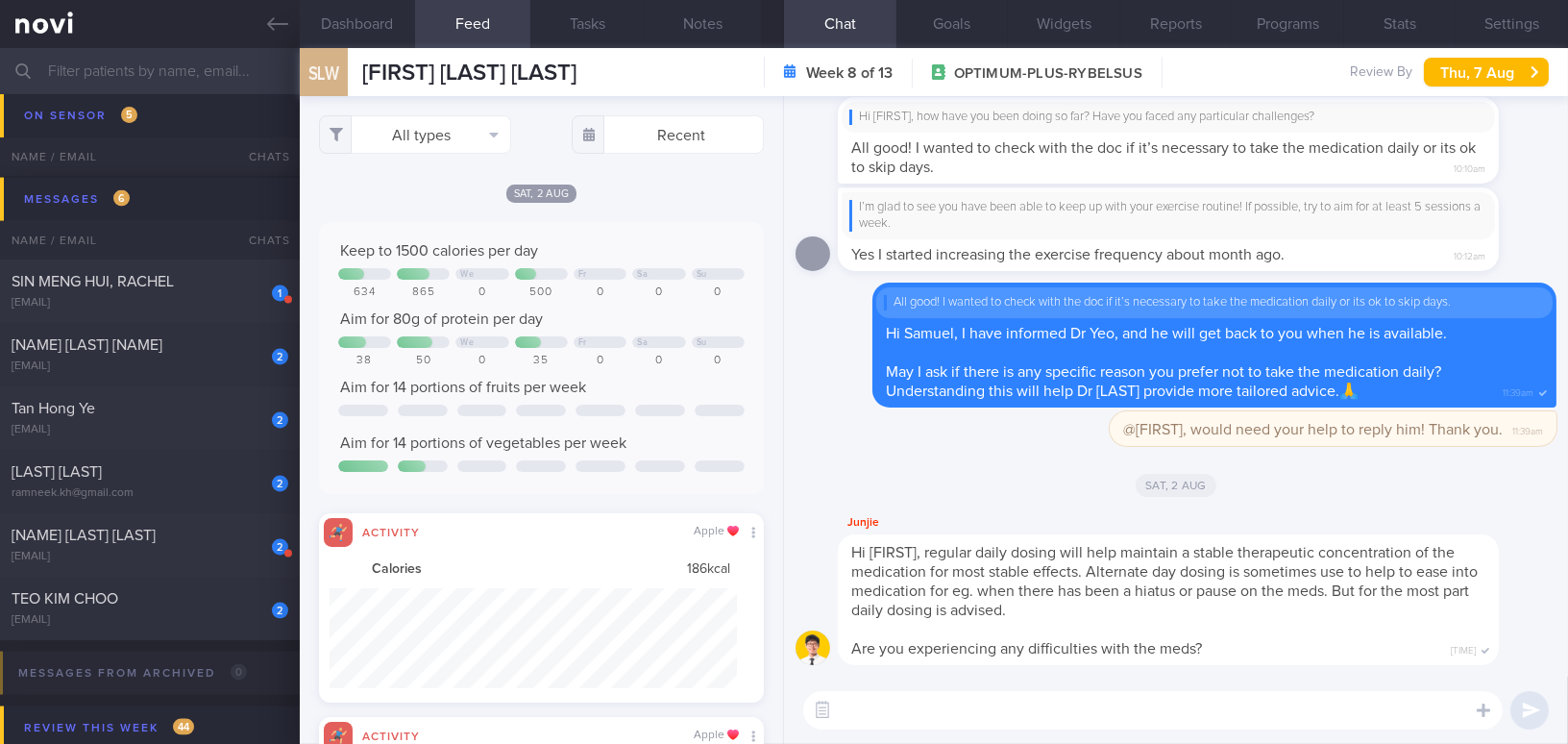 scroll, scrollTop: 961138, scrollLeft: 960377, axis: both 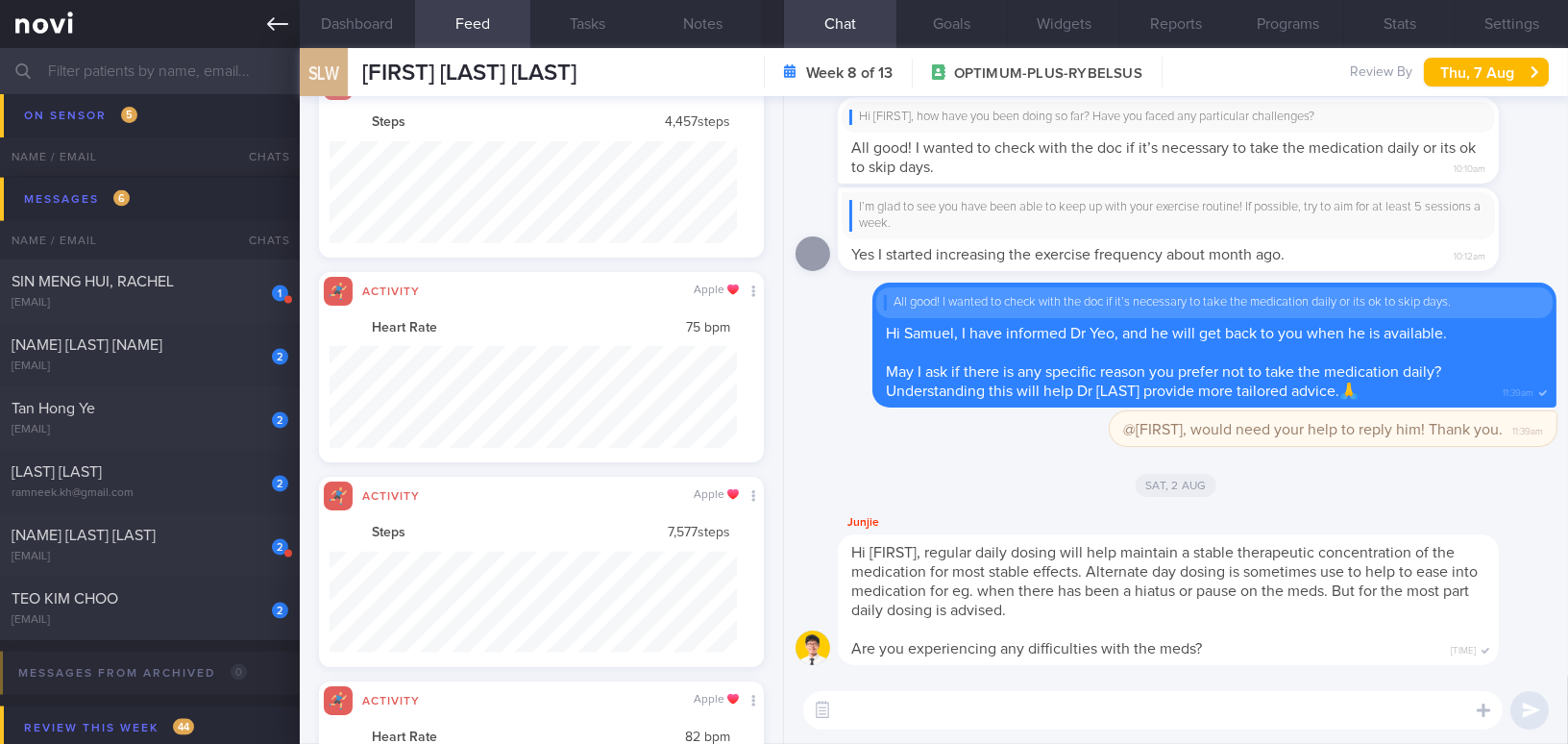 click 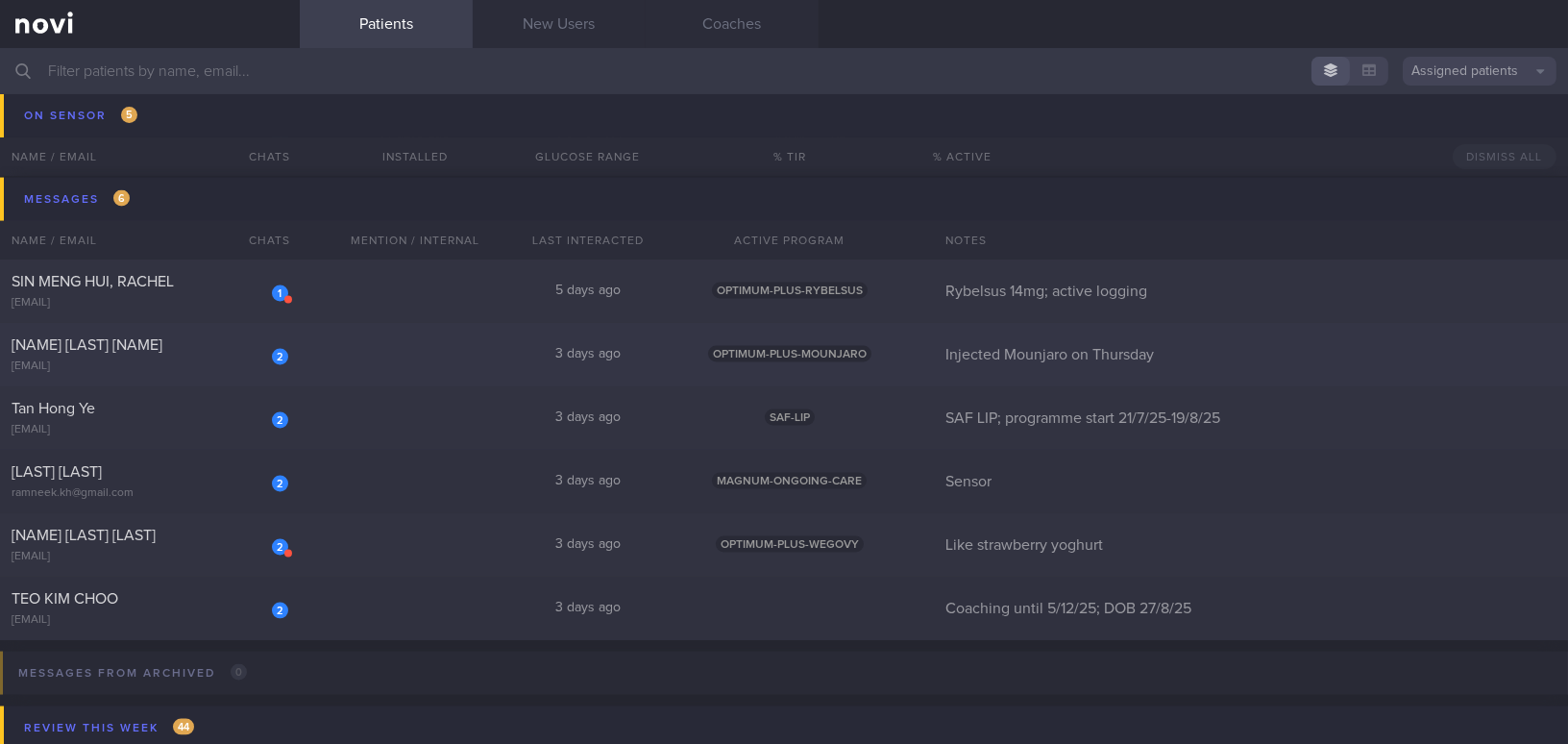 click on "mtantt@gmail.com" at bounding box center [150, 366] 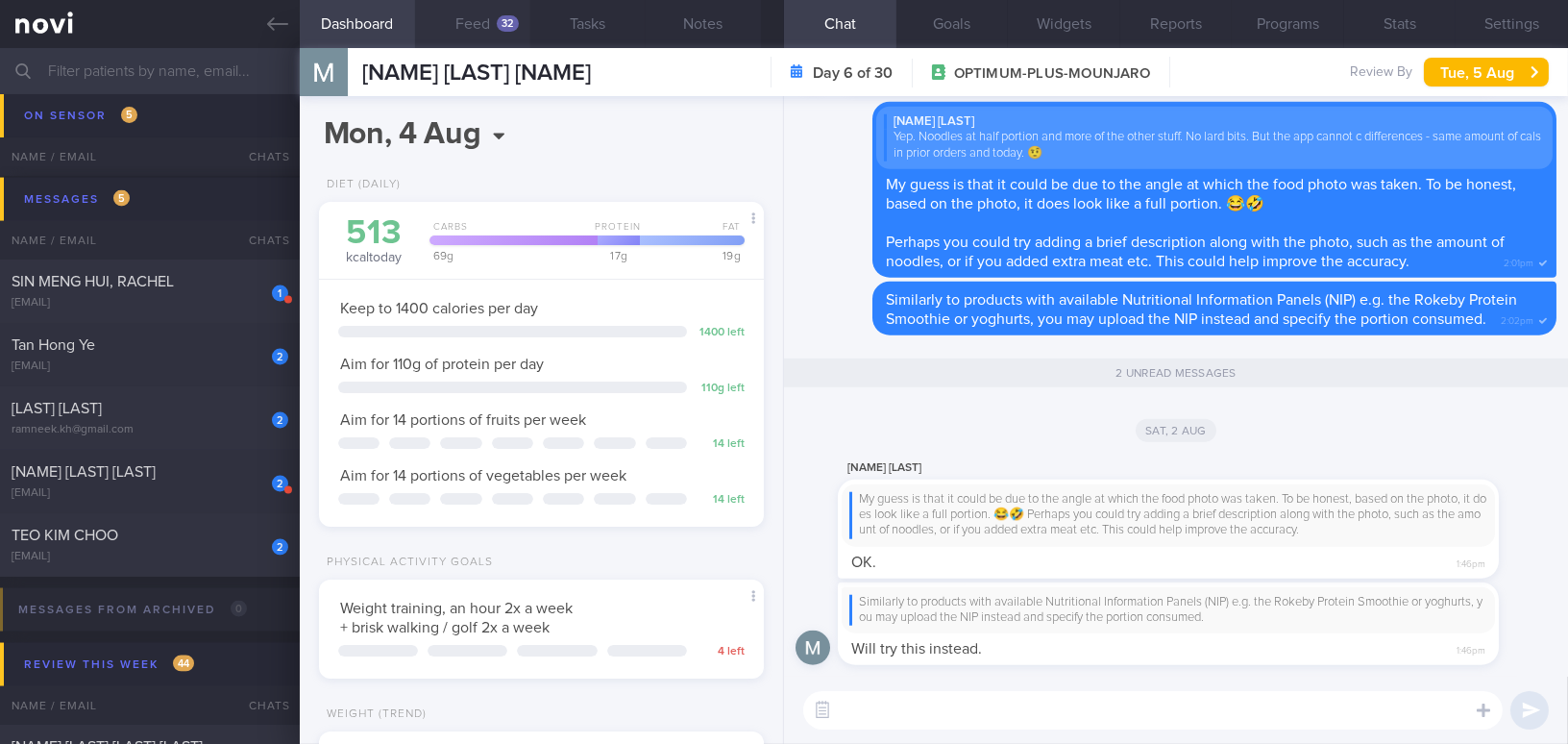 click on "Feed
32" at bounding box center [473, 24] 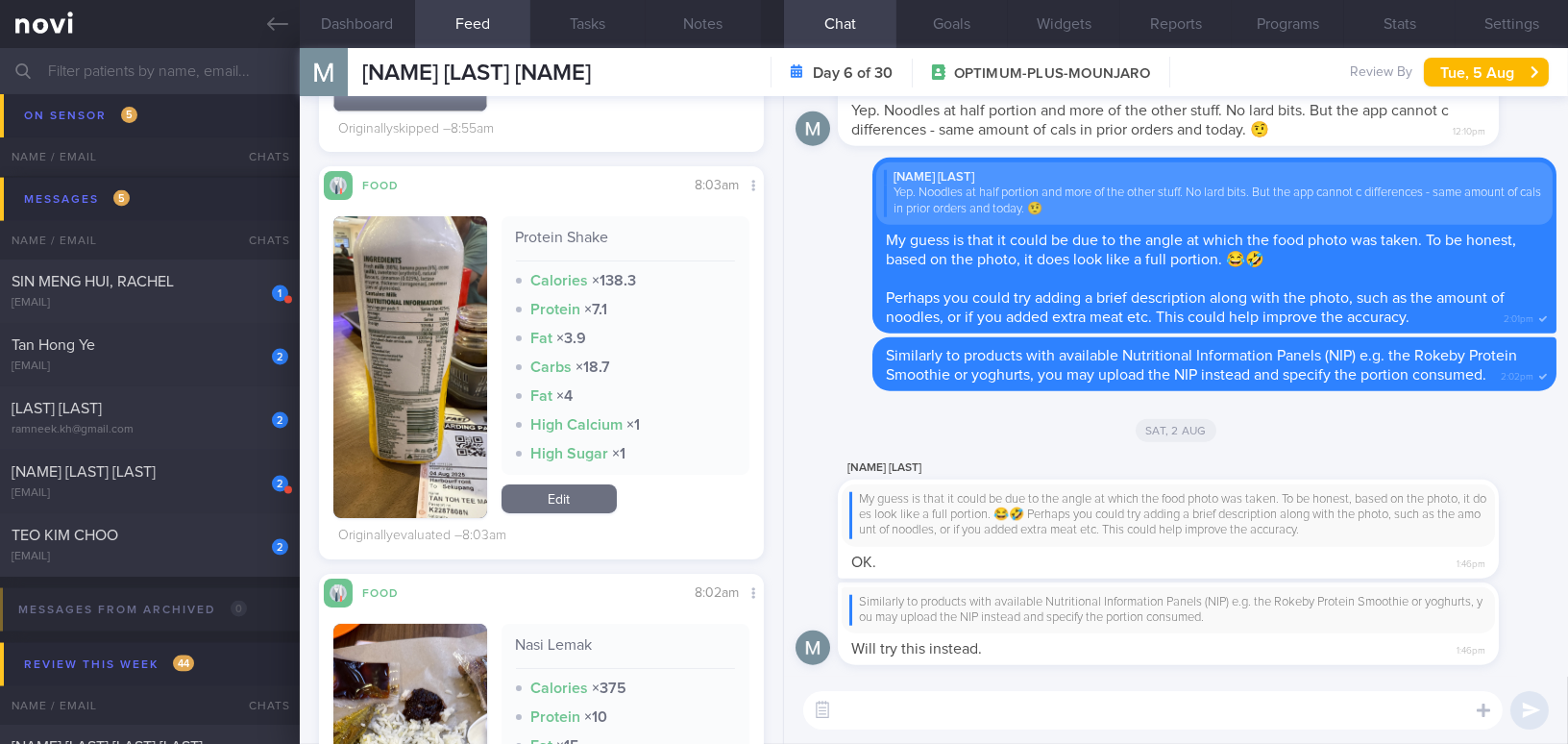 click at bounding box center (410, 367) 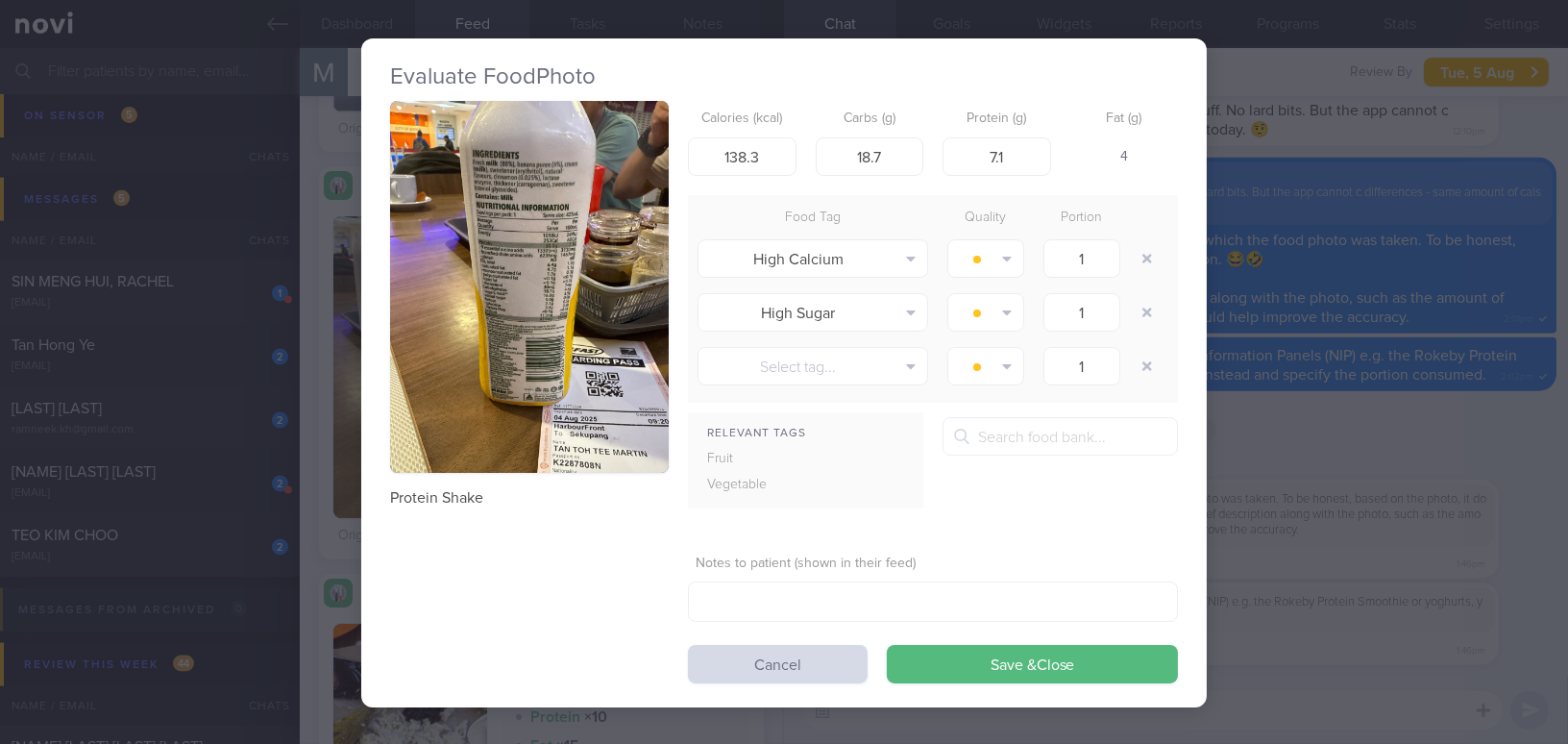 click at bounding box center [529, 286] 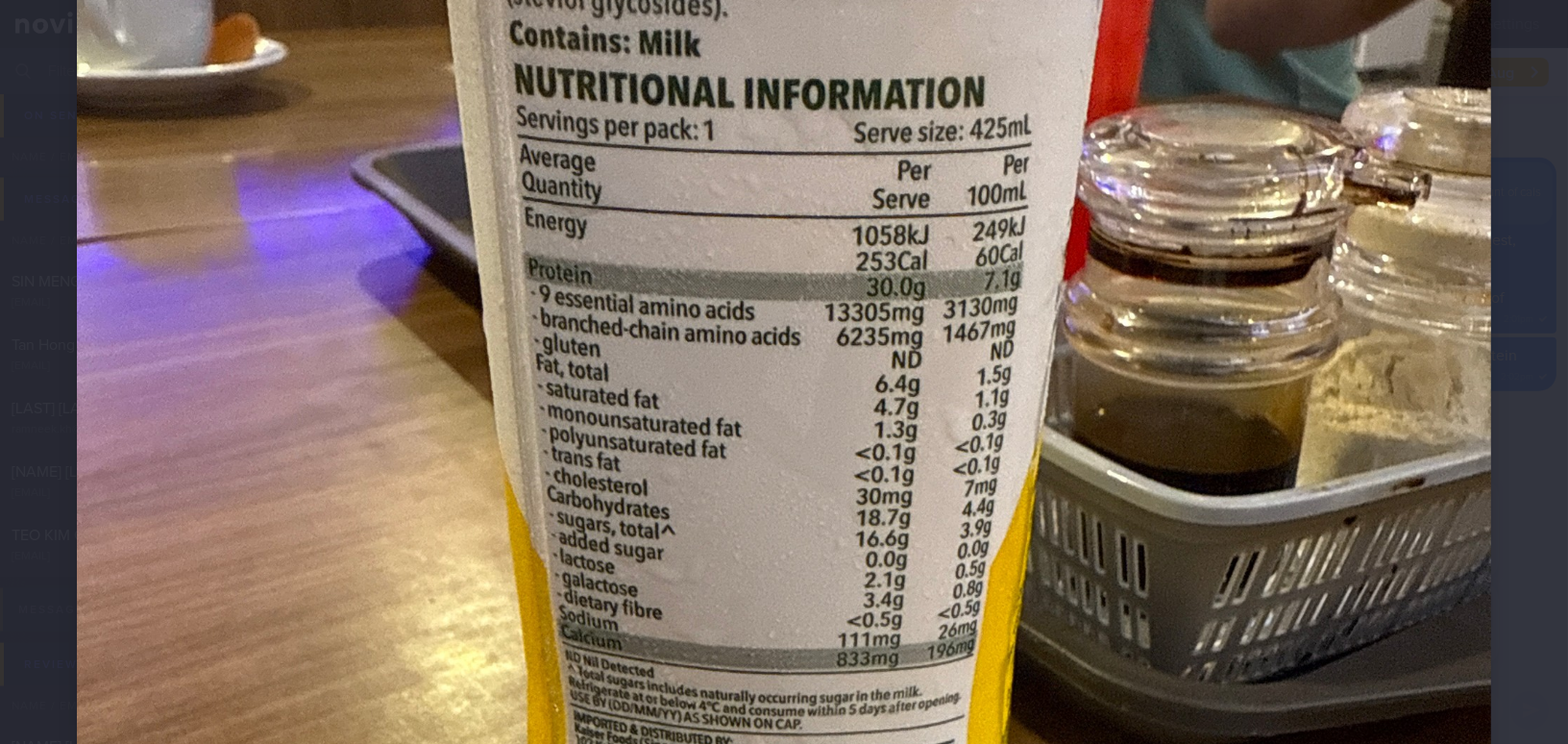 click at bounding box center (784, 496) 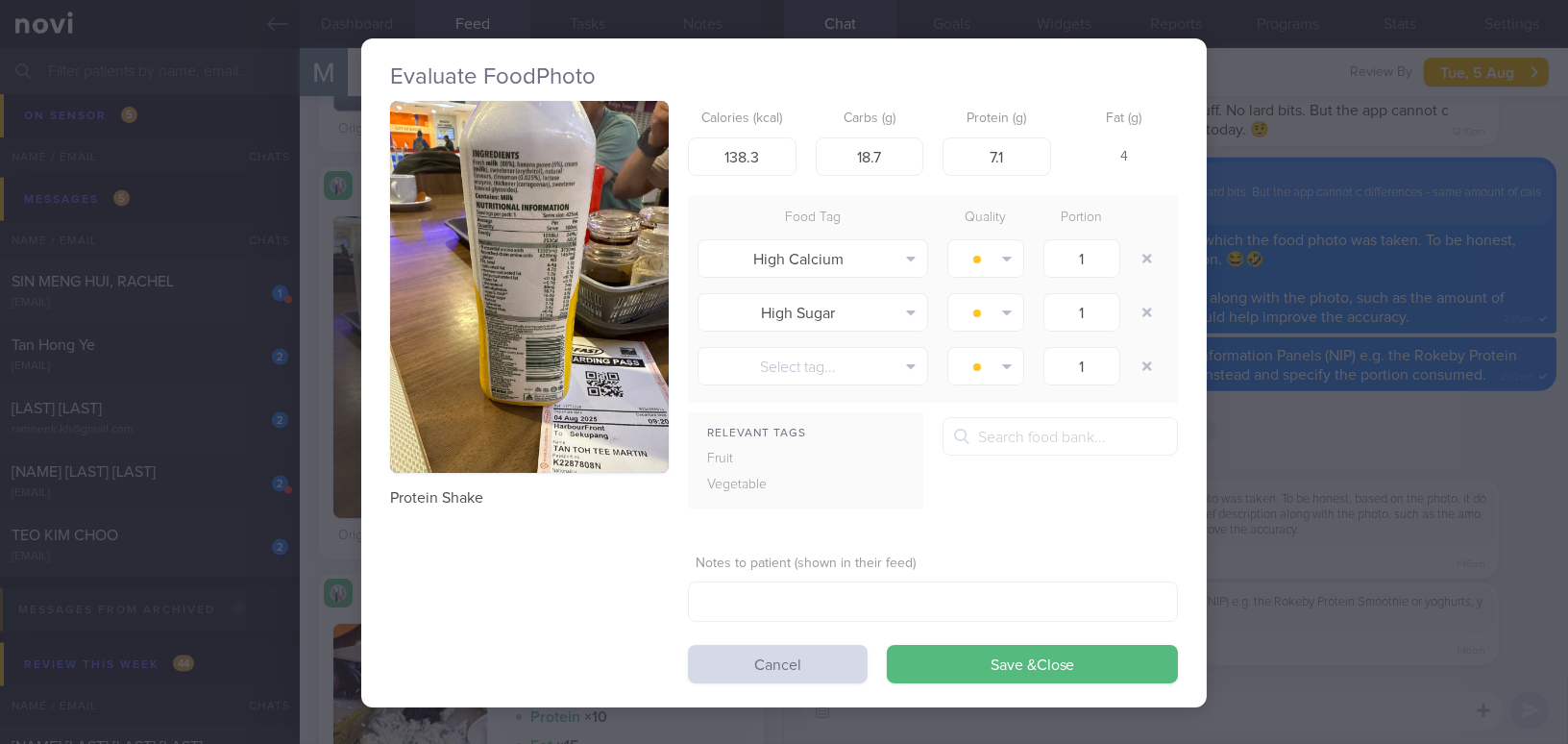 click at bounding box center (529, 286) 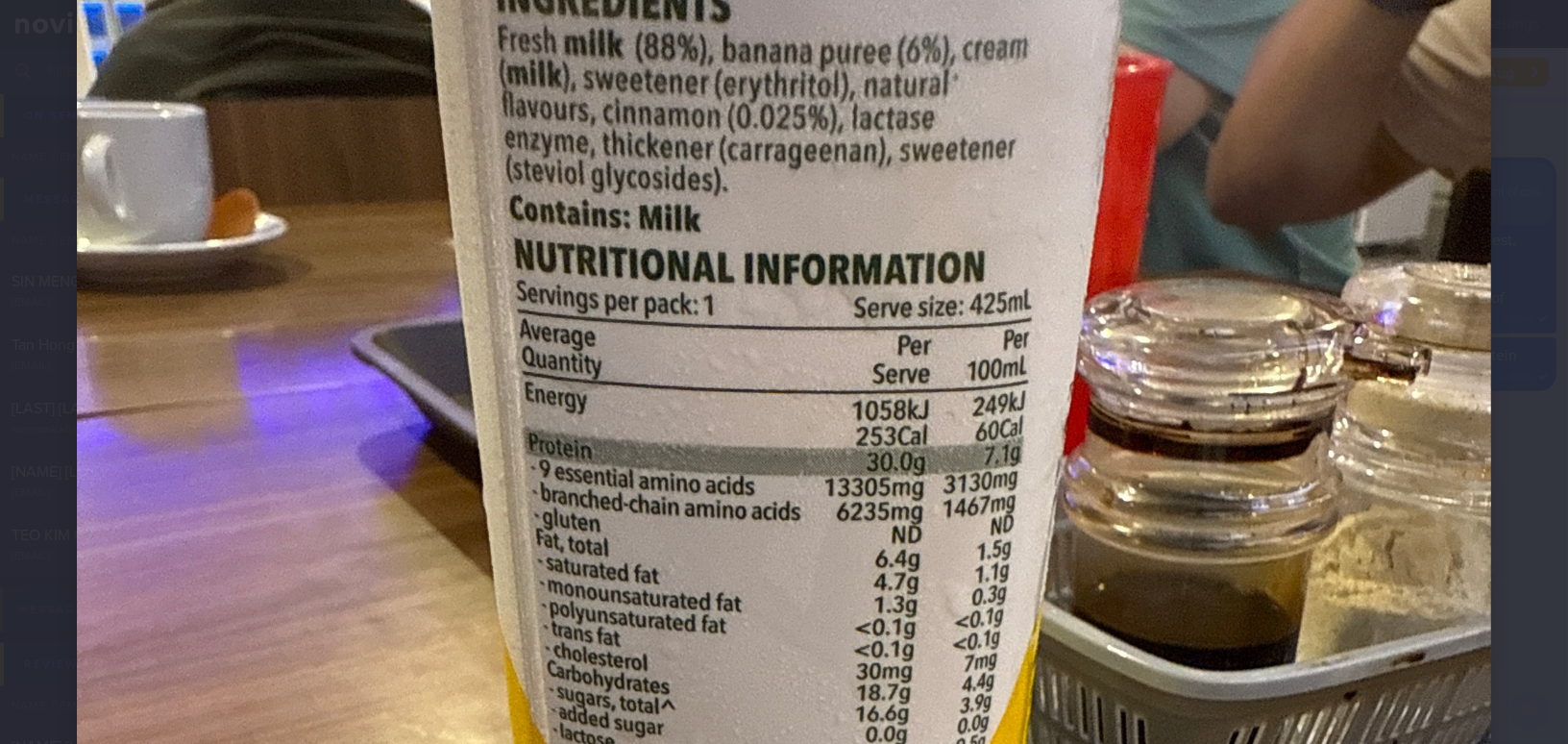 click at bounding box center (784, 671) 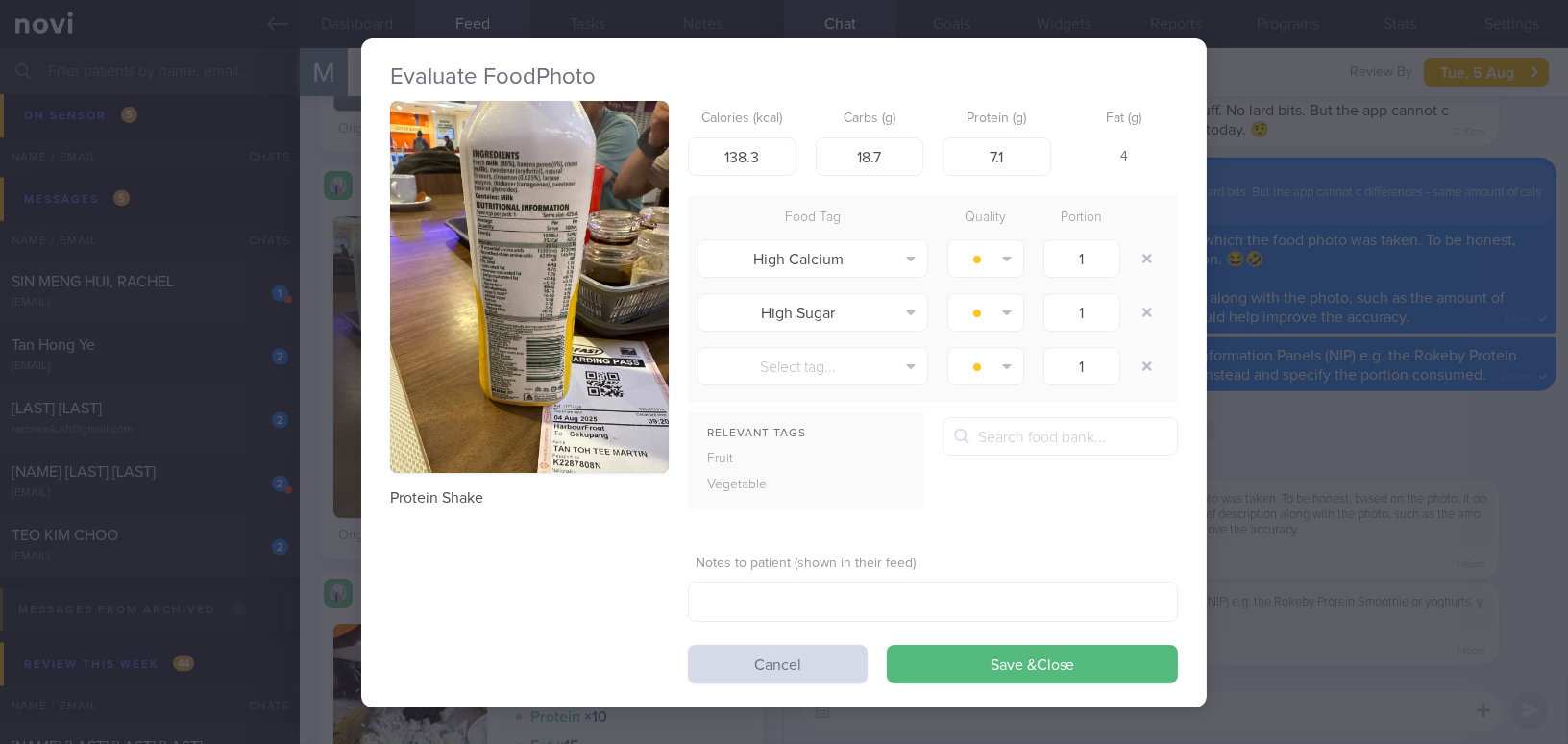 click at bounding box center (529, 286) 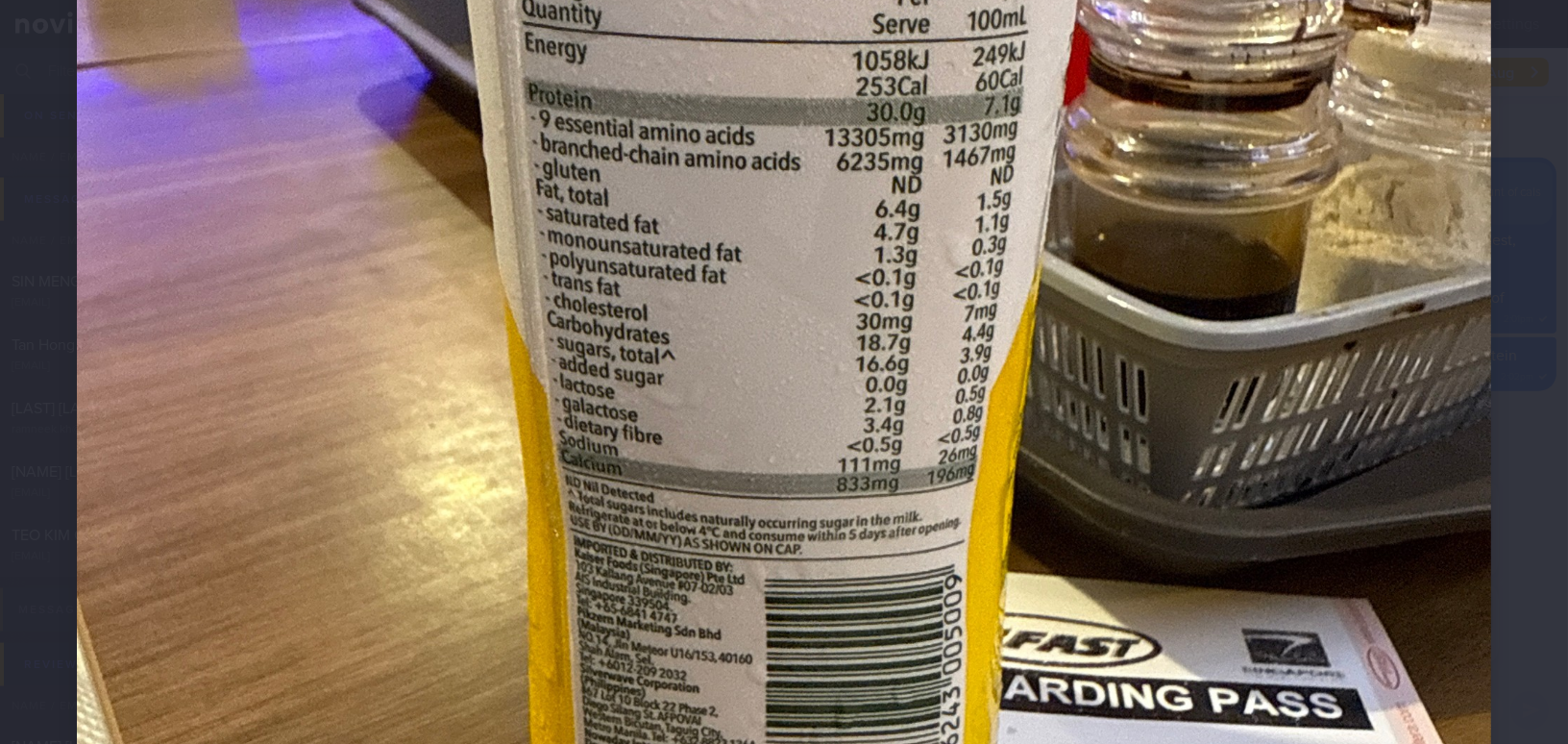 click at bounding box center (784, 321) 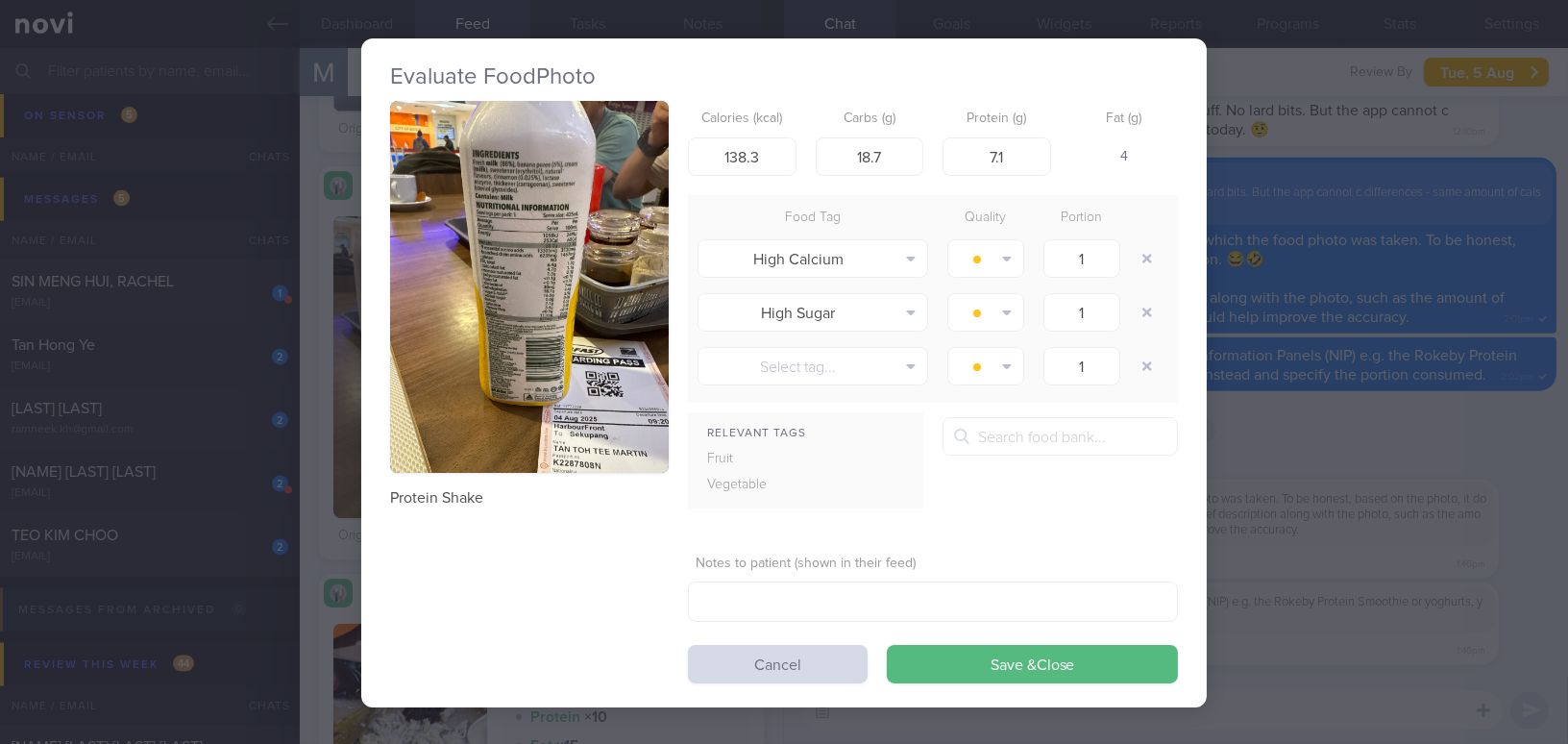 click on "Evaluate Food  Photo
Protein Shake
Calories (kcal)
138.3
Carbs (g)
18.7
Protein (g)
7.1
Fat (g)
4
Food Tag
Quality
Portion
High Calcium
Alcohol
Fried
Fruit
Healthy Fats
High Calcium
High Cholesterol
High Fat" at bounding box center [784, 372] 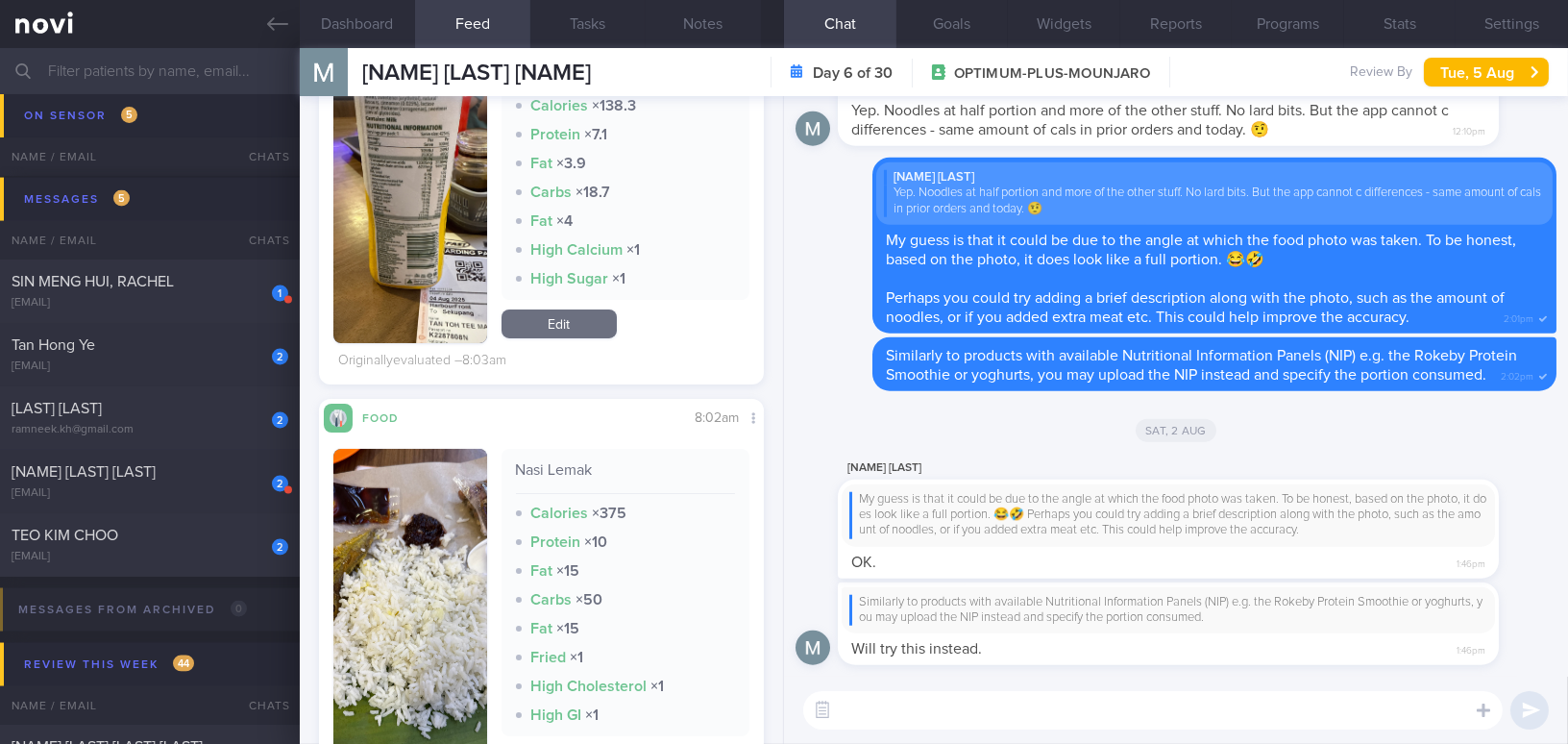 click at bounding box center [410, 192] 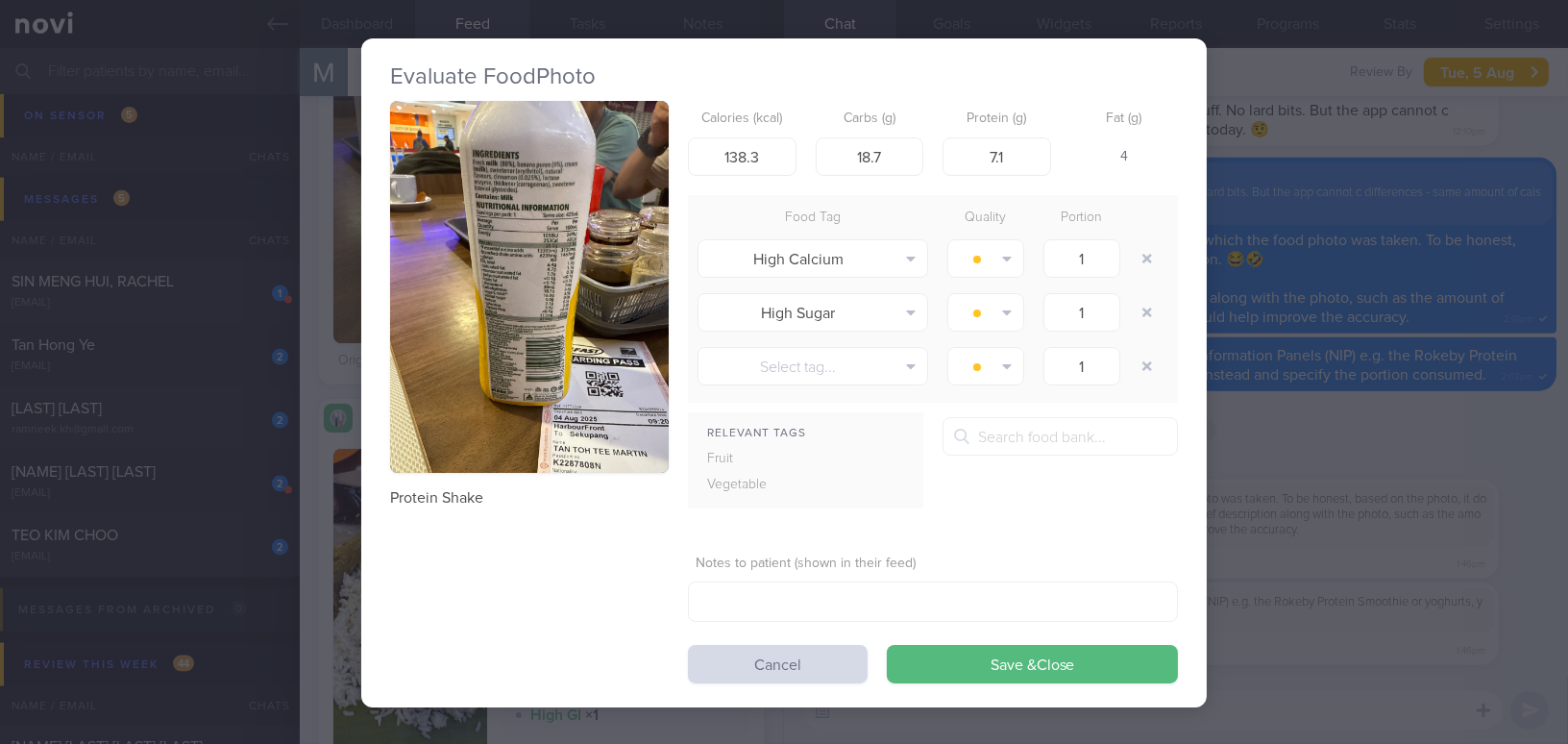 click at bounding box center (529, 286) 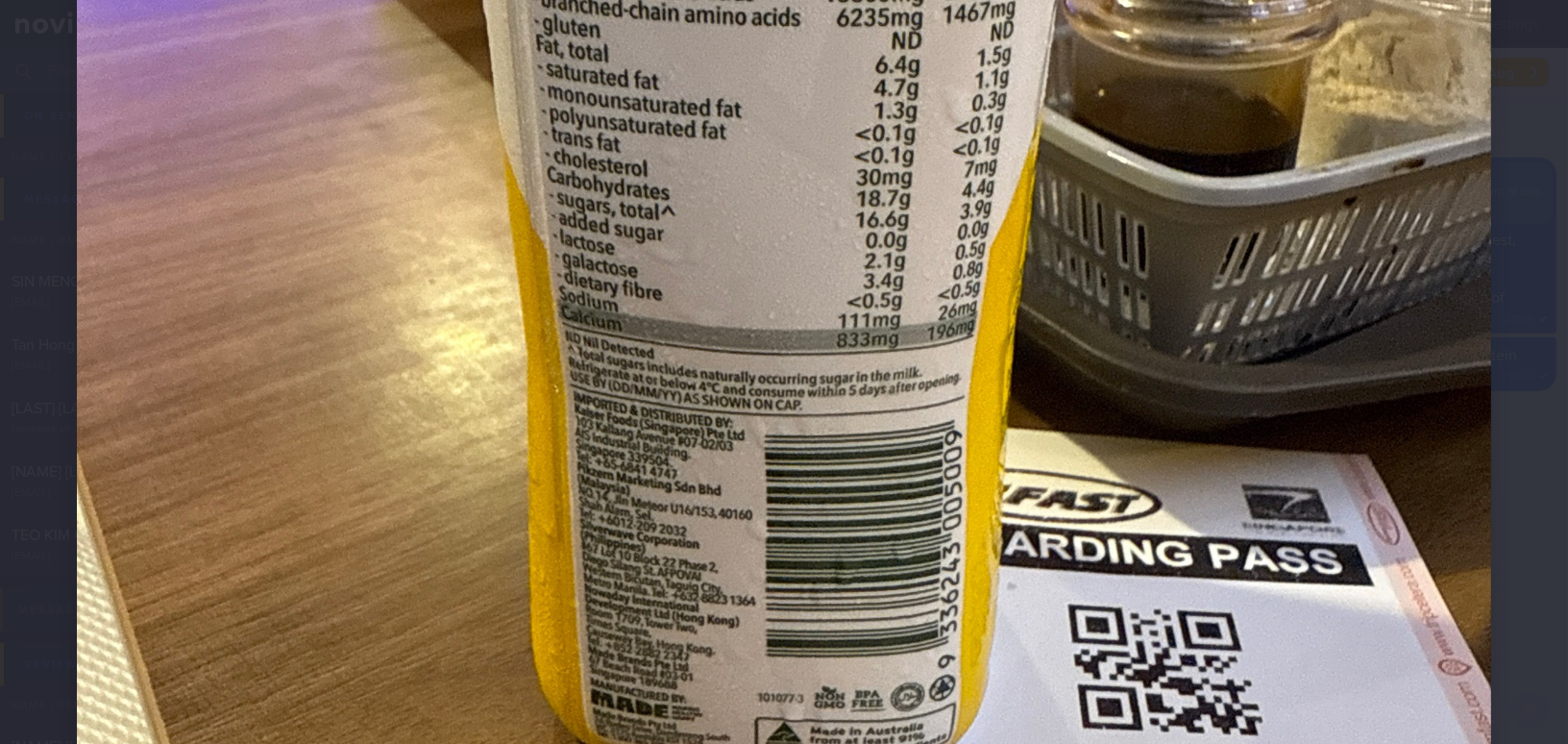 scroll, scrollTop: 842, scrollLeft: 0, axis: vertical 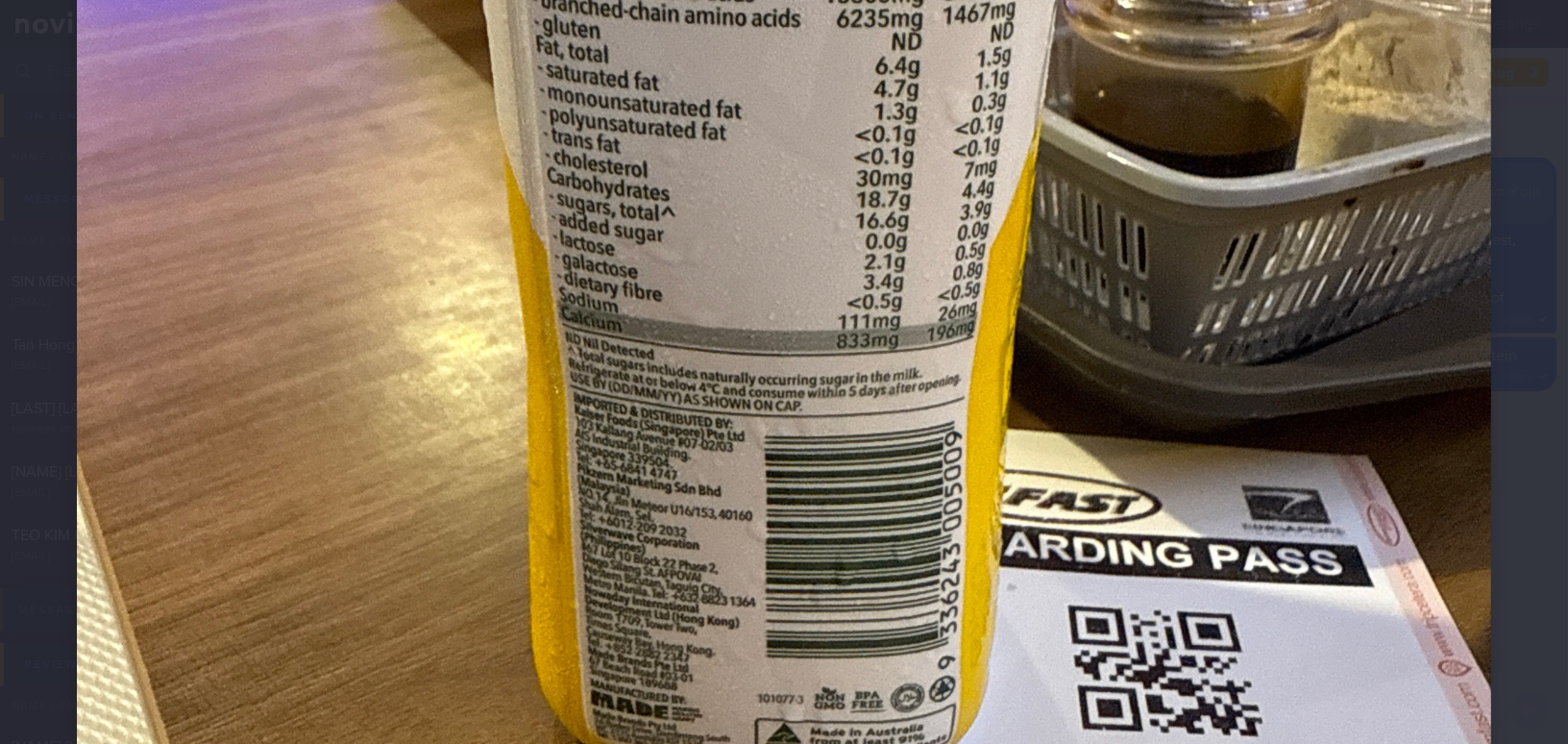 click at bounding box center [784, 178] 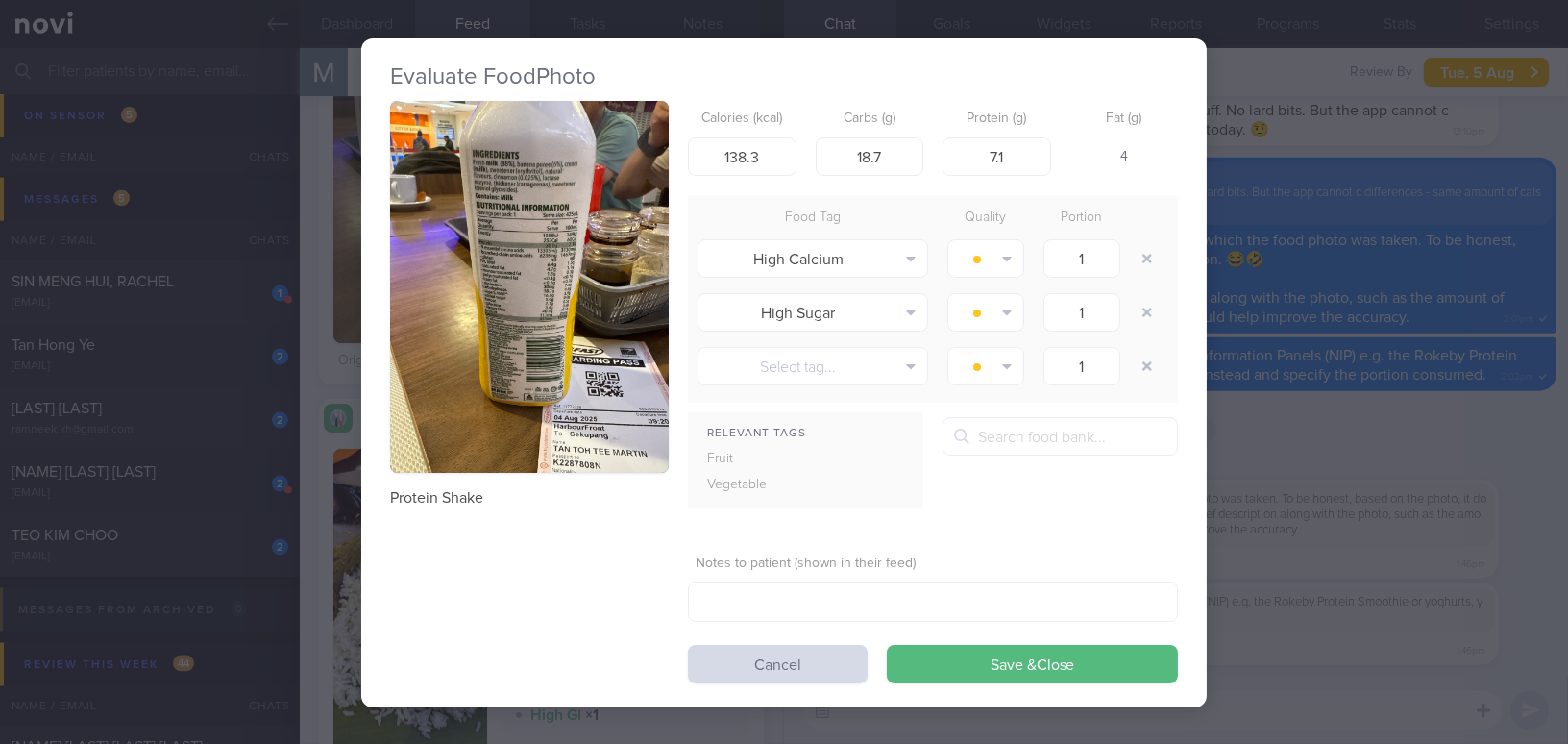 click on "Evaluate Food  Photo
Protein Shake
Calories (kcal)
138.3
Carbs (g)
18.7
Protein (g)
7.1
Fat (g)
4
Food Tag
Quality
Portion
High Calcium
Alcohol
Fried
Fruit
Healthy Fats
High Calcium
High Cholesterol
High Fat" at bounding box center [784, 372] 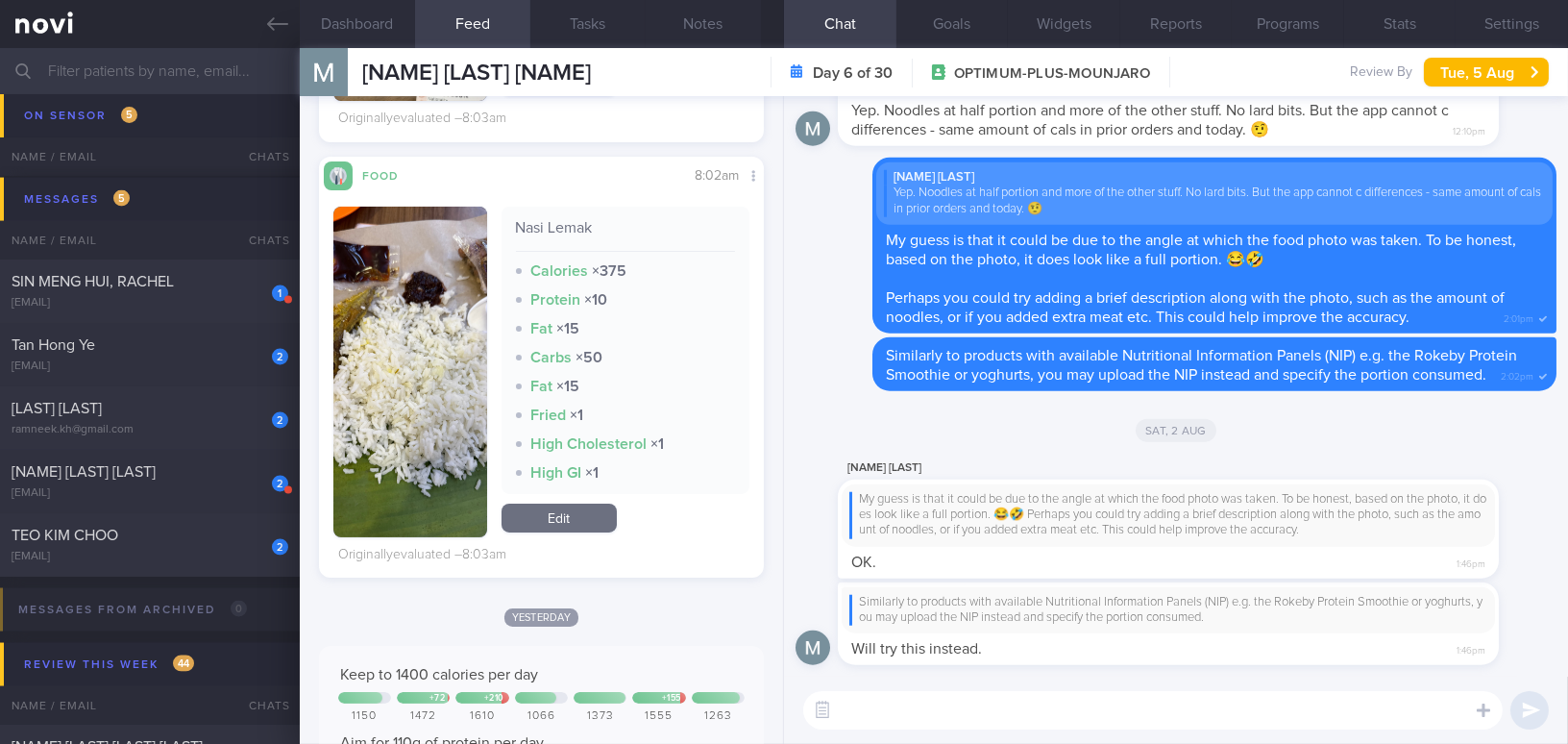 scroll, scrollTop: 1048, scrollLeft: 0, axis: vertical 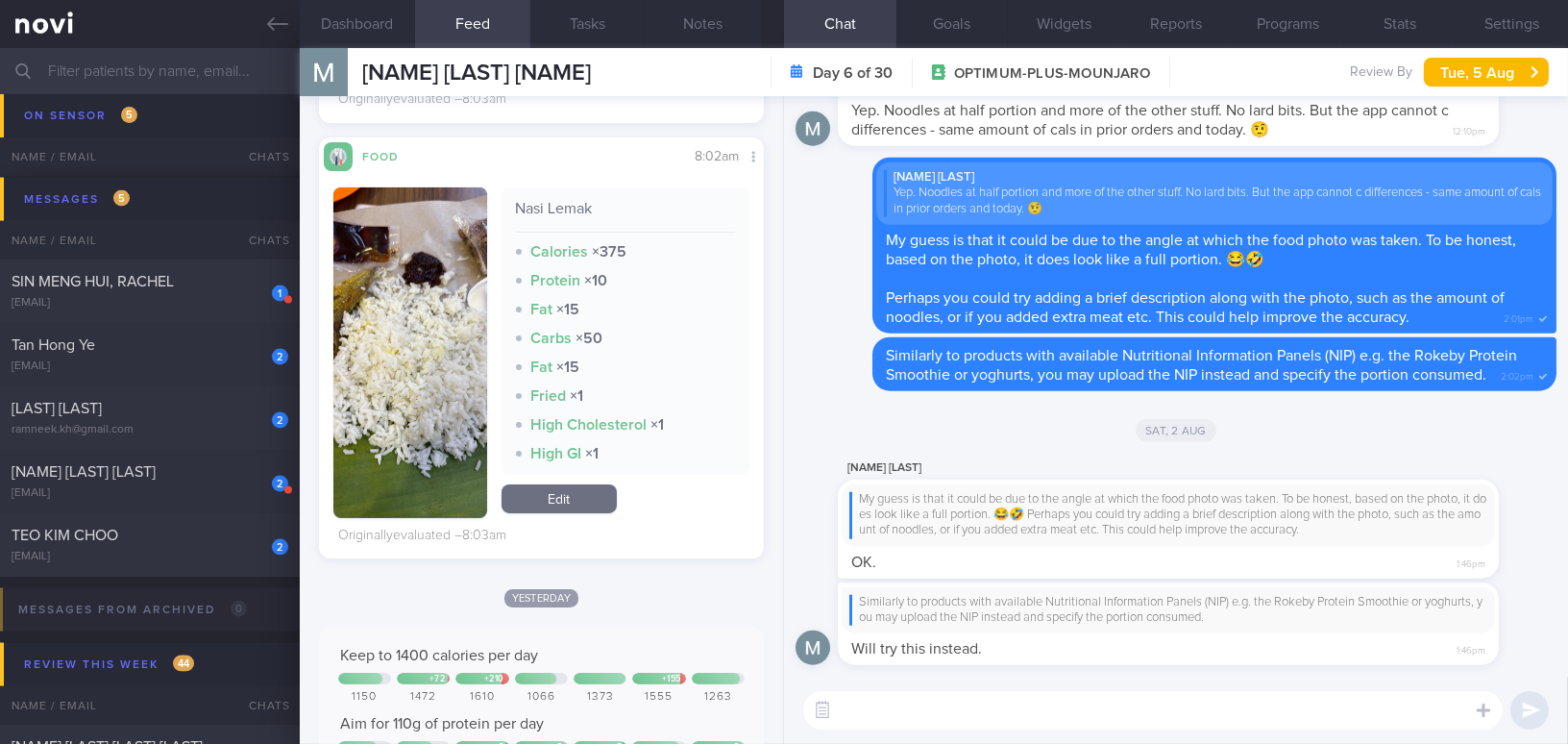 click at bounding box center [410, 353] 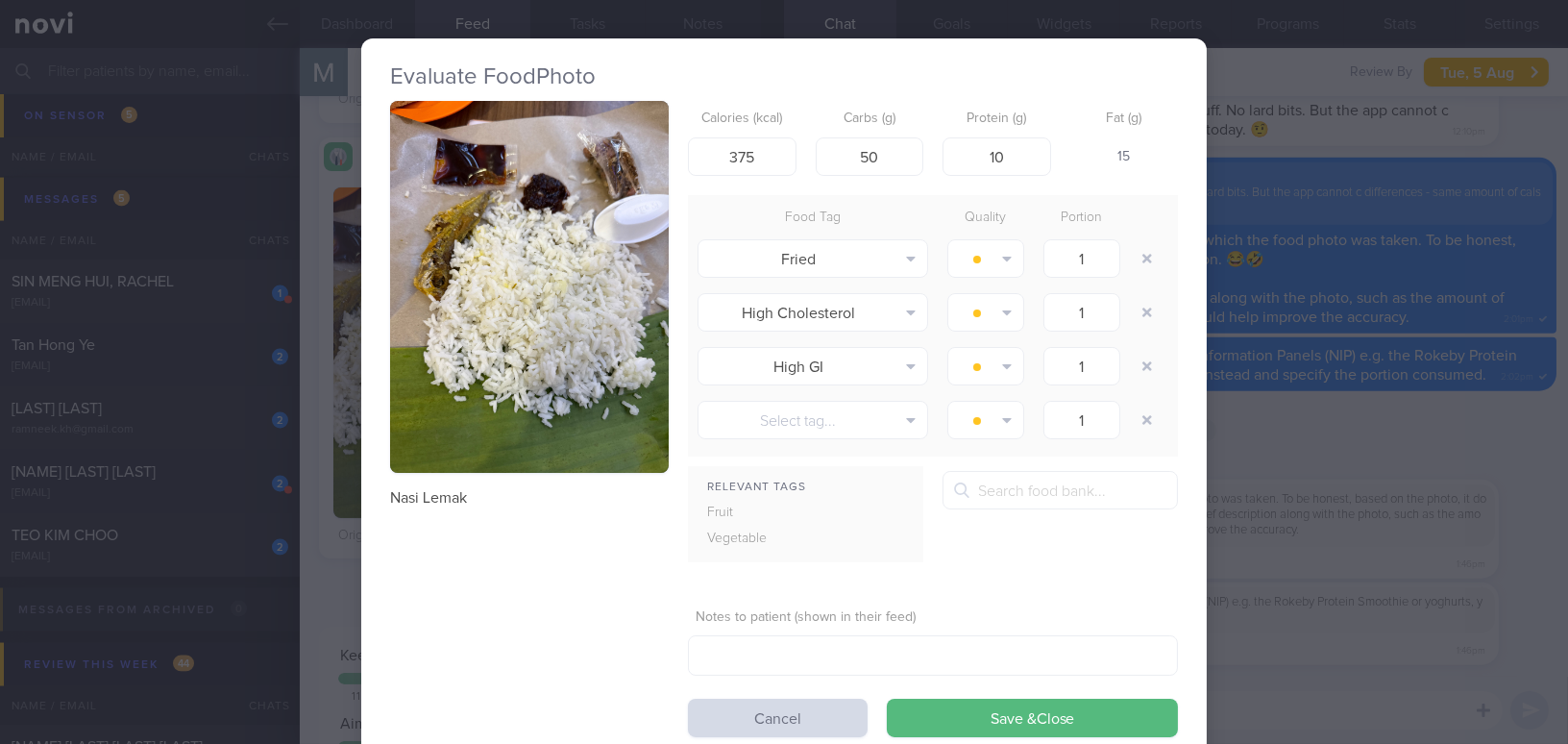 click on "Evaluate Food  Photo
Nasi Lemak
Calories (kcal)
375
Carbs (g)
50
Protein (g)
10
Fat (g)
15
Food Tag
Quality
Portion
Fried
Alcohol
Fried
Fruit
Healthy Fats
High Calcium
High Cholesterol
High Fat" at bounding box center (784, 372) 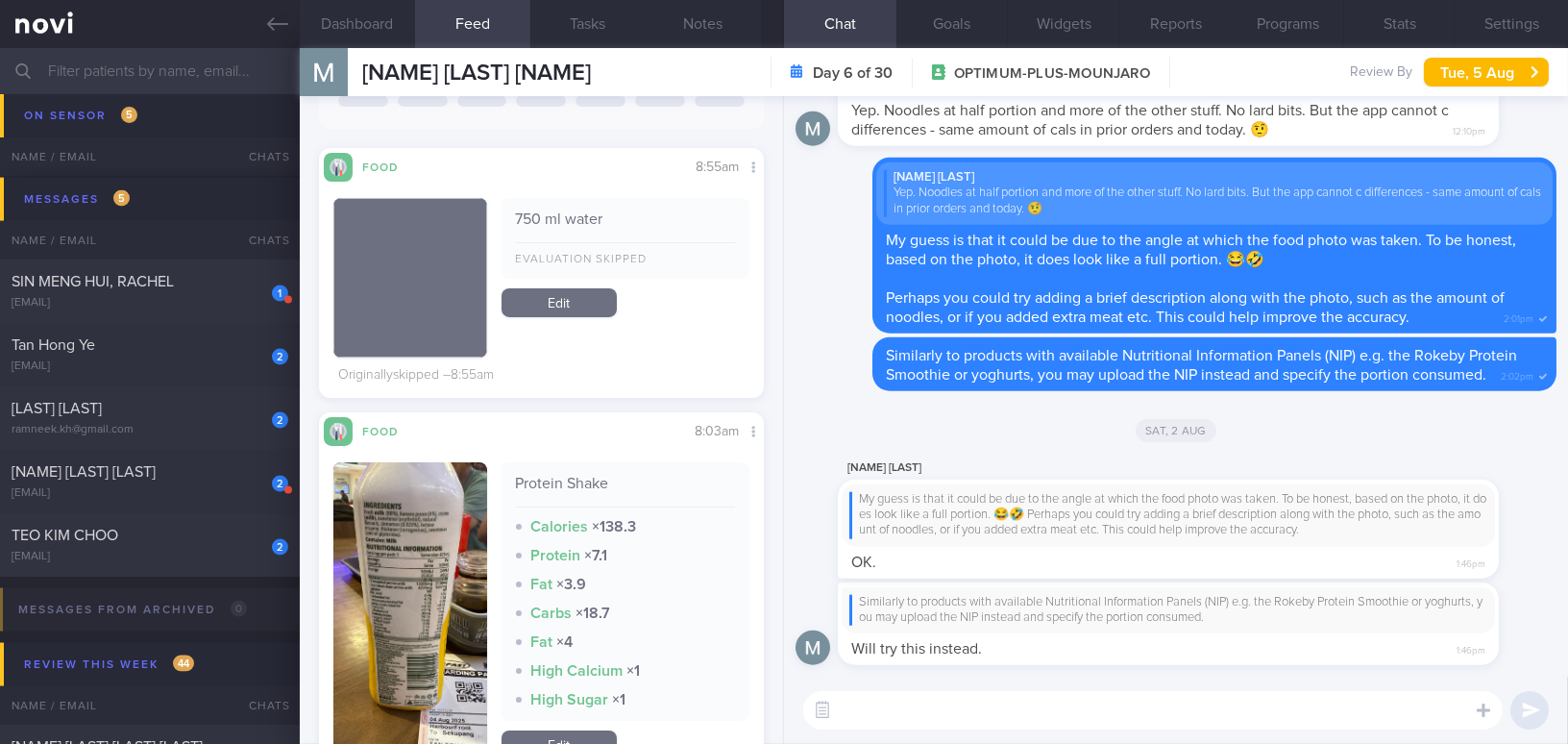 scroll, scrollTop: 436, scrollLeft: 0, axis: vertical 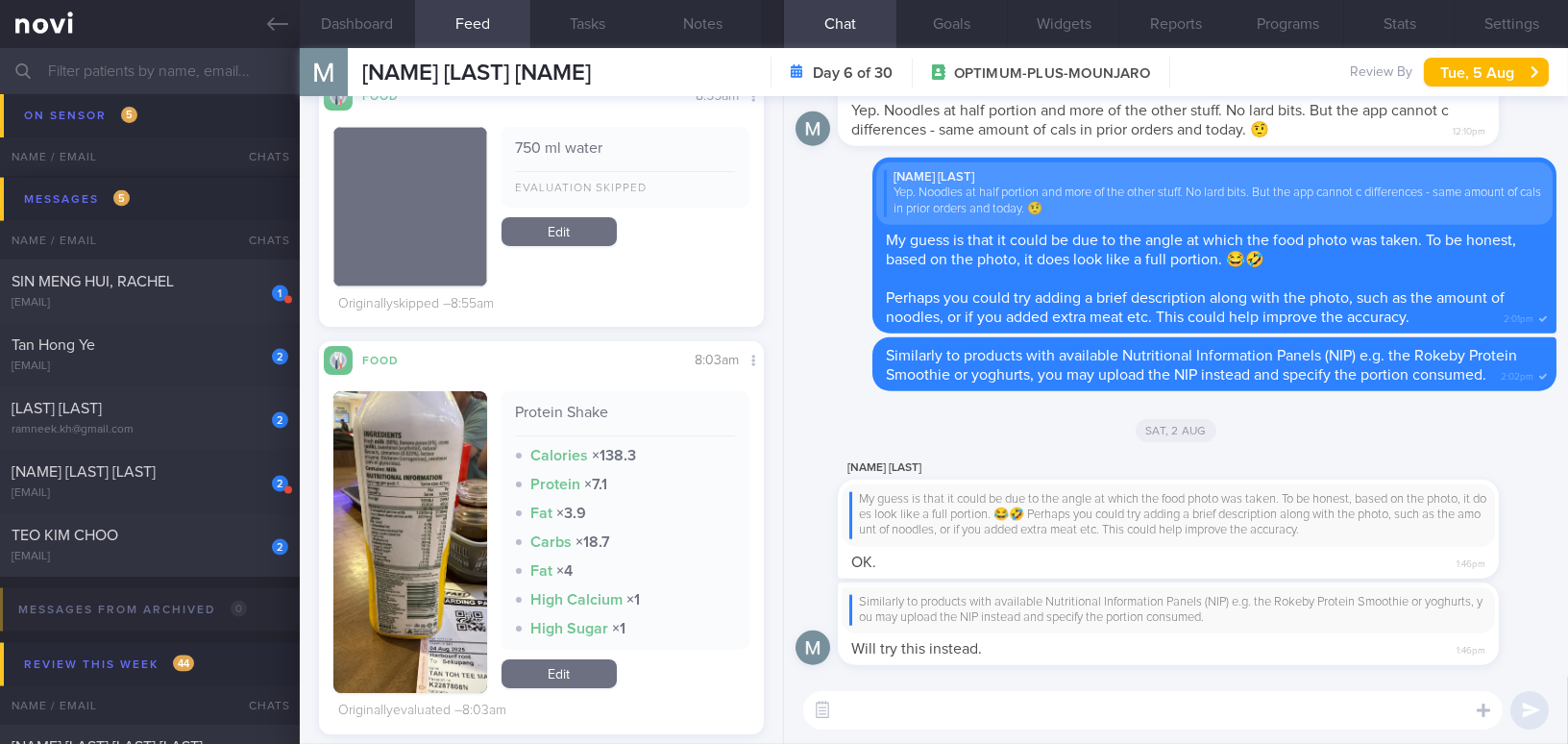 click at bounding box center (1153, 710) 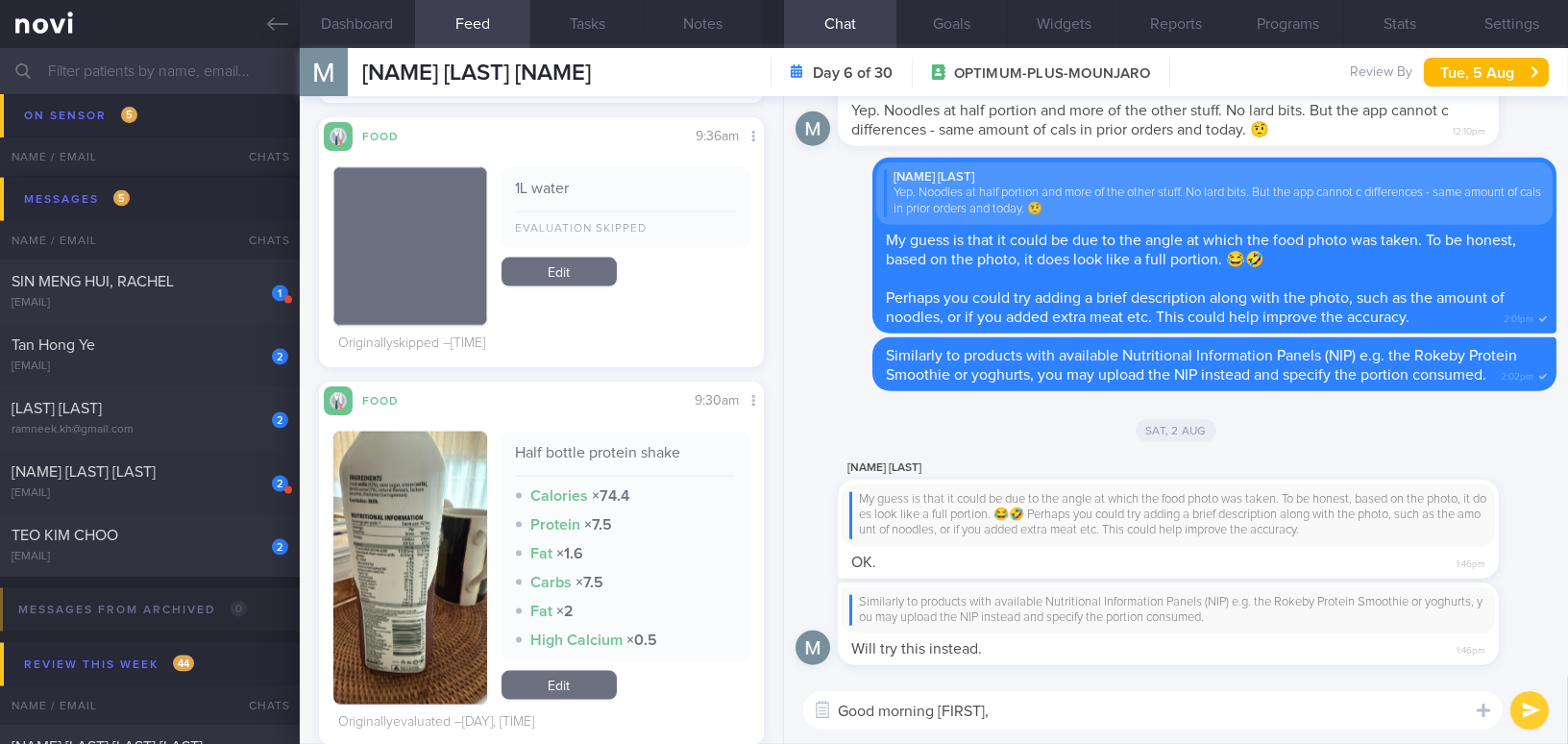 scroll, scrollTop: 5505, scrollLeft: 0, axis: vertical 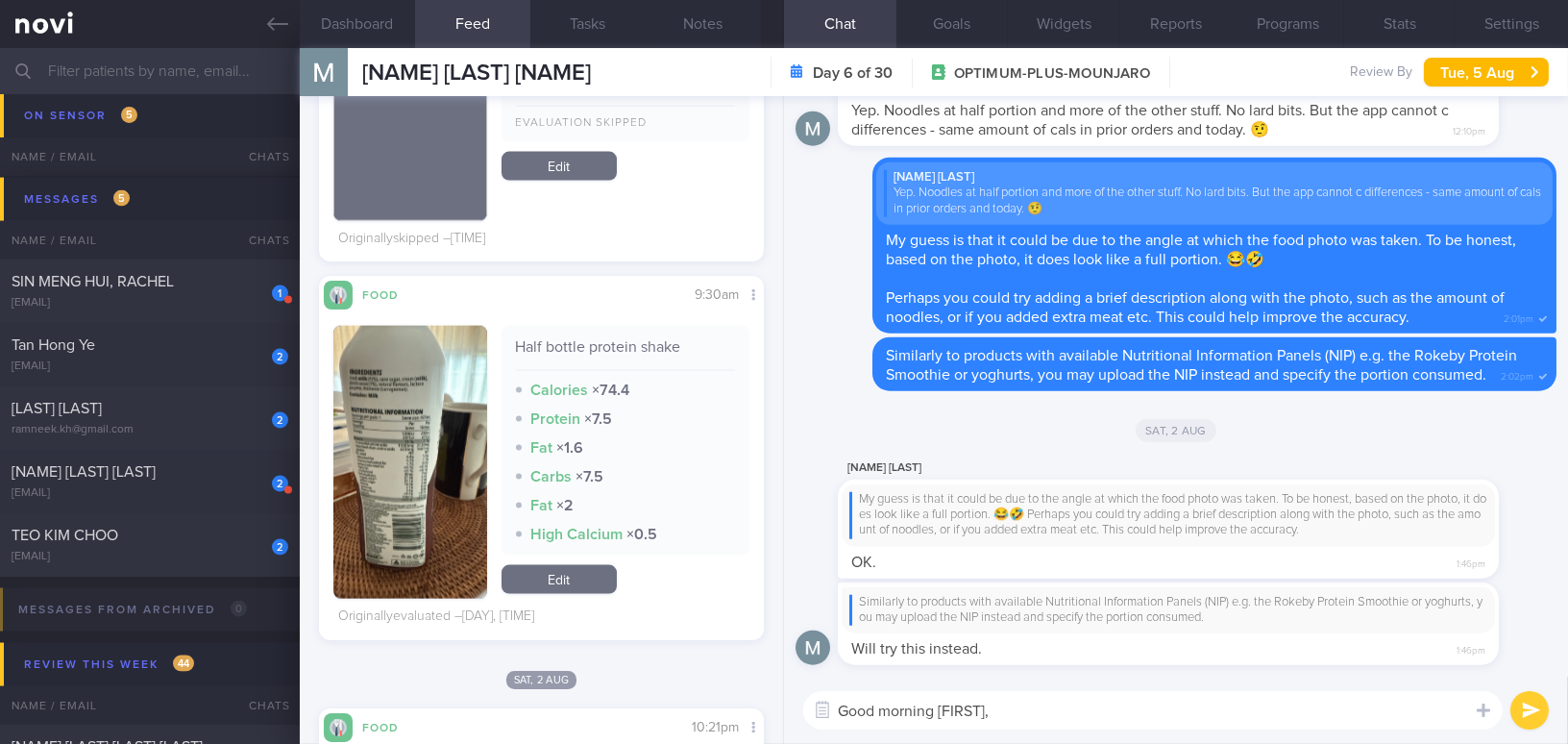 type on "Good morning Martin," 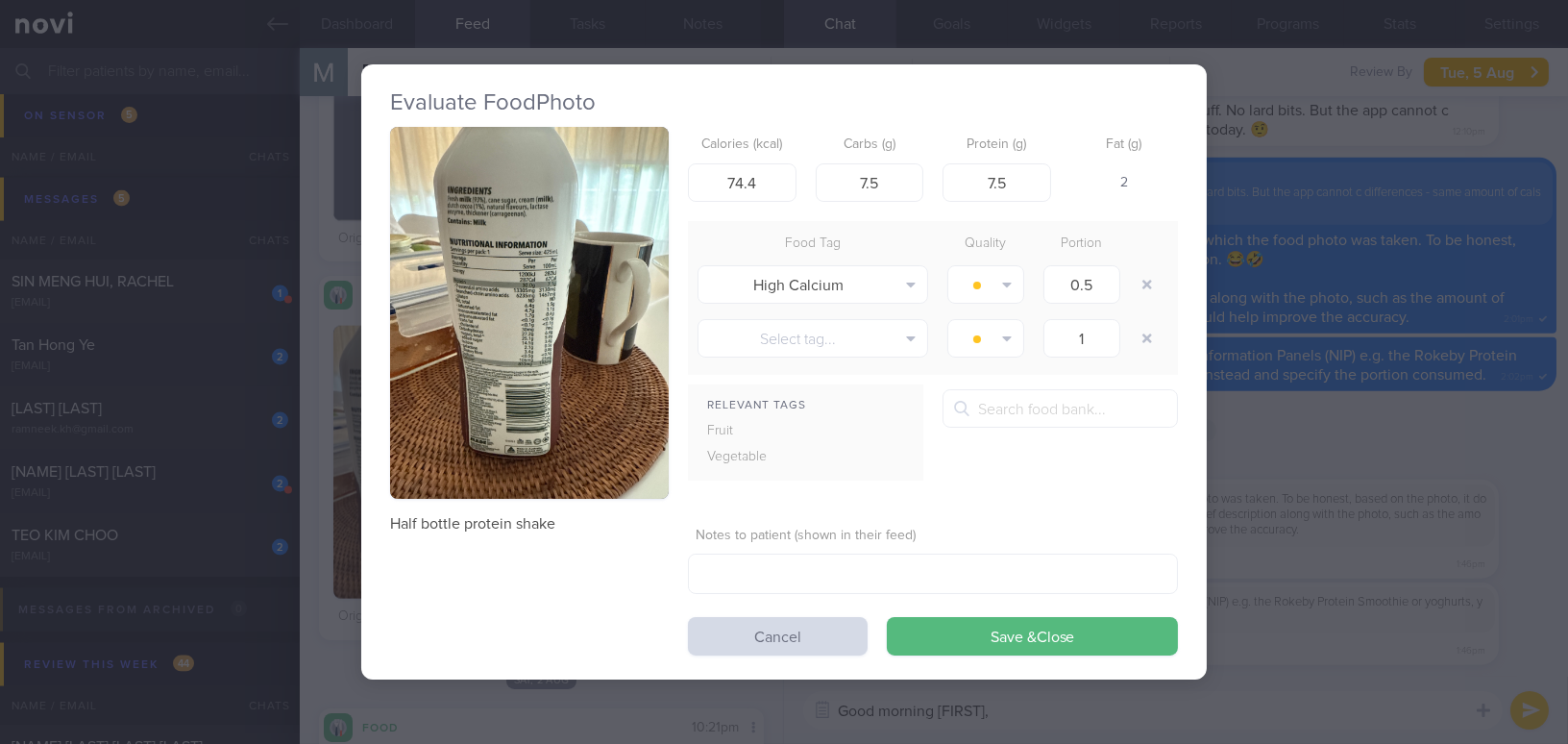click at bounding box center (529, 312) 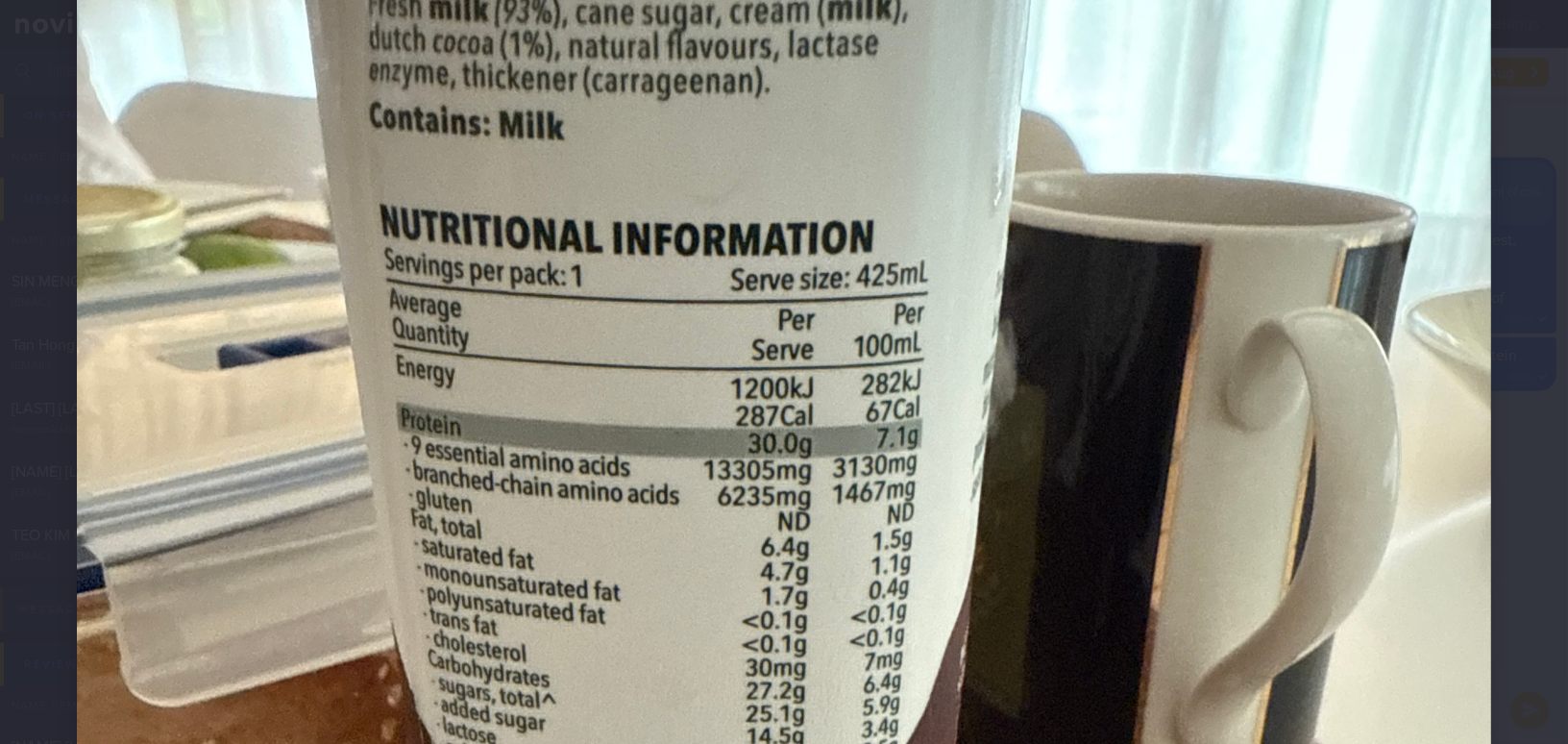 scroll, scrollTop: 524, scrollLeft: 0, axis: vertical 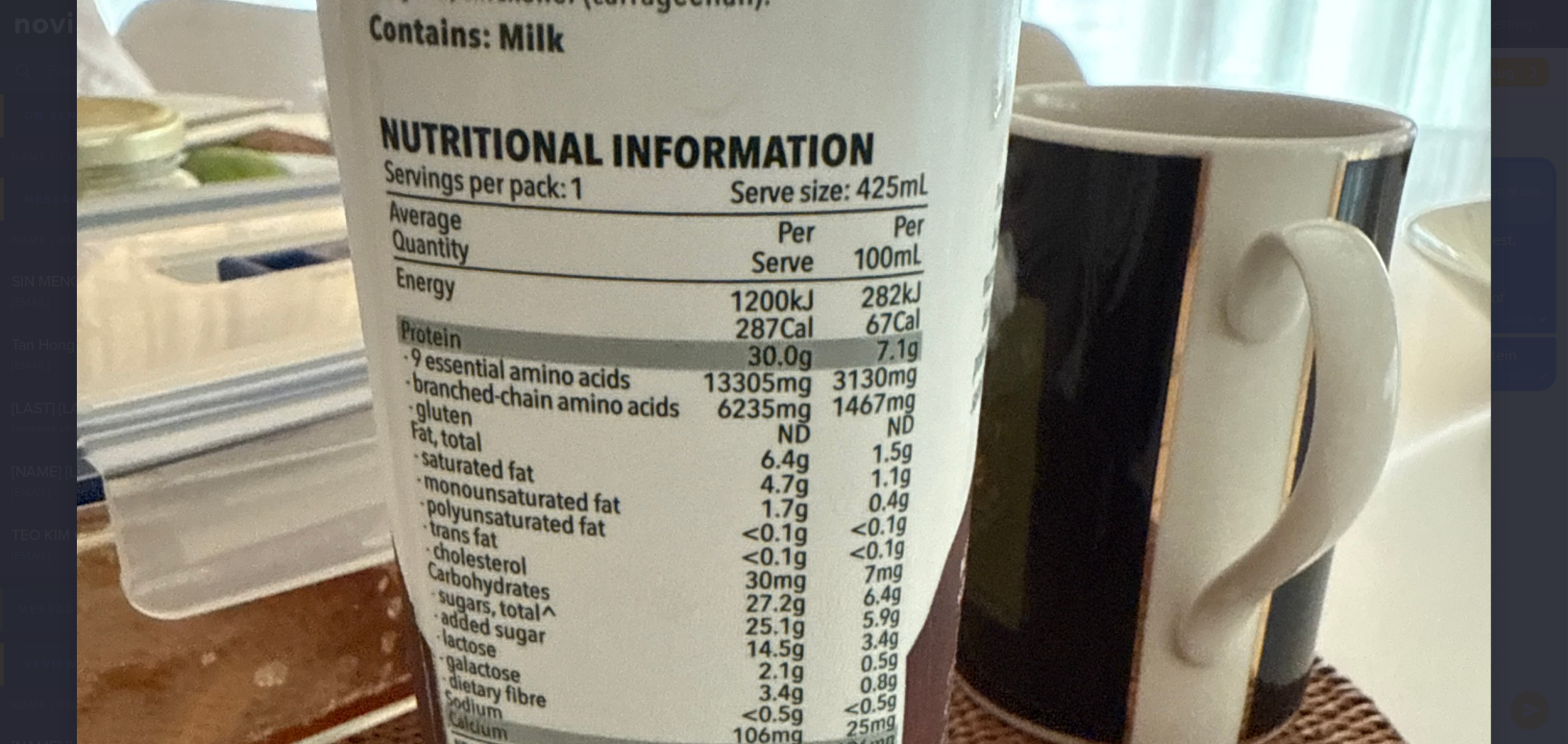 click at bounding box center [784, 496] 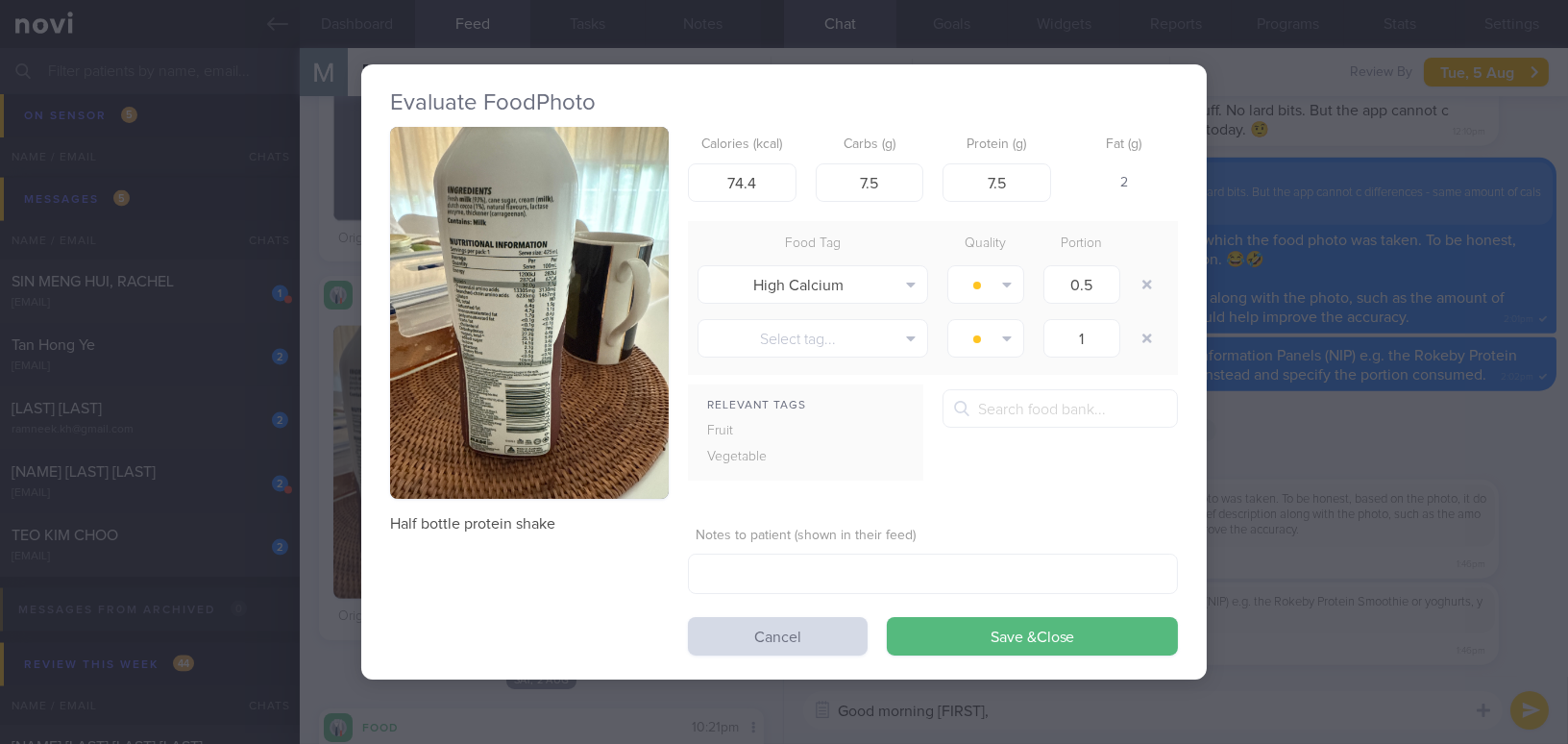 click at bounding box center [529, 312] 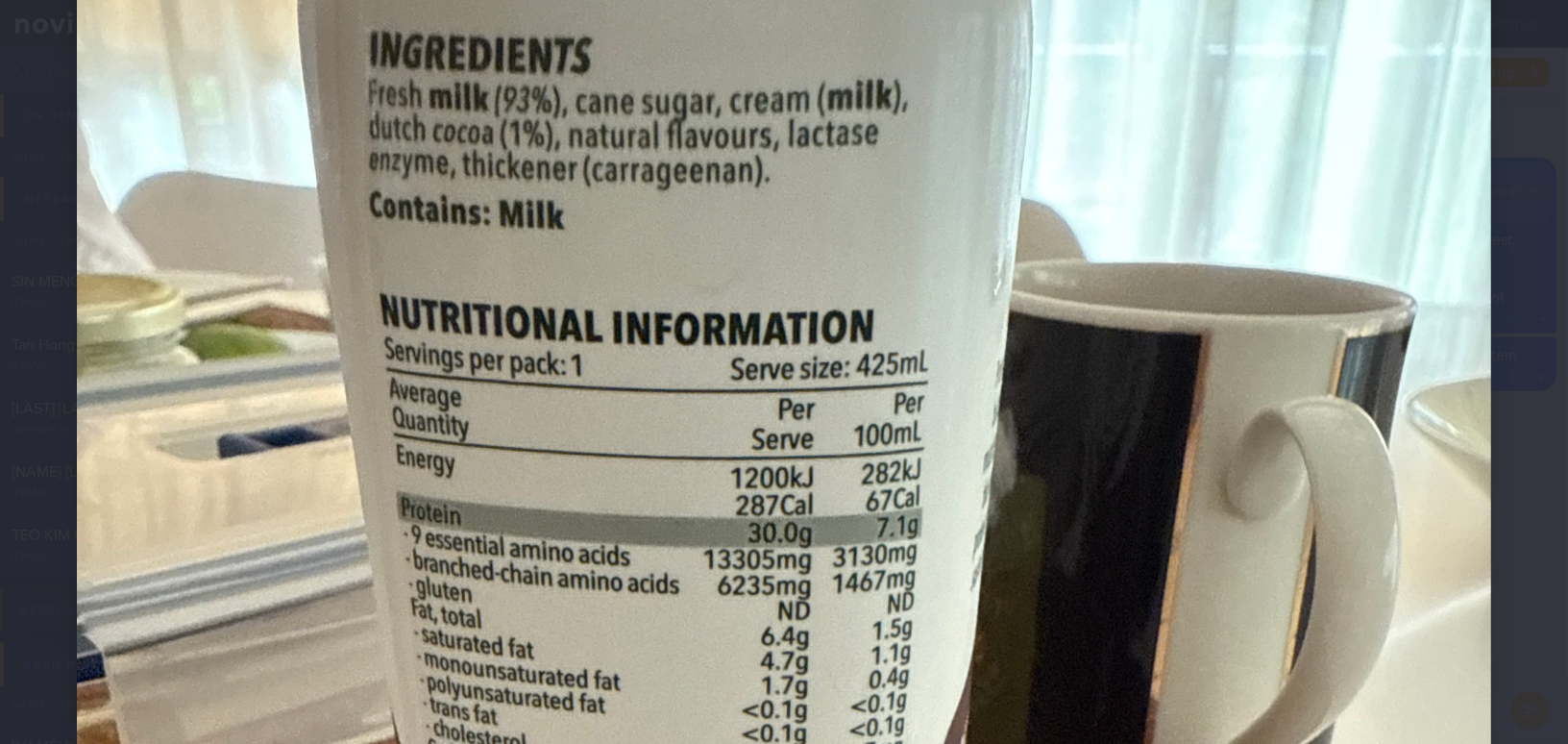 scroll, scrollTop: 349, scrollLeft: 0, axis: vertical 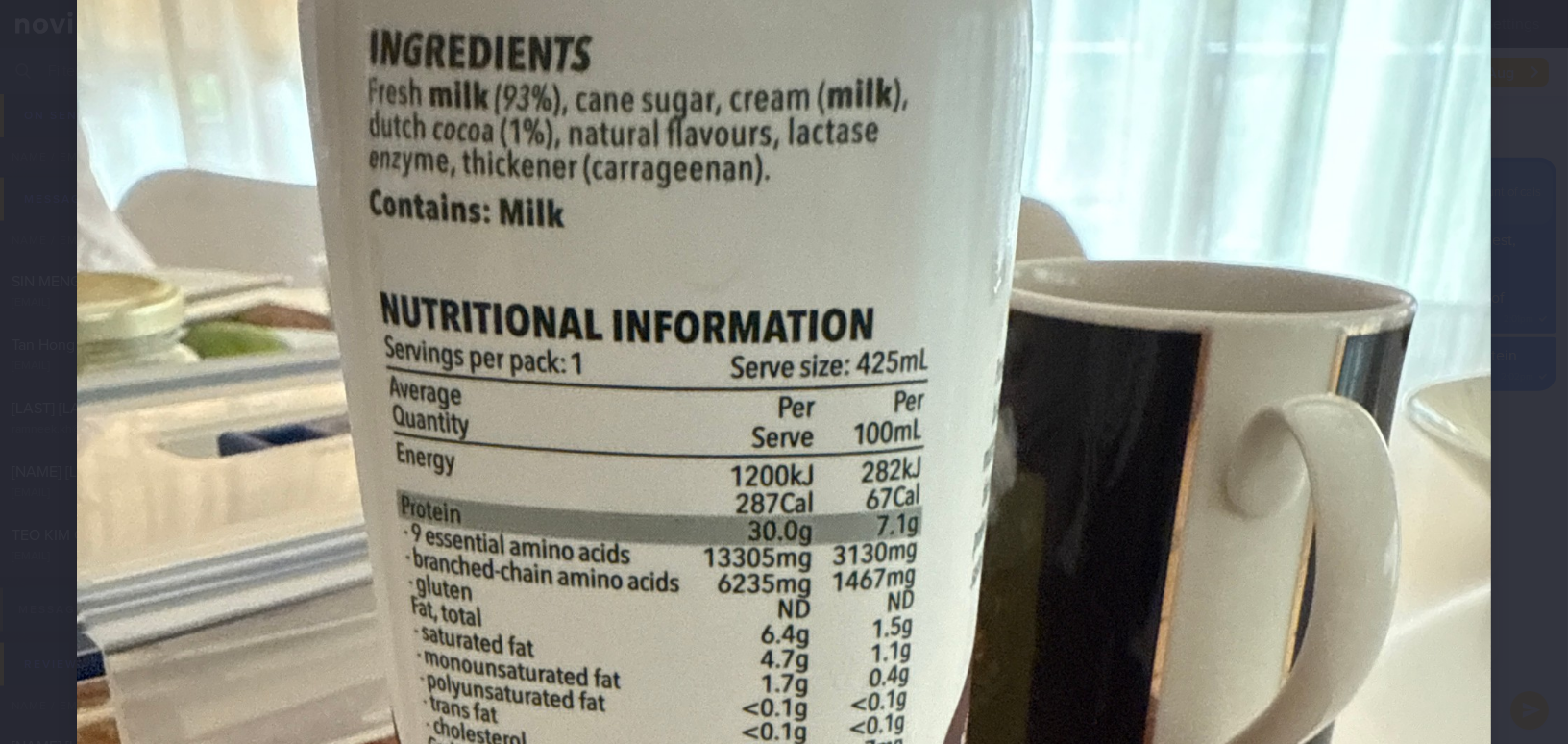 click at bounding box center [784, 671] 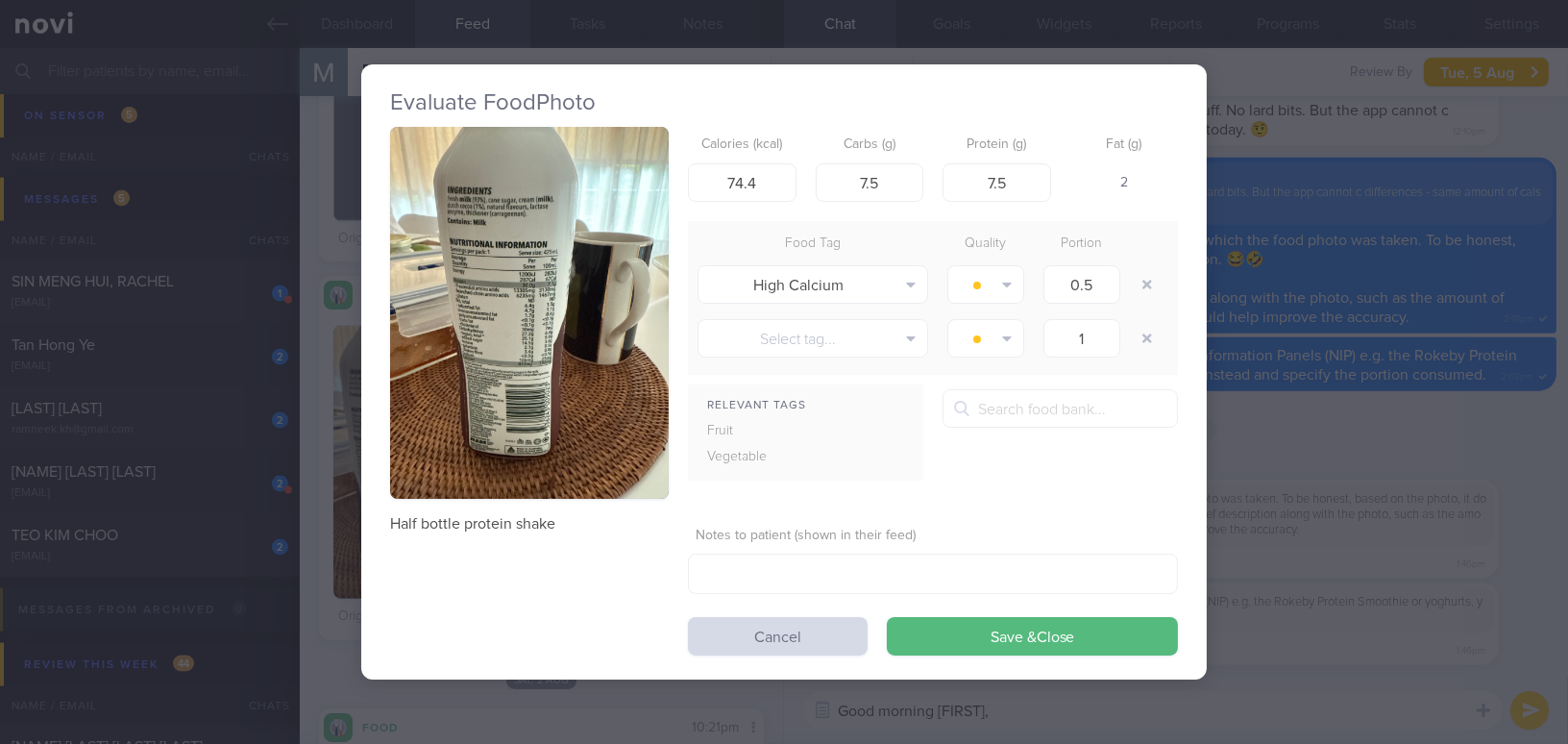 click at bounding box center [529, 312] 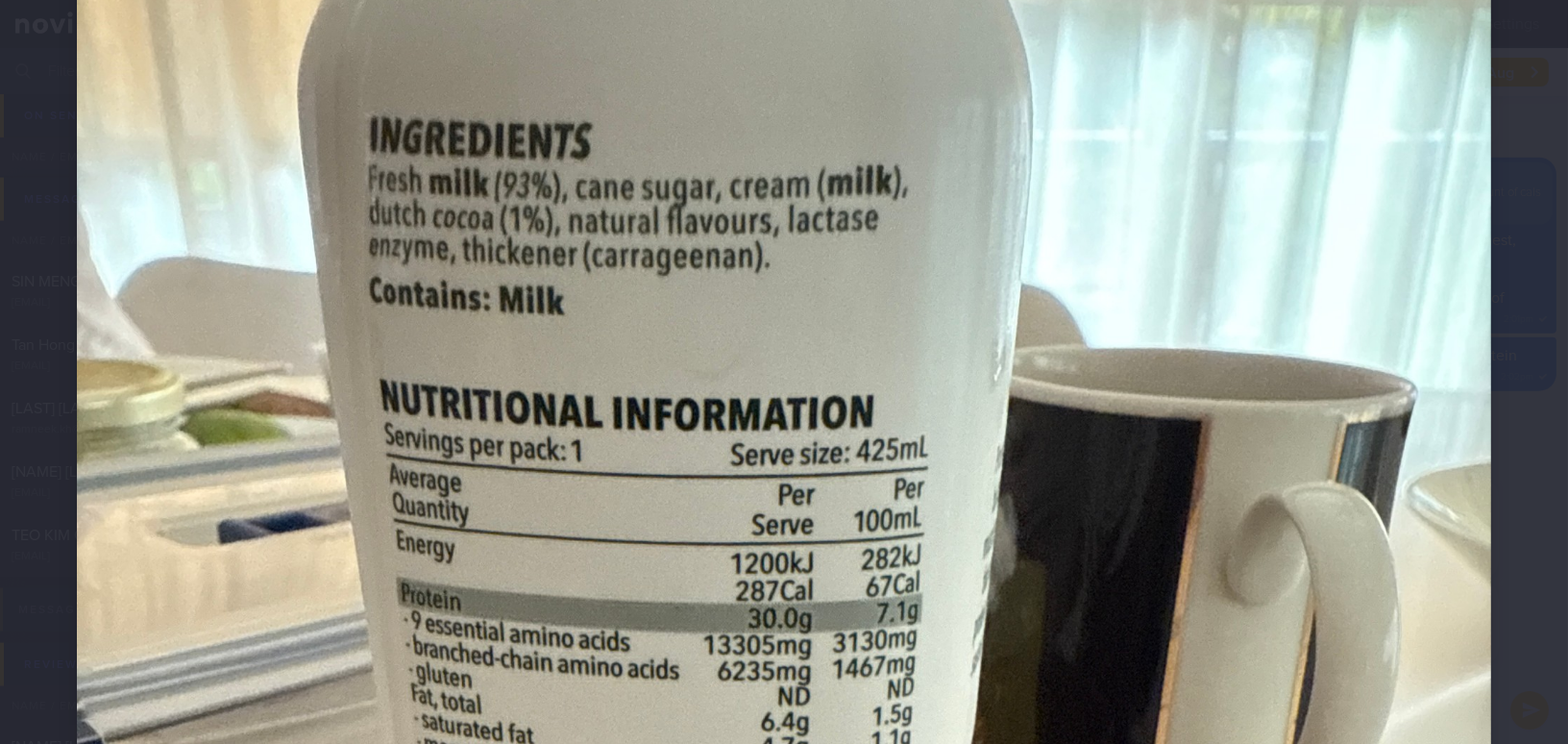scroll, scrollTop: 436, scrollLeft: 0, axis: vertical 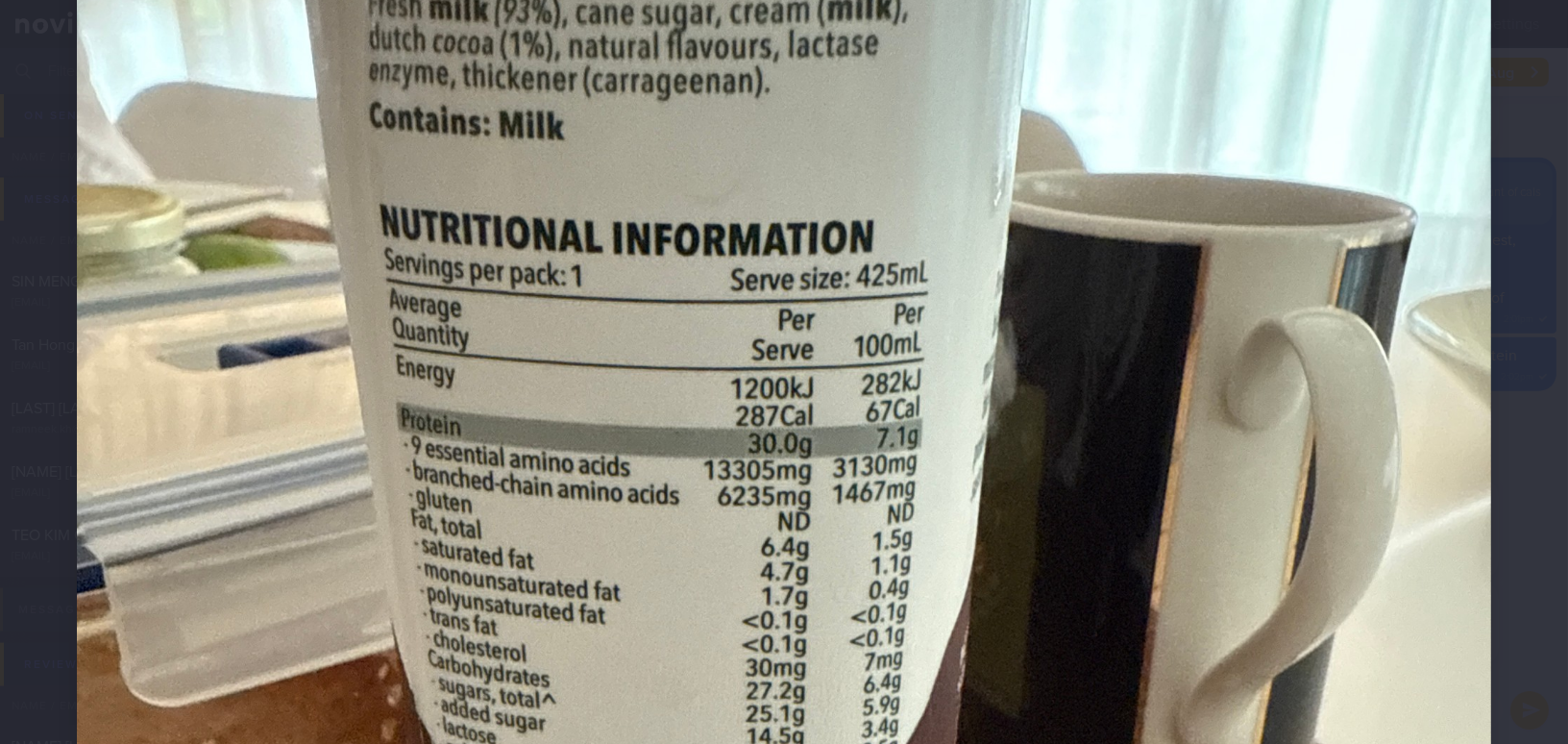 click at bounding box center (784, 583) 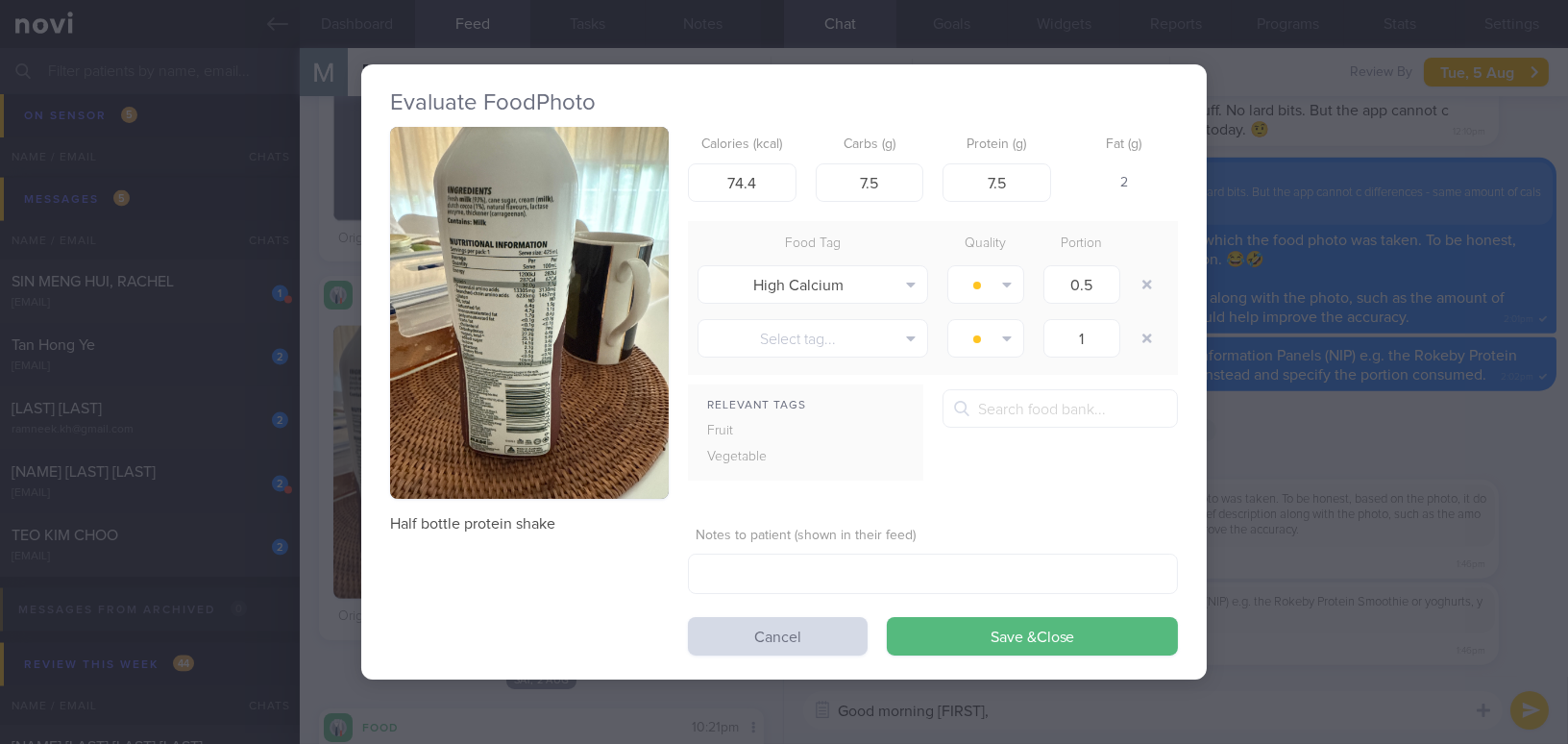 click at bounding box center (529, 312) 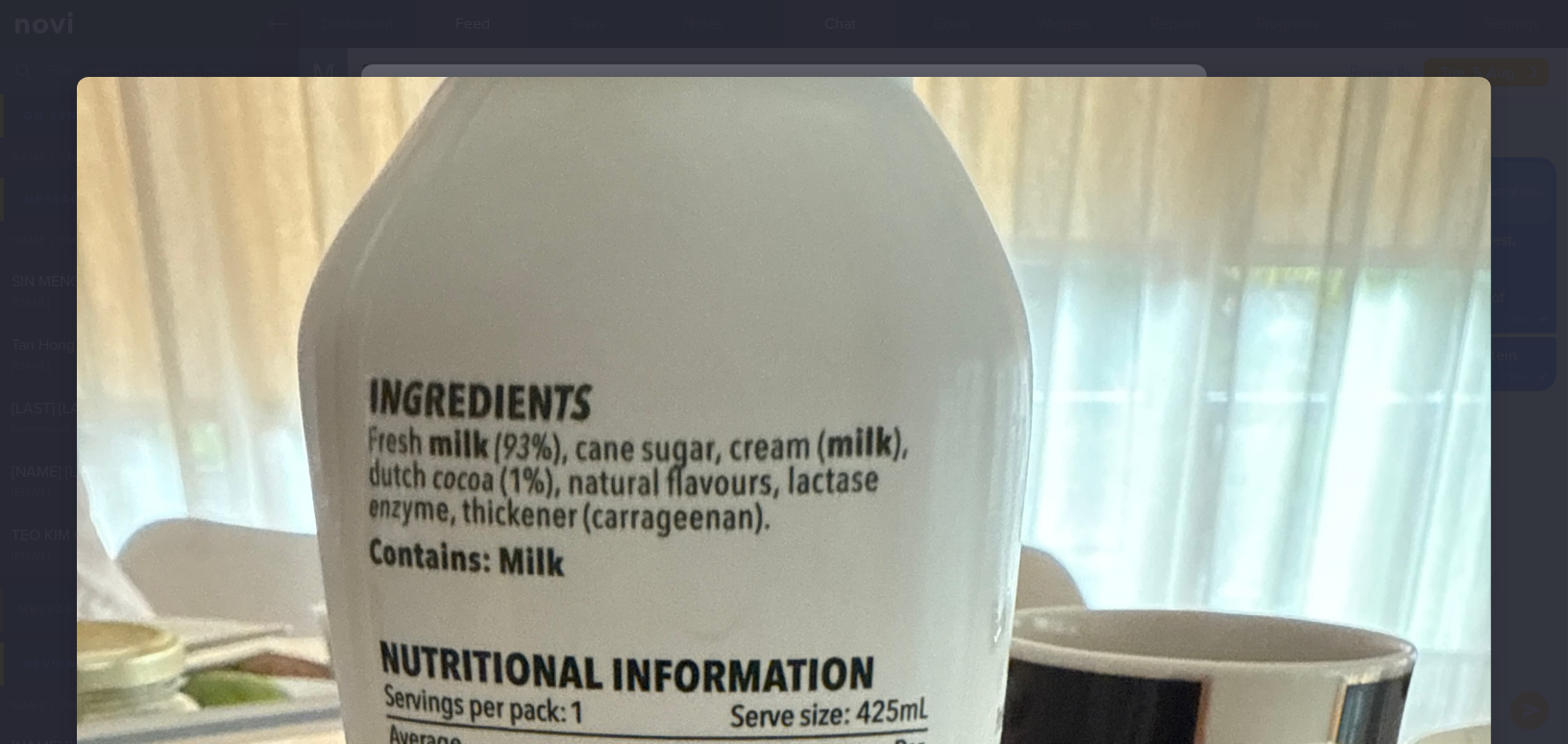 scroll, scrollTop: 261, scrollLeft: 0, axis: vertical 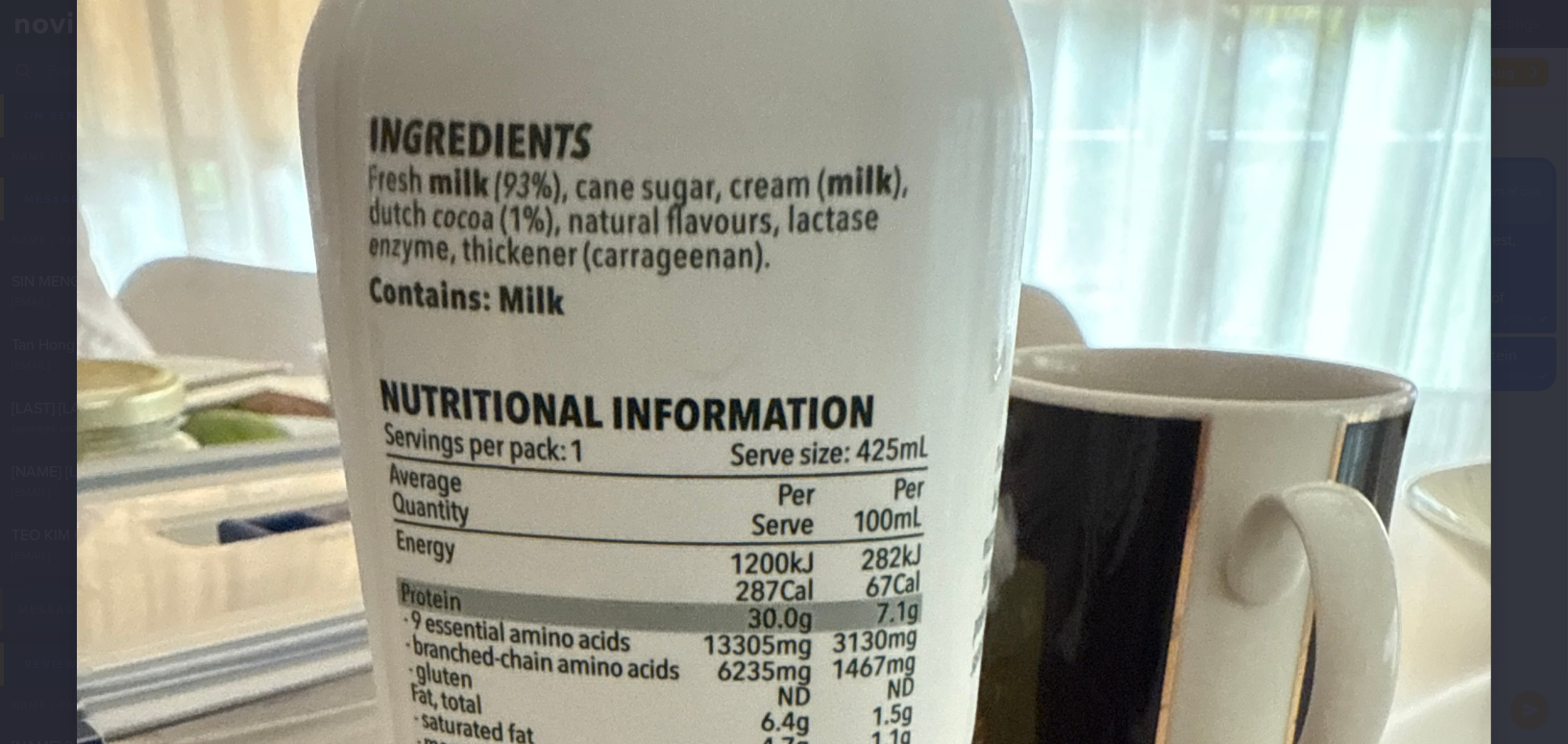 click at bounding box center [784, 758] 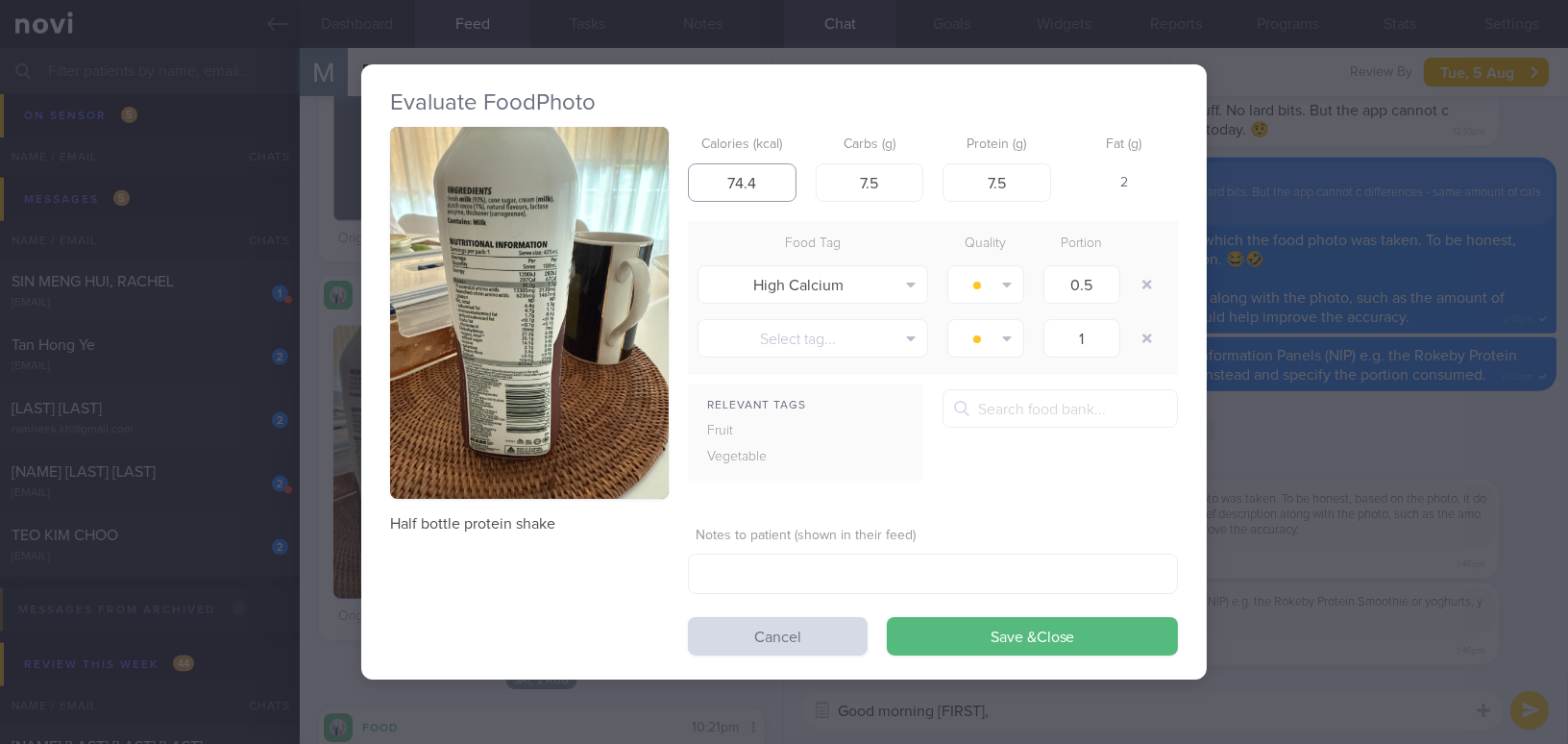 drag, startPoint x: 769, startPoint y: 179, endPoint x: 562, endPoint y: 162, distance: 207.69689 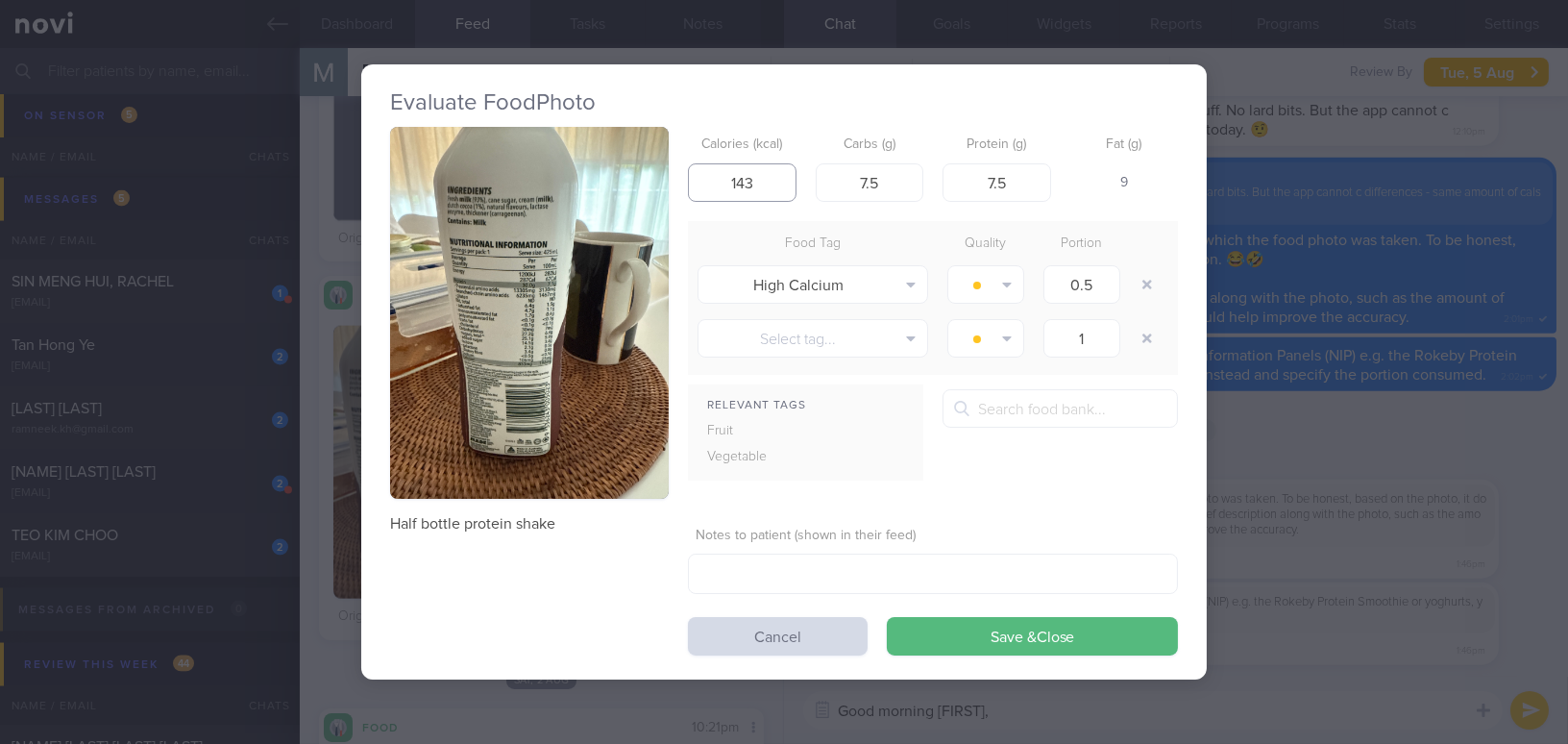 type on "143" 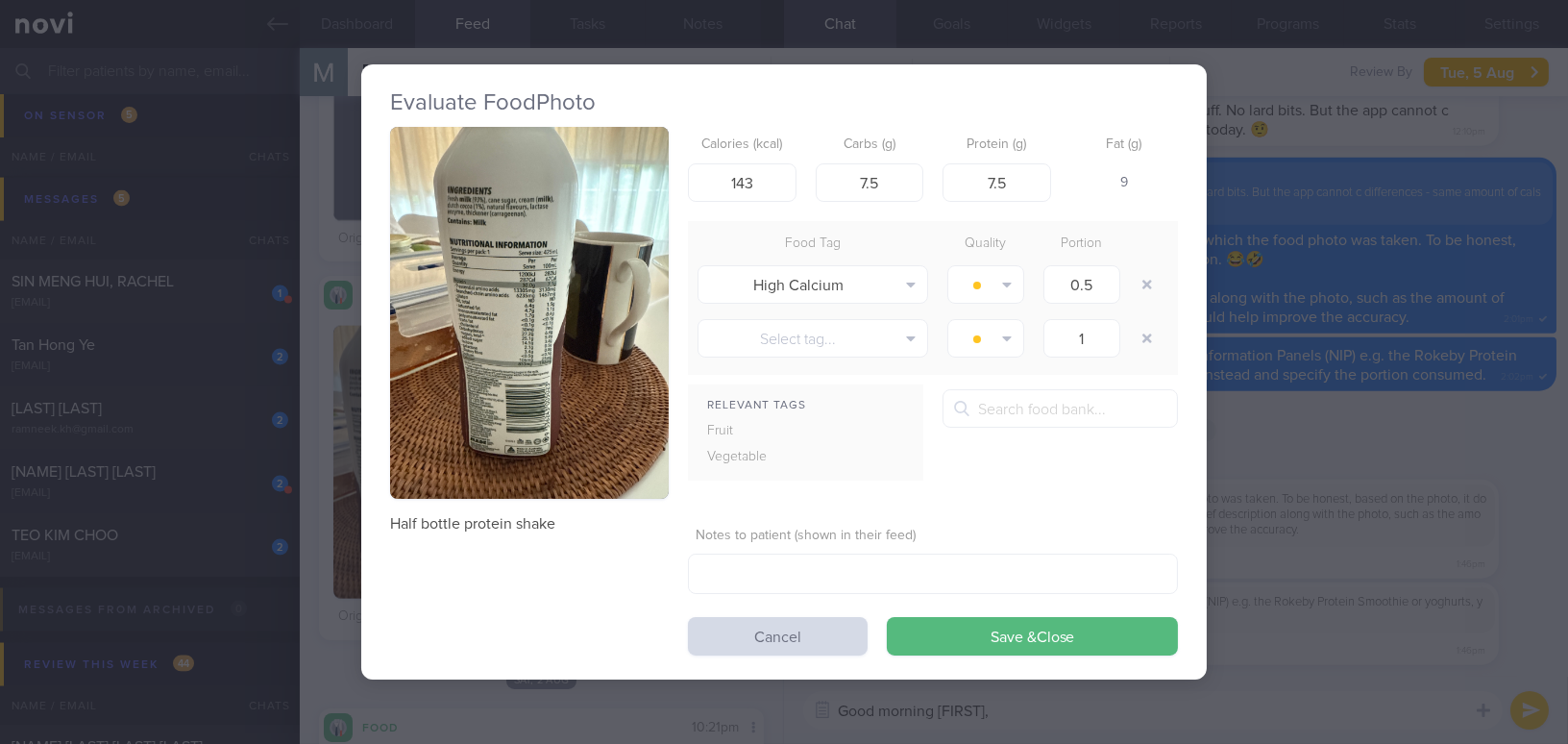 click at bounding box center [529, 312] 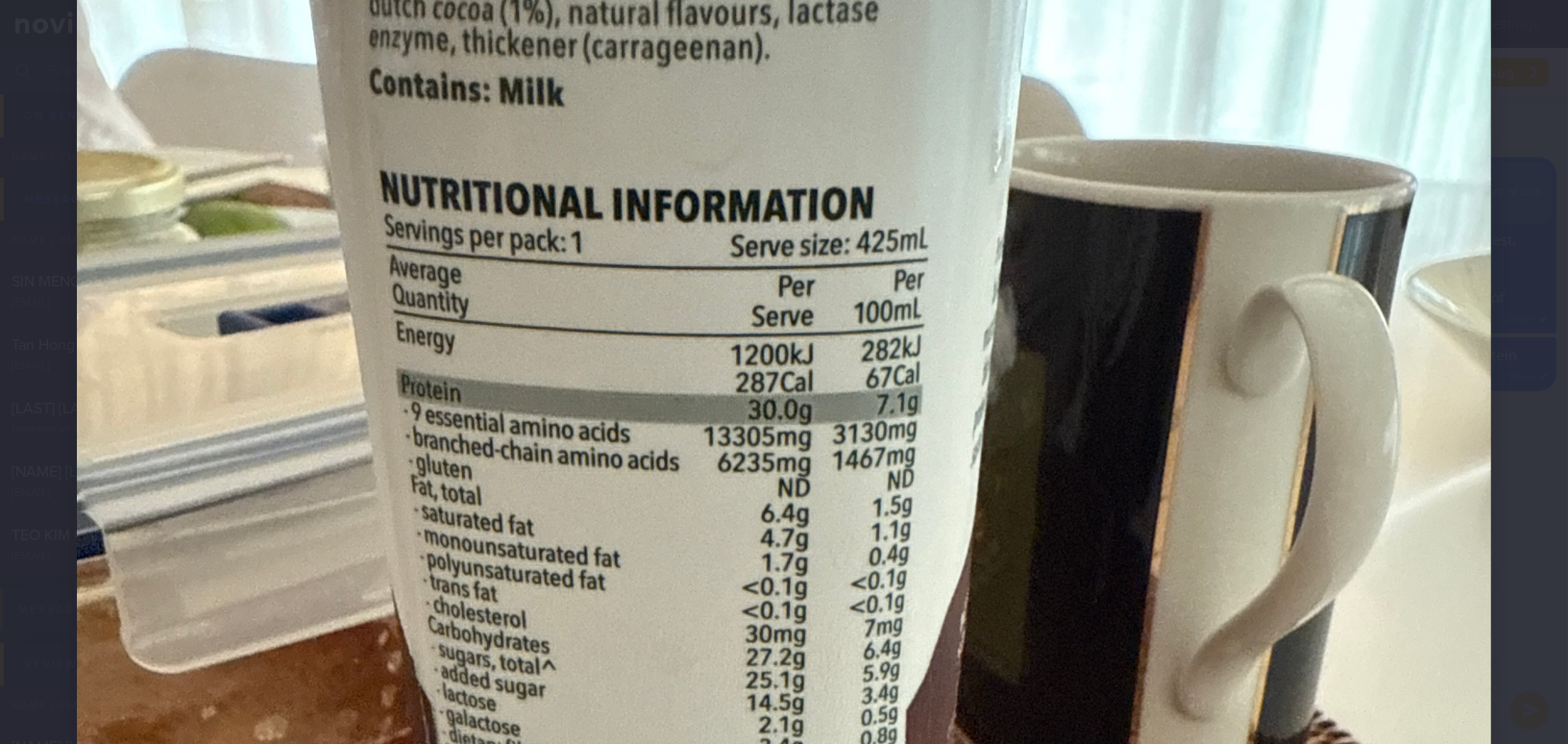 scroll, scrollTop: 524, scrollLeft: 0, axis: vertical 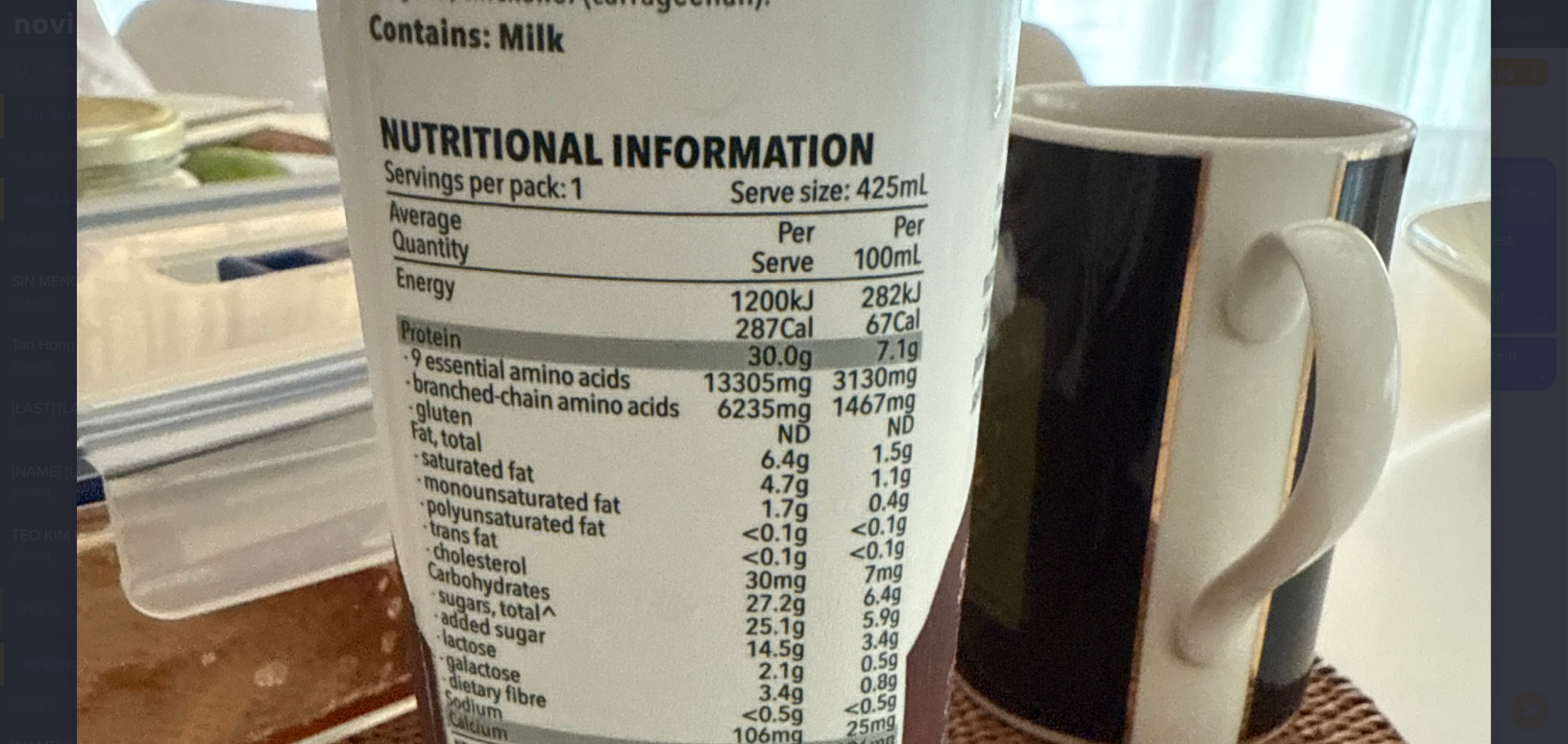 click at bounding box center (784, 496) 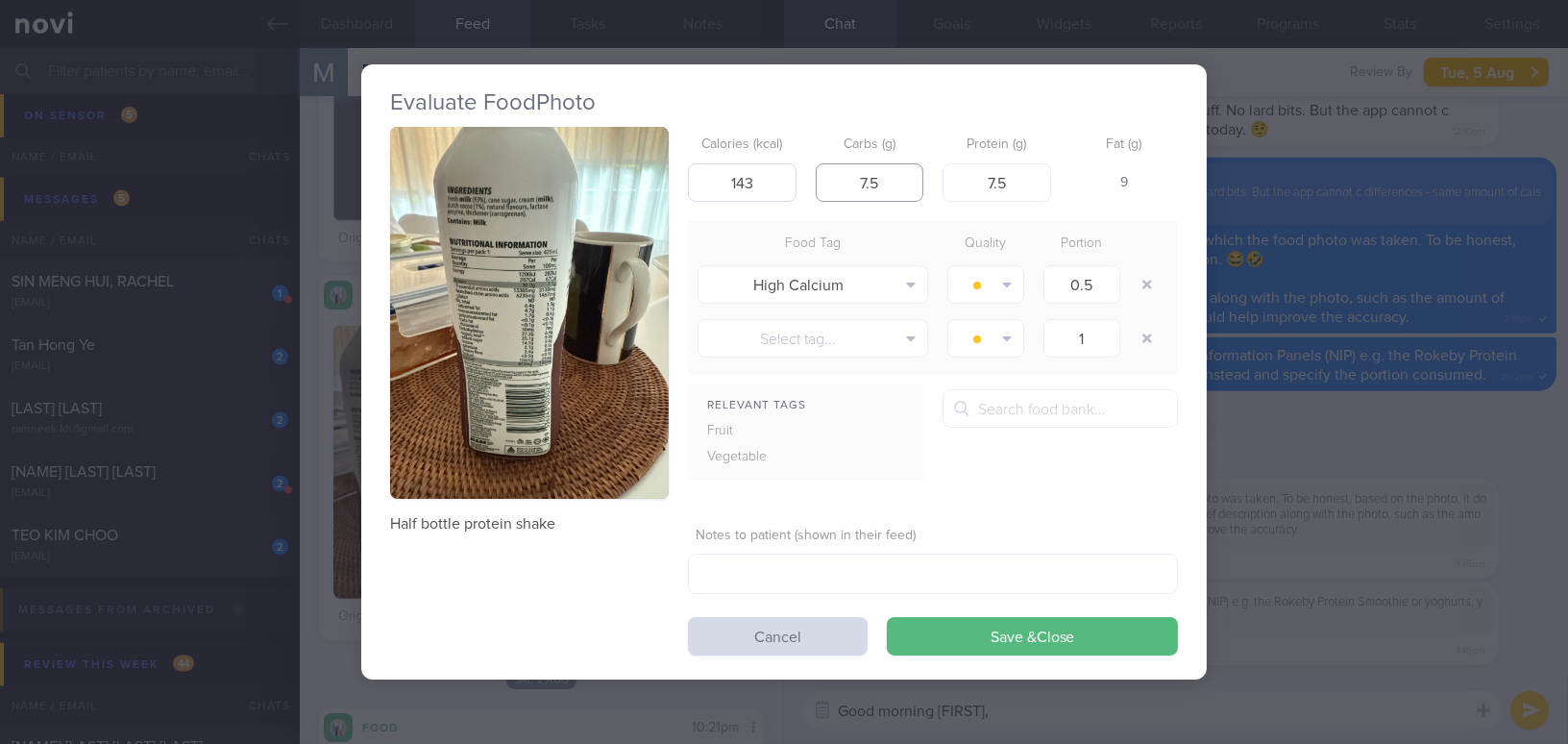 drag, startPoint x: 911, startPoint y: 182, endPoint x: 793, endPoint y: 179, distance: 118.03813 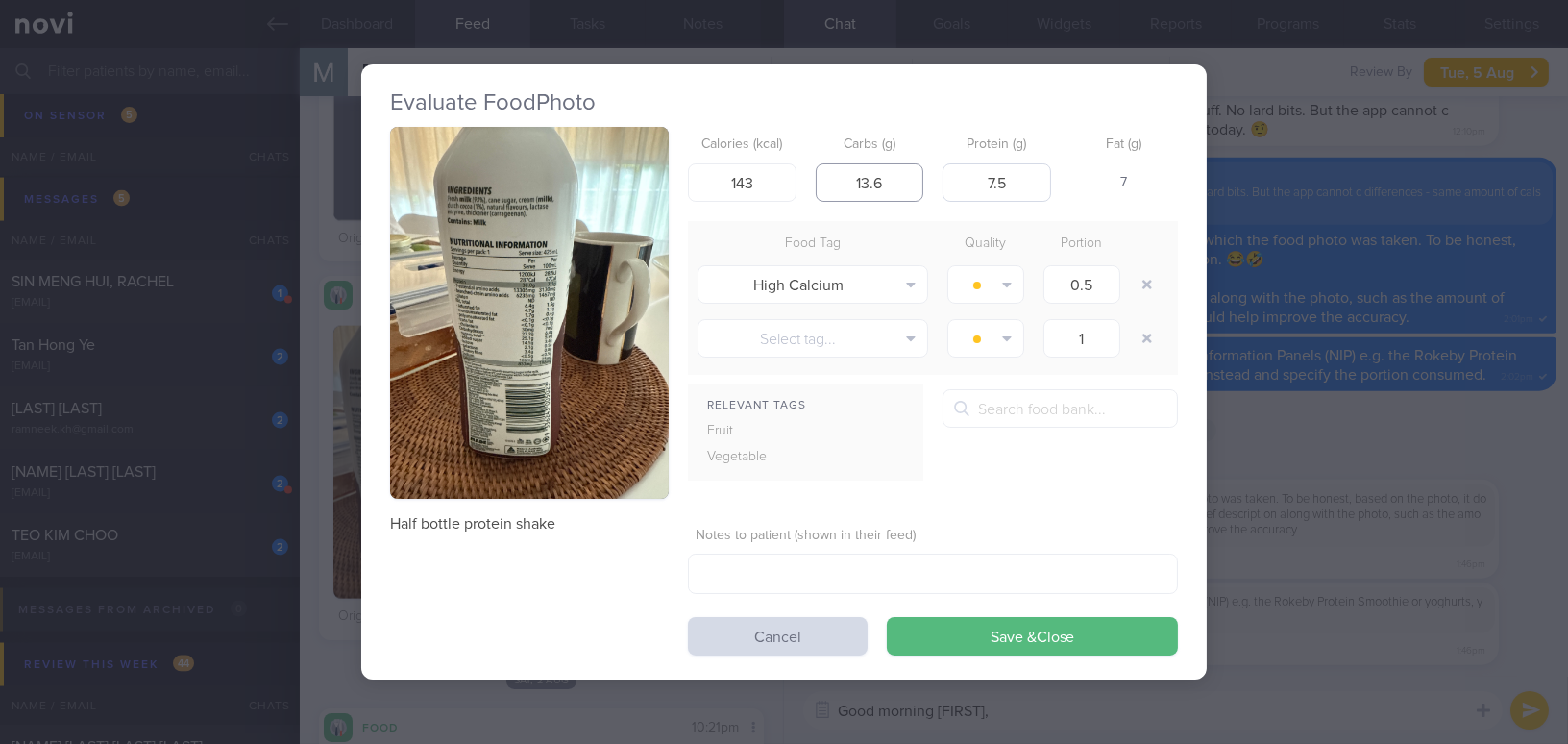 type on "13.6" 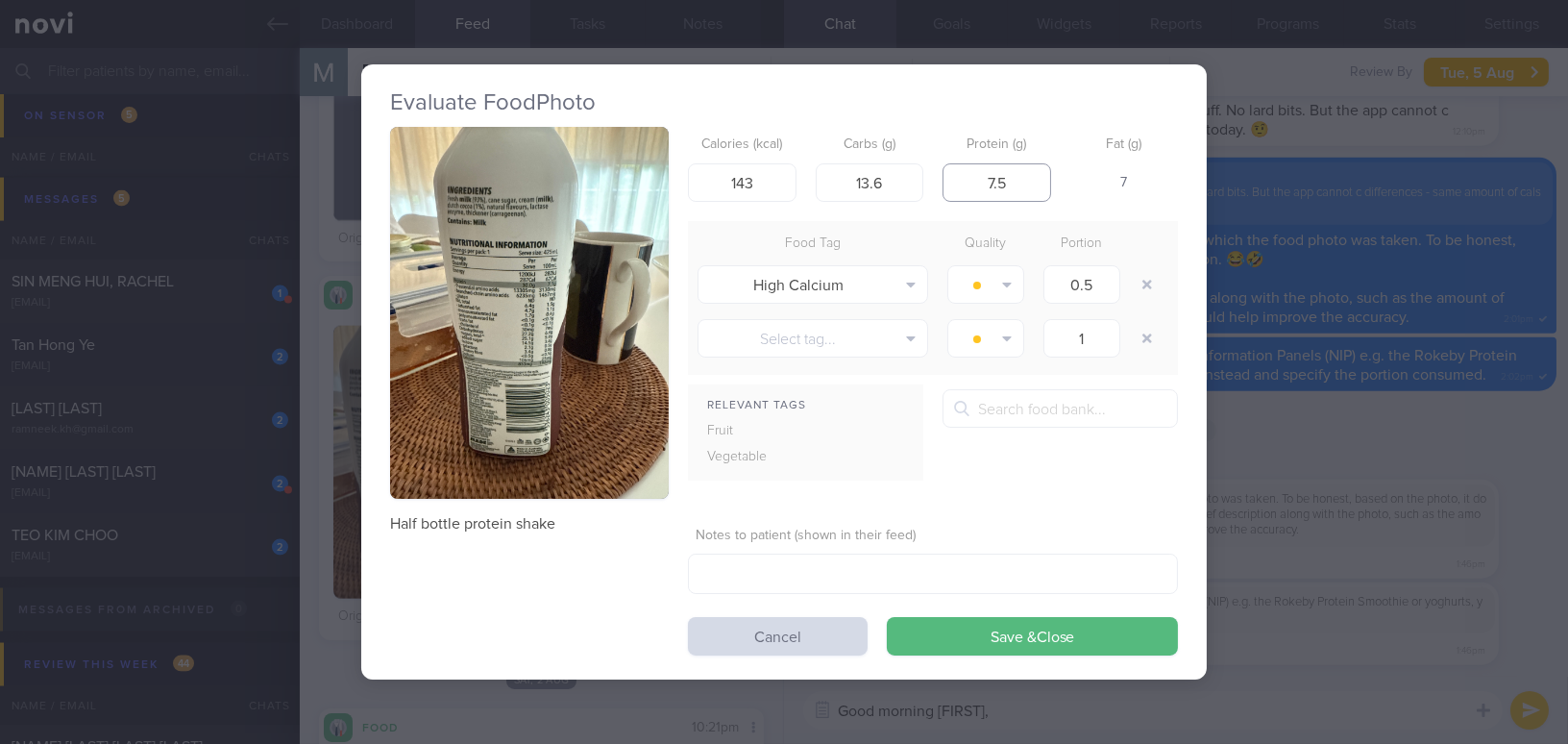 click on "7.5" at bounding box center [996, 183] 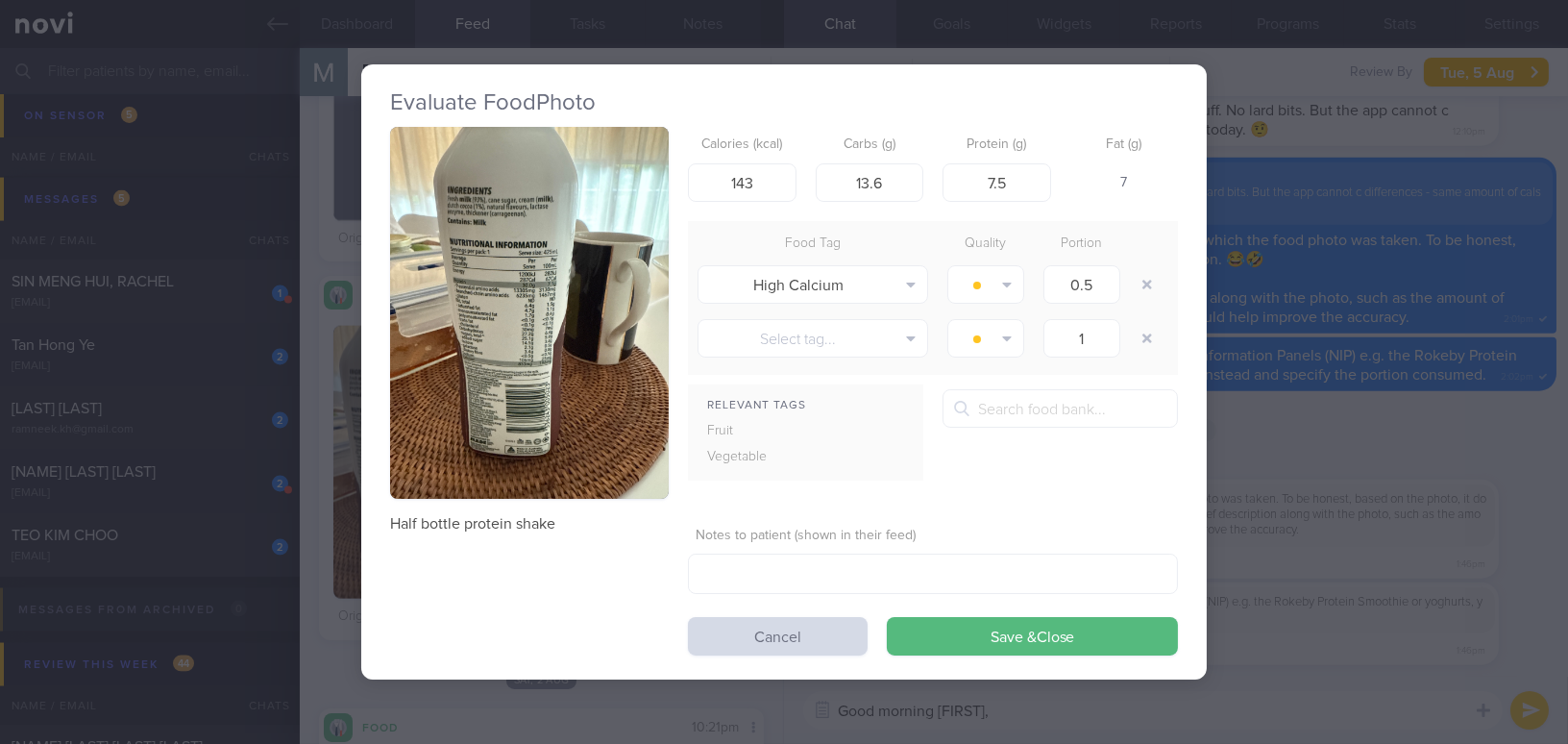 click on "Evaluate Food  Photo
Half bottle protein shake
Calories (kcal)
143
Carbs (g)
13.6
Protein (g)
7.5
Fat (g)
7
Food Tag
Quality
Portion
High Calcium
Alcohol
Fried
Fruit
Healthy Fats
High Calcium
High Cholesterol
High Fat" at bounding box center (784, 372) 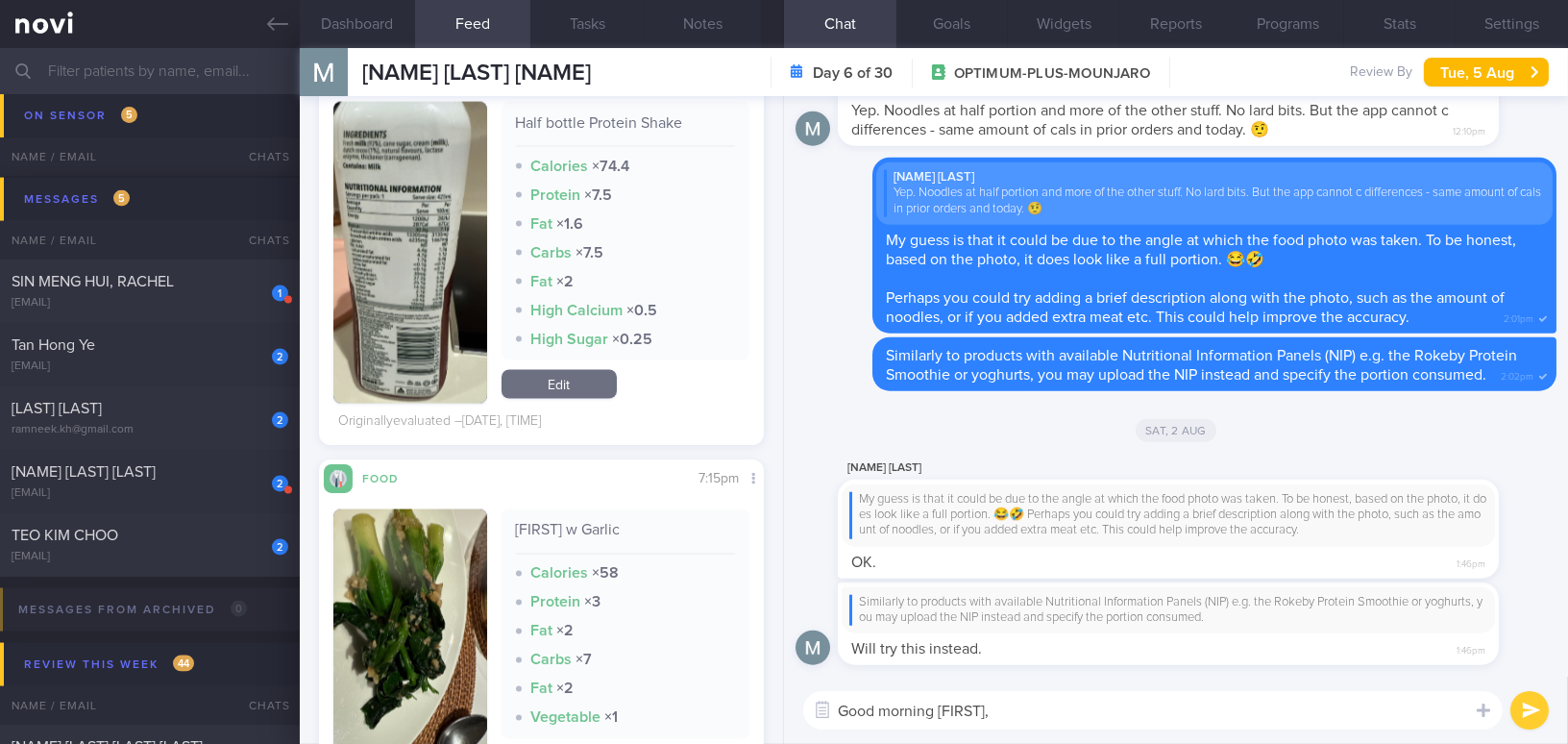 scroll, scrollTop: 6379, scrollLeft: 0, axis: vertical 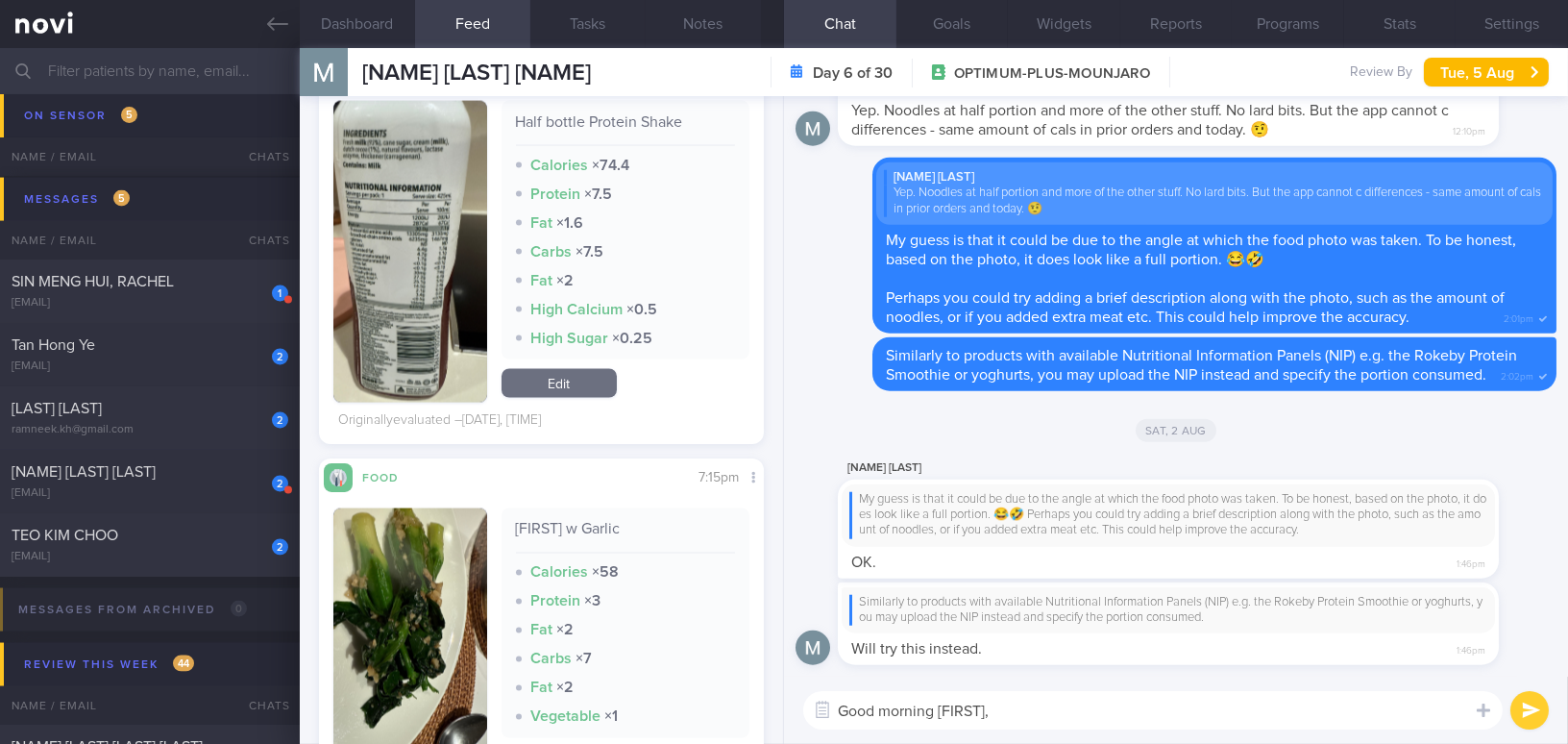 click at bounding box center (410, 252) 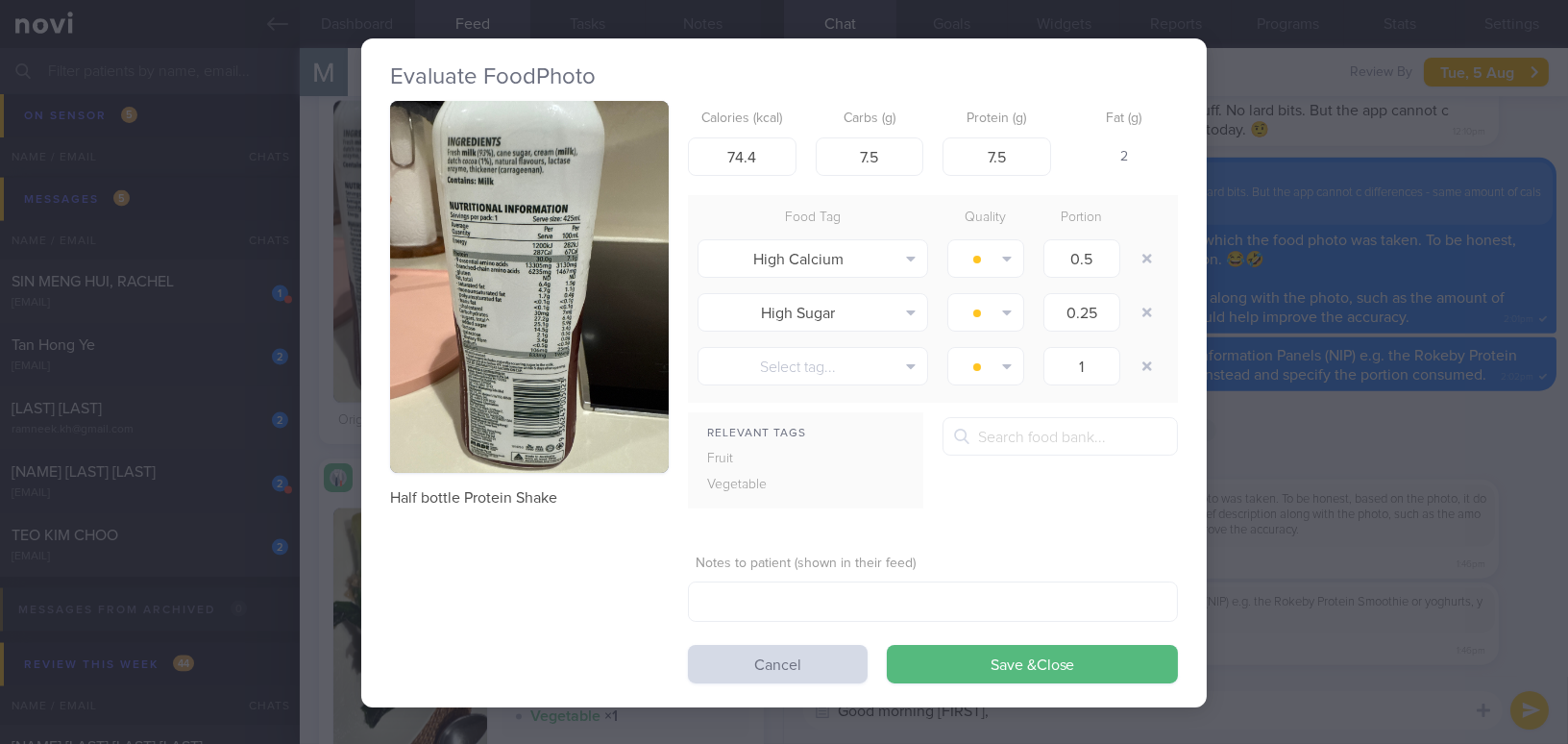 click on "Evaluate Food  Photo
Half bottle Protein Shake
Calories (kcal)
74.4
Carbs (g)
7.5
Protein (g)
7.5
Fat (g)
2
Food Tag
Quality
Portion
High Calcium
Alcohol
Fried
Fruit
Healthy Fats
High Calcium
High Cholesterol
High Fat" at bounding box center [784, 372] 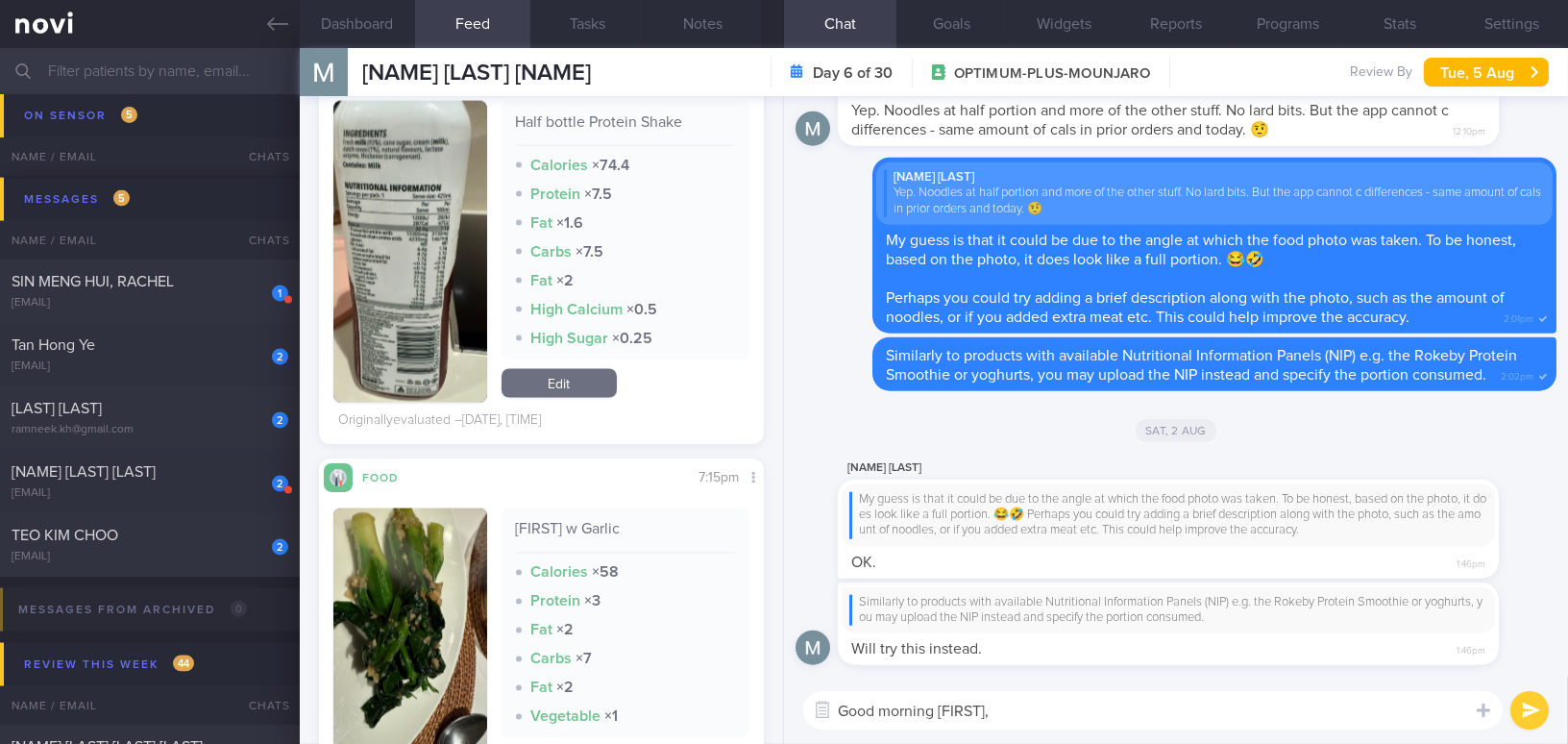 click on "Good morning Martin," at bounding box center (1153, 710) 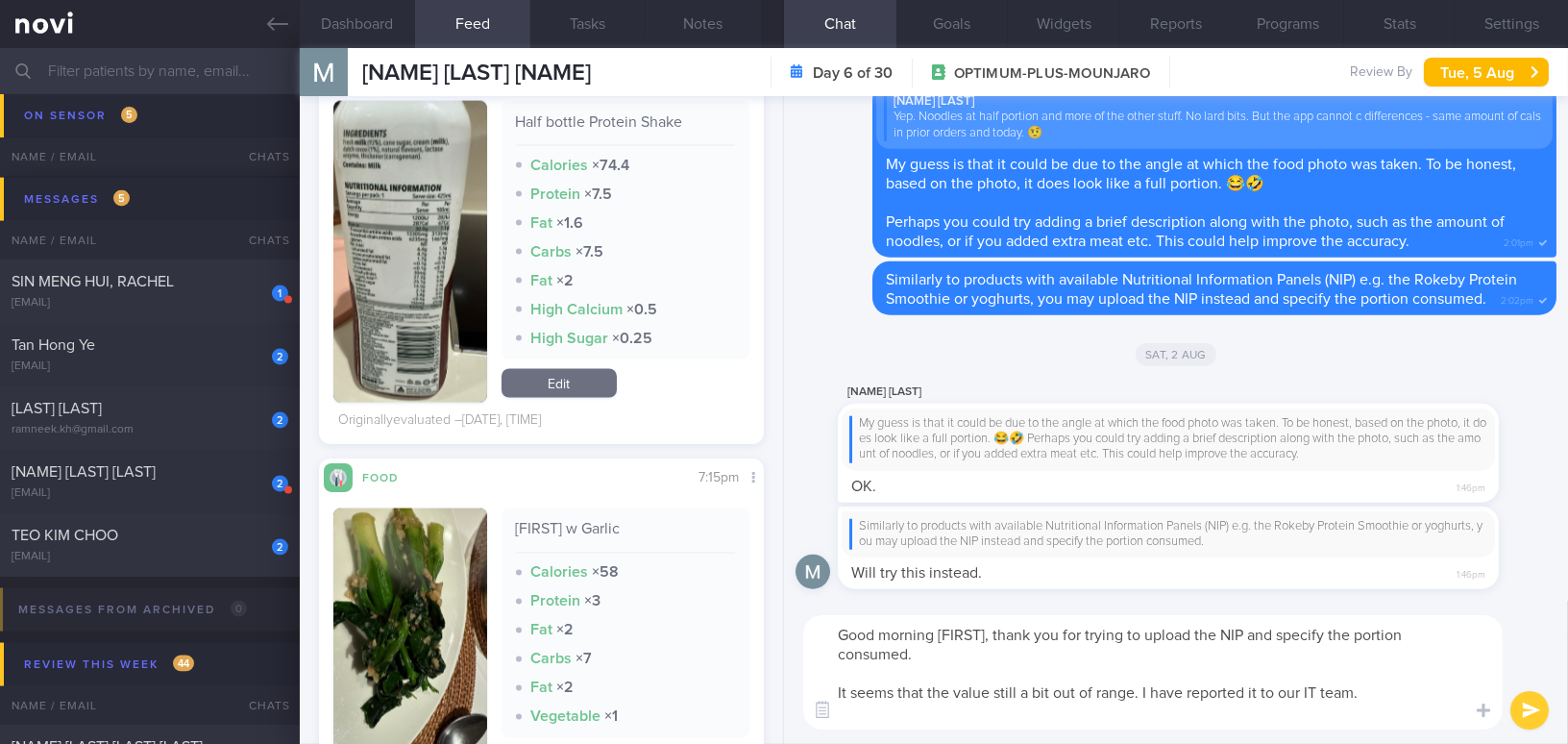 scroll, scrollTop: 0, scrollLeft: 0, axis: both 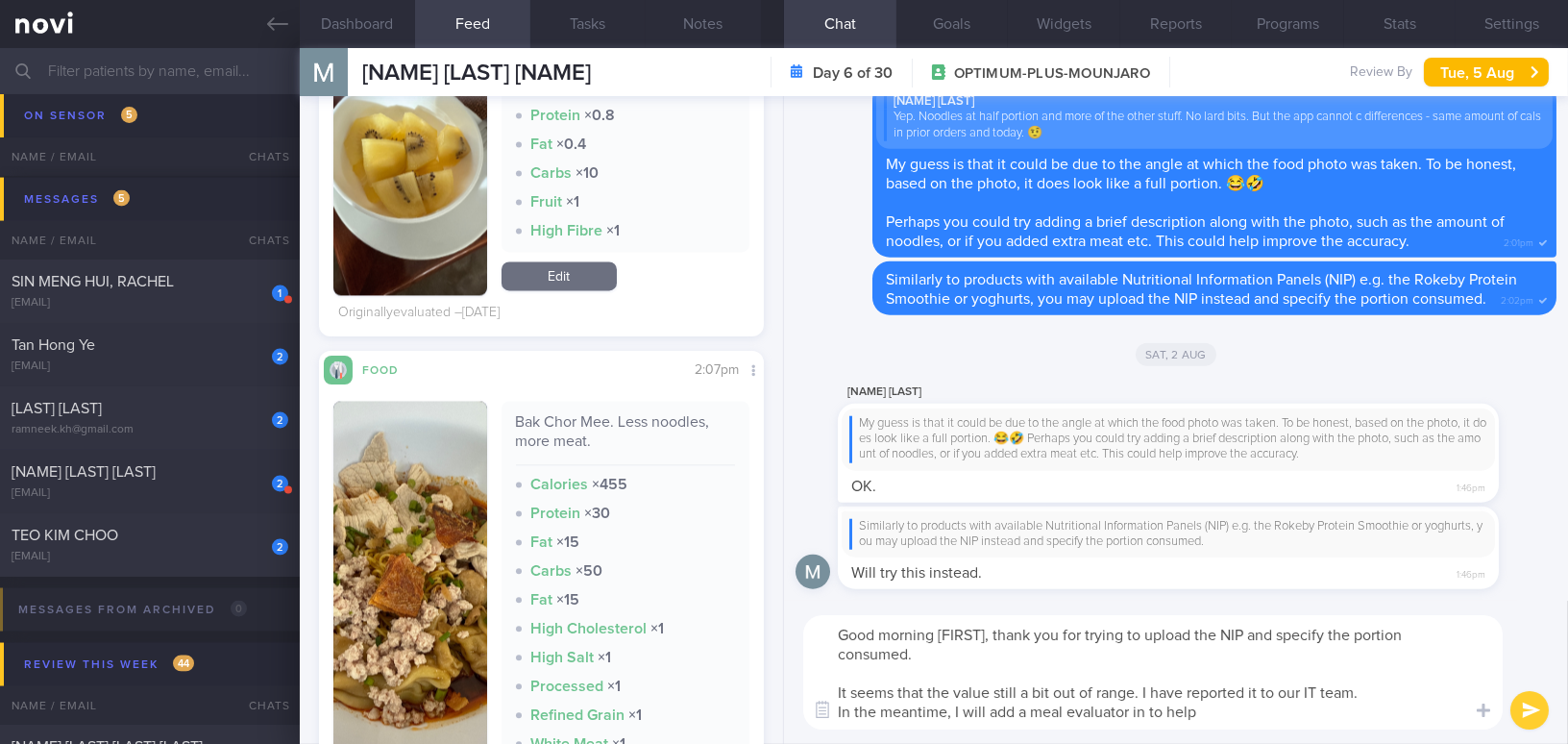 drag, startPoint x: 988, startPoint y: 635, endPoint x: 1232, endPoint y: 725, distance: 260.0692 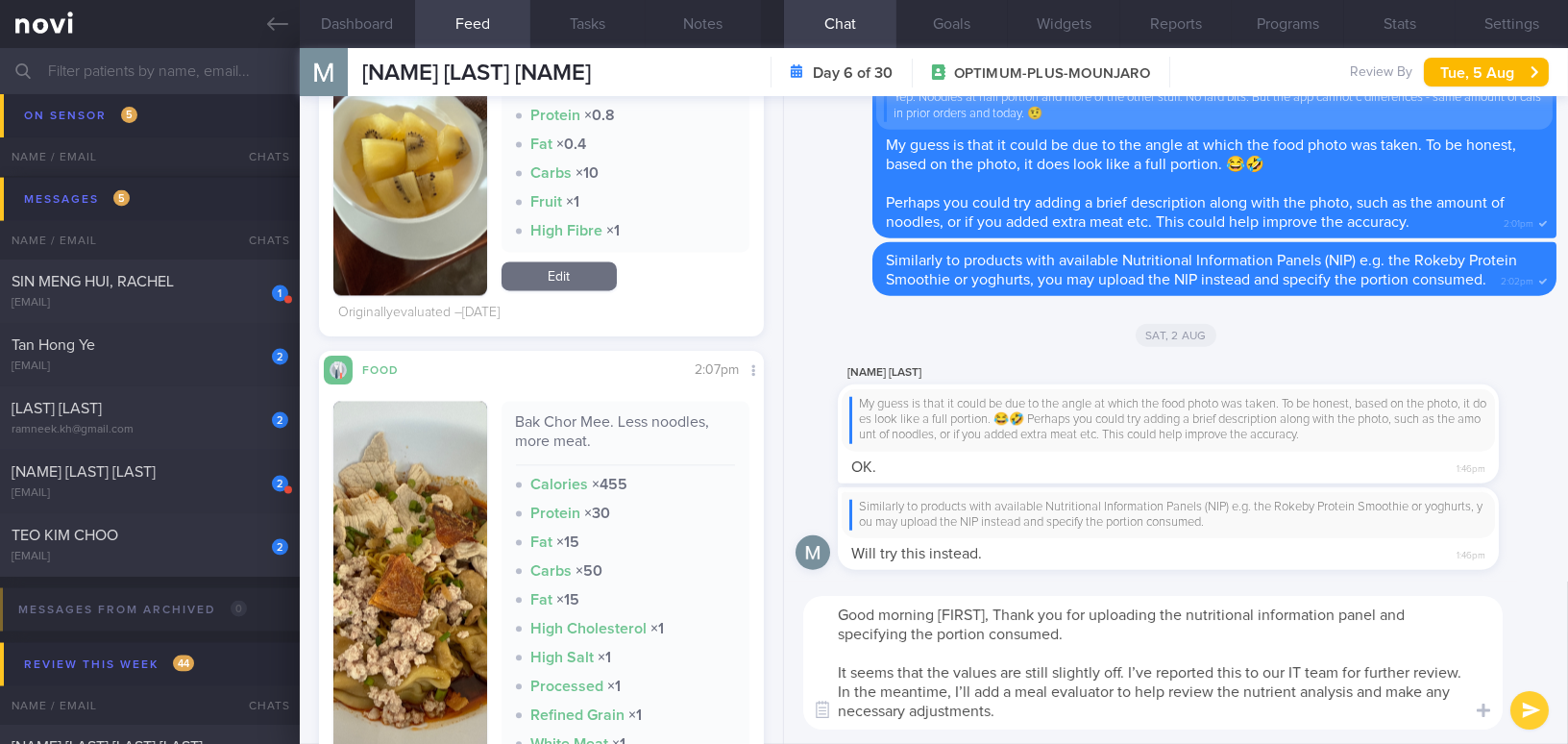 scroll, scrollTop: 0, scrollLeft: 0, axis: both 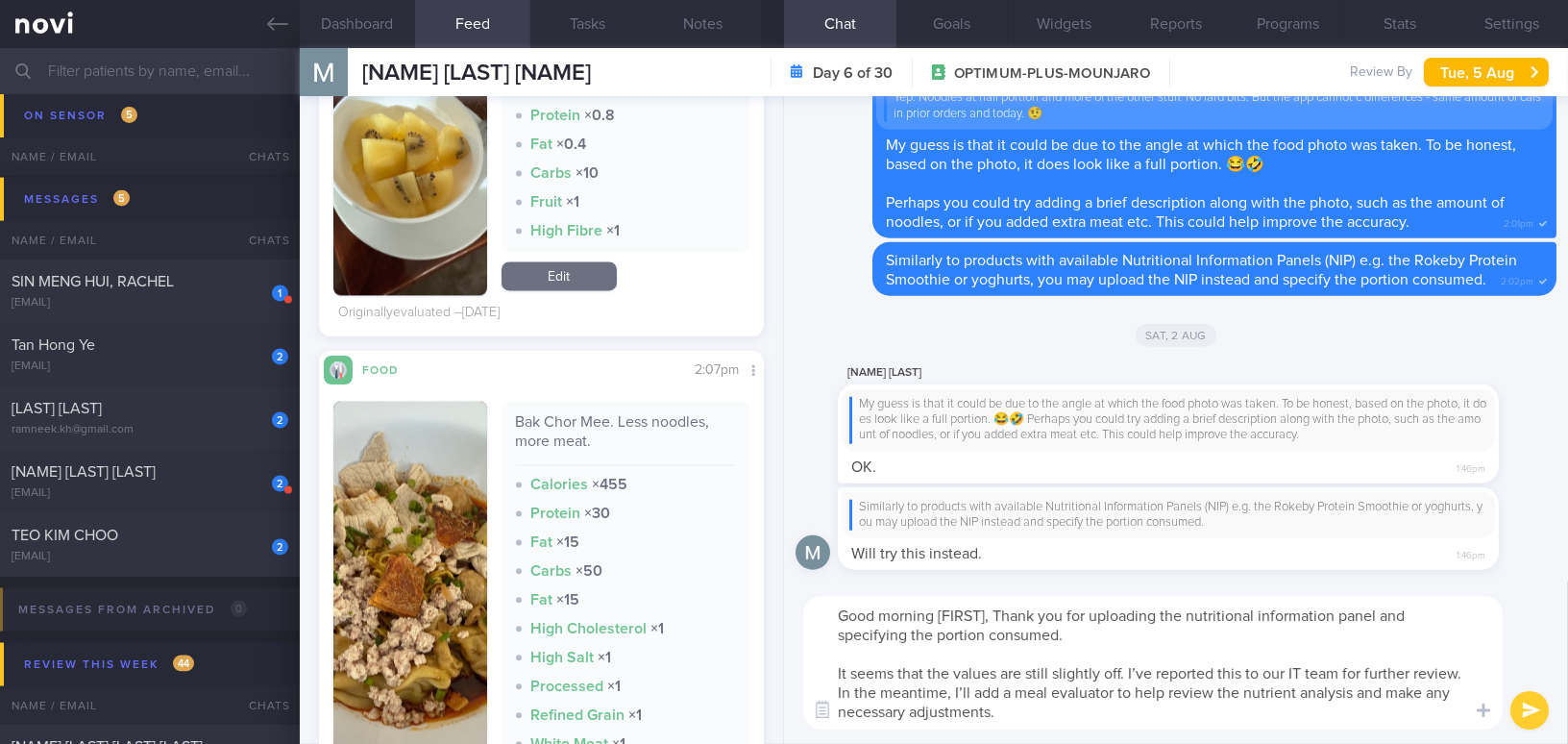 click on "Good morning Martin, Thank you for uploading the nutritional information panel and specifying the portion consumed.
It seems that the values are still slightly off. I’ve reported this to our IT team for further review.
In the meantime, I’ll add a meal evaluator to help review the nutrient analysis and make any necessary adjustments." at bounding box center (1153, 662) 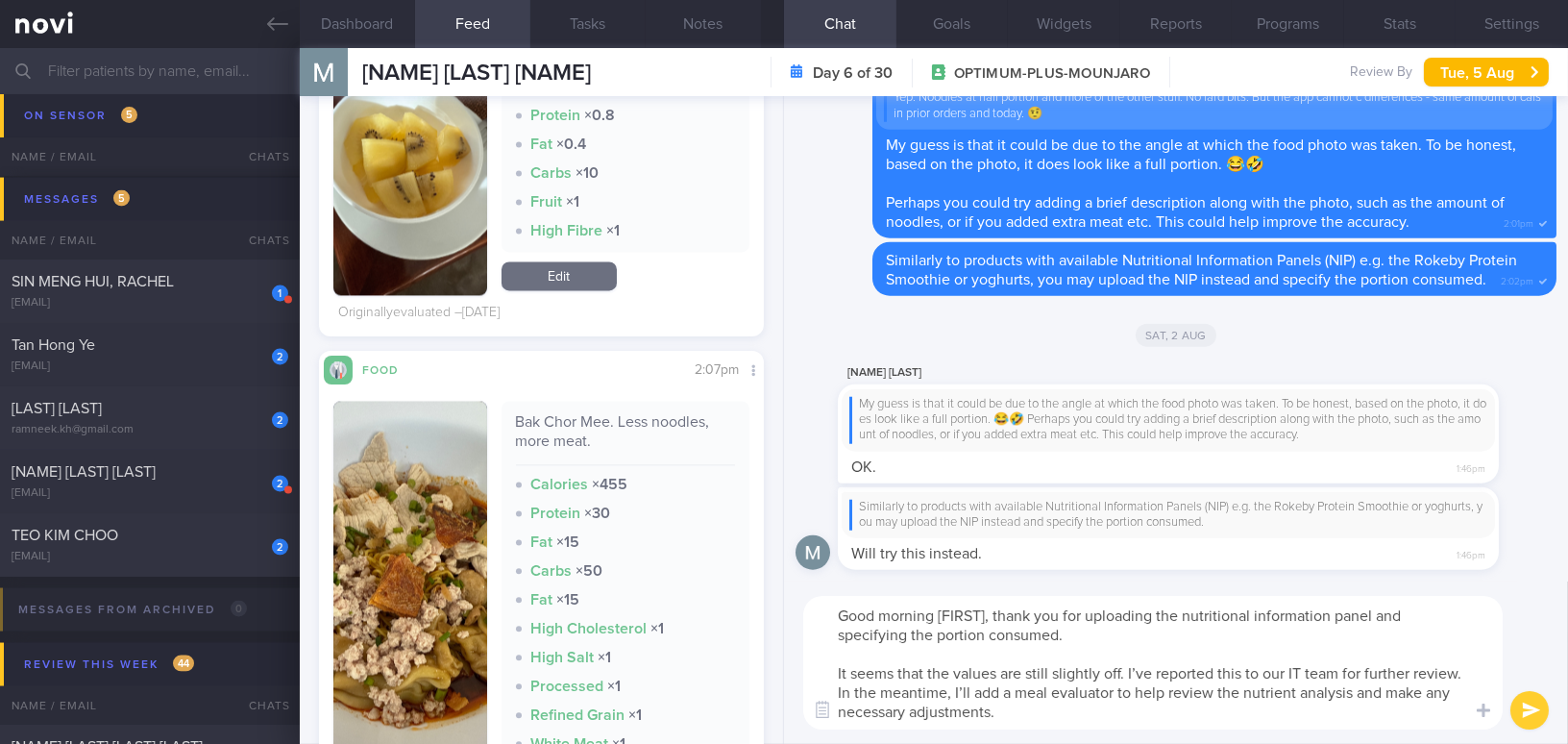 click on "Good morning Martin, thank you for uploading the nutritional information panel and specifying the portion consumed.
It seems that the values are still slightly off. I’ve reported this to our IT team for further review.
In the meantime, I’ll add a meal evaluator to help review the nutrient analysis and make any necessary adjustments." at bounding box center (1153, 662) 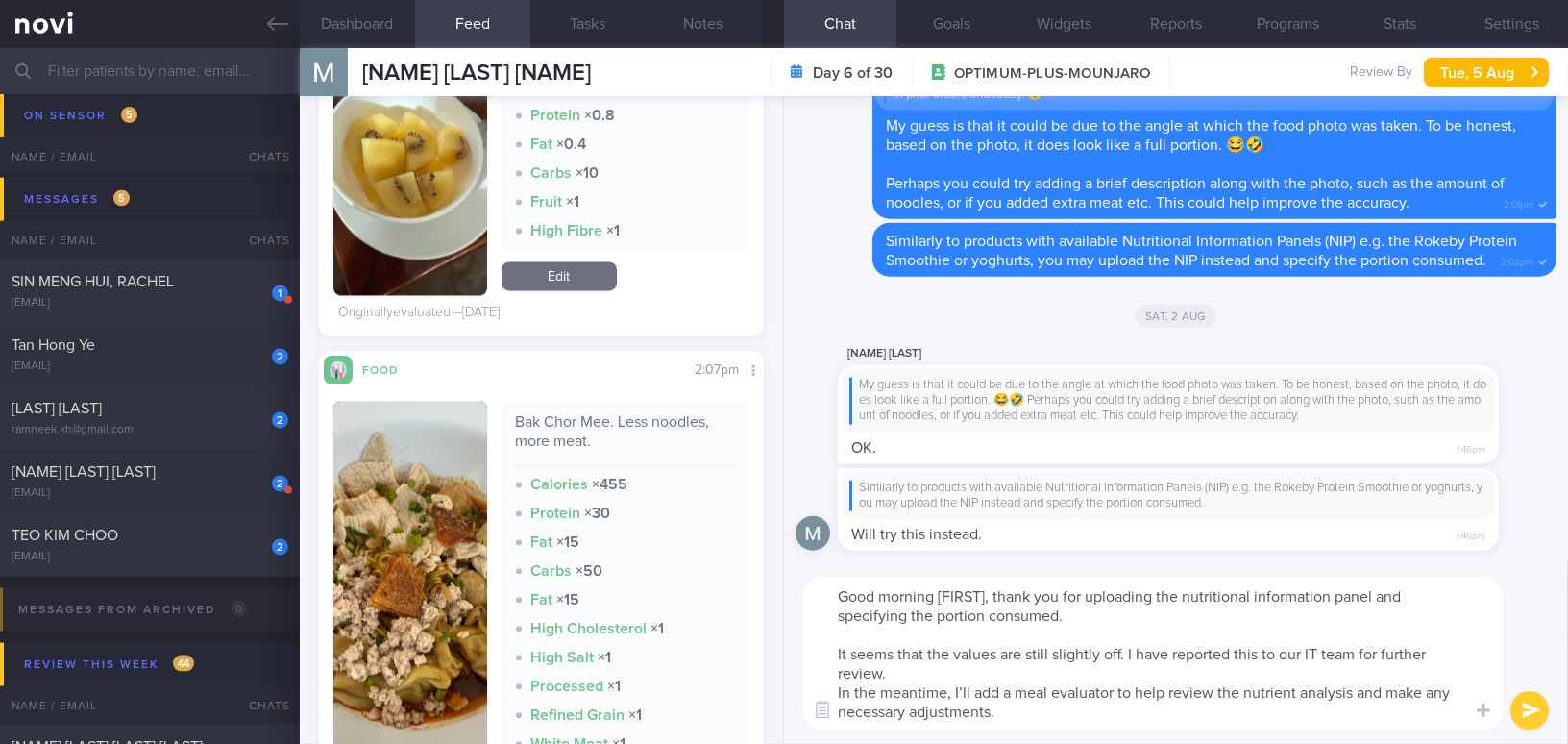 click on "Good morning Martin, thank you for uploading the nutritional information panel and specifying the portion consumed.
It seems that the values are still slightly off. I have reported this to our IT team for further review.
In the meantime, I’ll add a meal evaluator to help review the nutrient analysis and make any necessary adjustments." at bounding box center [1153, 653] 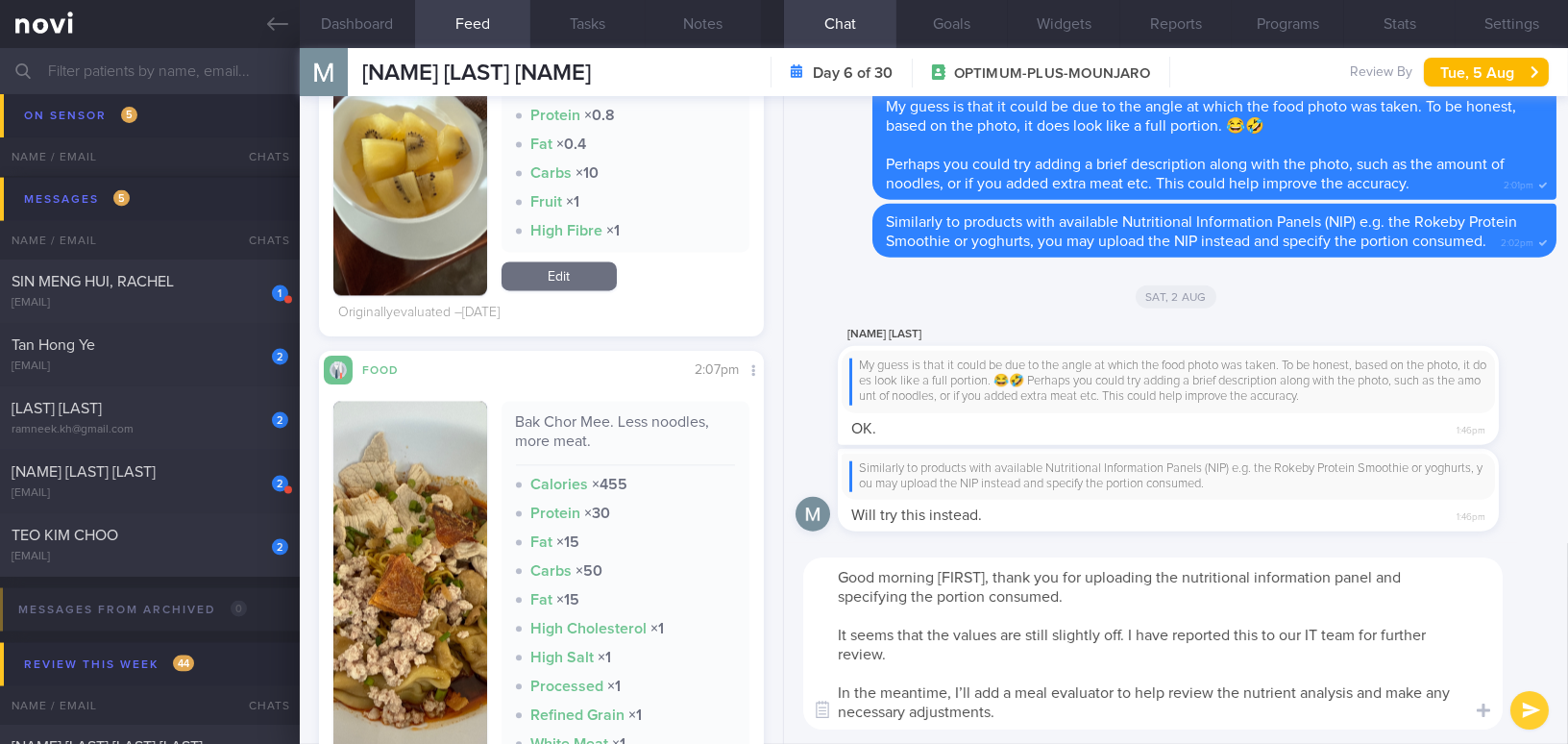 click on "Good morning Martin, thank you for uploading the nutritional information panel and specifying the portion consumed.
It seems that the values are still slightly off. I have reported this to our IT team for further review.
In the meantime, I’ll add a meal evaluator to help review the nutrient analysis and make any necessary adjustments." at bounding box center [1153, 643] 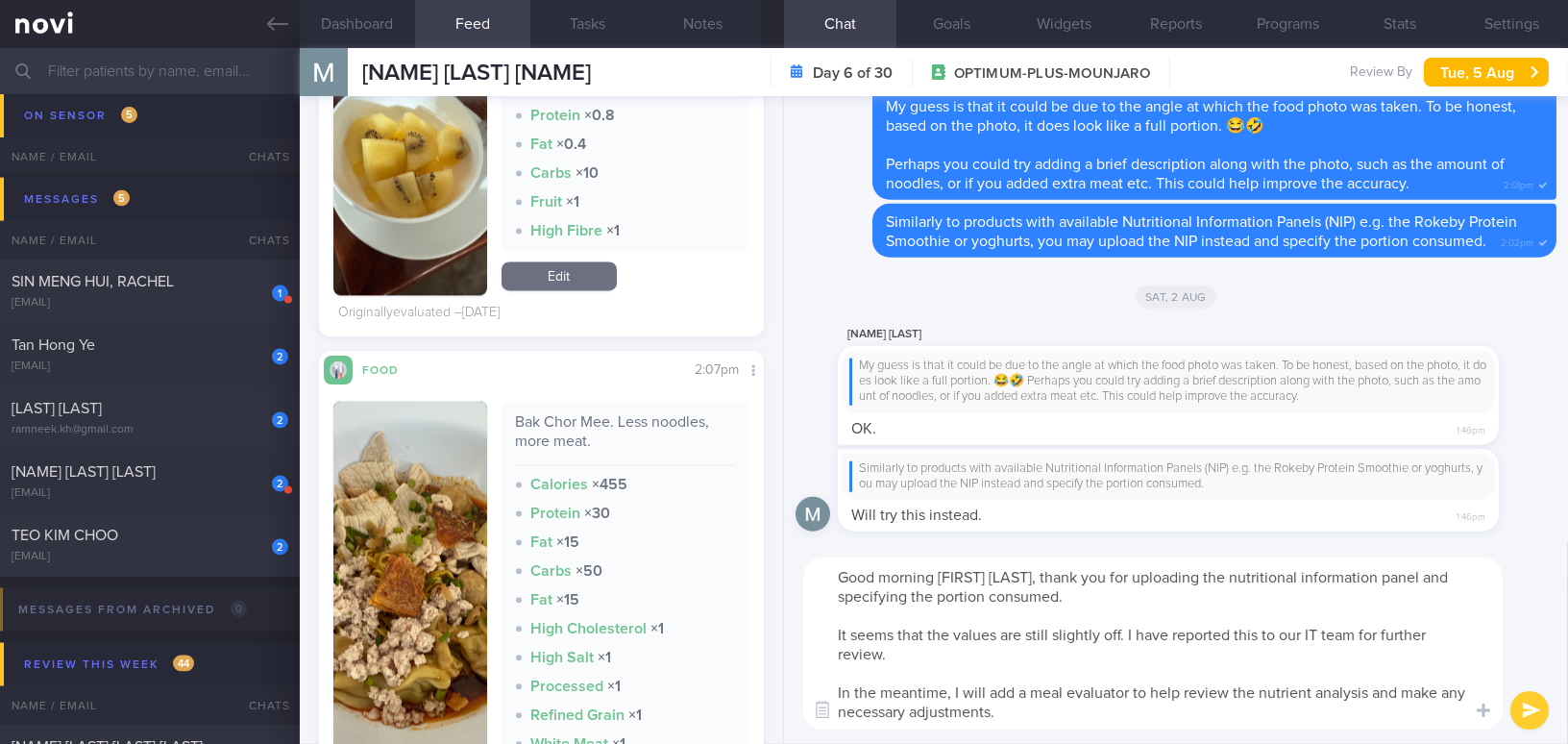 type on "Good morning Martin, thank you for uploading the nutritional information panel and specifying the portion consumed.
It seems that the values are still slightly off. I have reported this to our IT team for further review.
In the meantime, I will add a meal evaluator to help review the nutrient analysis and make any necessary adjustments." 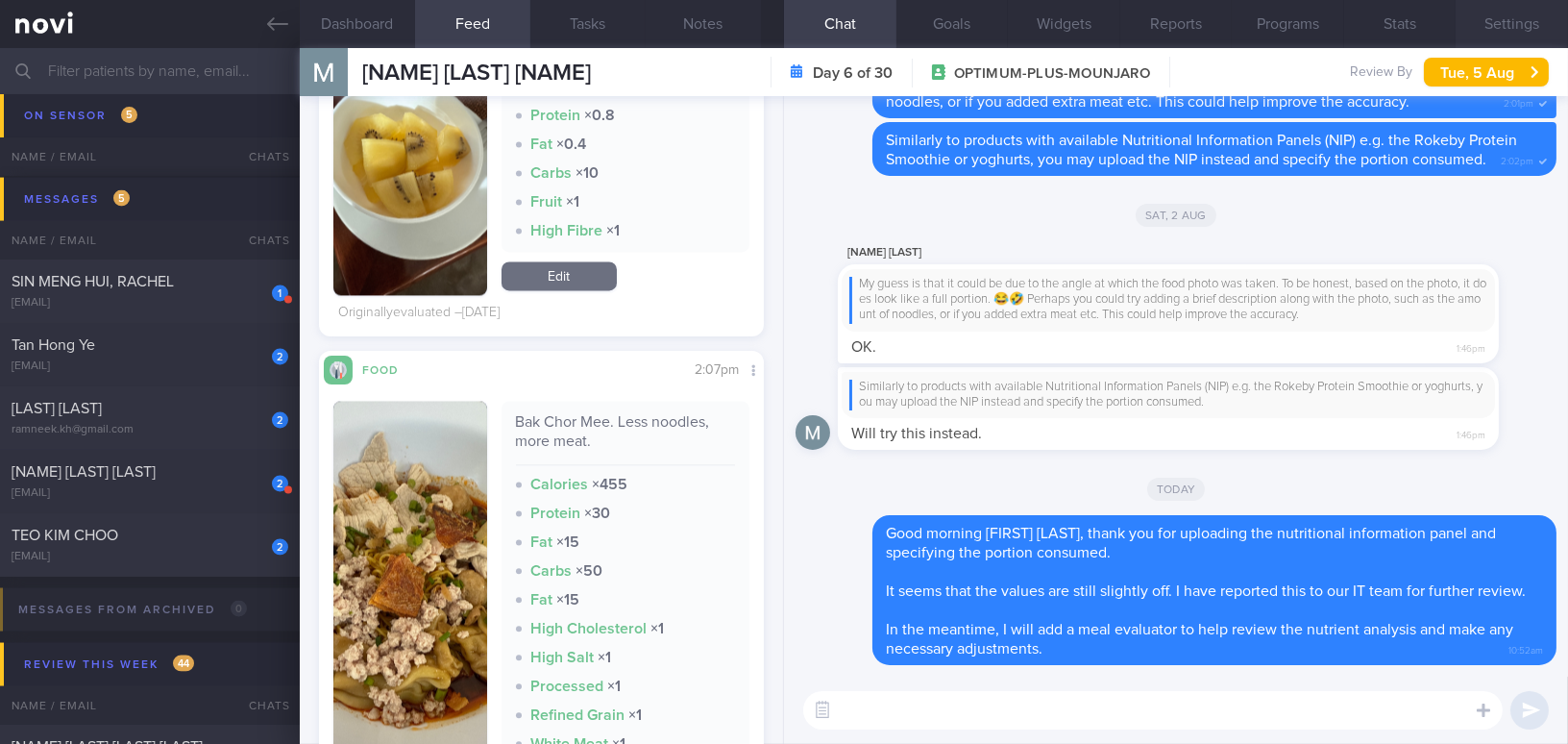 click on "Settings" at bounding box center (1511, 24) 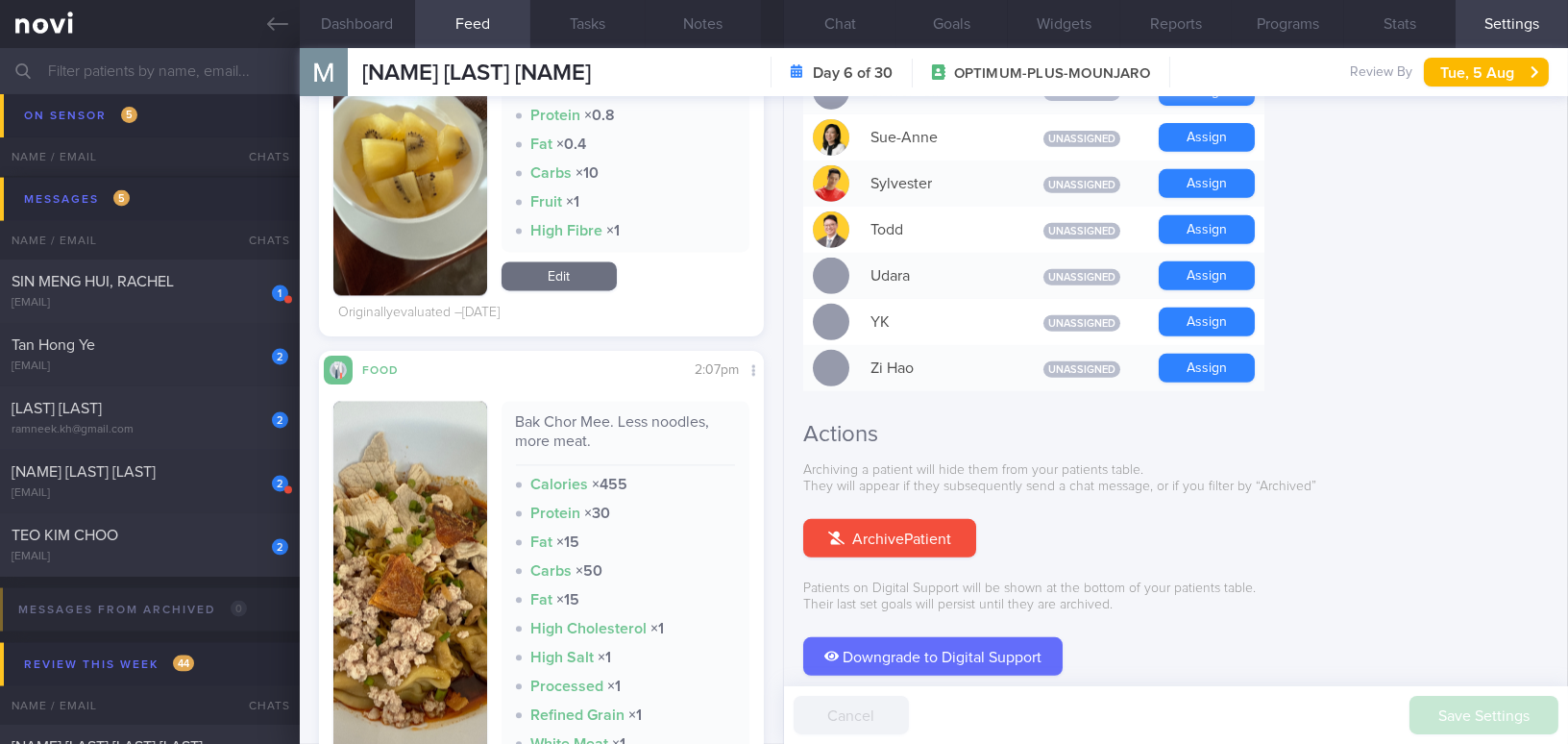scroll, scrollTop: 1563, scrollLeft: 0, axis: vertical 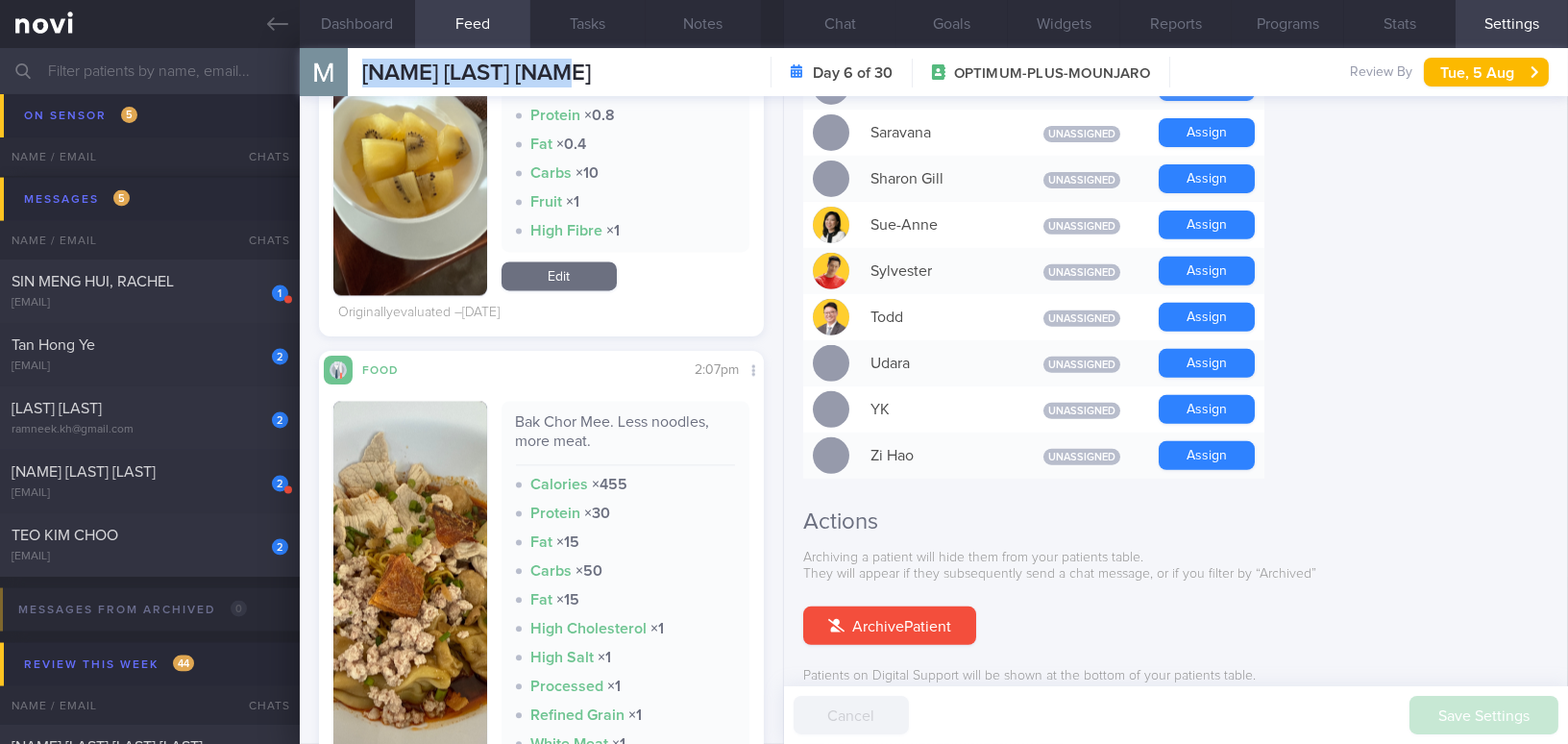 drag, startPoint x: 365, startPoint y: 66, endPoint x: 559, endPoint y: 73, distance: 194.12625 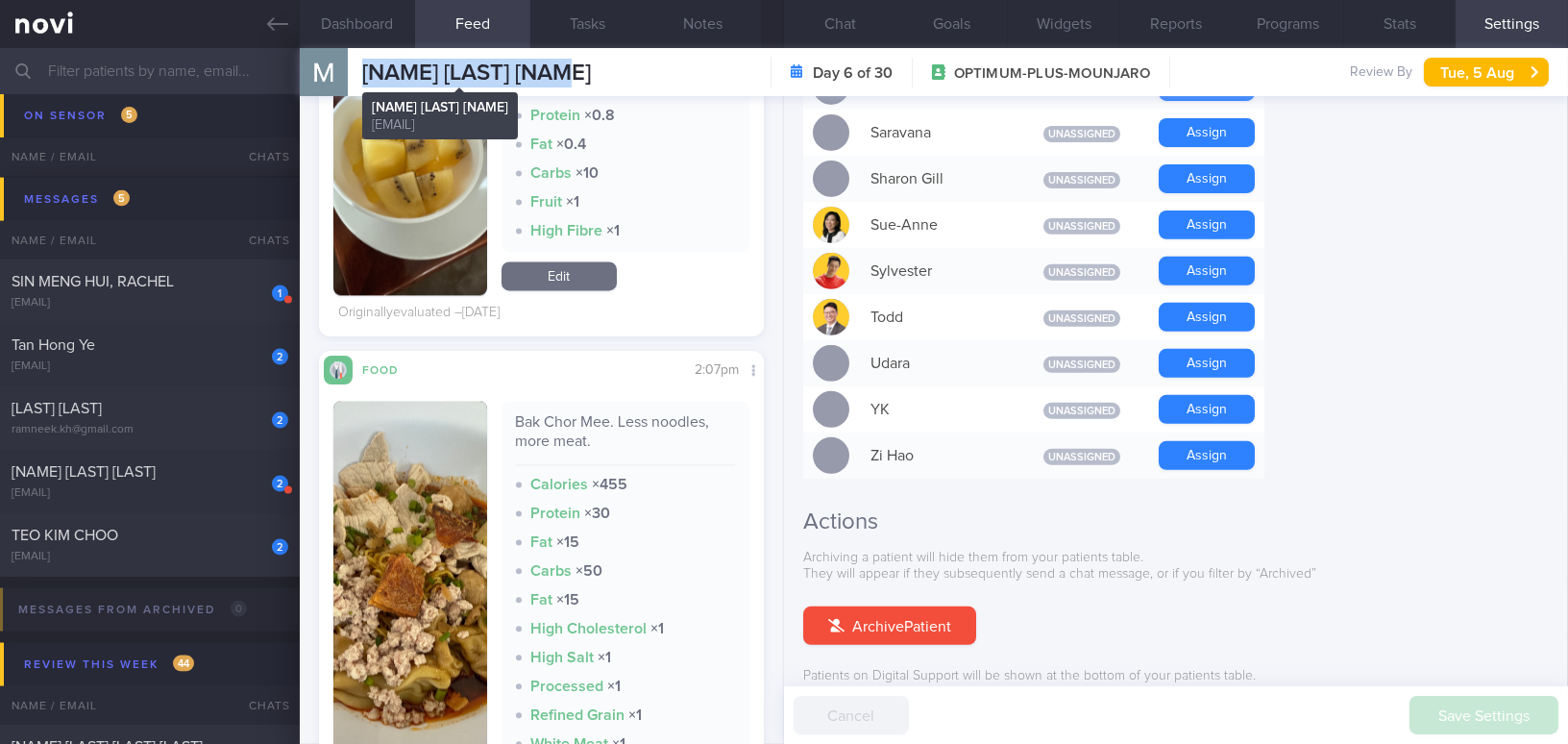 copy on "Tan Toh Tee Martin" 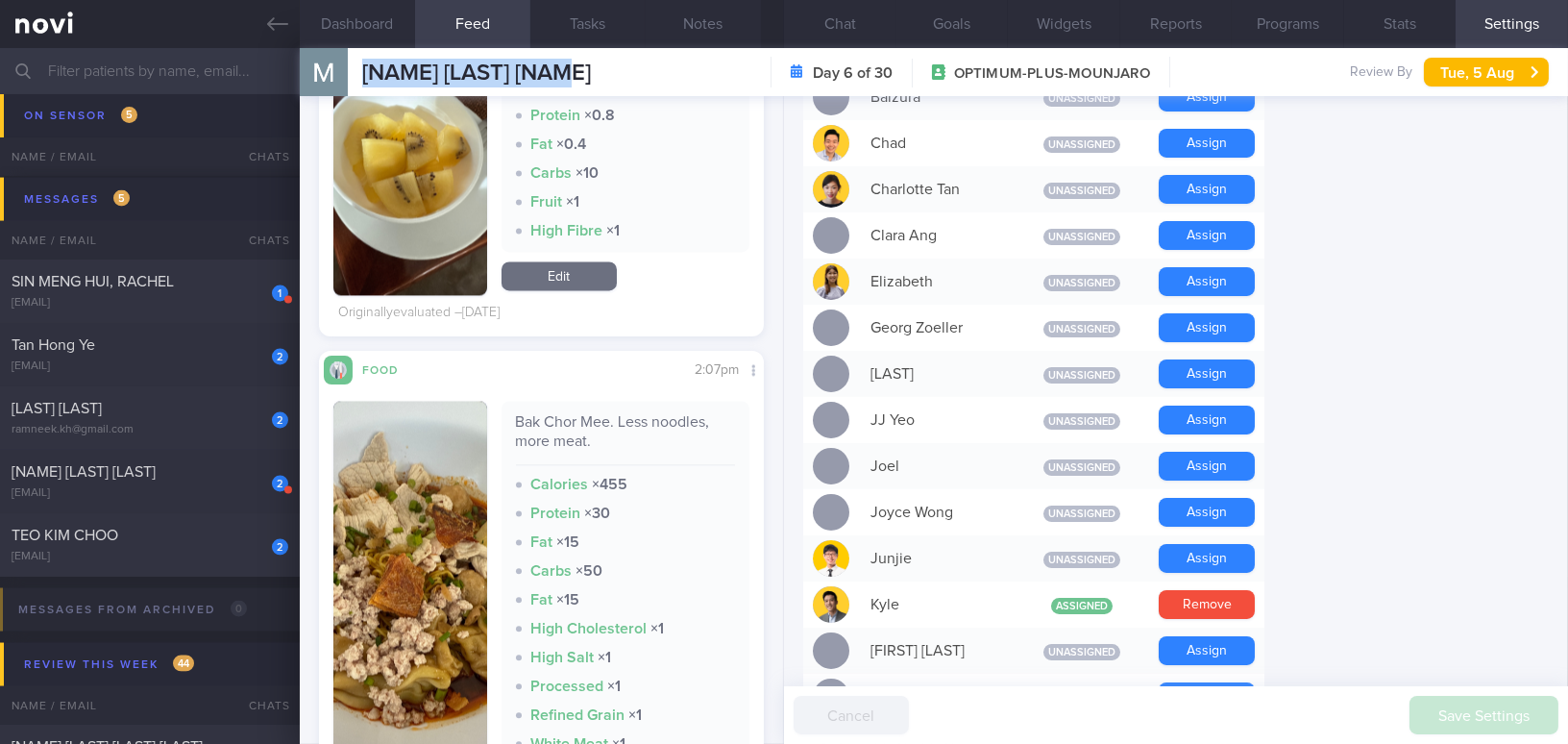 scroll, scrollTop: 602, scrollLeft: 0, axis: vertical 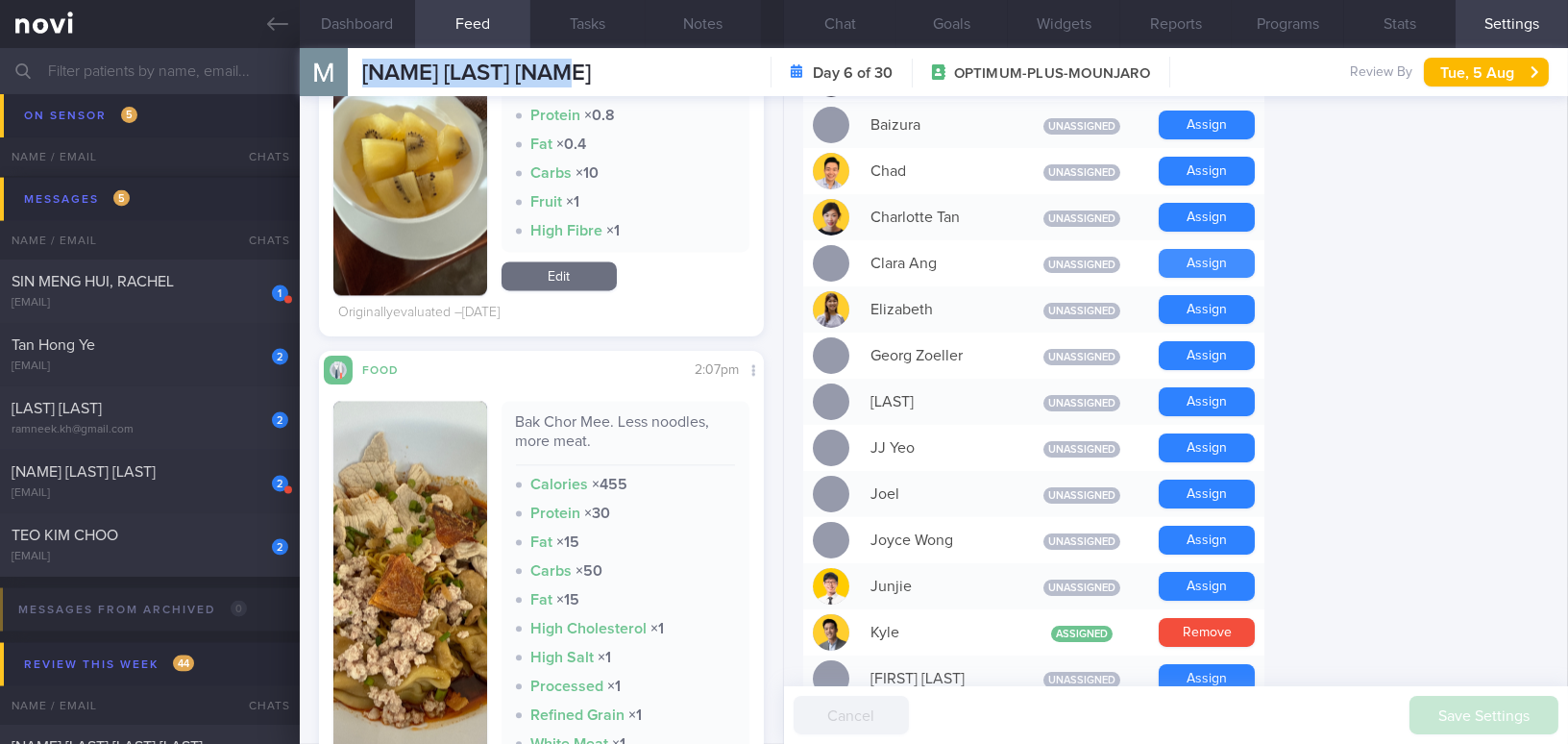 click on "Assign" at bounding box center [1207, 263] 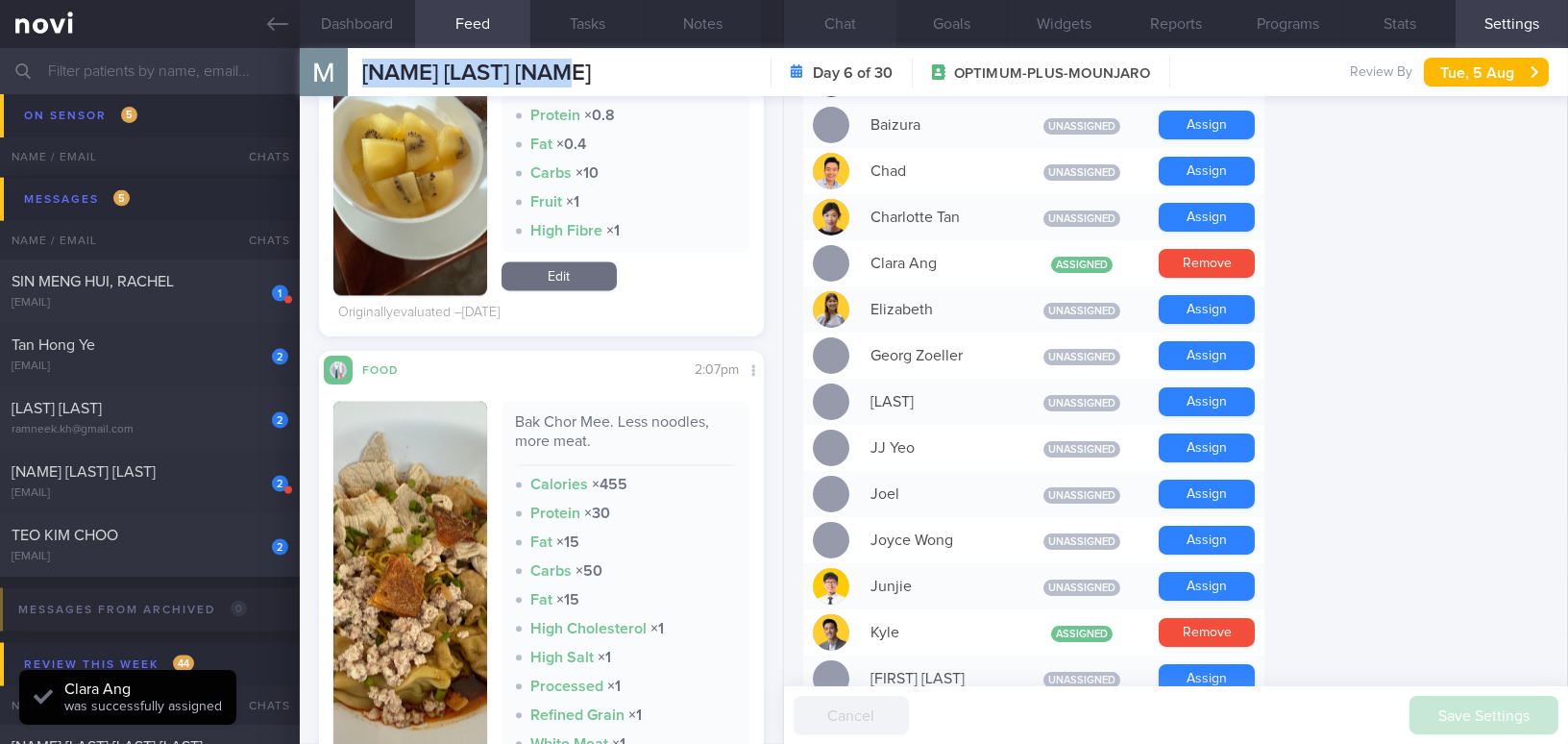 click on "Chat" at bounding box center [840, 24] 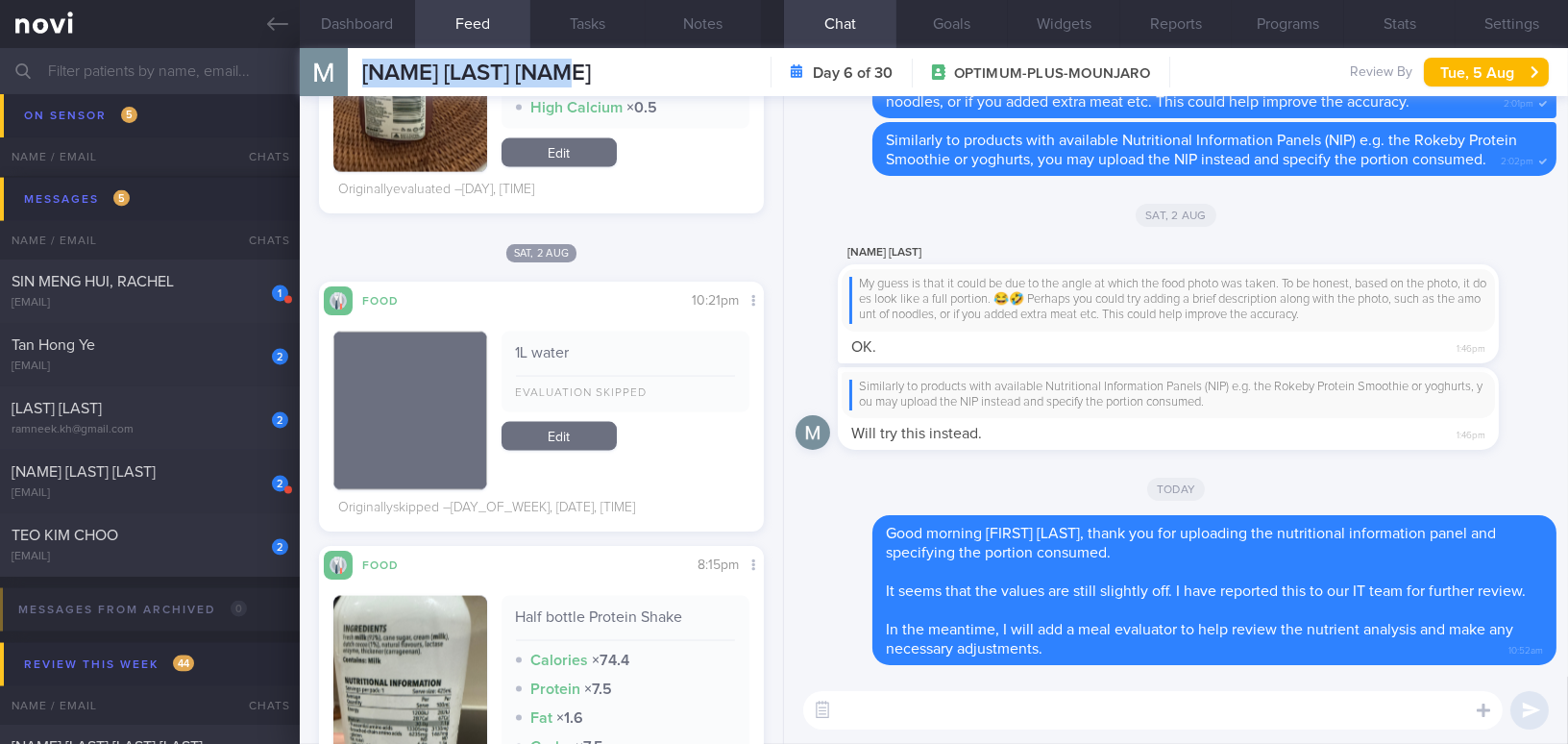 scroll, scrollTop: 5854, scrollLeft: 0, axis: vertical 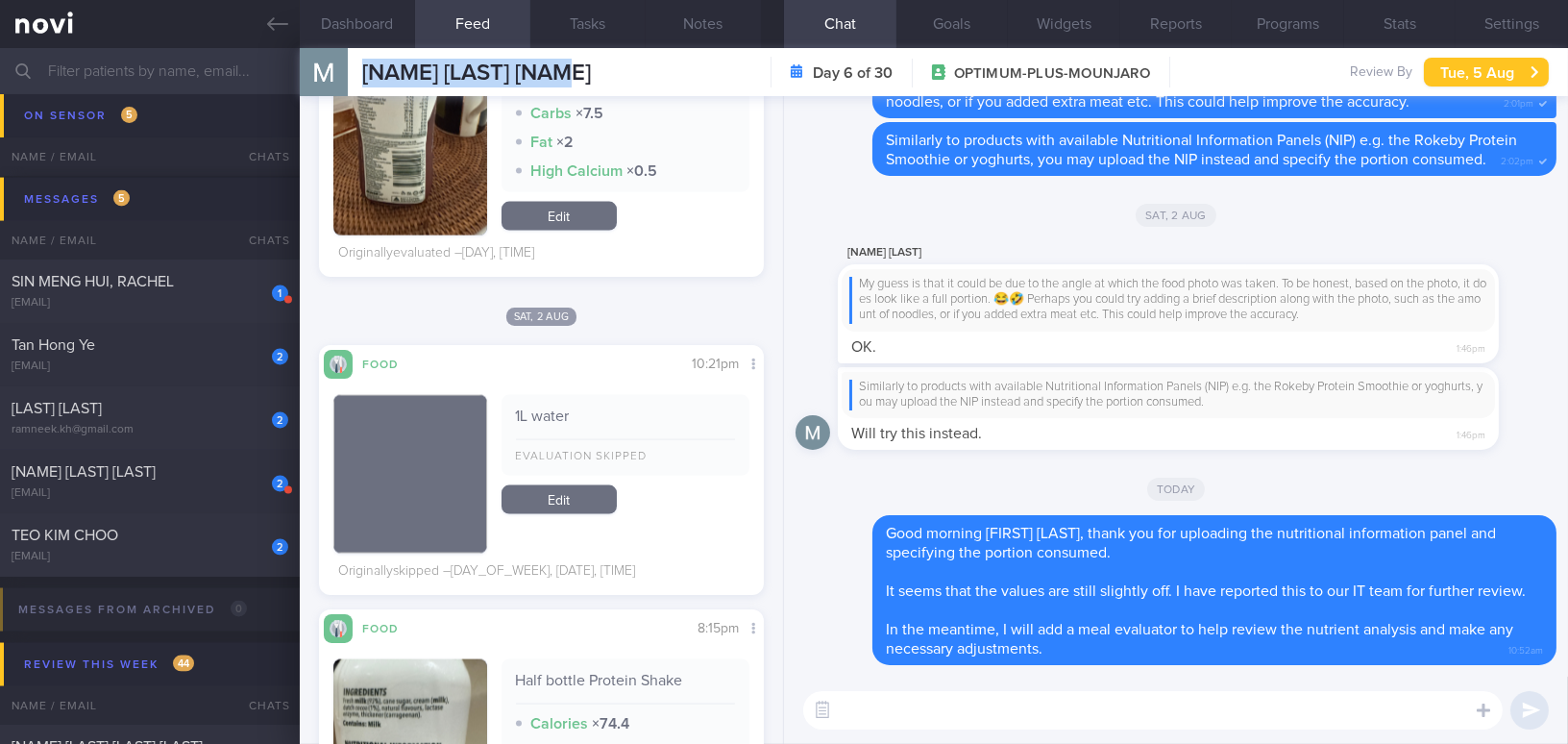click on "Tue, 5 Aug" at bounding box center (1486, 72) 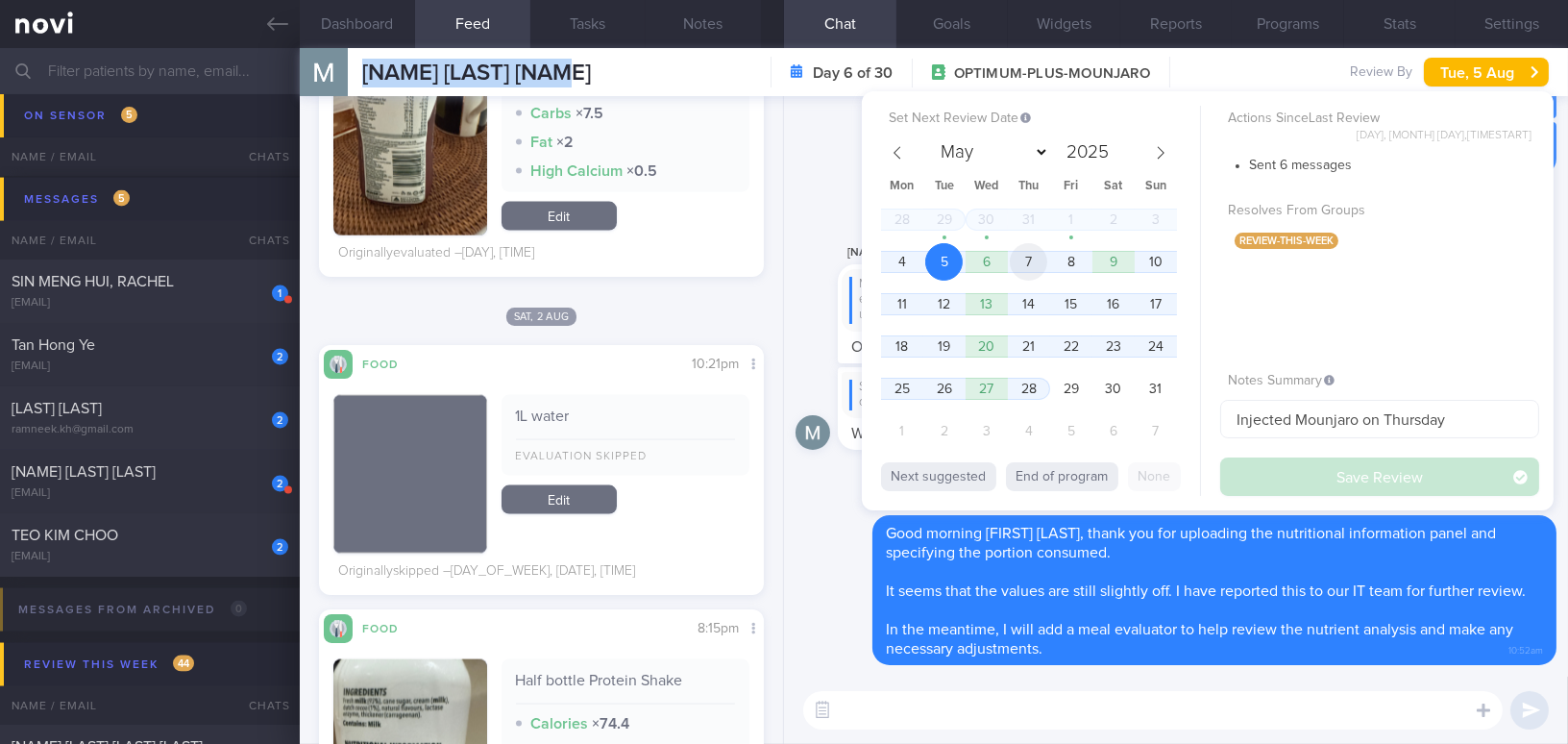 click on "7" at bounding box center [1028, 261] 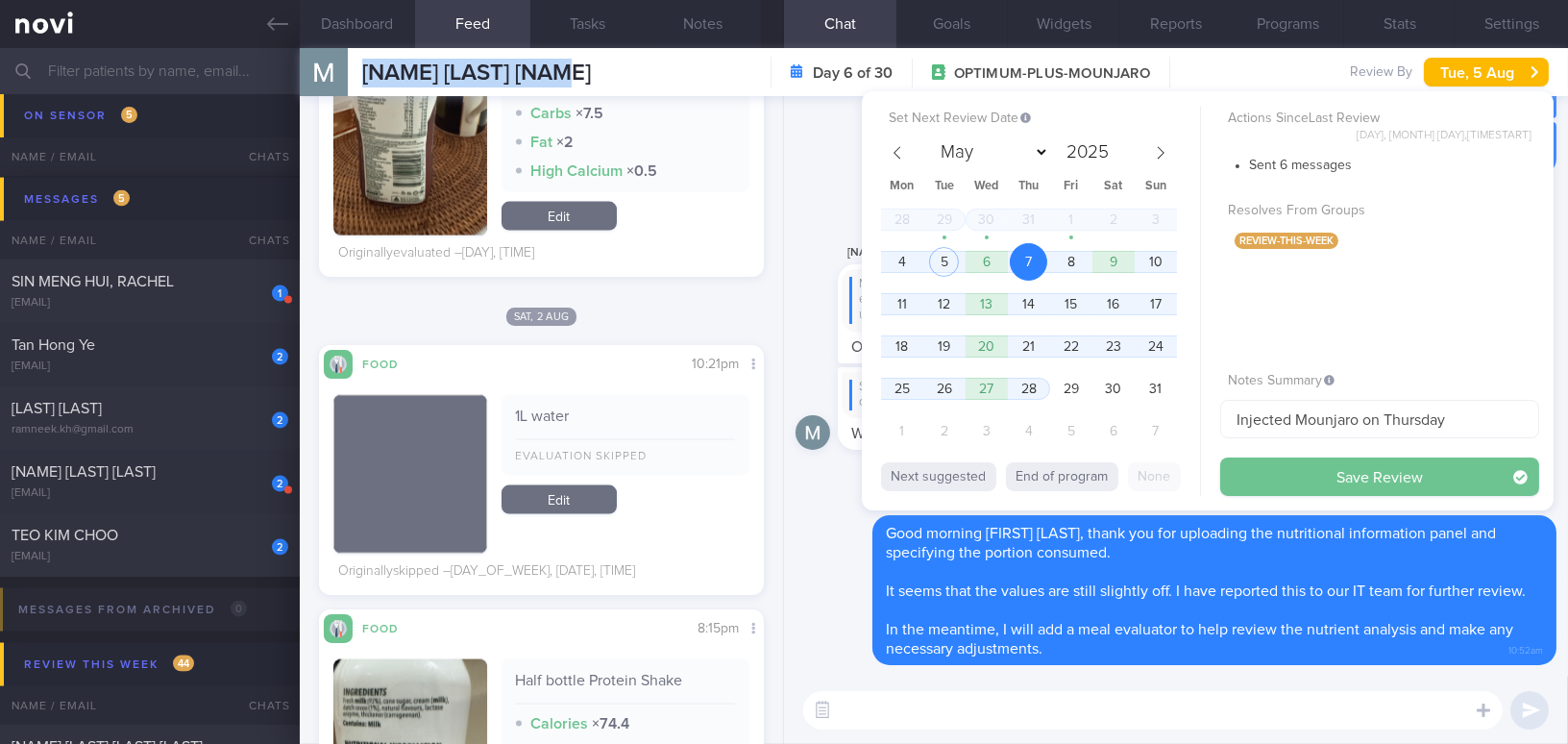 click on "Save Review" at bounding box center (1380, 477) 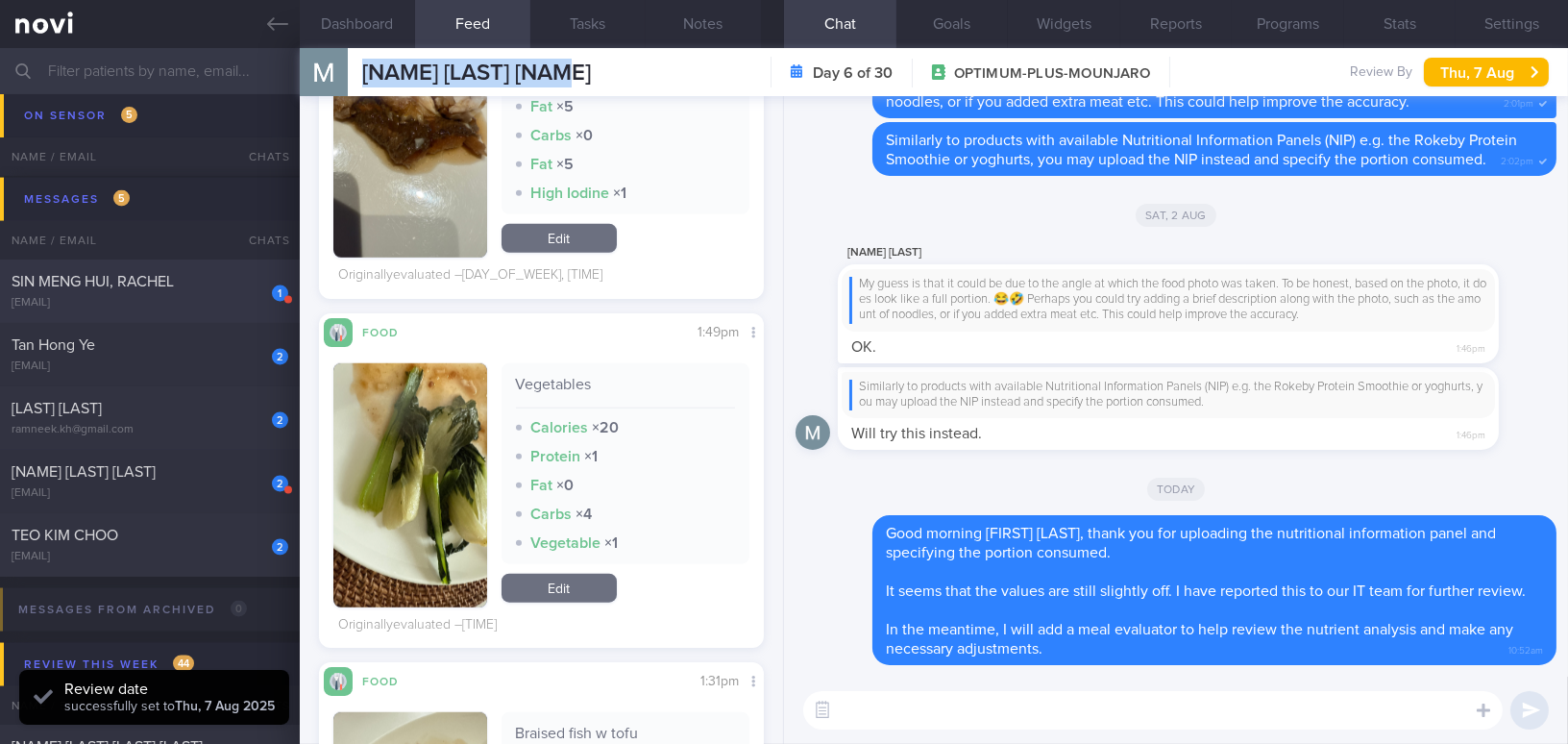 scroll, scrollTop: 3495, scrollLeft: 0, axis: vertical 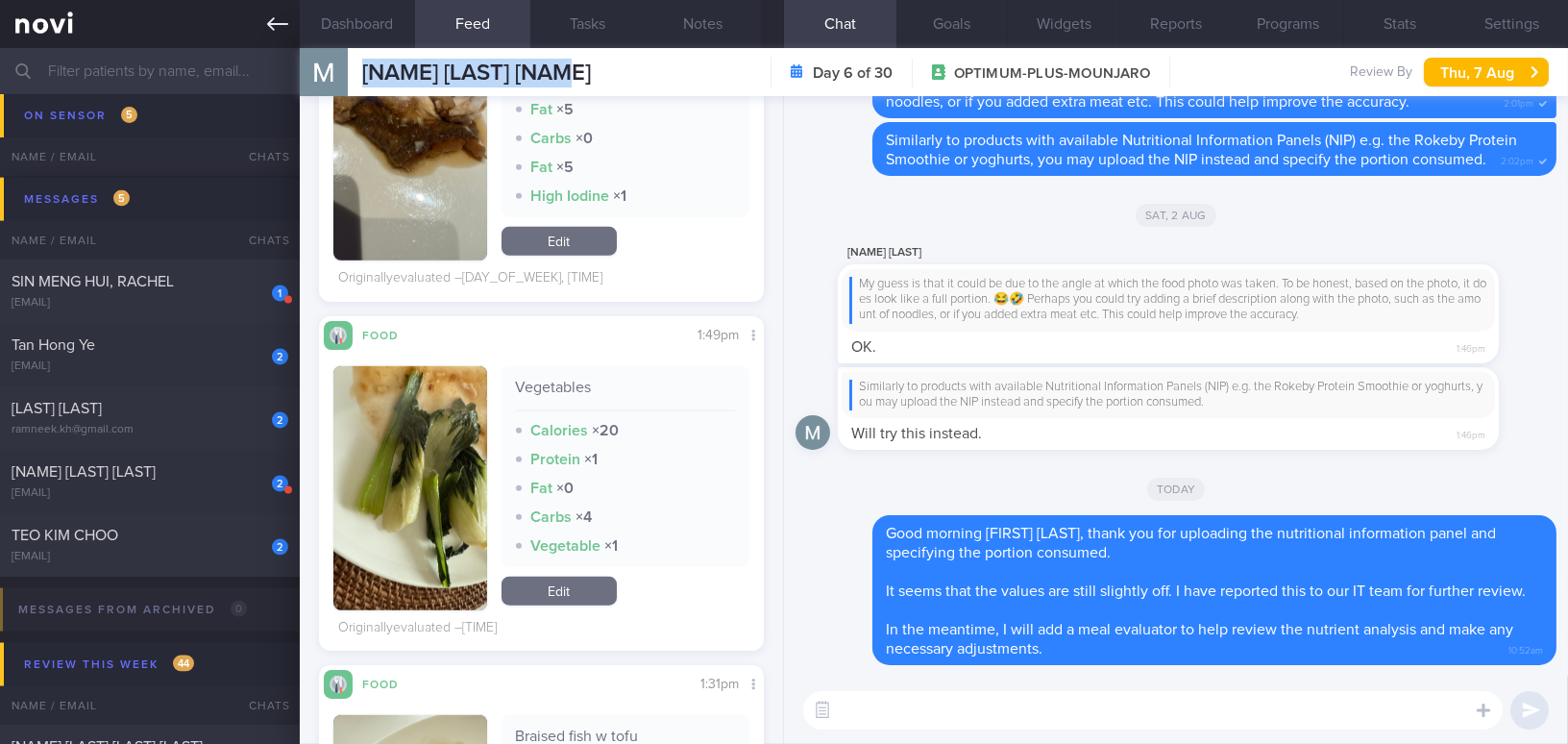 click 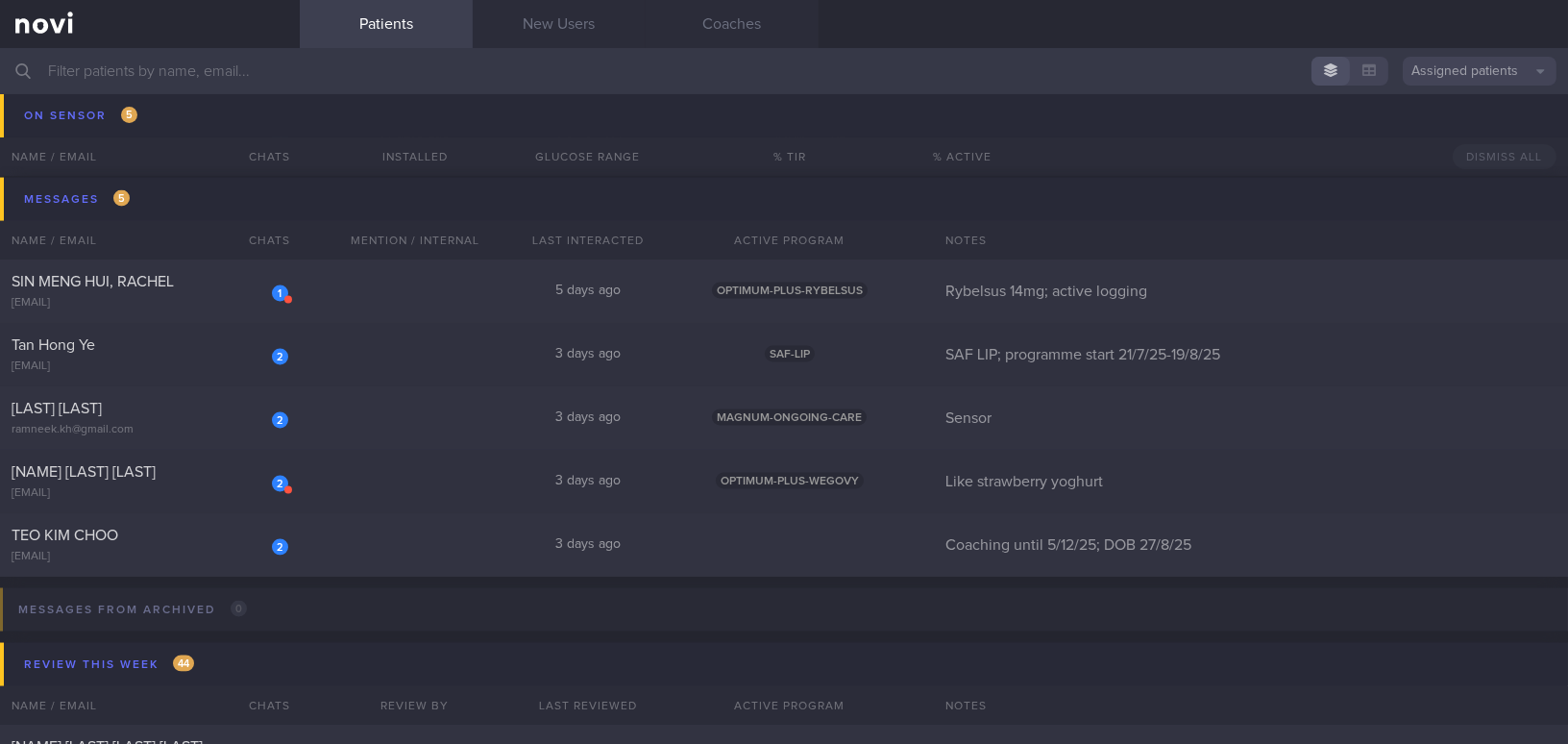 click at bounding box center (784, 71) 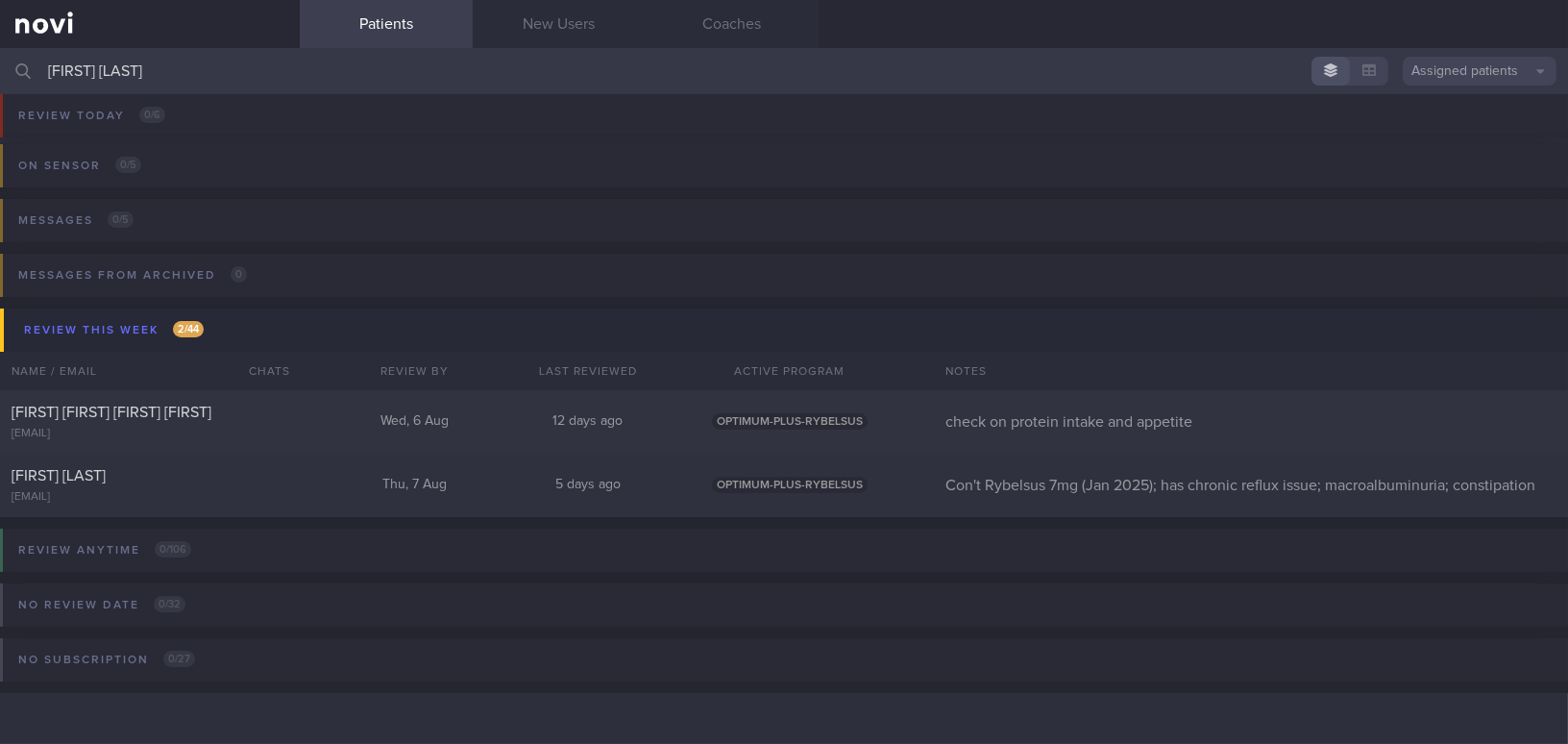 scroll, scrollTop: 8, scrollLeft: 0, axis: vertical 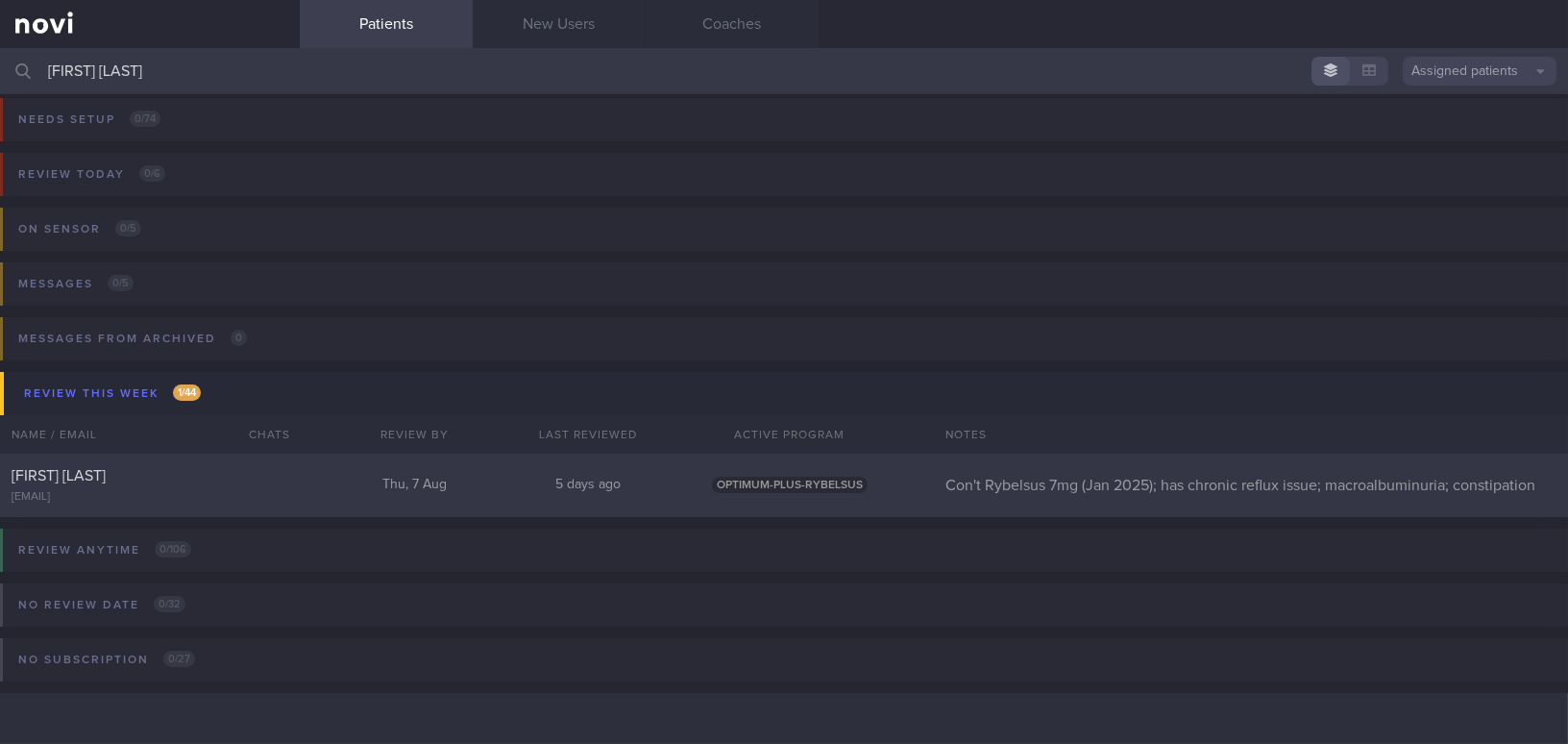 type on "woo lee ch" 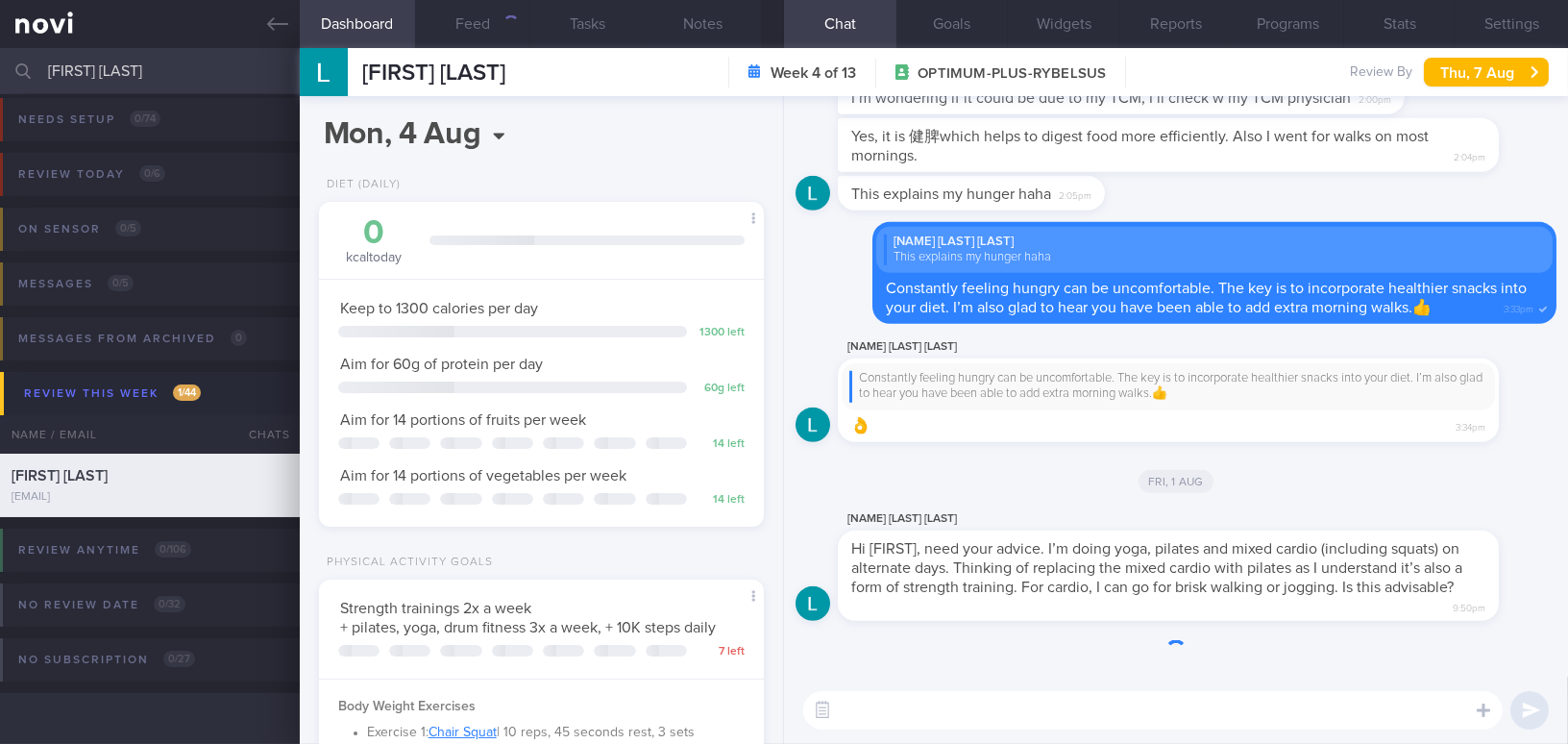 scroll, scrollTop: 961042, scrollLeft: 960387, axis: both 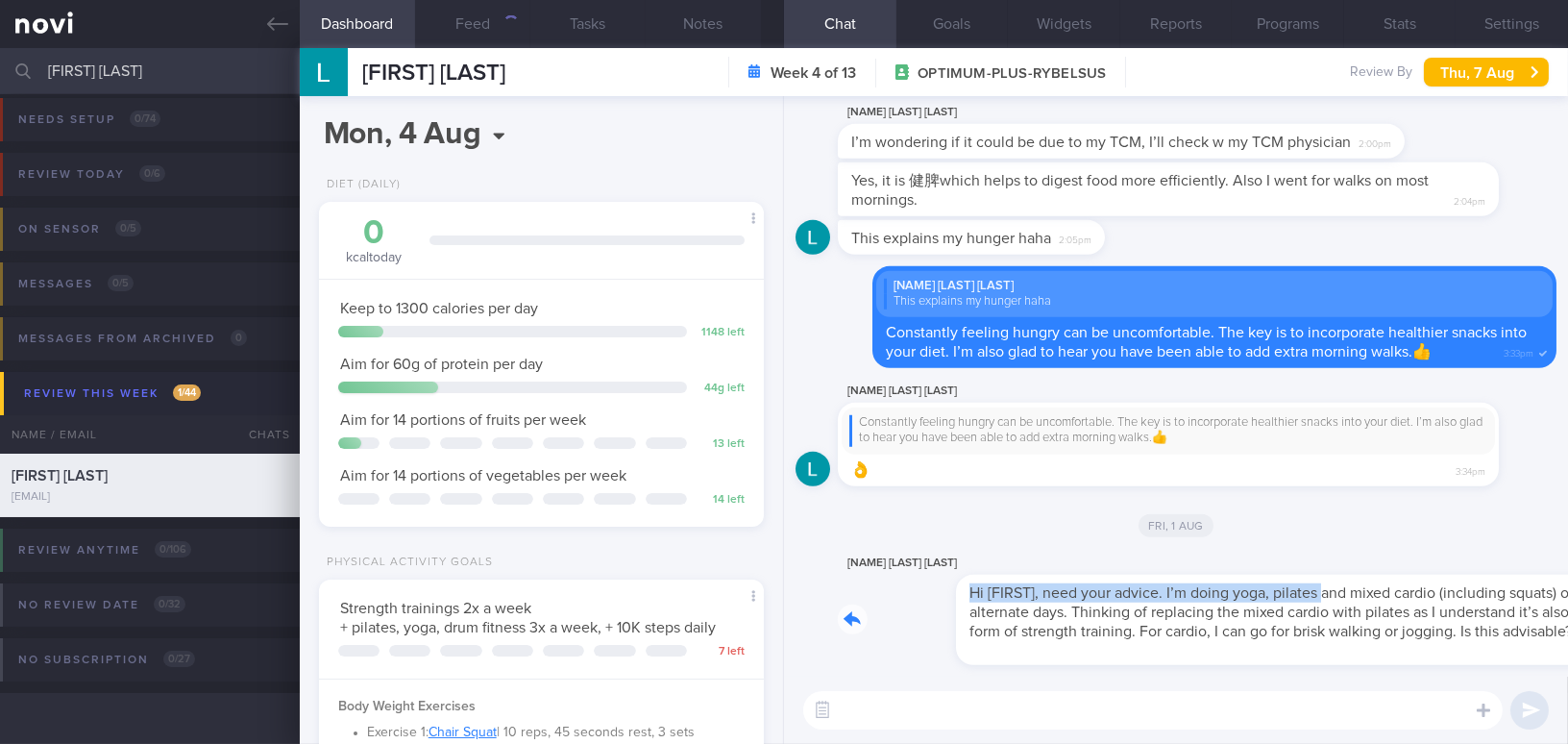 drag, startPoint x: 1206, startPoint y: 578, endPoint x: 1566, endPoint y: 616, distance: 362 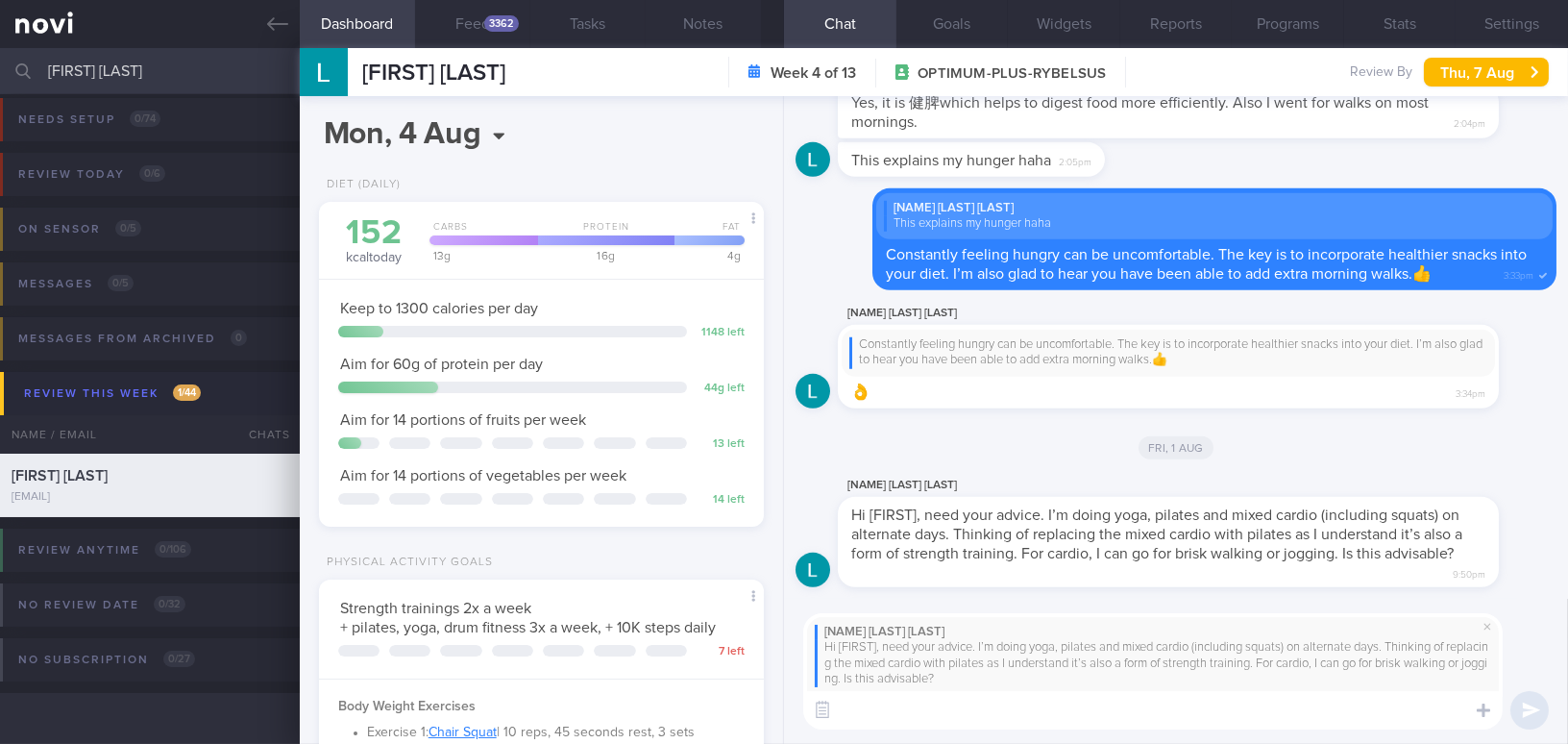 paste on "My opinion is yoga x1 + Pilates x2 per week is a a good step forward for this client already. But even better would be yoga x1 + Pilates x1 and weight training x1" 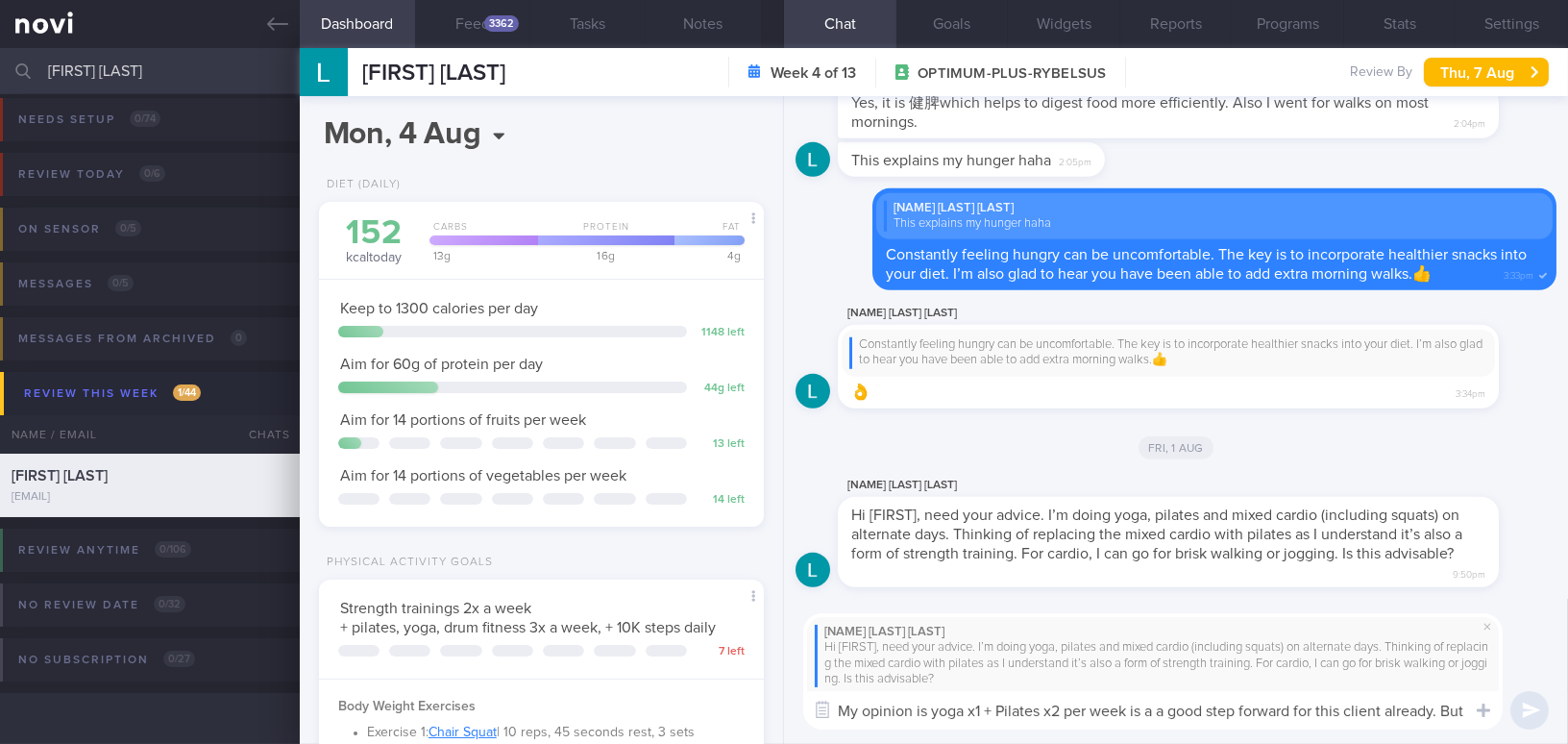 scroll, scrollTop: 0, scrollLeft: 0, axis: both 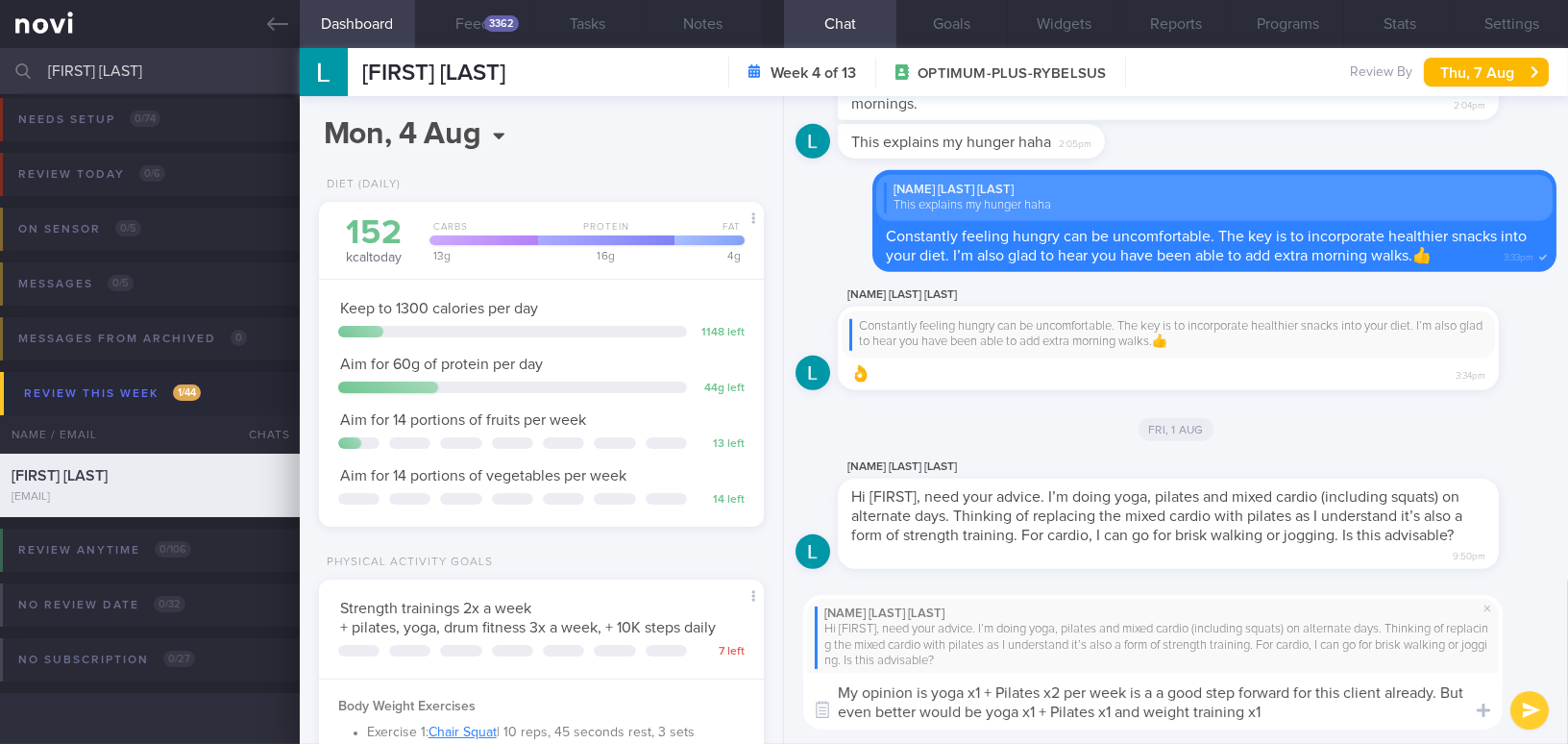 click on "My opinion is yoga x1 + Pilates x2 per week is a a good step forward for this client already. But even better would be yoga x1 + Pilates x1 and weight training x1" at bounding box center [1153, 701] 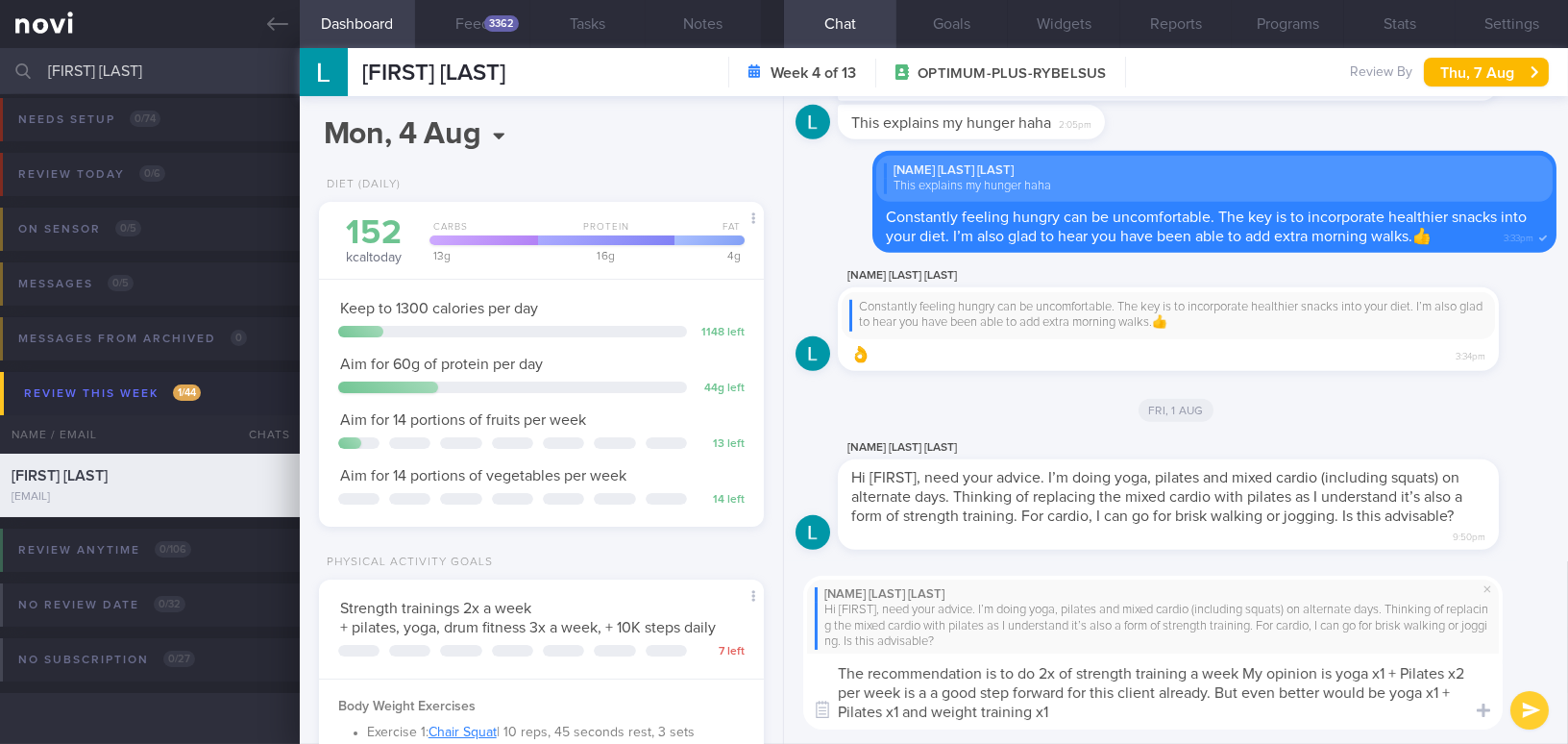 click on "The recommendation is to do 2x of strength training a week My opinion is yoga x1 + Pilates x2 per week is a a good step forward for this client already. But even better would be yoga x1 + Pilates x1 and weight training x1" at bounding box center (1153, 691) 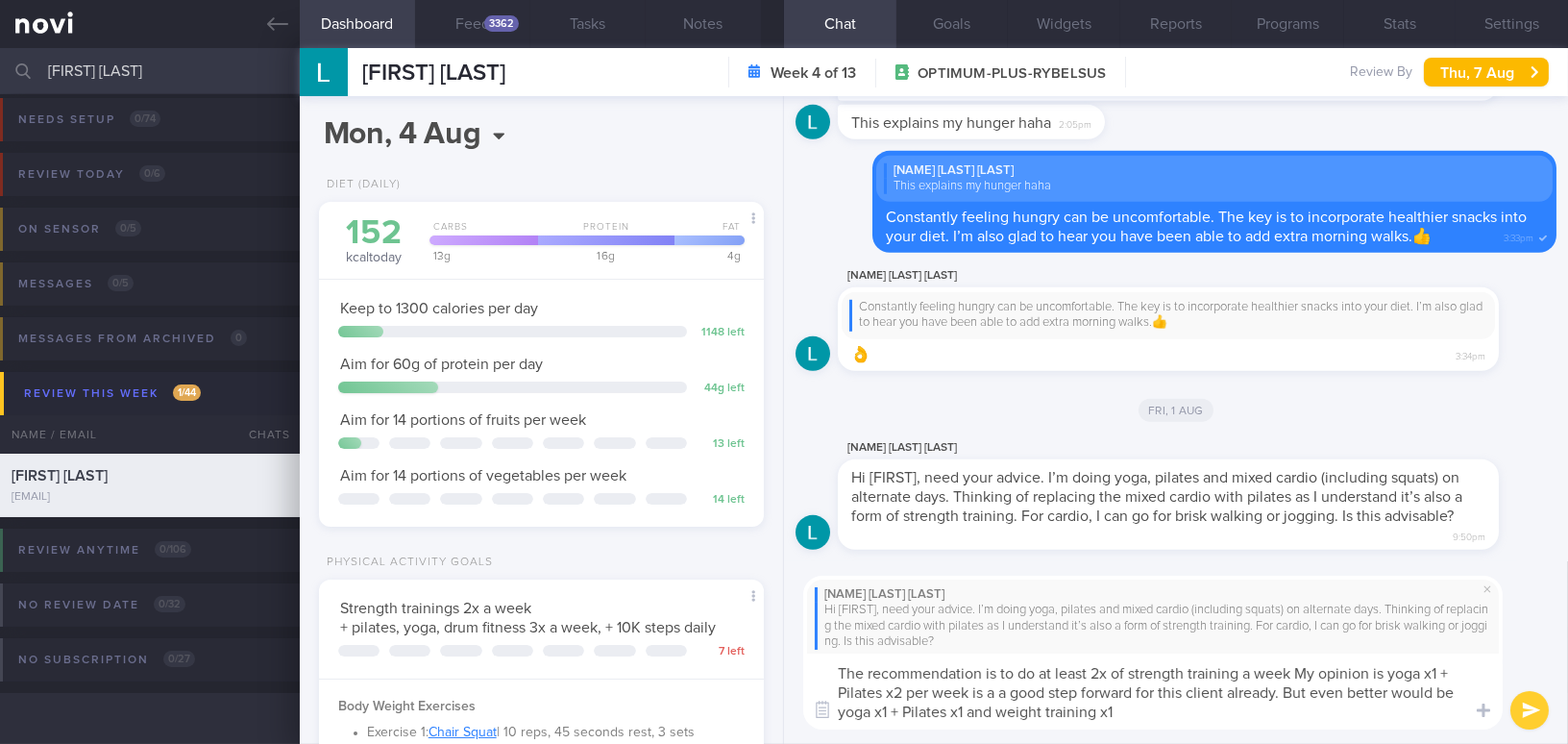 click on "The recommendation is to do at least 2x of strength training a week My opinion is yoga x1 + Pilates x2 per week is a a good step forward for this client already. But even better would be yoga x1 + Pilates x1 and weight training x1" at bounding box center [1153, 691] 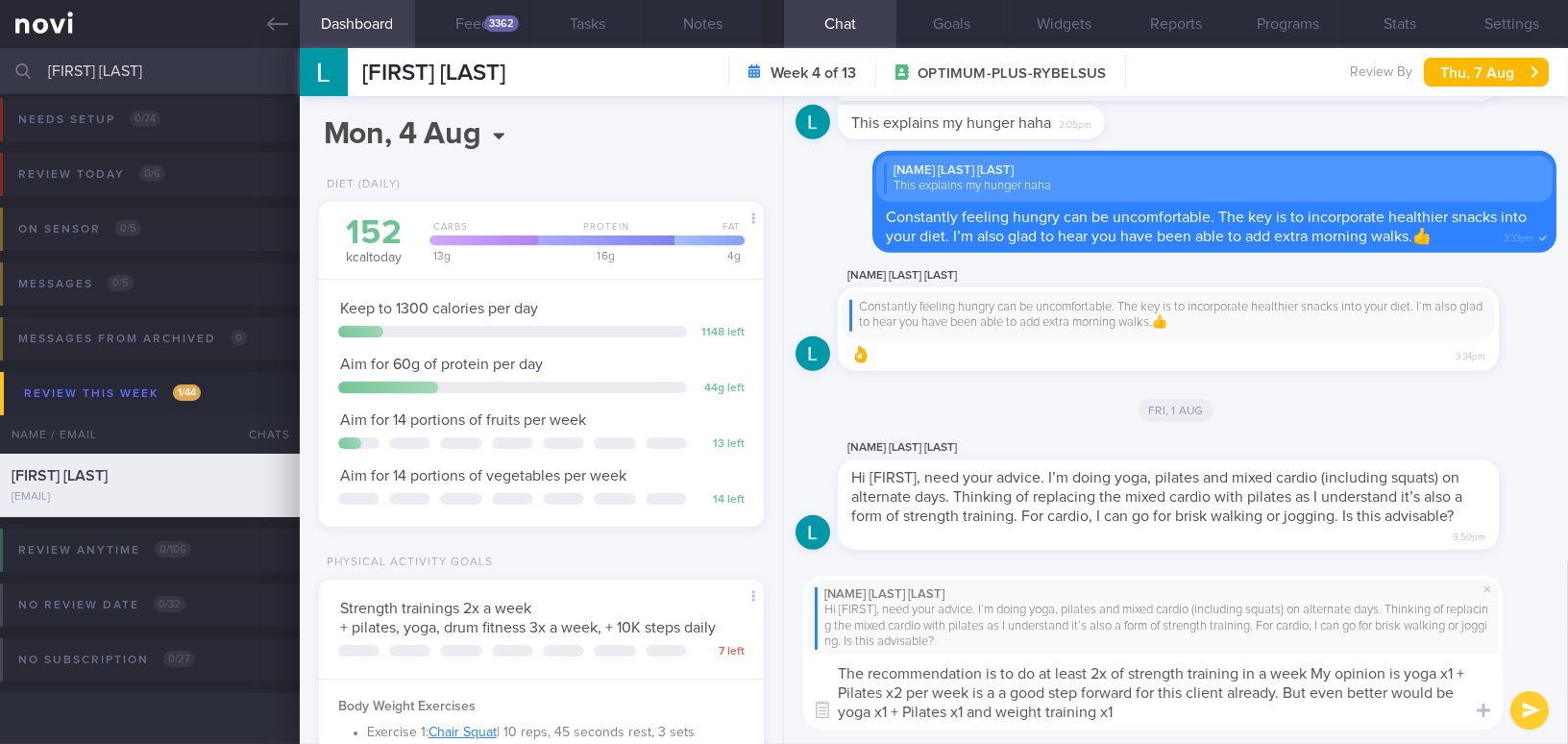 click on "The recommendation is to do at least 2x of strength training in a week My opinion is yoga x1 + Pilates x2 per week is a a good step forward for this client already. But even better would be yoga x1 + Pilates x1 and weight training x1" at bounding box center (1153, 691) 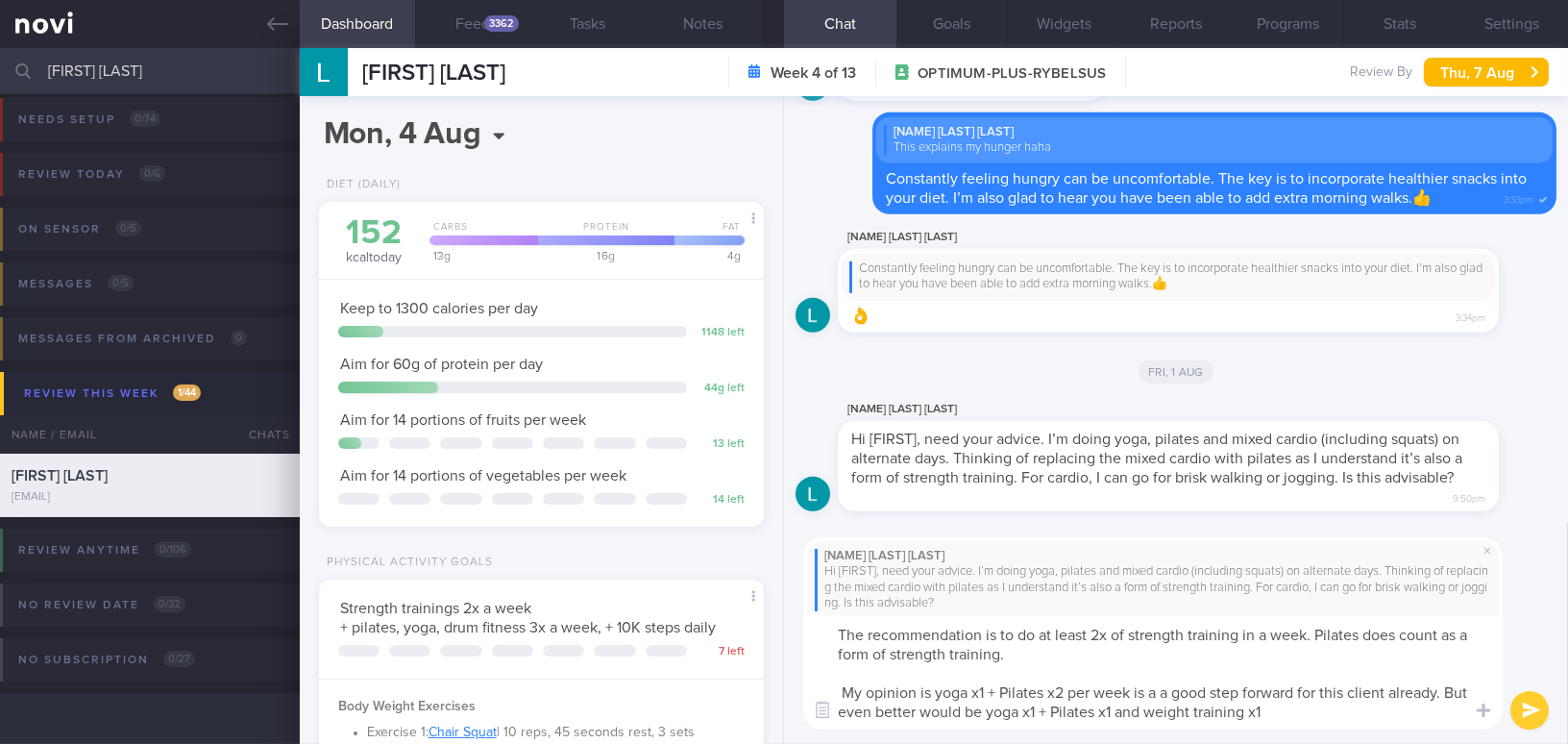 drag, startPoint x: 935, startPoint y: 693, endPoint x: 762, endPoint y: 682, distance: 173.34936 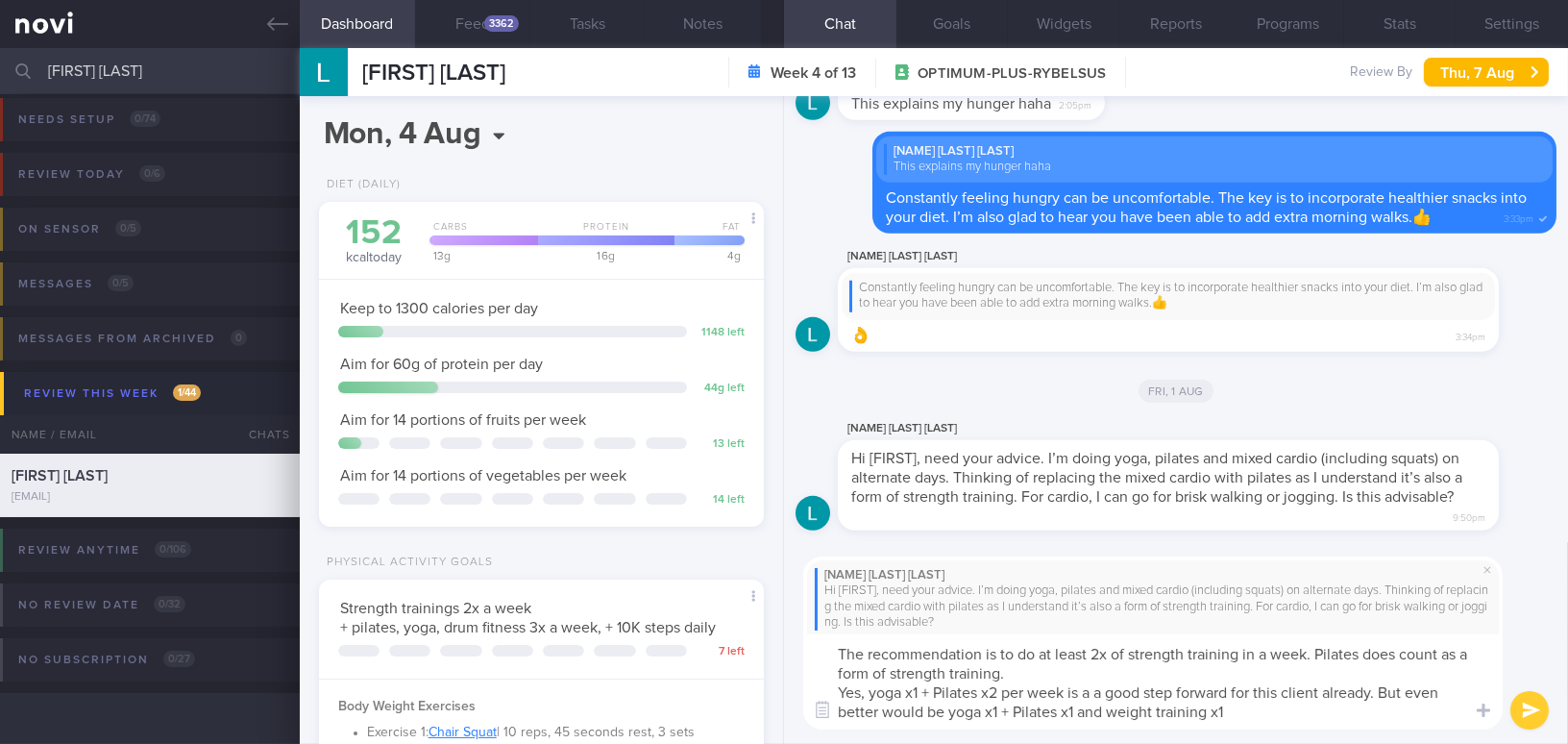 click on "The recommendation is to do at least 2x of strength training in a week. Pilates does count as a form of strength training.
Yes, yoga x1 + Pilates x2 per week is a a good step forward for this client already. But even better would be yoga x1 + Pilates x1 and weight training x1" at bounding box center (1153, 682) 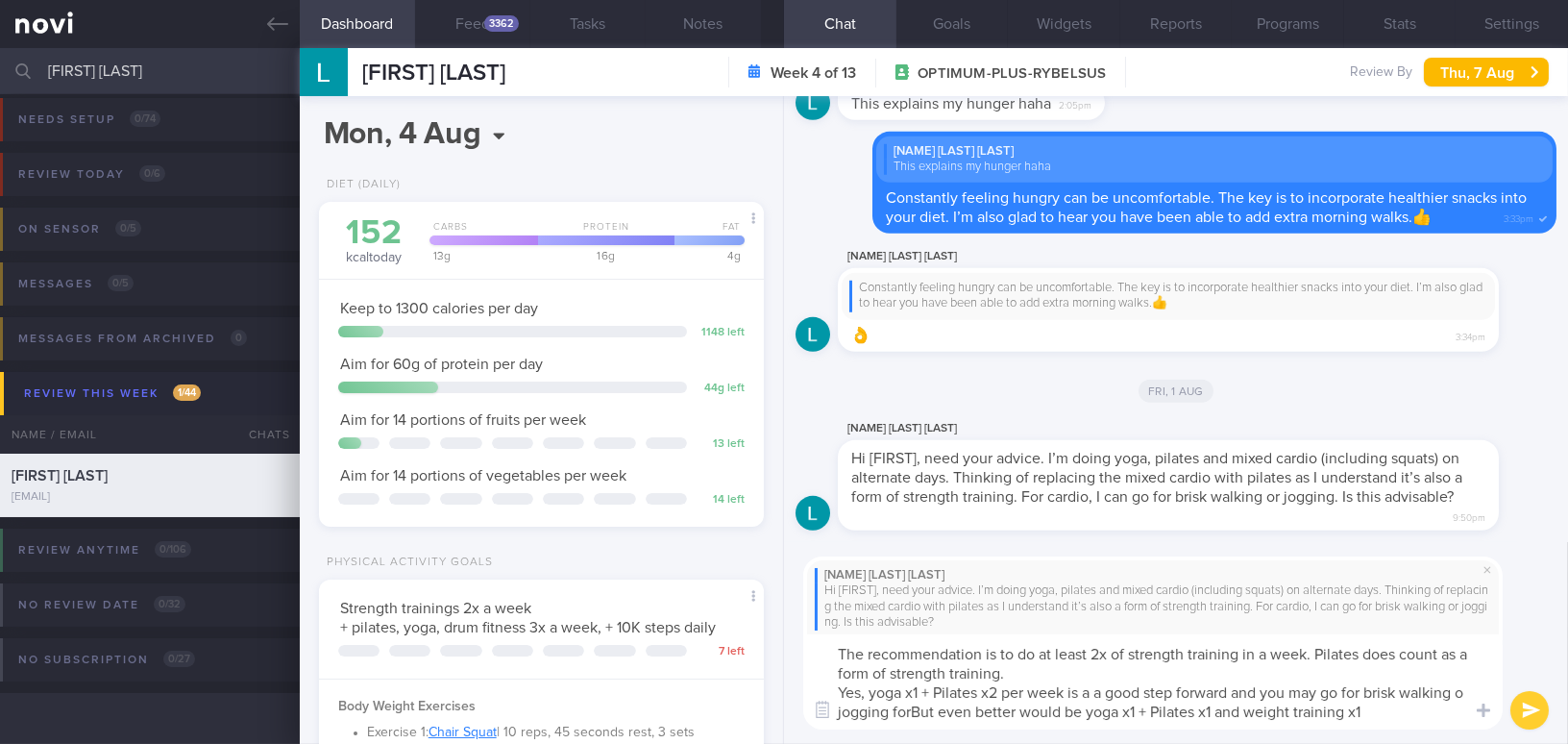 type on "The recommendation is to do at least 2x of strength training in a week. Pilates does count as a form of strength training.
Yes, yoga x1 + Pilates x2 per week is a a good step forward and you may go for brisk walking o jogging for But even better would be yoga x1 + Pilates x1 and weight training x1" 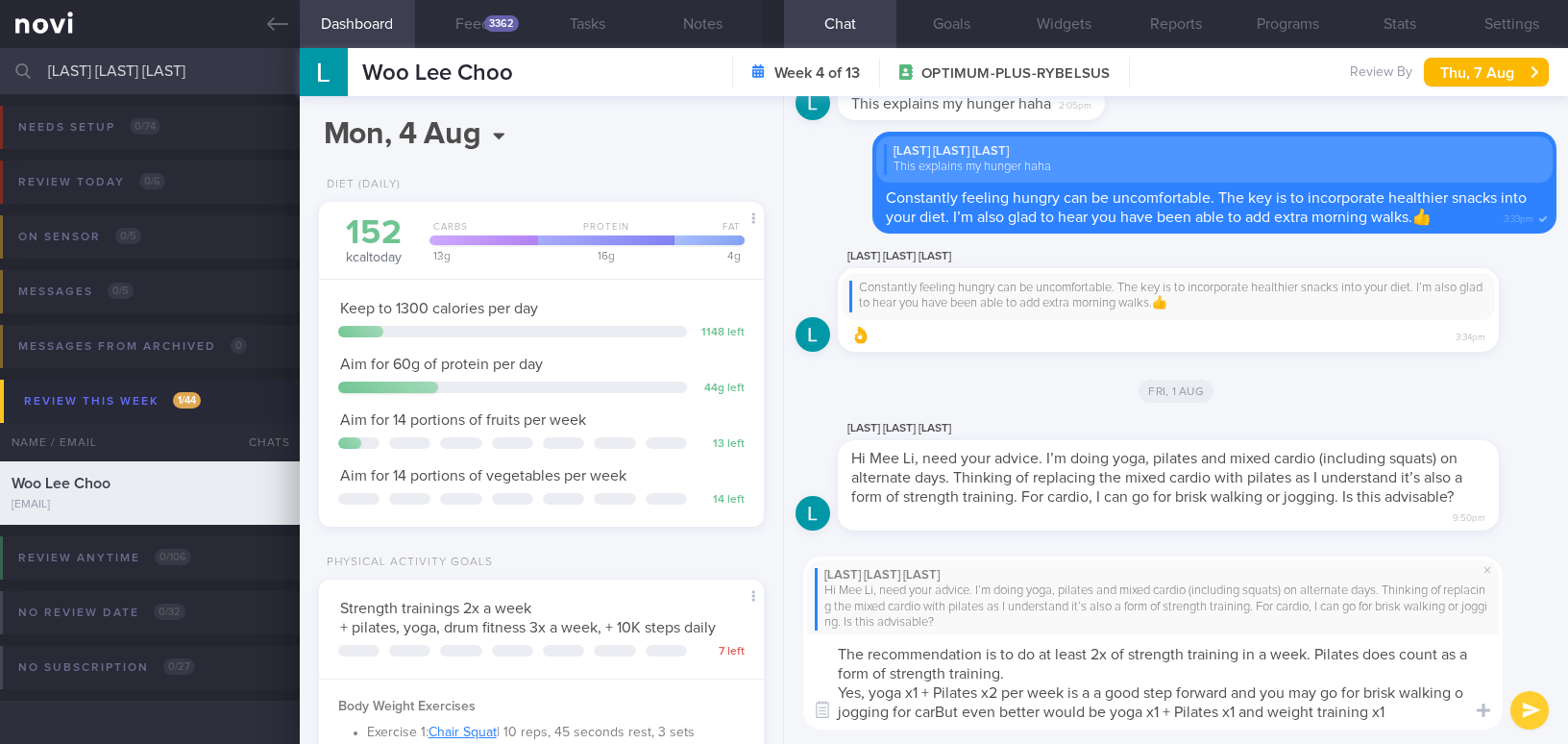 select on "7" 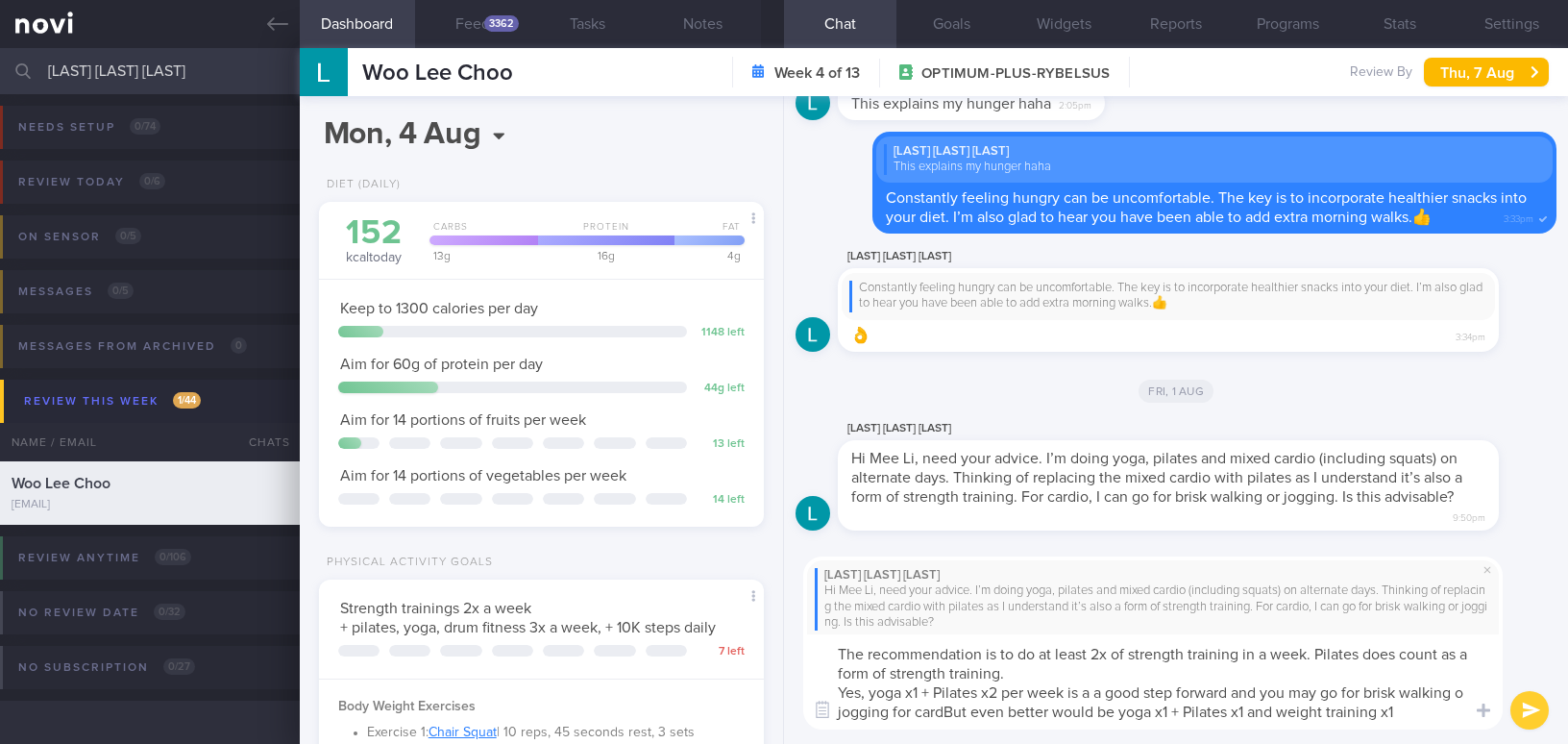 scroll, scrollTop: 0, scrollLeft: 0, axis: both 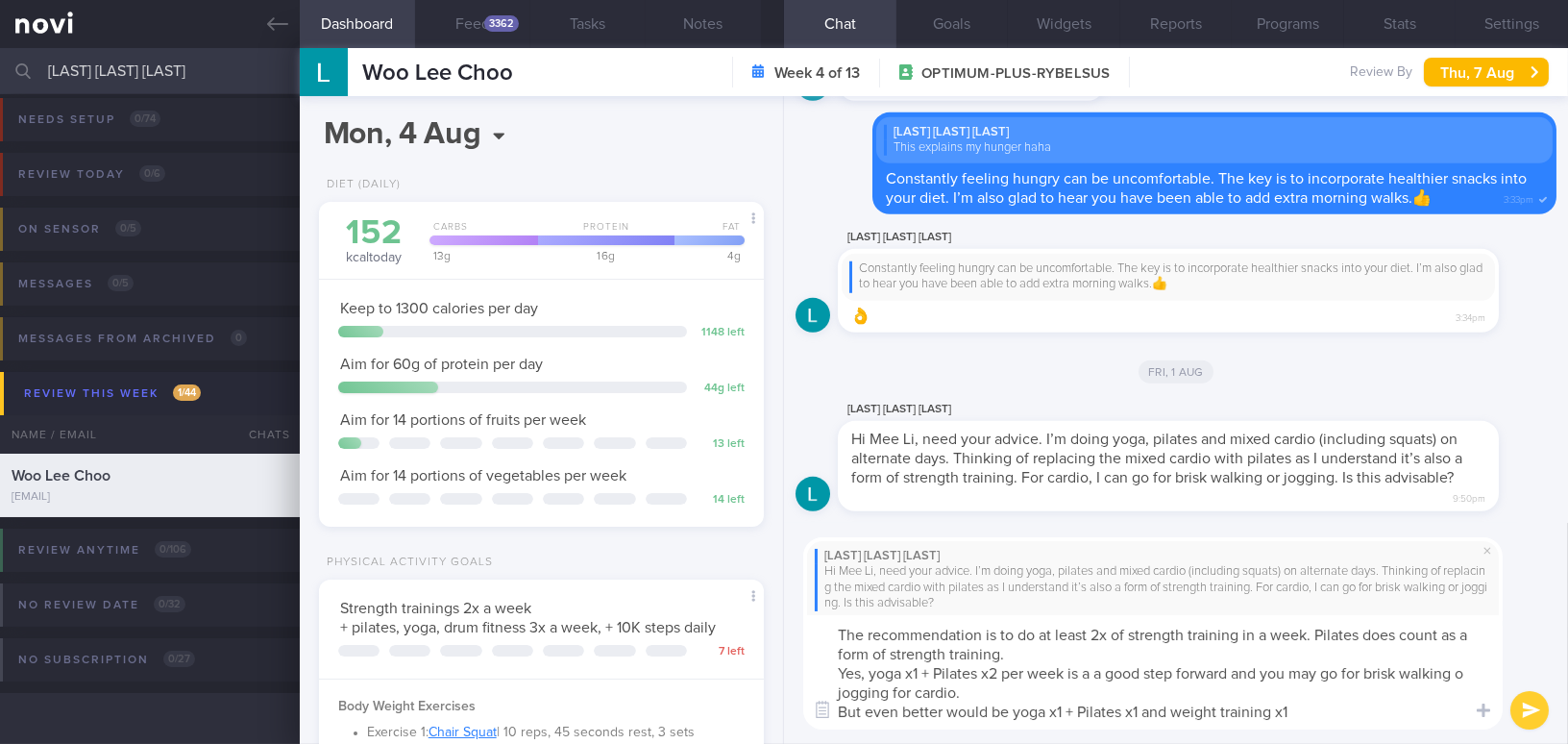 type on "The recommendation is to do at least 2x of strength training in a week. Pilates does count as a form of strength training.
Yes, yoga x1 + Pilates x2 per week is a a good step forward and you may go for brisk walking o jogging for cardio.
But even better would be yoga x1 + Pilates x1 and weight training x1" 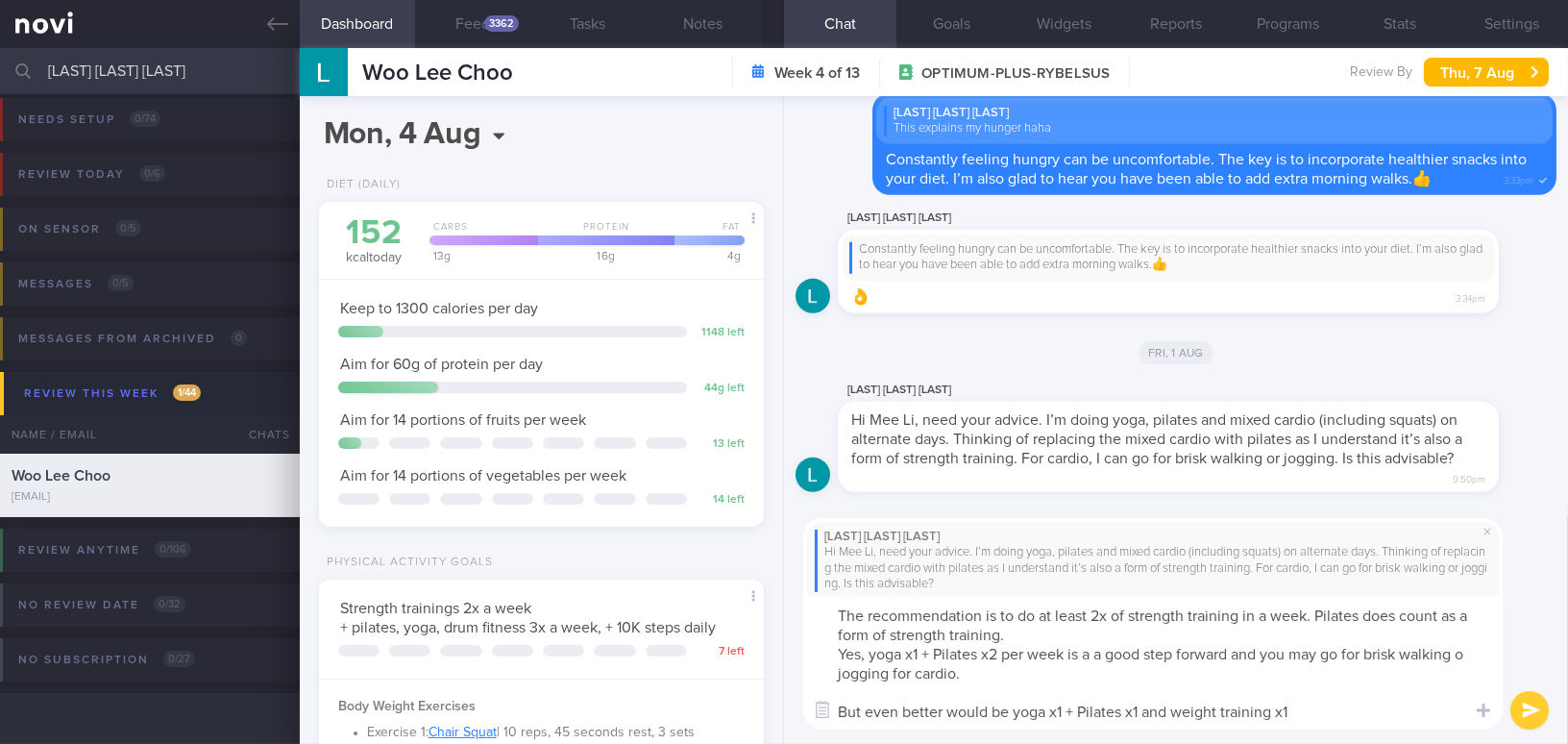 scroll, scrollTop: 0, scrollLeft: 0, axis: both 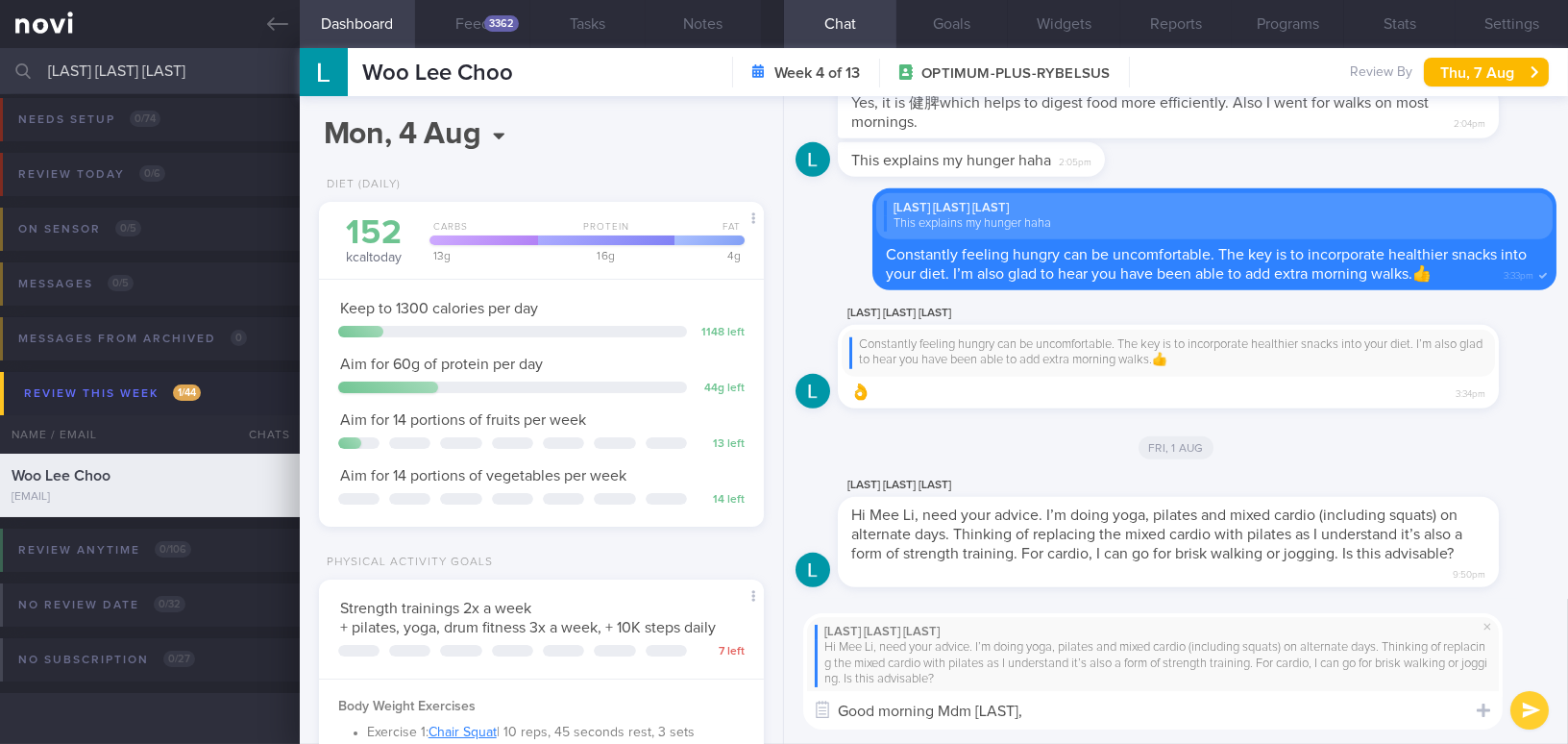 paste on "The recommendation is to do strength training at least twice a week. Pilates counts as a form of strength training.
Yes, doing yoga once and Pilates twice per week is a good step forward. For cardio, you can include brisk walking or jogging.
Even better, you might consider a mix such as yoga once, Pilates once, and weight training once a week. Weight training provides a more structured and progressive way to challenge your muscles over time." 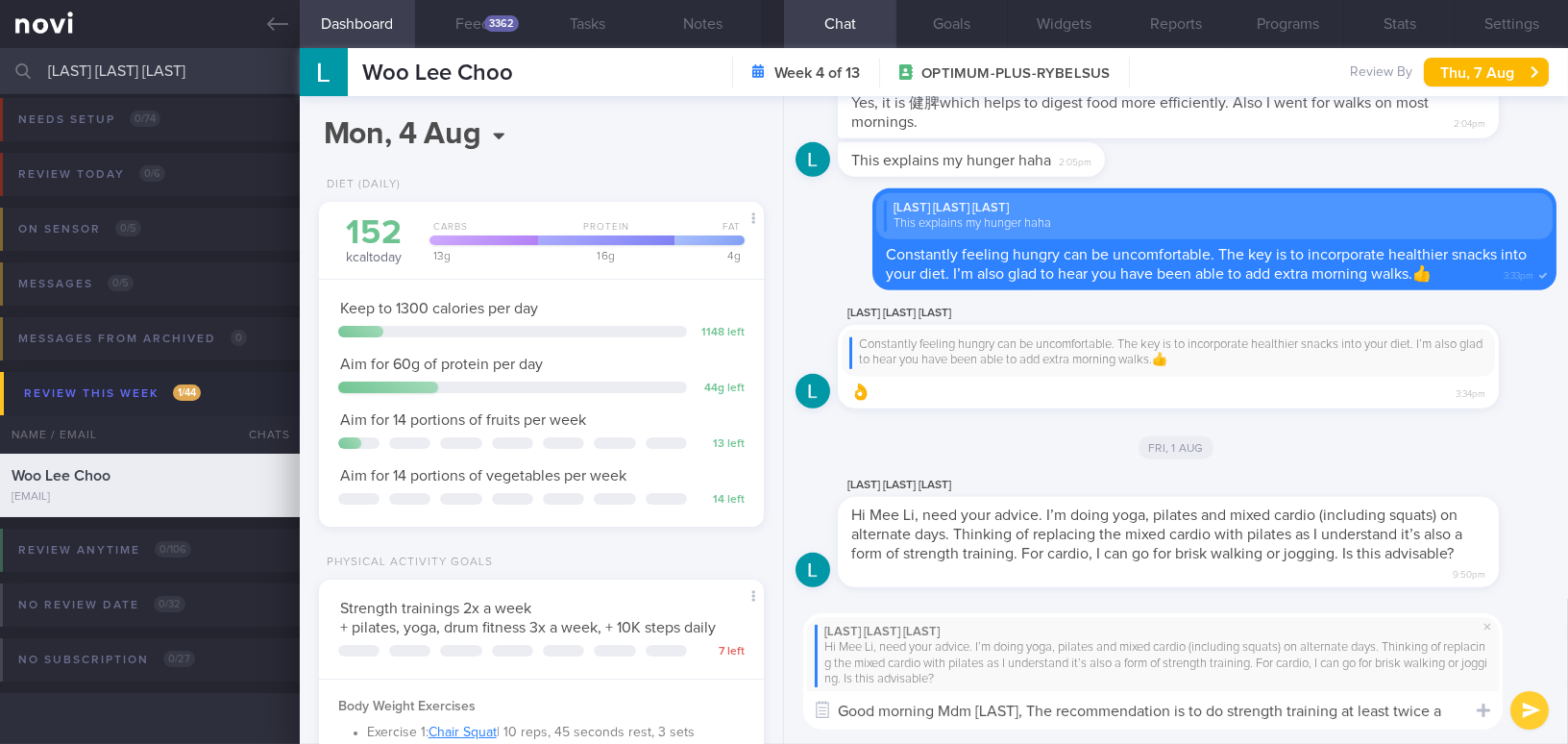 scroll, scrollTop: 0, scrollLeft: 0, axis: both 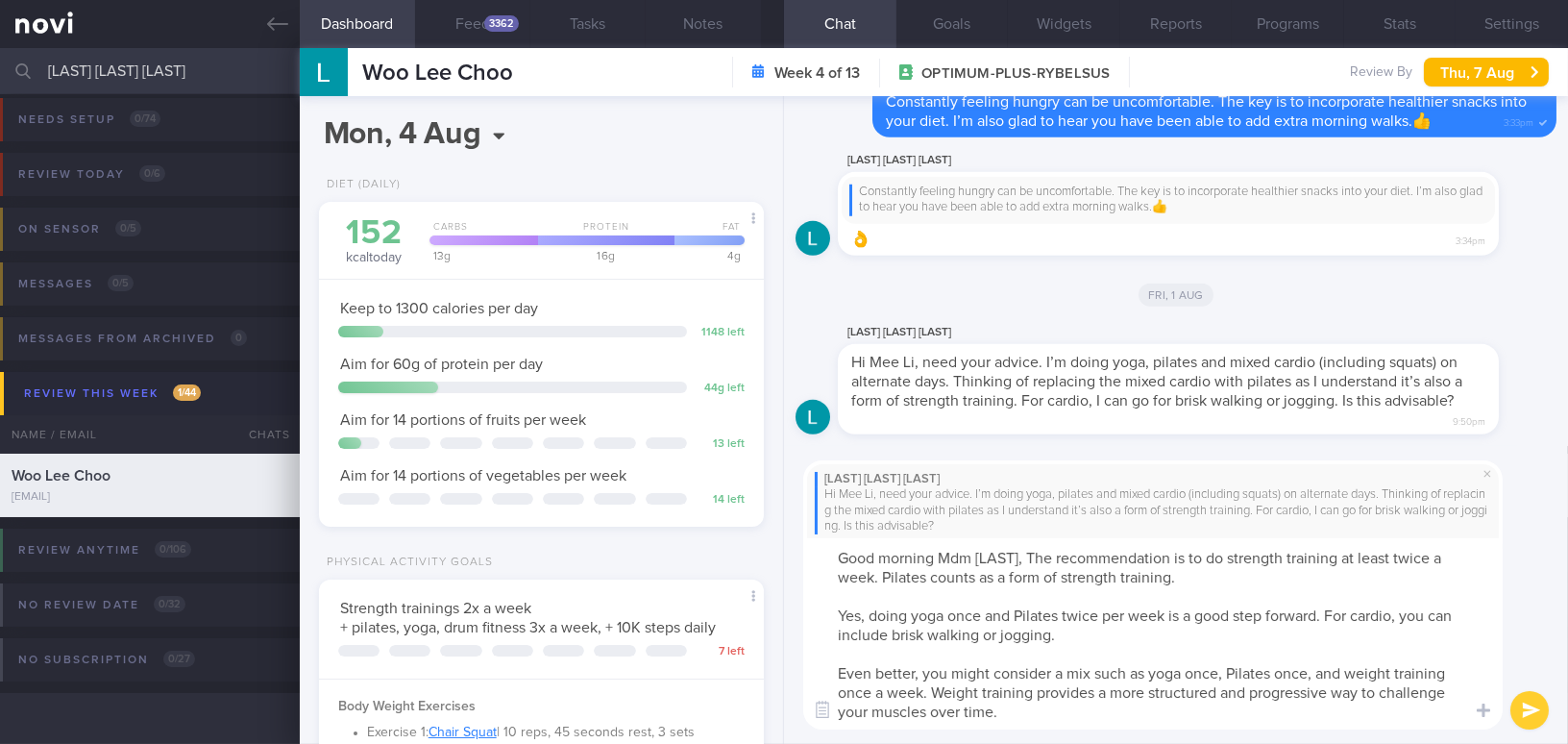 click on "Good morning Mdm [LAST], The recommendation is to do strength training at least twice a week. Pilates counts as a form of strength training.
Yes, doing yoga once and Pilates twice per week is a good step forward. For cardio, you can include brisk walking or jogging.
Even better, you might consider a mix such as yoga once, Pilates once, and weight training once a week. Weight training provides a more structured and progressive way to challenge your muscles over time." at bounding box center (1153, 633) 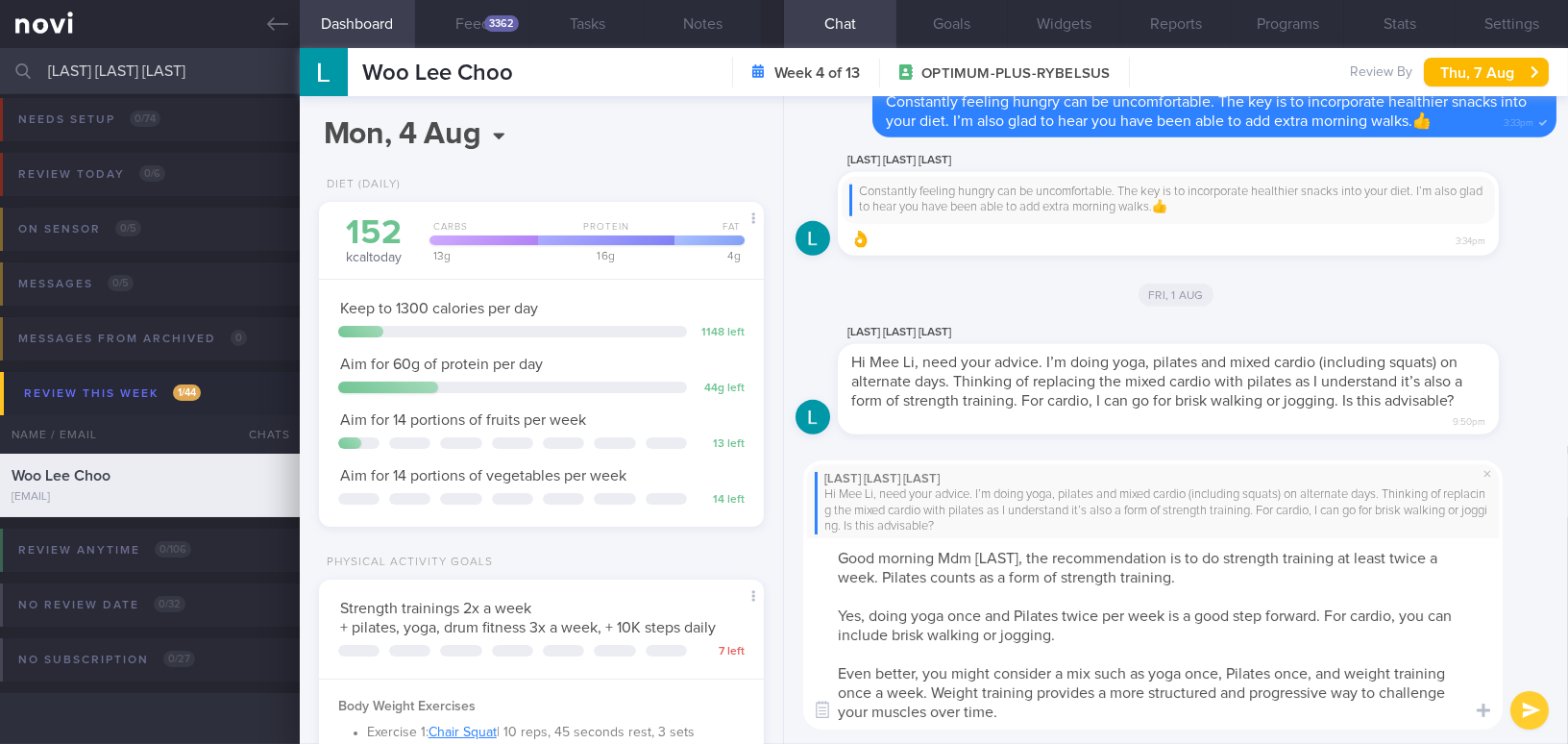 click on "Good morning Mdm [LAST], the recommendation is to do strength training at least twice a week. Pilates counts as a form of strength training.
Yes, doing yoga once and Pilates twice per week is a good step forward. For cardio, you can include brisk walking or jogging.
Even better, you might consider a mix such as yoga once, Pilates once, and weight training once a week. Weight training provides a more structured and progressive way to challenge your muscles over time." at bounding box center (1153, 633) 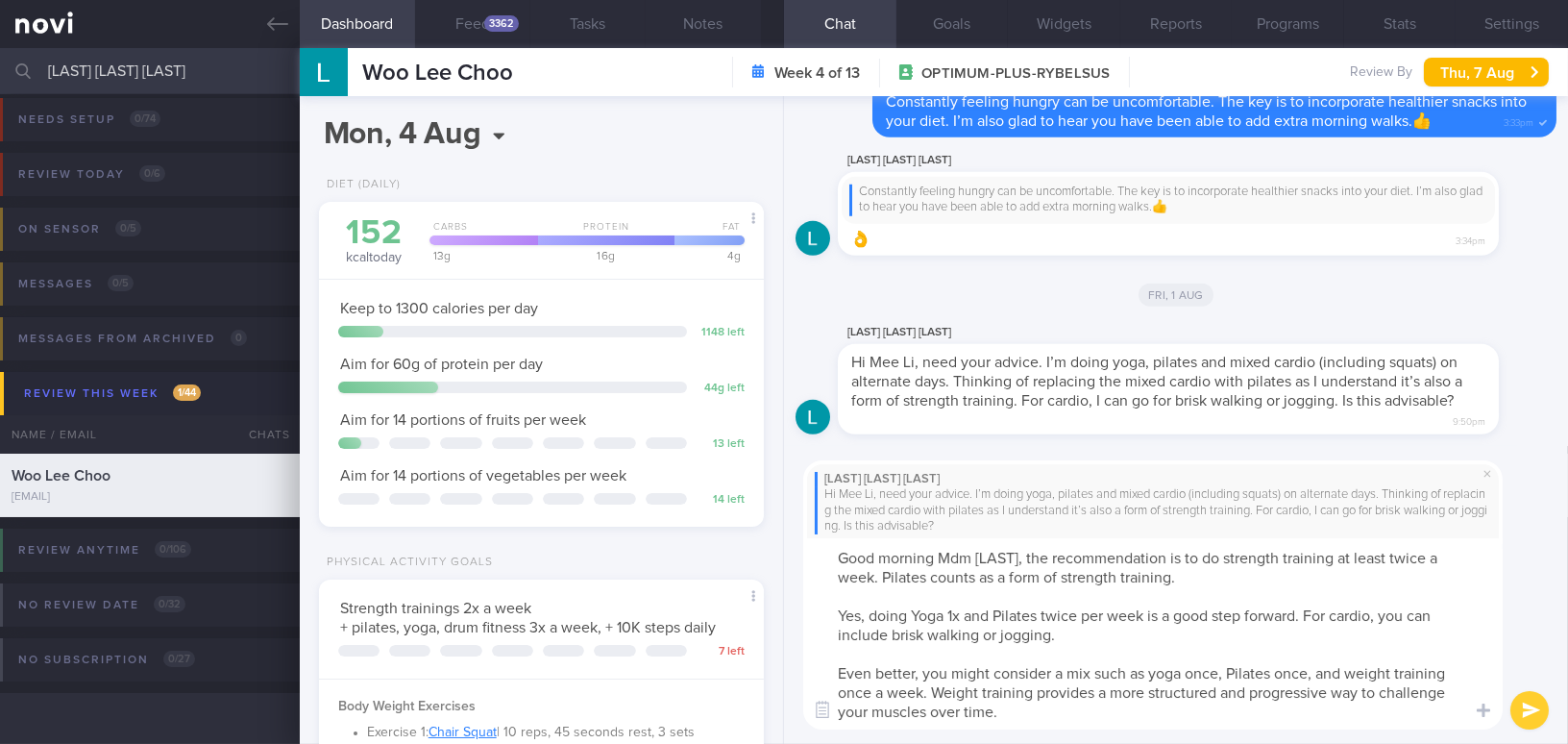 drag, startPoint x: 1041, startPoint y: 616, endPoint x: 1085, endPoint y: 615, distance: 44.01136 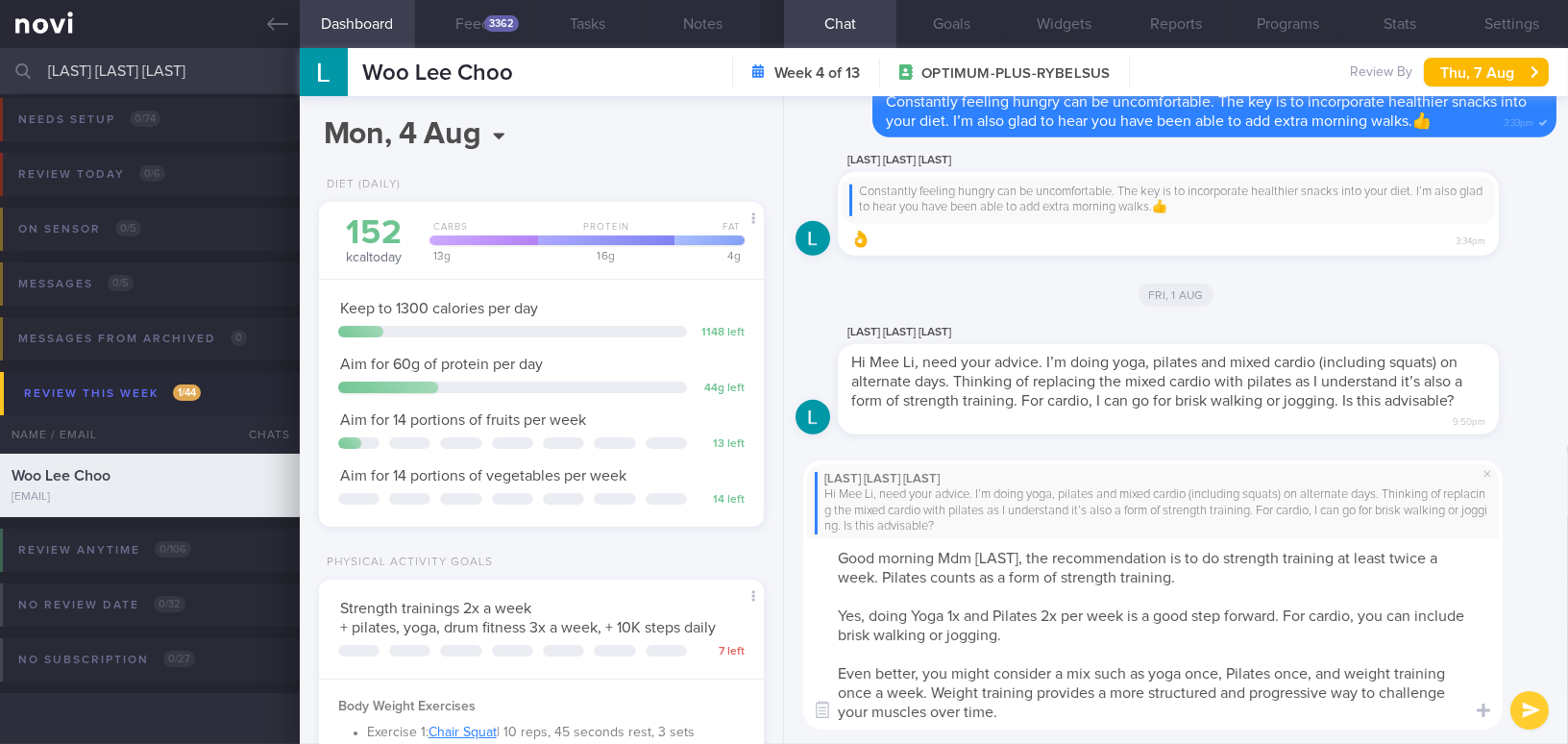 click on "Good morning Mdm [LAST], the recommendation is to do strength training at least twice a week. Pilates counts as a form of strength training.
Yes, doing Yoga 1x and Pilates 2x per week is a good step forward. For cardio, you can include brisk walking or jogging.
Even better, you might consider a mix such as yoga once, Pilates once, and weight training once a week. Weight training provides a more structured and progressive way to challenge your muscles over time." at bounding box center [1153, 633] 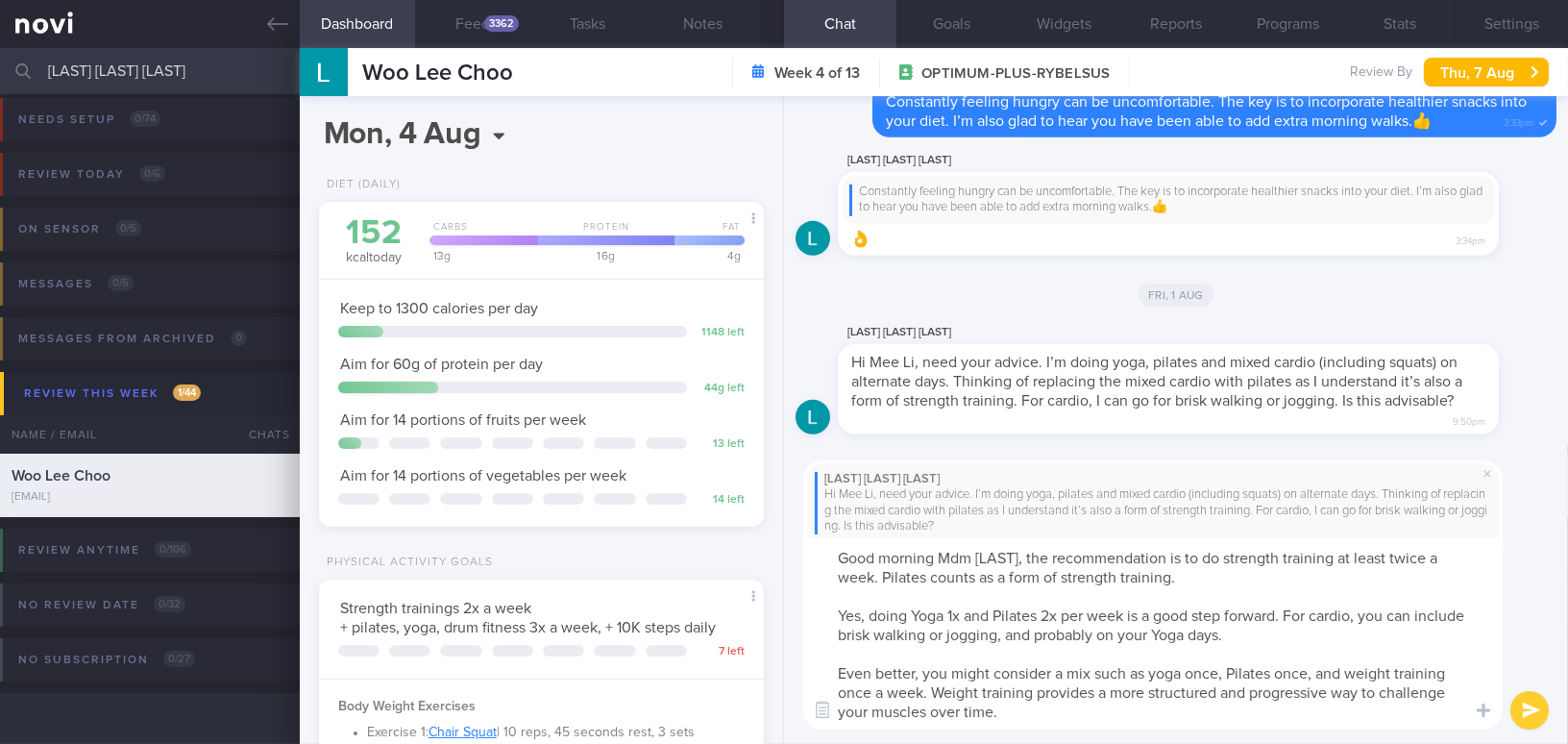 drag, startPoint x: 1059, startPoint y: 632, endPoint x: 1154, endPoint y: 635, distance: 95.04736 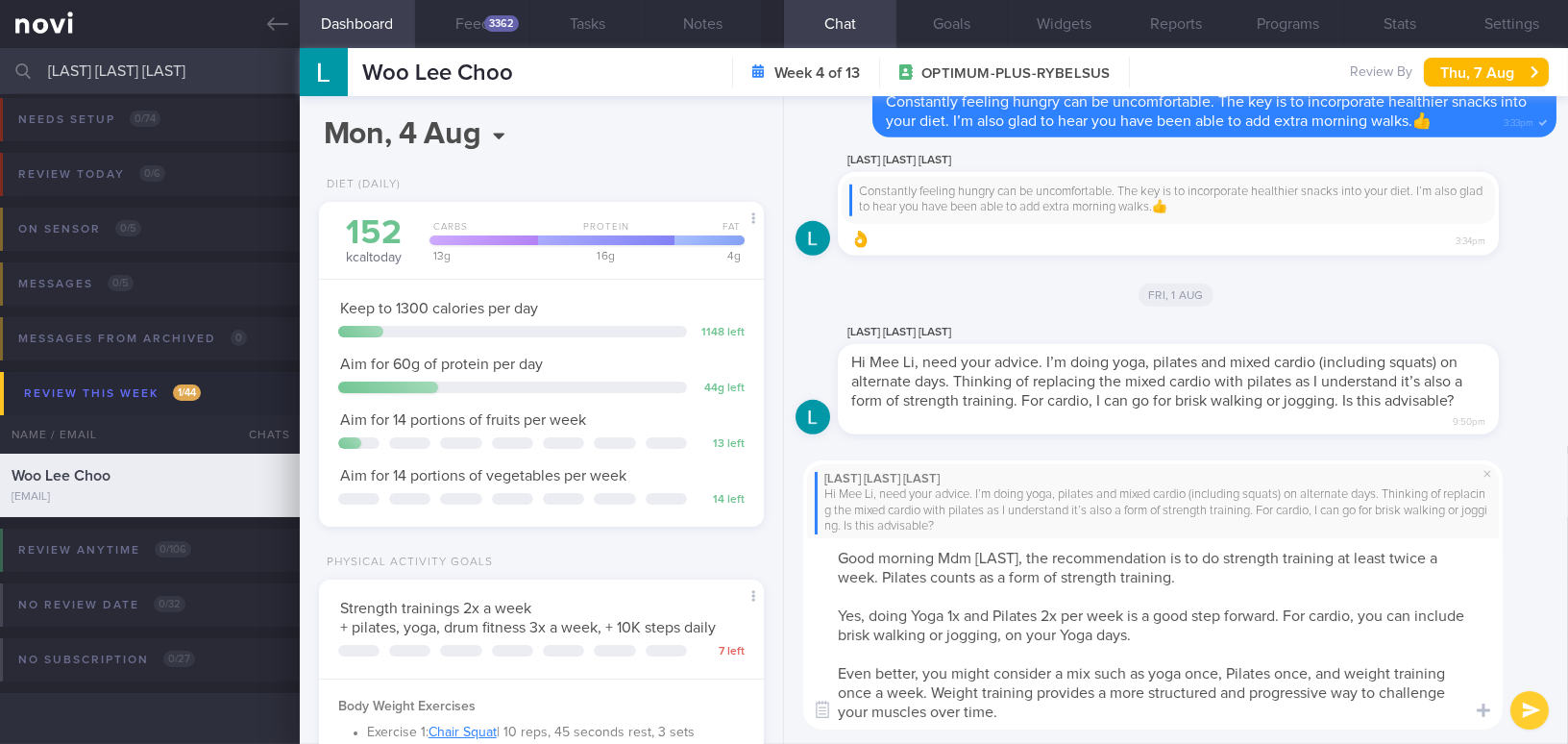 click on "Good morning Mdm [LAST], the recommendation is to do strength training at least twice a week. Pilates counts as a form of strength training.
Yes, doing Yoga 1x and Pilates 2x per week is a good step forward. For cardio, you can include brisk walking or jogging, on your Yoga days.
Even better, you might consider a mix such as yoga once, Pilates once, and weight training once a week. Weight training provides a more structured and progressive way to challenge your muscles over time." at bounding box center [1153, 633] 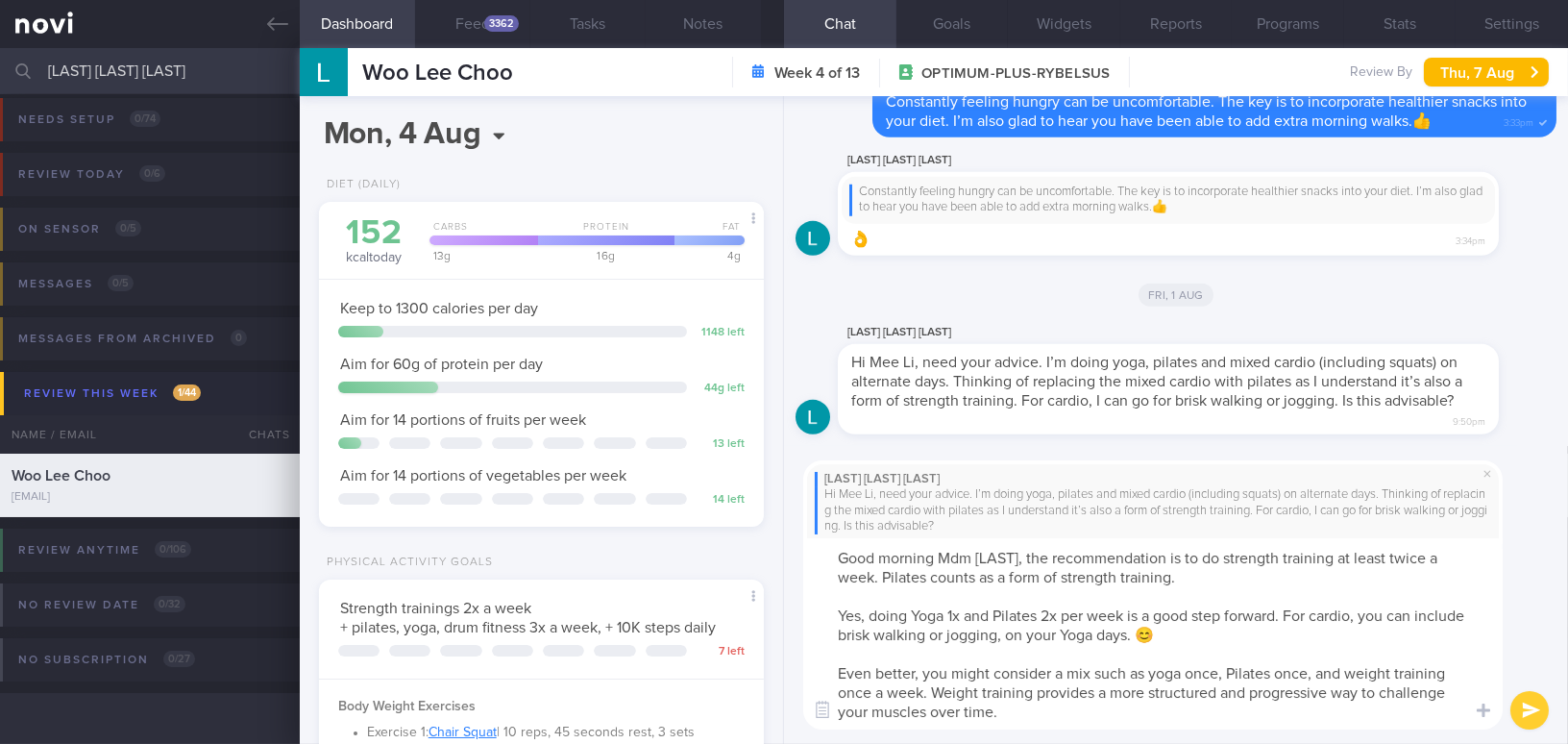 drag, startPoint x: 1189, startPoint y: 672, endPoint x: 1221, endPoint y: 667, distance: 32.38827 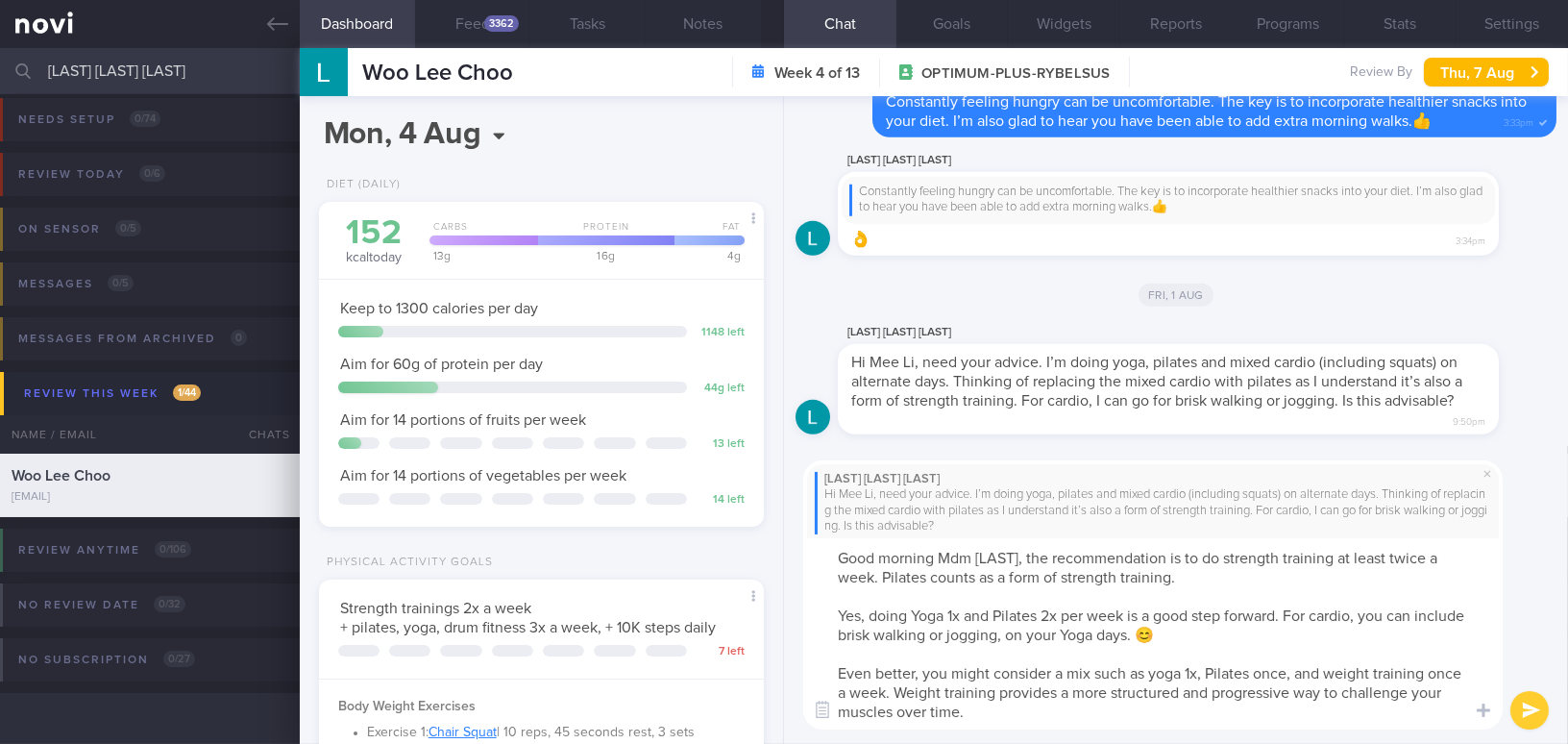 drag, startPoint x: 1256, startPoint y: 665, endPoint x: 1287, endPoint y: 669, distance: 31.257 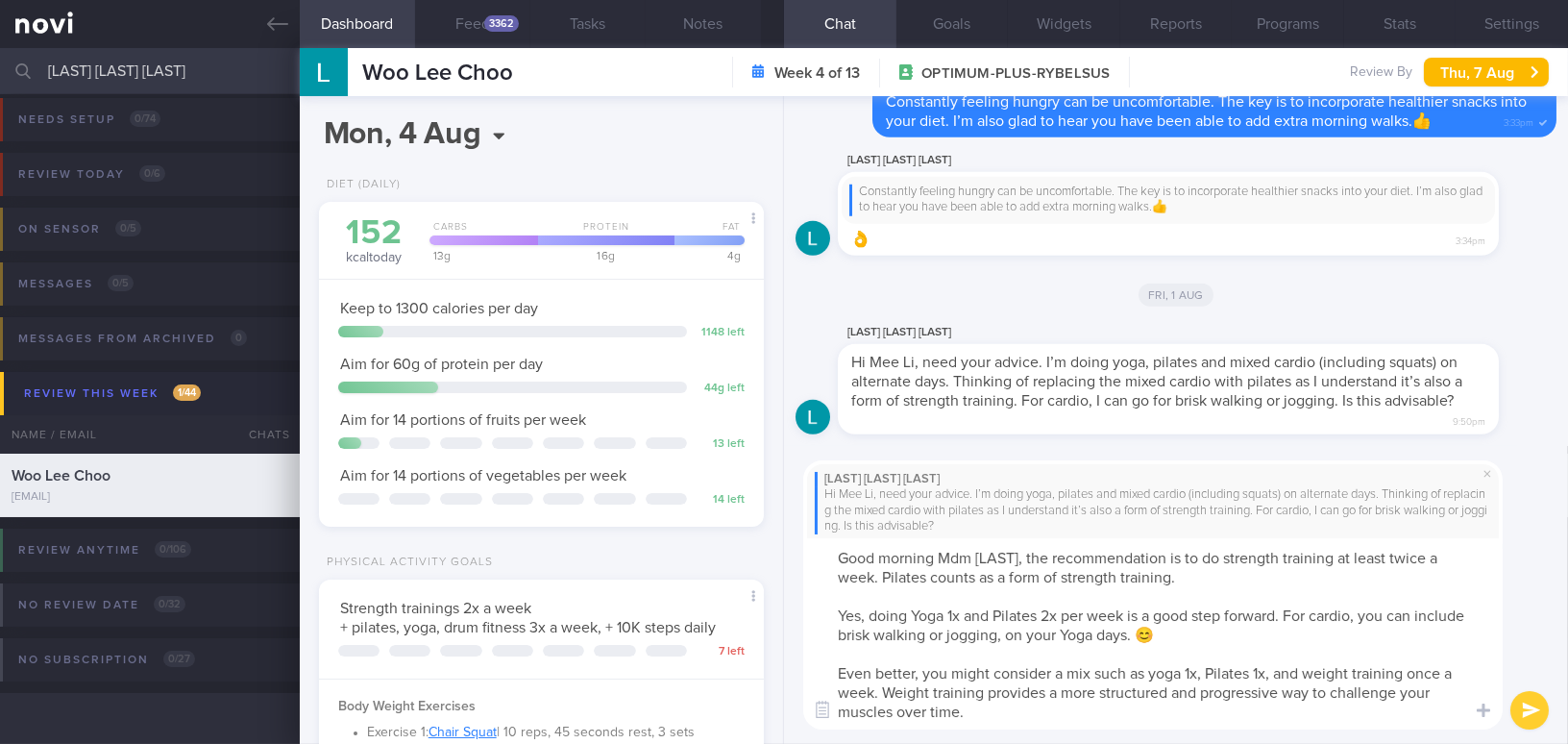 click on "Good morning Mdm [LAST], the recommendation is to do strength training at least twice a week. Pilates counts as a form of strength training.
Yes, doing Yoga 1x and Pilates 2x per week is a good step forward. For cardio, you can include brisk walking or jogging, on your Yoga days. 😊
Even better, you might consider a mix such as yoga 1x, Pilates 1x, and weight training once a week. Weight training provides a more structured and progressive way to challenge your muscles over time." at bounding box center (1153, 633) 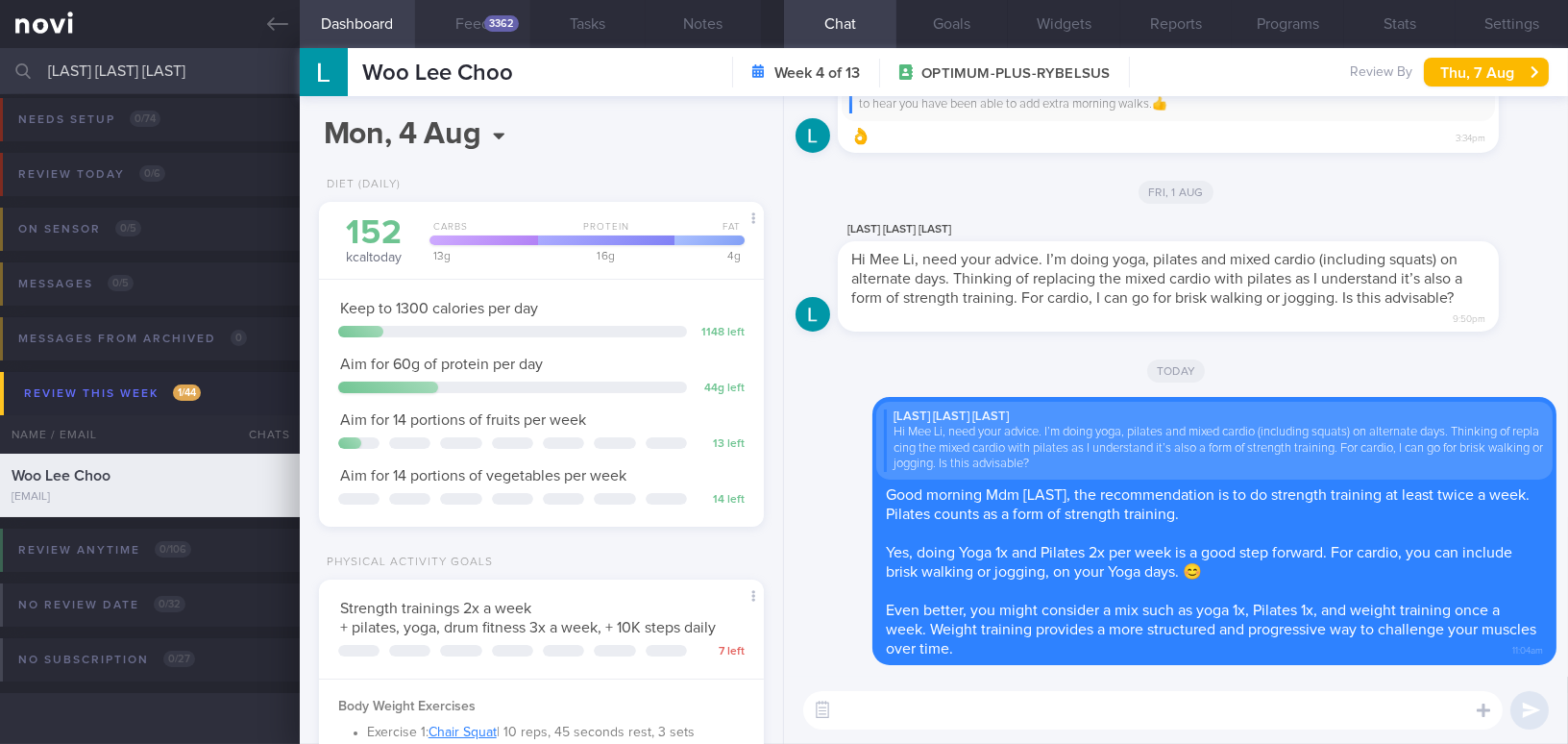 click on "Feed
3362" at bounding box center (473, 24) 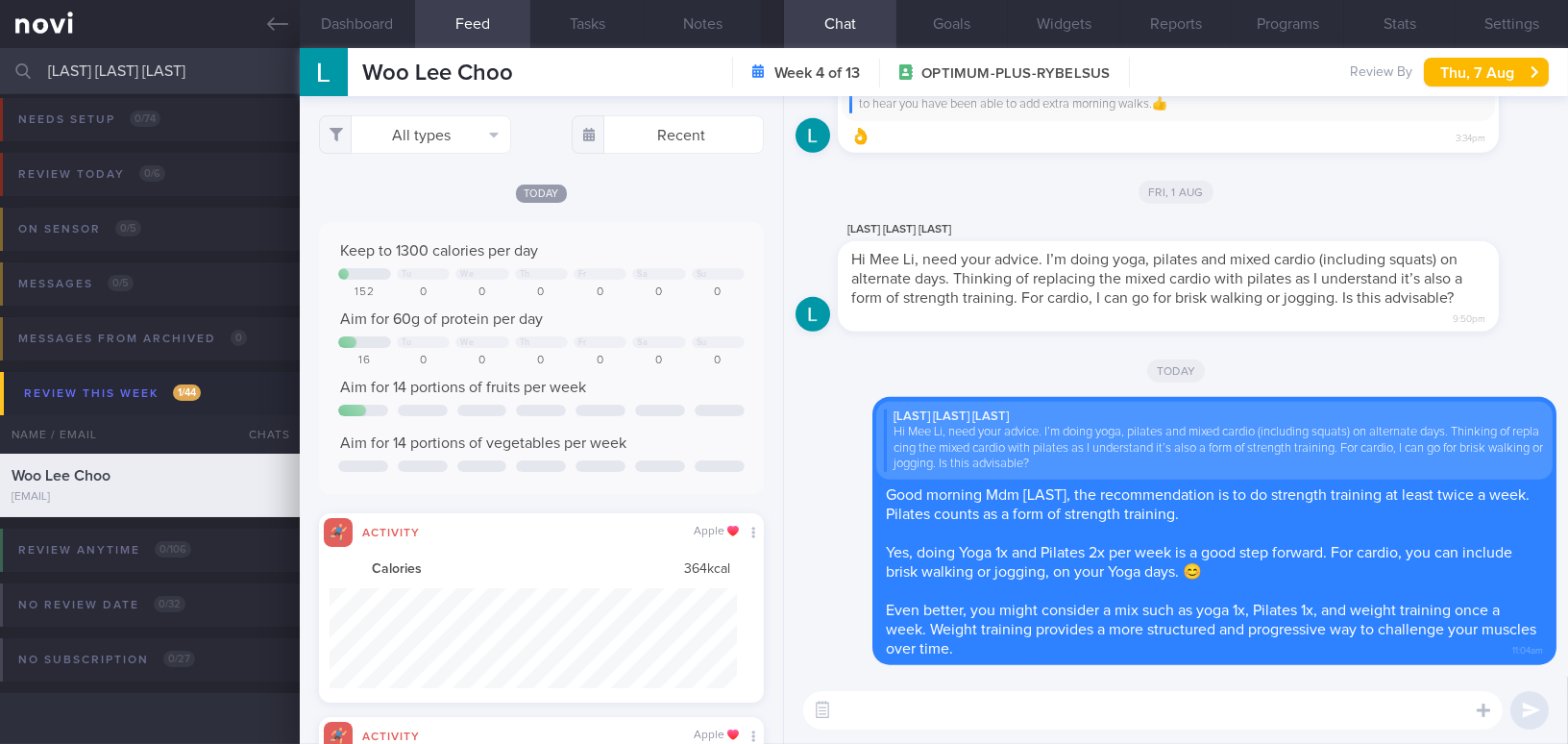 scroll, scrollTop: 961138, scrollLeft: 960377, axis: both 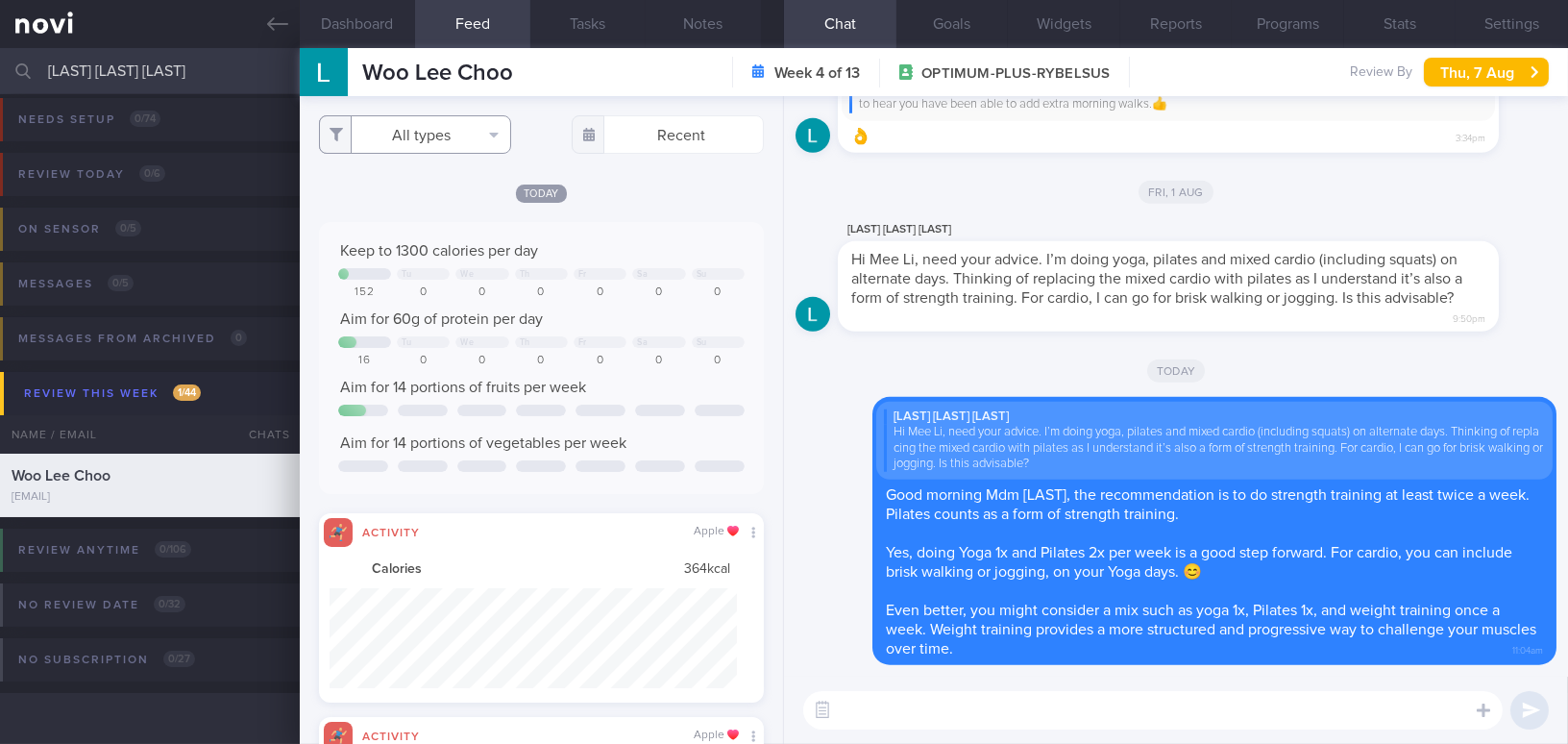 click on "All types" at bounding box center (415, 135) 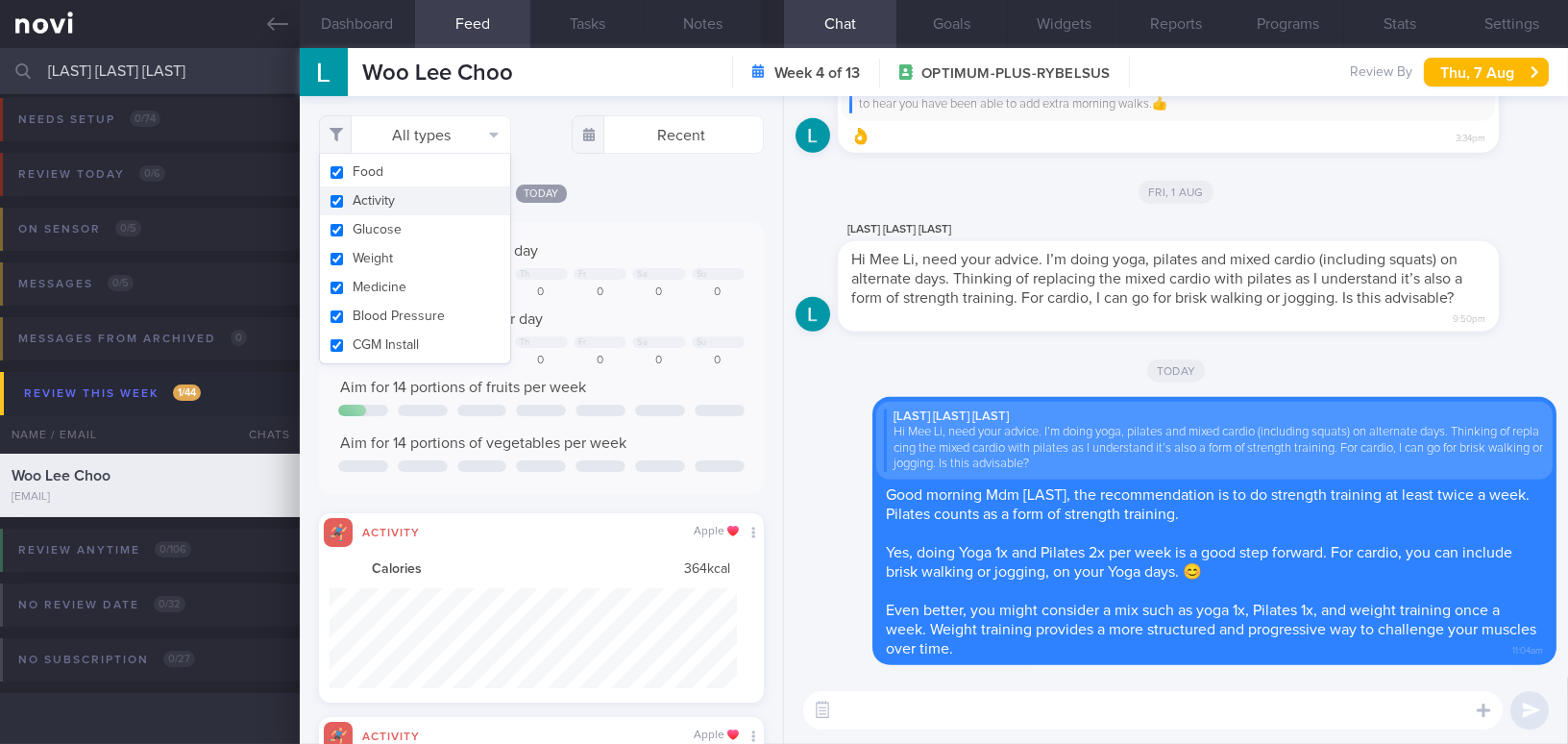click on "Activity" at bounding box center [415, 201] 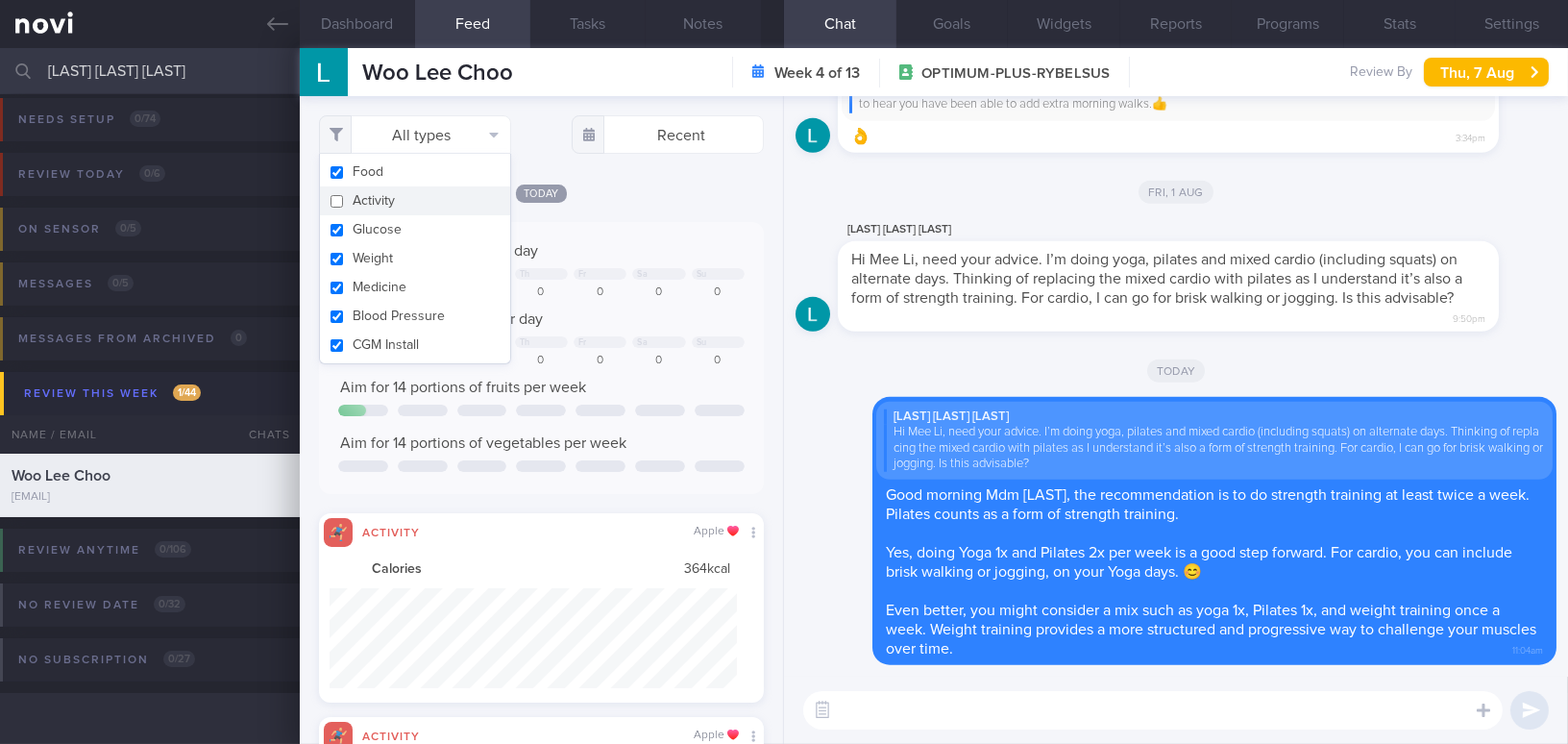 checkbox on "false" 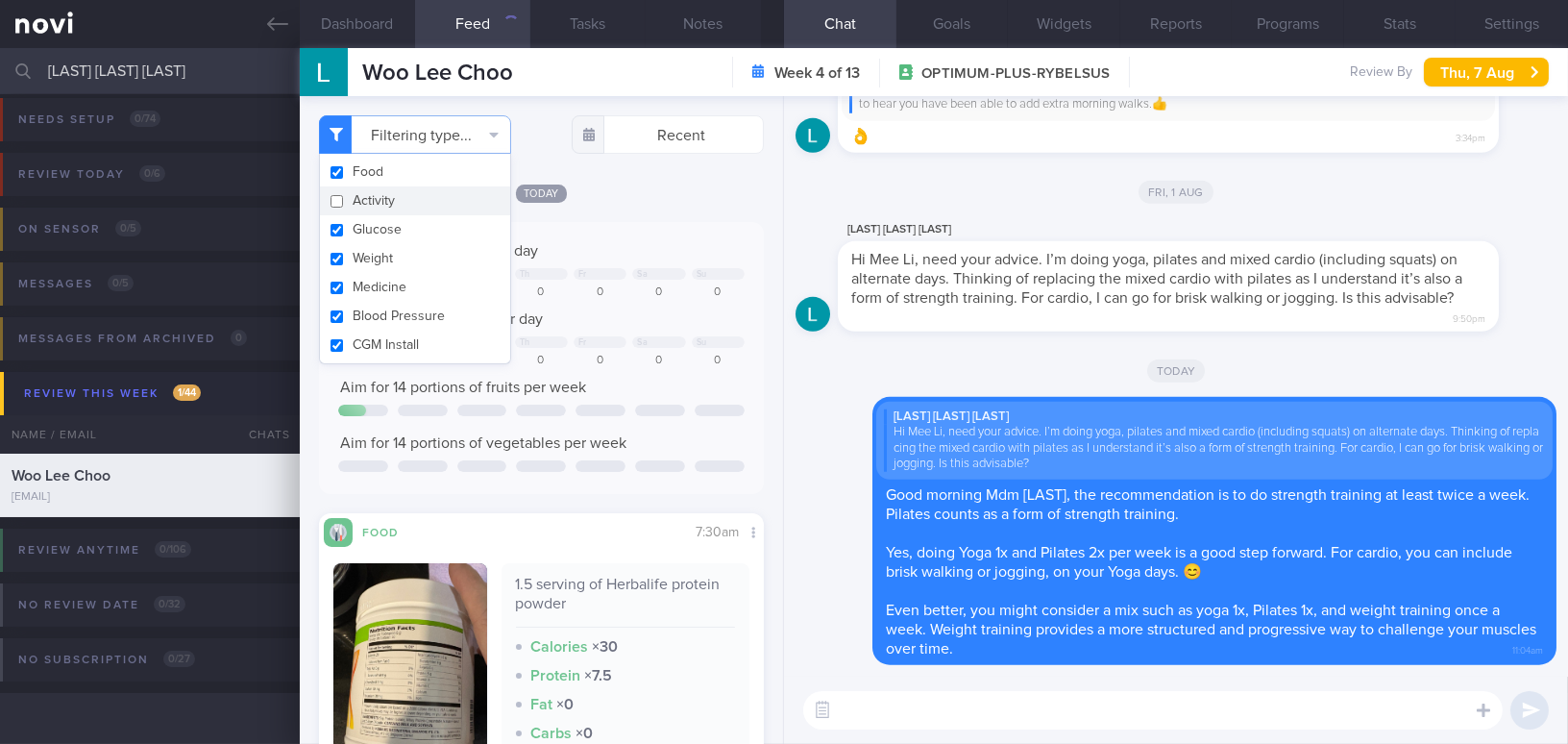 click on "Today
Keep to 1300 calories per day
Tu
We
Th
Fr
Sa
Su
152
0
0
0
0
0
0
Aim for 60g of protein per day
Tu
We" 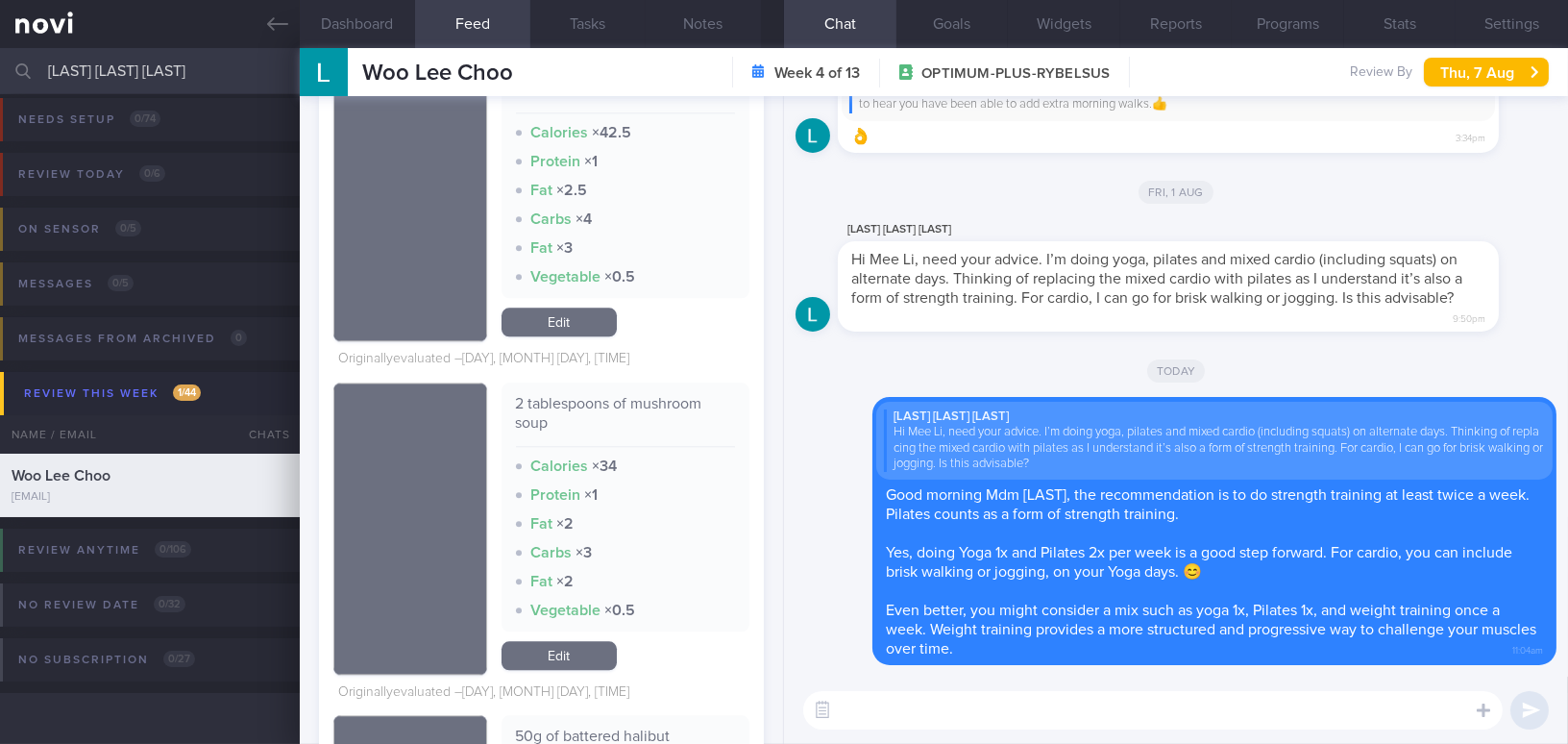 scroll, scrollTop: 9263, scrollLeft: 0, axis: vertical 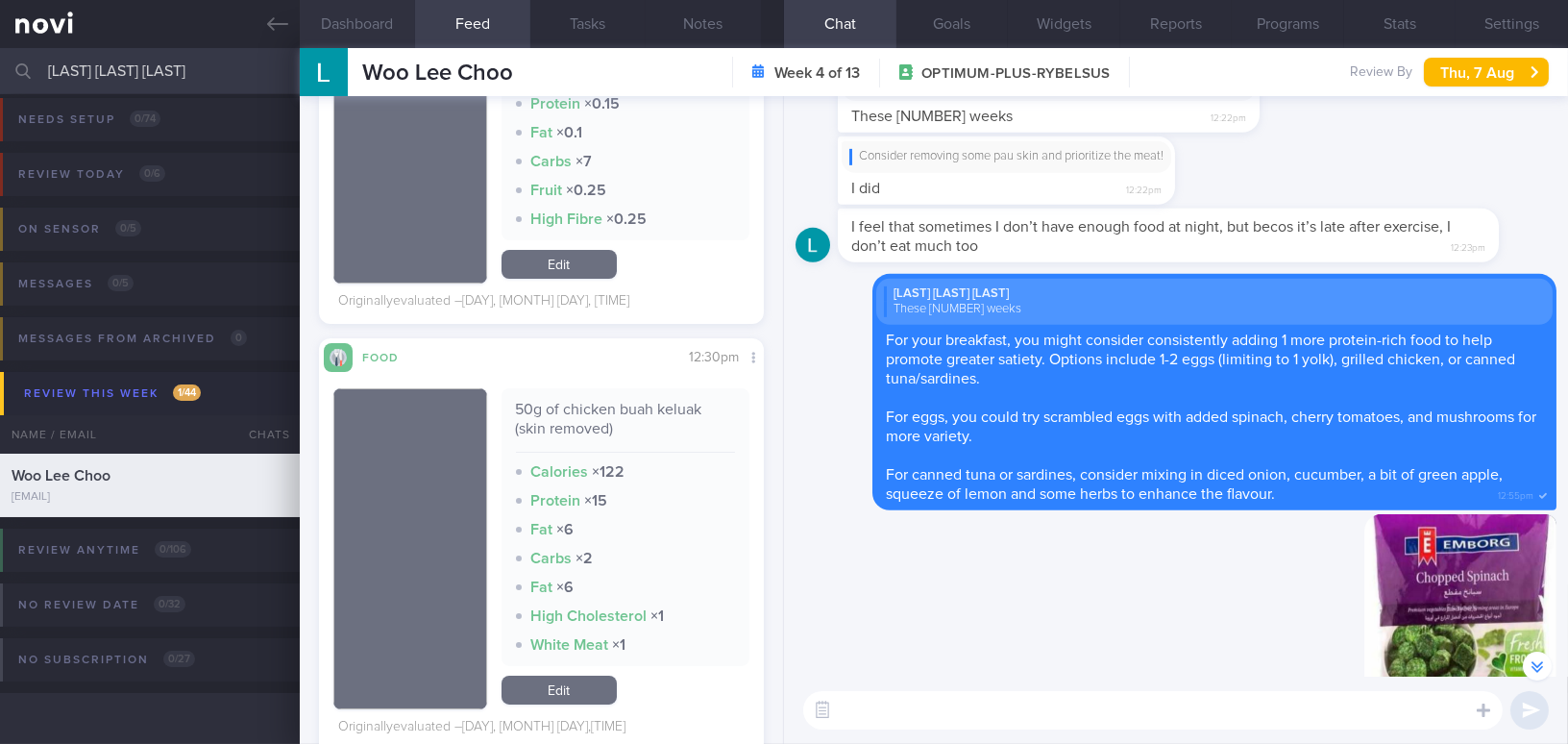 click on "Dashboard" at bounding box center [357, 24] 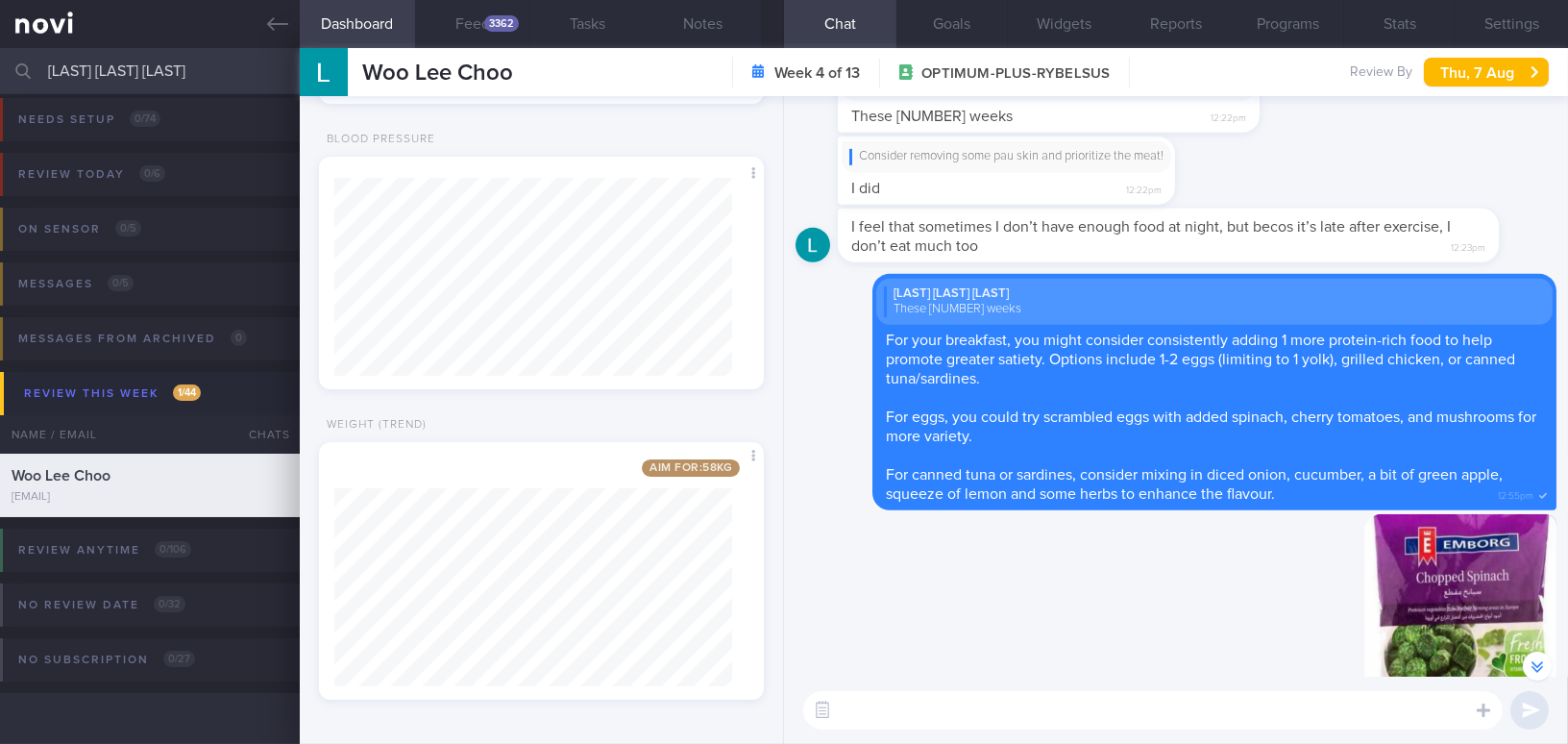 scroll, scrollTop: 840, scrollLeft: 0, axis: vertical 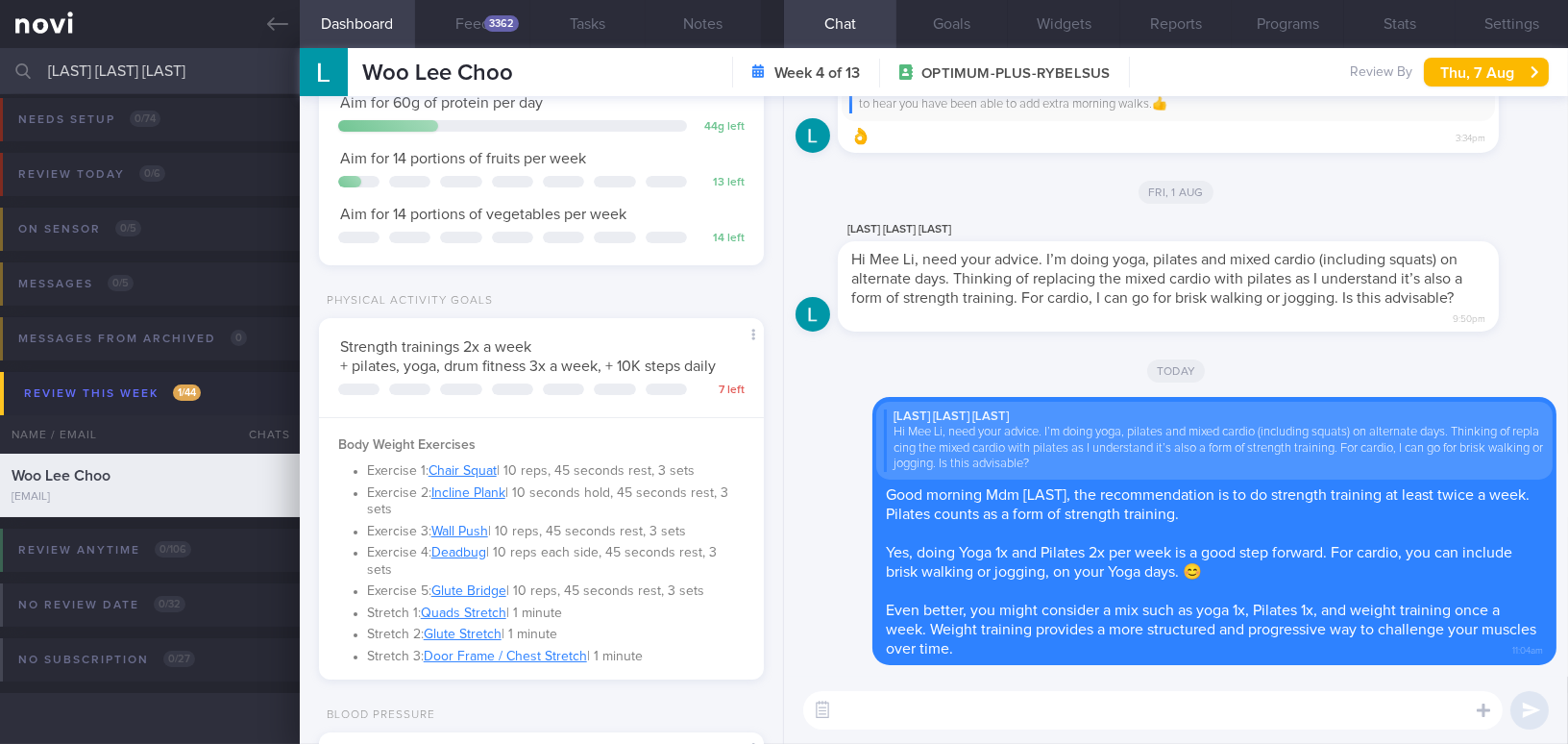 click at bounding box center (1153, 710) 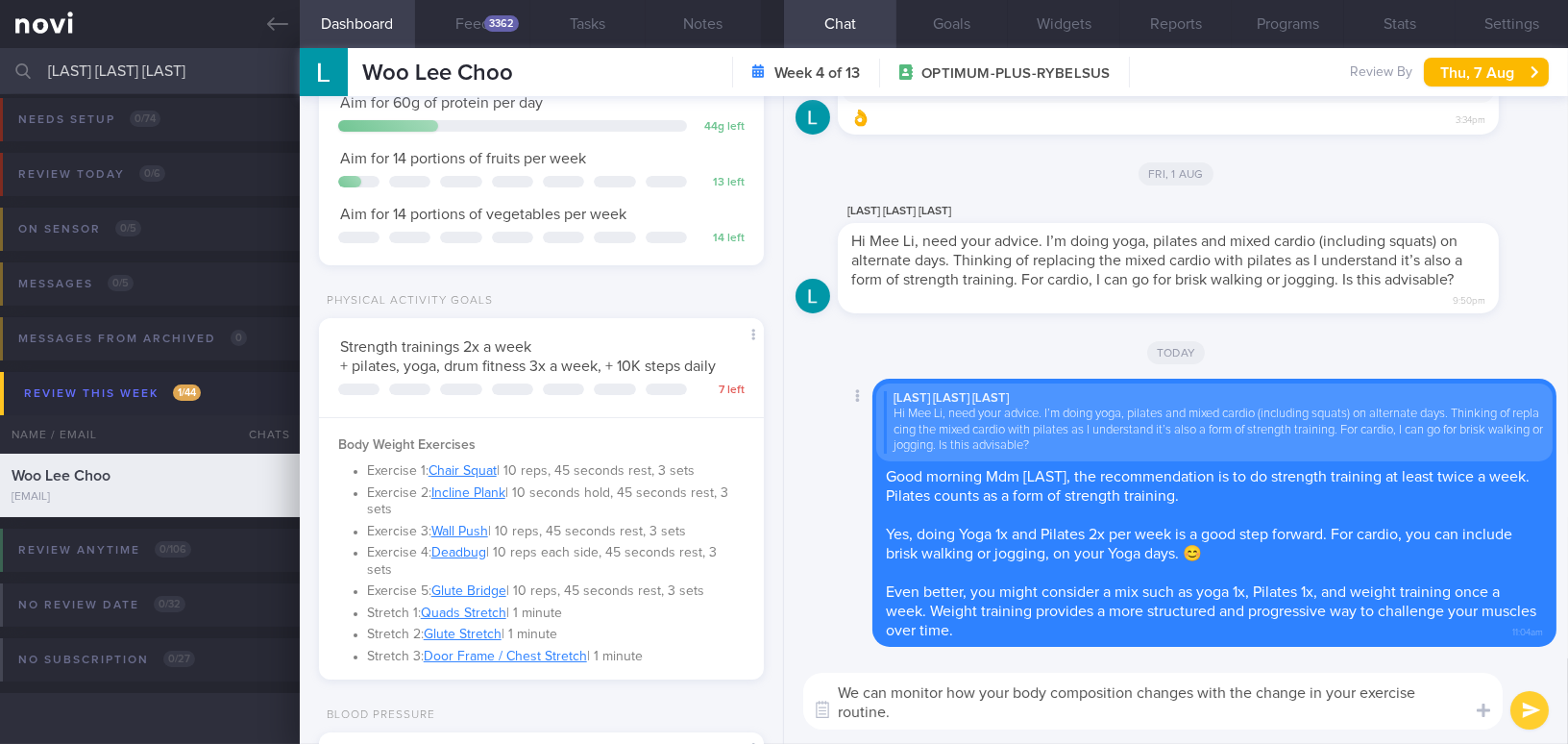 scroll, scrollTop: 0, scrollLeft: 0, axis: both 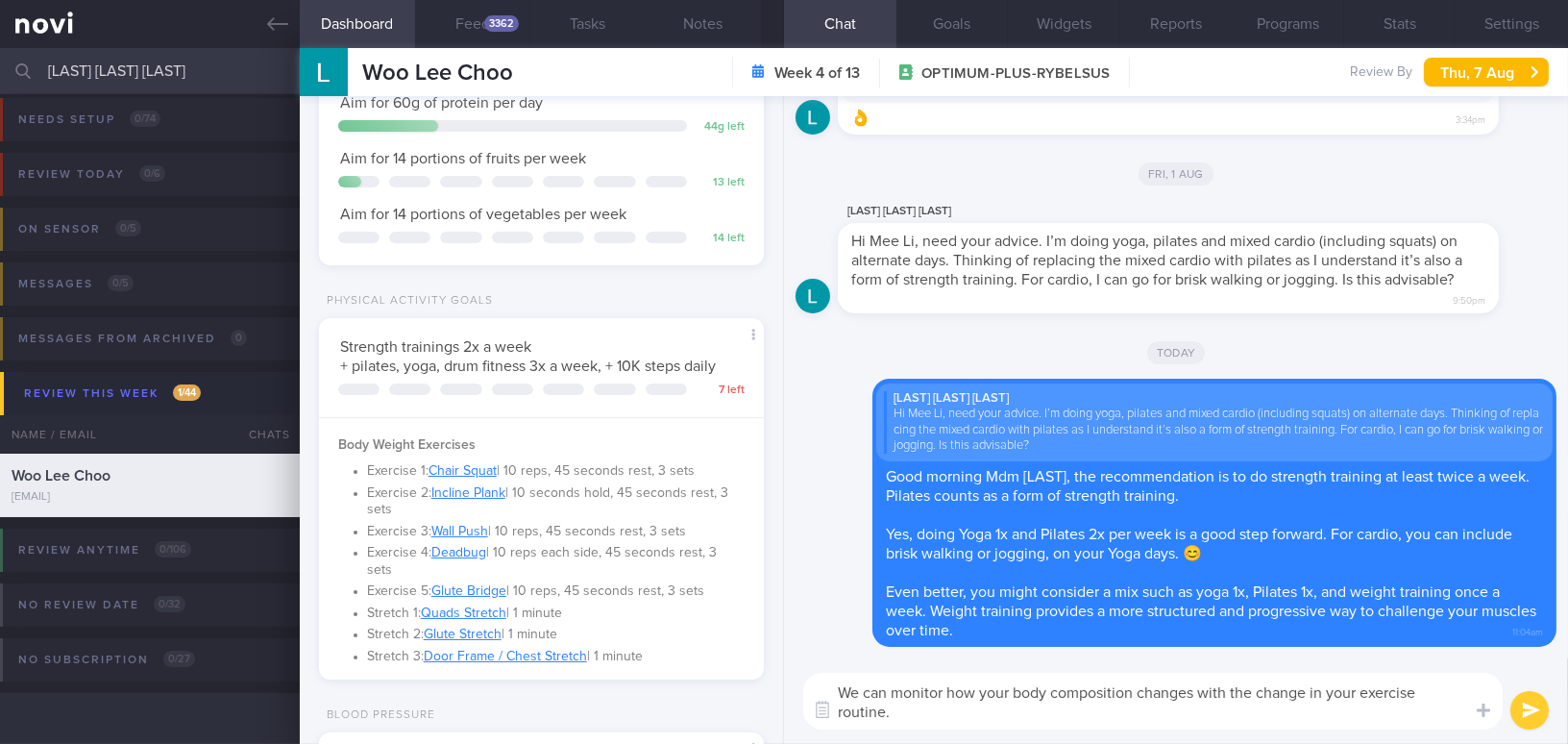 drag, startPoint x: 909, startPoint y: 721, endPoint x: 821, endPoint y: 692, distance: 92.655275 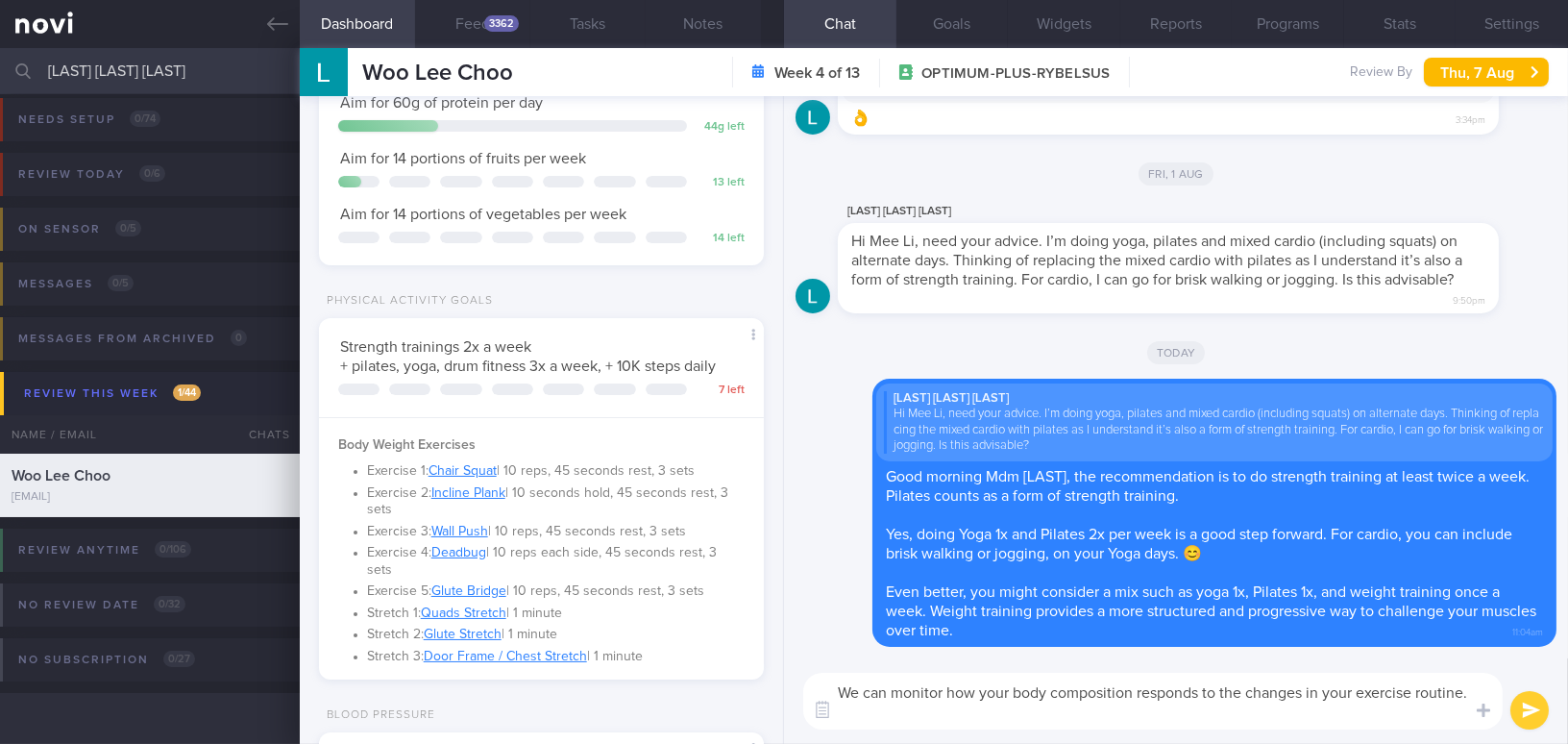 type on "We can monitor how your body composition responds to the changes in your exercise routine." 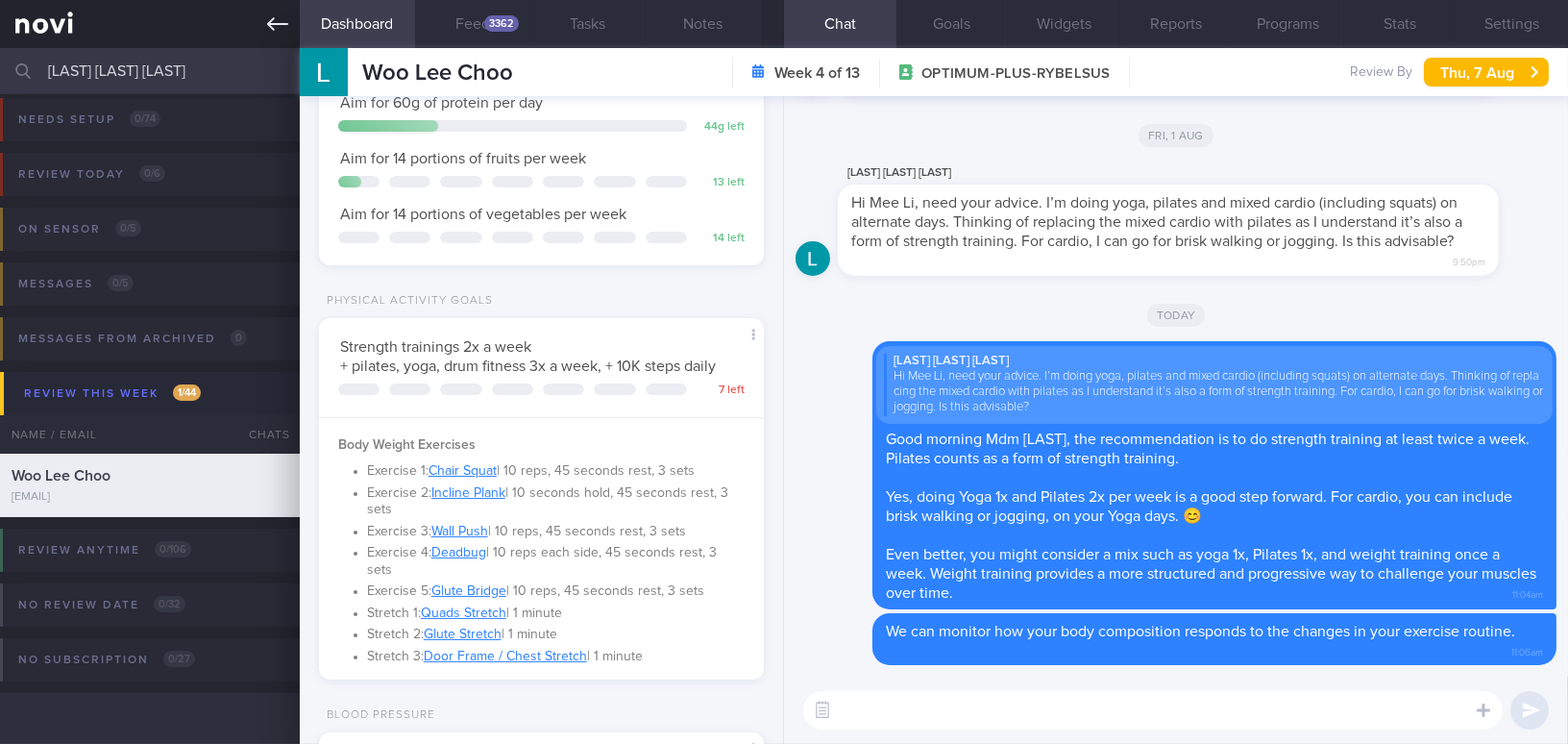 click 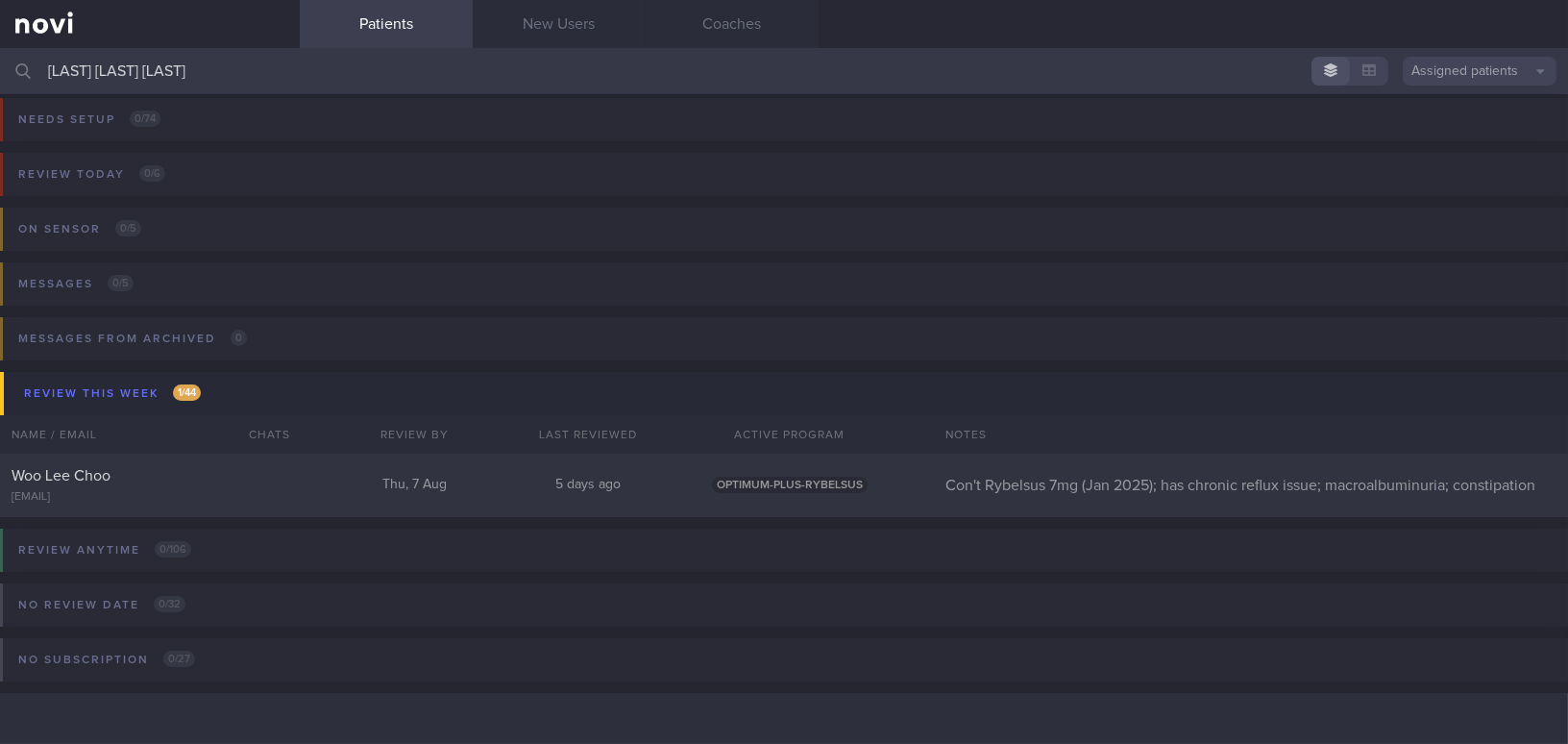 drag, startPoint x: 145, startPoint y: 65, endPoint x: -49, endPoint y: 67, distance: 194.0103 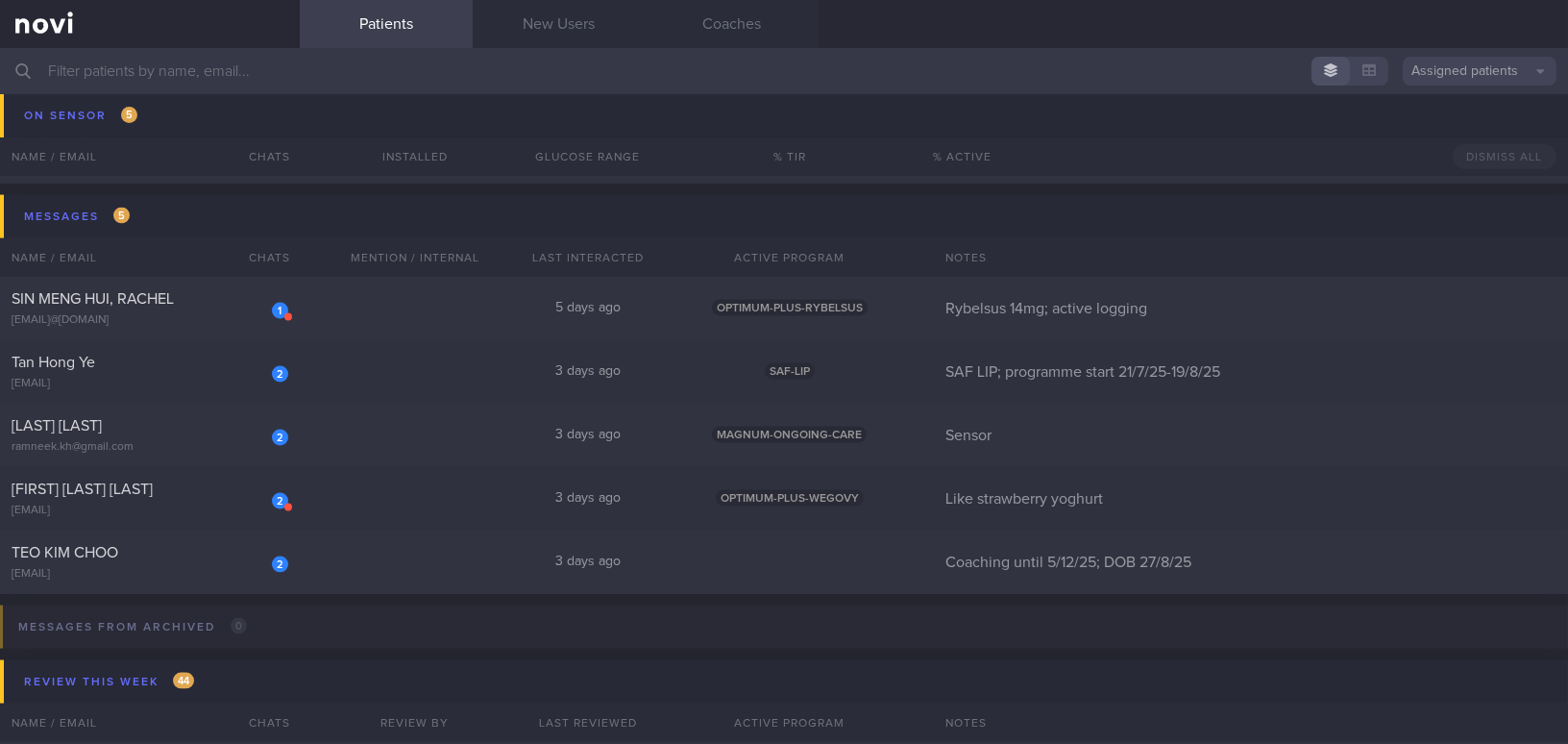 scroll, scrollTop: 5600, scrollLeft: 0, axis: vertical 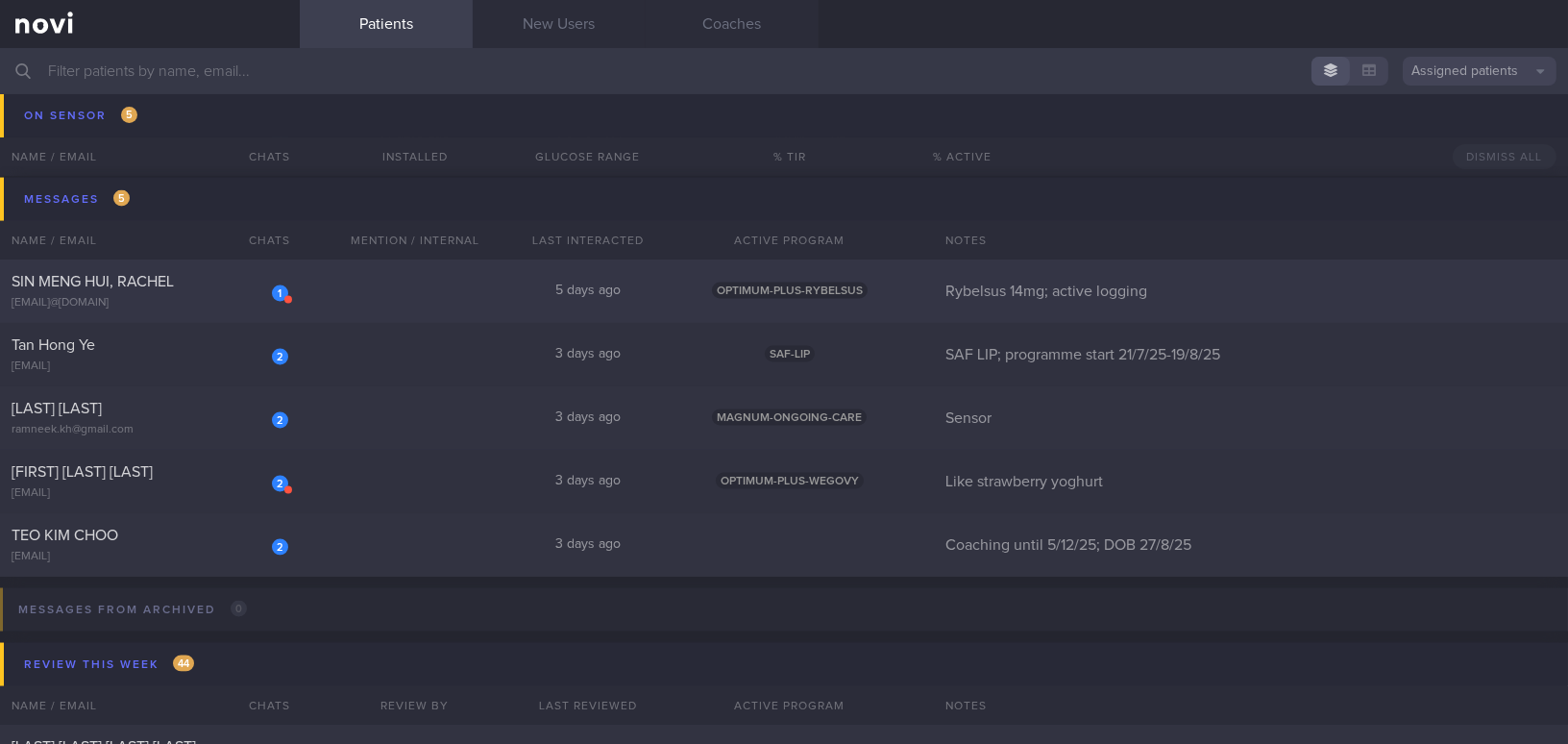 type 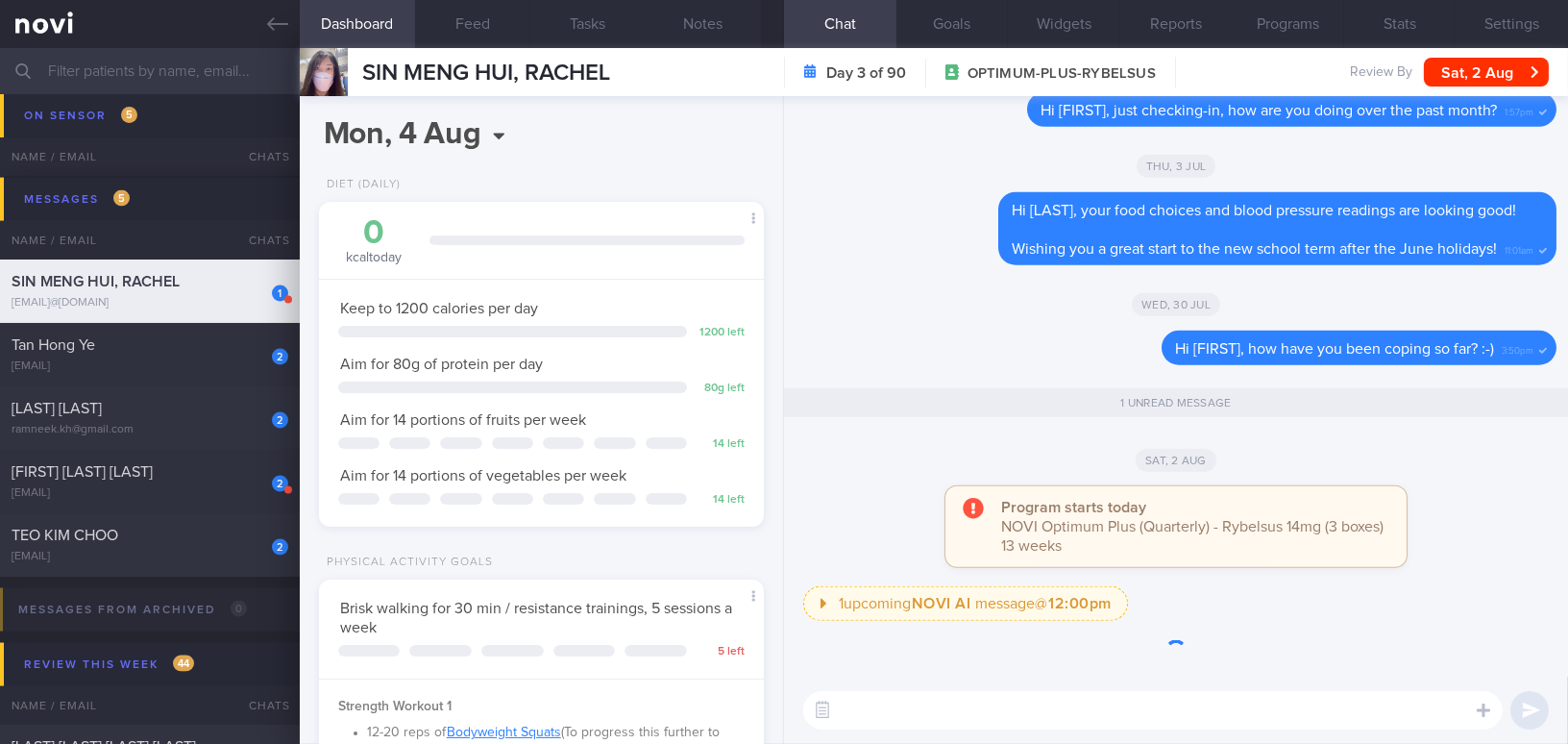 scroll, scrollTop: 961012, scrollLeft: 960387, axis: both 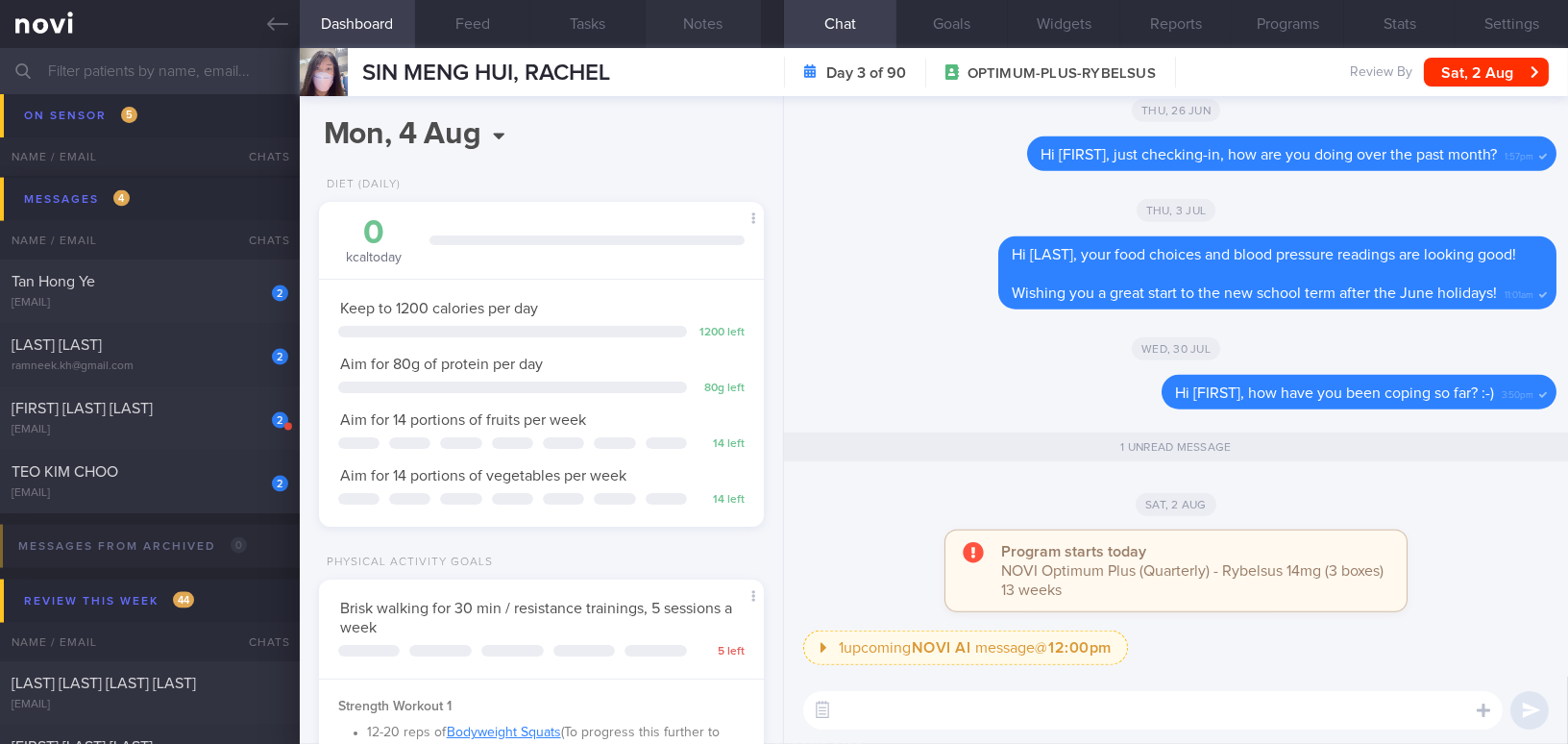 click on "Notes" at bounding box center [703, 24] 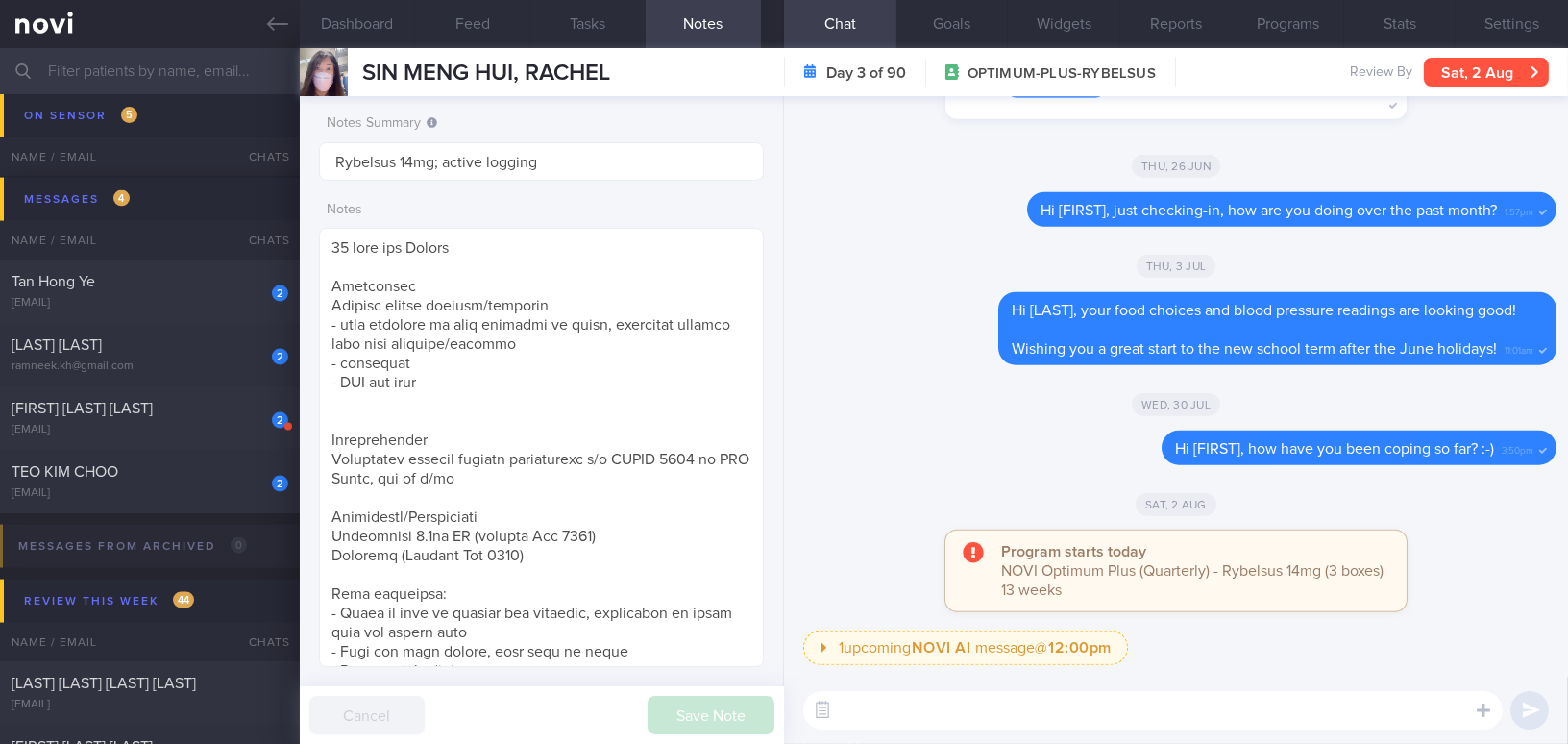 click on "Sat, 2 Aug" at bounding box center (1486, 72) 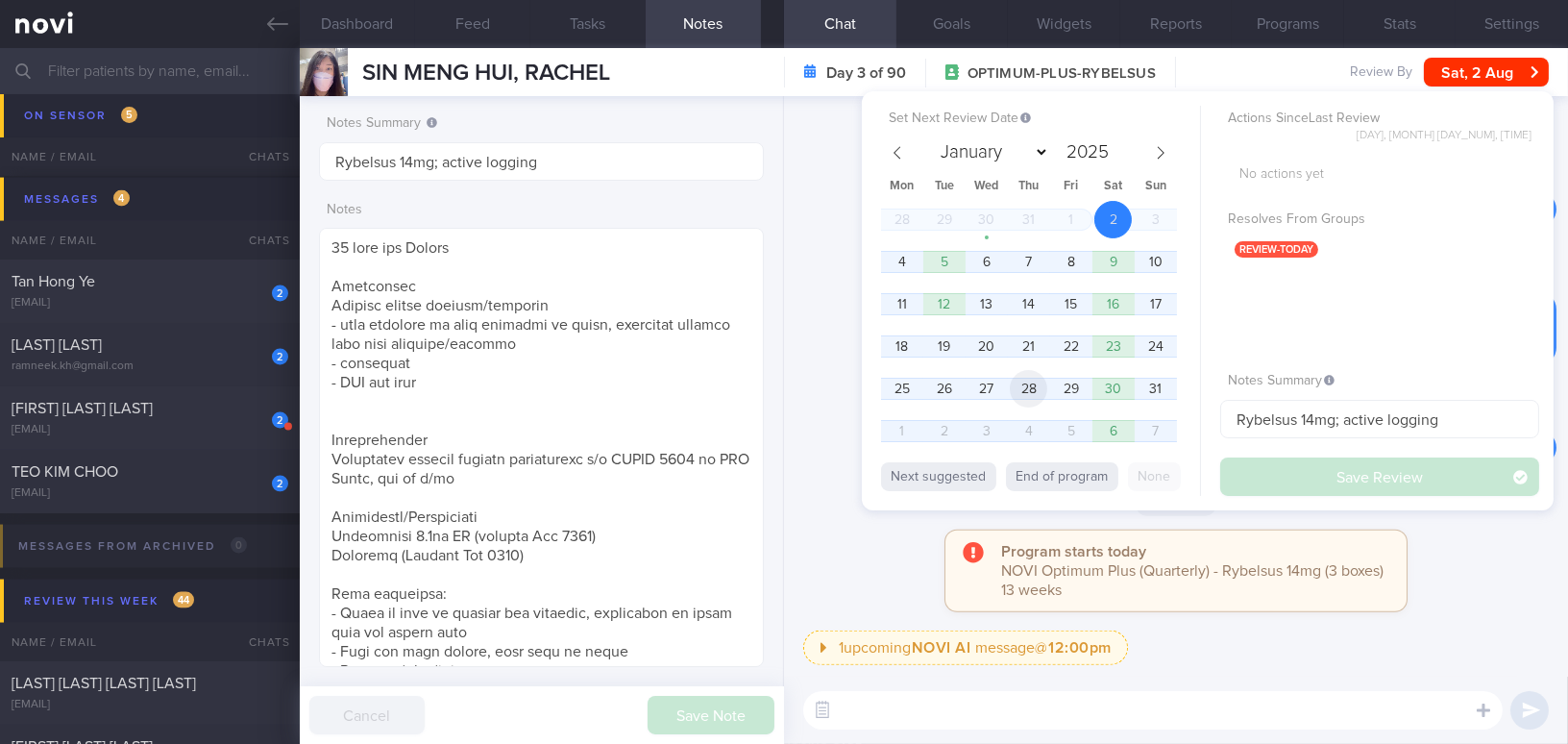 click on "28" at bounding box center [1028, 388] 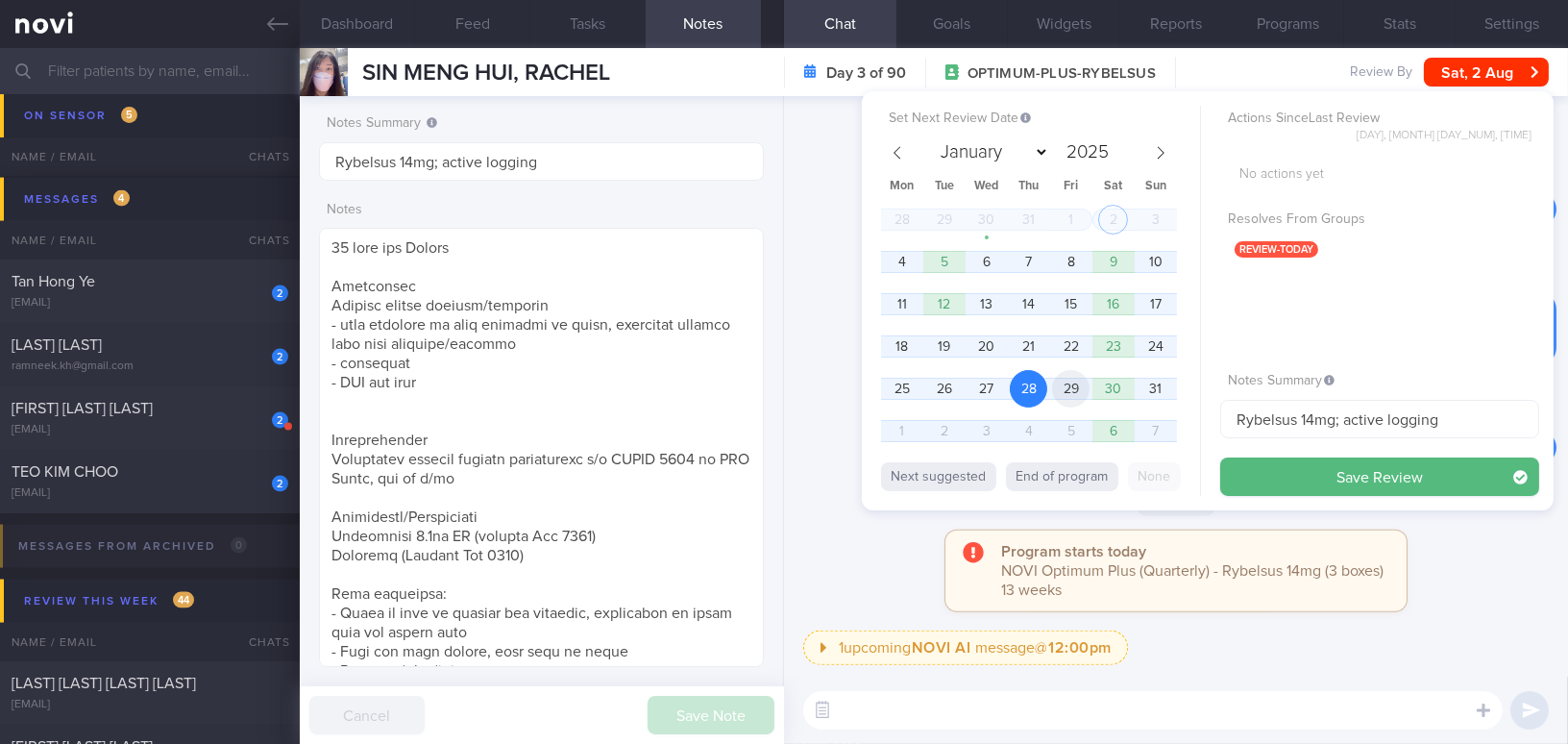 click on "29" at bounding box center [1070, 388] 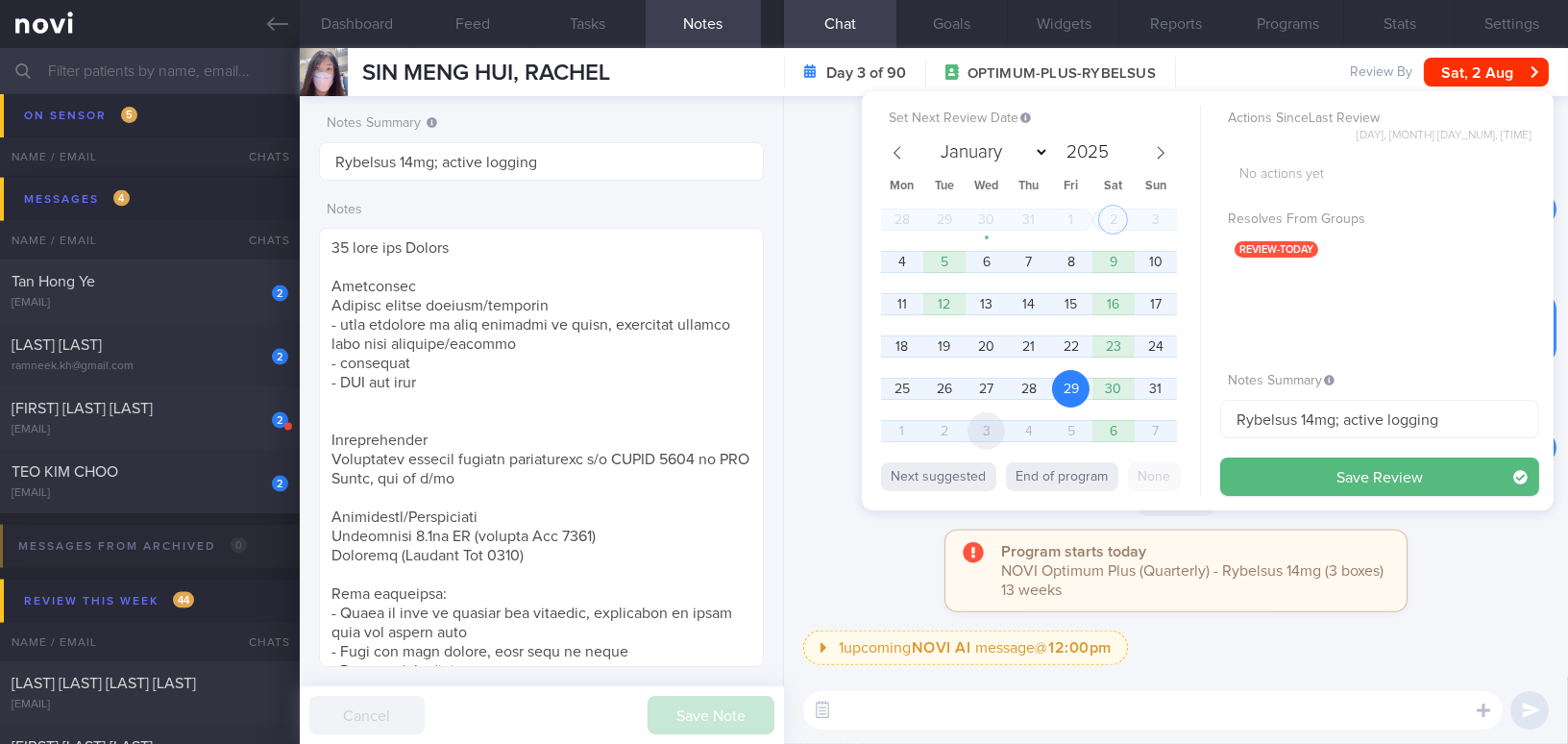 click on "3" at bounding box center [986, 431] 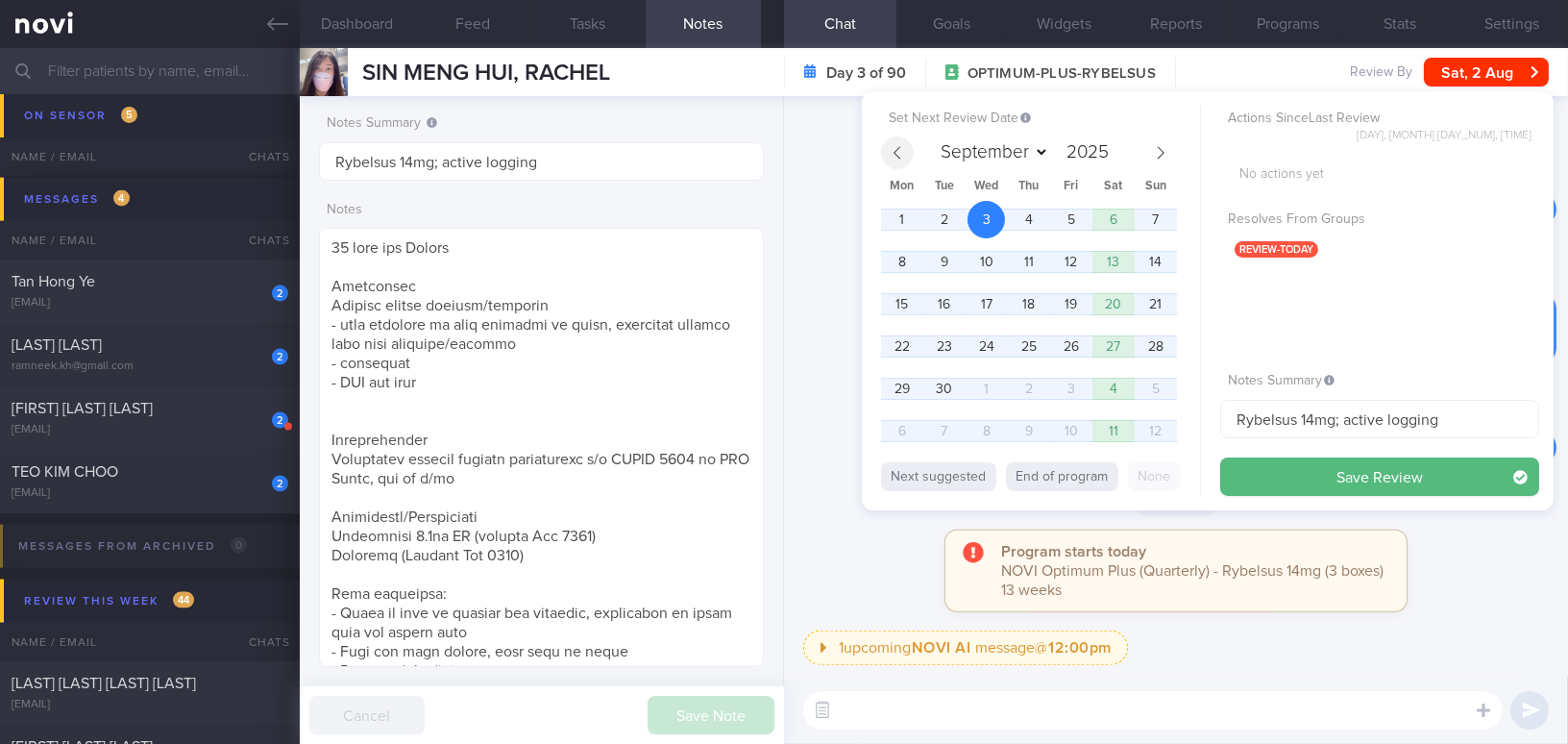 click 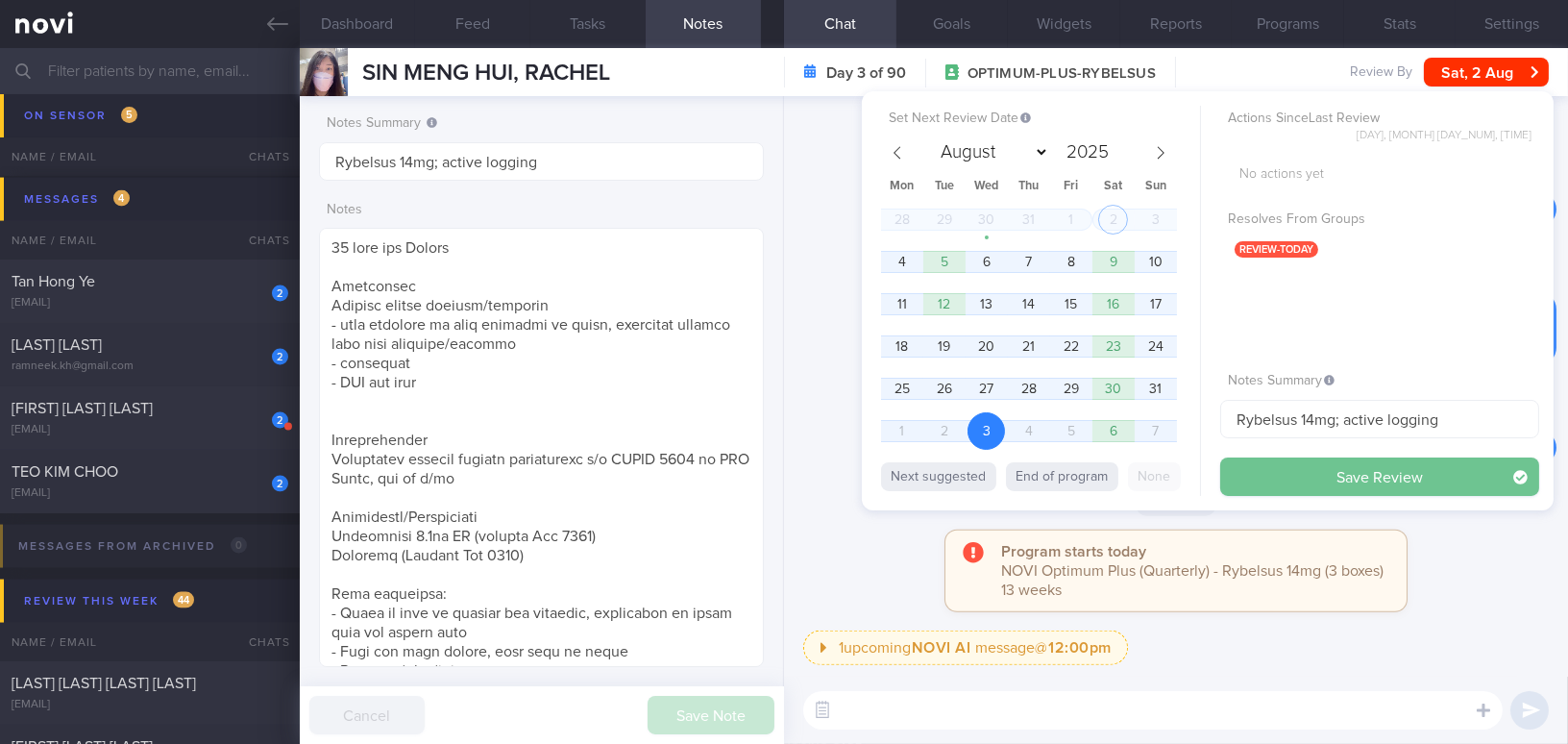 click on "Save Review" at bounding box center (1380, 477) 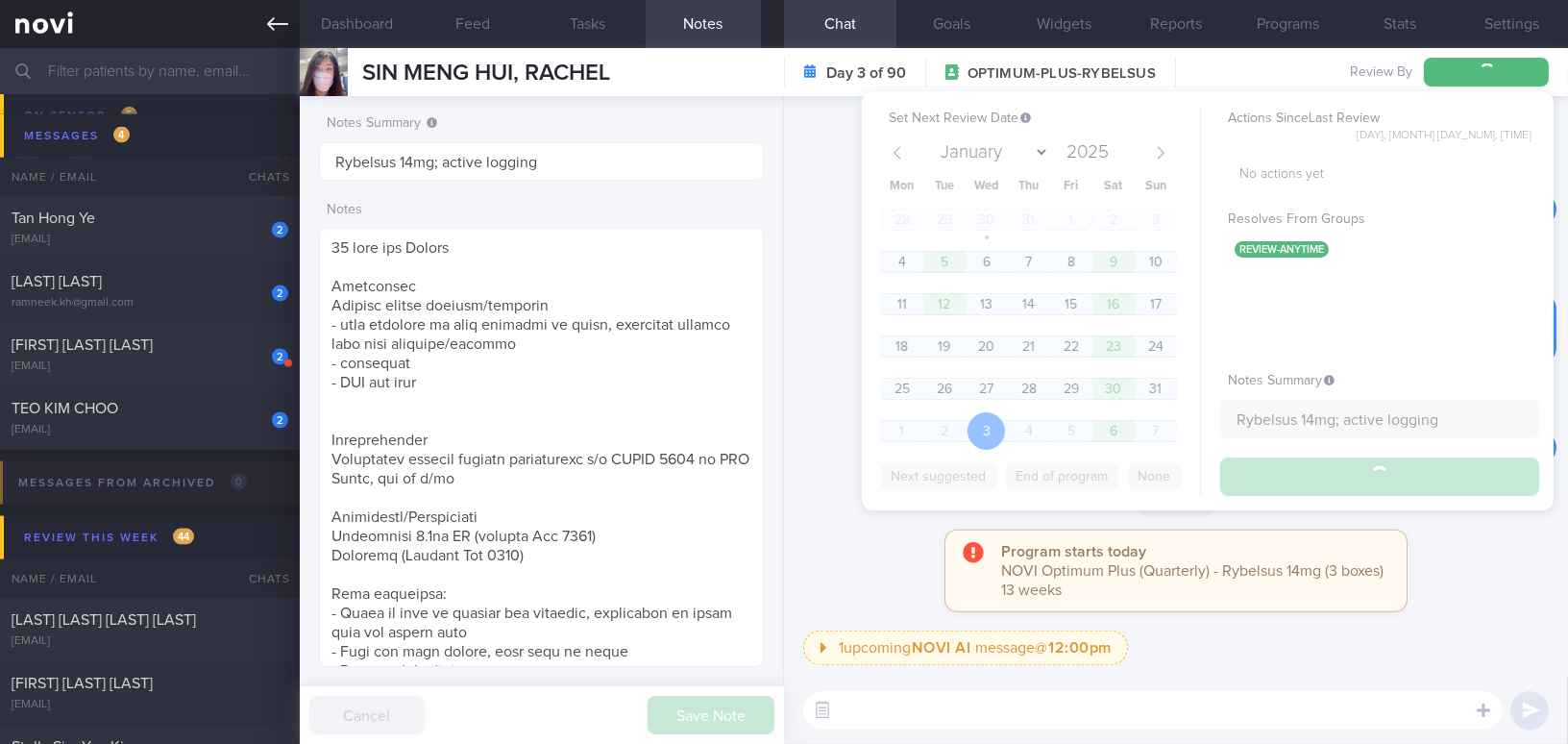 select on "8" 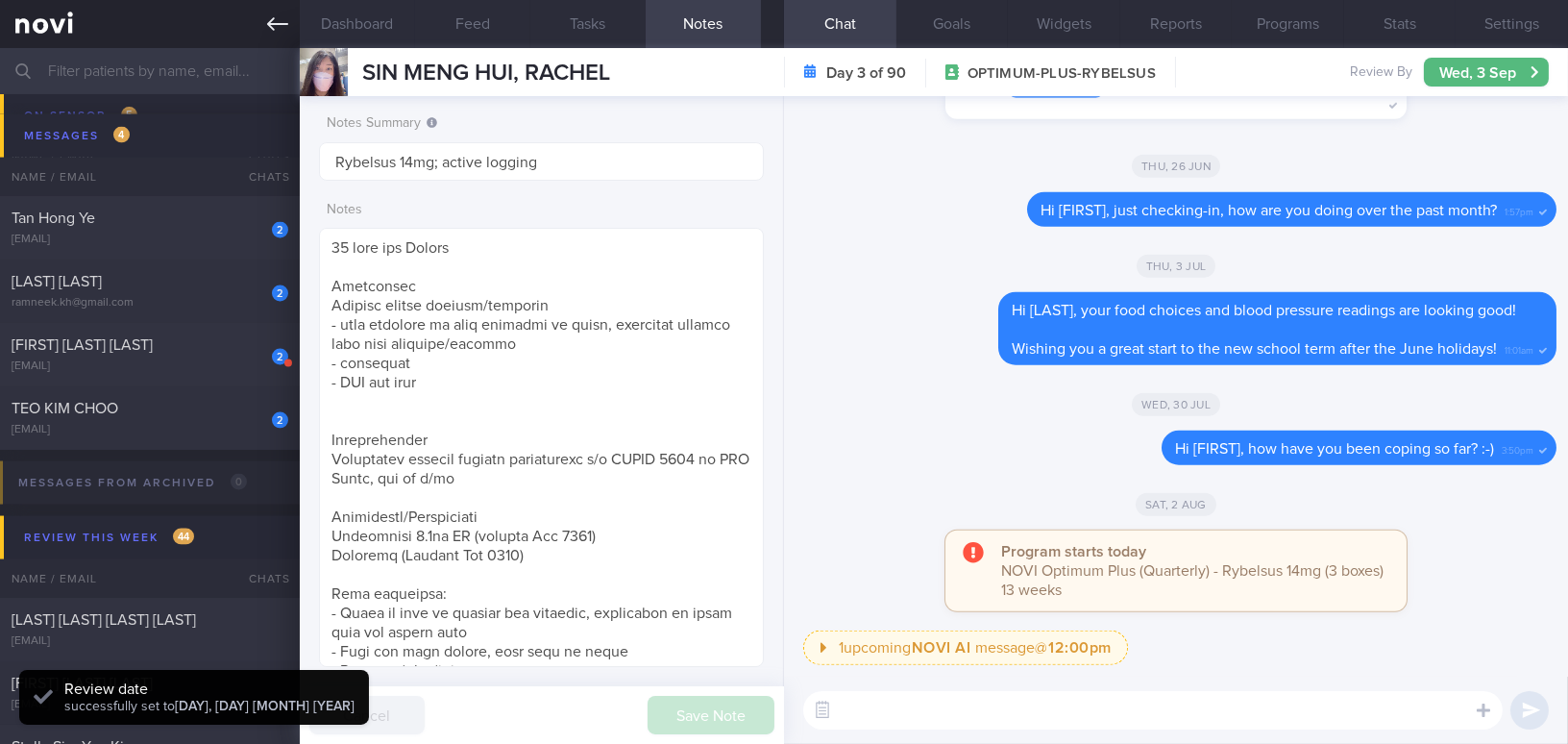 scroll, scrollTop: 5537, scrollLeft: 0, axis: vertical 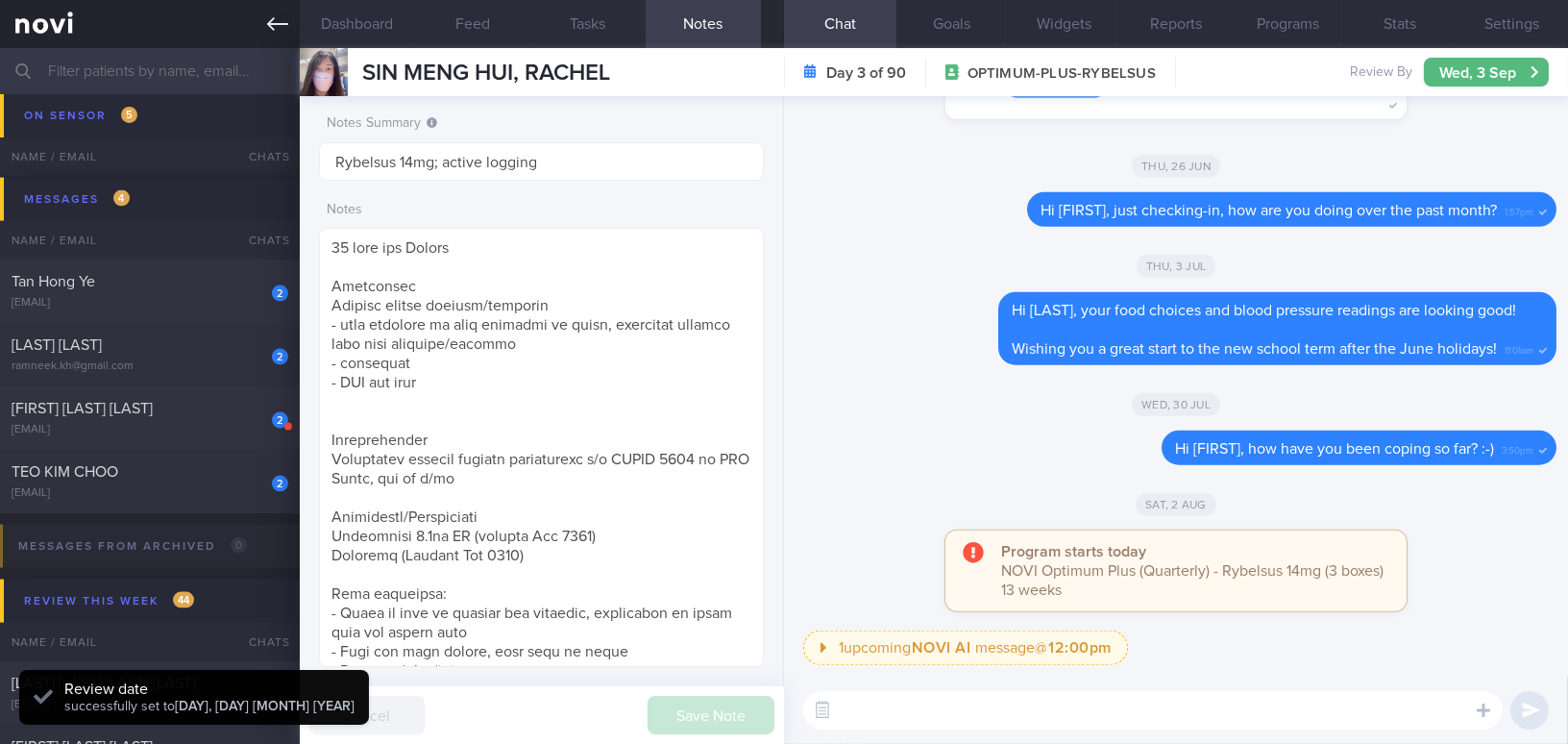 click at bounding box center [150, 24] 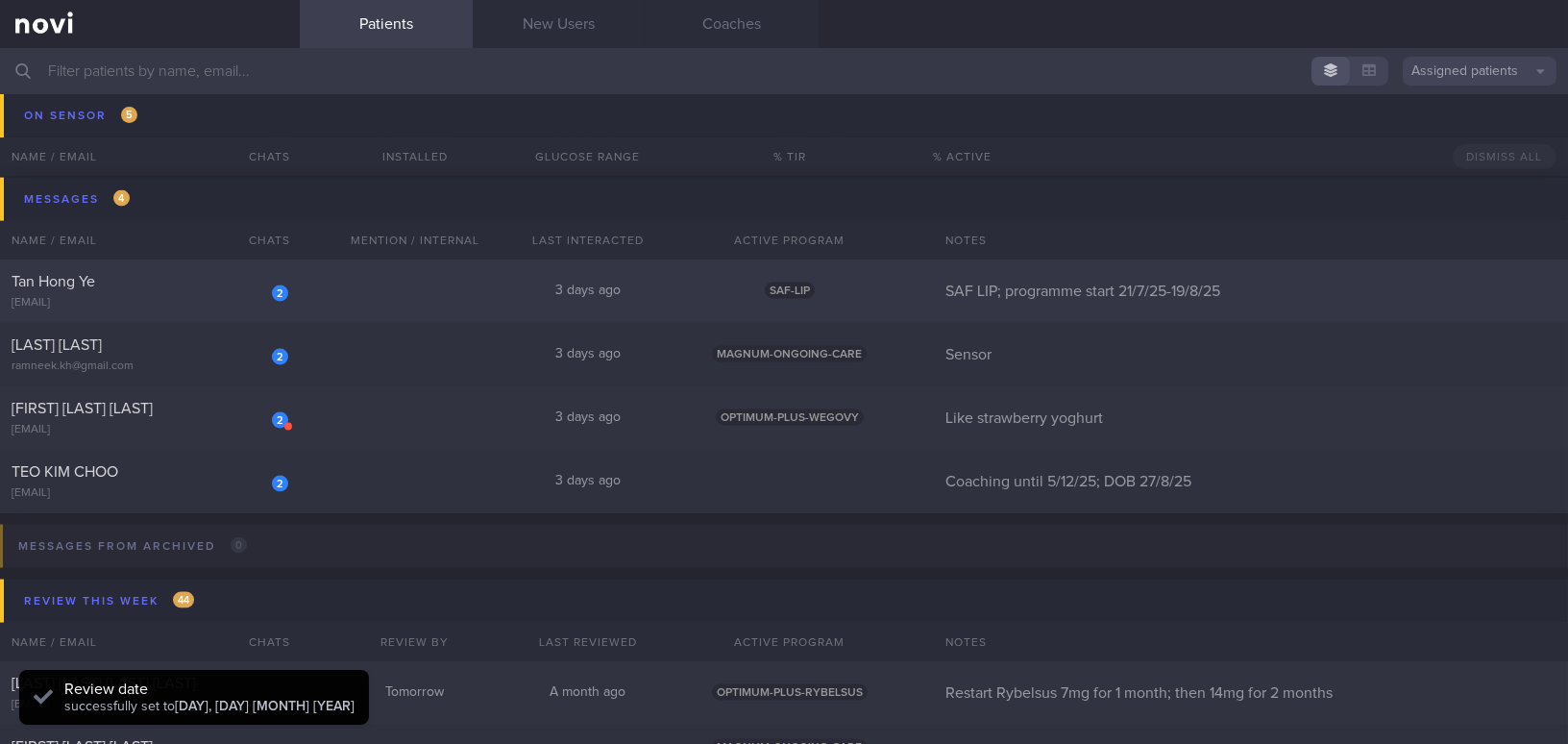scroll, scrollTop: 5449, scrollLeft: 0, axis: vertical 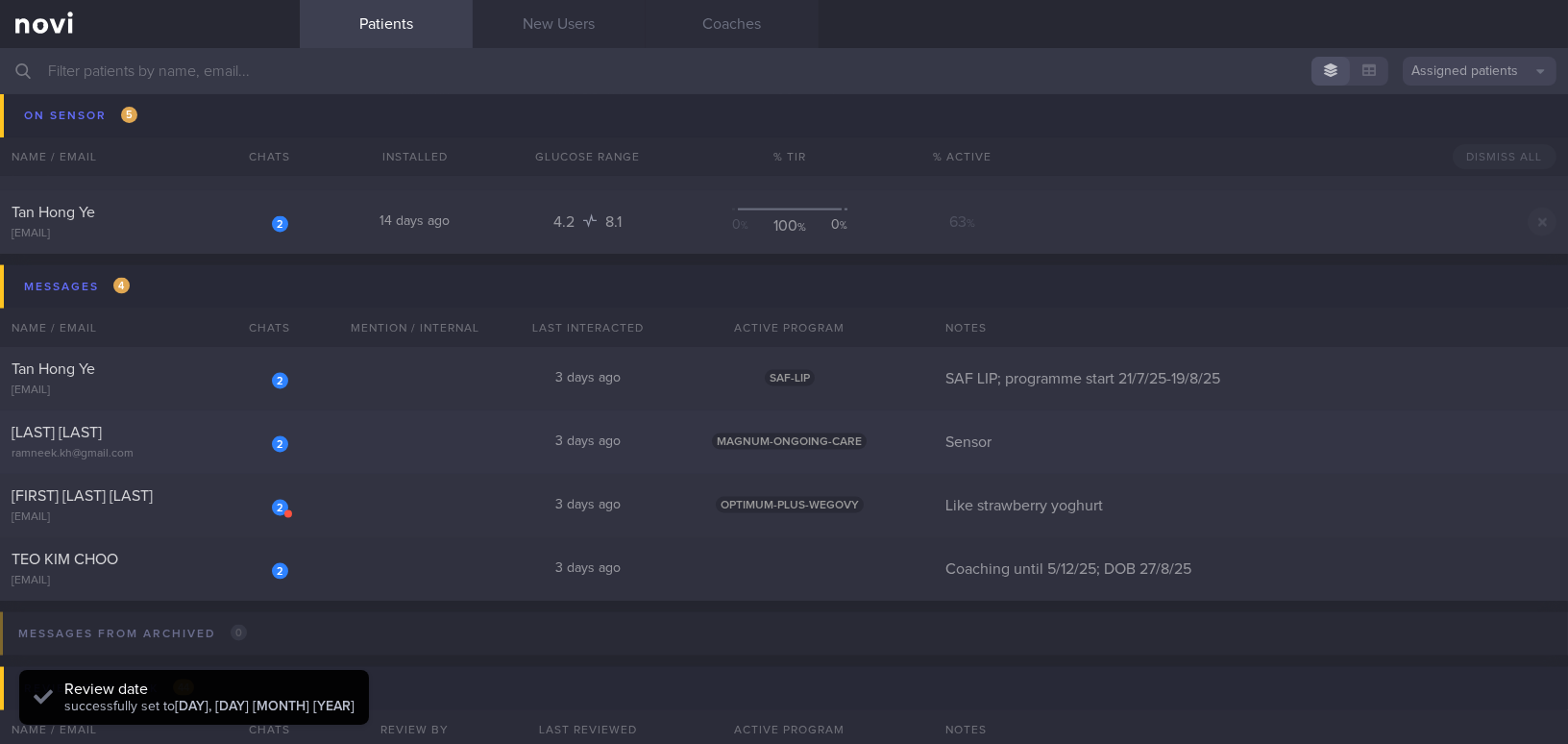 click on "2
Khurana Ramneek
ramneek.kh@gmail.com" at bounding box center [150, 442] 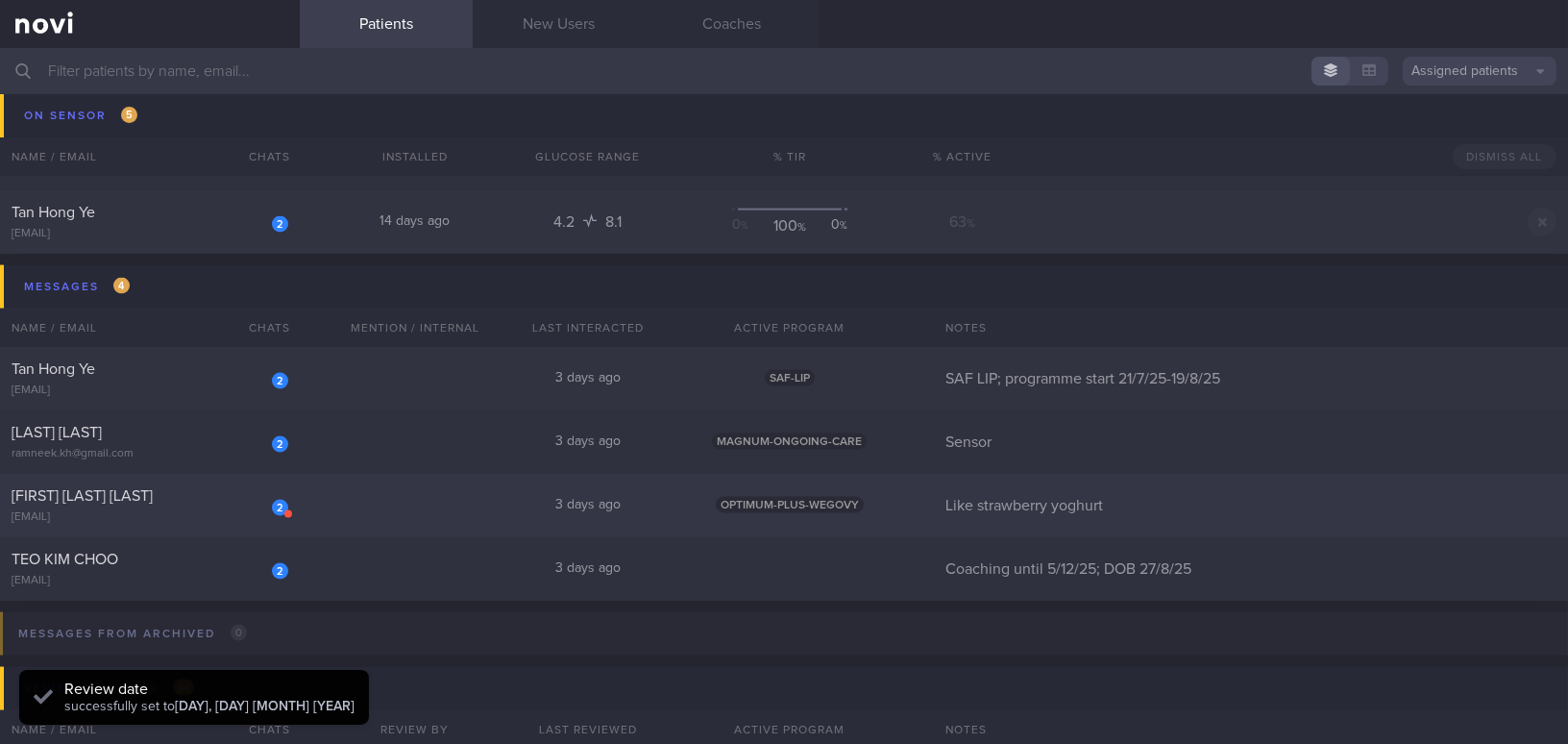 select on "7" 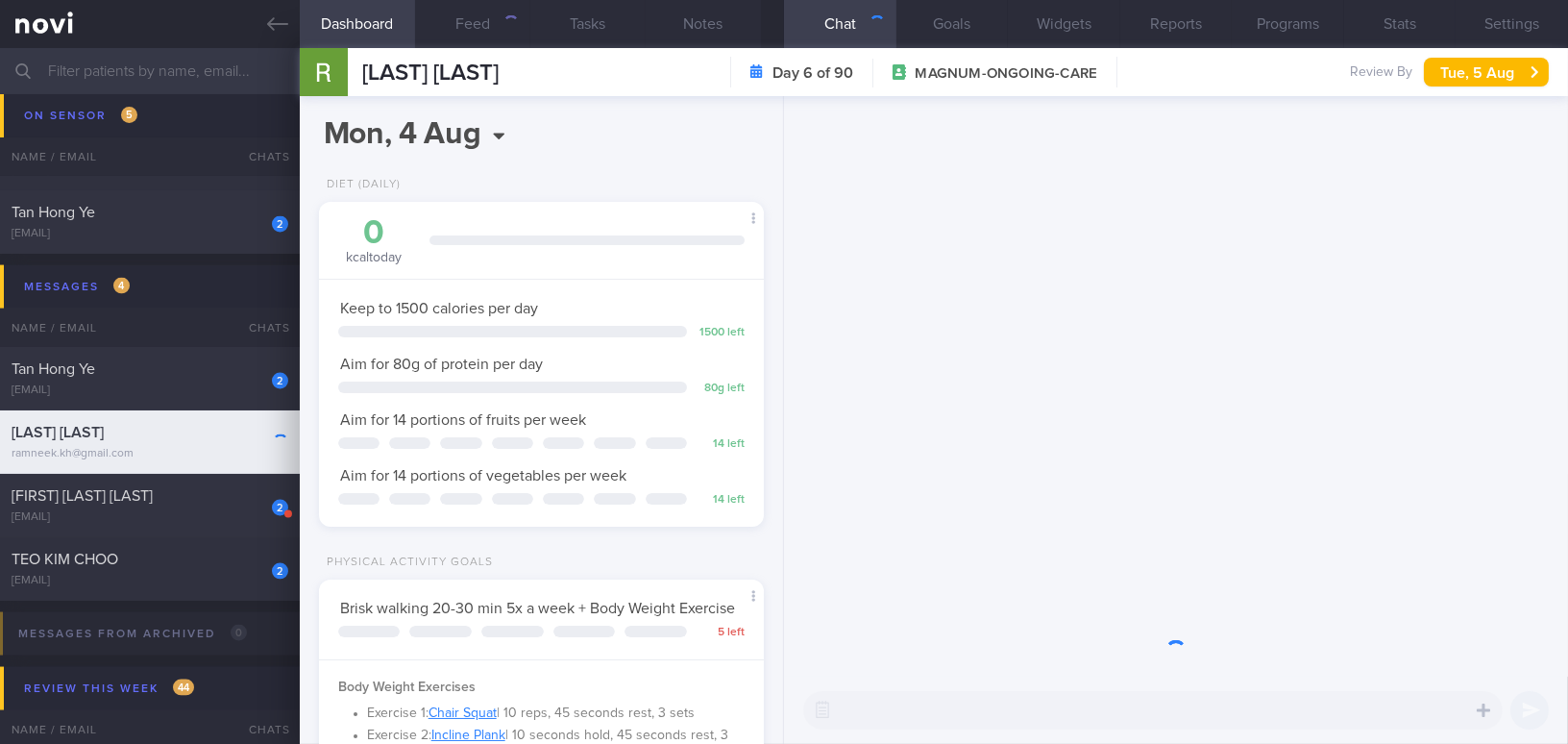 scroll, scrollTop: 961013, scrollLeft: 960387, axis: both 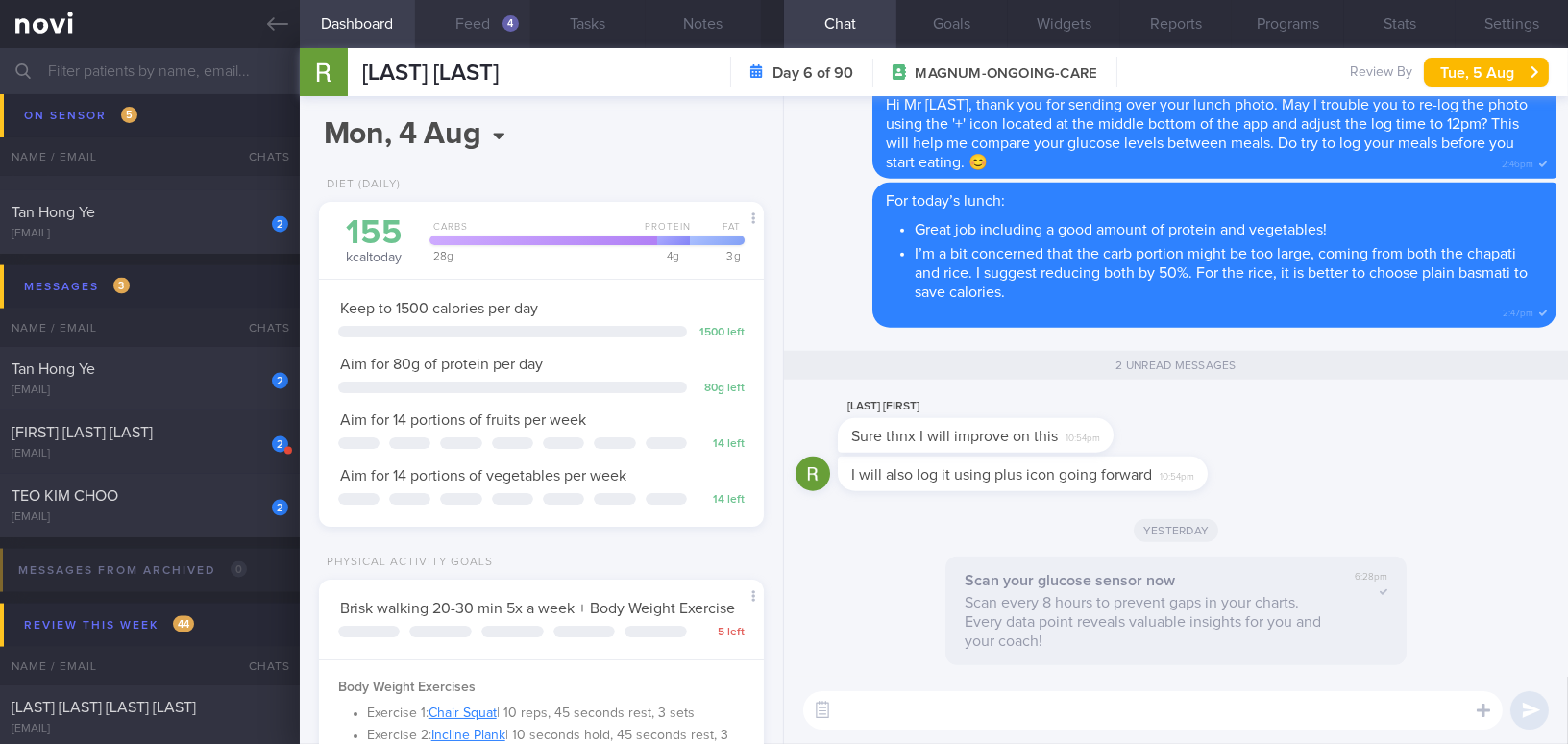 click on "Feed
4" at bounding box center (473, 24) 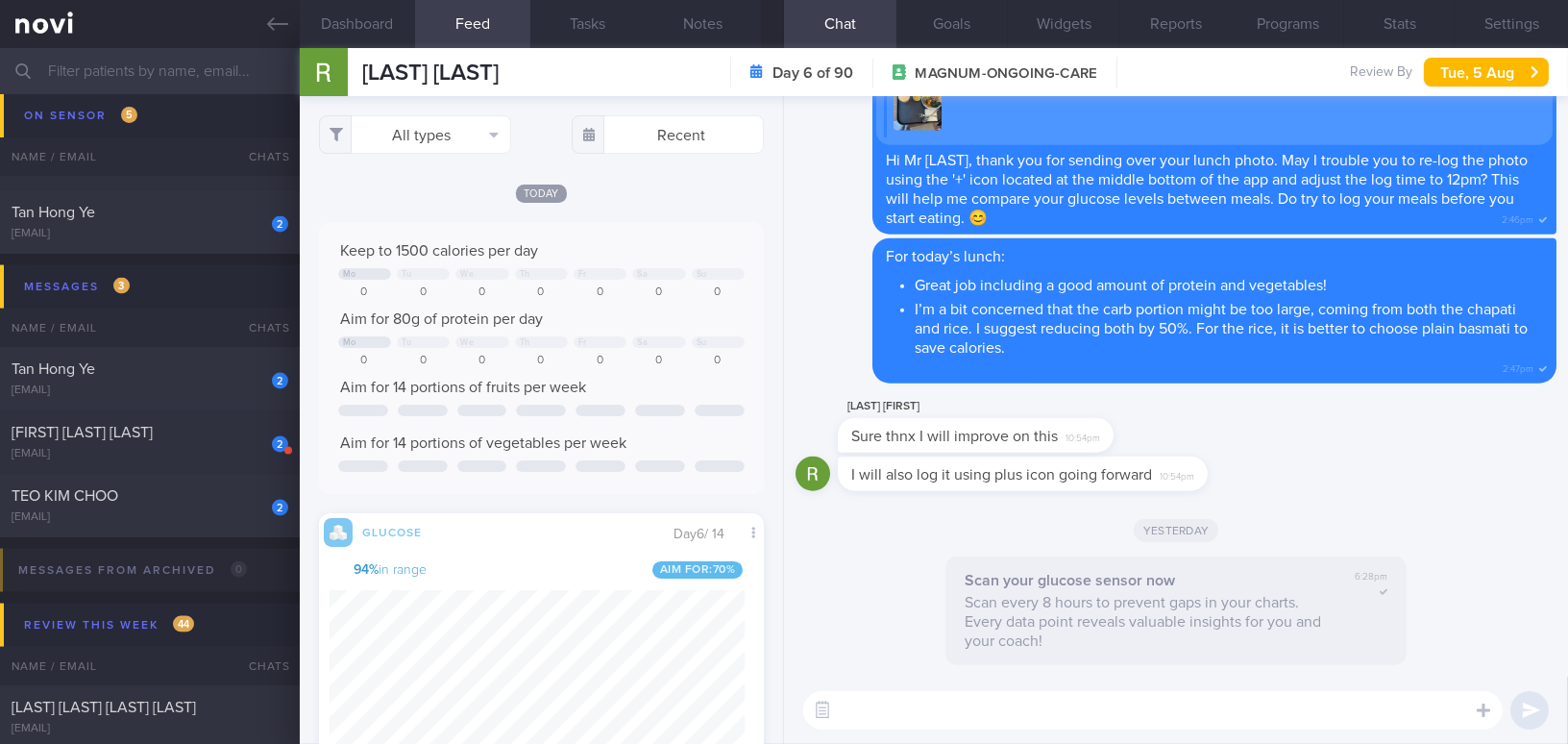 scroll, scrollTop: 0, scrollLeft: 0, axis: both 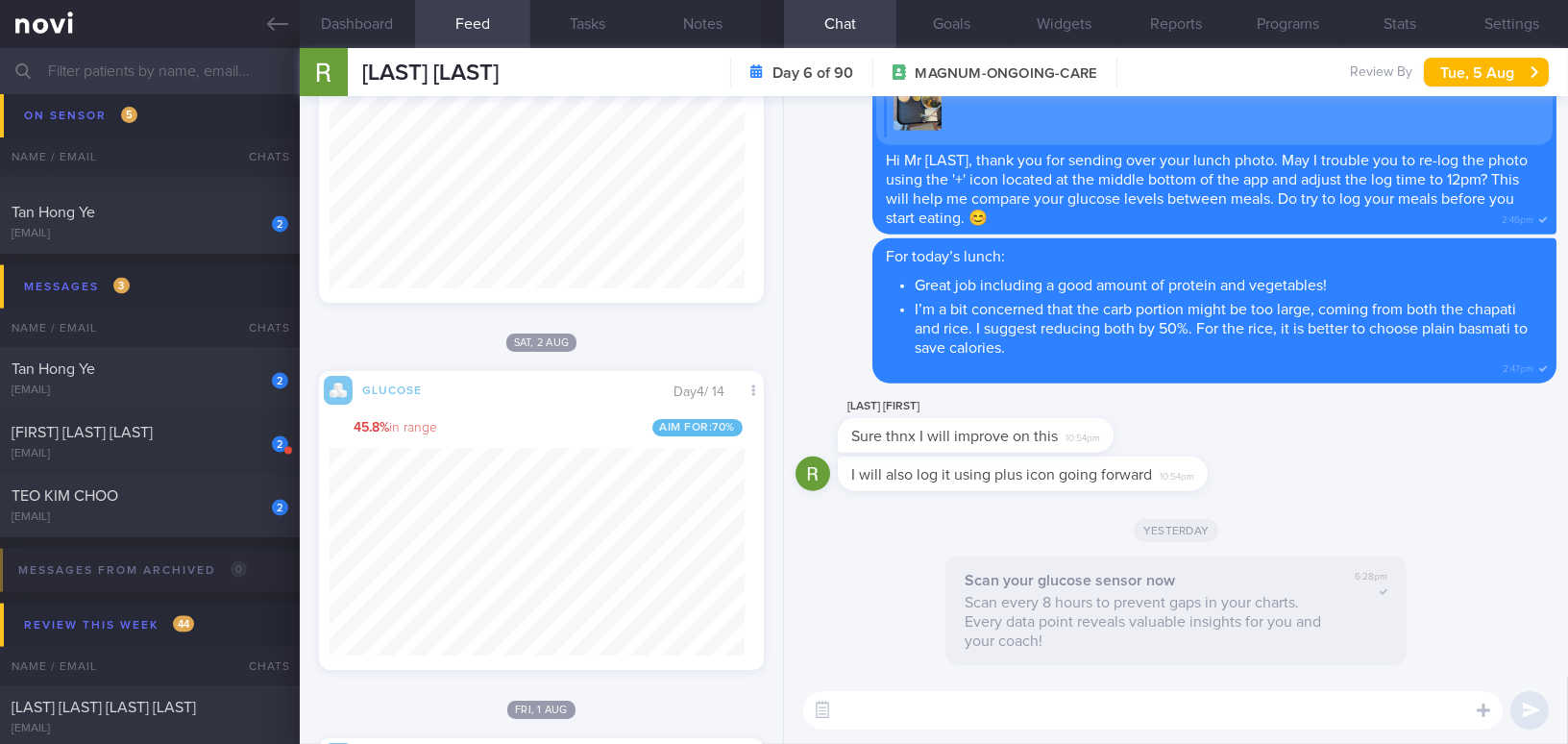 click at bounding box center (1153, 710) 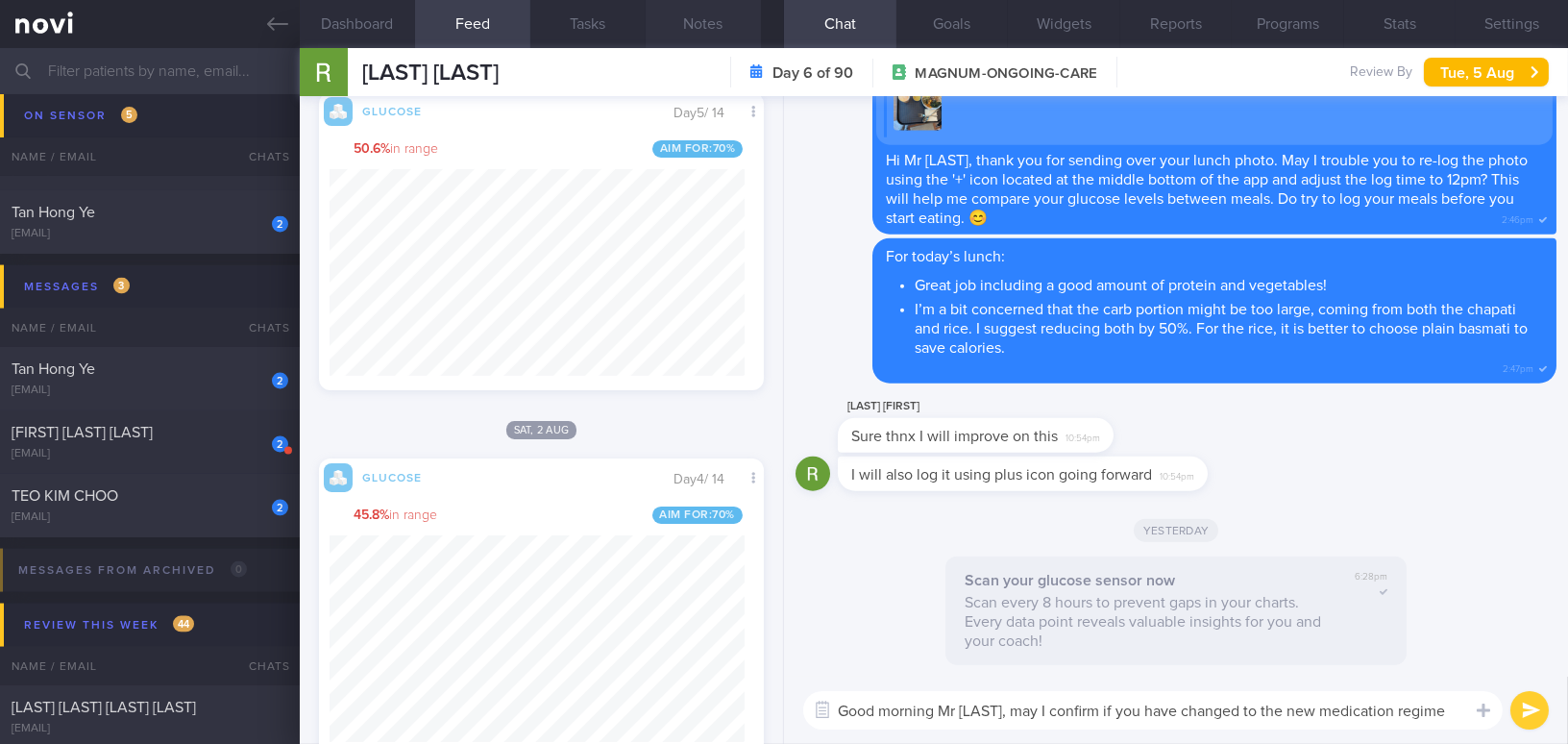 click on "Notes" at bounding box center [703, 24] 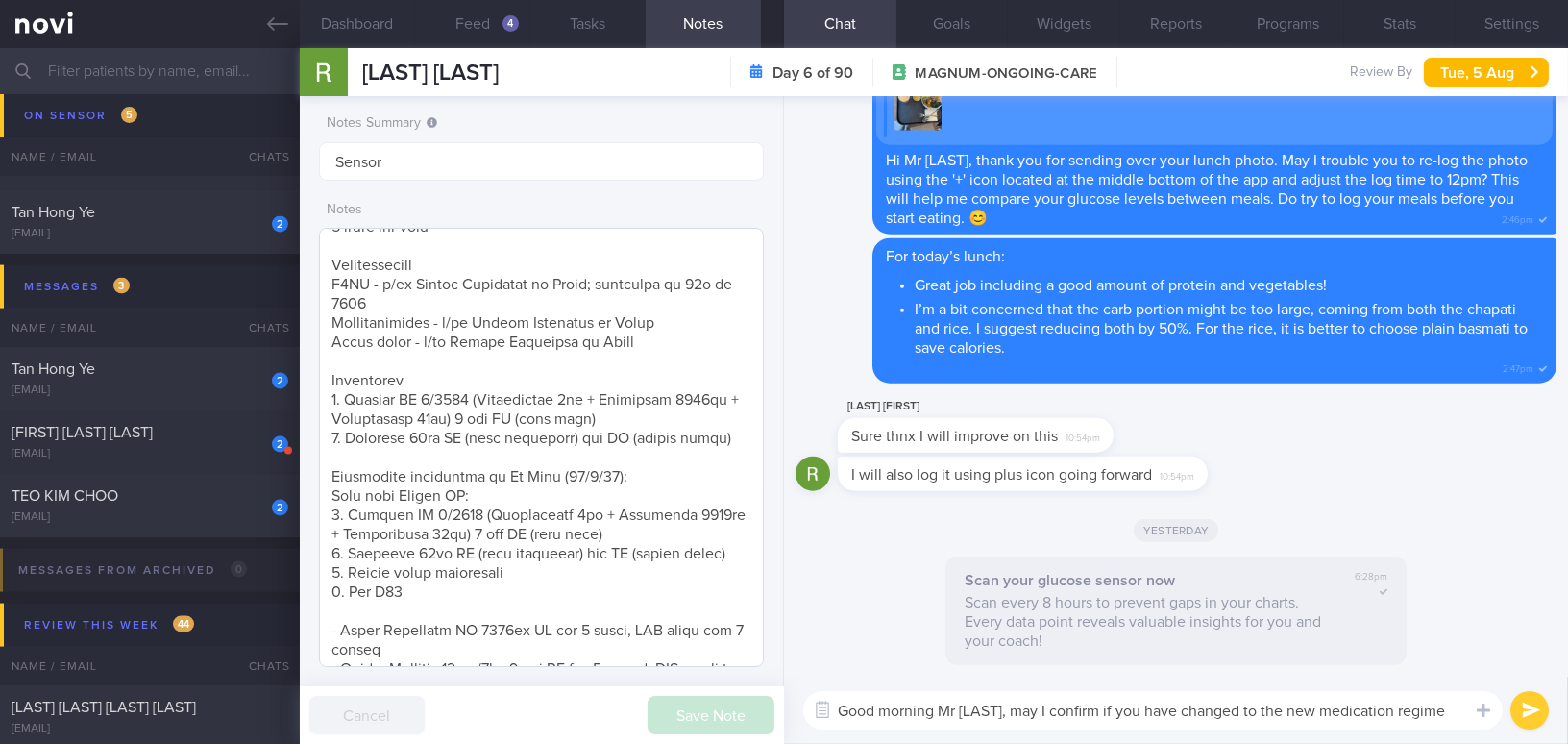 scroll, scrollTop: 261, scrollLeft: 0, axis: vertical 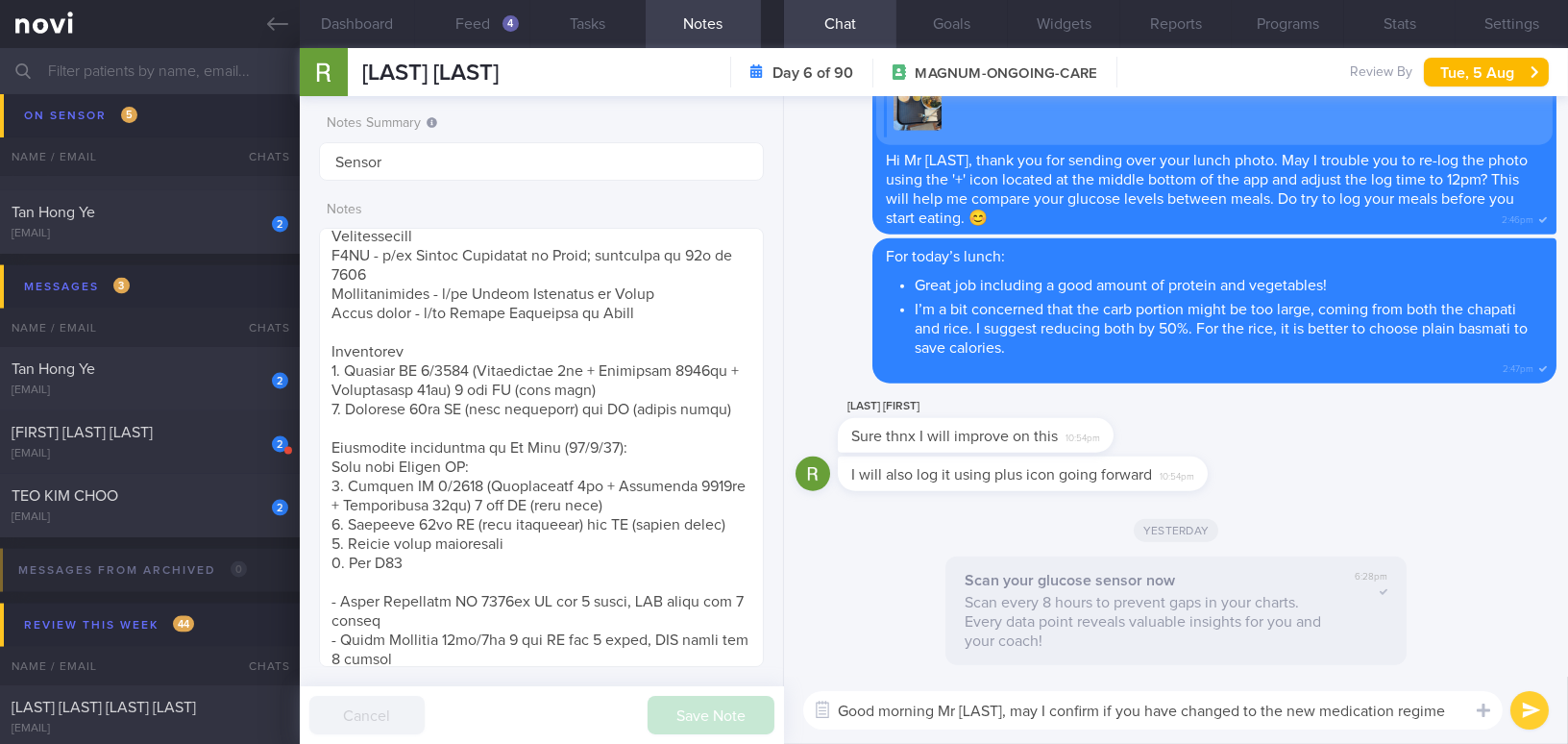 click on "Good morning Mr Ramneek, may I confirm if you have changed to the new medication regime" at bounding box center (1153, 710) 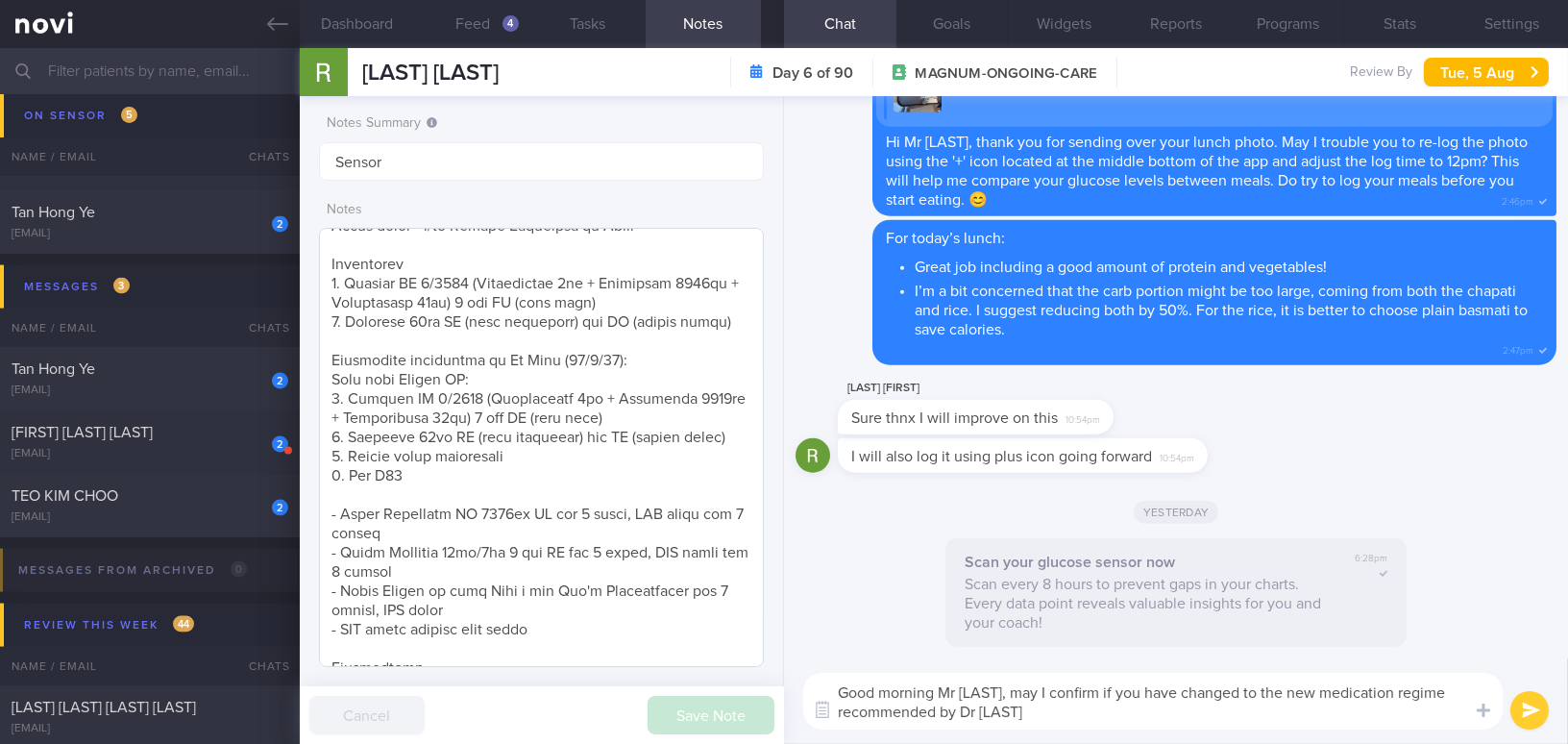 scroll, scrollTop: 436, scrollLeft: 0, axis: vertical 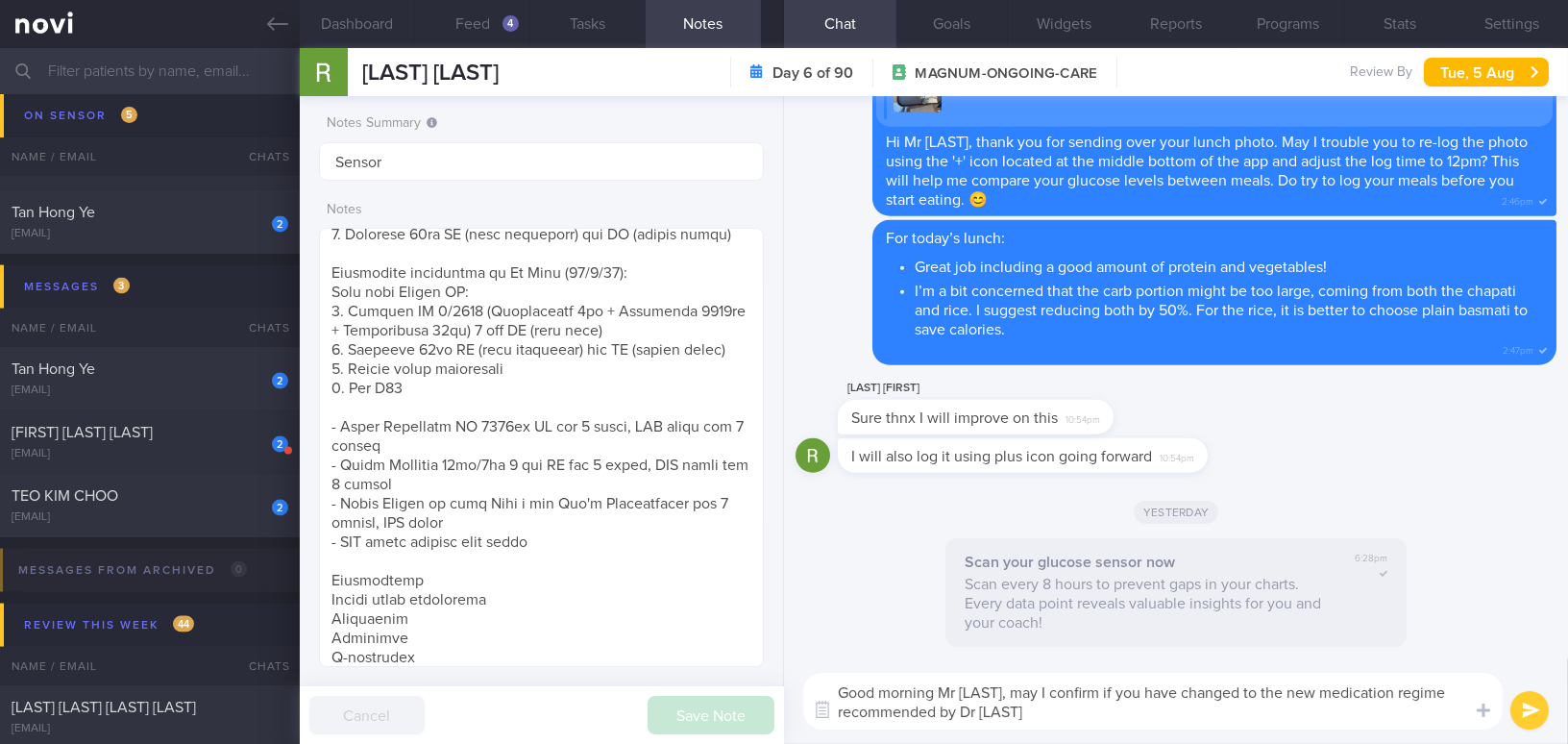 drag, startPoint x: 1034, startPoint y: 697, endPoint x: 989, endPoint y: 720, distance: 50.537115 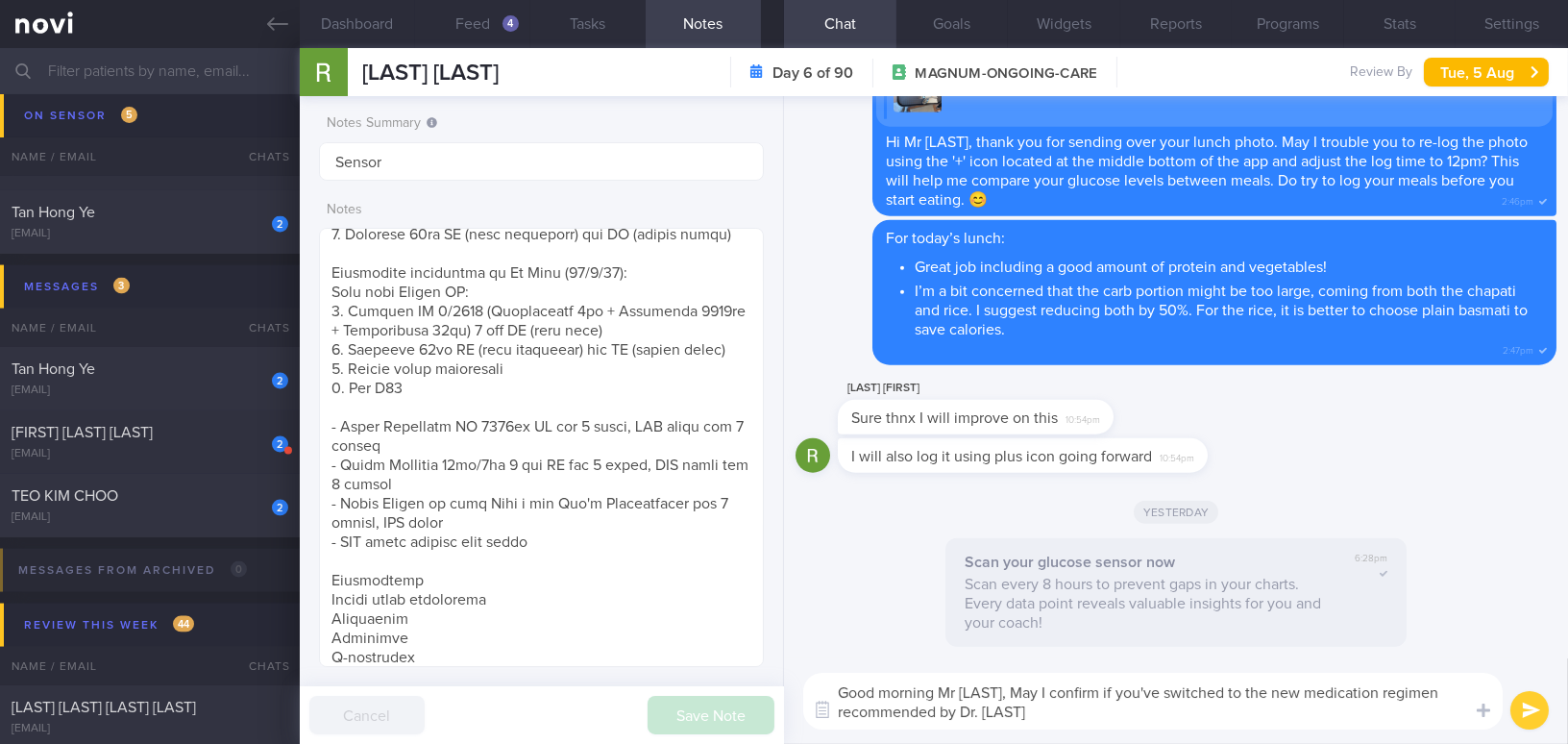 click on "Good morning Mr Ramneek, May I confirm if you've switched to the new medication regimen recommended by Dr. T" at bounding box center [1153, 701] 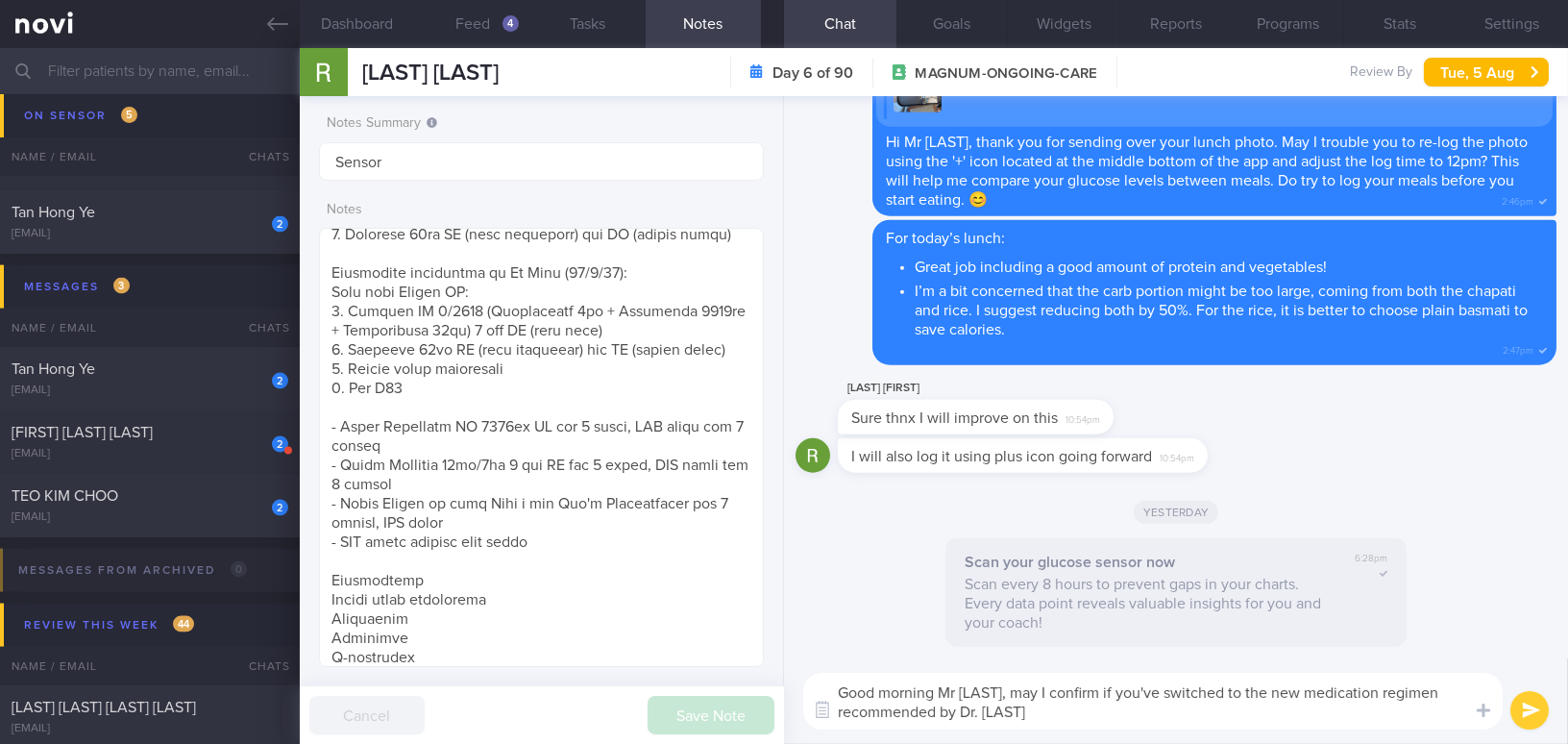 click on "Good morning Mr Ramneek, may I confirm if you've switched to the new medication regimen recommended by Dr. T" at bounding box center [1153, 701] 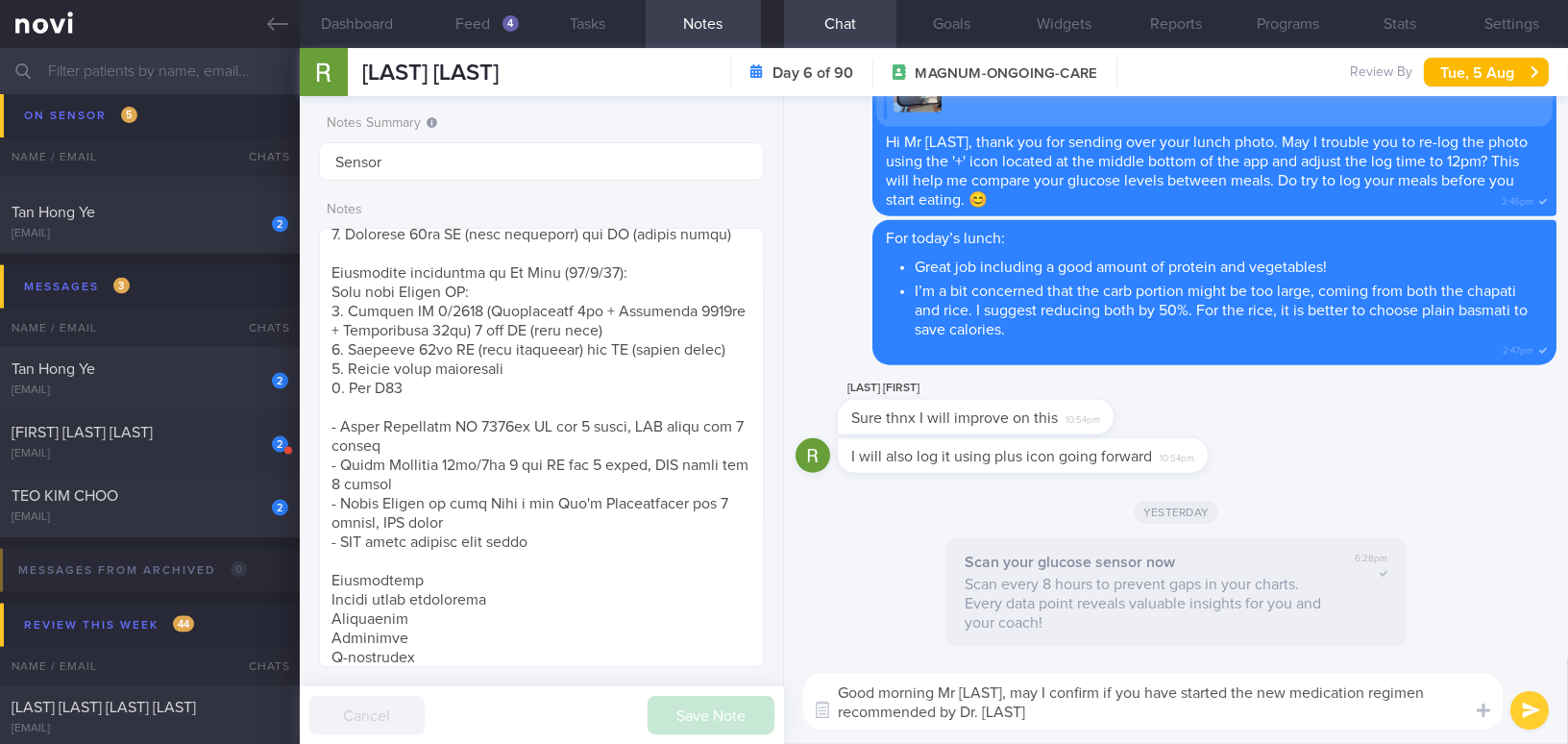 click on "Good morning Mr Ramneek, may I confirm if you have started the new medication regimen recommended by Dr. T" at bounding box center (1153, 701) 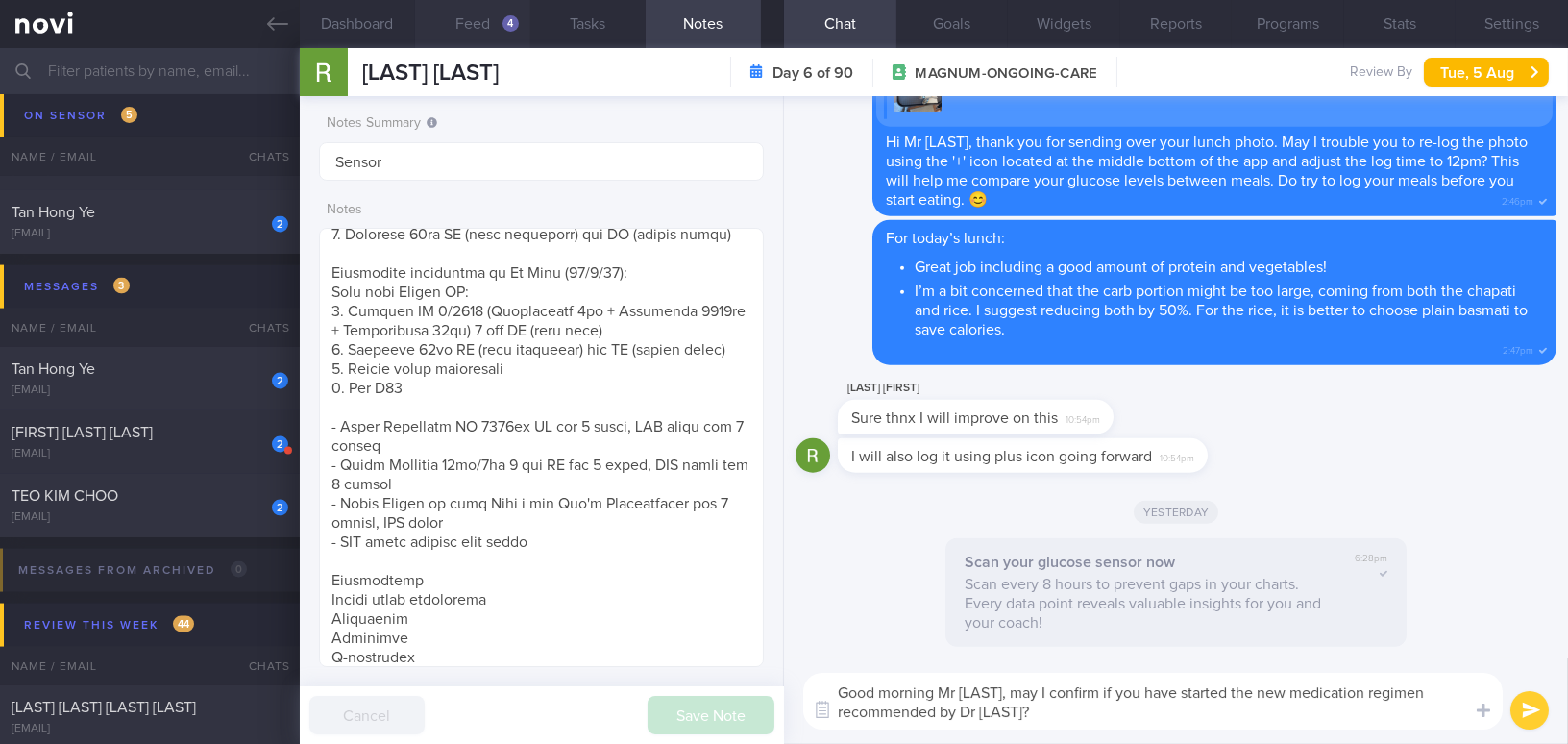 click on "Feed
4" at bounding box center (473, 24) 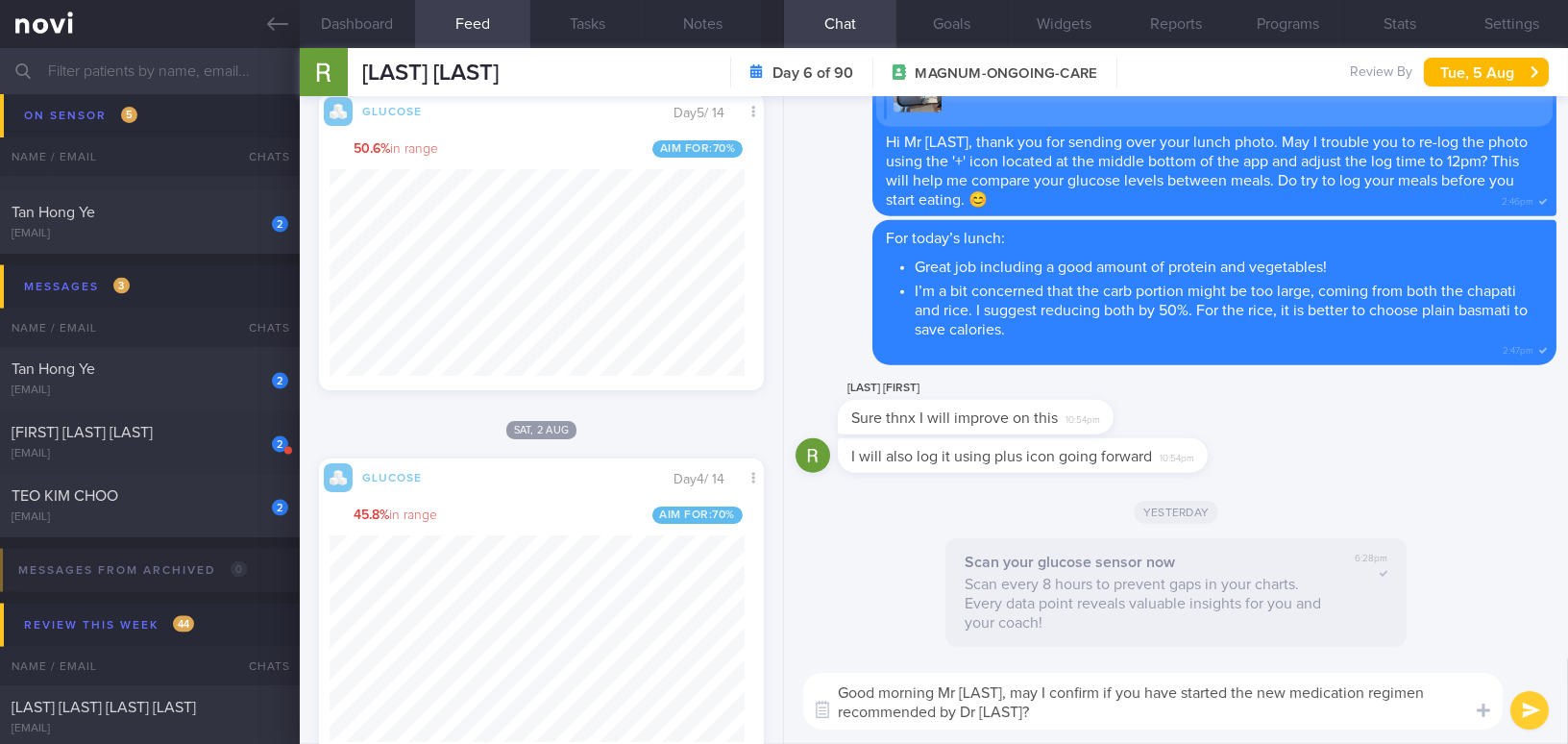 click on "Good morning Mr Ramneek, may I confirm if you have started the new medication regimen recommended by Dr Todd?" at bounding box center [1153, 701] 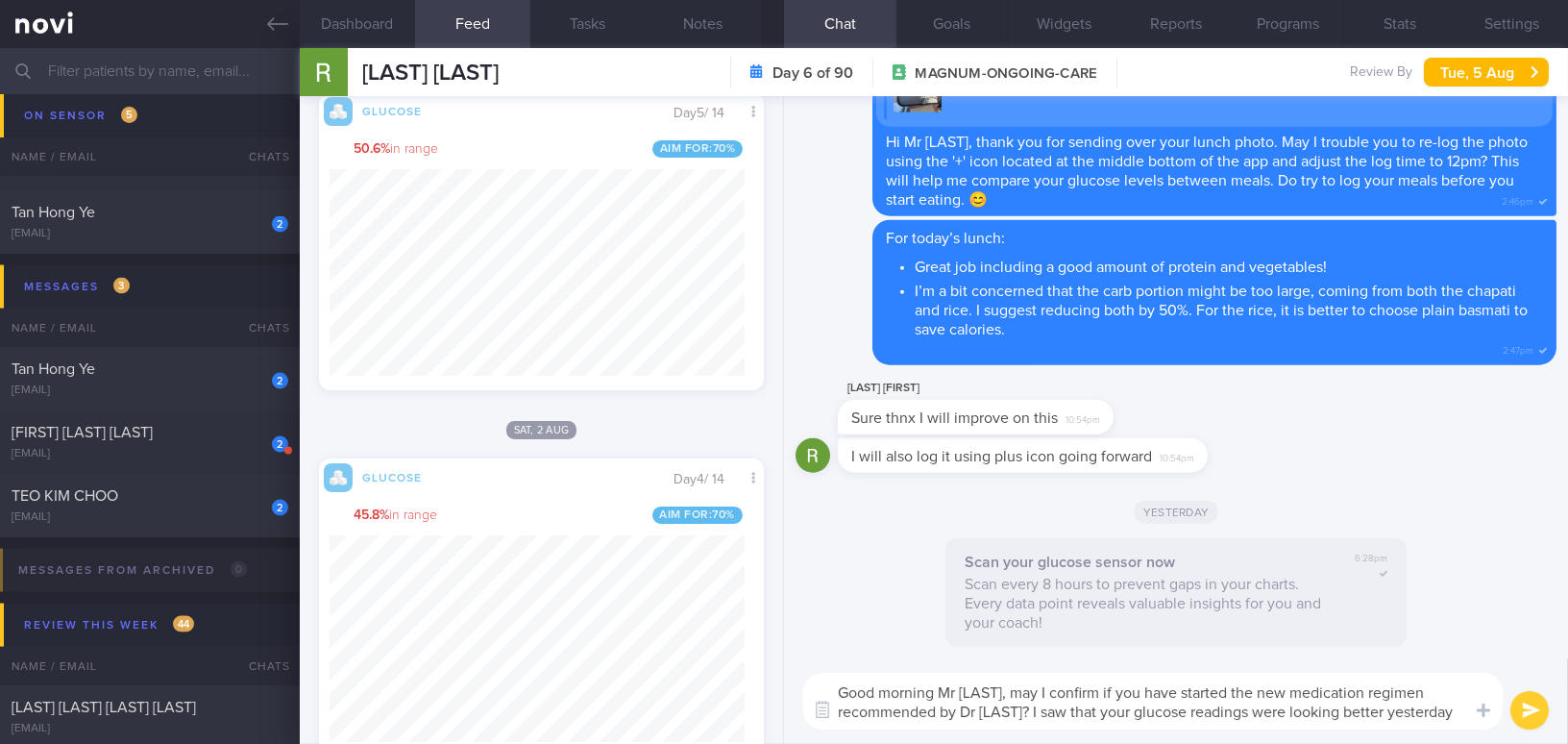 scroll, scrollTop: 0, scrollLeft: 0, axis: both 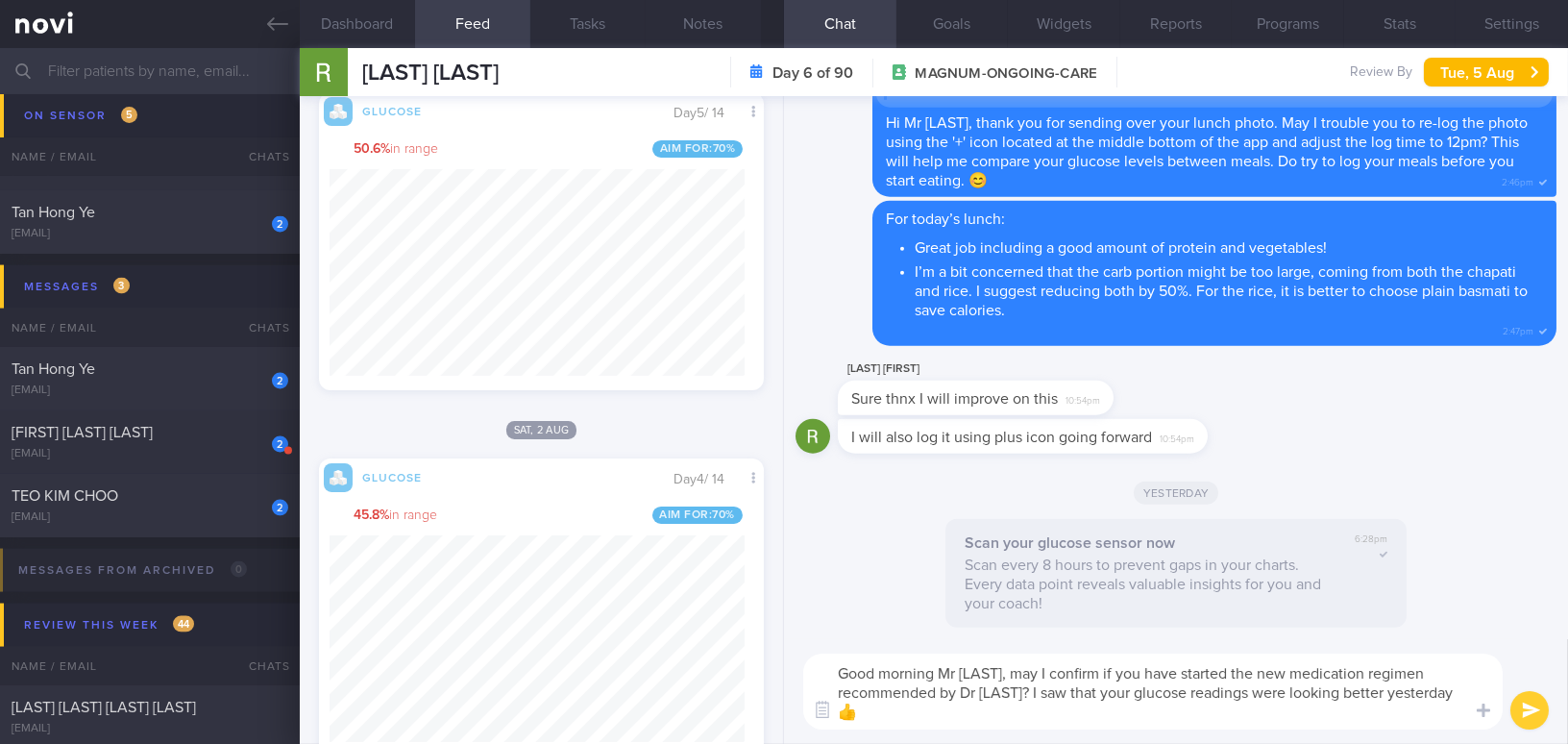 type on "Good morning Mr [LAST], may I confirm if you have started the new medication regimen recommended by Dr [LAST]? I saw that your glucose readings were looking better yesterday 👍" 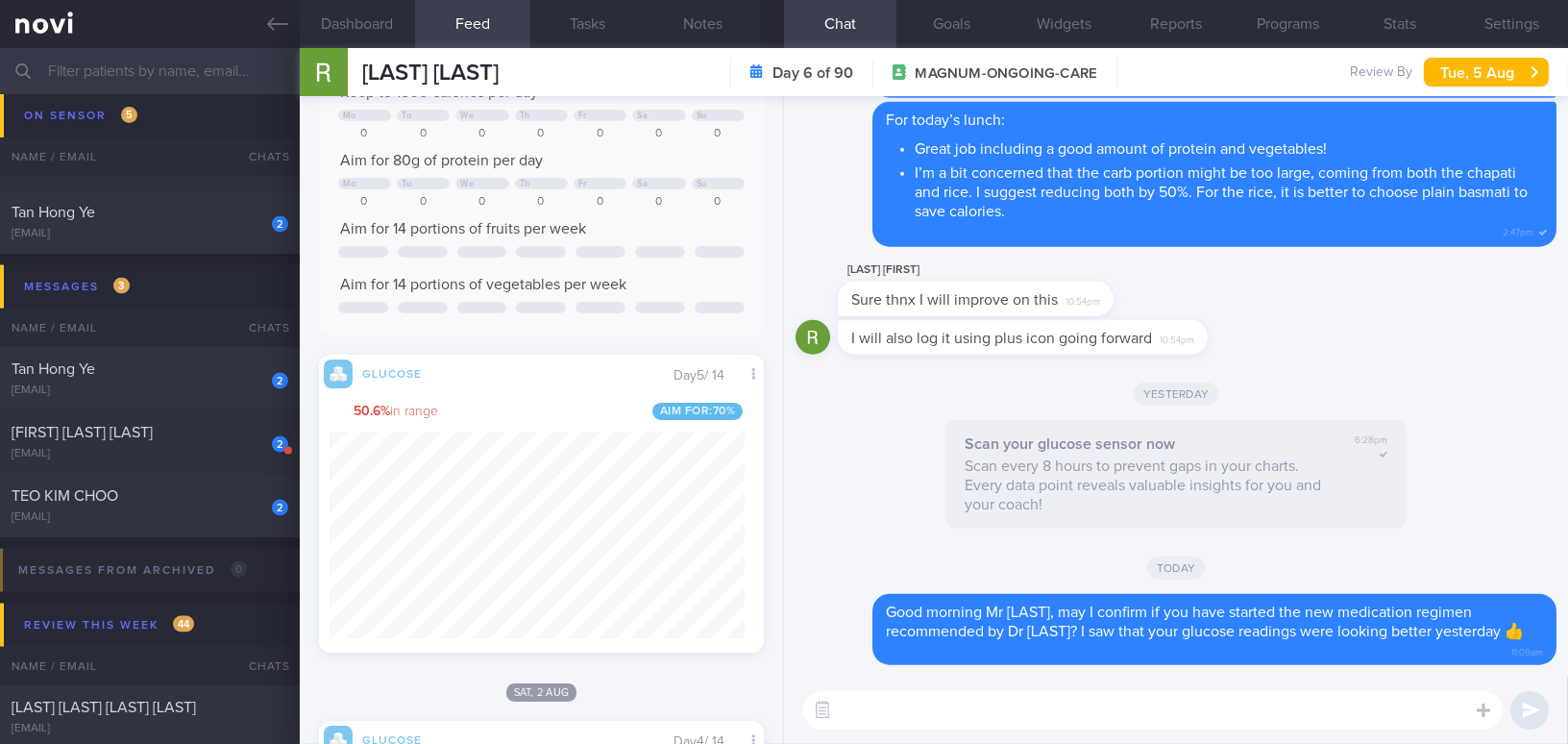 scroll, scrollTop: 1311, scrollLeft: 0, axis: vertical 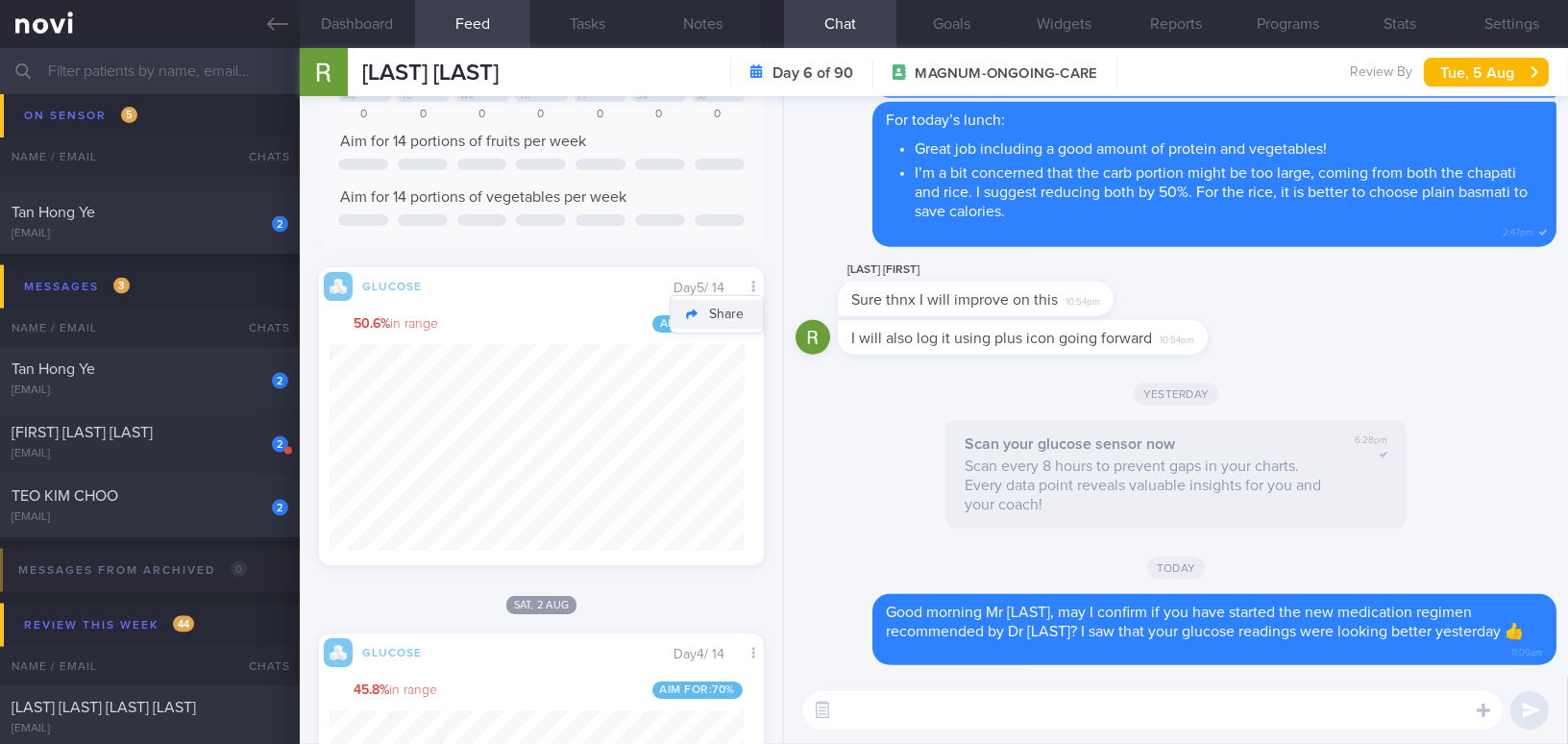click on "Share" at bounding box center [717, 314] 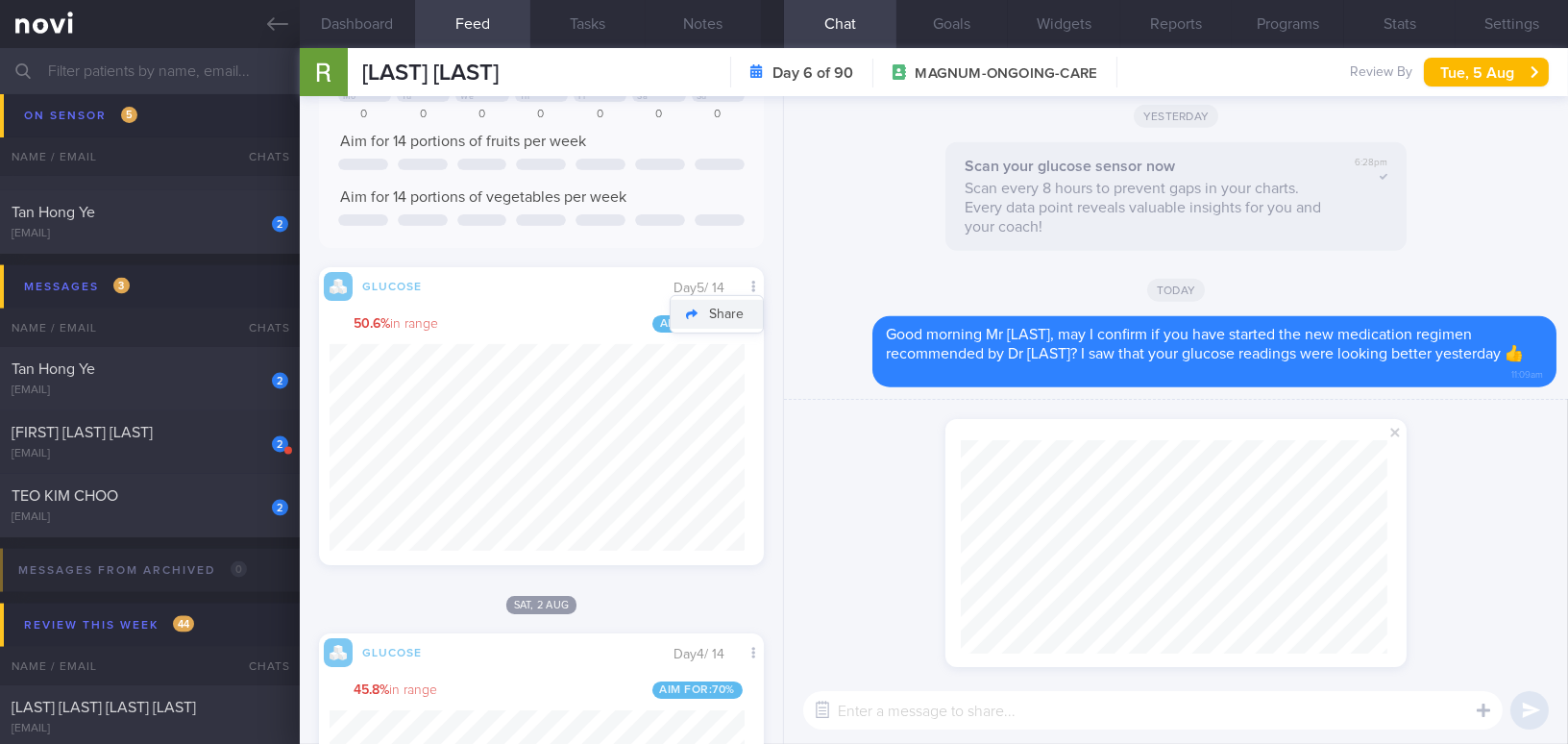 scroll, scrollTop: 961027, scrollLeft: 960357, axis: both 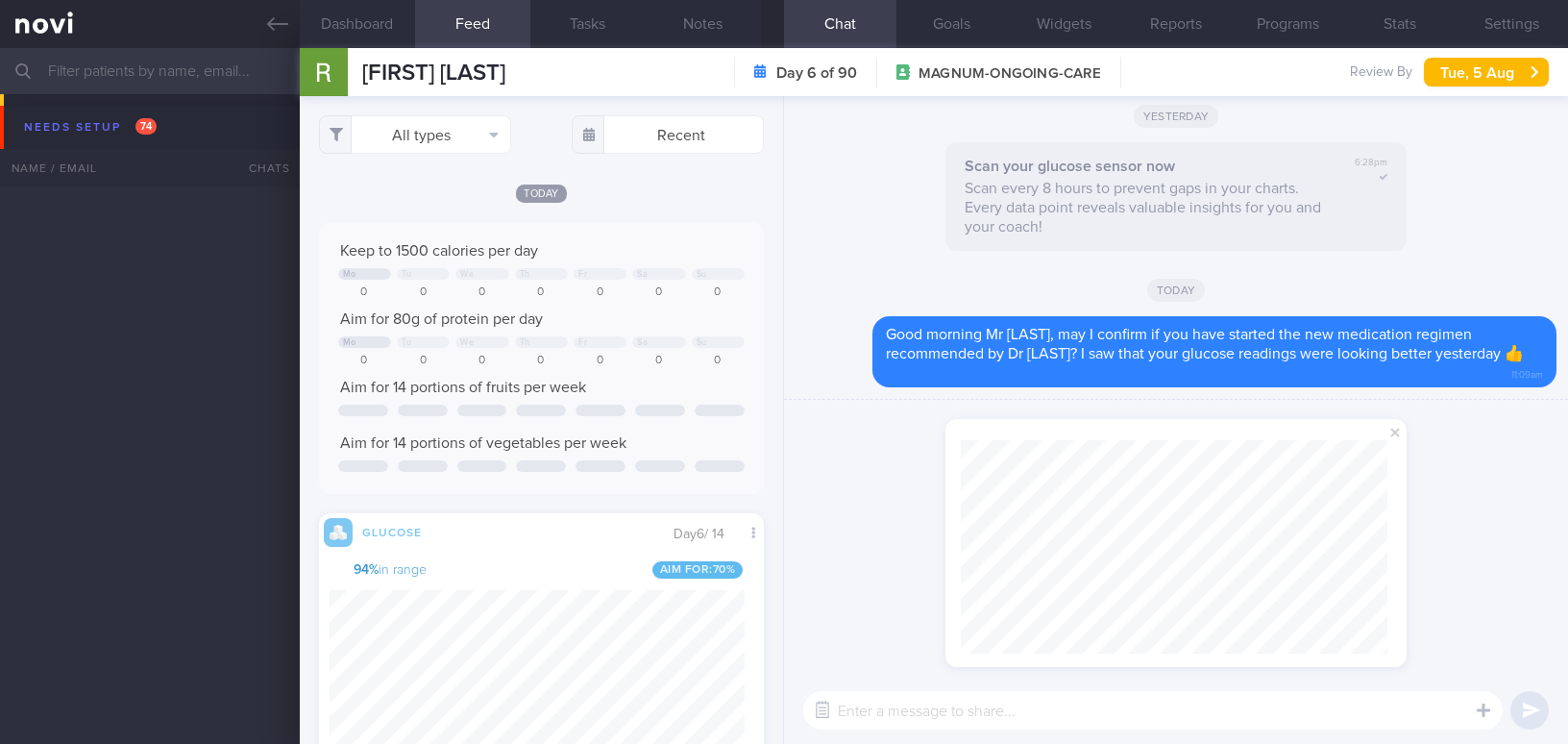 select on "7" 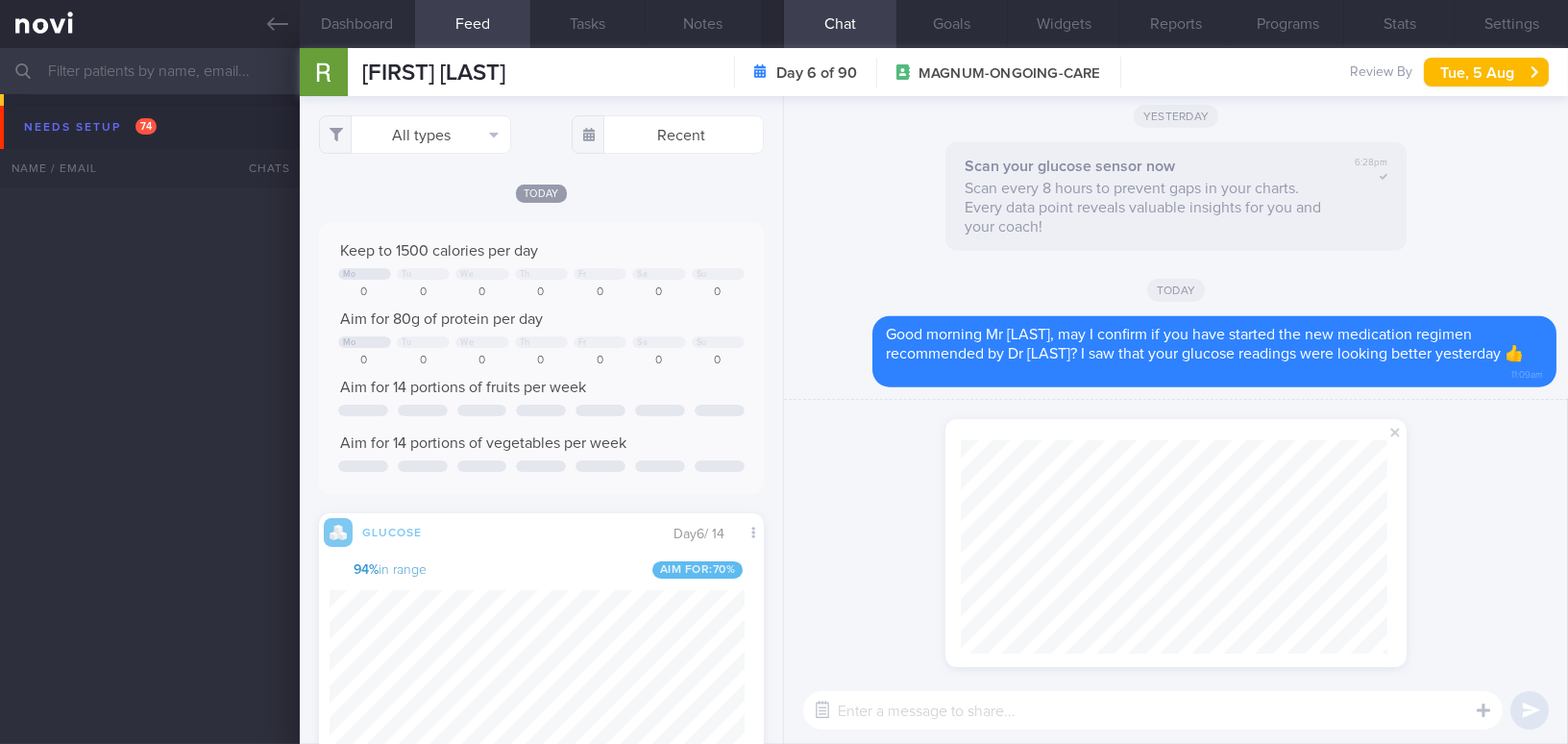 scroll, scrollTop: 5449, scrollLeft: 0, axis: vertical 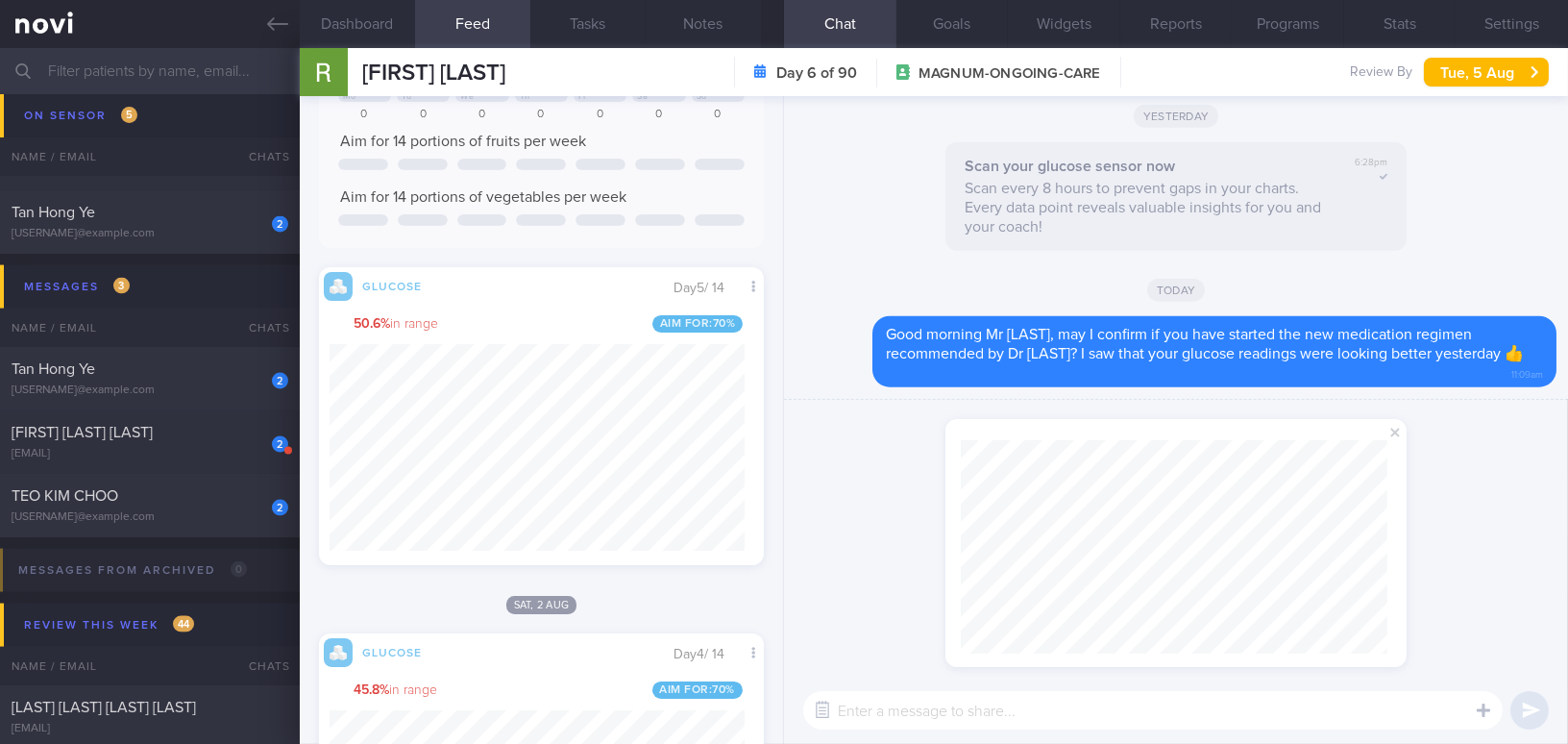 drag, startPoint x: 1400, startPoint y: 428, endPoint x: 1389, endPoint y: 423, distance: 12.083046 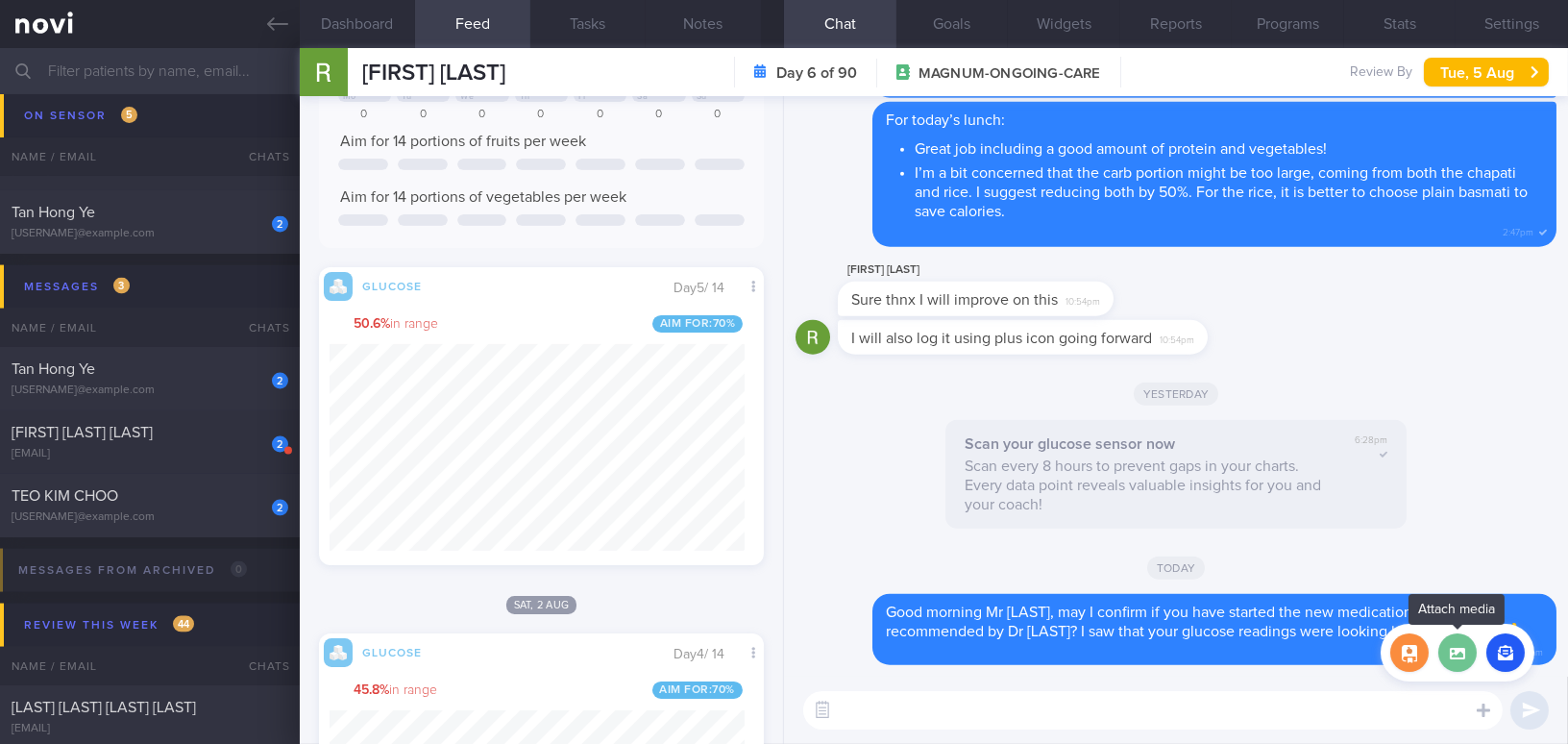 click at bounding box center [1458, 653] 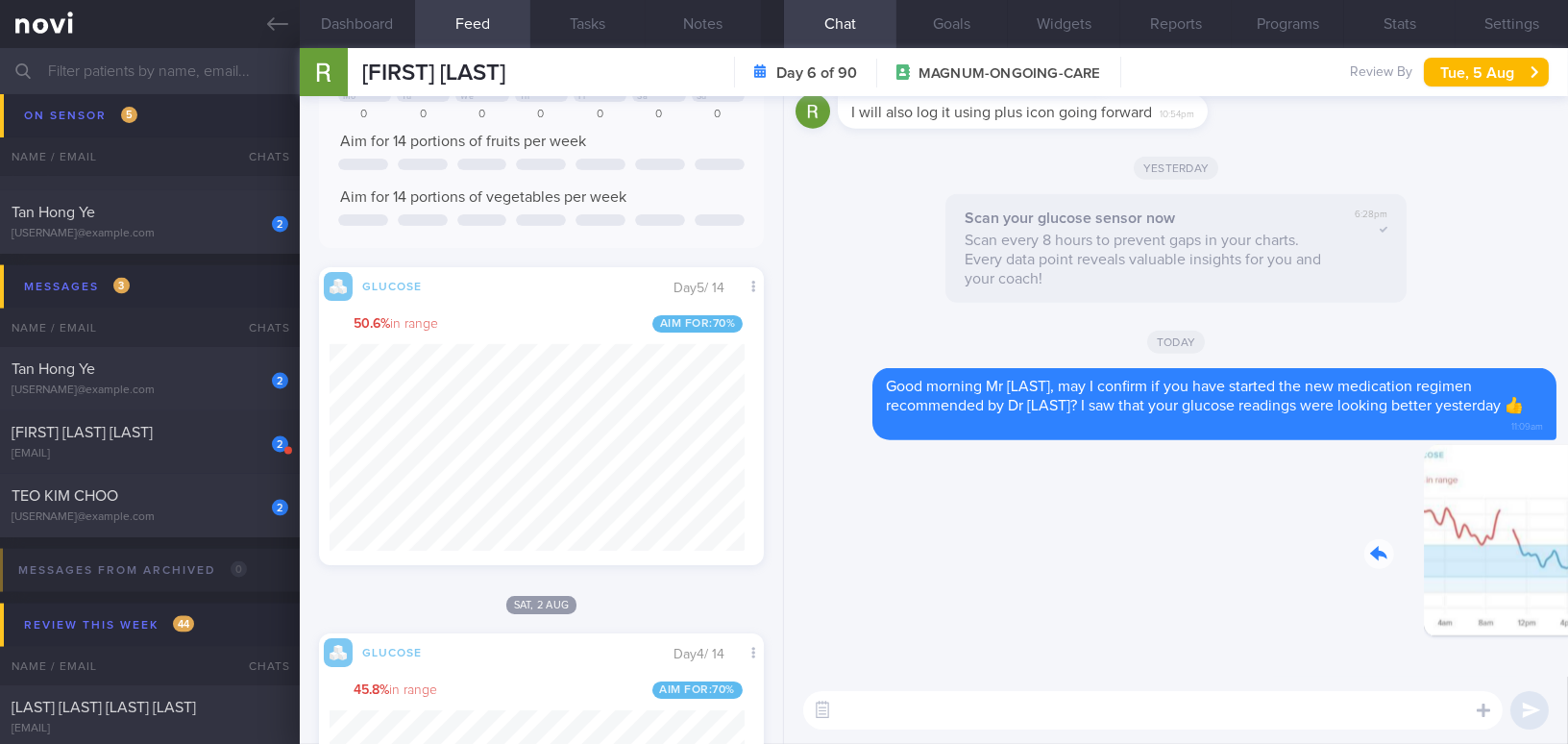 drag, startPoint x: 1384, startPoint y: 564, endPoint x: 1453, endPoint y: 560, distance: 69.11584 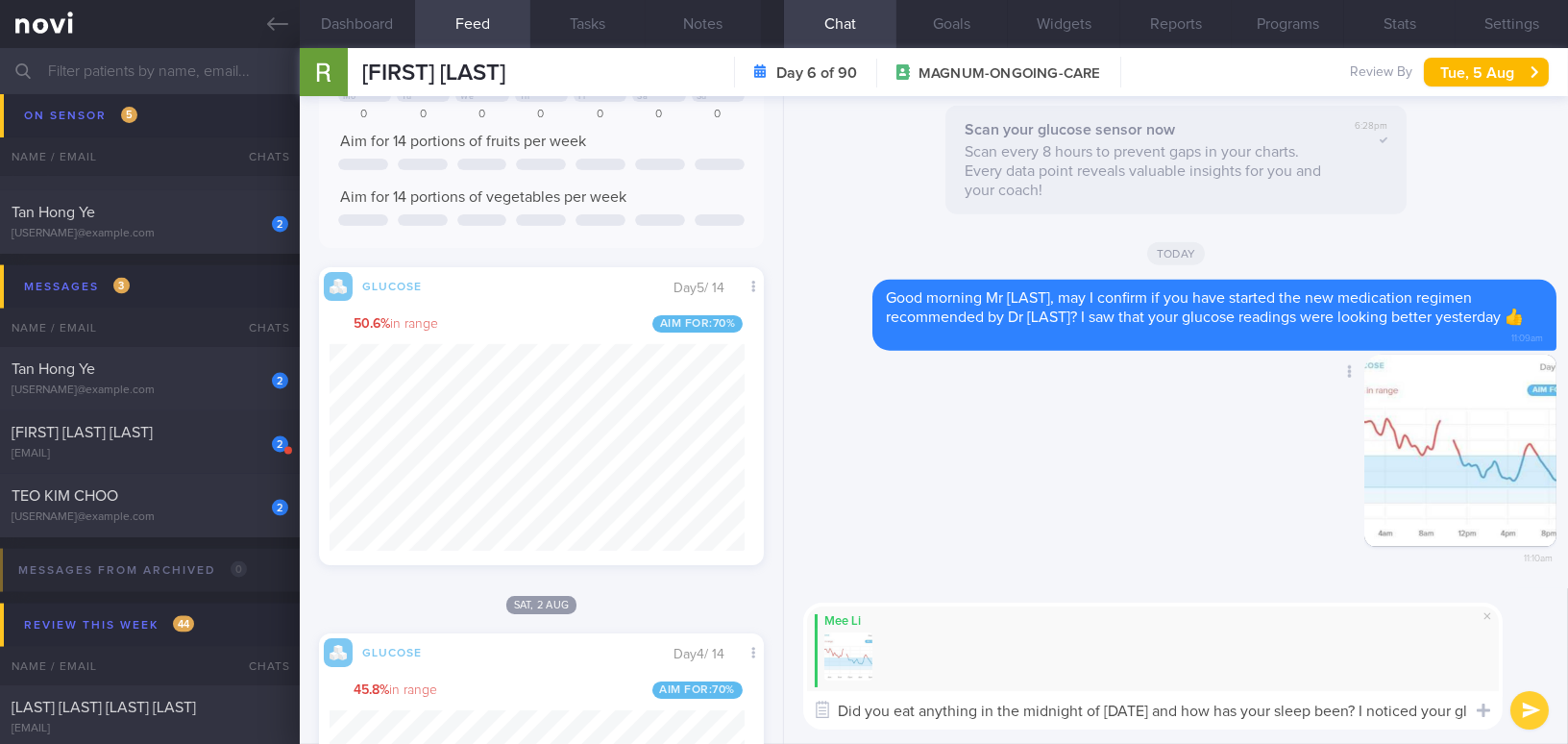 scroll, scrollTop: 0, scrollLeft: 0, axis: both 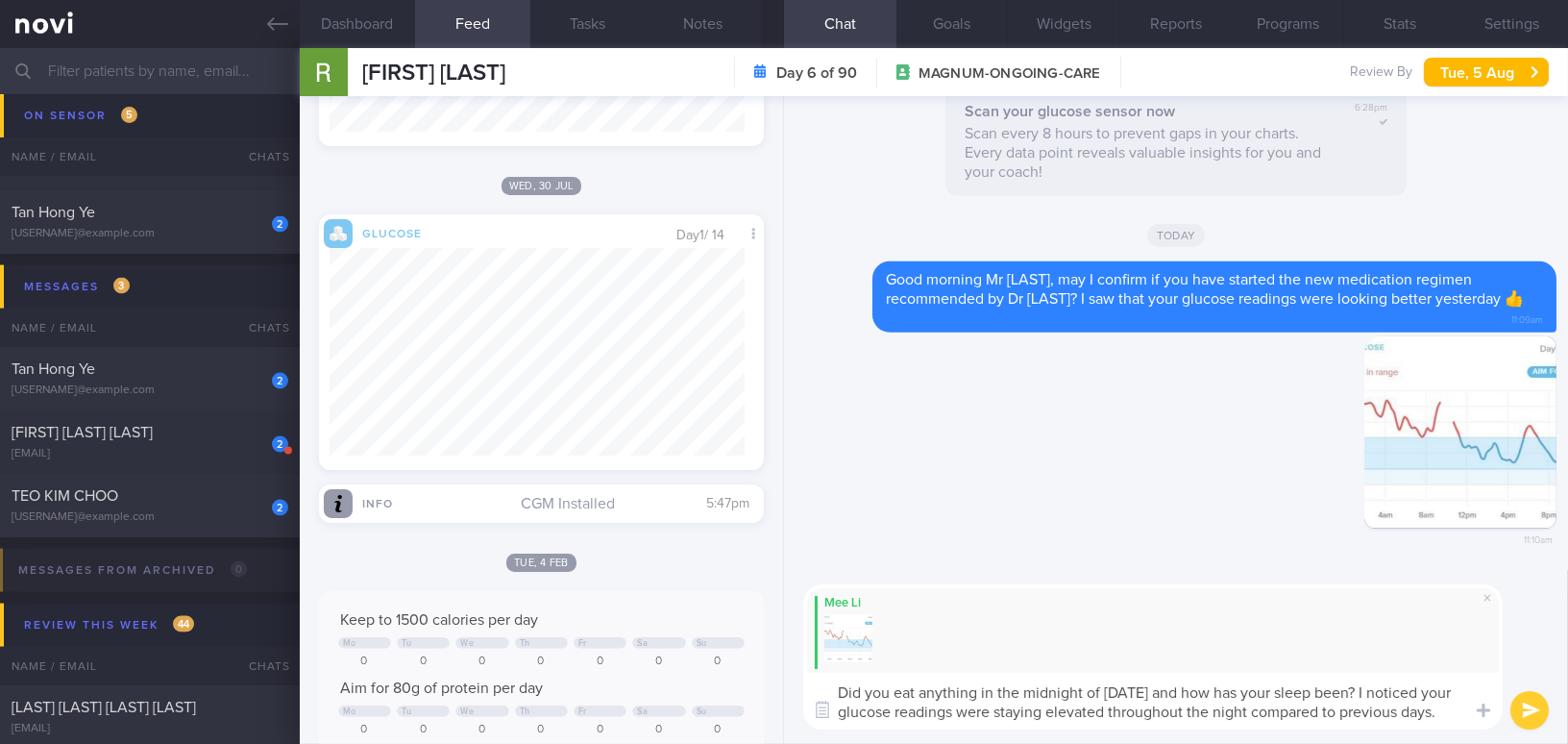 drag, startPoint x: 1451, startPoint y: 712, endPoint x: 810, endPoint y: 655, distance: 643.52933 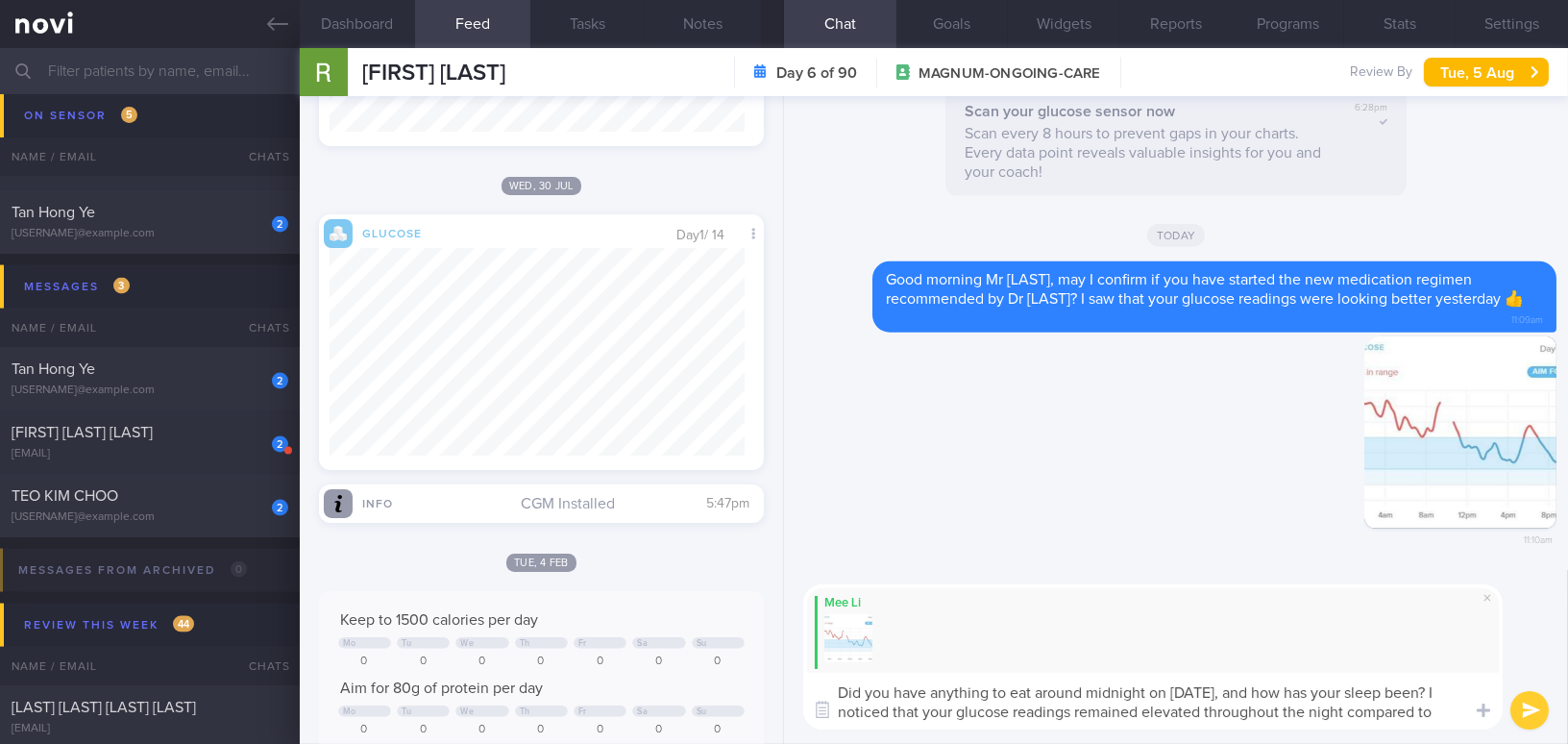 scroll, scrollTop: 0, scrollLeft: 0, axis: both 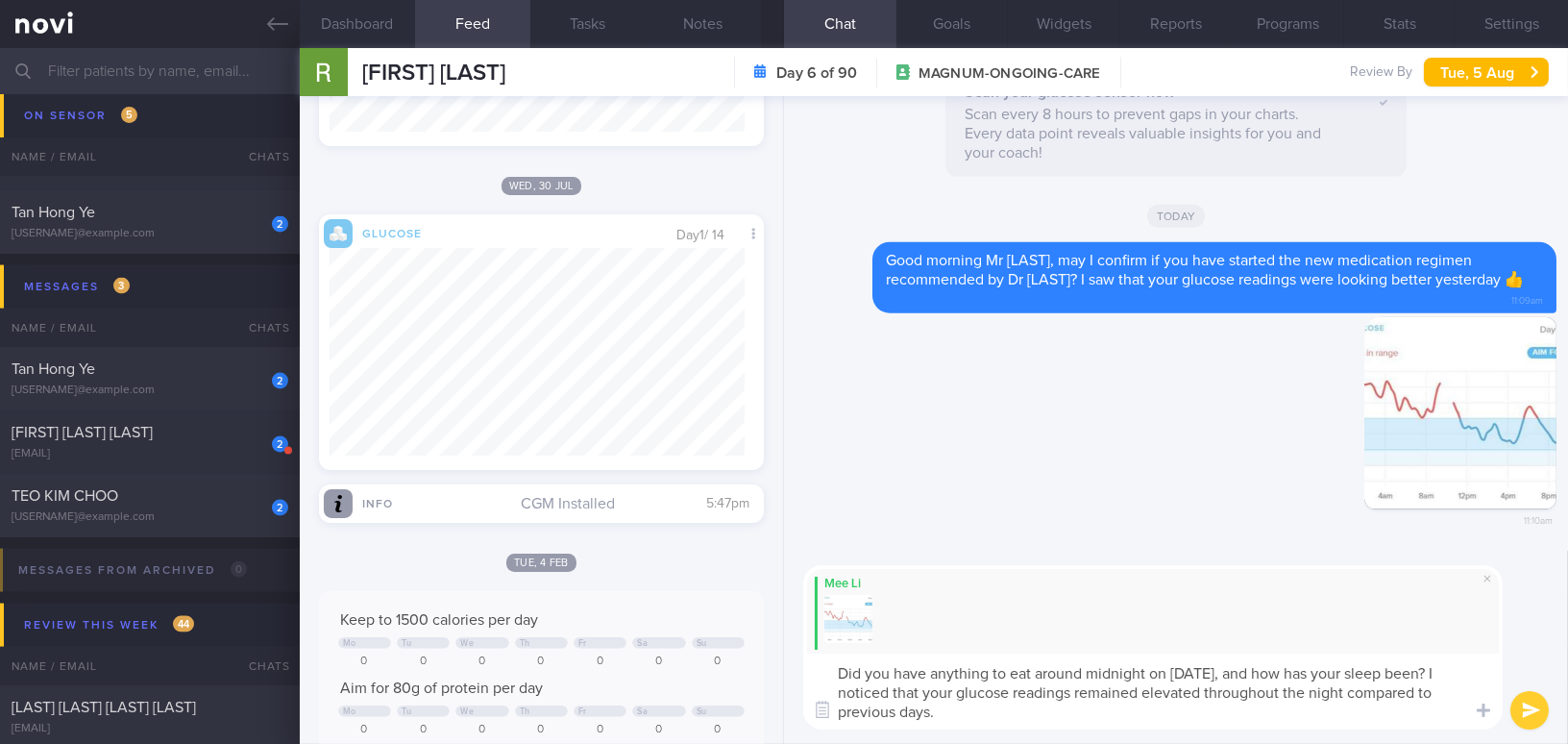 drag, startPoint x: 890, startPoint y: 667, endPoint x: 1143, endPoint y: 678, distance: 253.23902 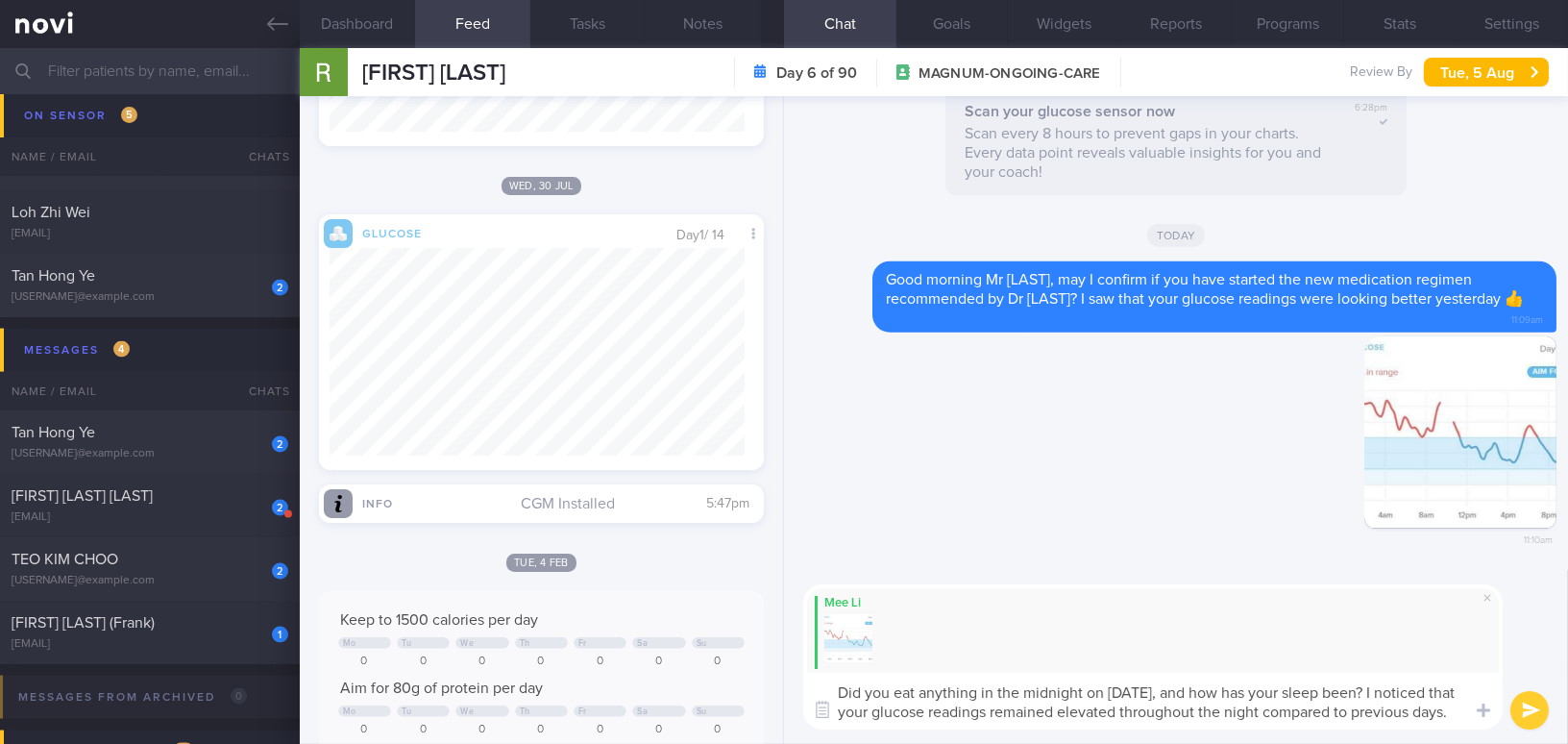 type on "Did you eat anything in the midnight on [DATE], and how has your sleep been? I noticed that your glucose readings remained elevated throughout the night compared to previous days." 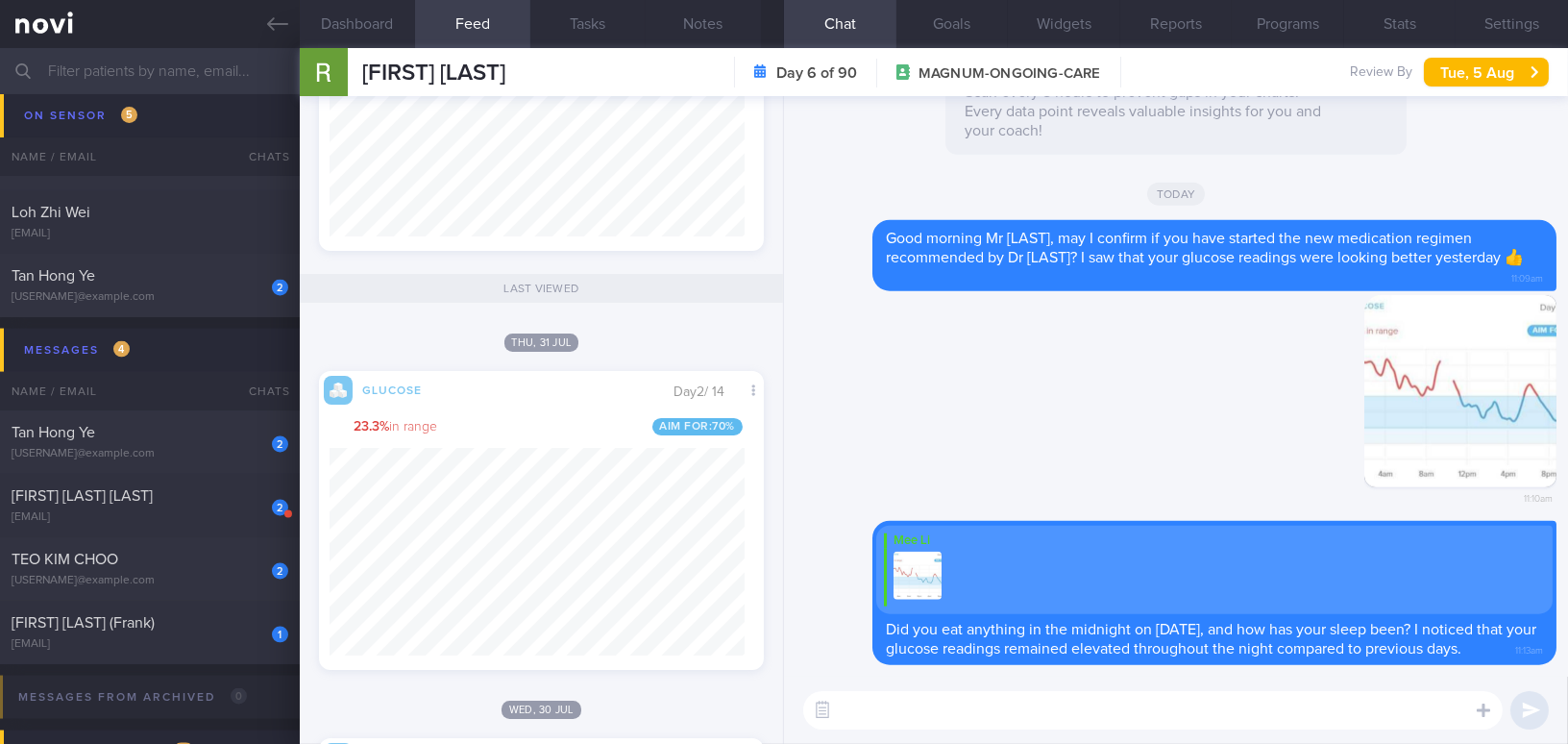 scroll, scrollTop: 2067, scrollLeft: 0, axis: vertical 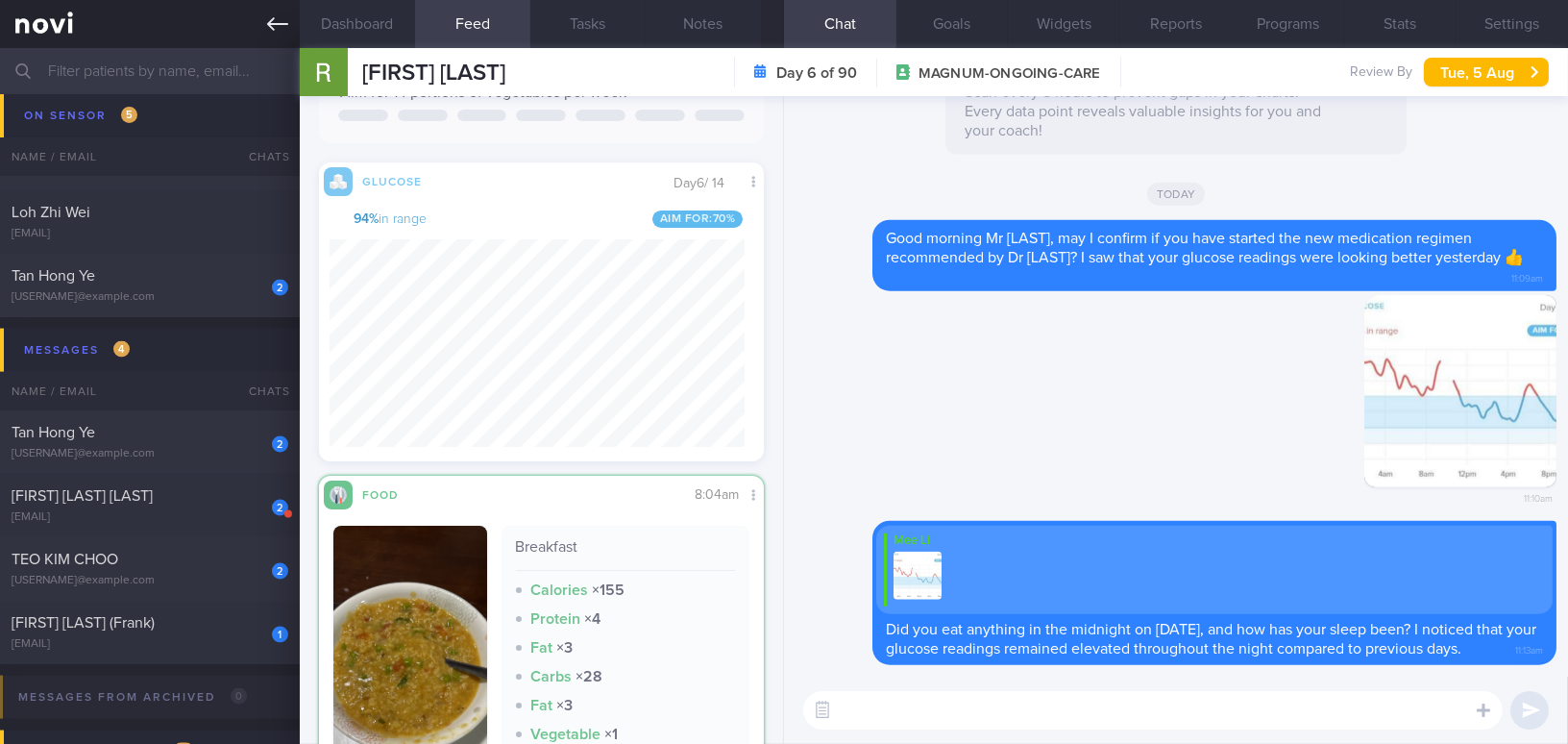 click 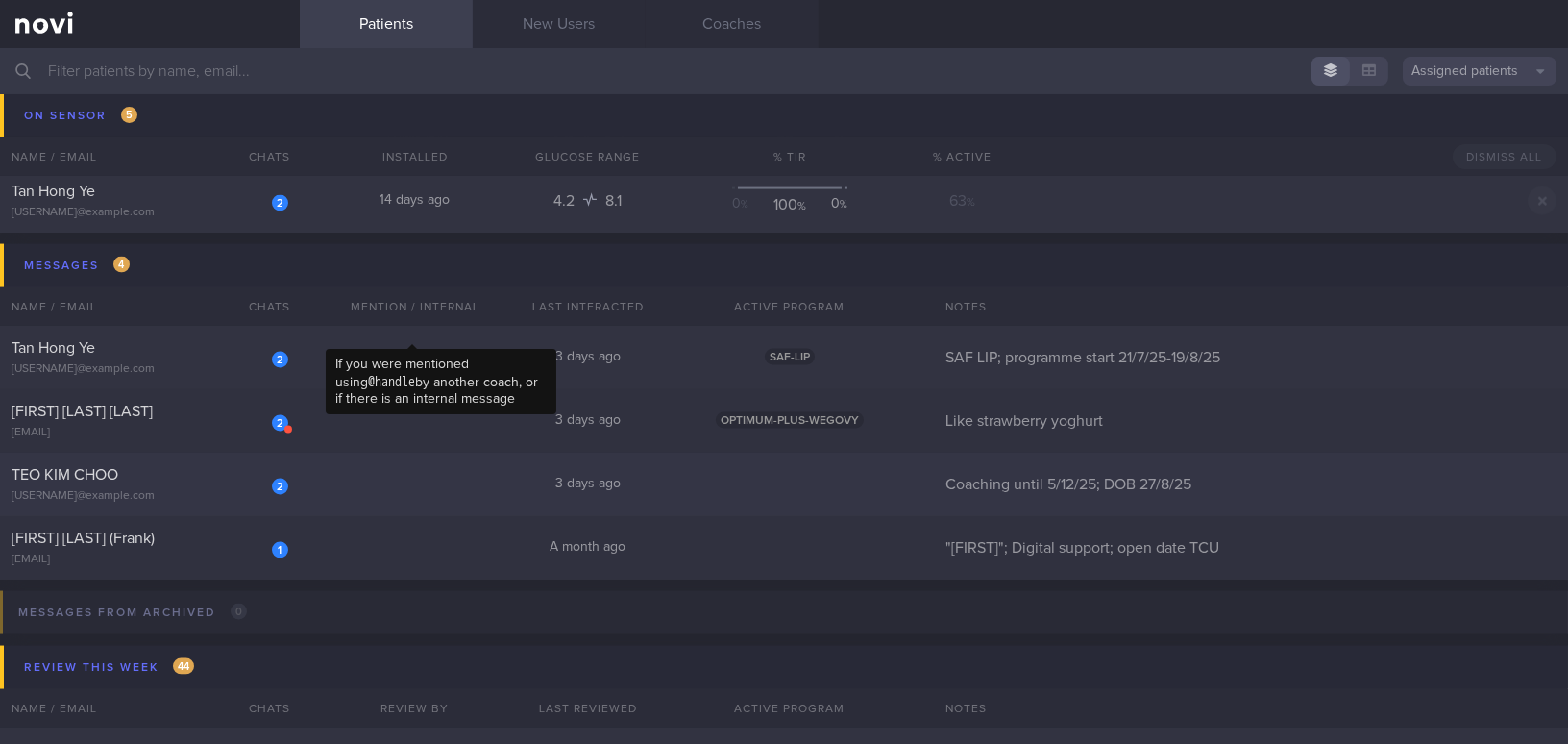 scroll, scrollTop: 5537, scrollLeft: 0, axis: vertical 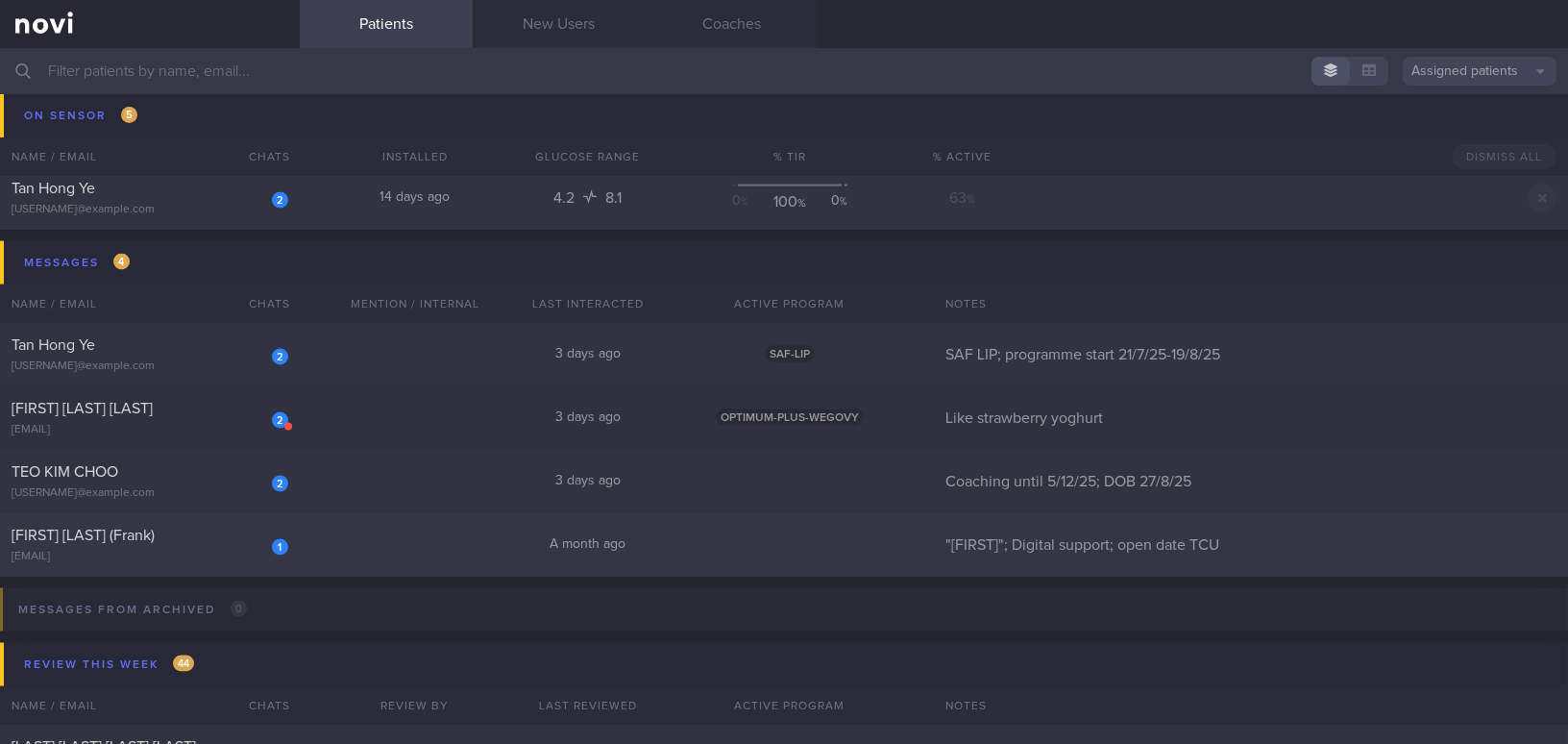 click on "[FIRST] [LAST] (Frank)" at bounding box center (147, 535) 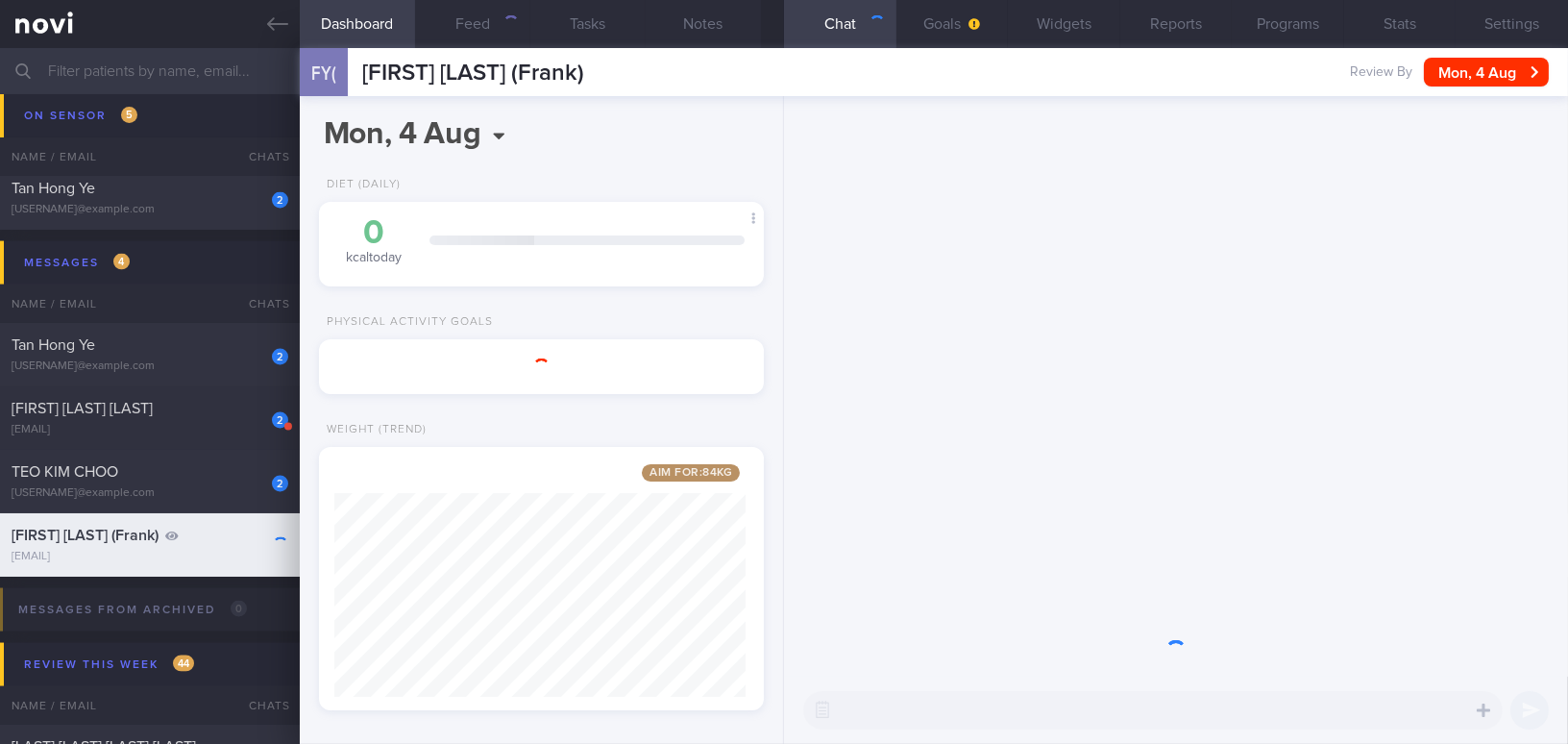 scroll, scrollTop: 225, scrollLeft: 397, axis: both 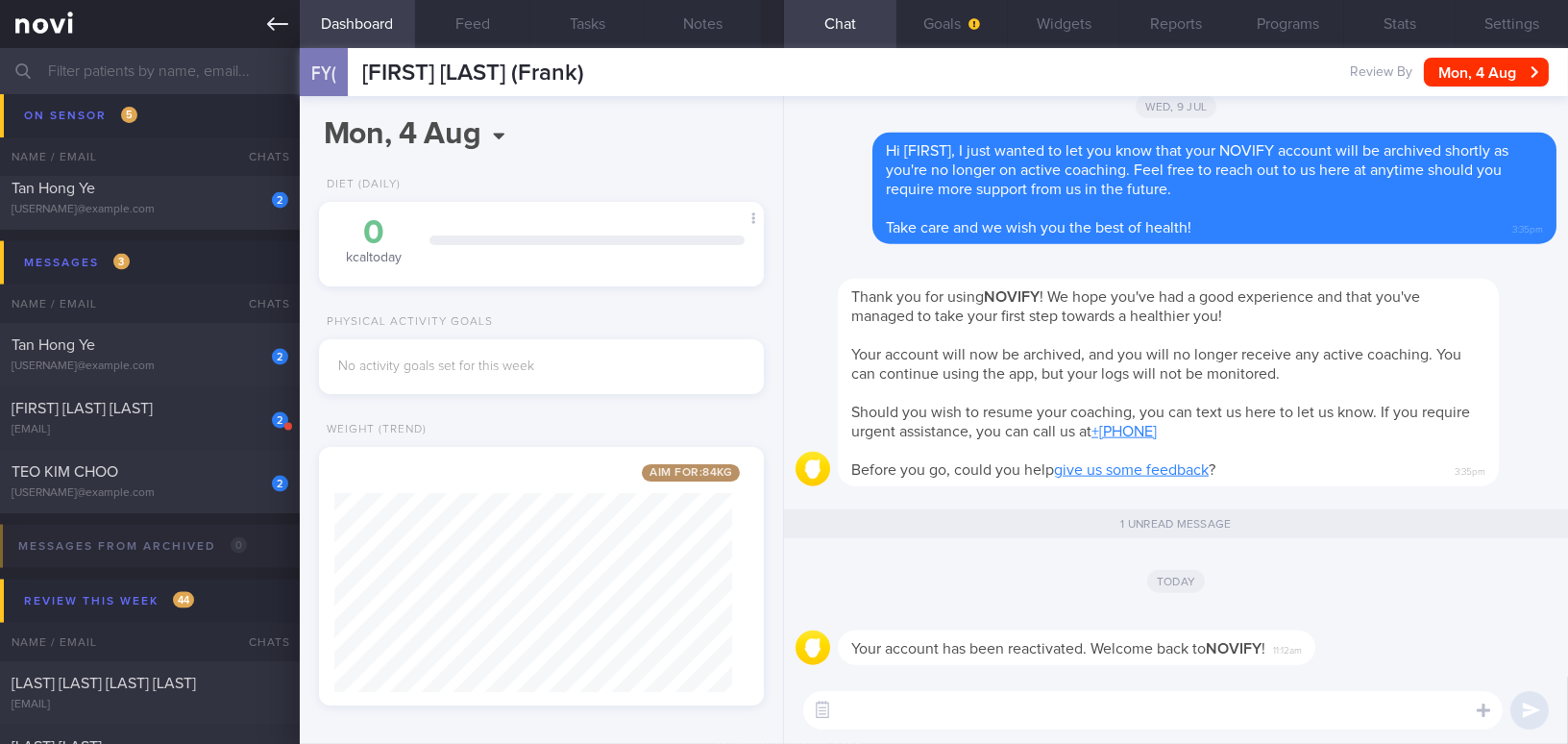 click 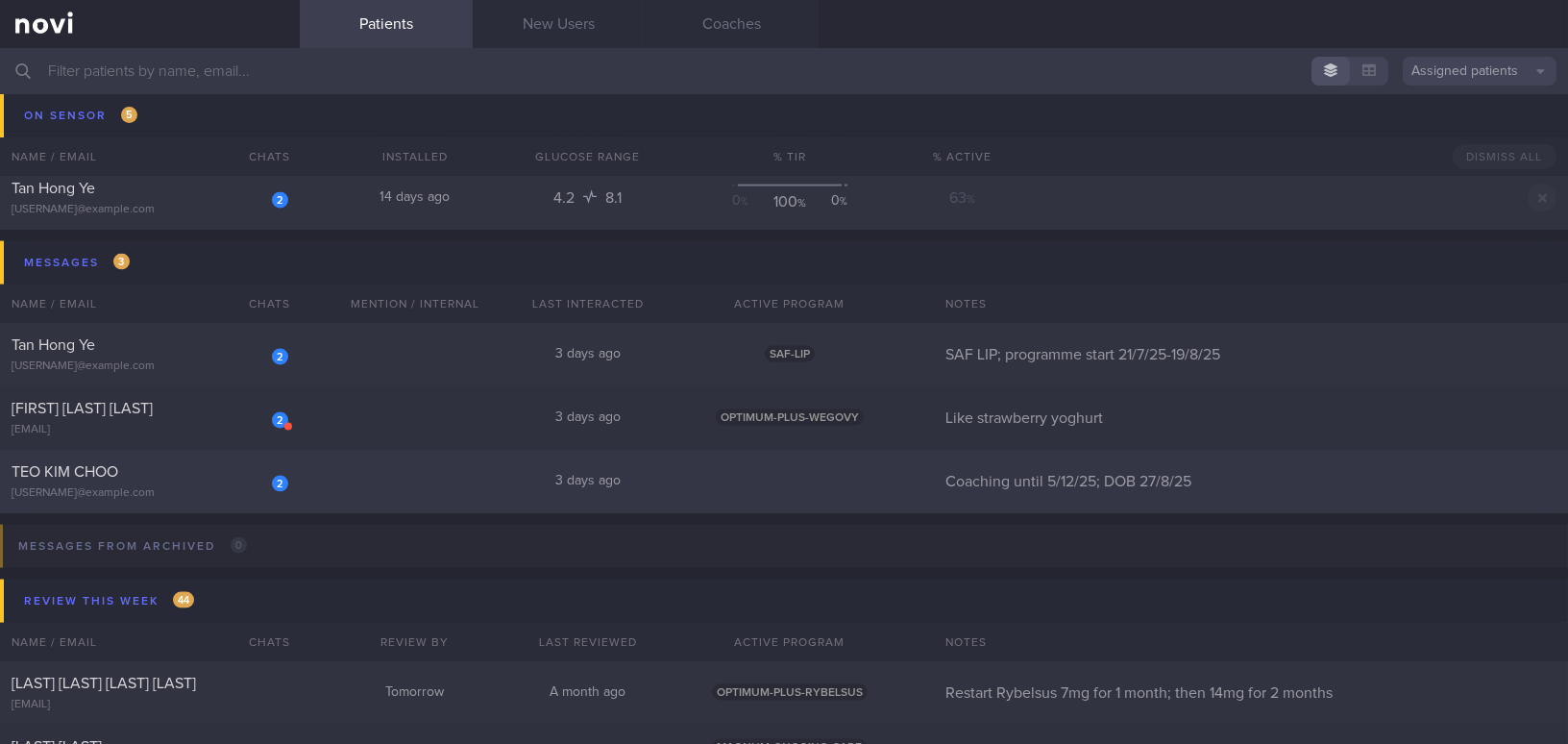 click on "2
[LAST] [LAST]
[USERNAME]@example.com" at bounding box center (150, 482) 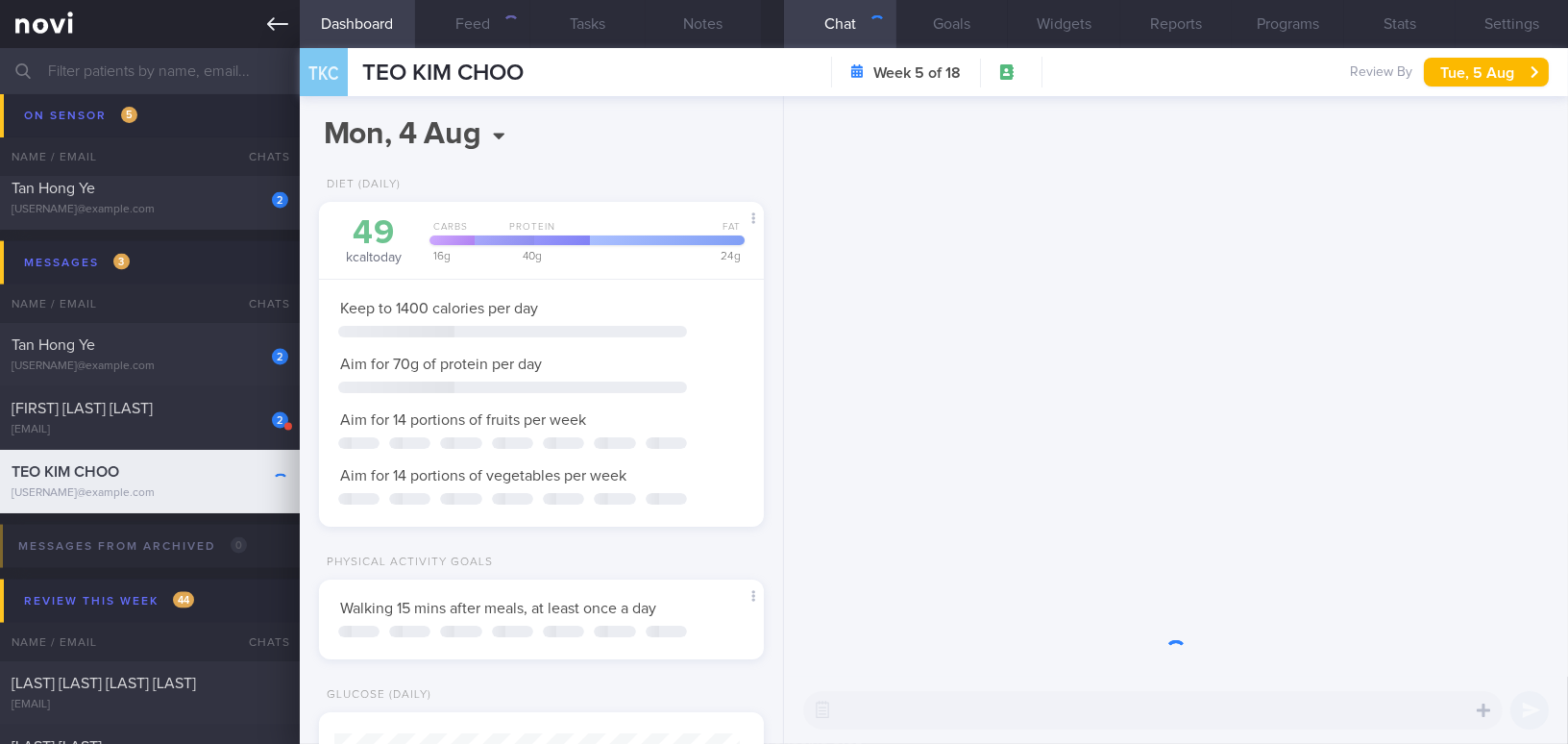scroll, scrollTop: 961042, scrollLeft: 960387, axis: both 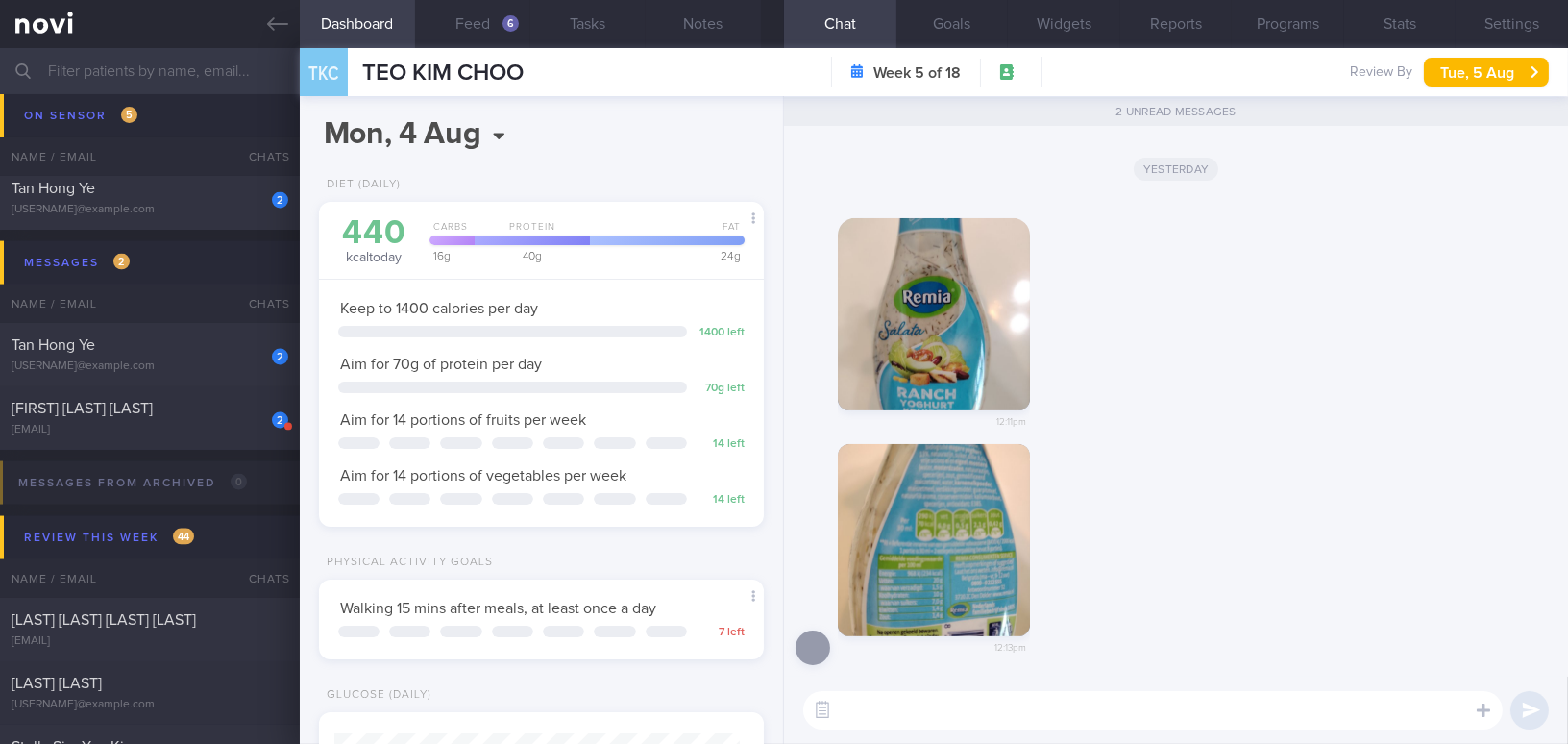 click at bounding box center [934, 540] 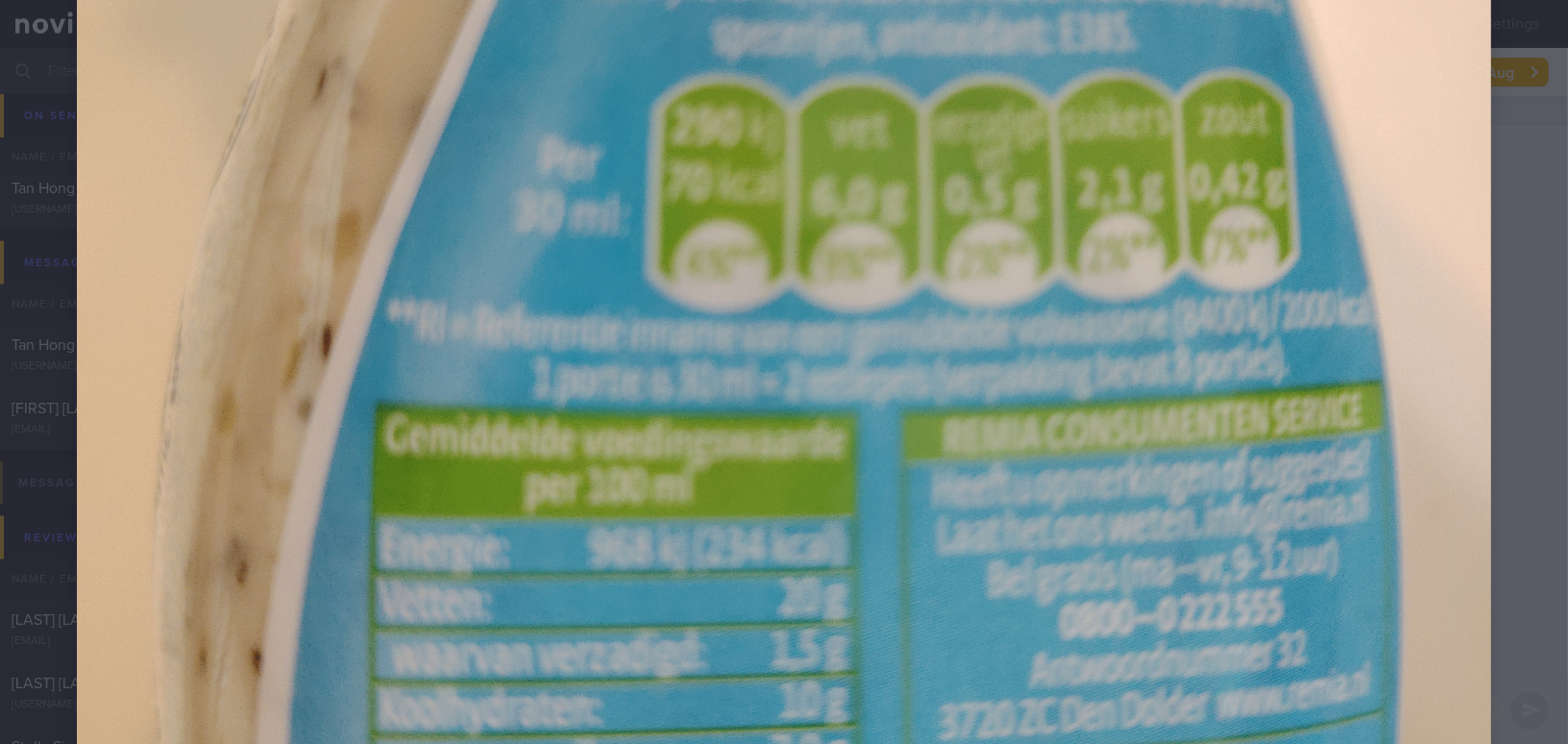 scroll, scrollTop: 874, scrollLeft: 0, axis: vertical 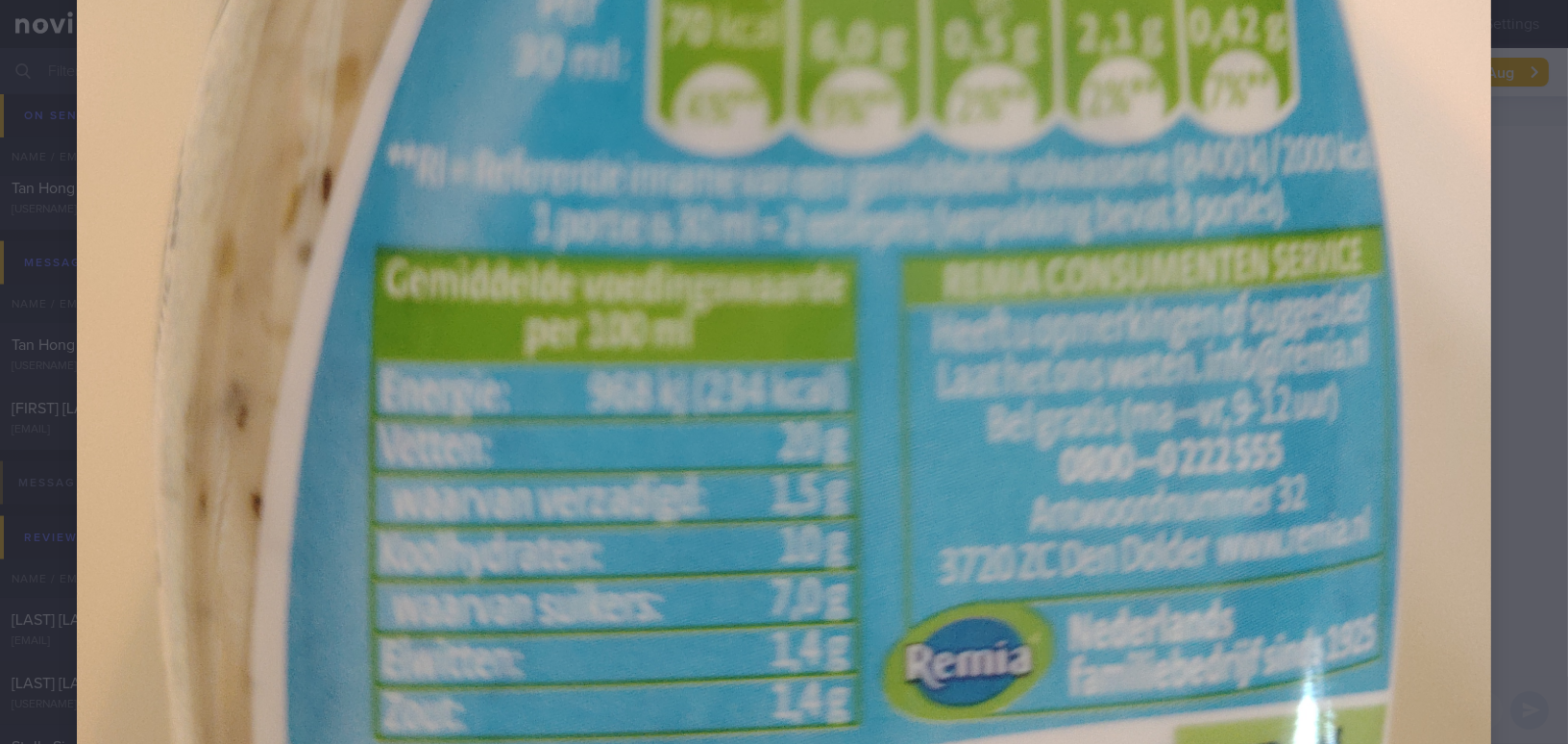 click at bounding box center (784, 146) 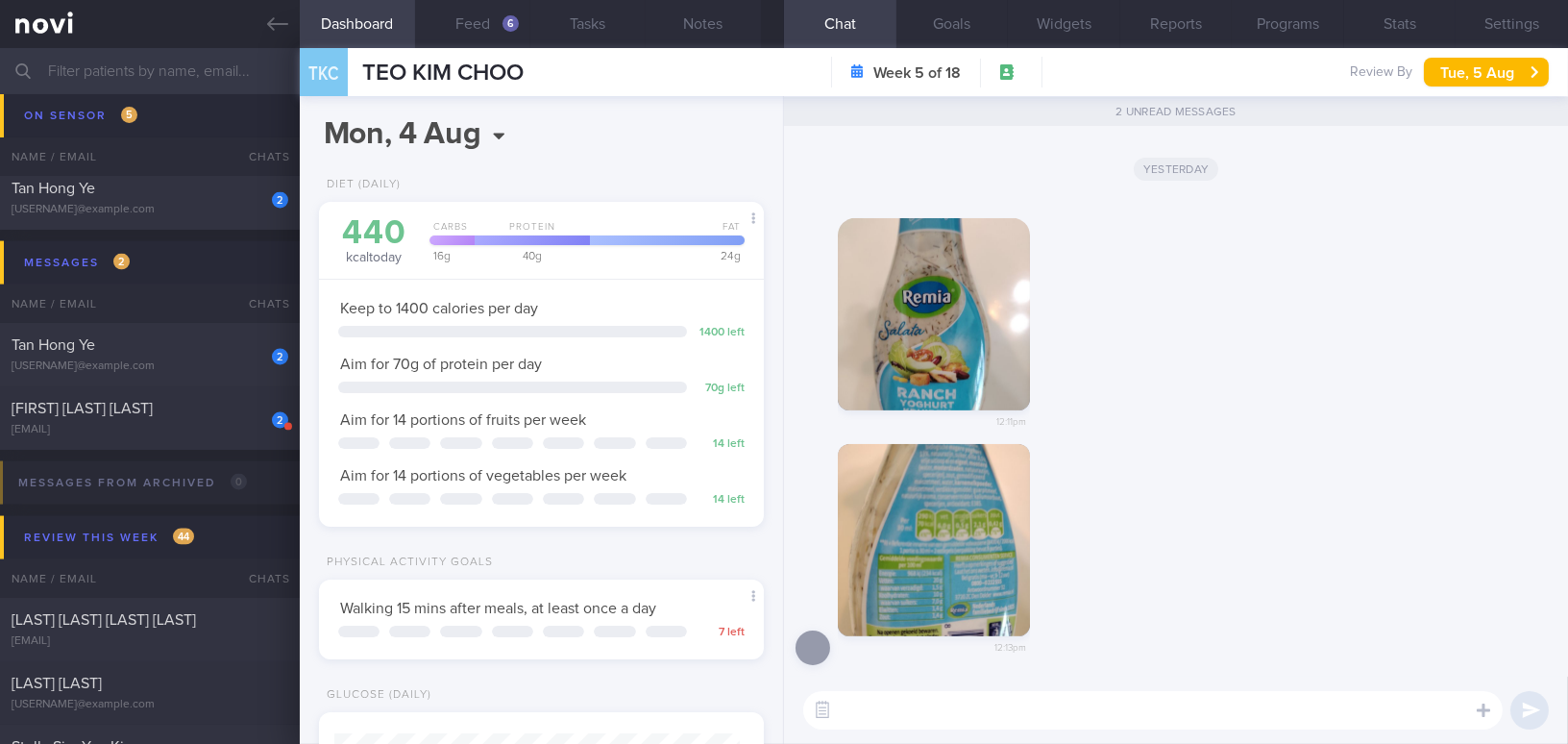 click at bounding box center (934, 314) 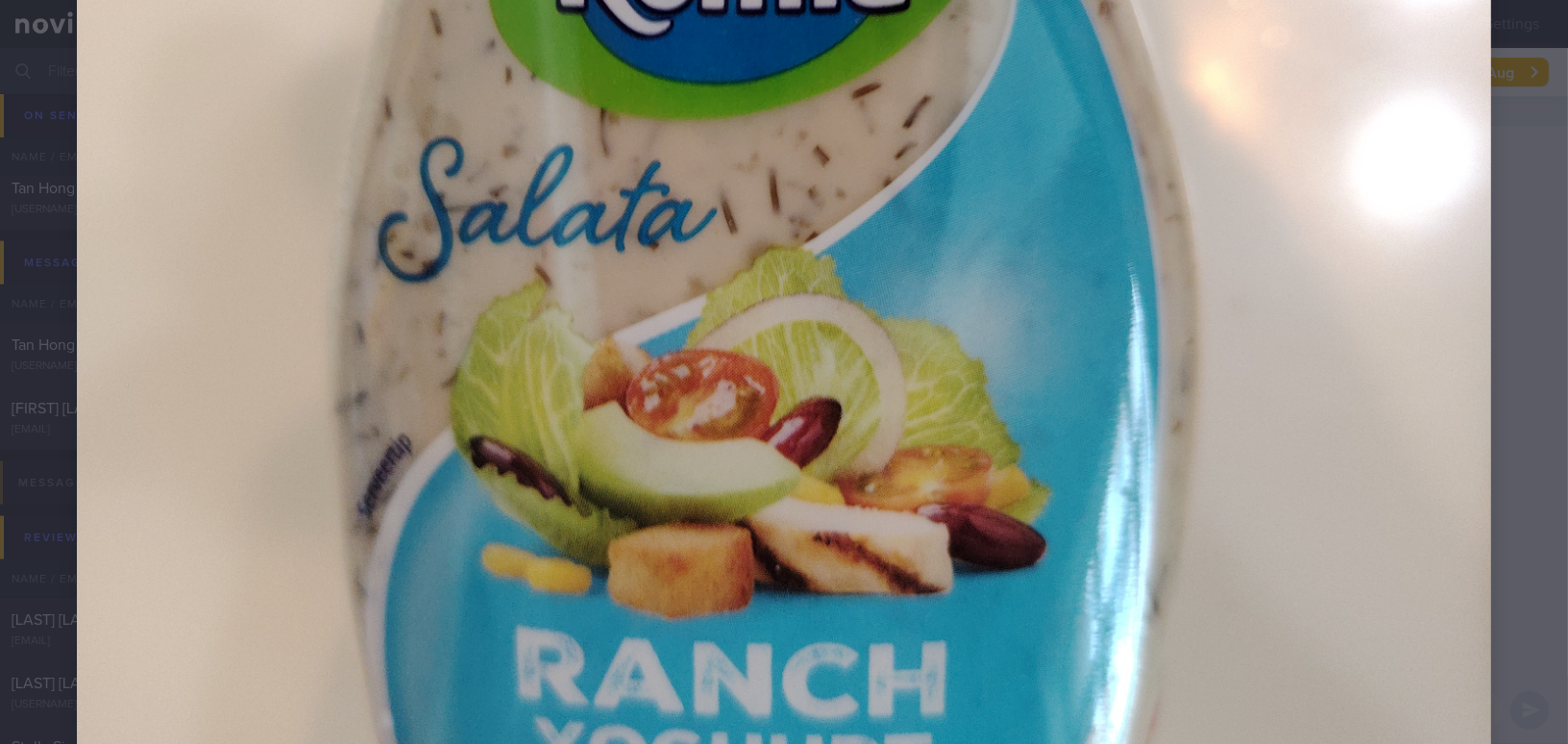scroll, scrollTop: 667, scrollLeft: 0, axis: vertical 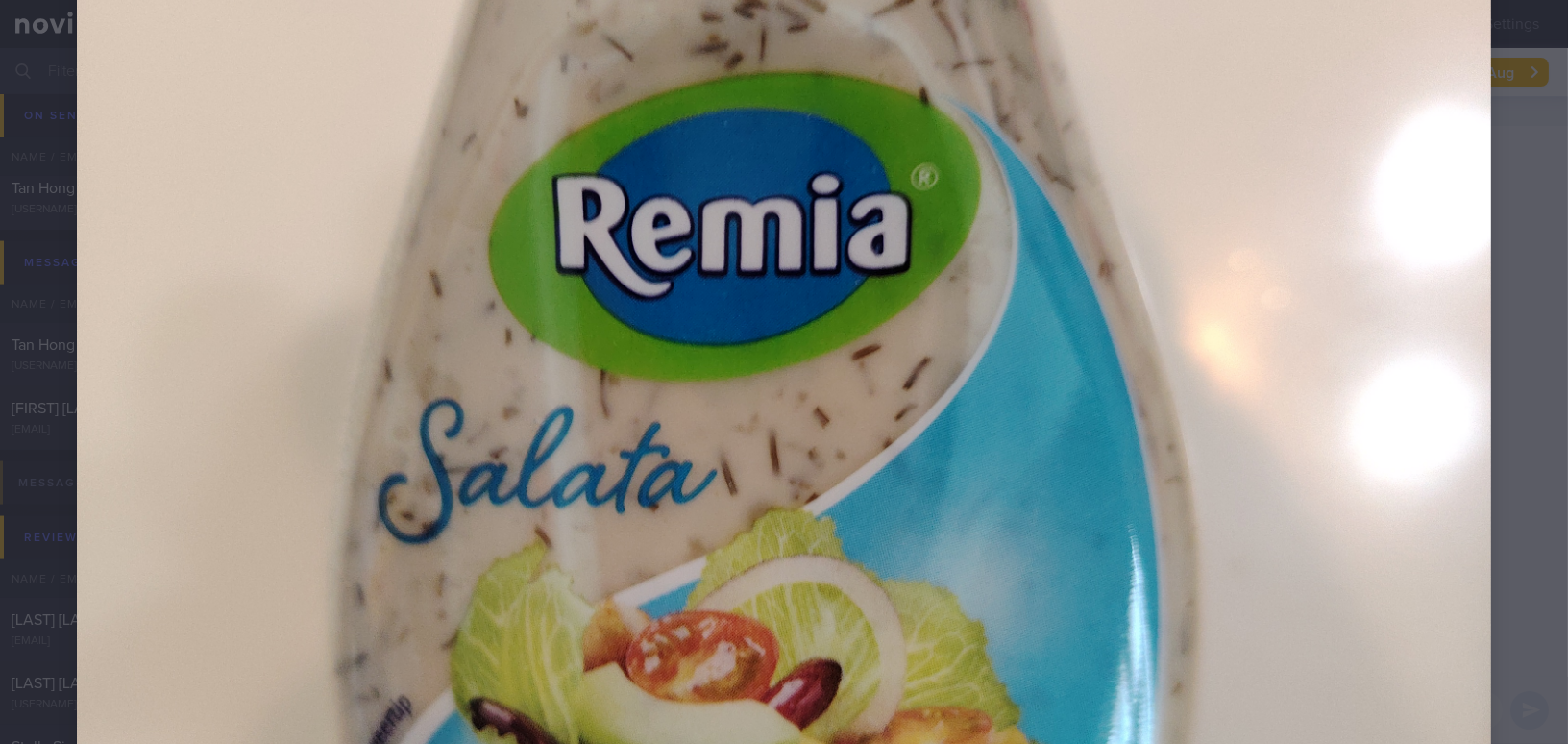 click at bounding box center (784, 353) 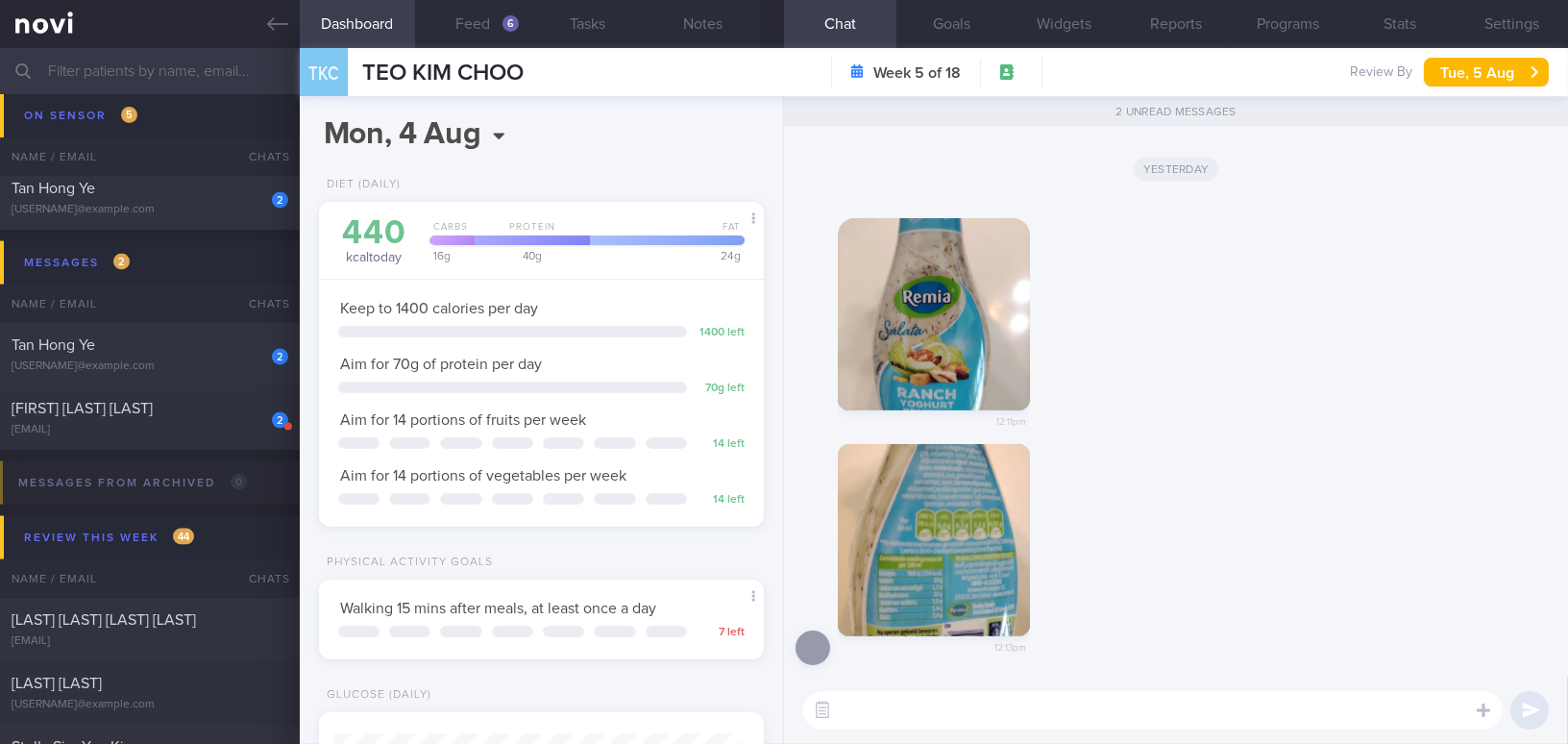 click at bounding box center (934, 314) 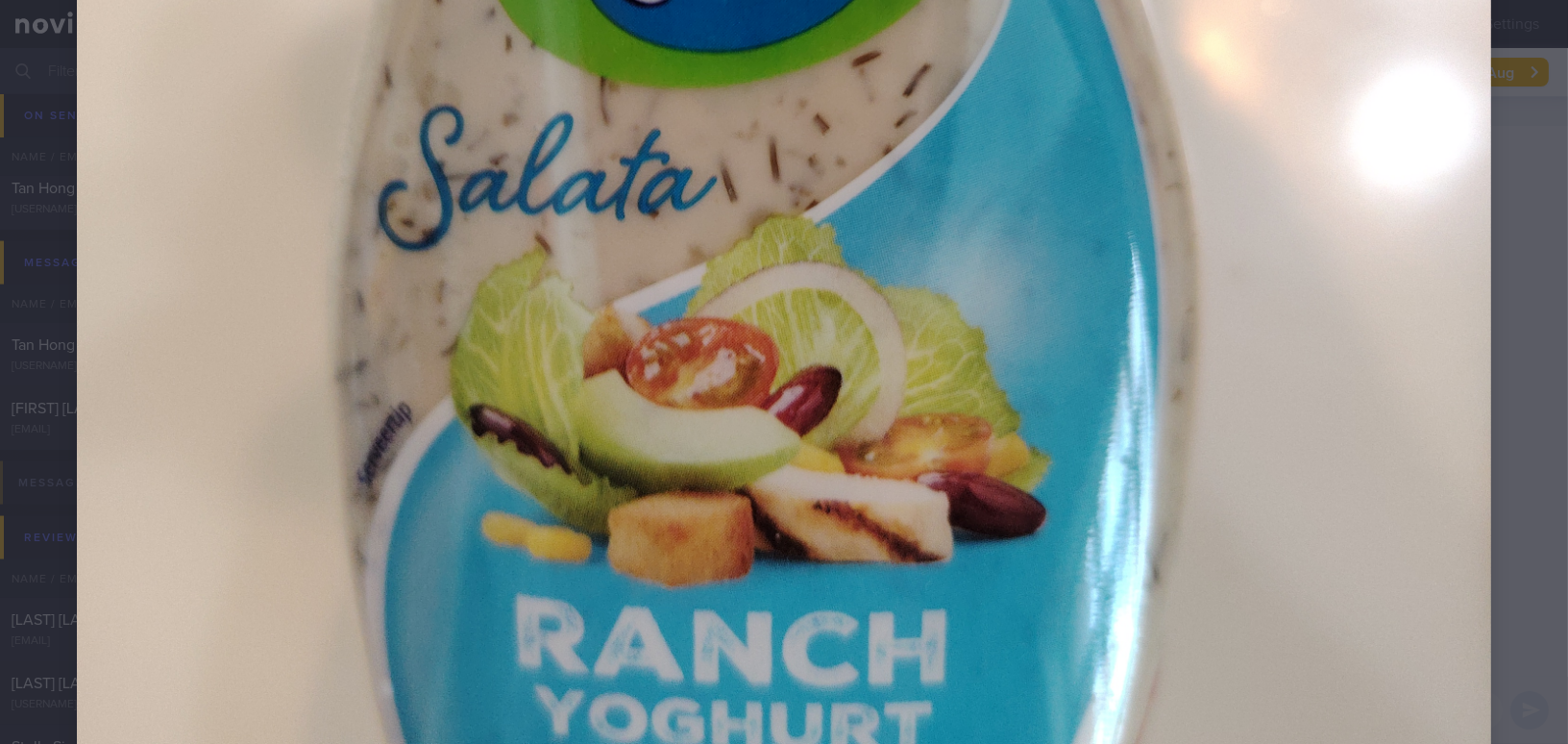 scroll, scrollTop: 1223, scrollLeft: 0, axis: vertical 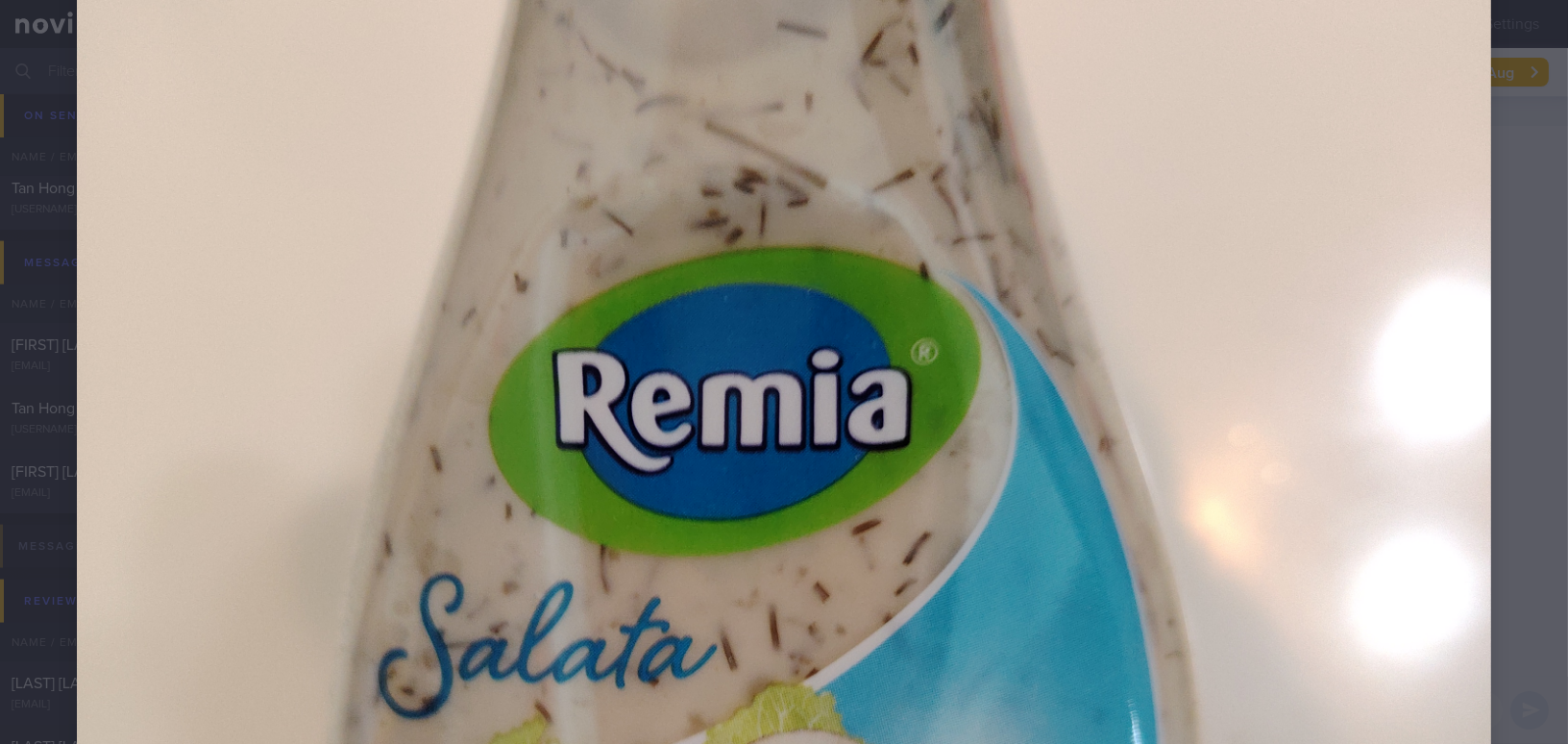 click at bounding box center [784, 528] 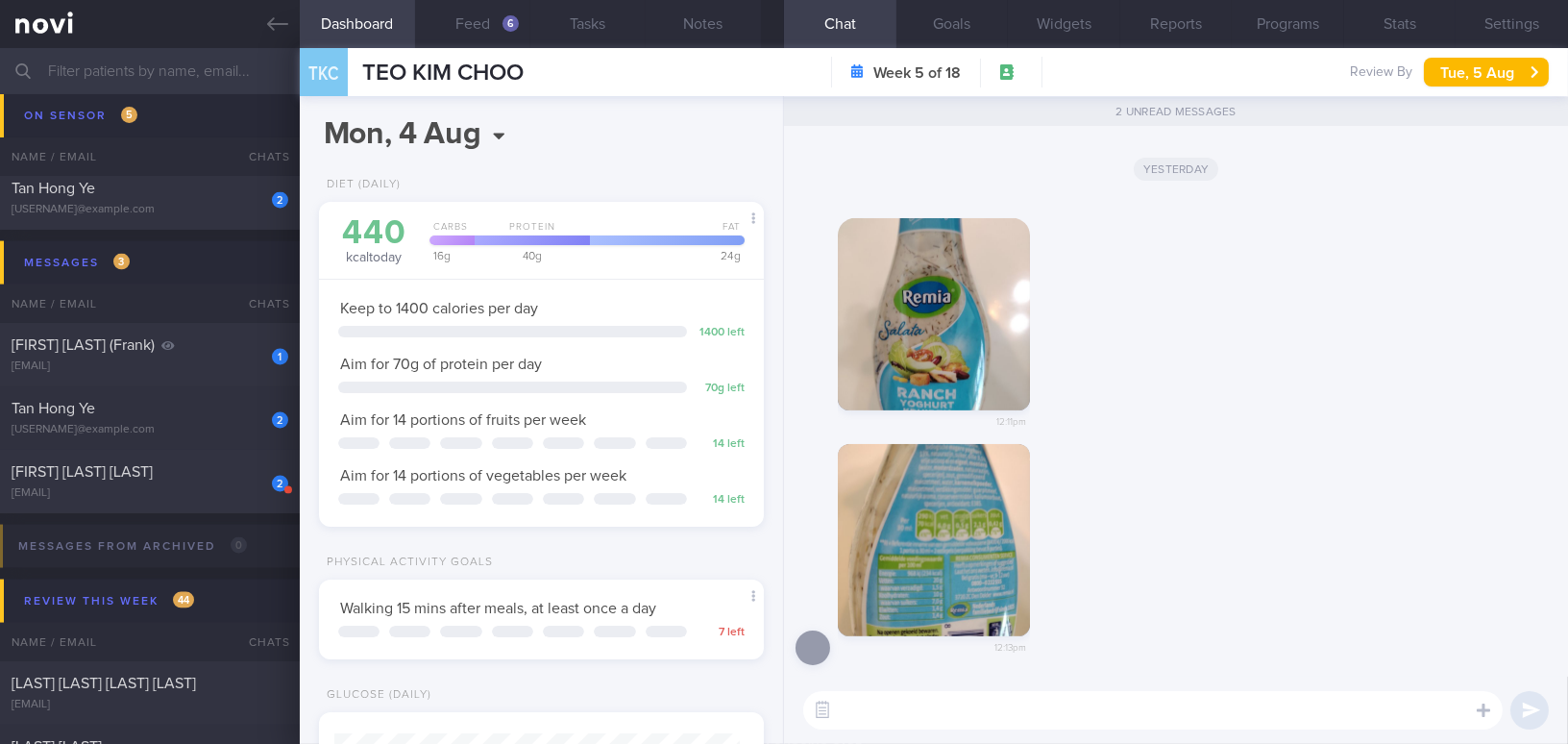 click at bounding box center (934, 540) 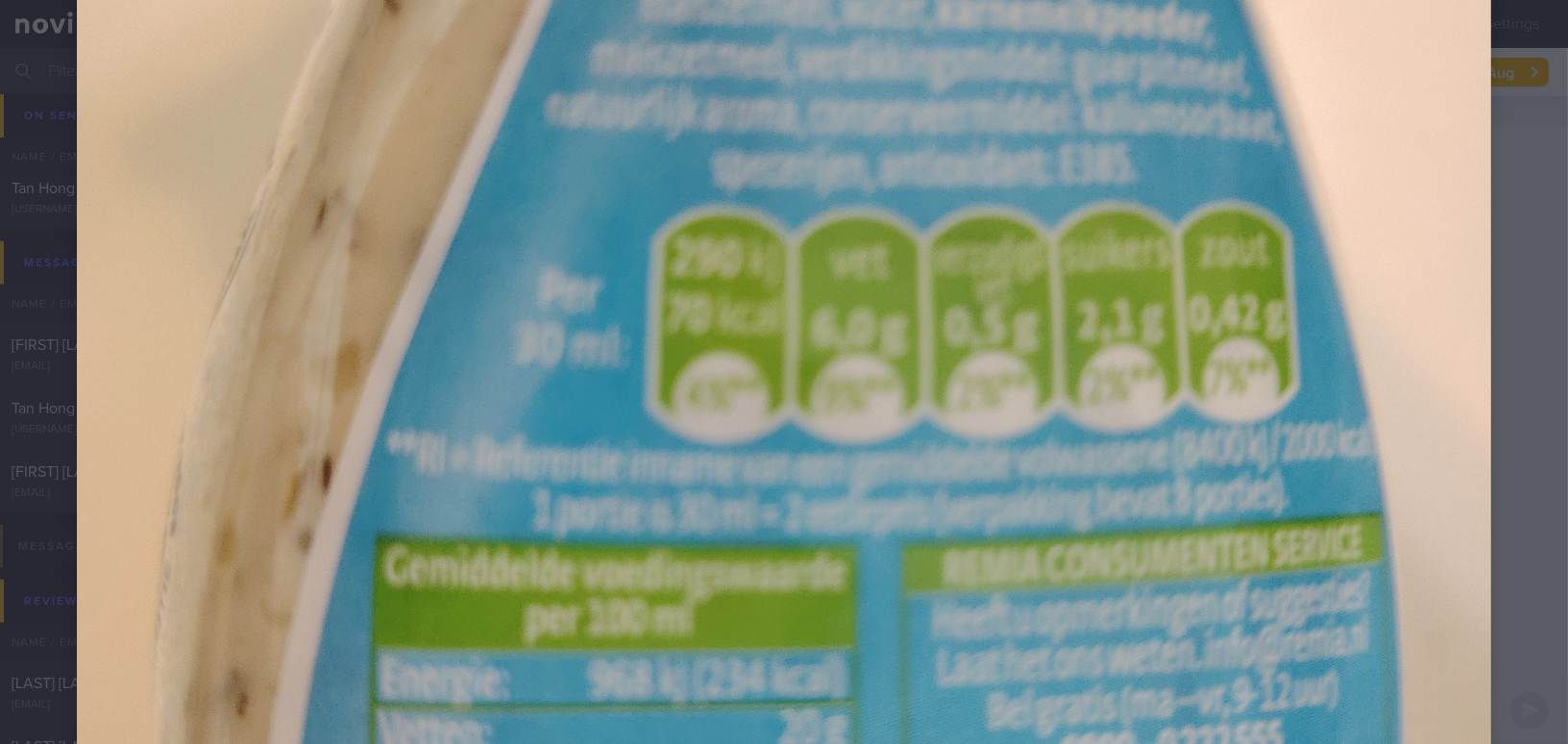 scroll, scrollTop: 580, scrollLeft: 0, axis: vertical 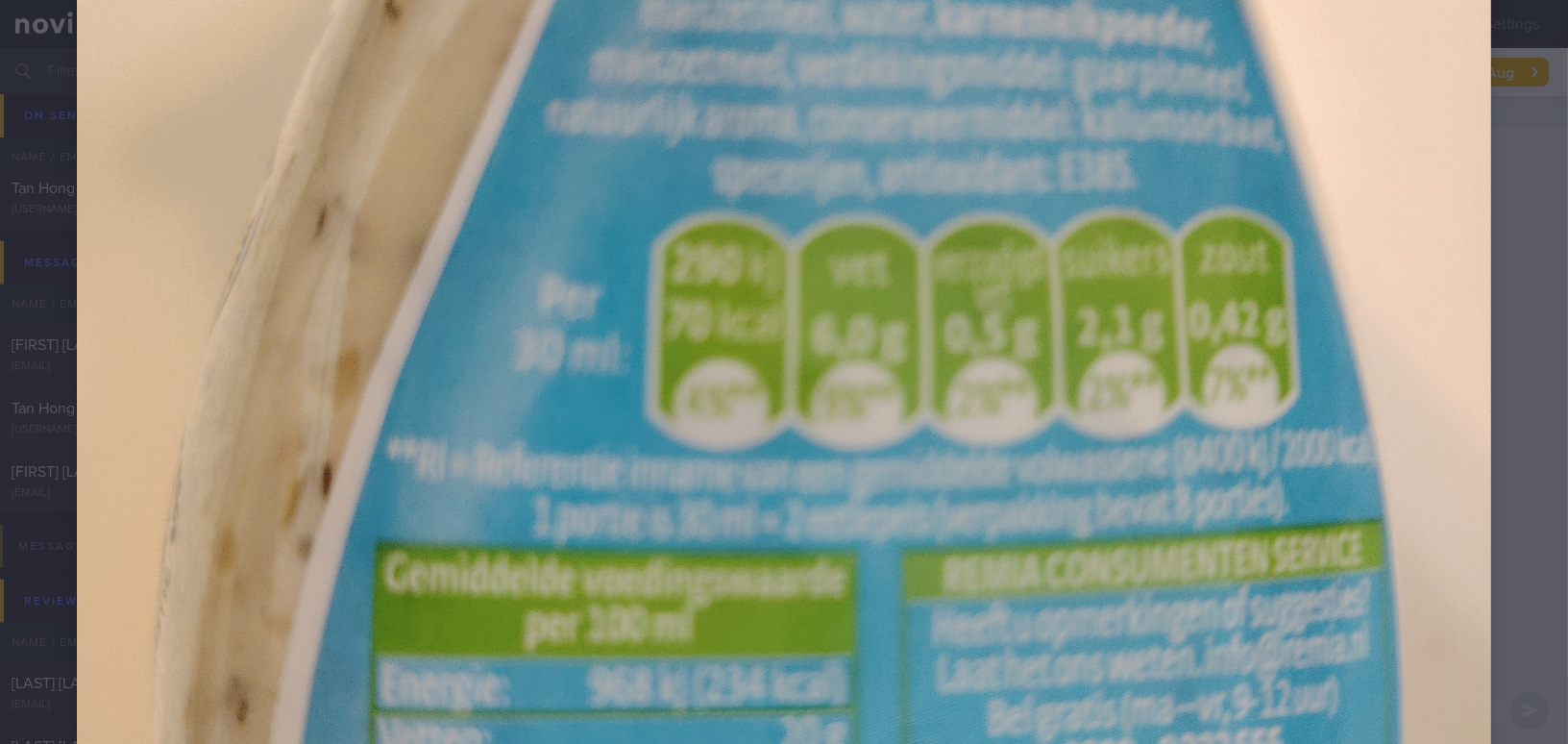 click at bounding box center [784, 440] 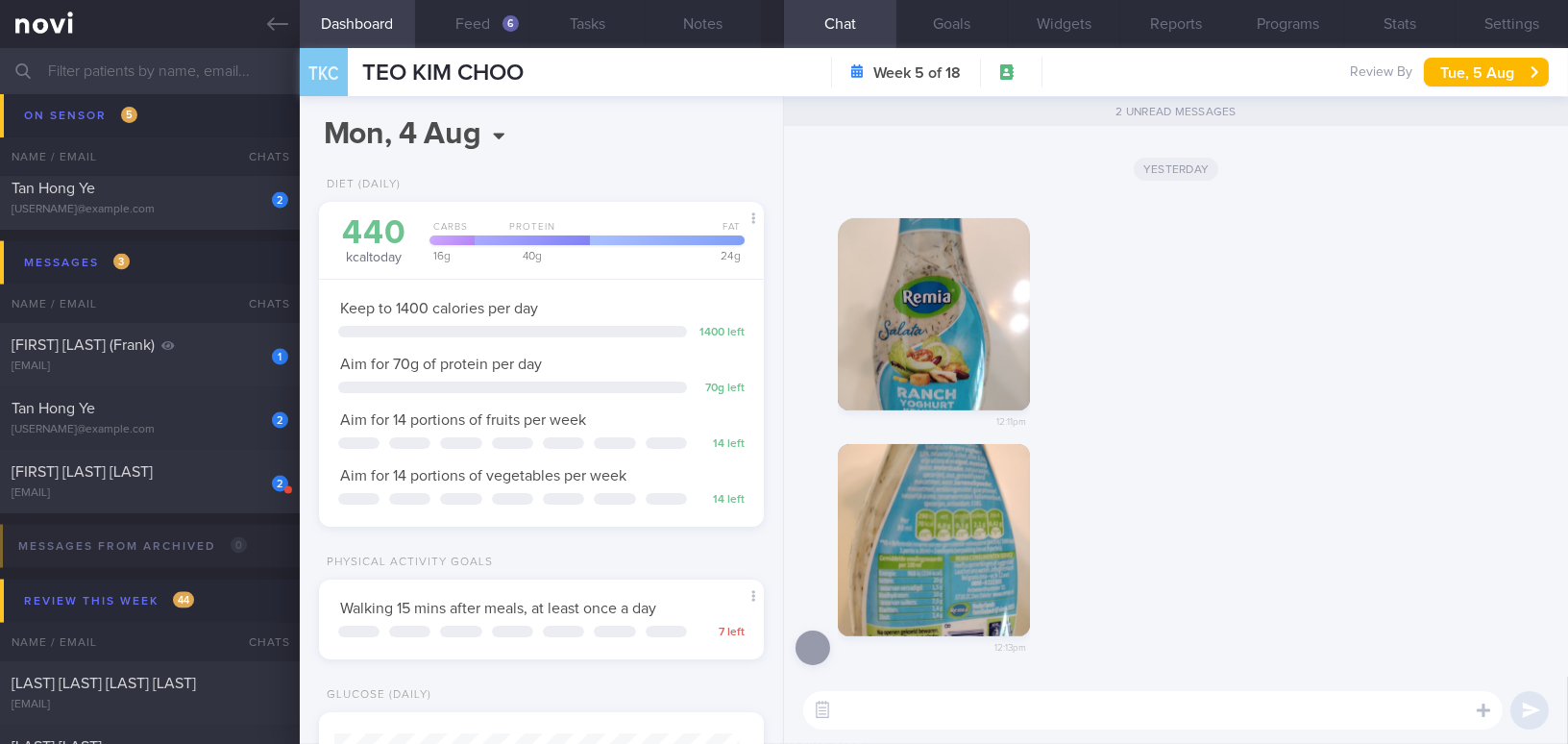 click at bounding box center (1153, 710) 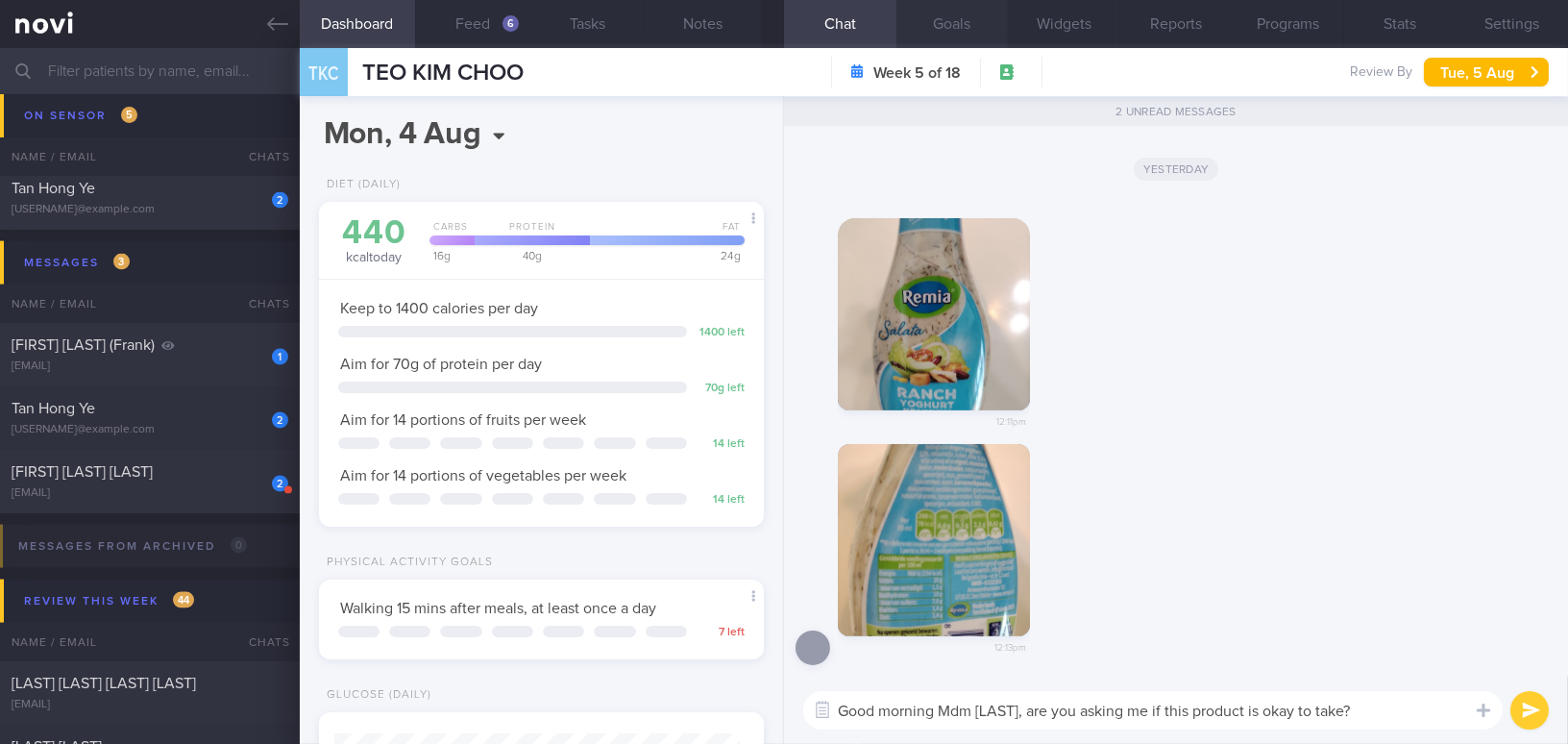 type on "Good morning Mdm [LAST], are you asking me if this product is okay to take?" 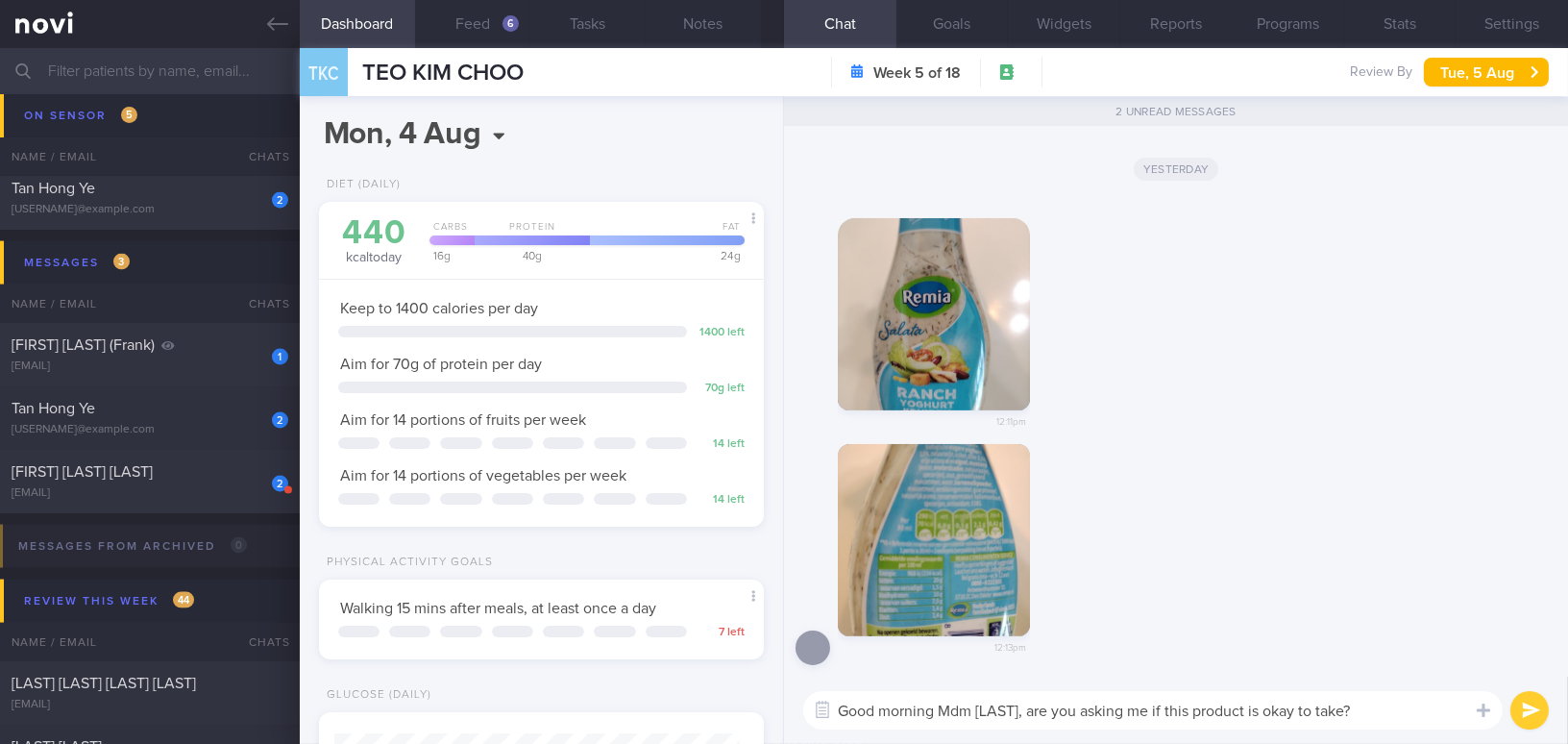 click on "Dashboard
Feed
6
Tasks
Notes
Chat
2
Goals
Widgets
Reports
Programs
Stats
Settings
TKC
[FULL_NAME]
Review By
[DAY], [DATE]" 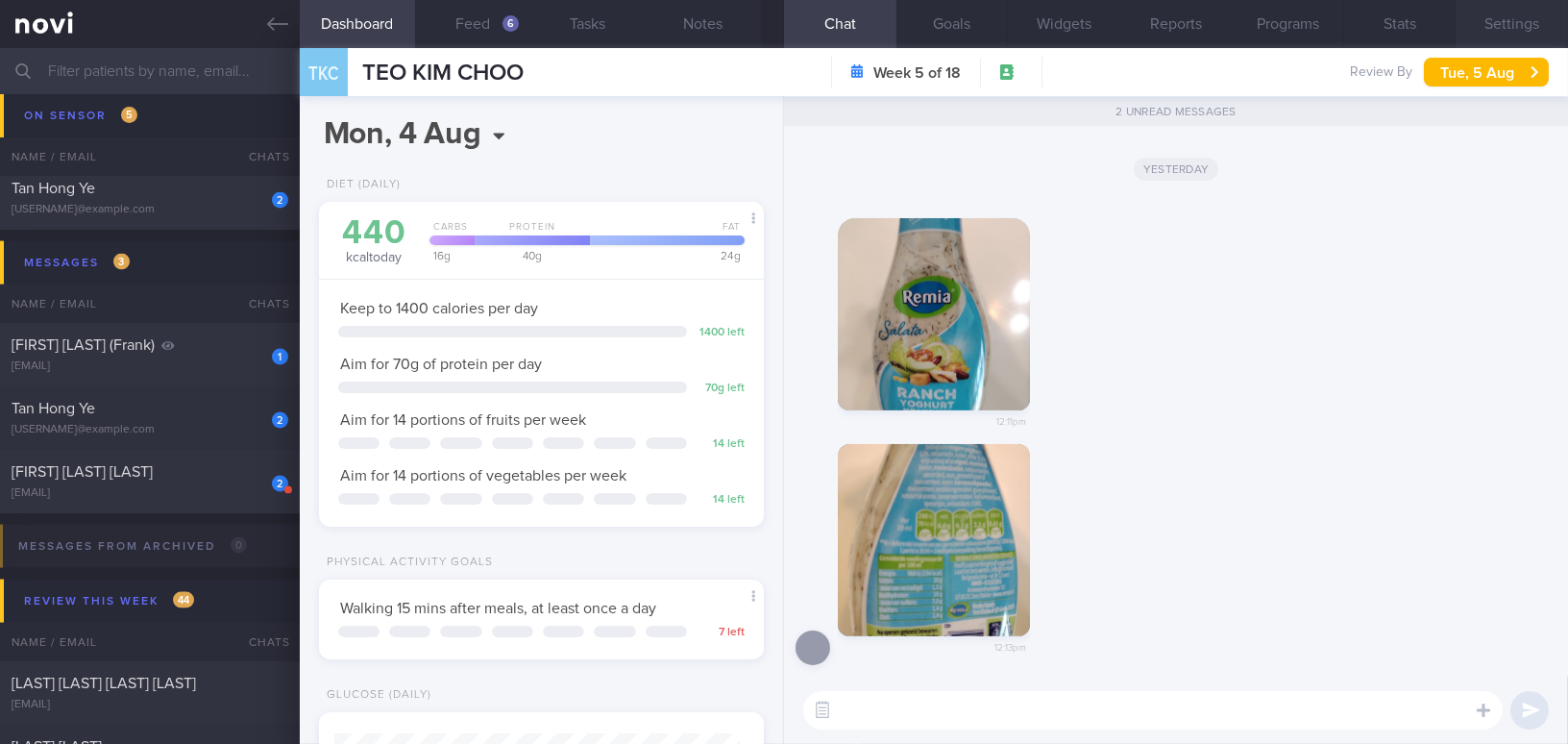 type 